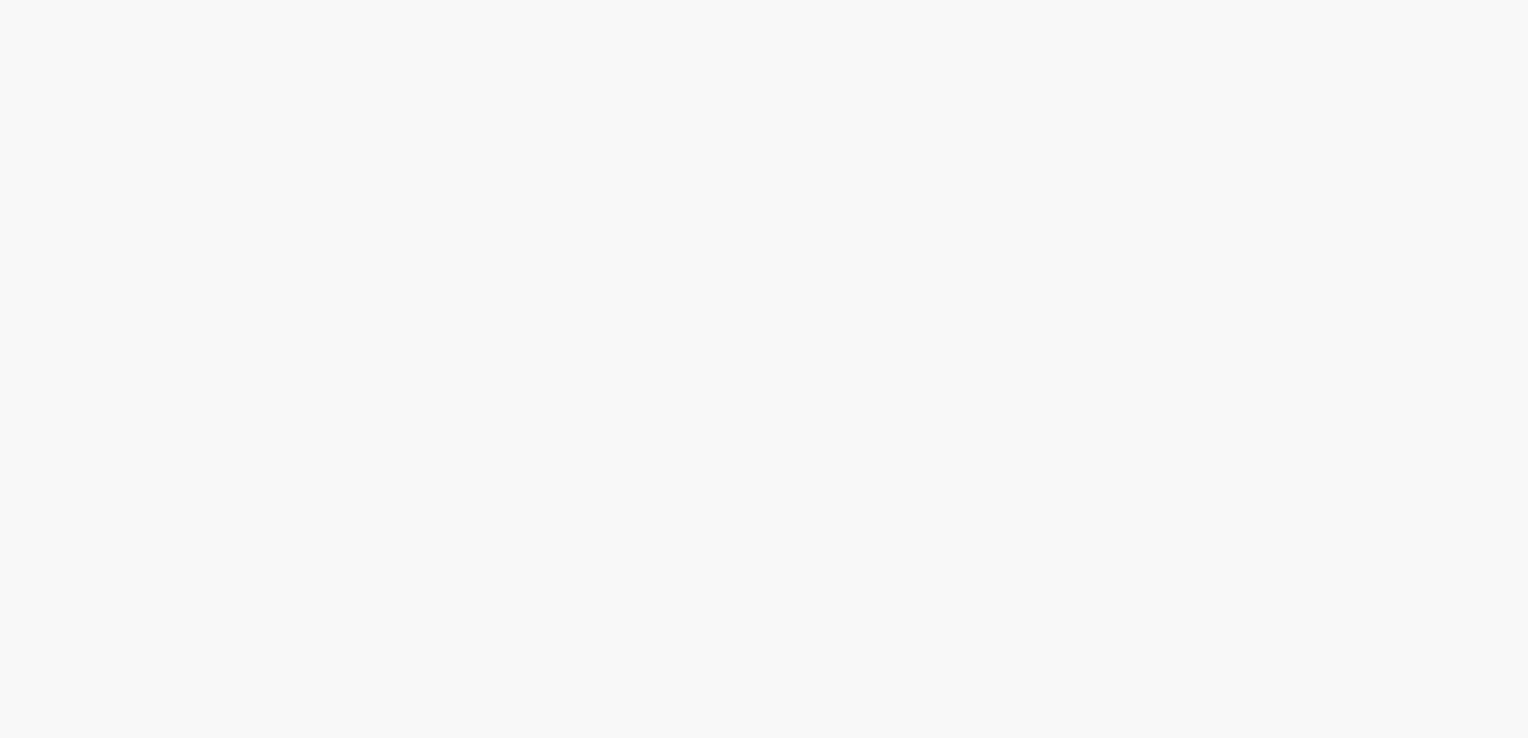scroll, scrollTop: 0, scrollLeft: 0, axis: both 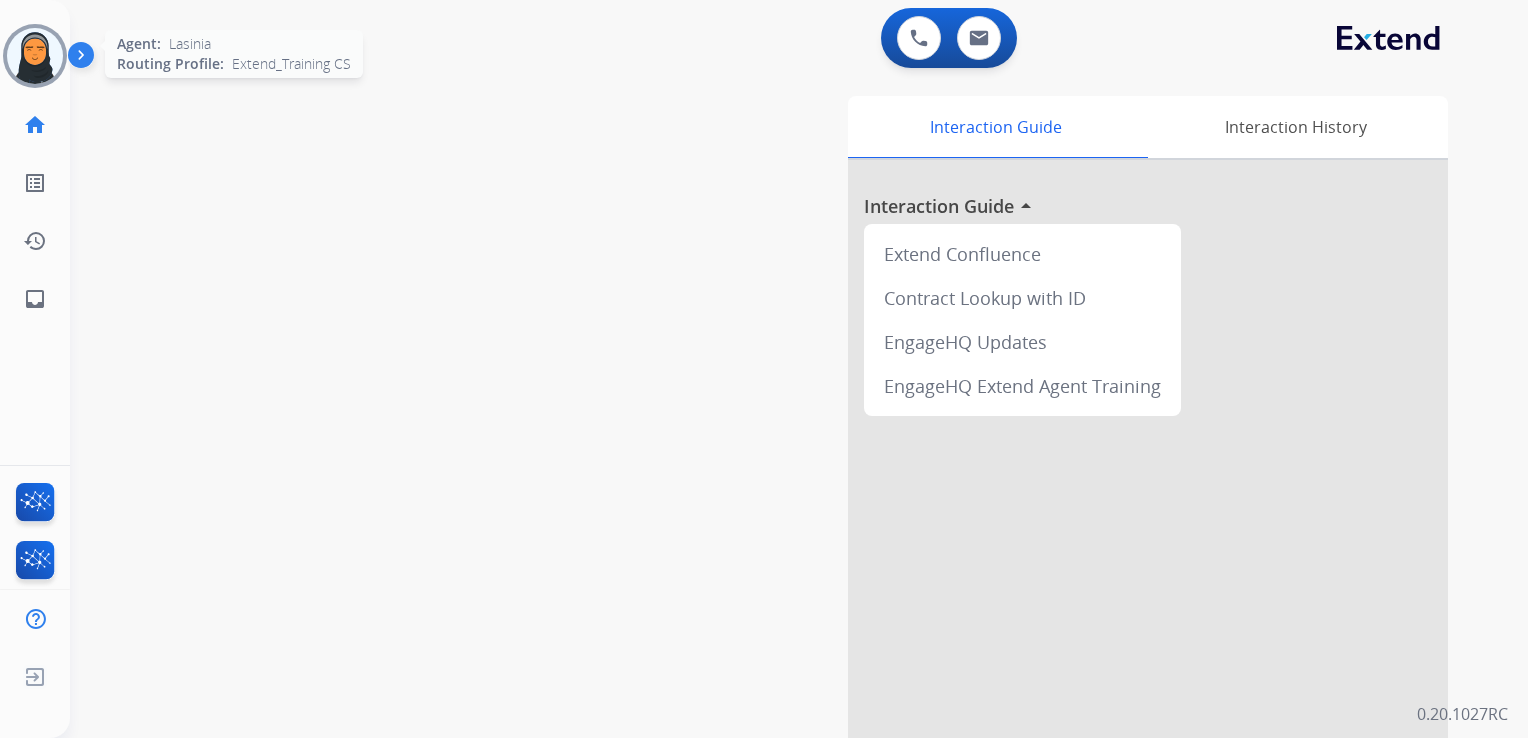 click at bounding box center (35, 56) 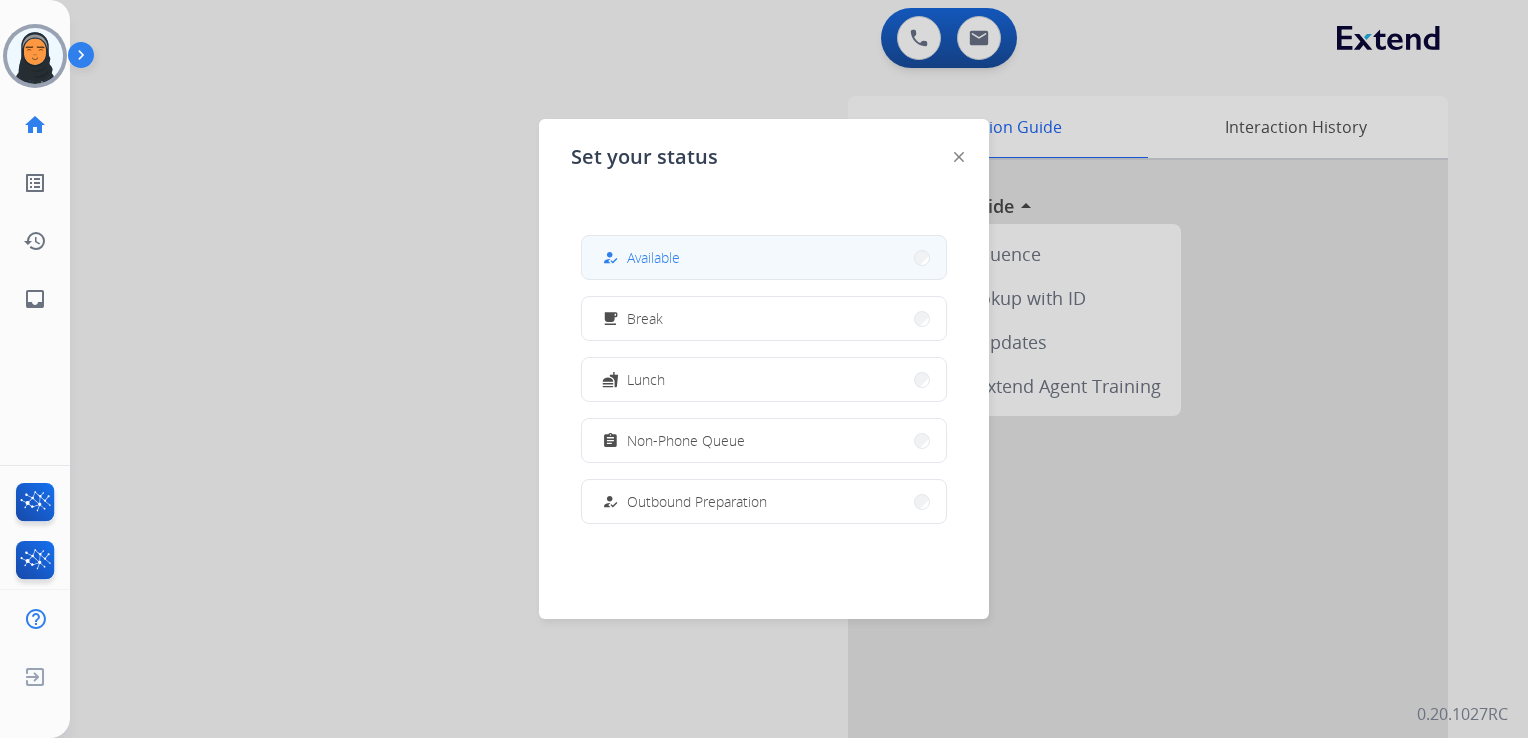 click on "how_to_reg Available" at bounding box center [764, 257] 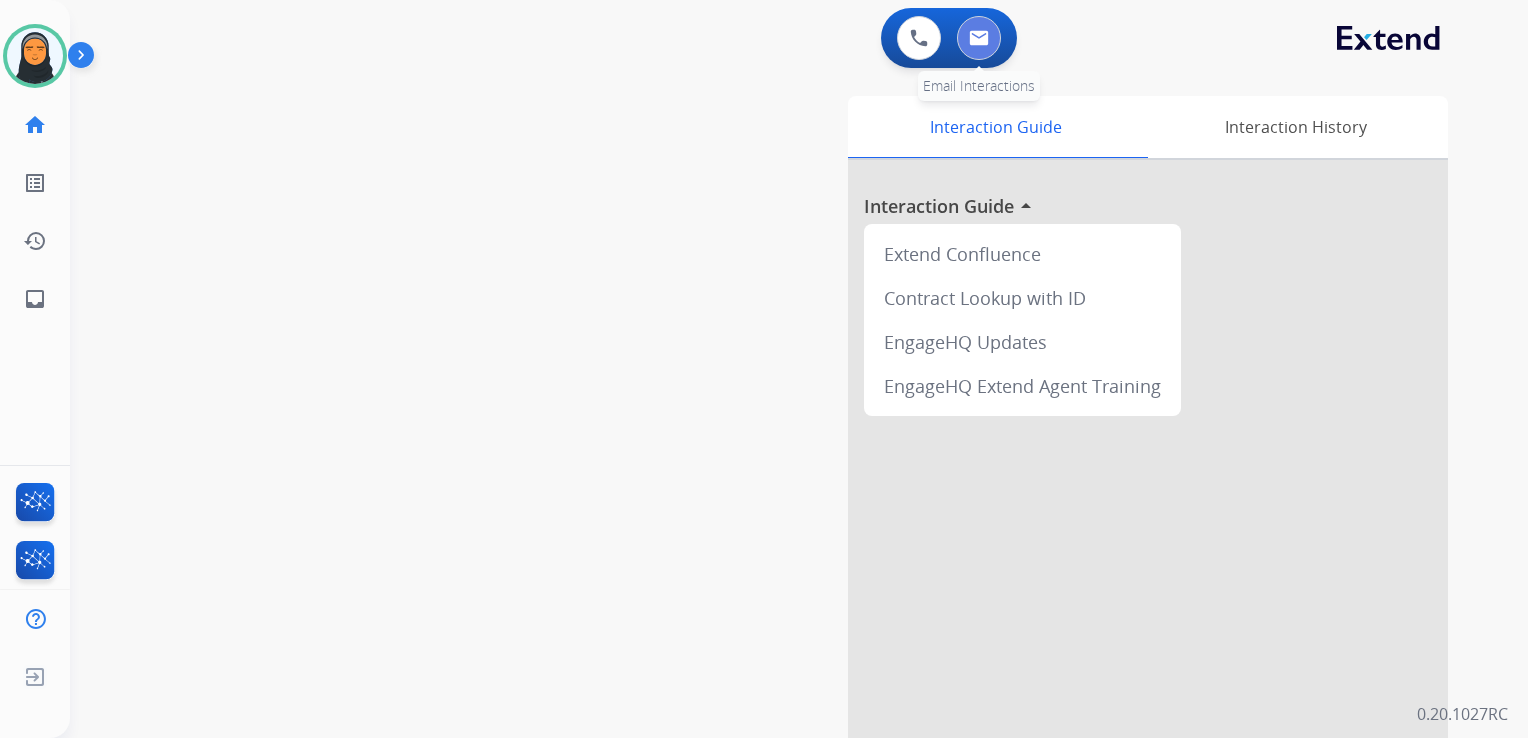 click at bounding box center [979, 38] 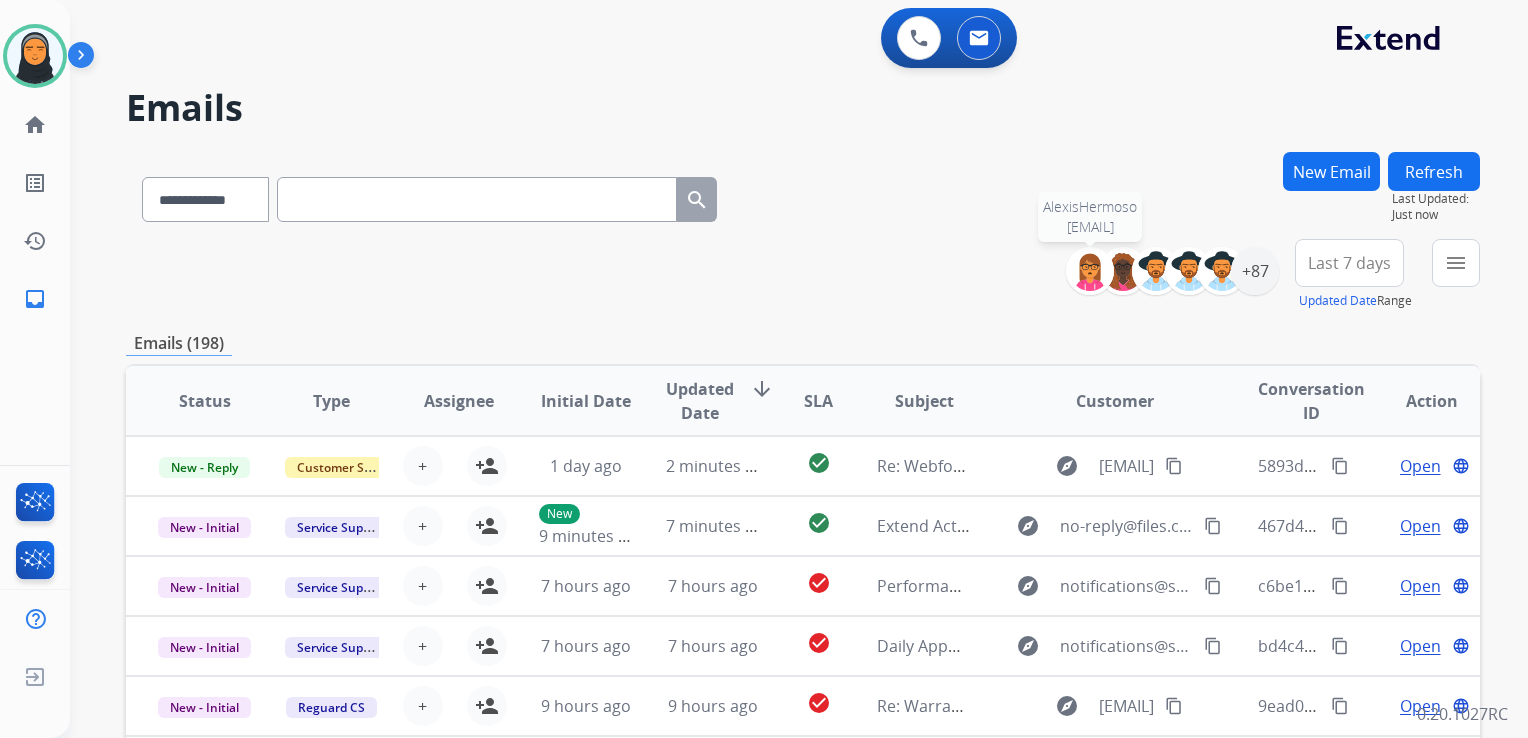 drag, startPoint x: 1100, startPoint y: 256, endPoint x: 1124, endPoint y: 264, distance: 25.298222 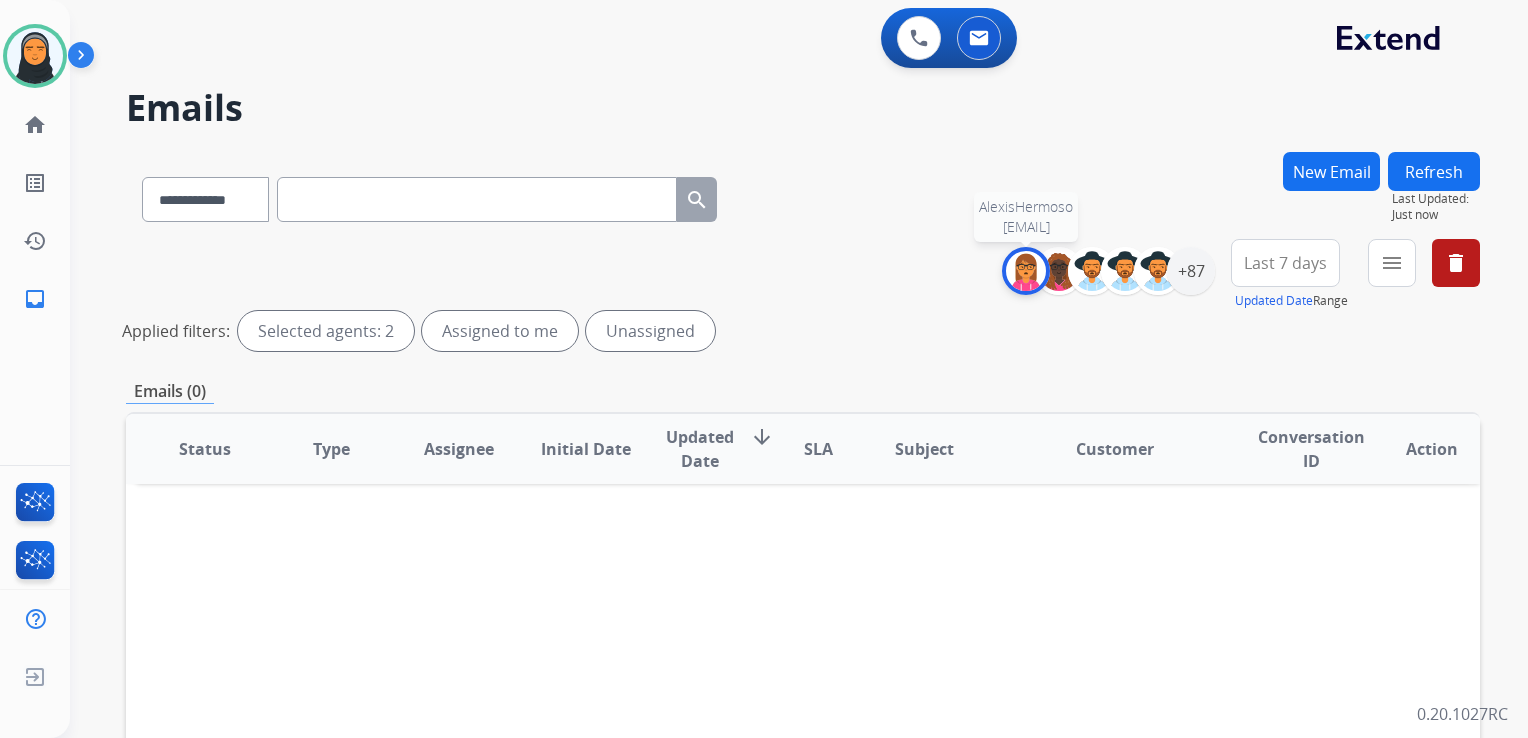 click at bounding box center [1026, 271] 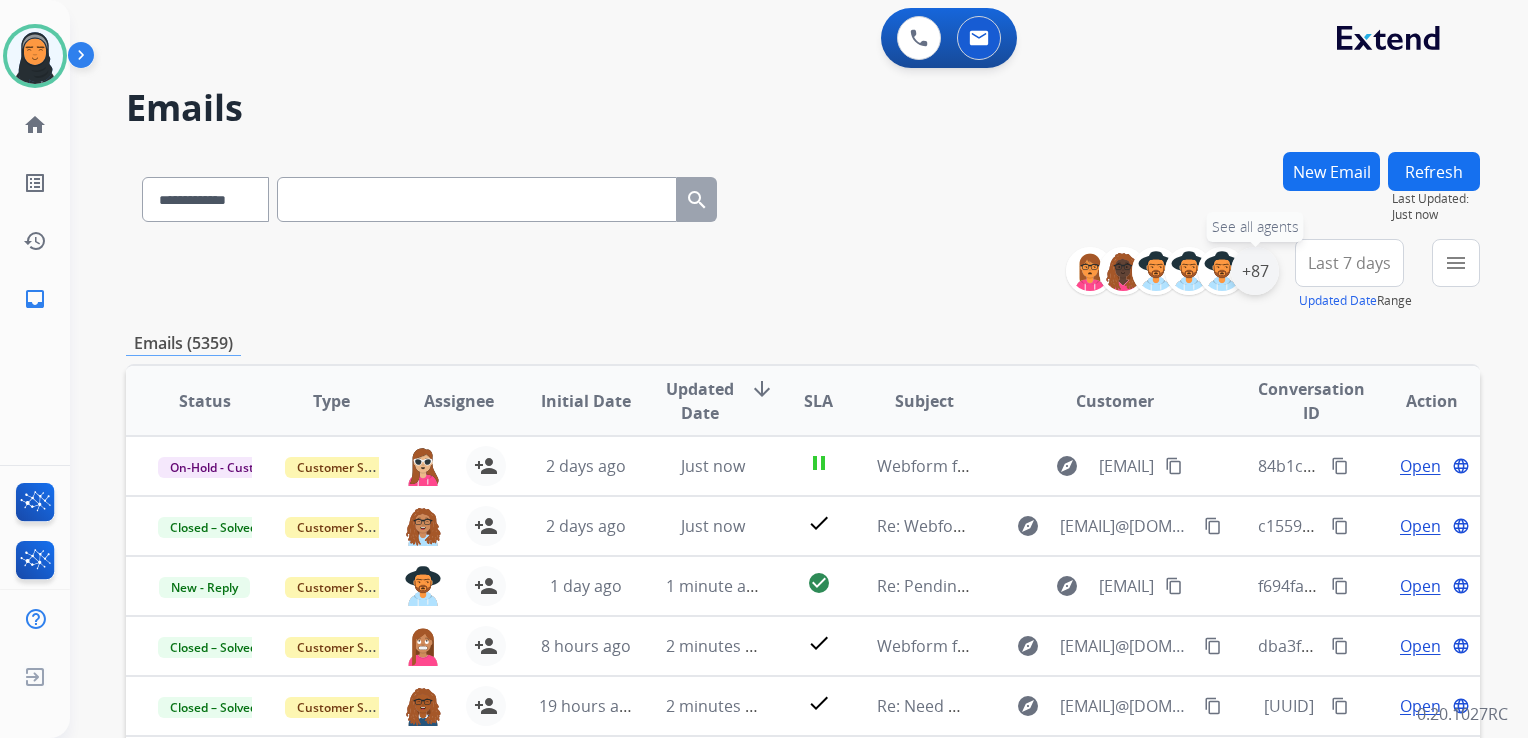 click on "+87" at bounding box center [1255, 271] 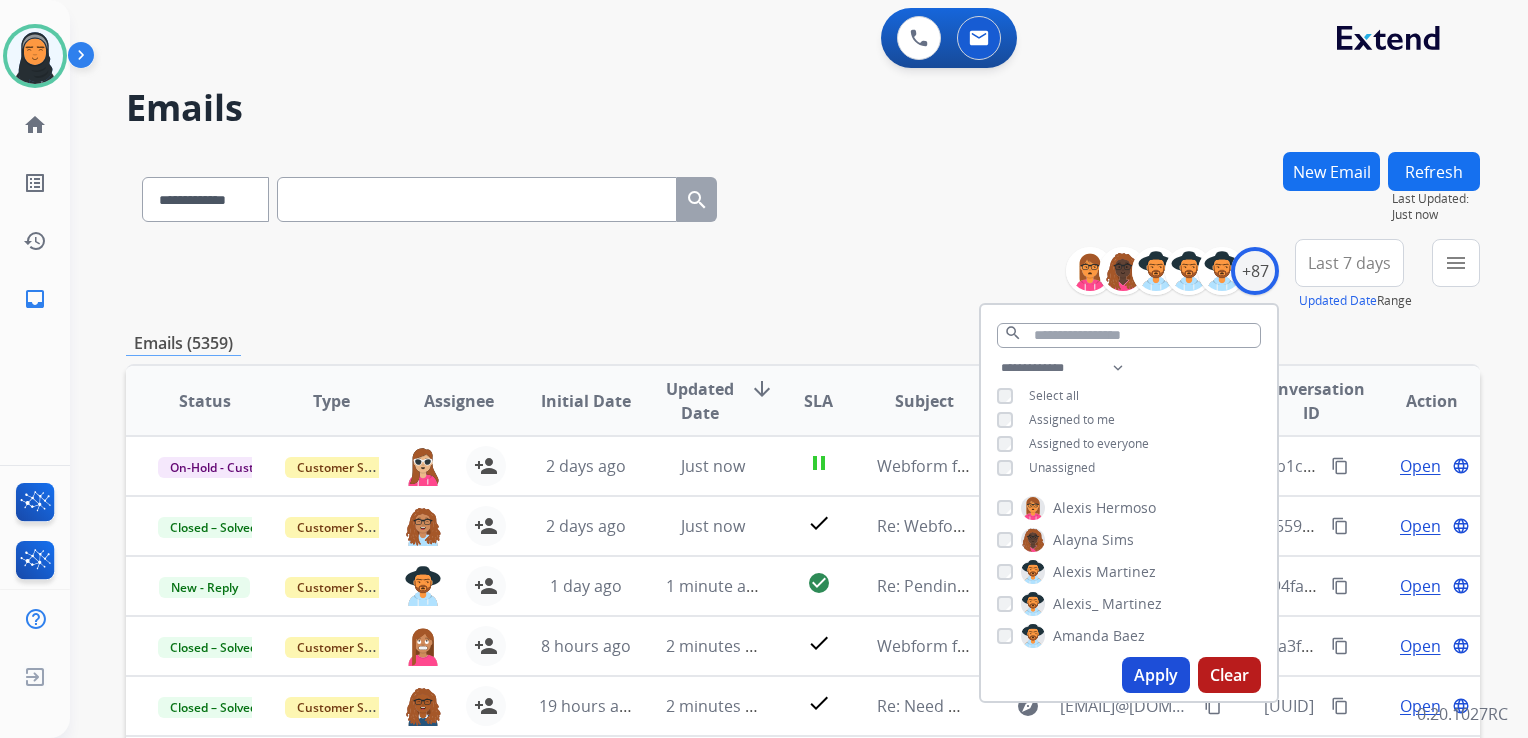 click on "Apply" at bounding box center [1156, 675] 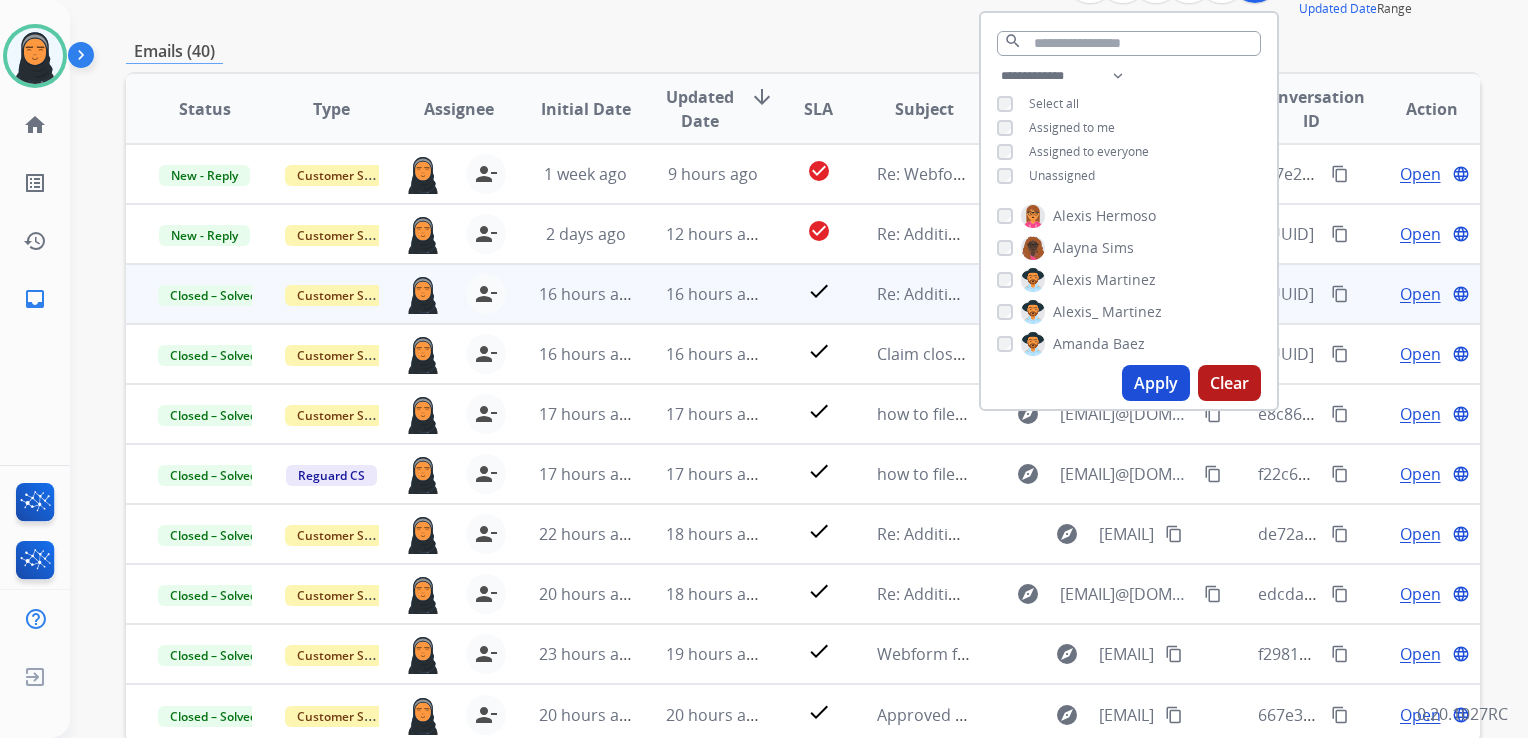scroll, scrollTop: 300, scrollLeft: 0, axis: vertical 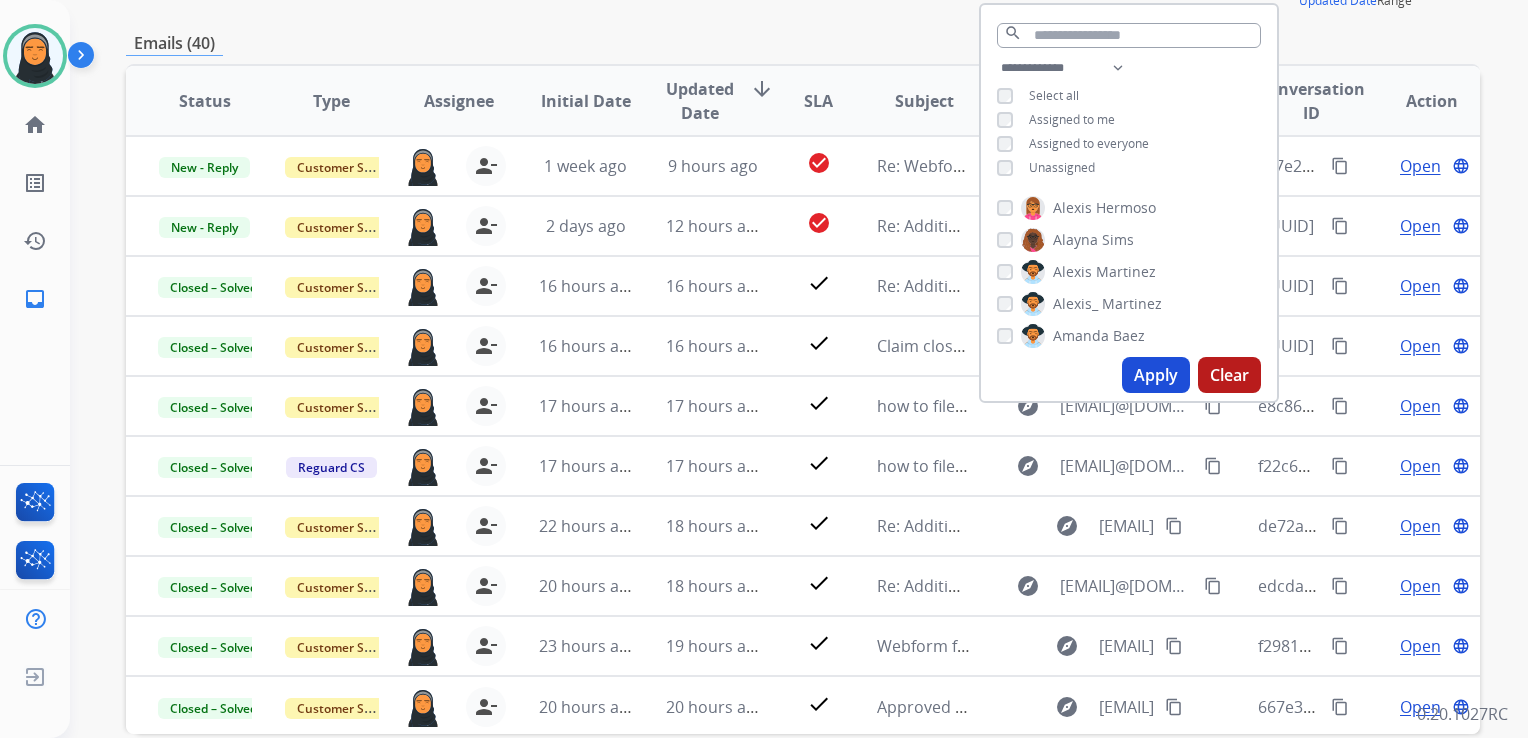 click on "**********" at bounding box center (803, 345) 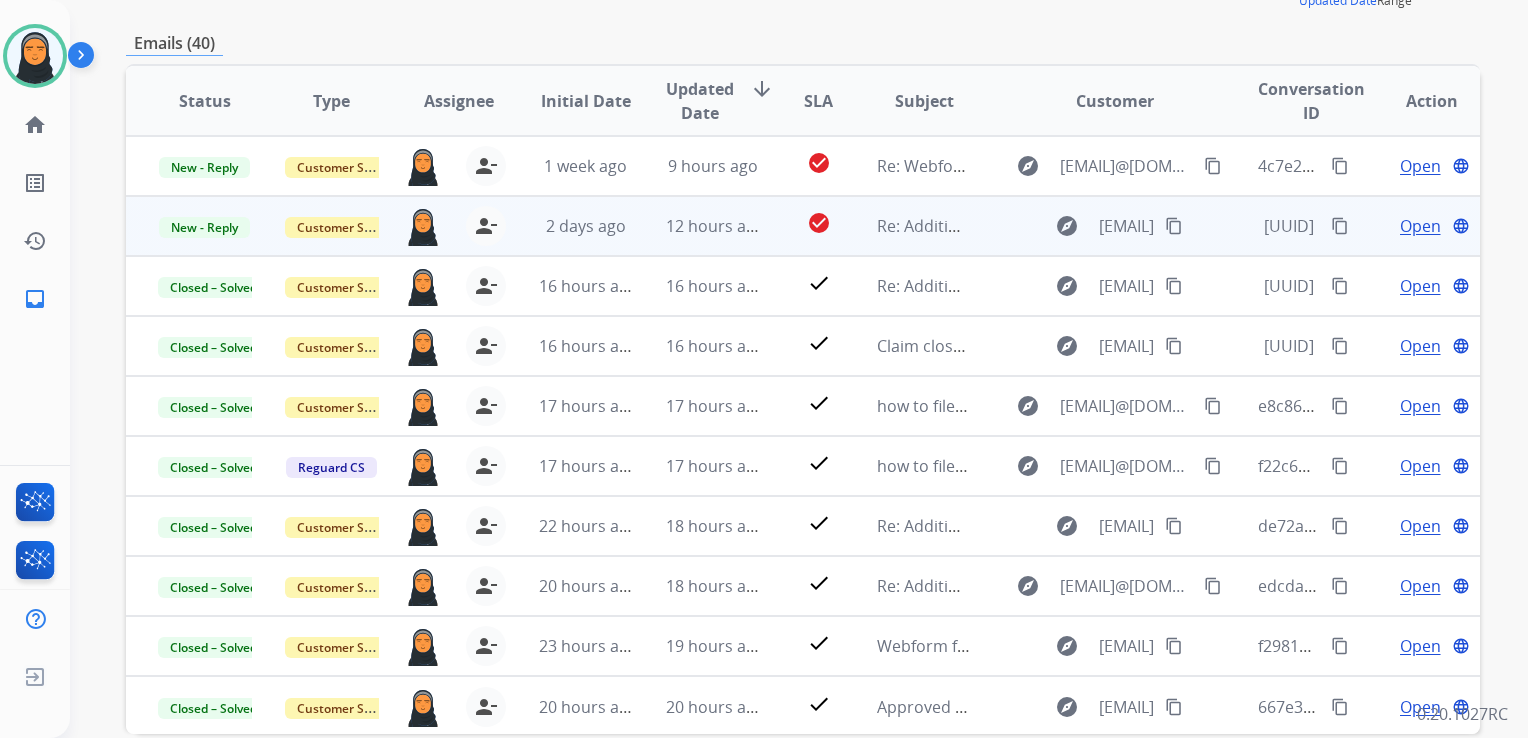 scroll, scrollTop: 1, scrollLeft: 0, axis: vertical 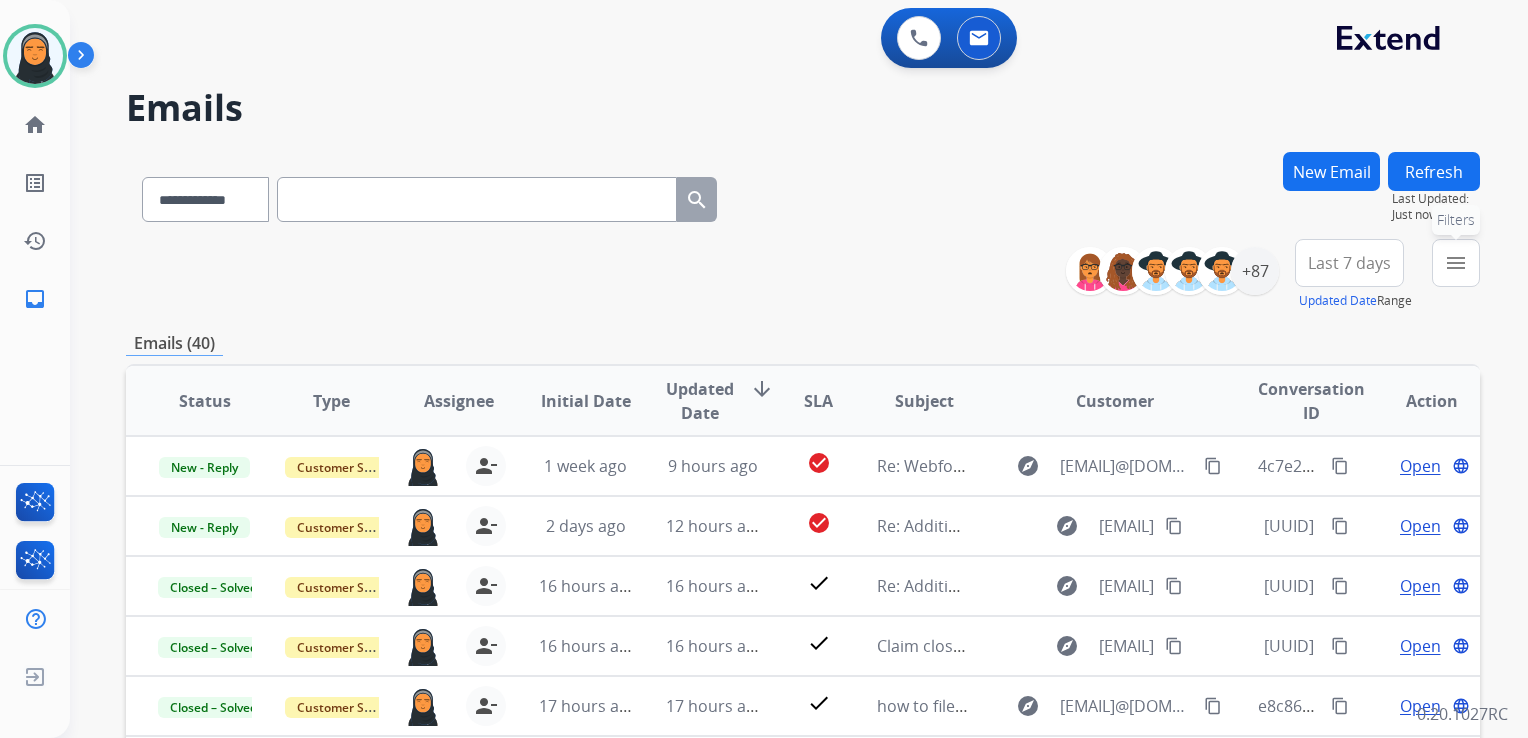 click on "menu" at bounding box center (1456, 263) 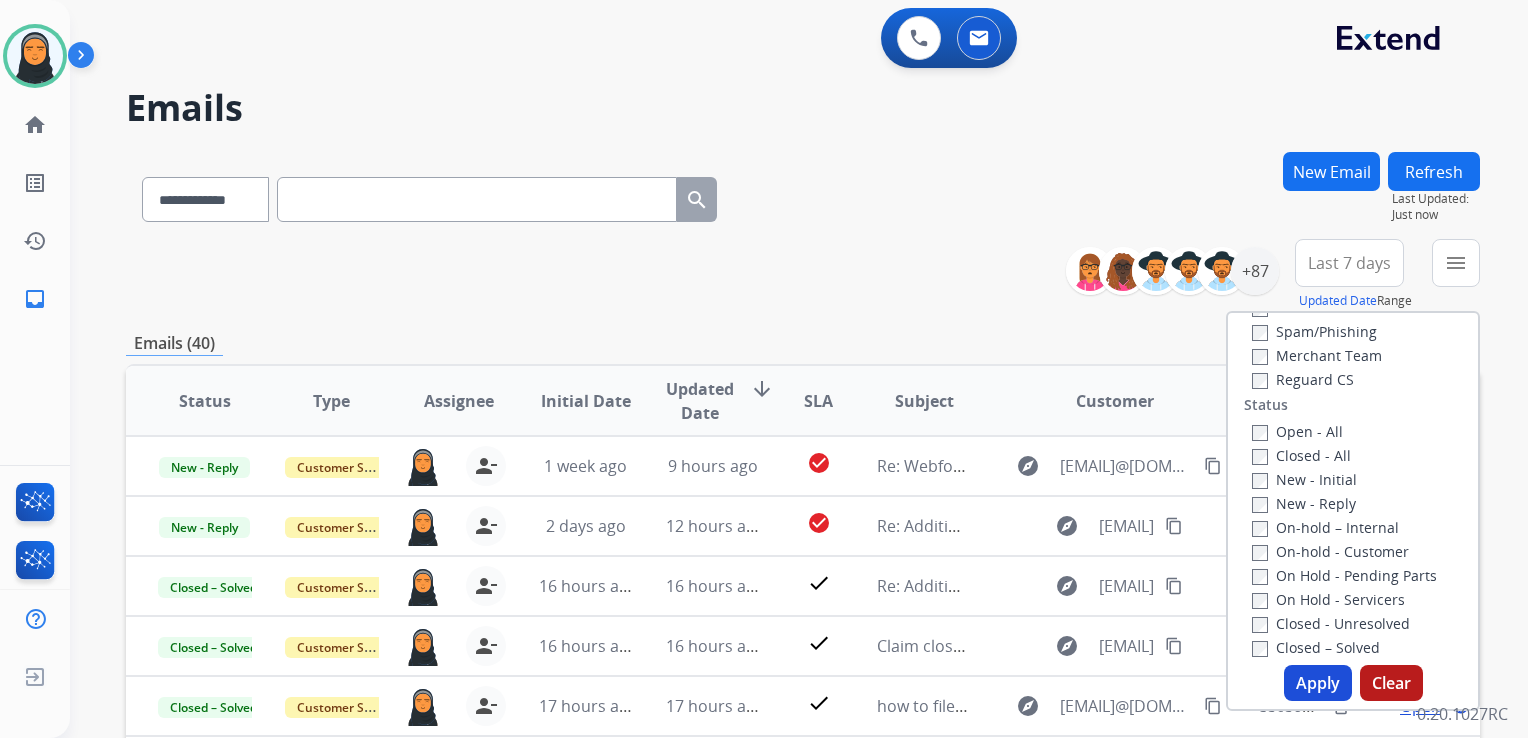 scroll, scrollTop: 200, scrollLeft: 0, axis: vertical 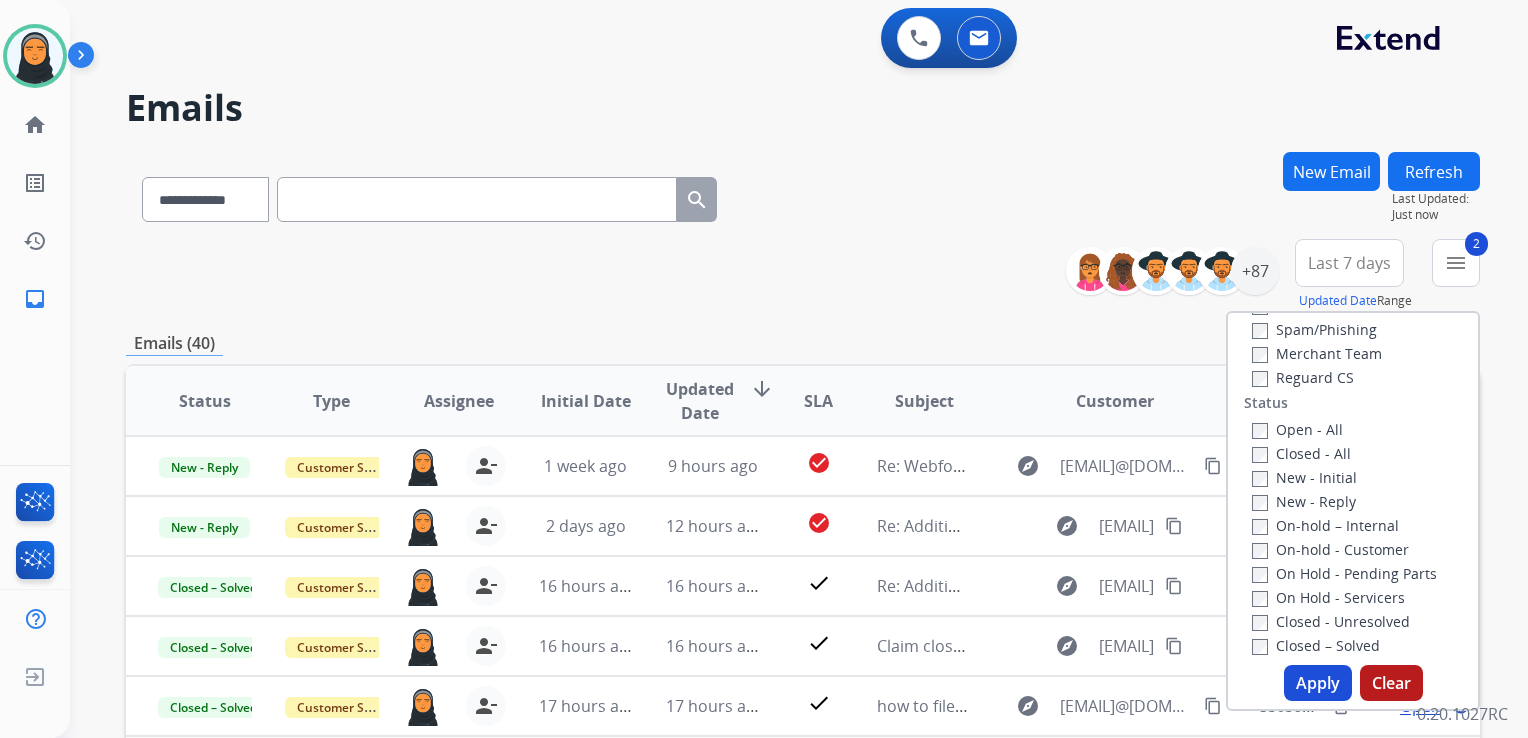 click on "Apply" at bounding box center [1318, 683] 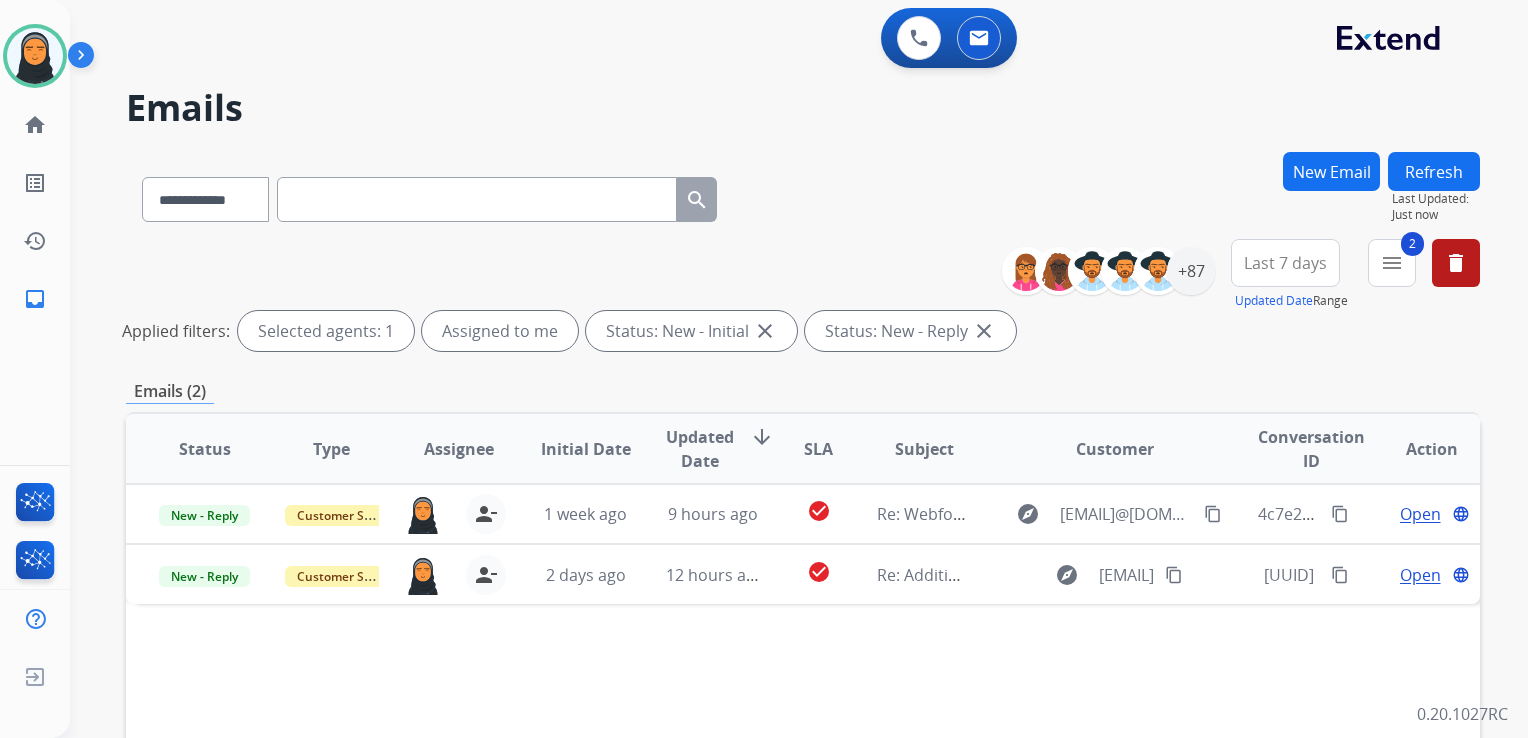 drag, startPoint x: 1299, startPoint y: 258, endPoint x: 1296, endPoint y: 270, distance: 12.369317 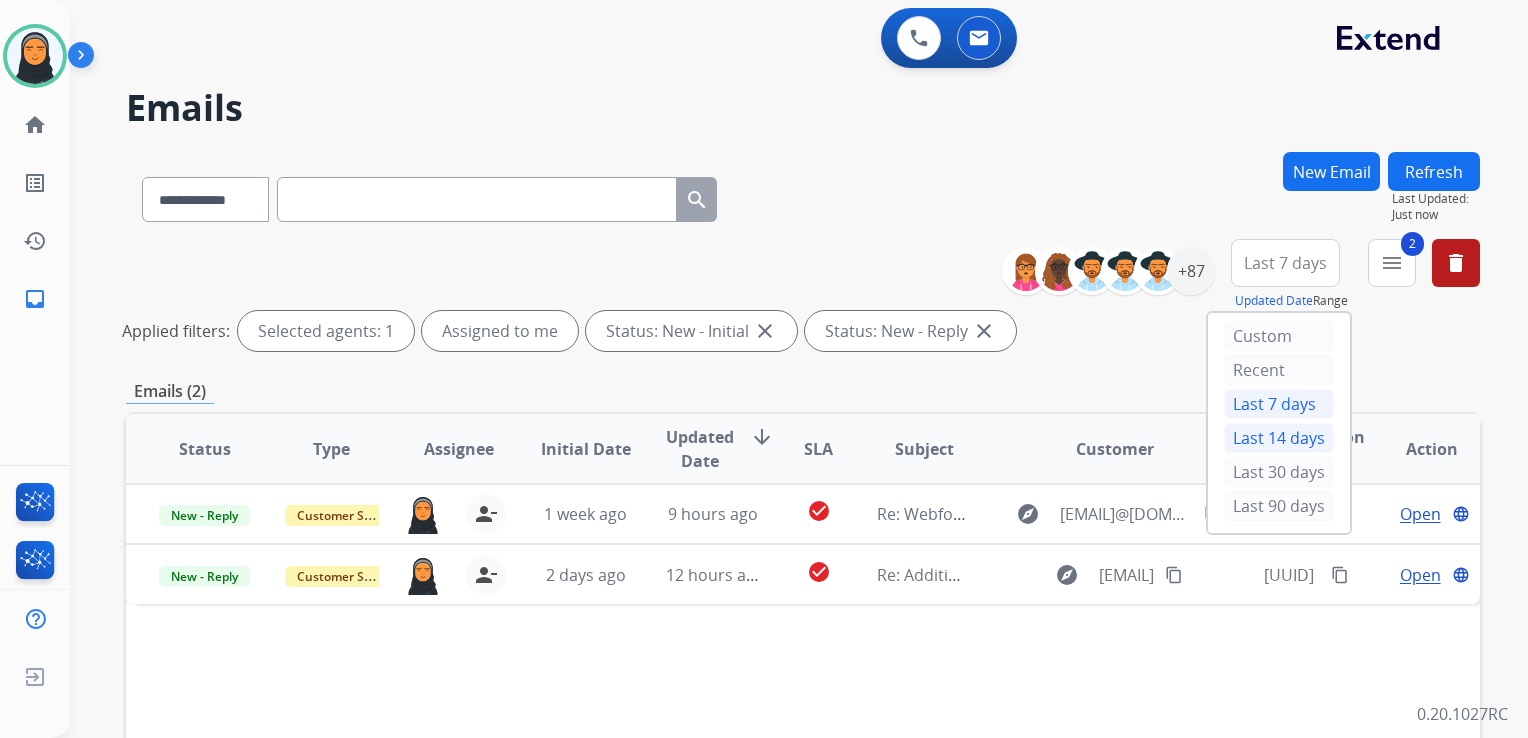 click on "Last 14 days" at bounding box center (1279, 438) 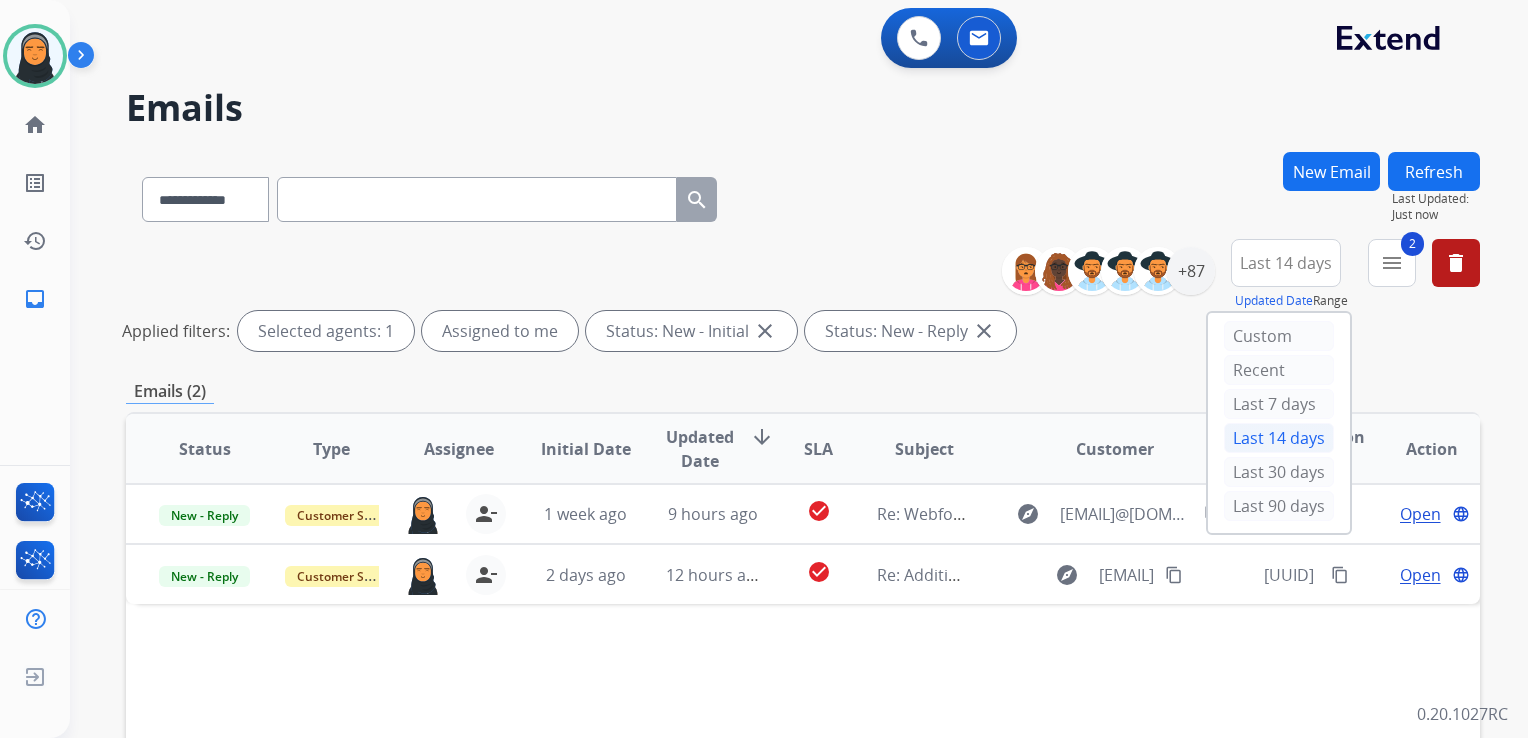 click on "**********" at bounding box center [775, 441] 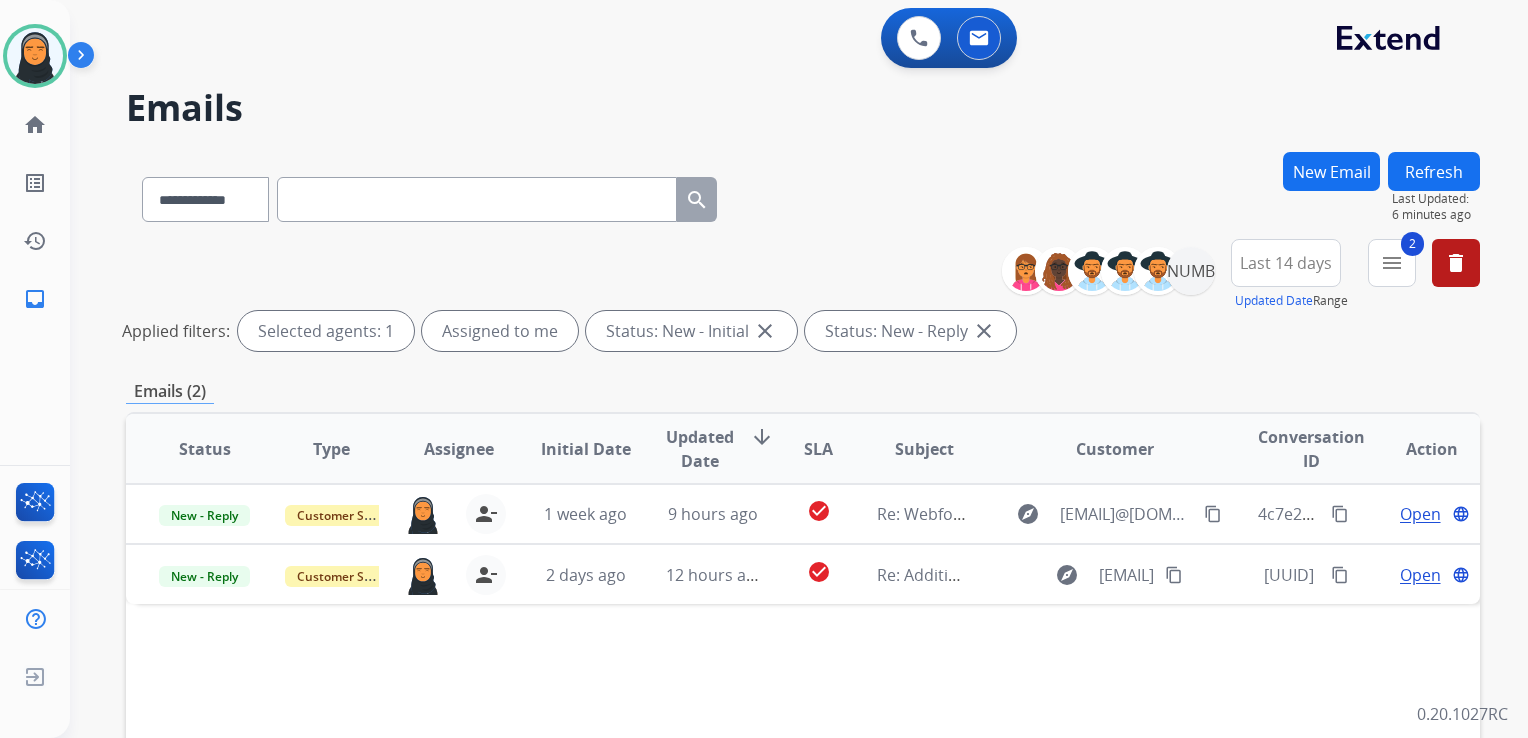 drag, startPoint x: 1473, startPoint y: 170, endPoint x: 1527, endPoint y: 182, distance: 55.31727 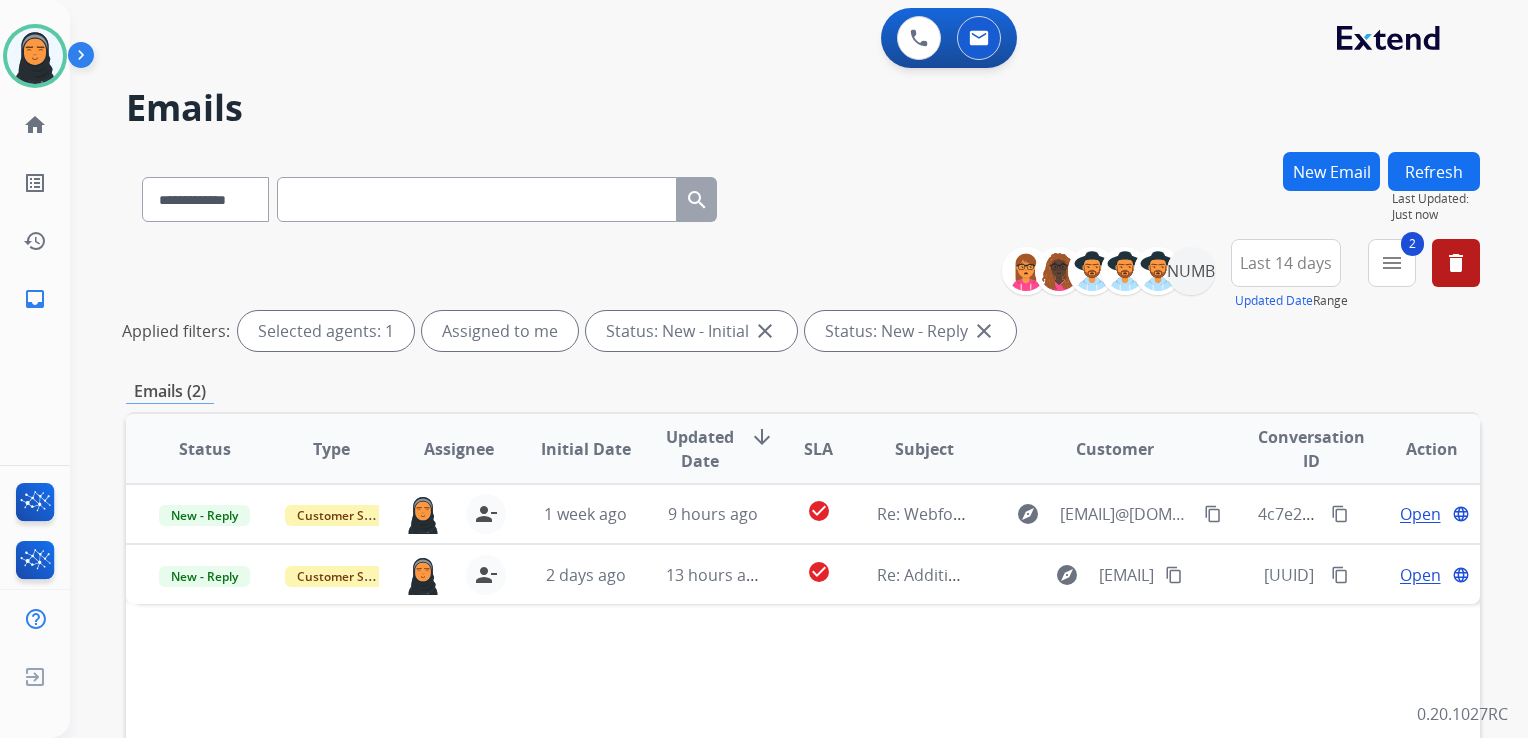 drag, startPoint x: 33, startPoint y: 46, endPoint x: 76, endPoint y: 61, distance: 45.54119 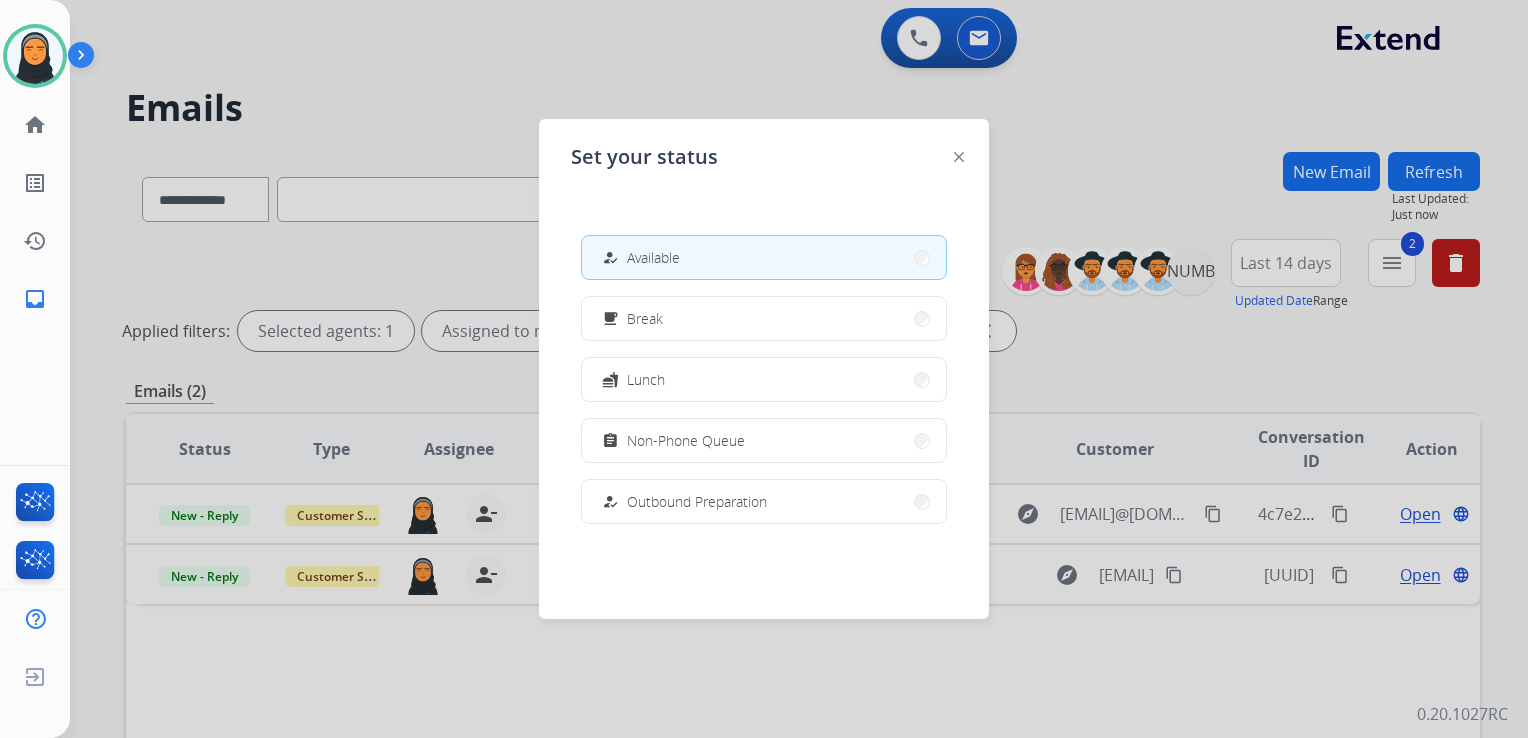click on "assignment Non-Phone Queue" at bounding box center [764, 440] 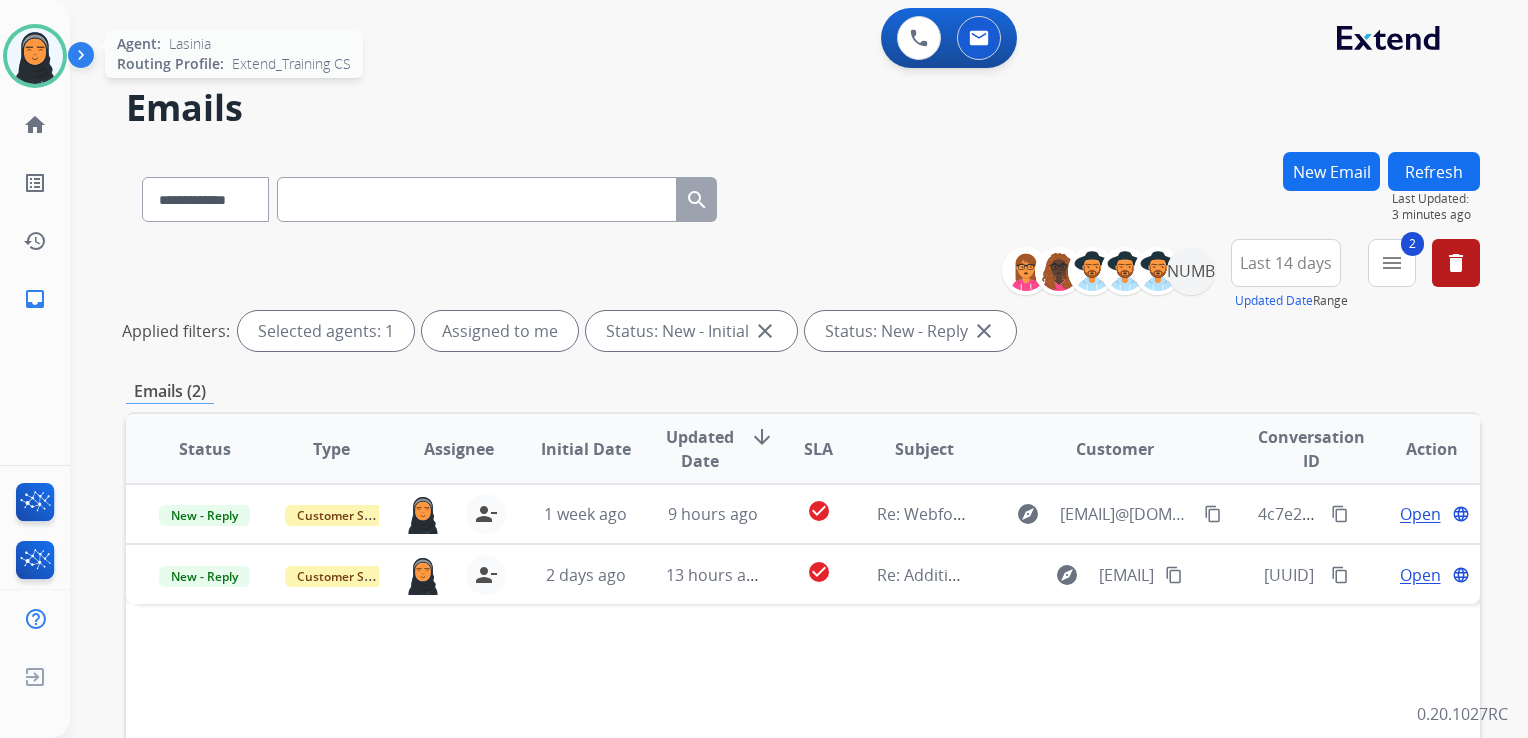 click at bounding box center (35, 56) 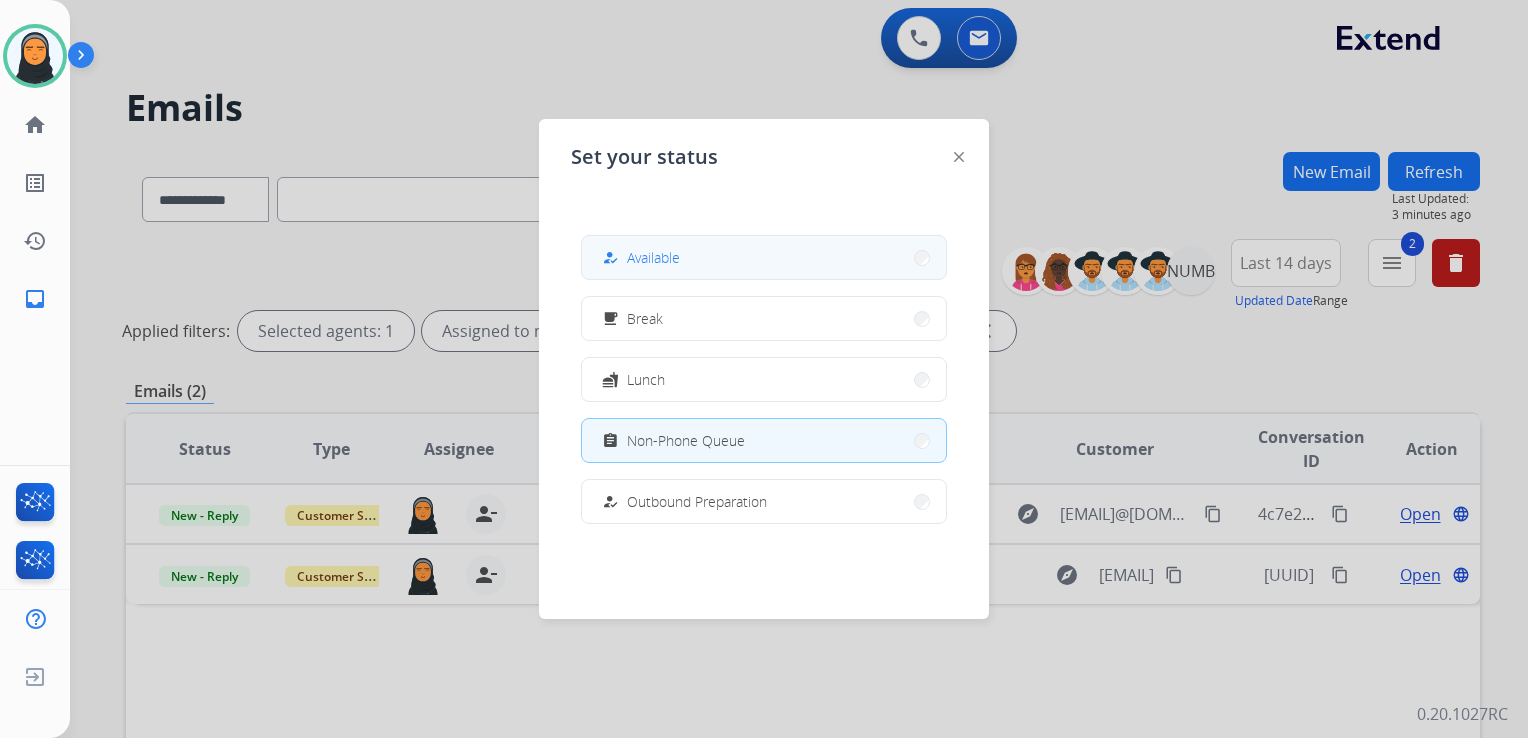 click on "how_to_reg Available" at bounding box center [639, 258] 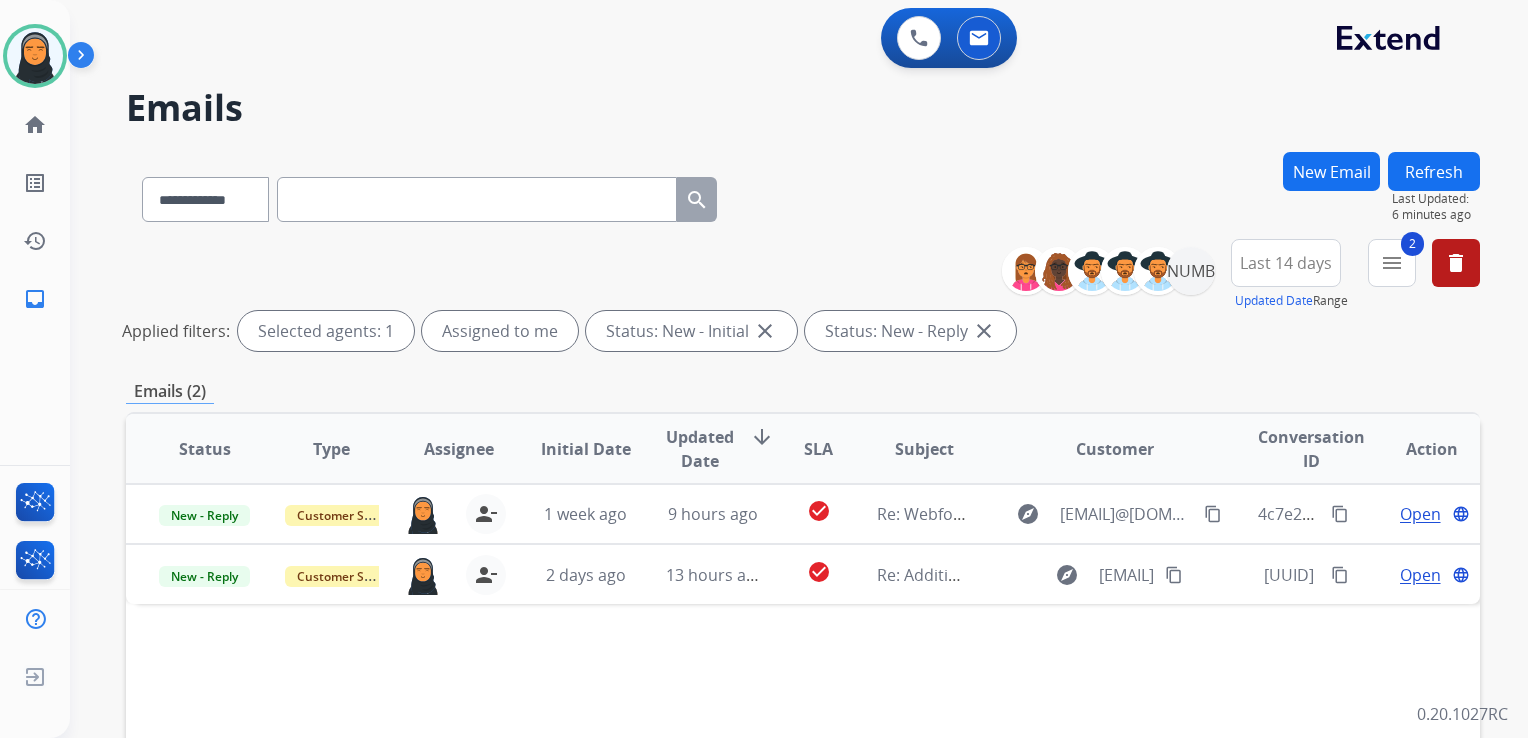 click on "Refresh" at bounding box center [1434, 171] 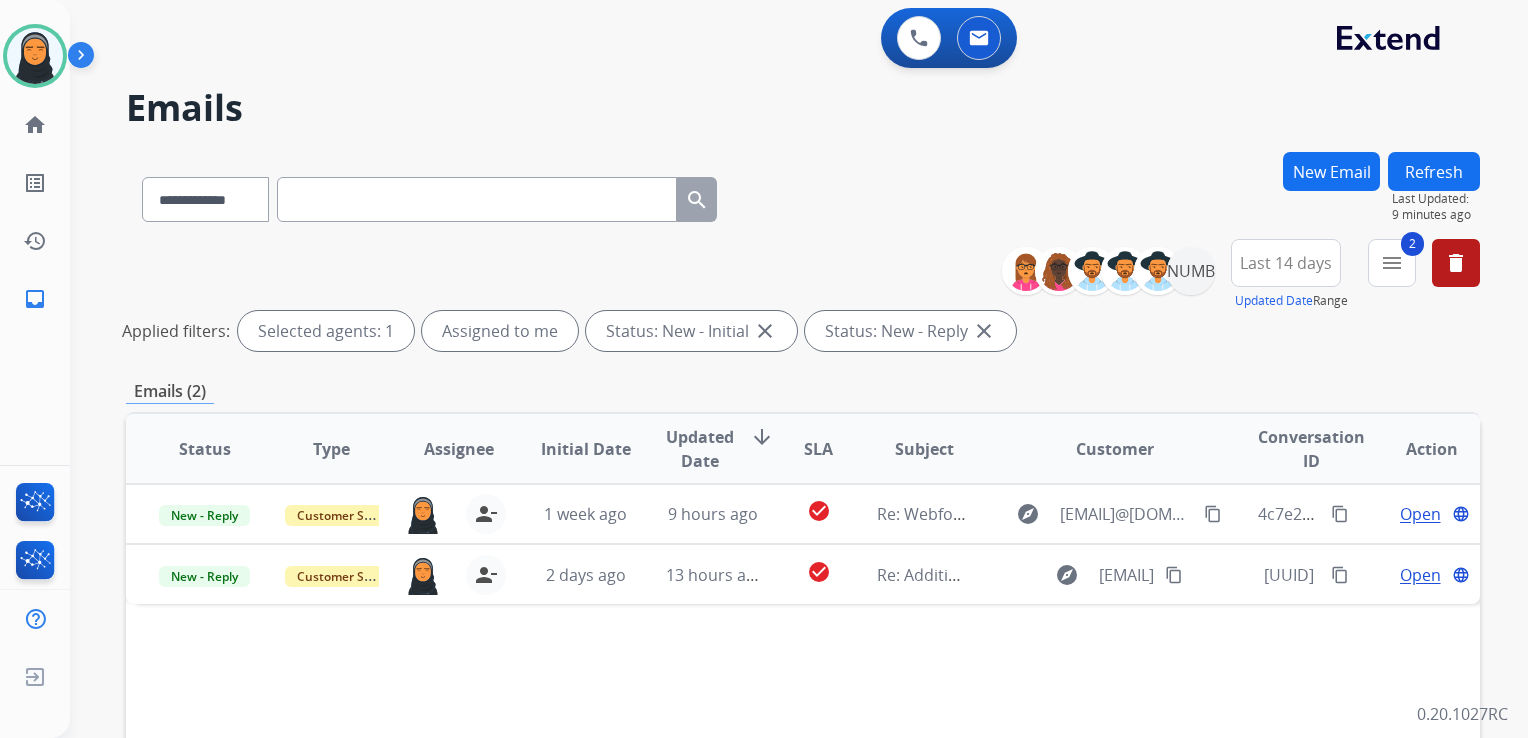 drag, startPoint x: 1436, startPoint y: 170, endPoint x: 1487, endPoint y: 189, distance: 54.42426 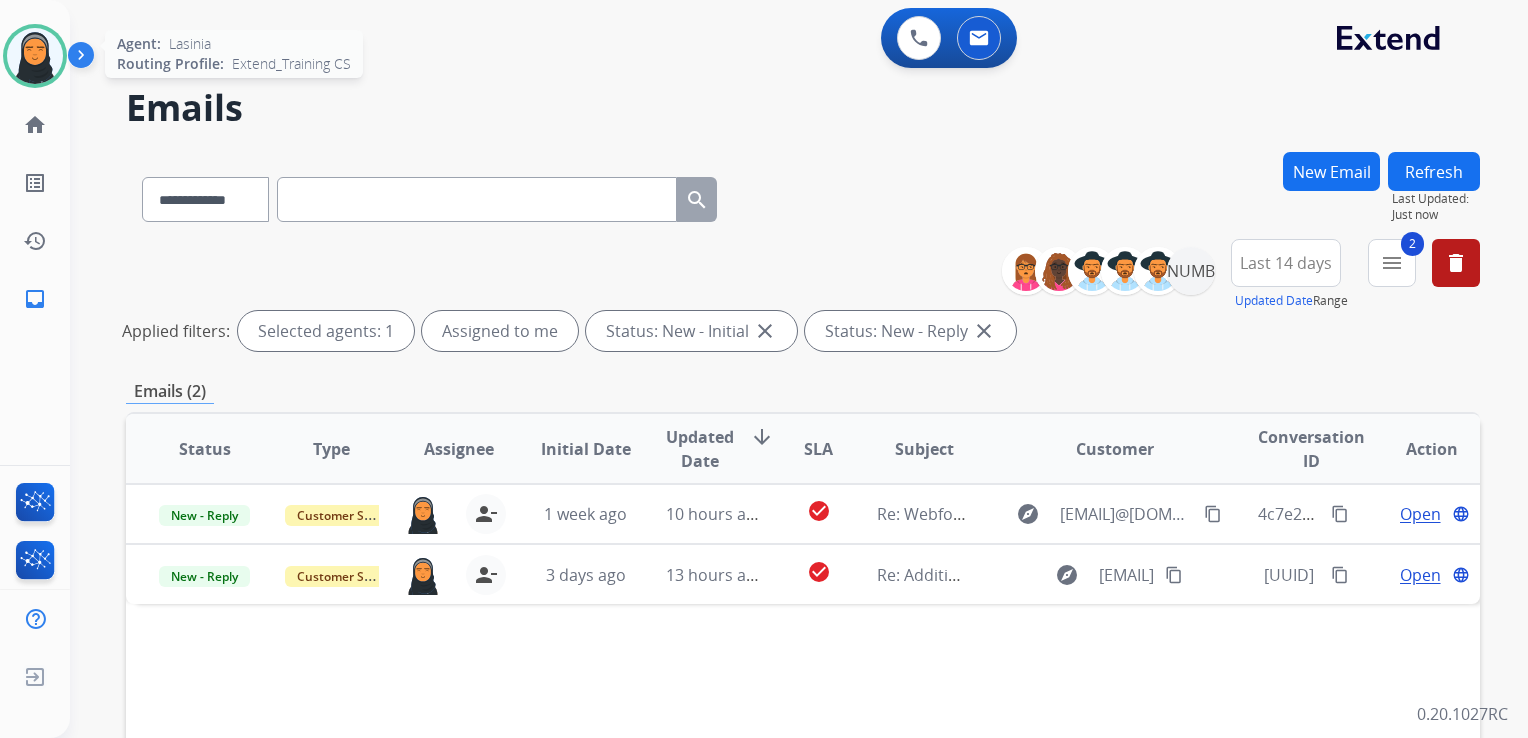 click at bounding box center (35, 56) 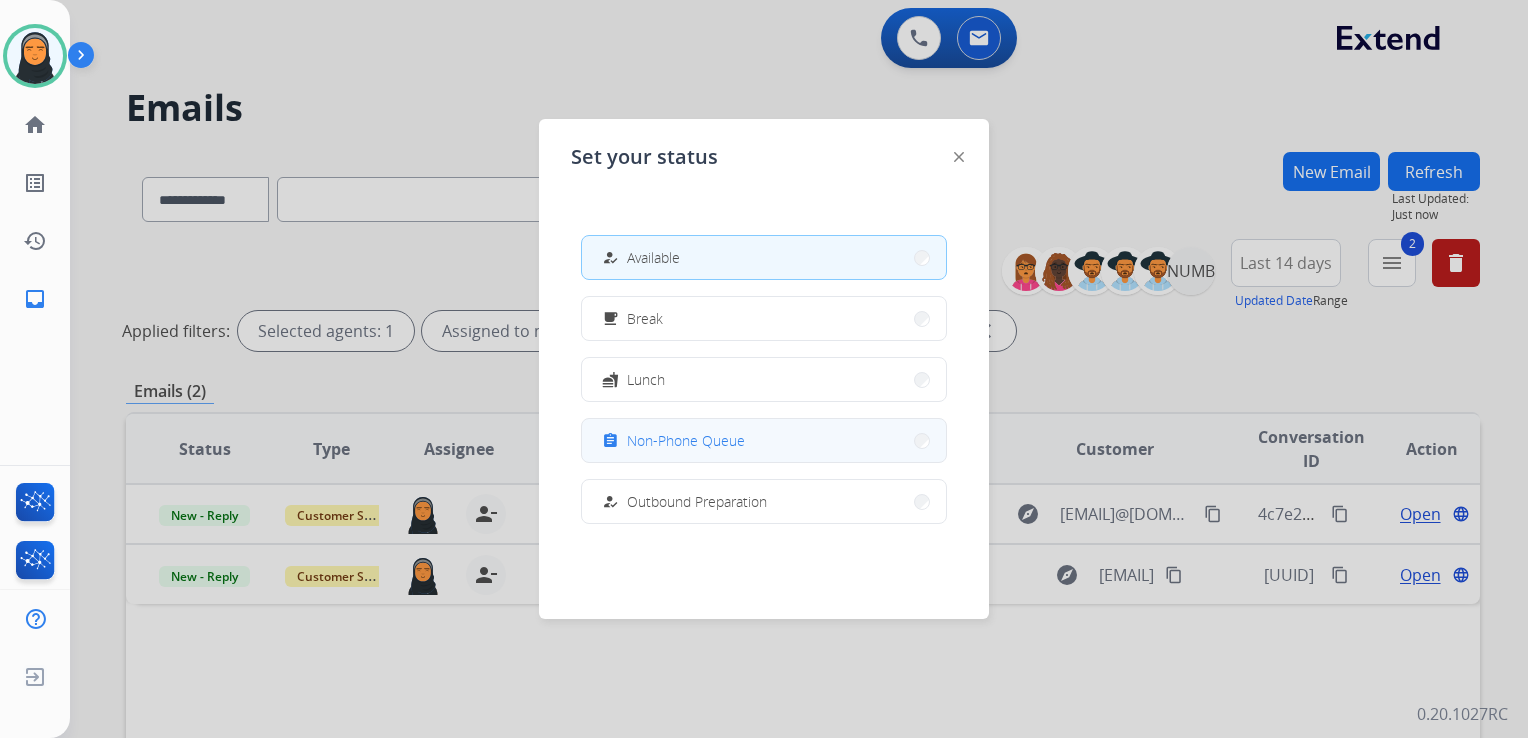 click on "Non-Phone Queue" at bounding box center (686, 440) 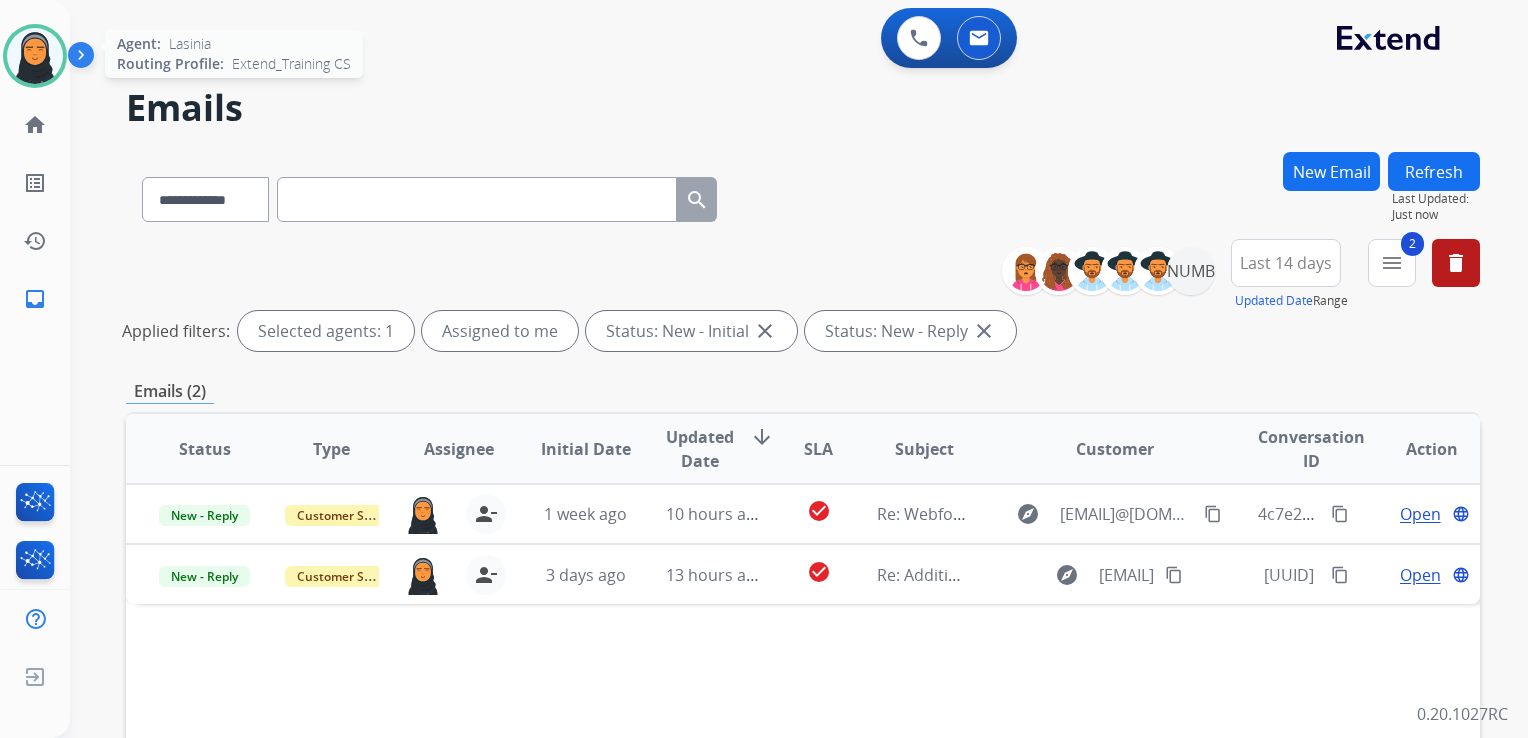click at bounding box center (35, 56) 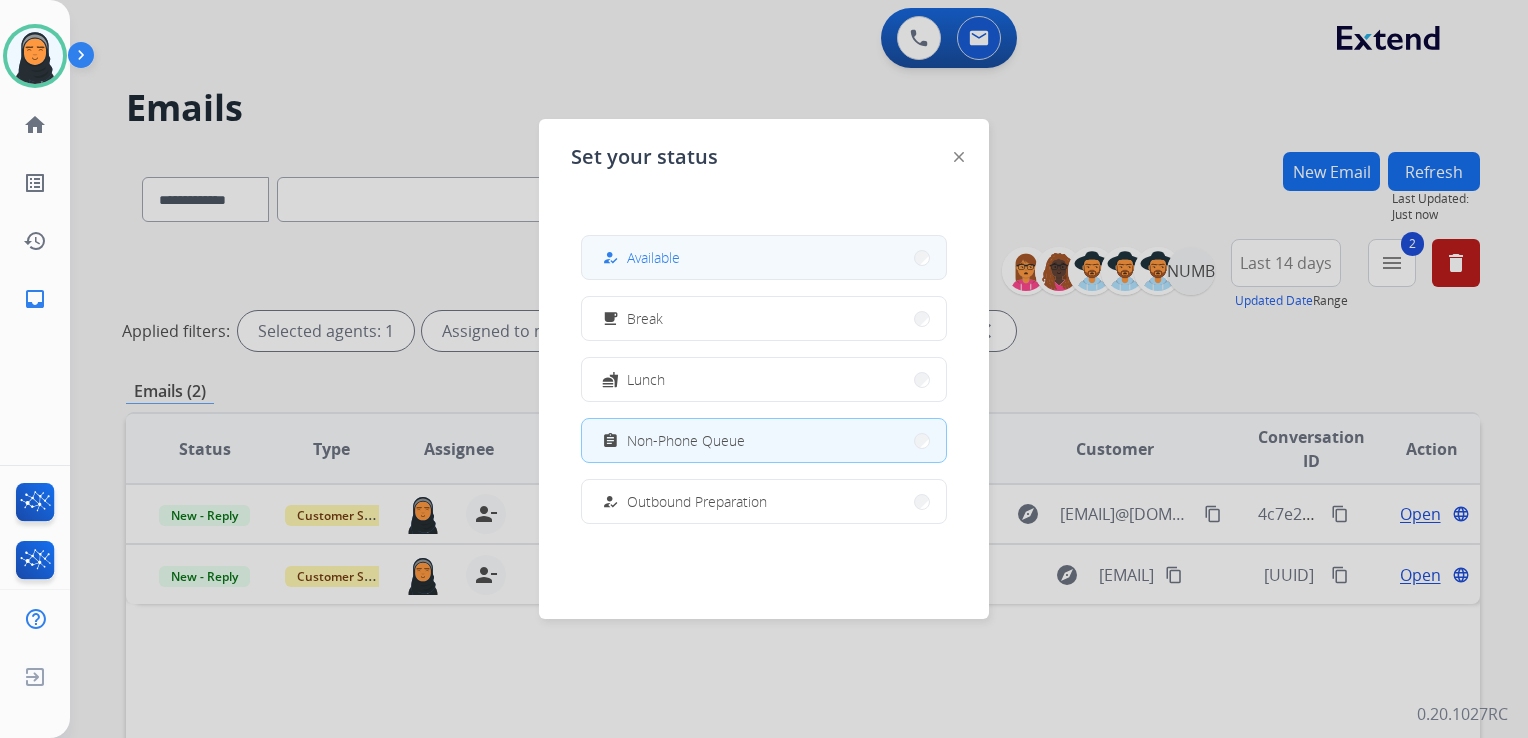 click on "how_to_reg Available" at bounding box center [764, 257] 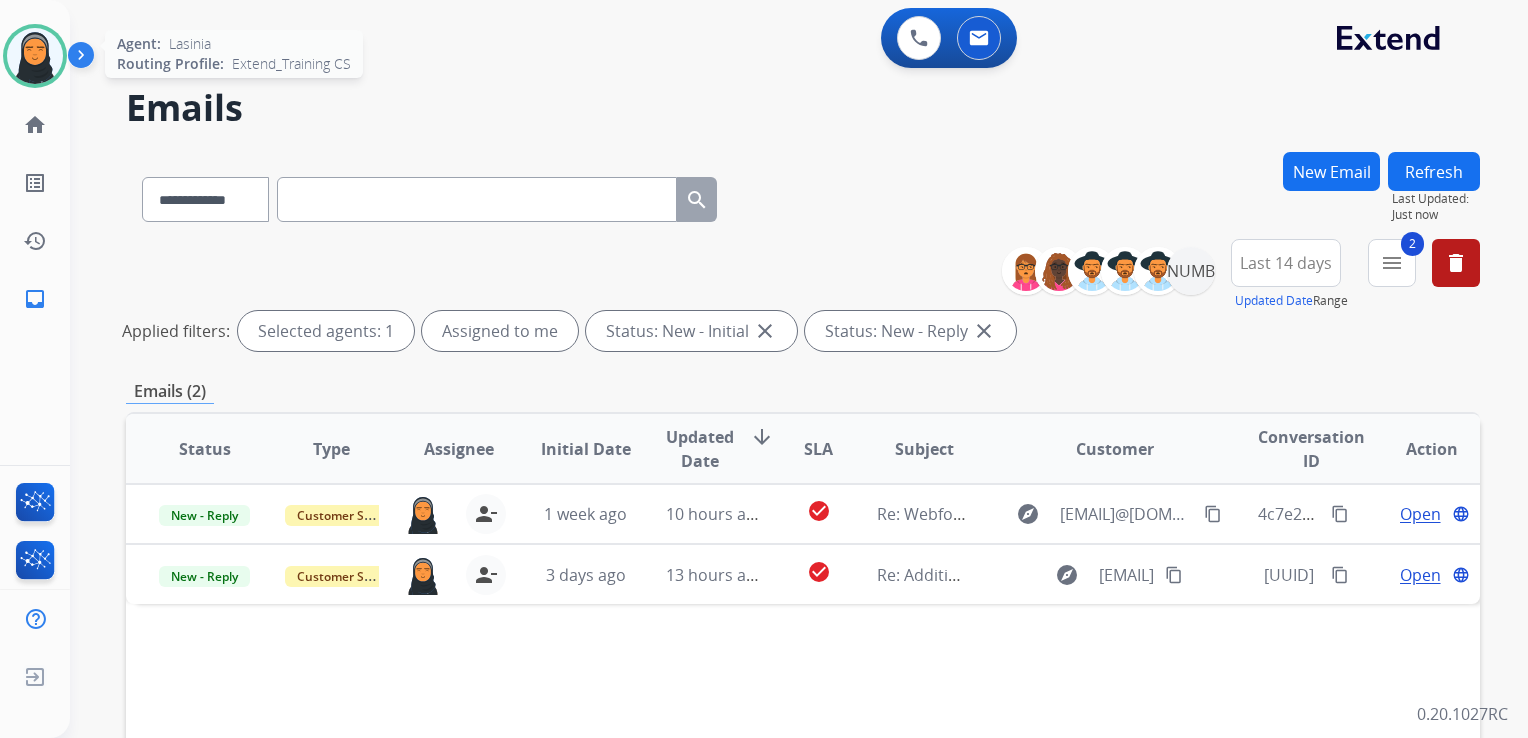 click at bounding box center (35, 56) 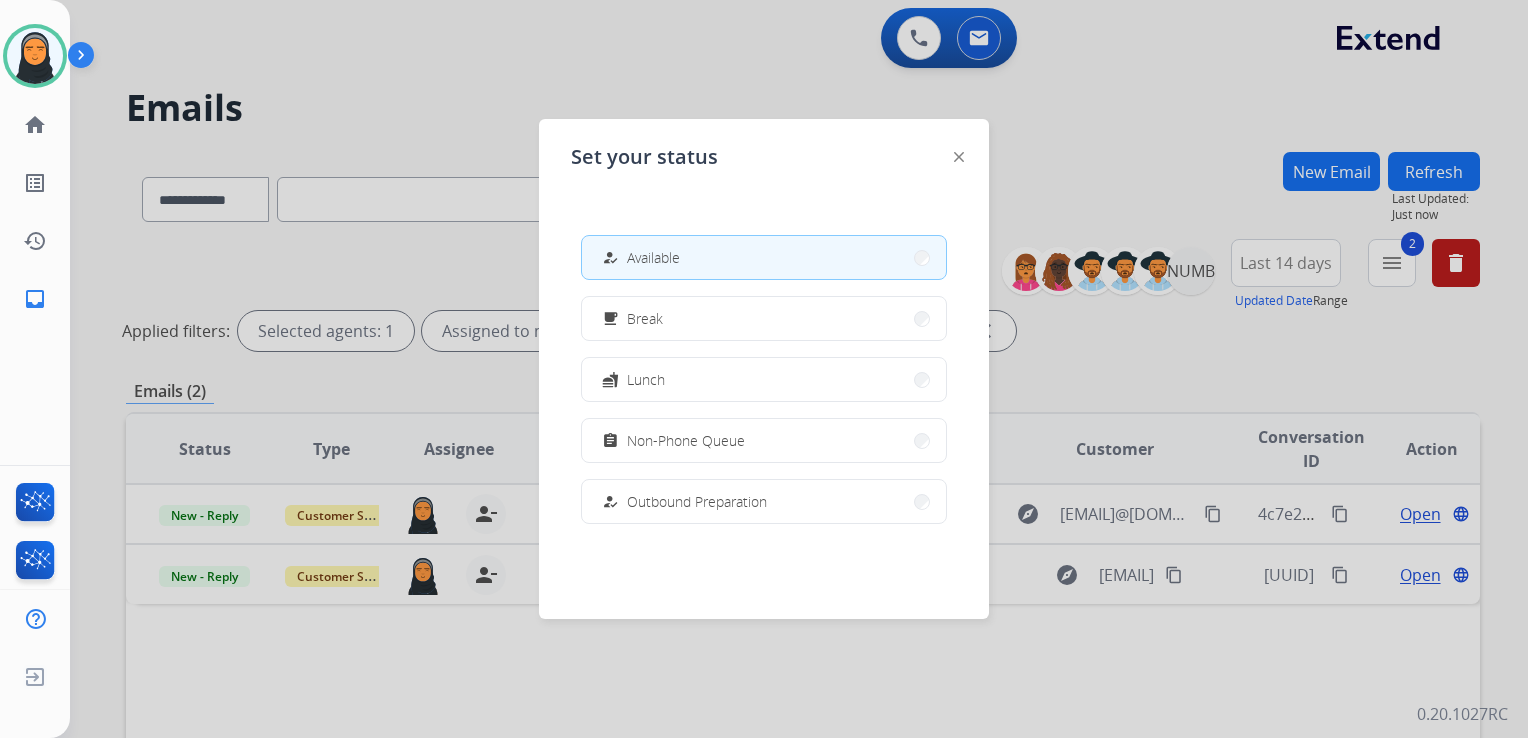 drag, startPoint x: 1154, startPoint y: 85, endPoint x: 1168, endPoint y: 89, distance: 14.56022 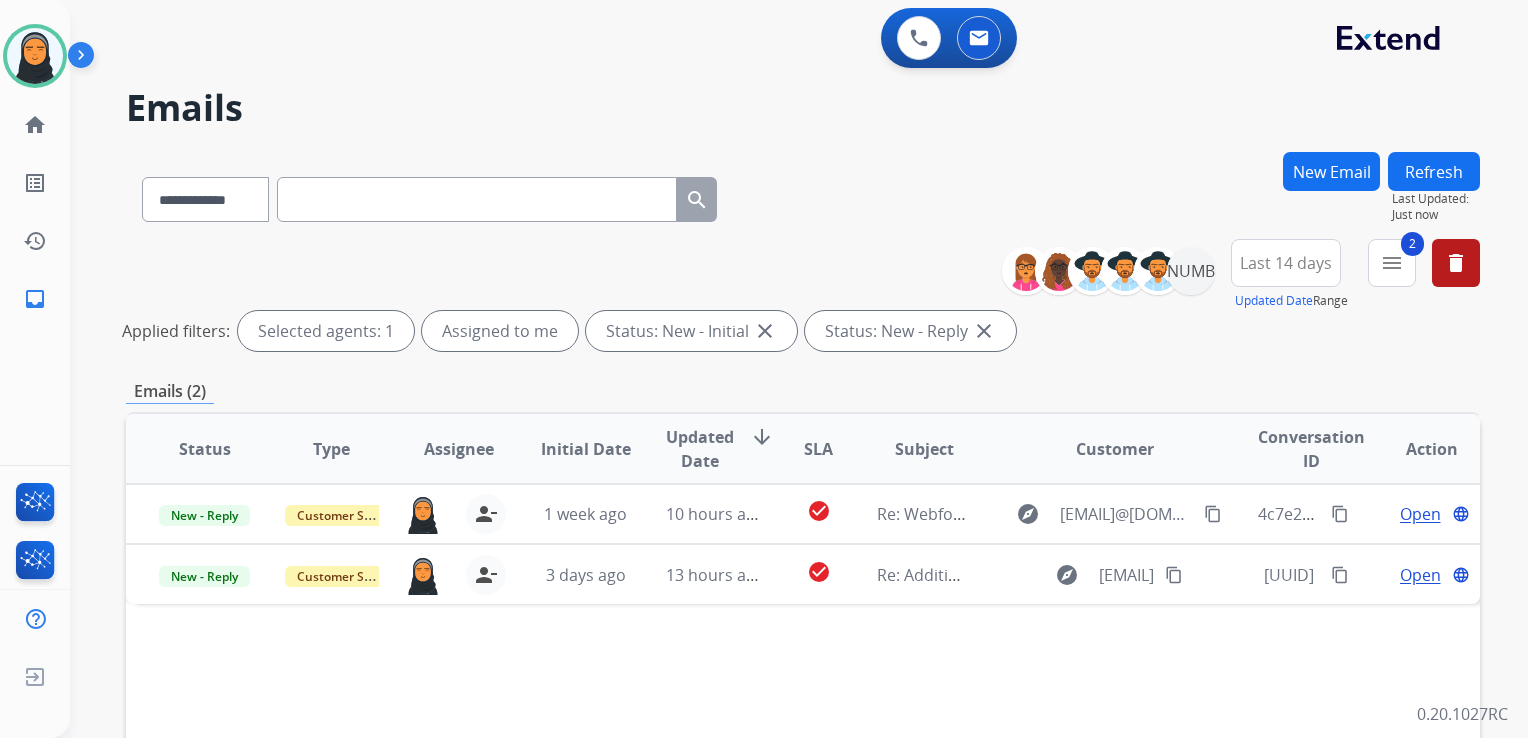 click on "Refresh" at bounding box center [1434, 171] 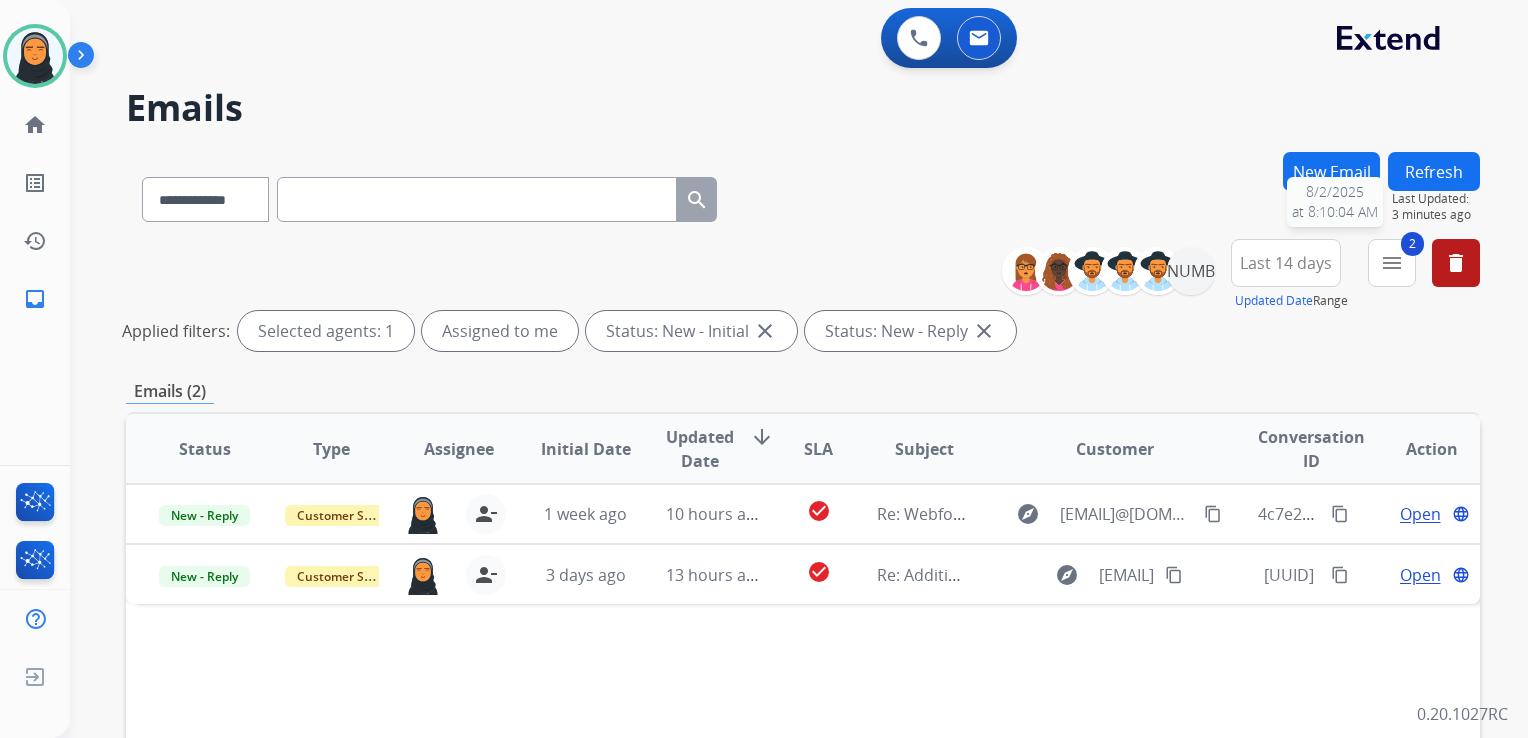 click on "Refresh" at bounding box center (1434, 171) 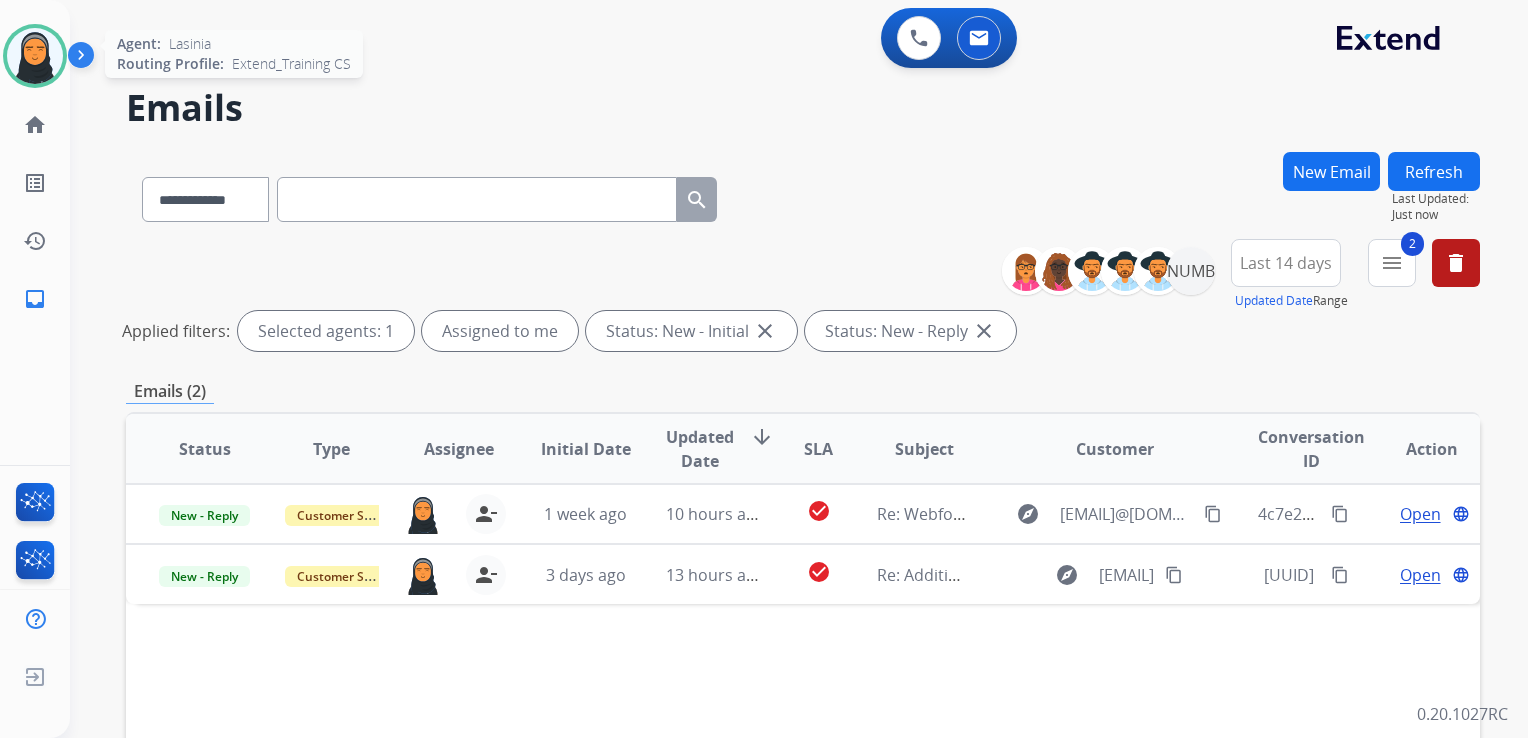 click at bounding box center (35, 56) 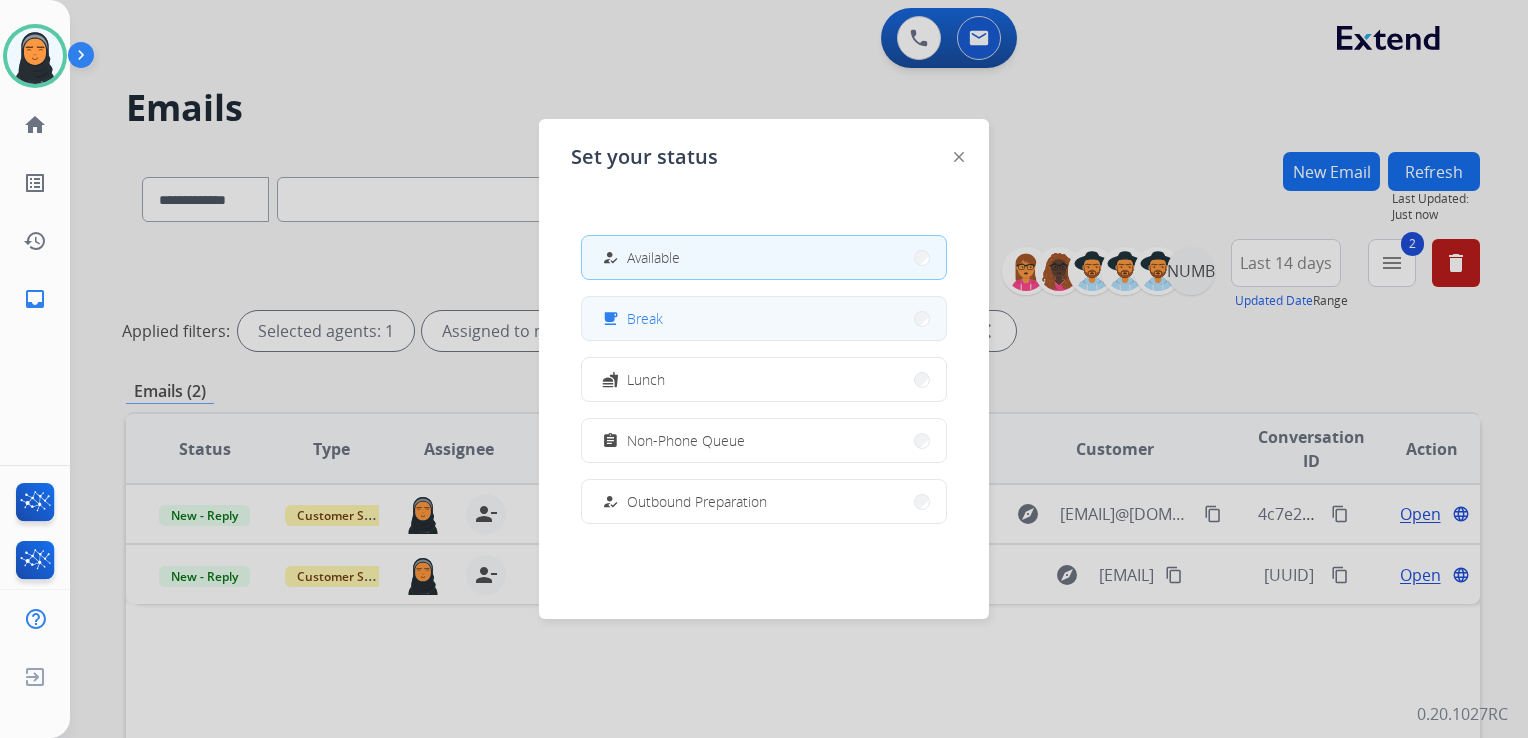 click on "free_breakfast Break" at bounding box center [764, 318] 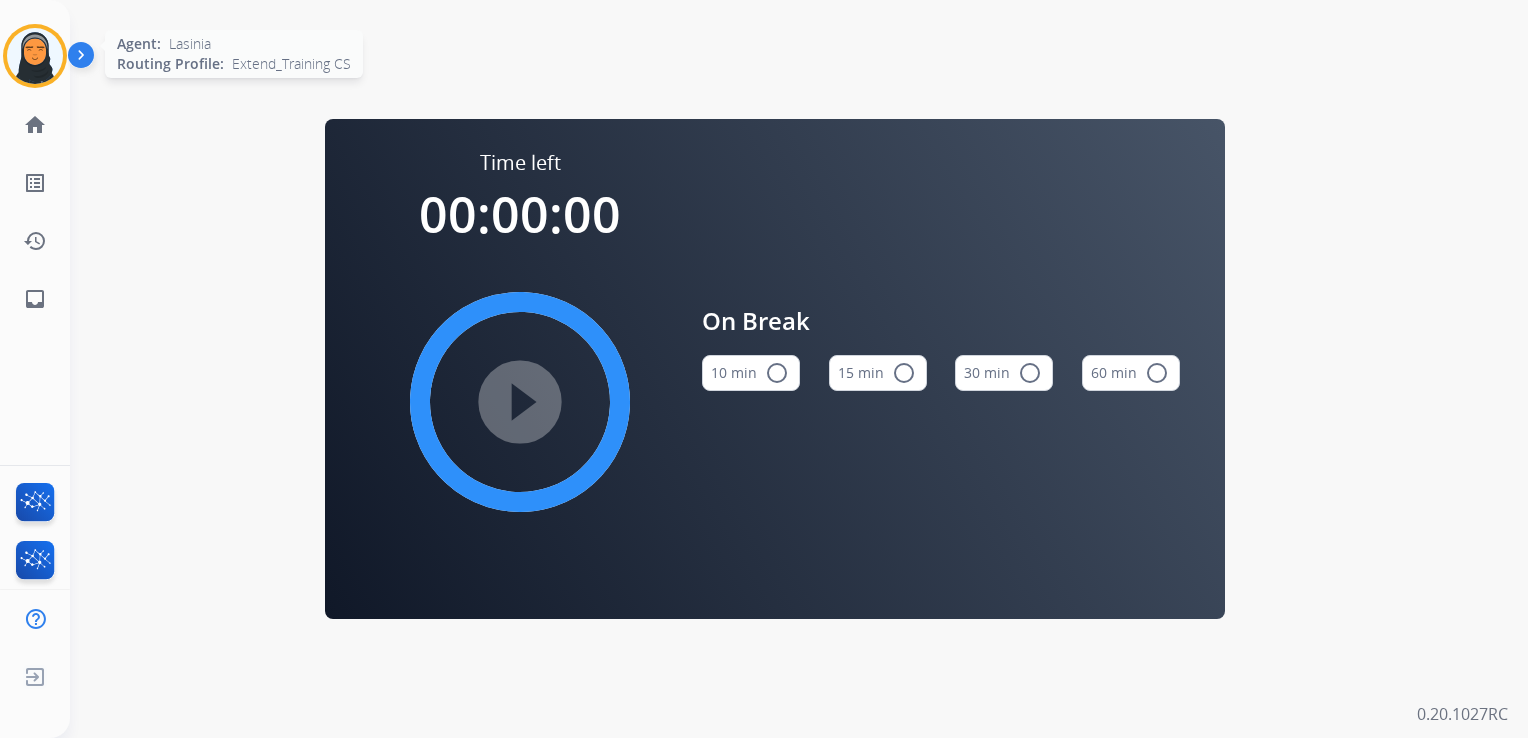 click at bounding box center (35, 56) 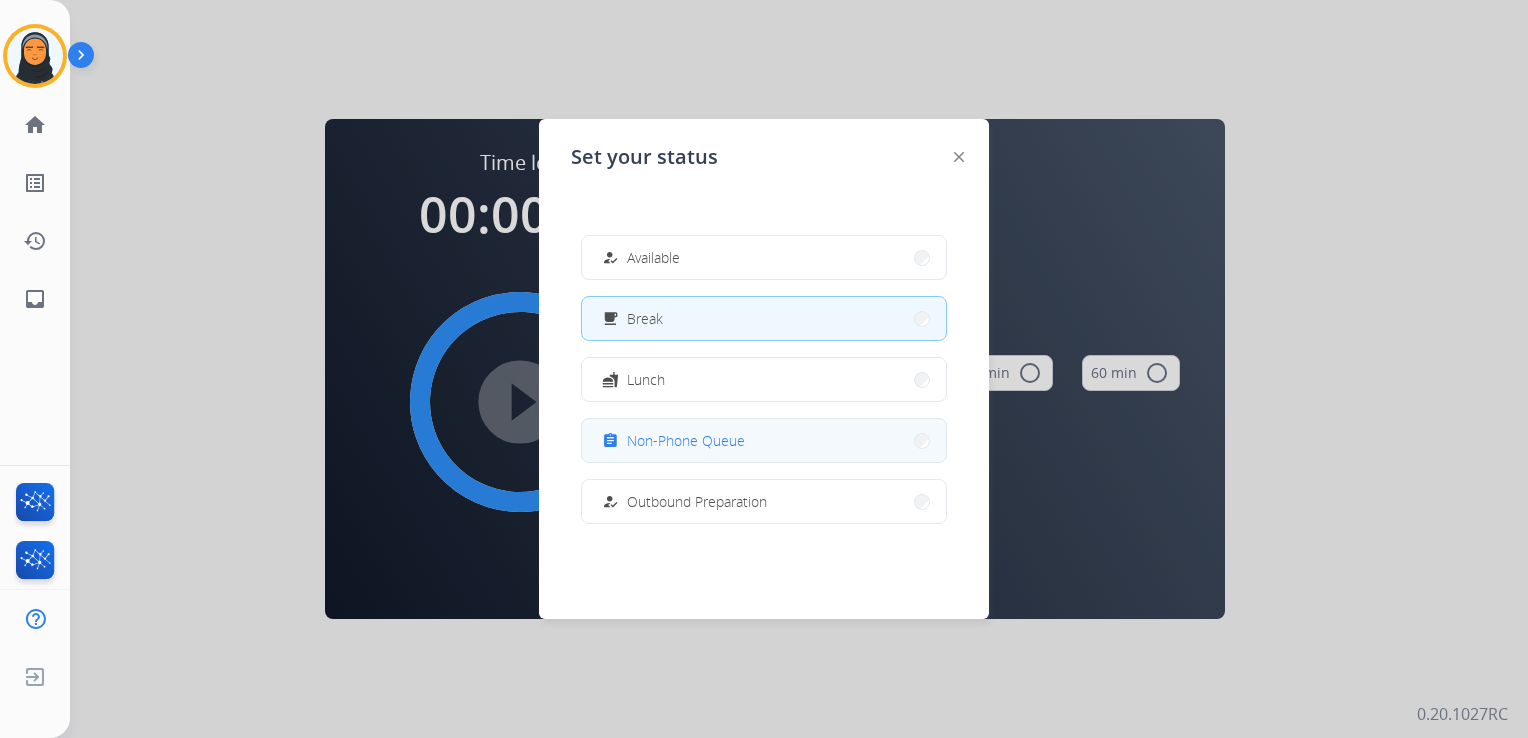 click on "Non-Phone Queue" at bounding box center (686, 440) 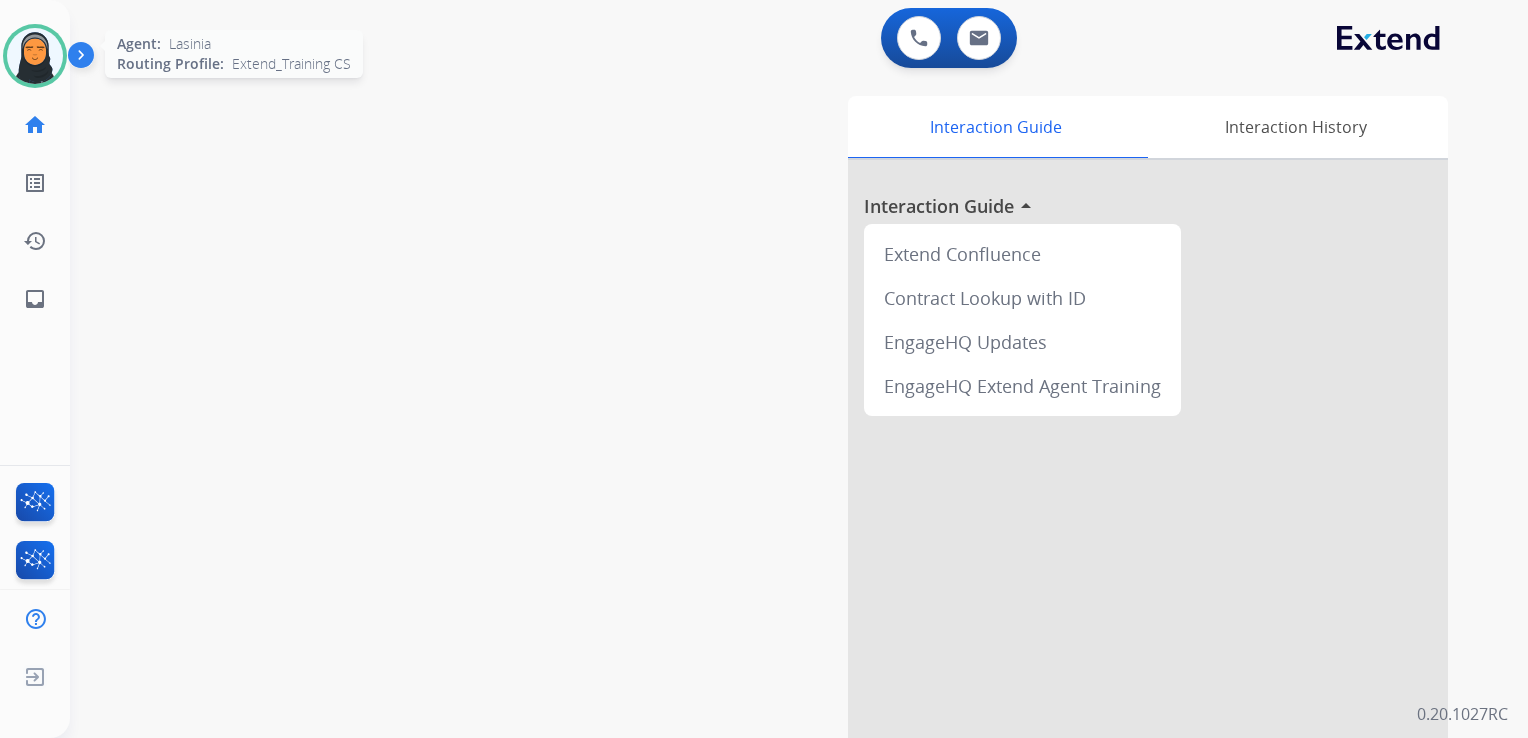 click at bounding box center [35, 56] 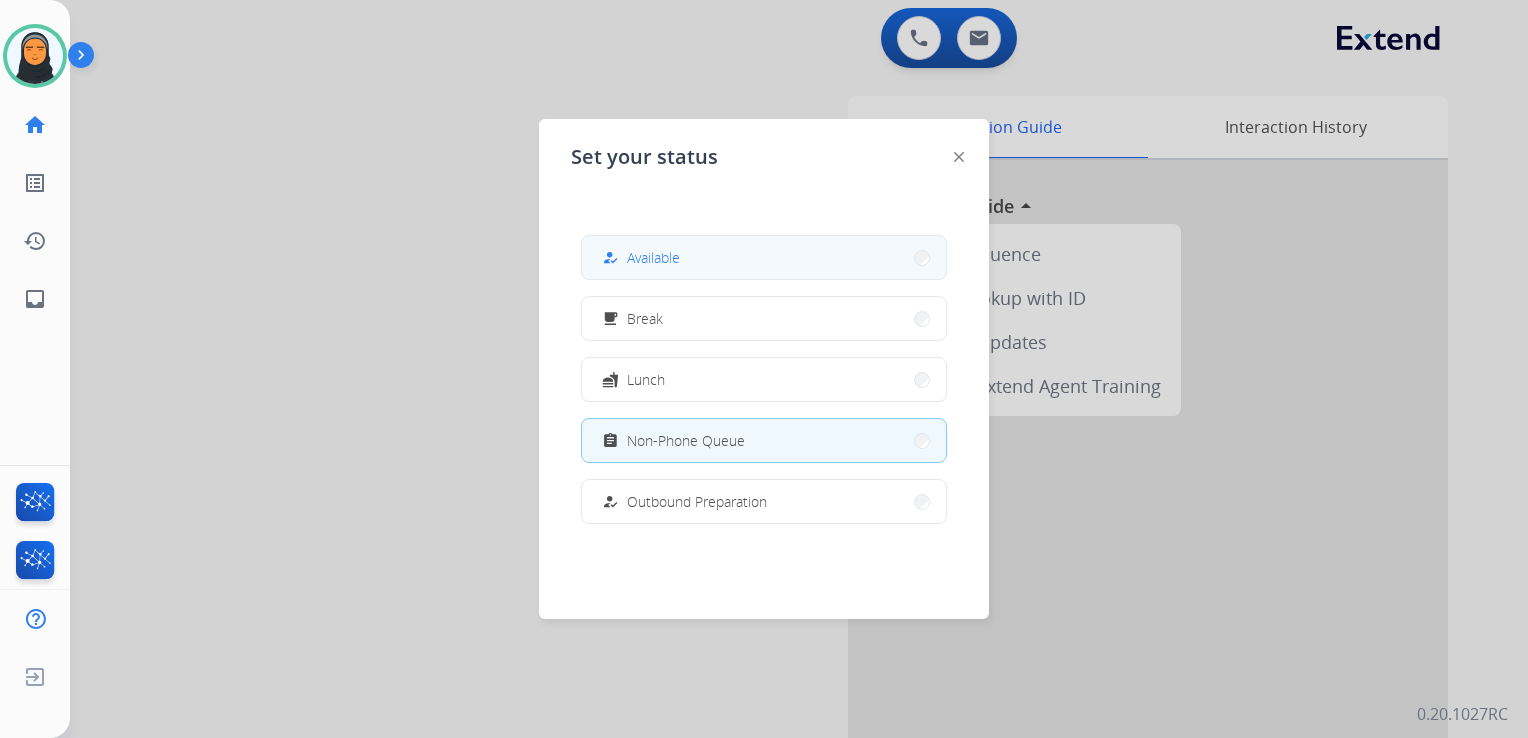click on "how_to_reg Available" at bounding box center [764, 257] 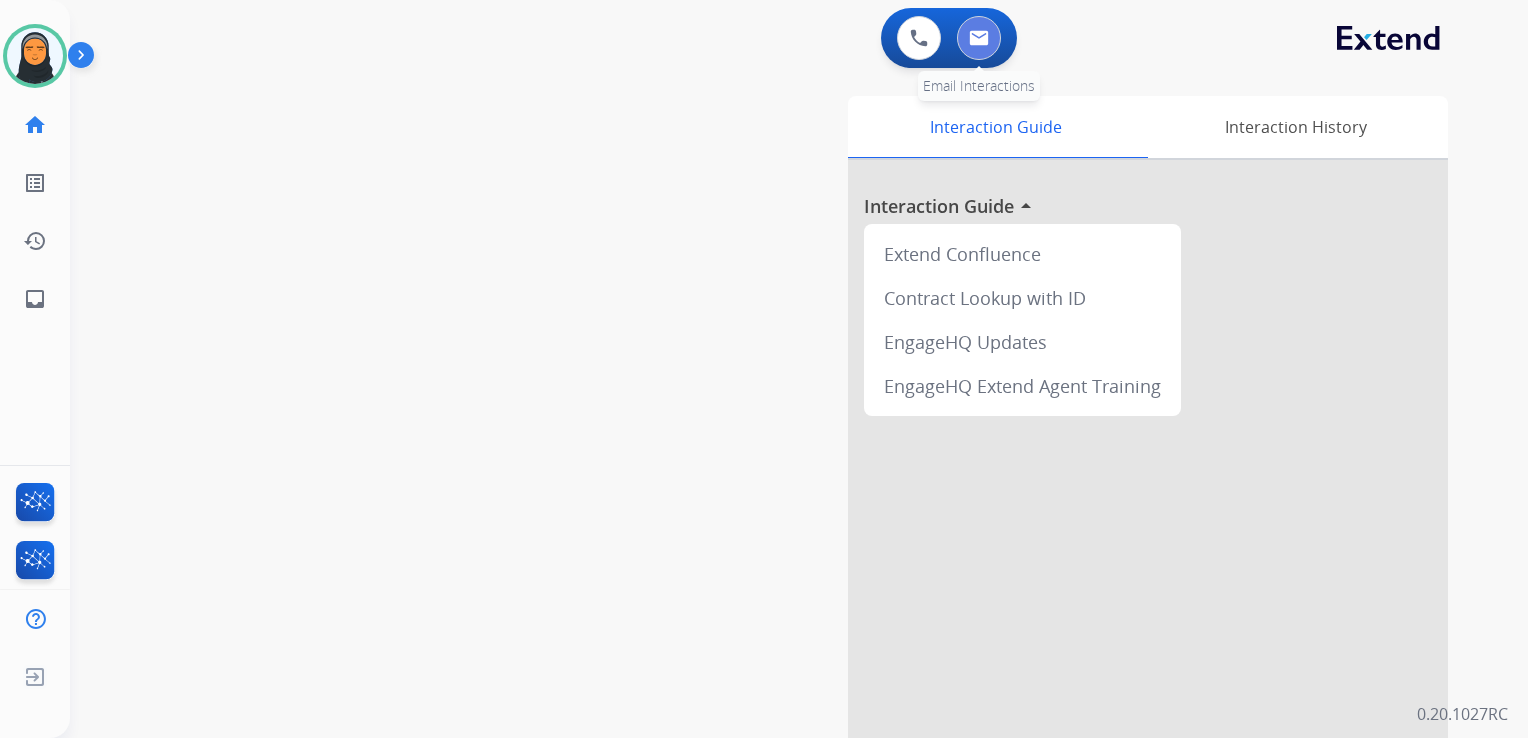 click at bounding box center (979, 38) 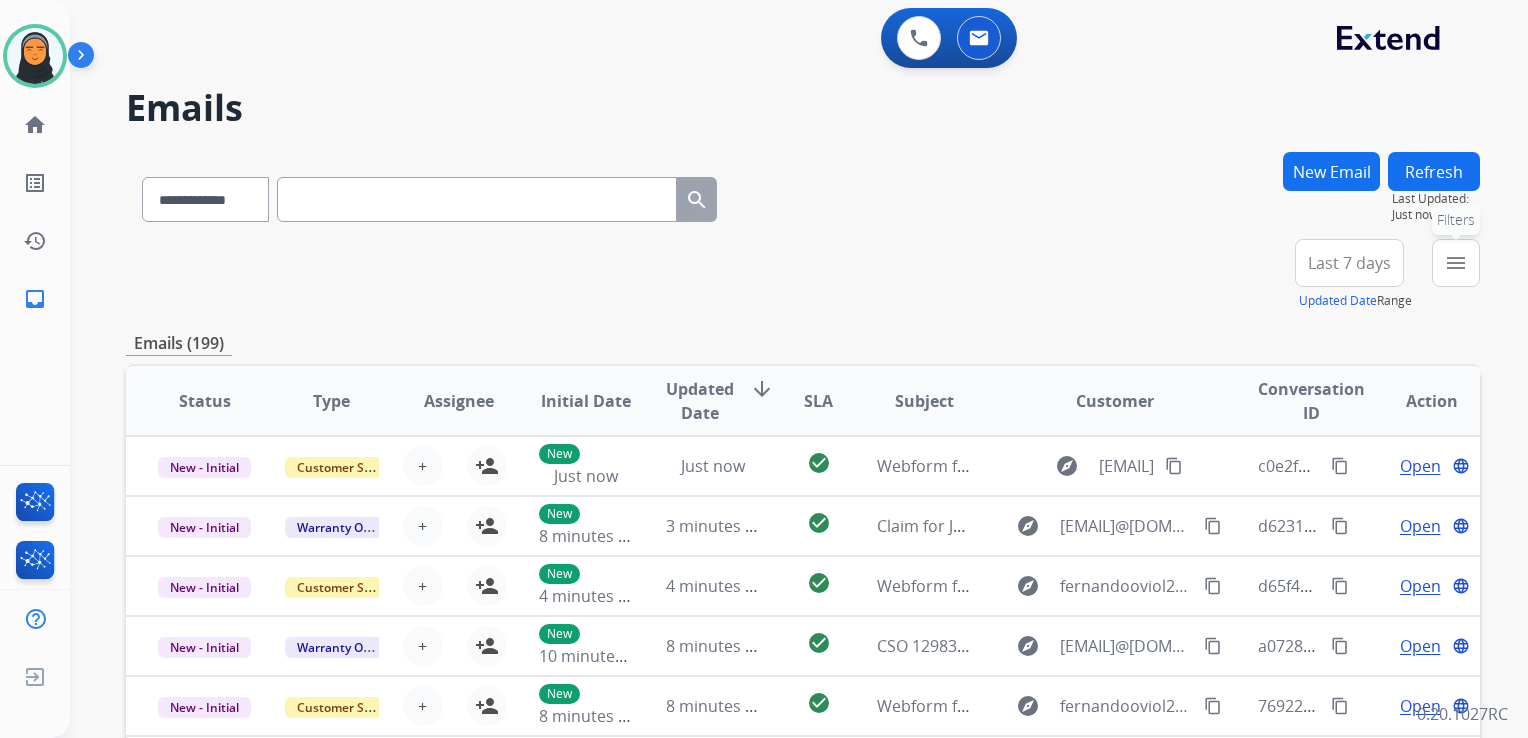click on "menu  Filters" at bounding box center [1456, 263] 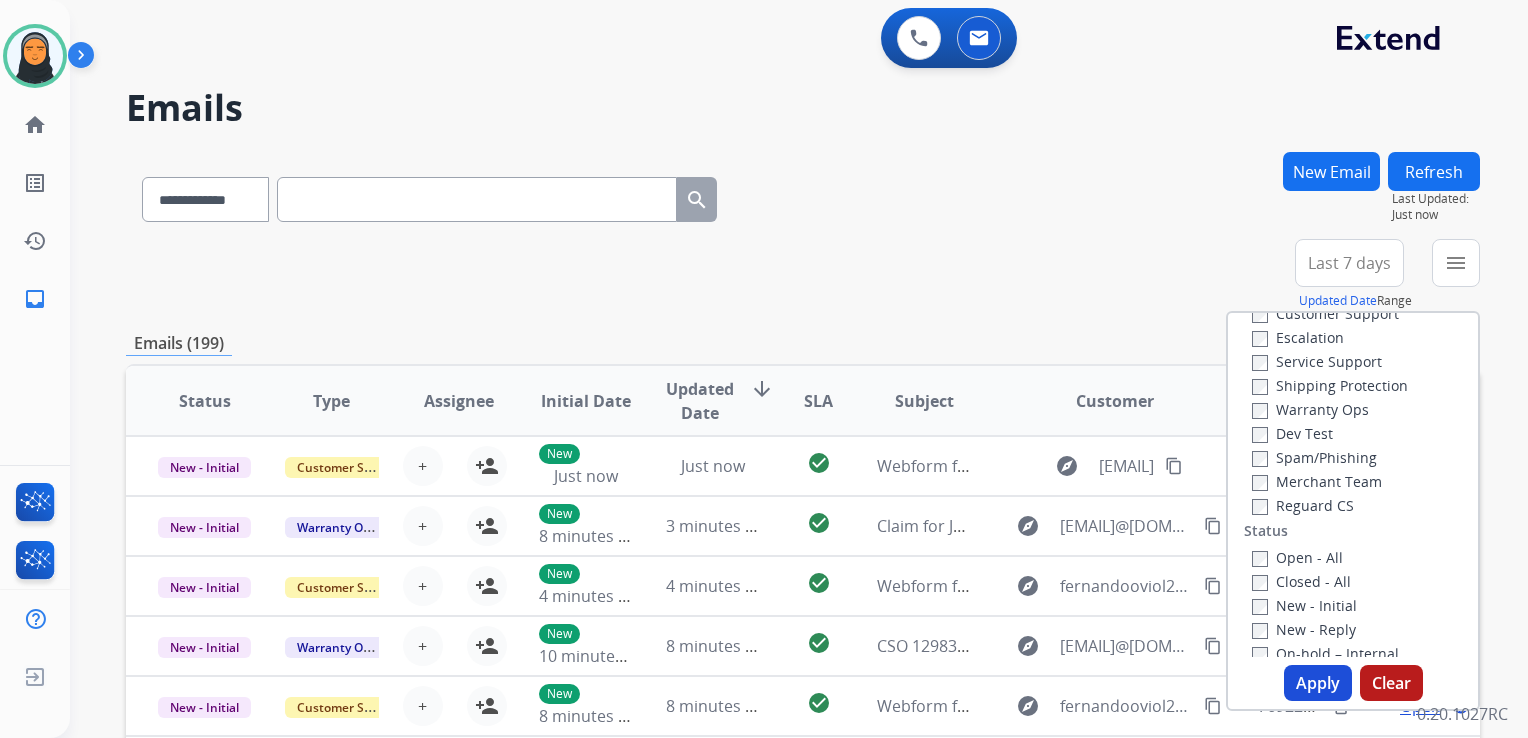 scroll, scrollTop: 200, scrollLeft: 0, axis: vertical 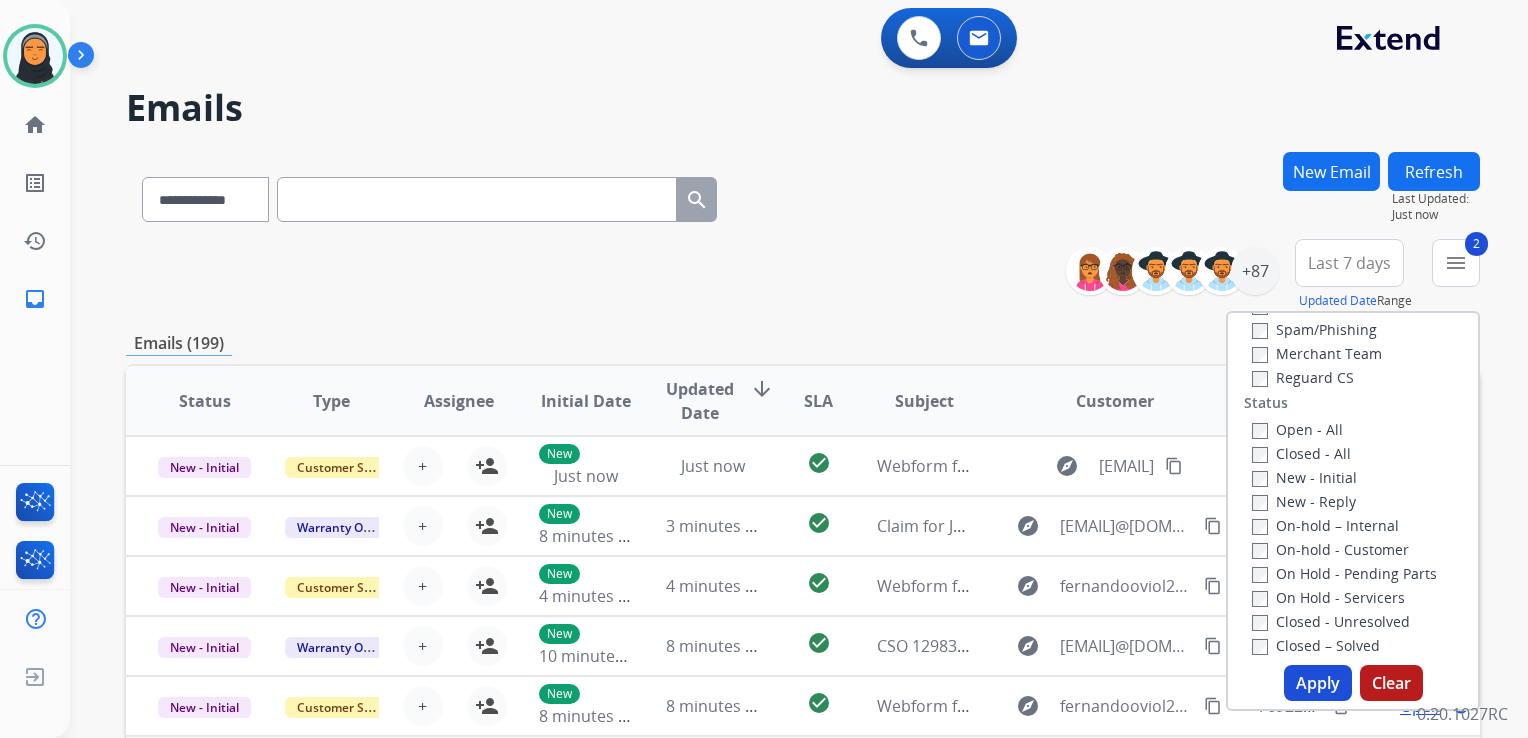 click on "Apply" at bounding box center [1318, 683] 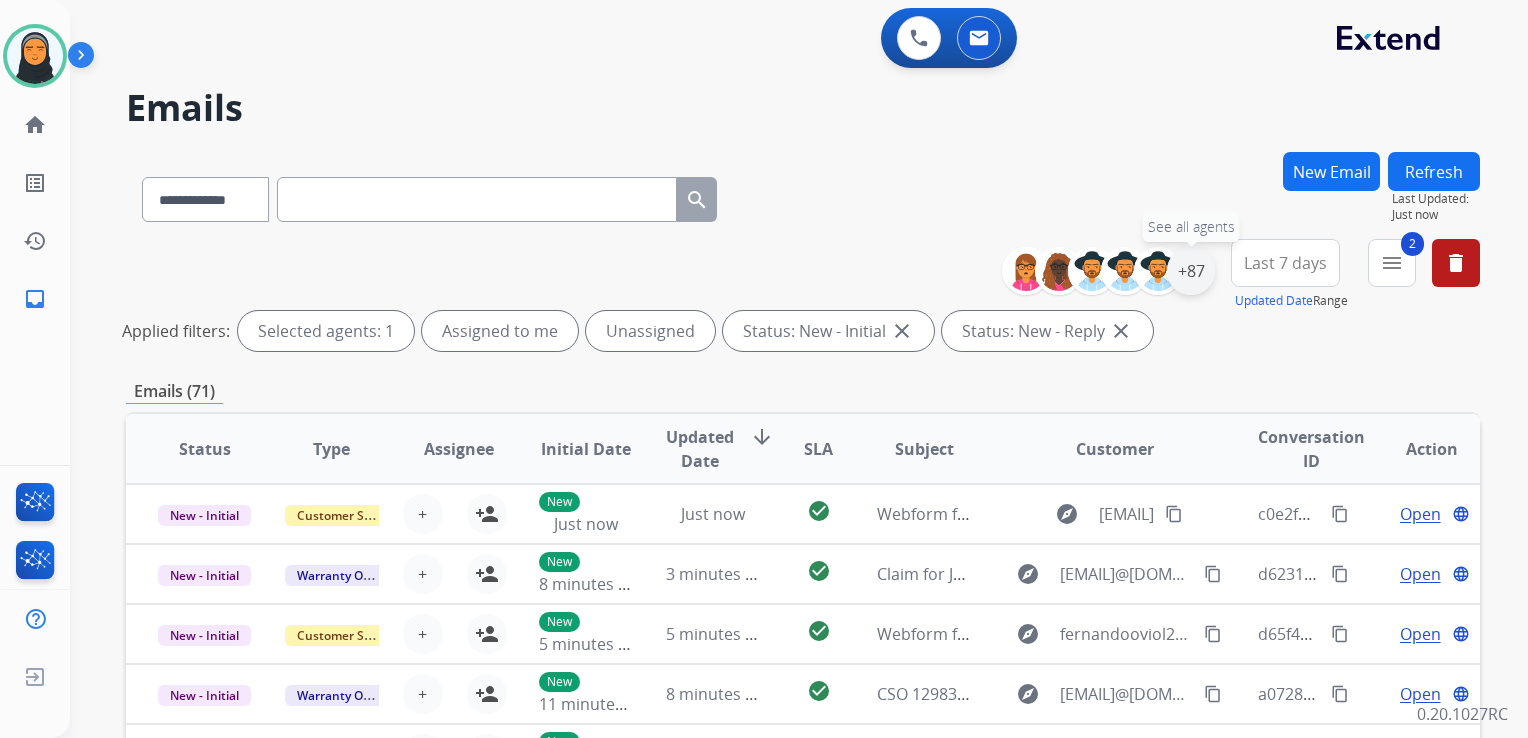 click on "+87" at bounding box center [1191, 271] 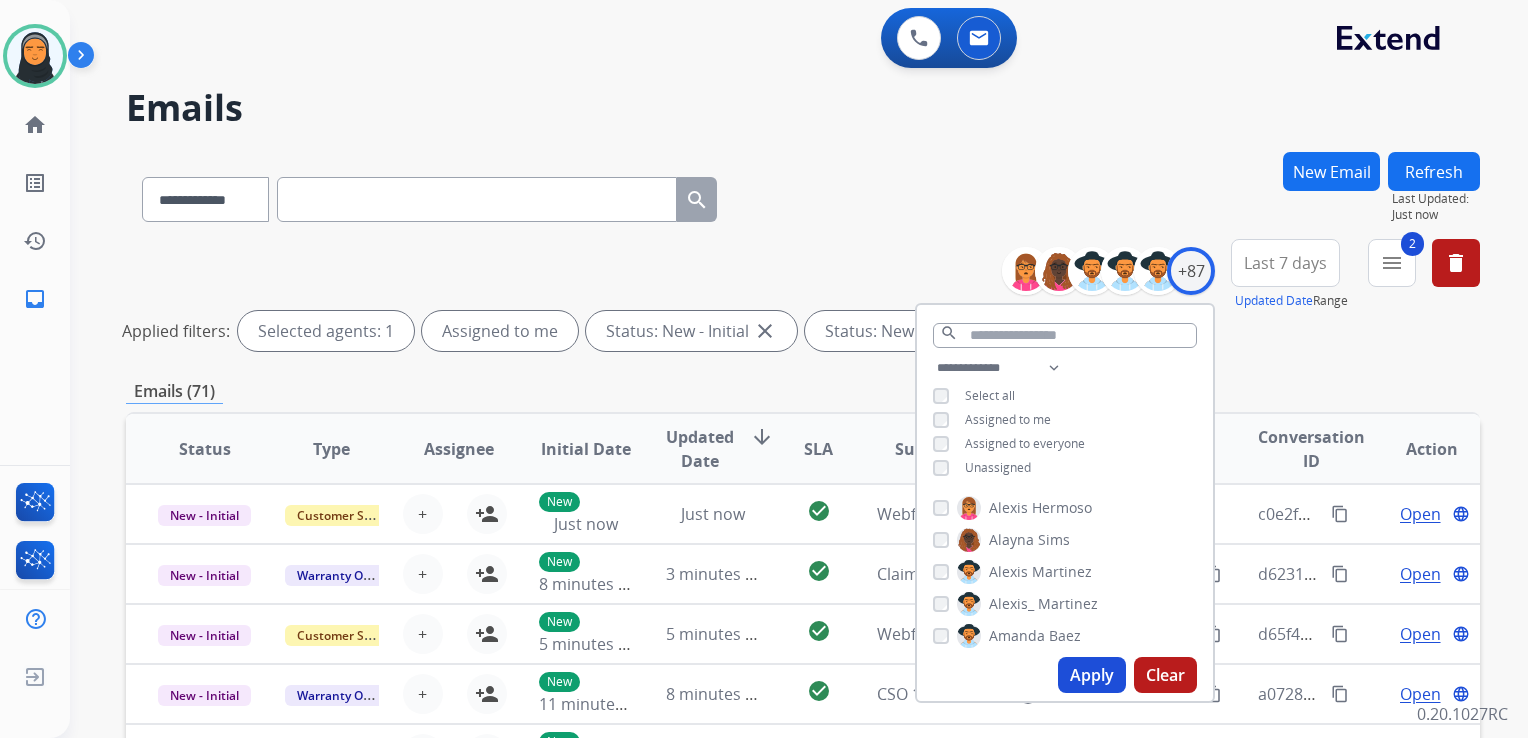 click on "Apply" at bounding box center (1092, 675) 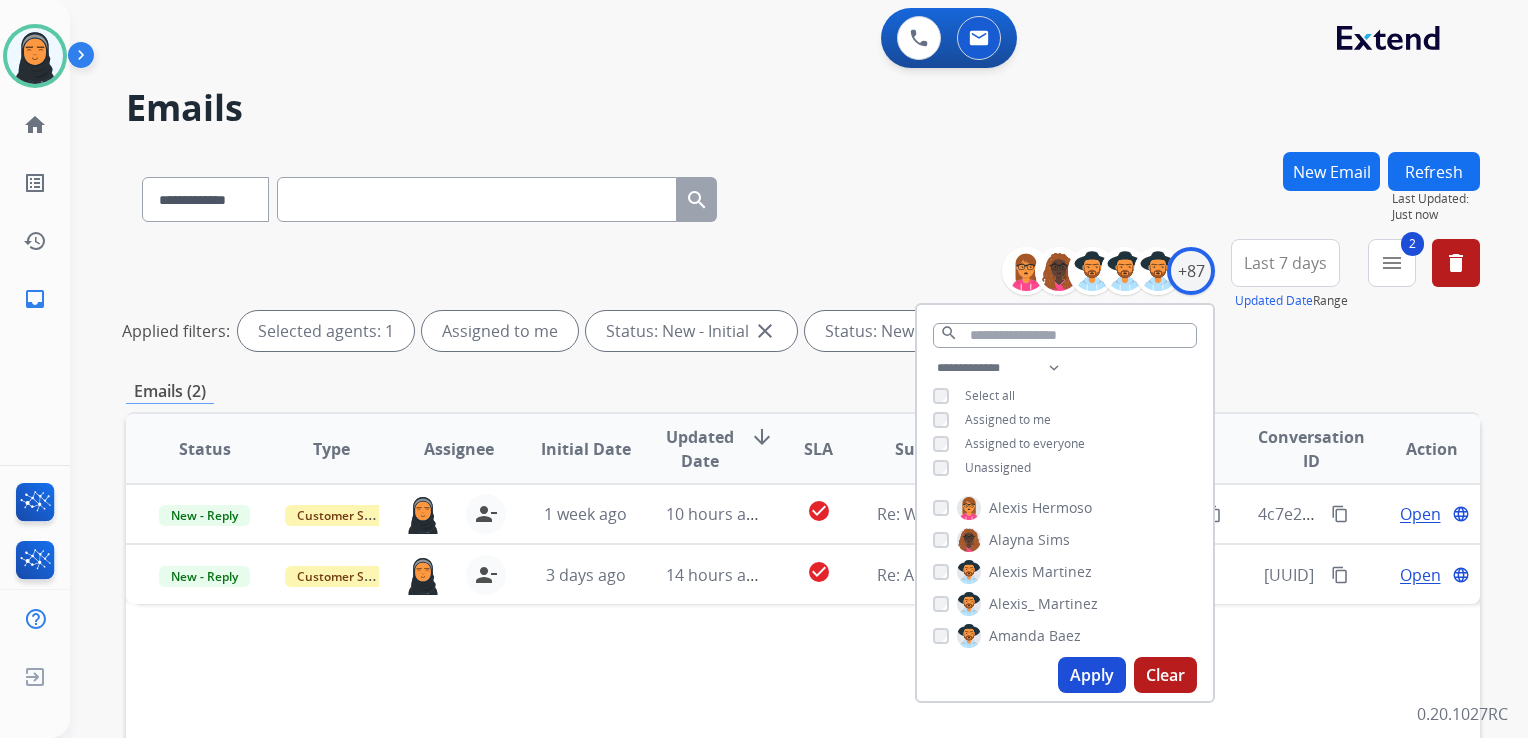 click on "**********" at bounding box center (803, 195) 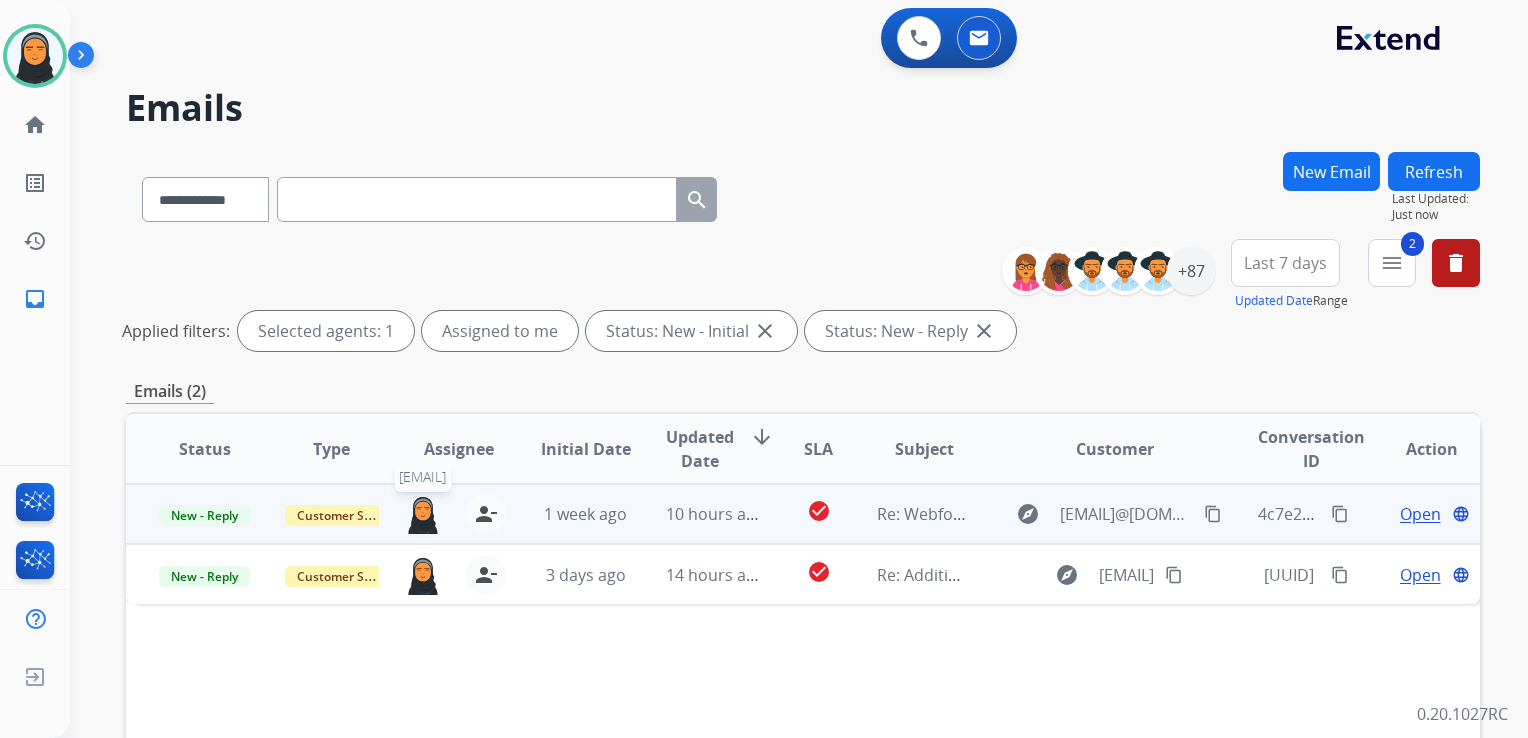 click at bounding box center [423, 514] 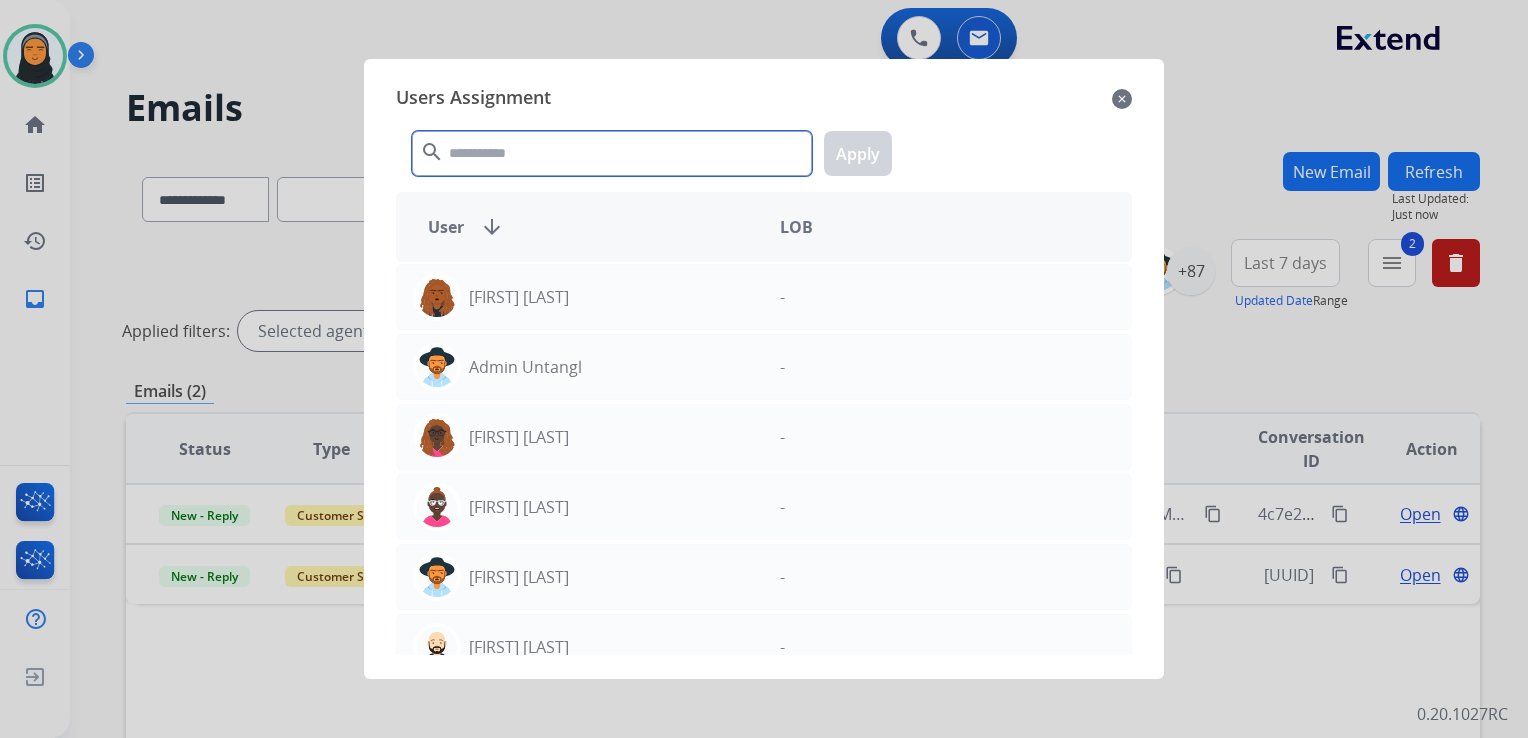 click 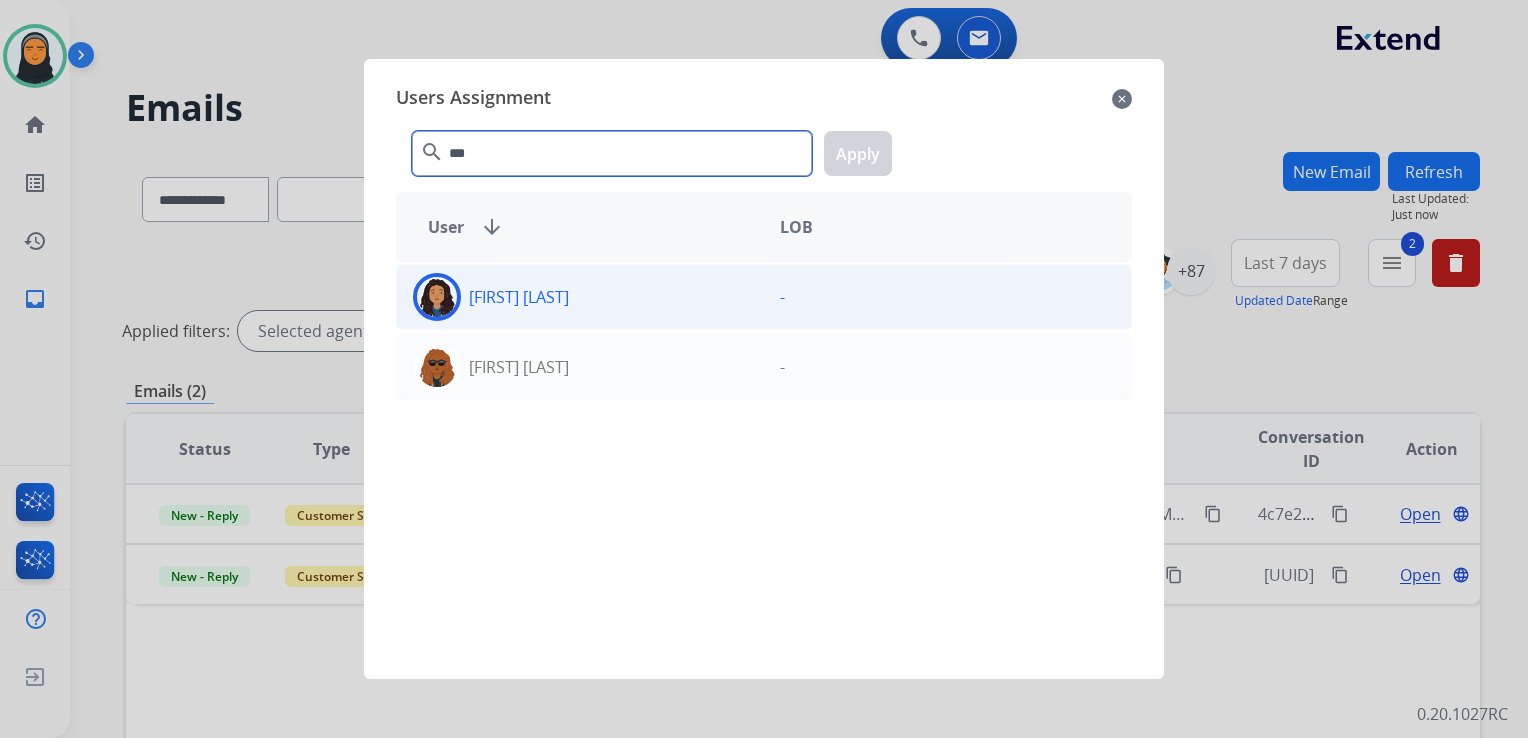 type on "***" 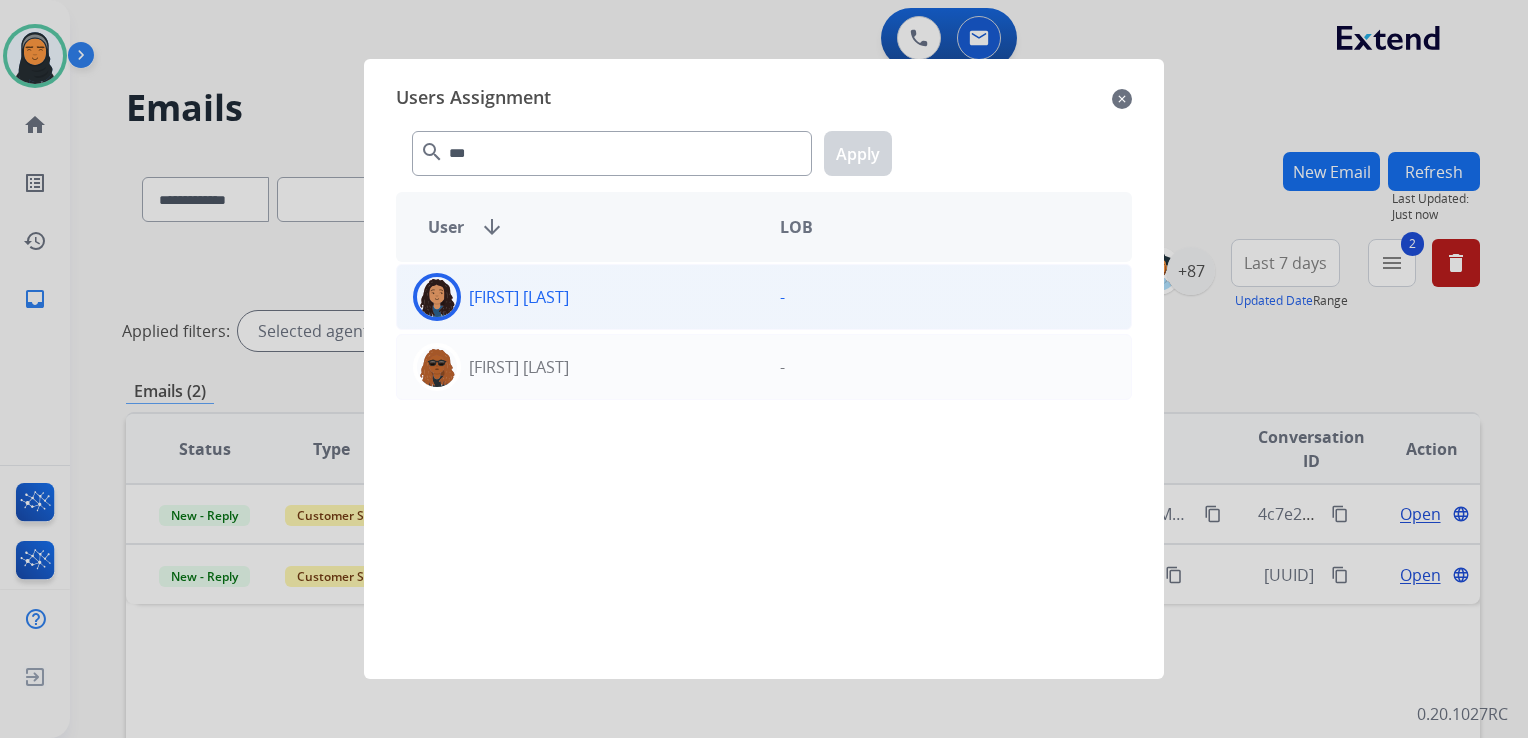 click on "Jada  Key" 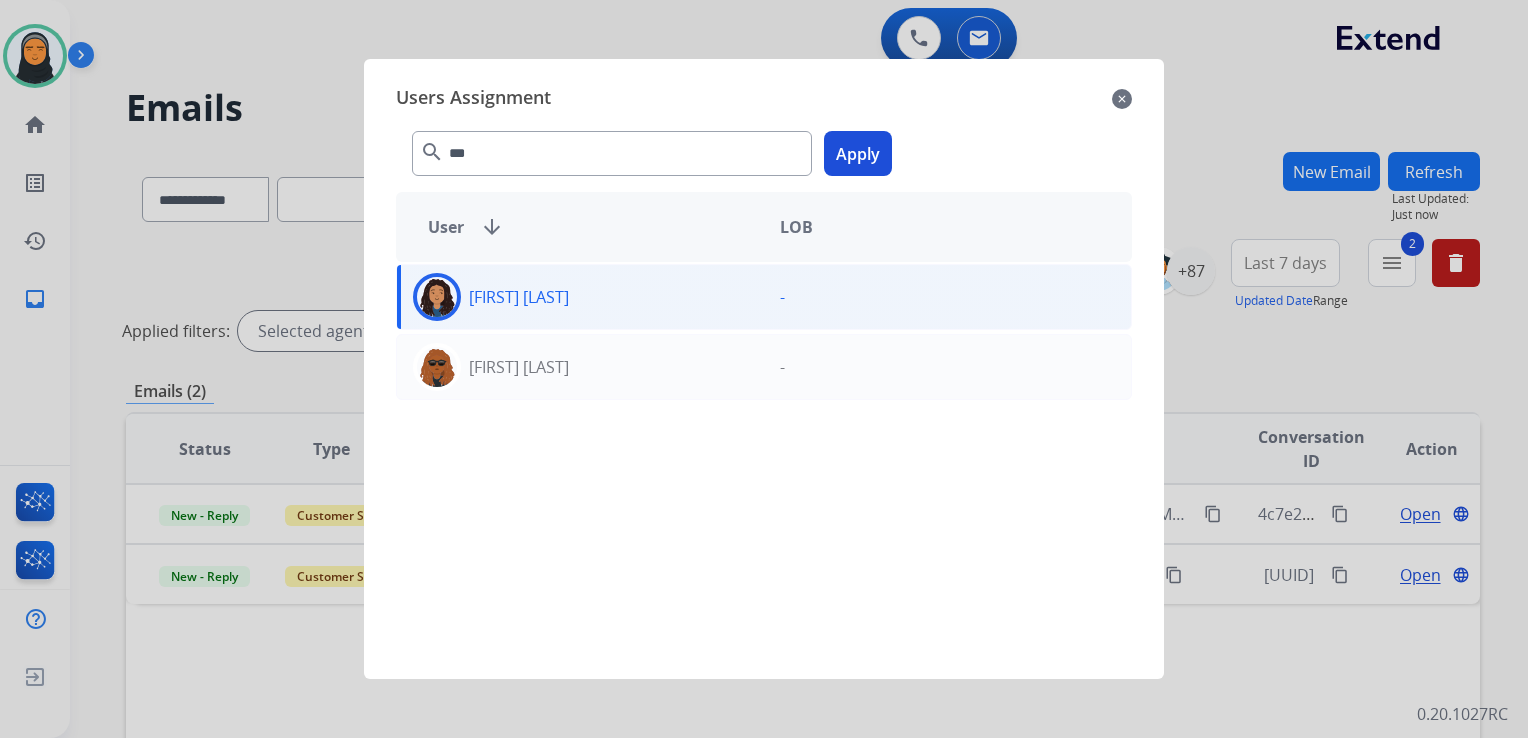 click on "Apply" 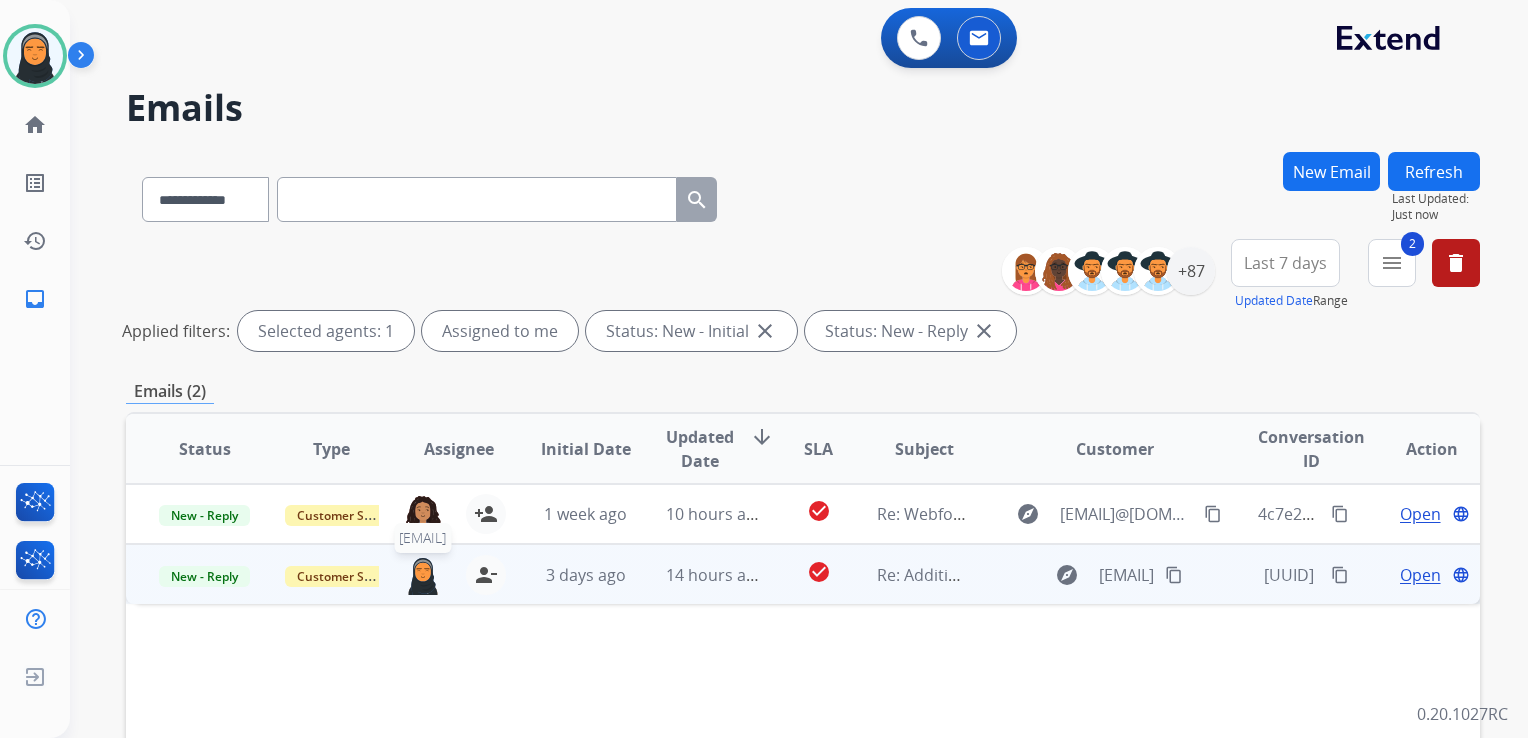 click at bounding box center [423, 575] 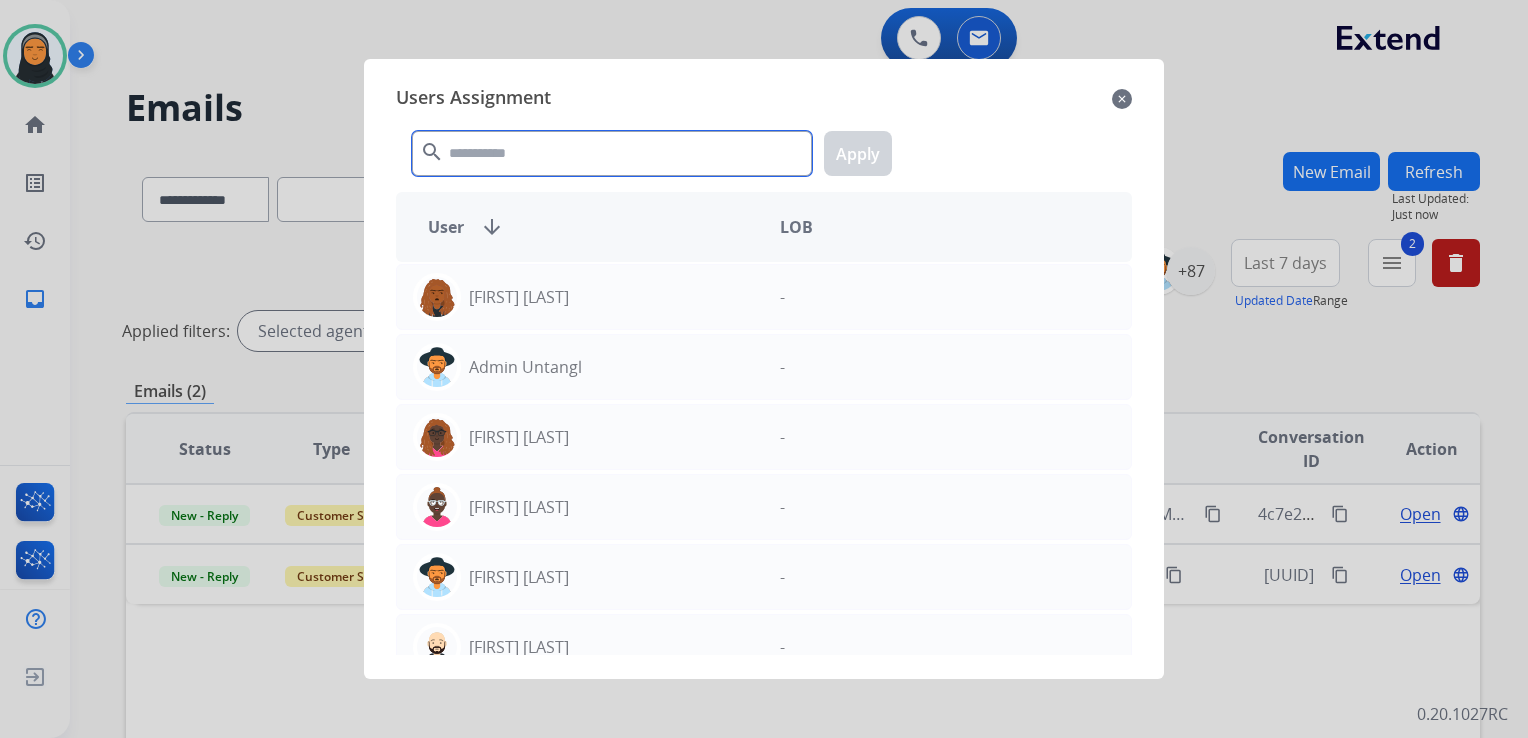 click 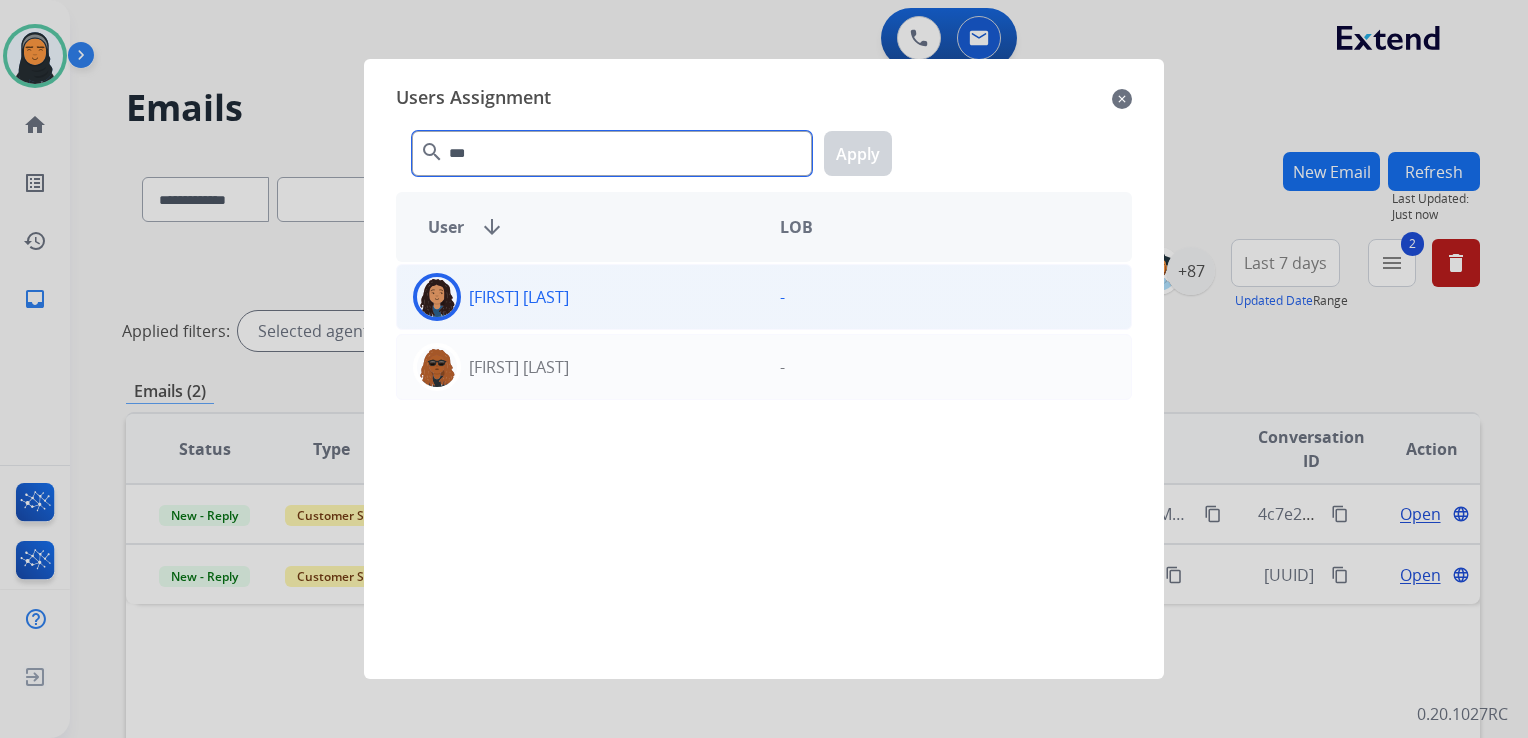 type on "***" 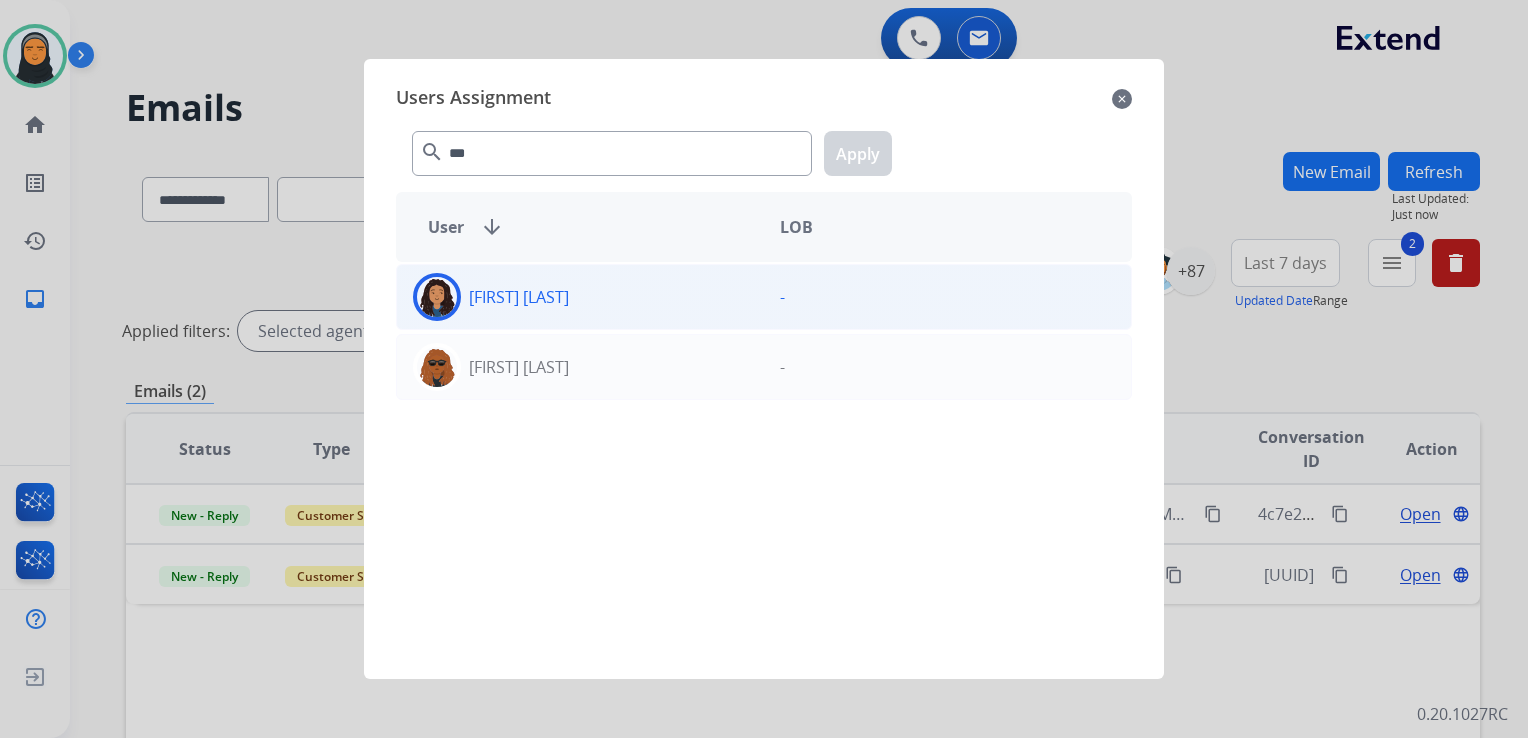 click on "Jada  Key" 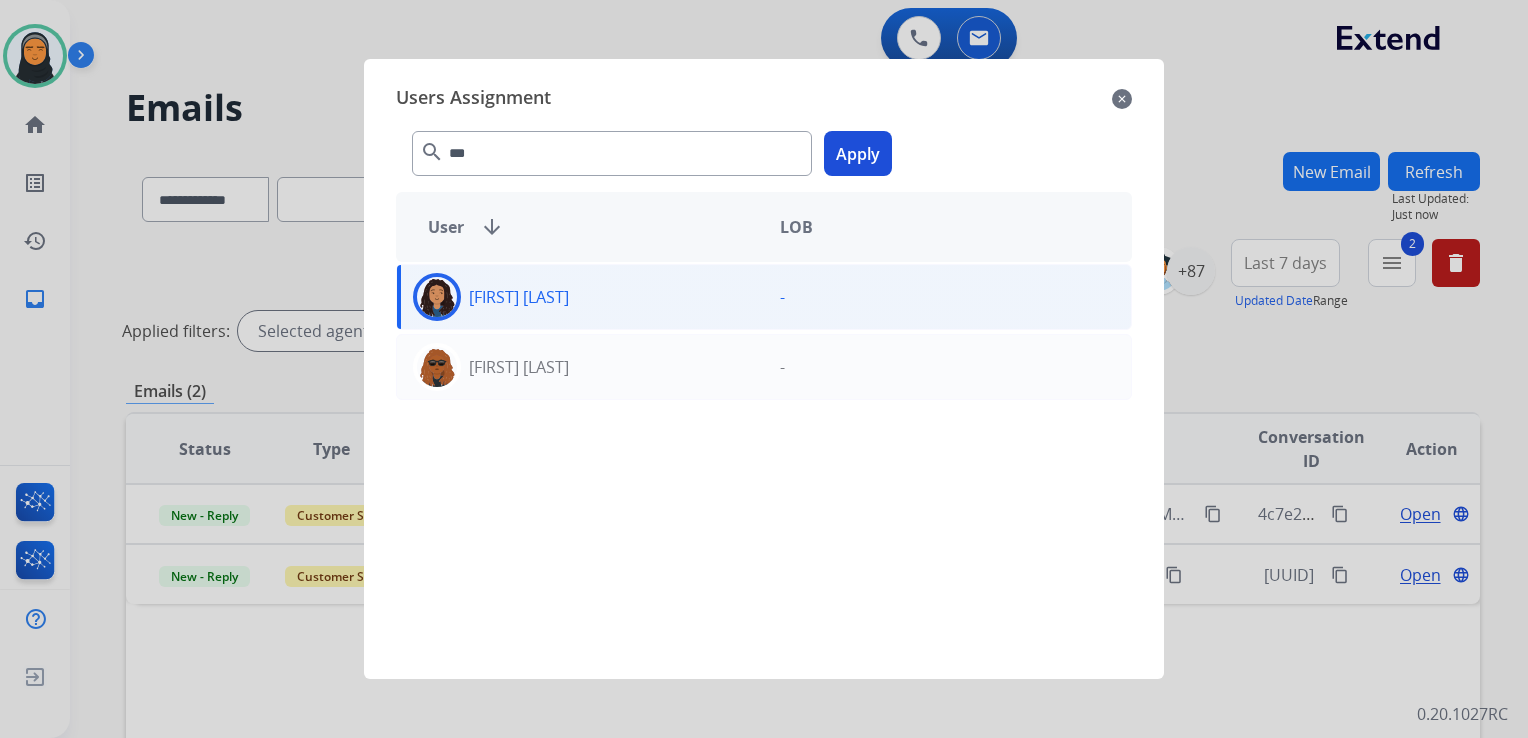 click on "Apply" 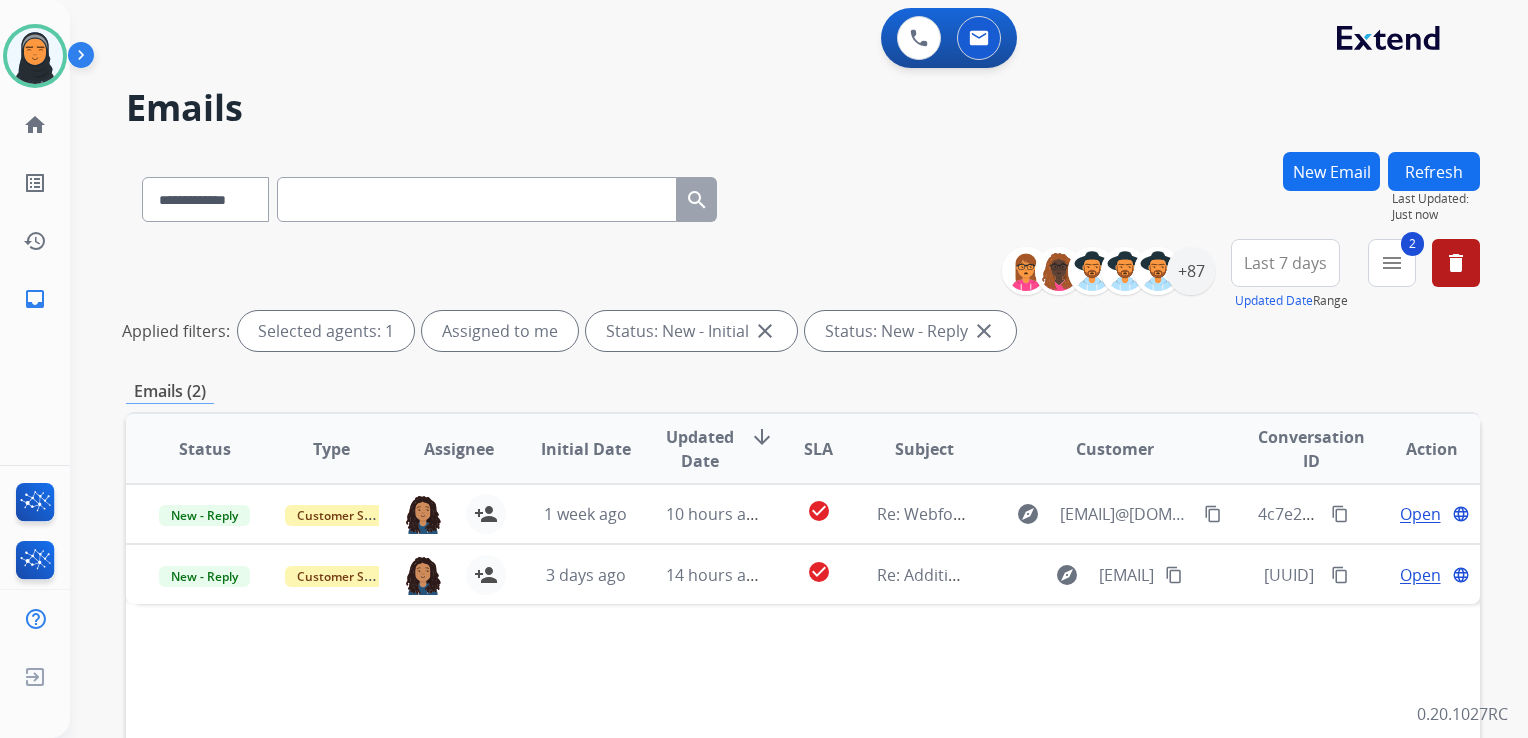 click on "Refresh" at bounding box center (1434, 171) 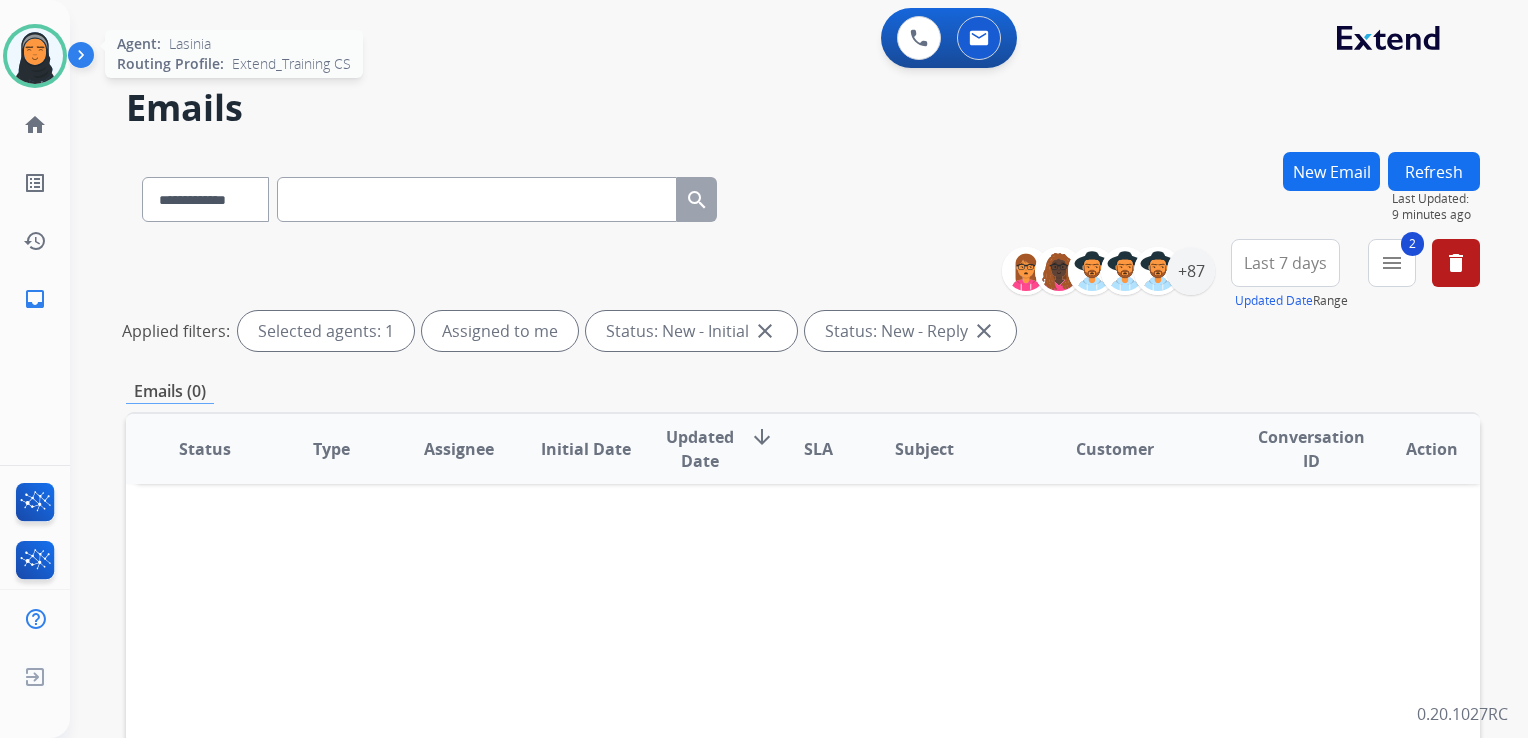 click at bounding box center [35, 56] 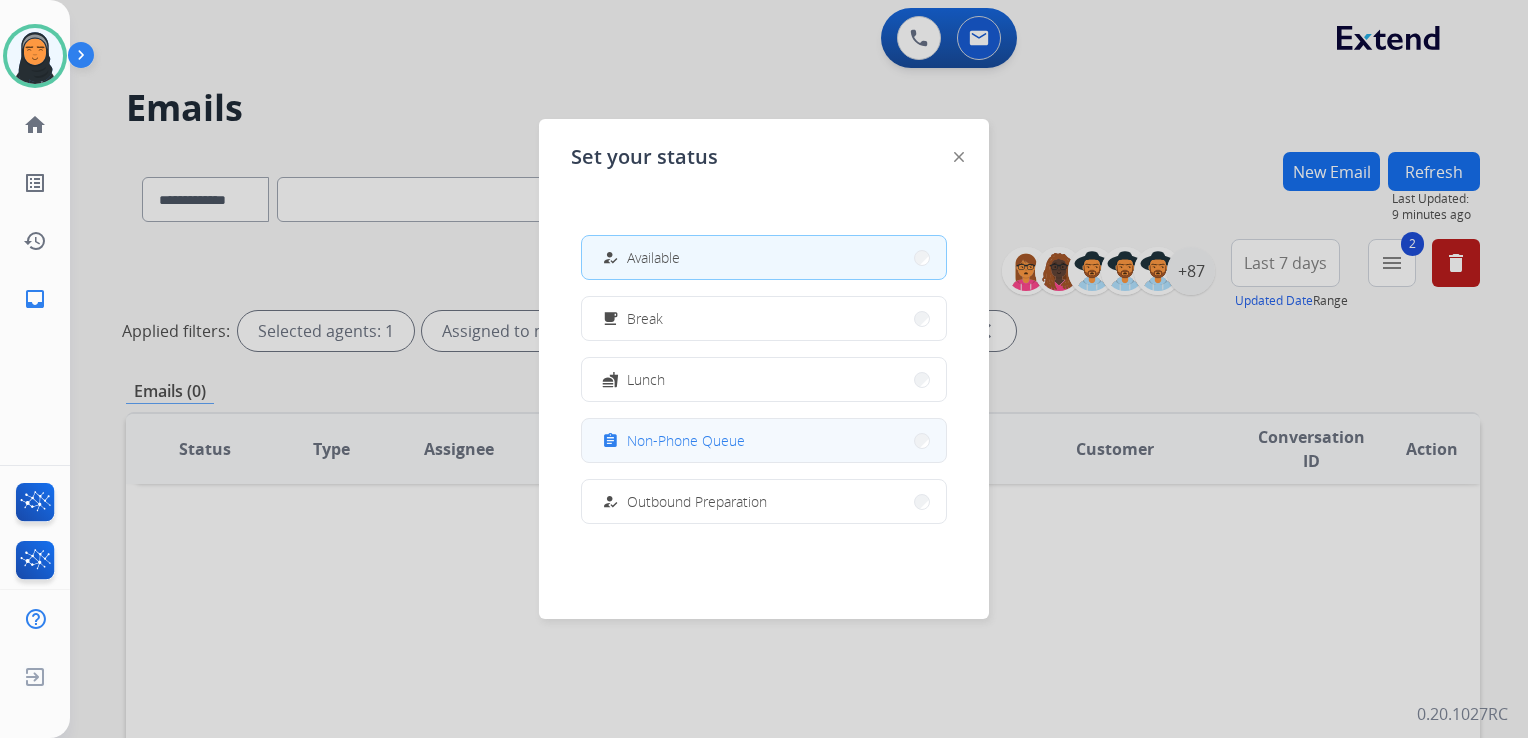 click on "Non-Phone Queue" at bounding box center (686, 440) 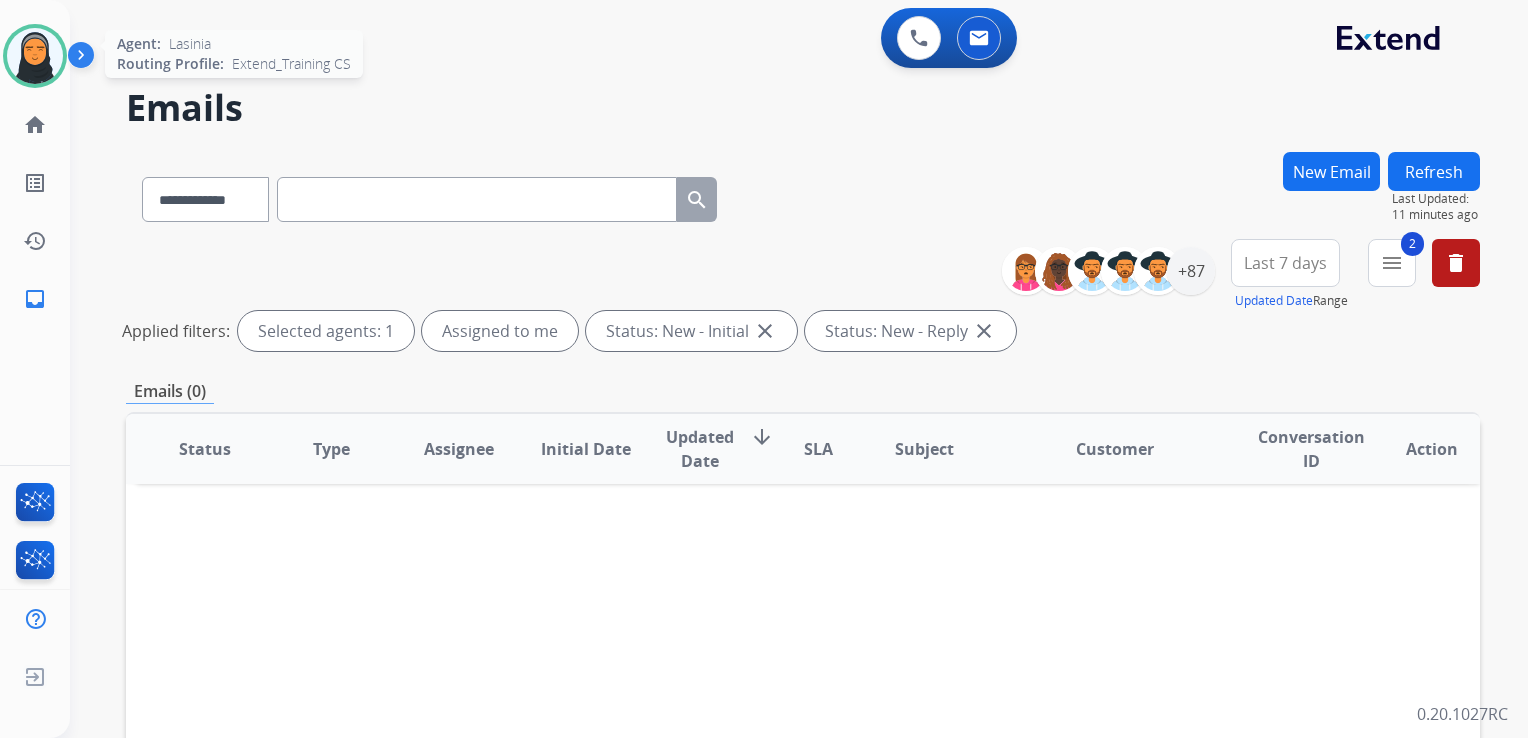drag, startPoint x: 40, startPoint y: 62, endPoint x: 172, endPoint y: 77, distance: 132.84953 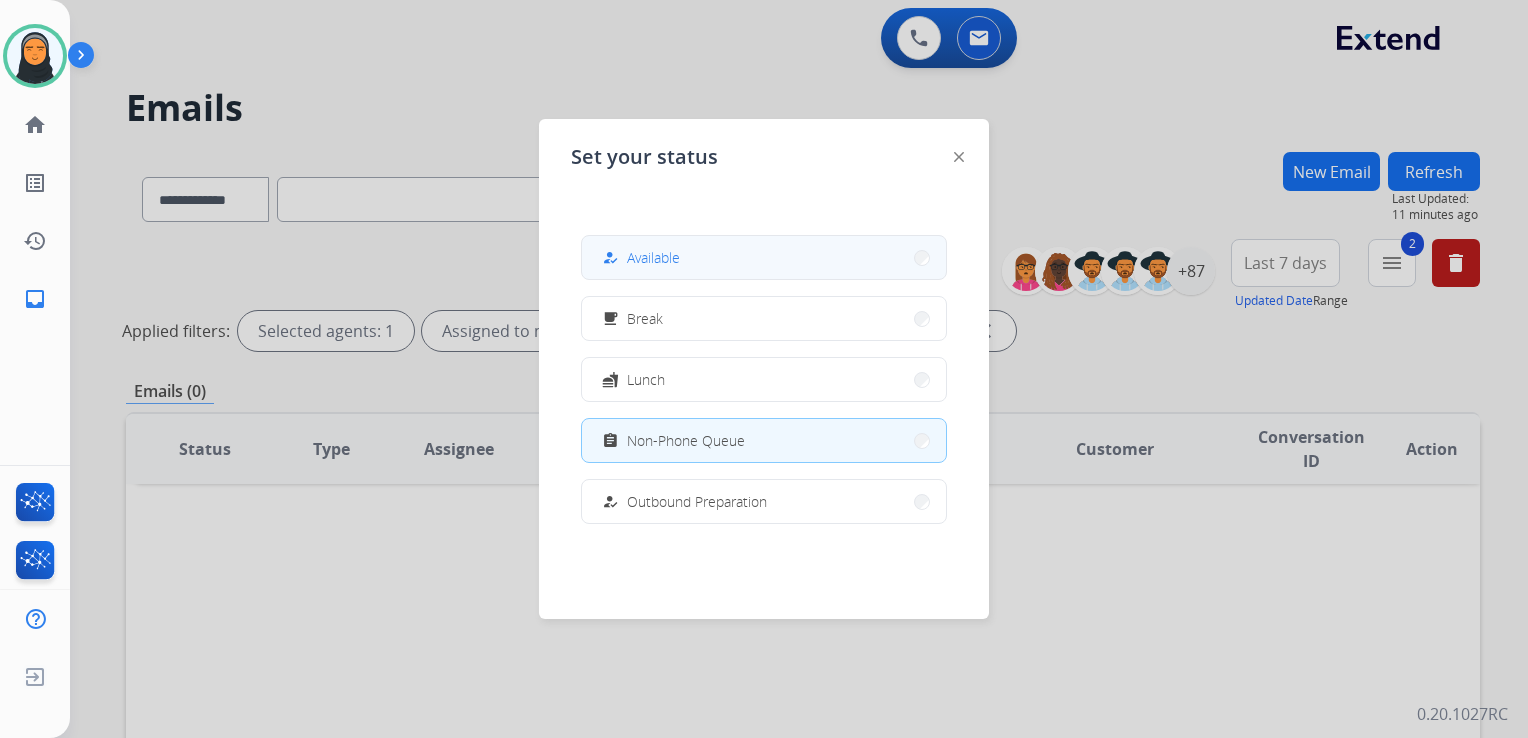 click on "how_to_reg Available" at bounding box center (764, 257) 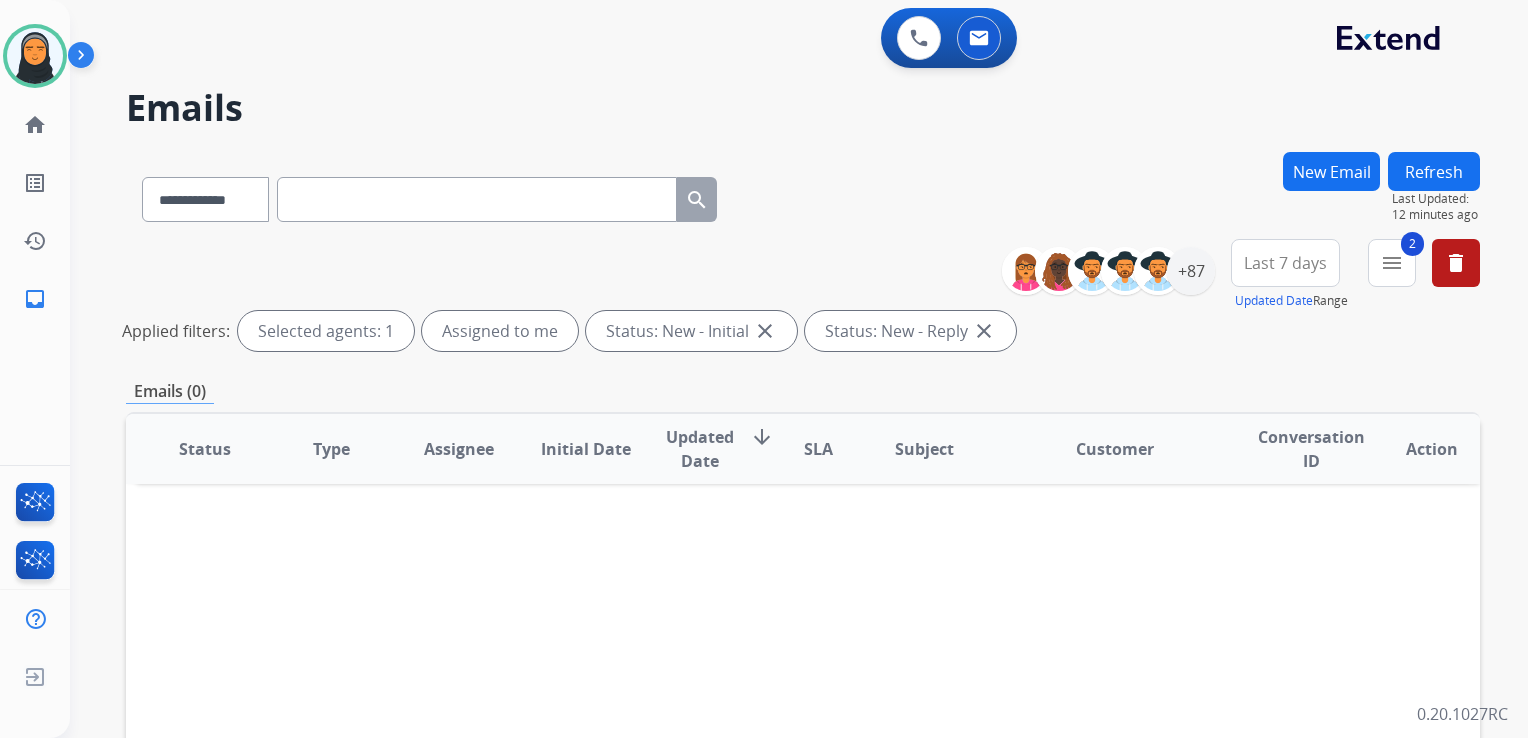 click on "New Email" at bounding box center [1331, 171] 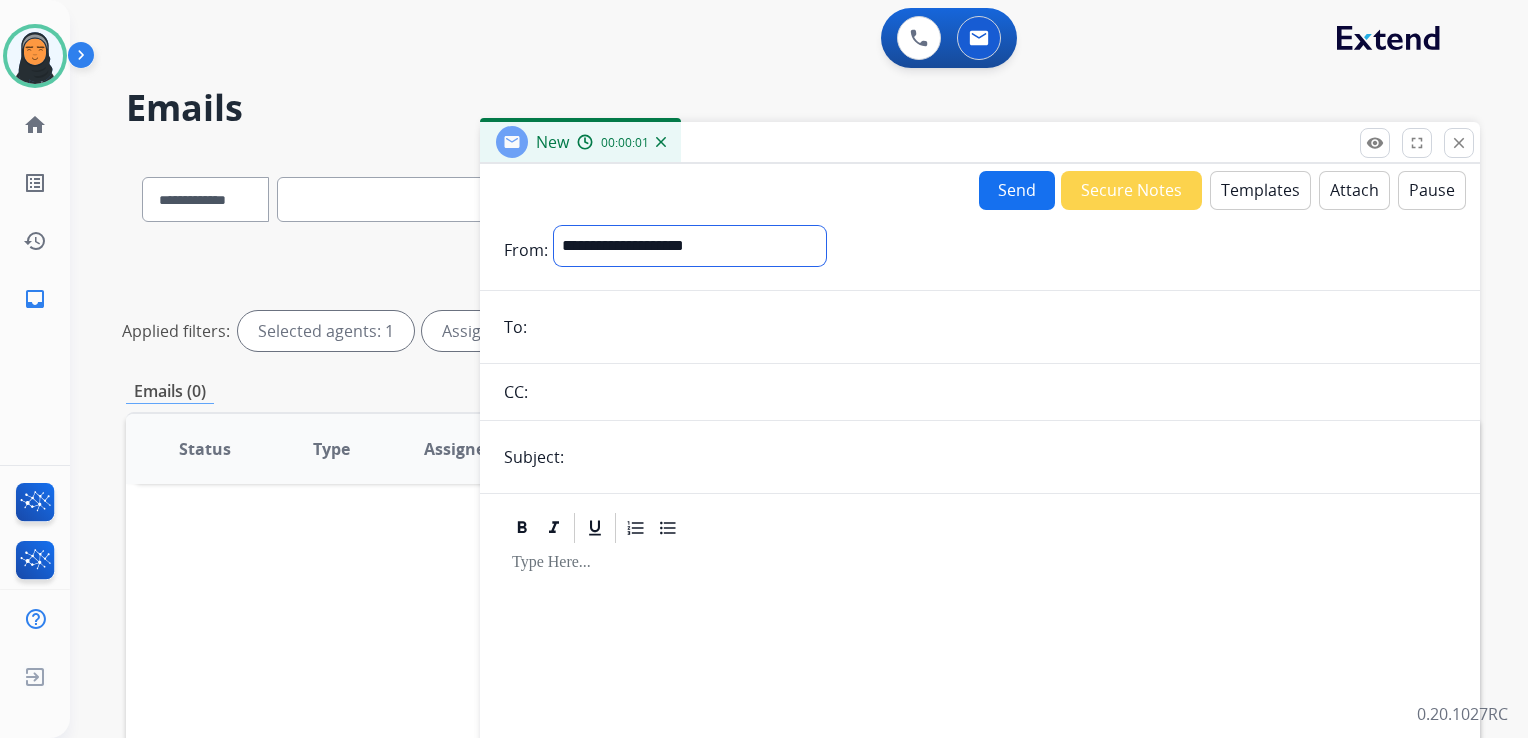 click on "**********" at bounding box center (690, 246) 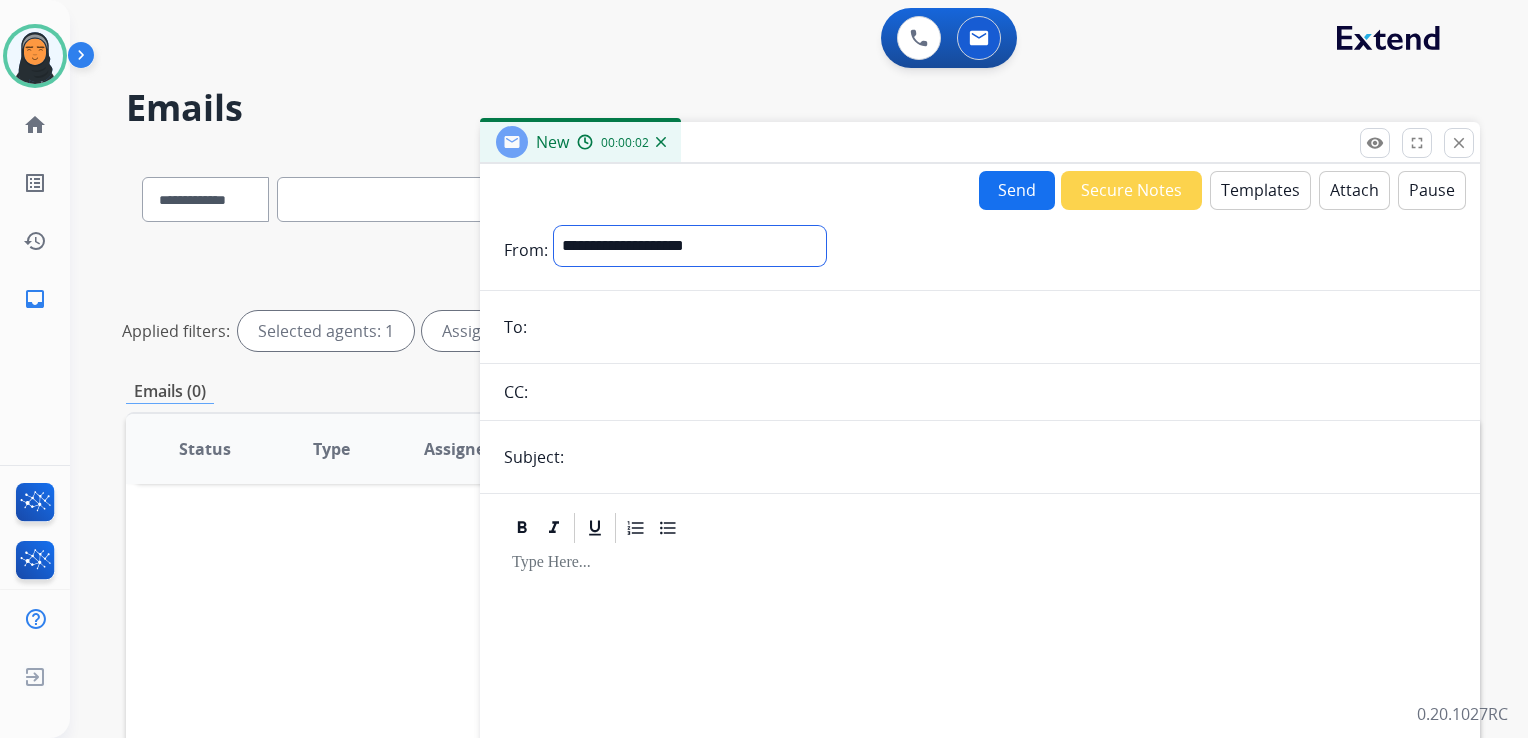 select on "**********" 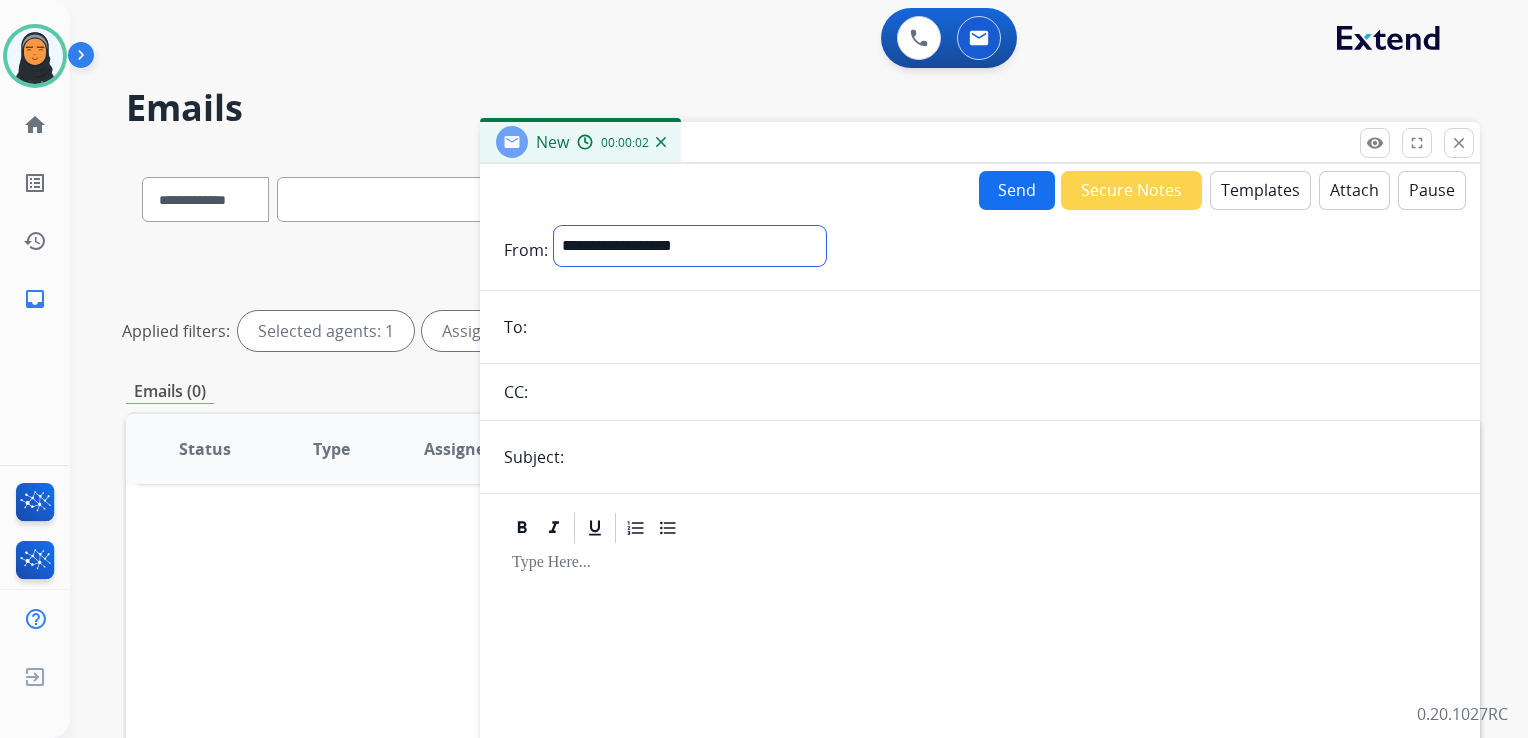 click on "**********" at bounding box center (690, 246) 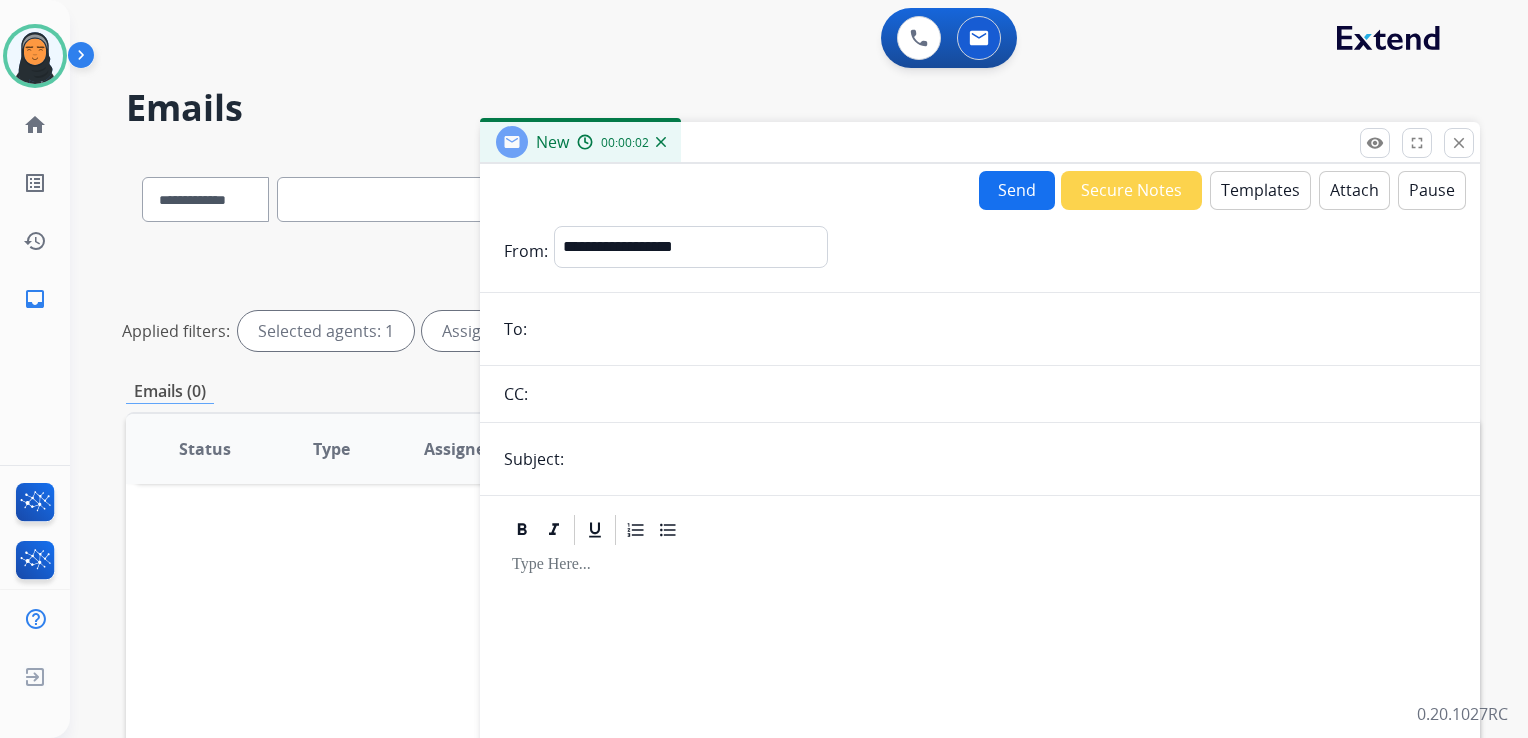 click at bounding box center [994, 329] 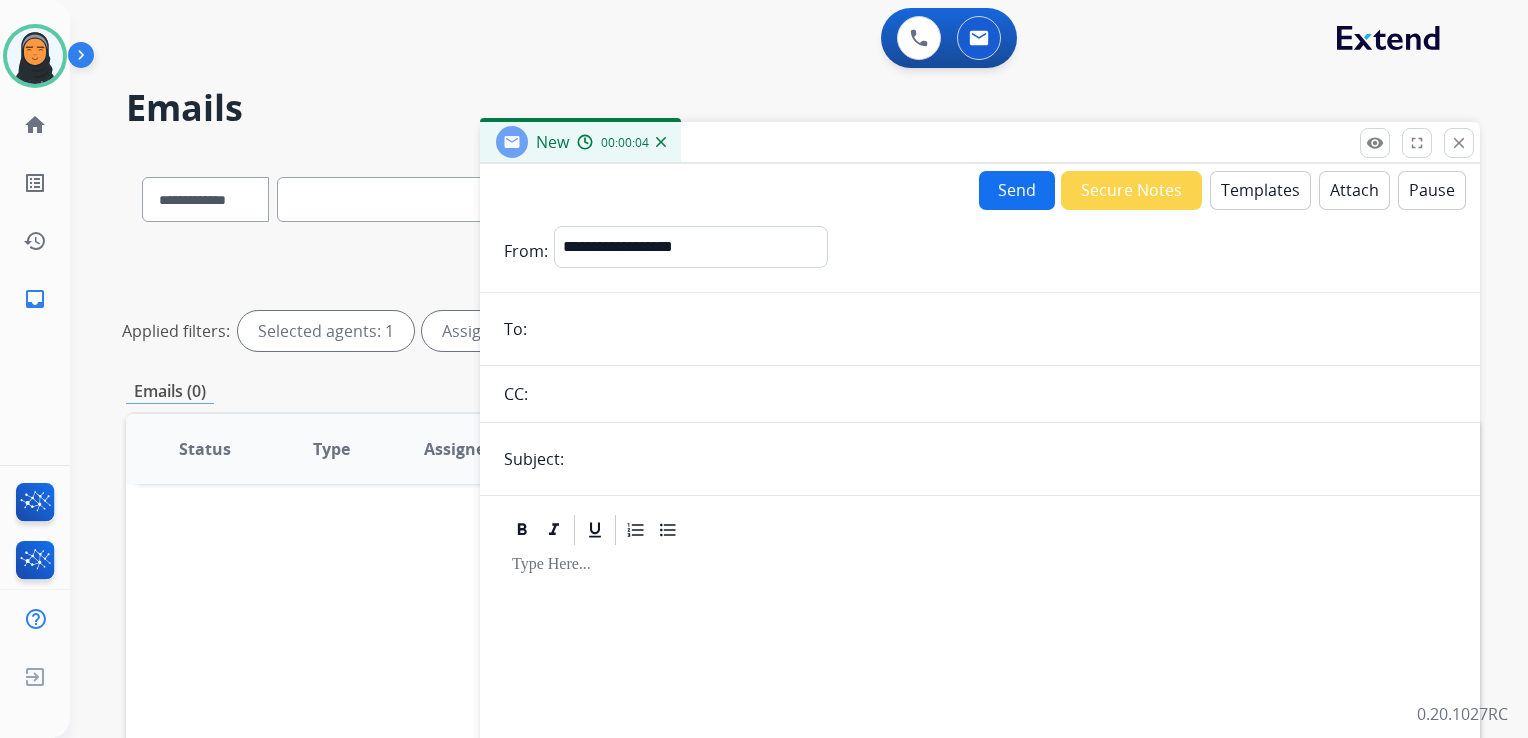 paste on "**********" 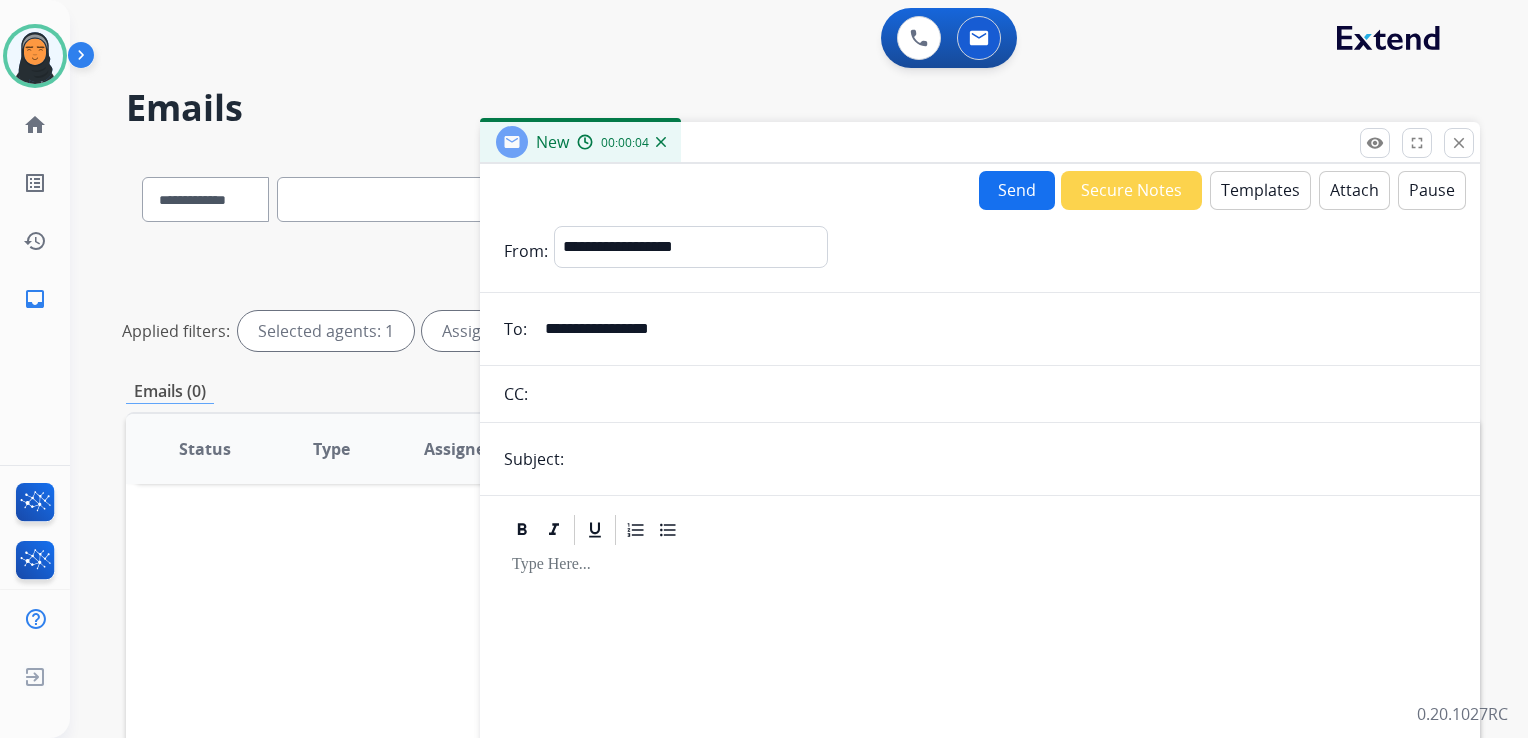 type on "**********" 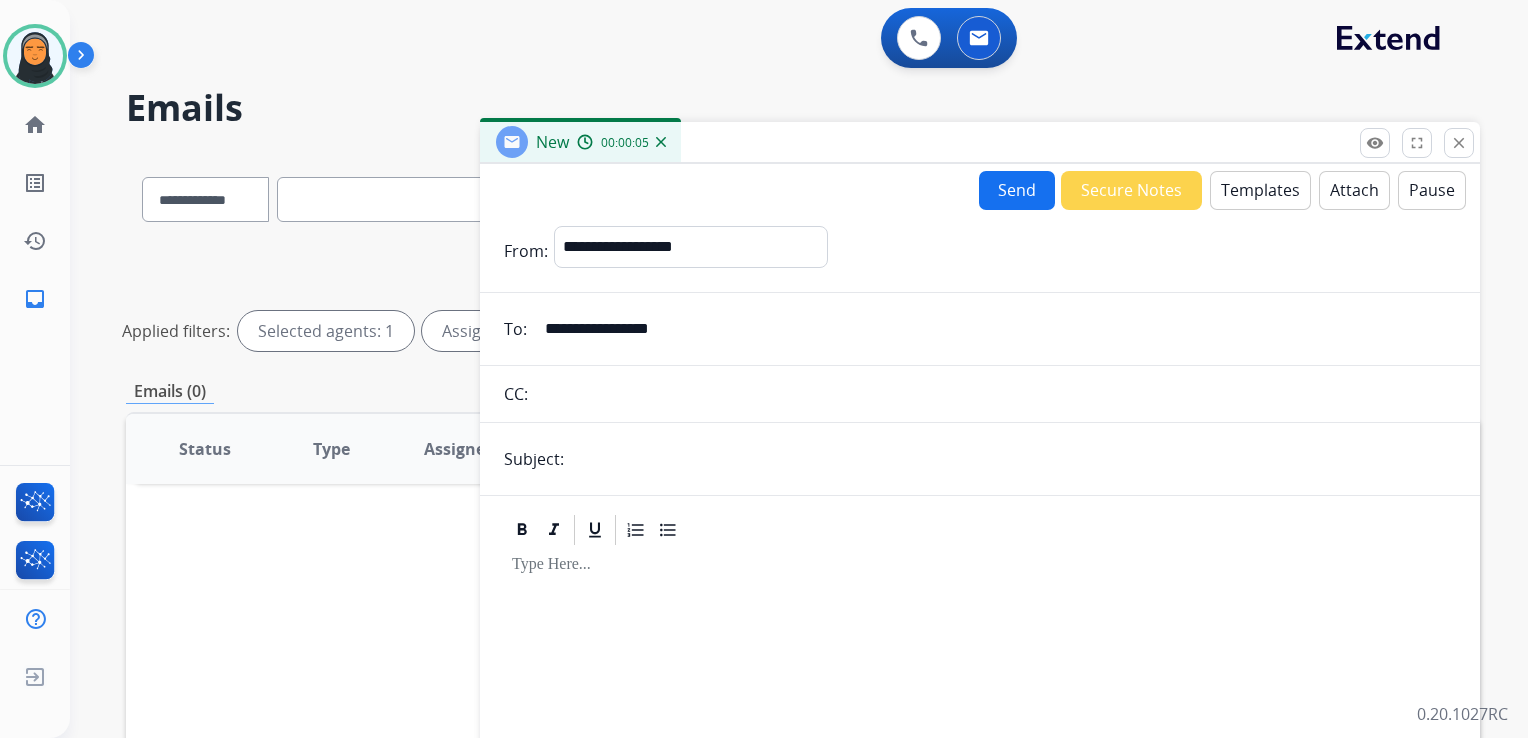 type on "**********" 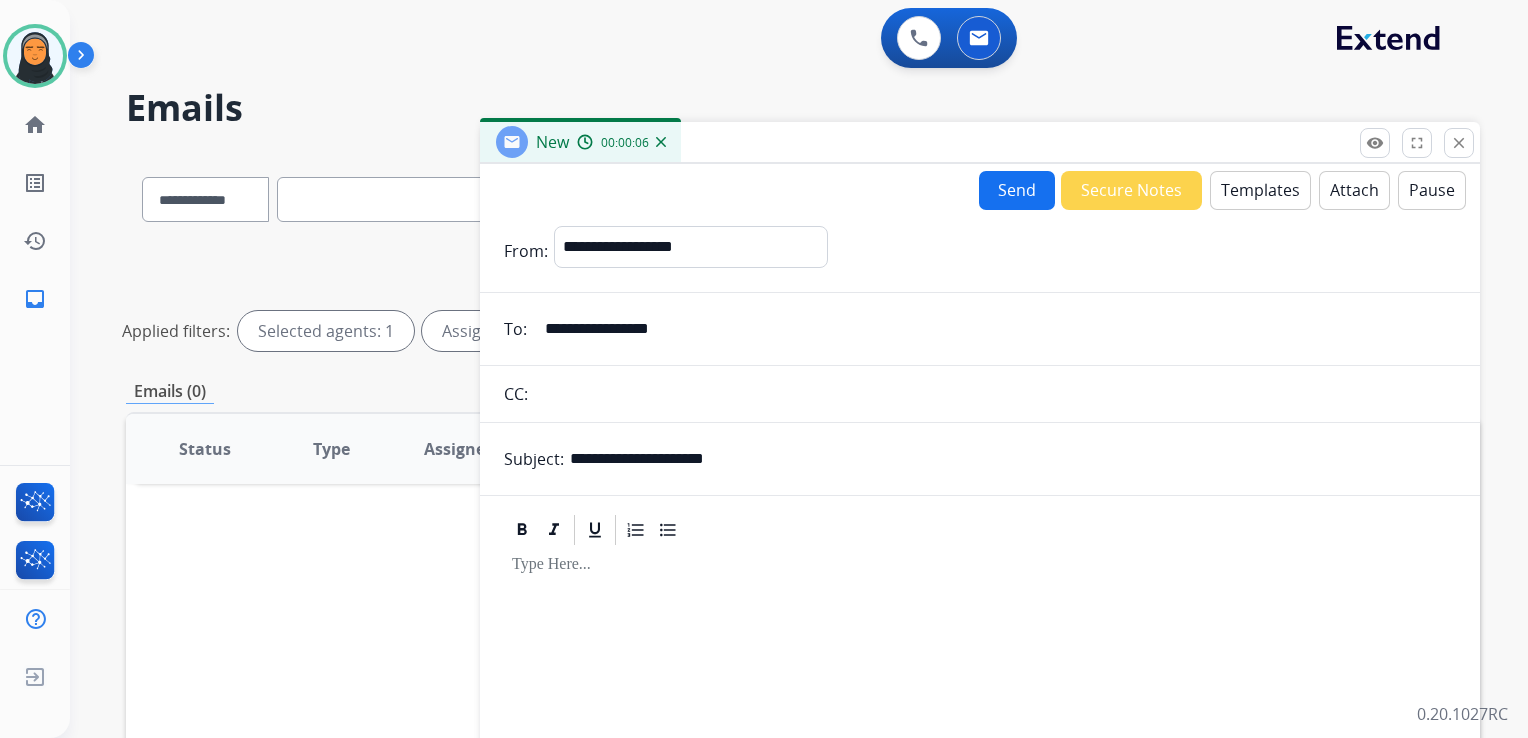 click on "Templates" at bounding box center [1260, 190] 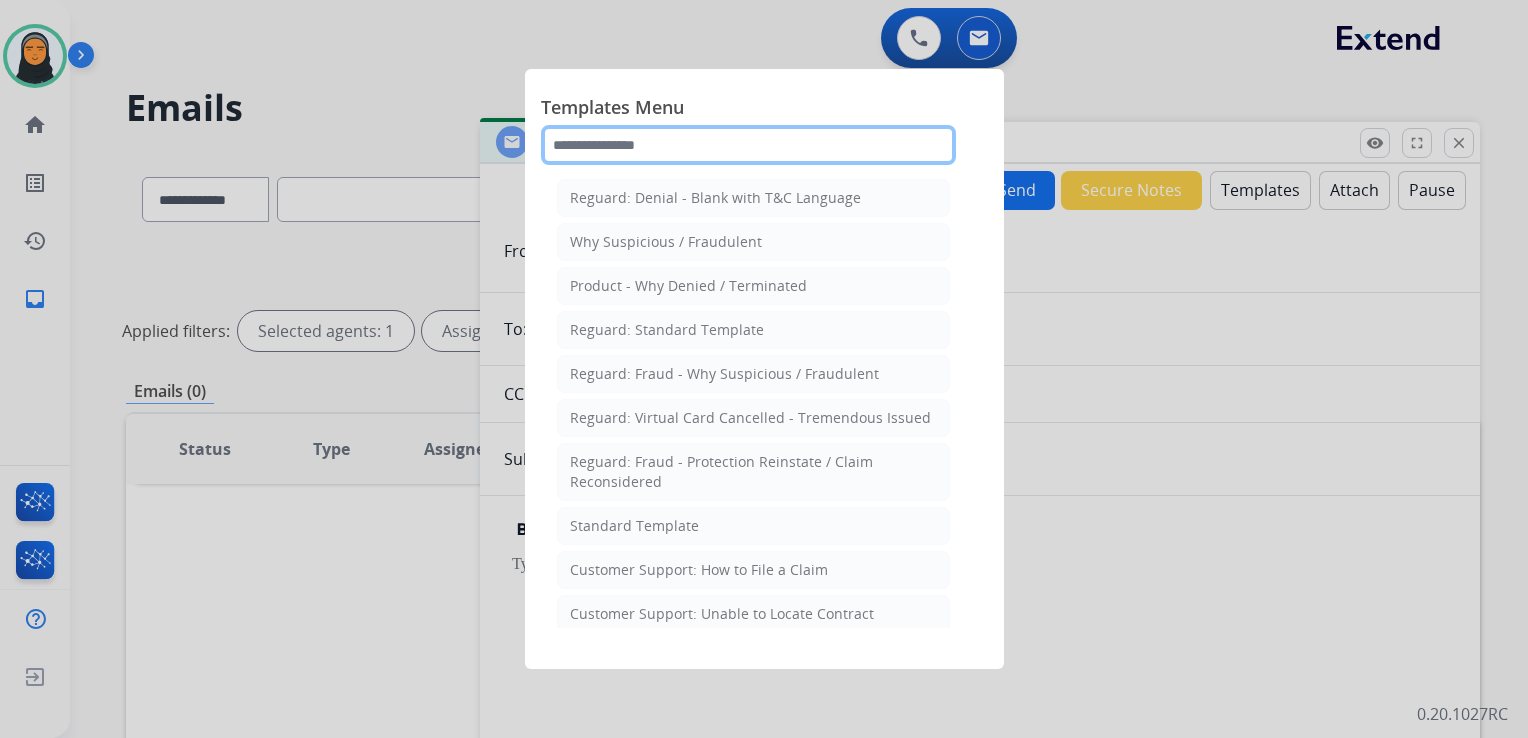 click 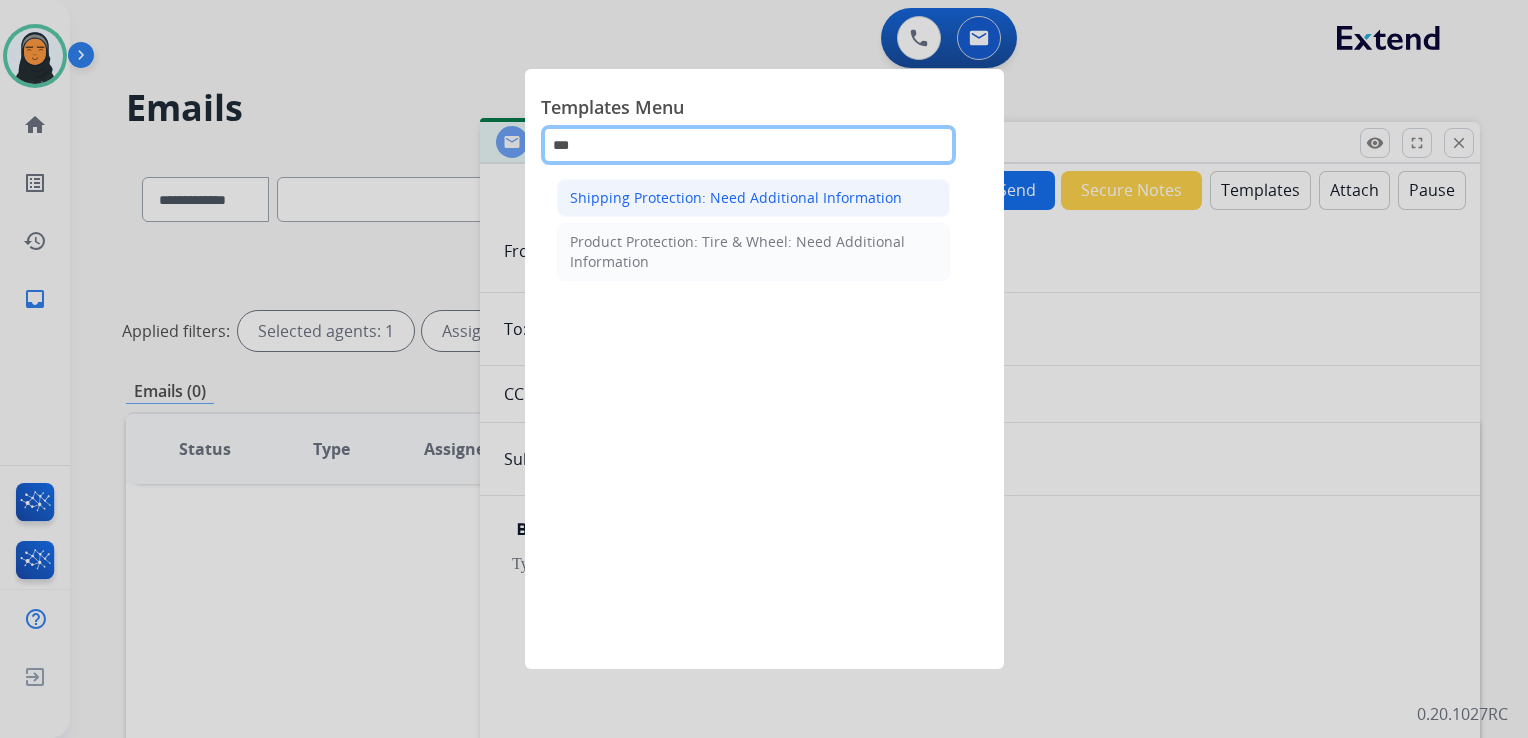 type on "***" 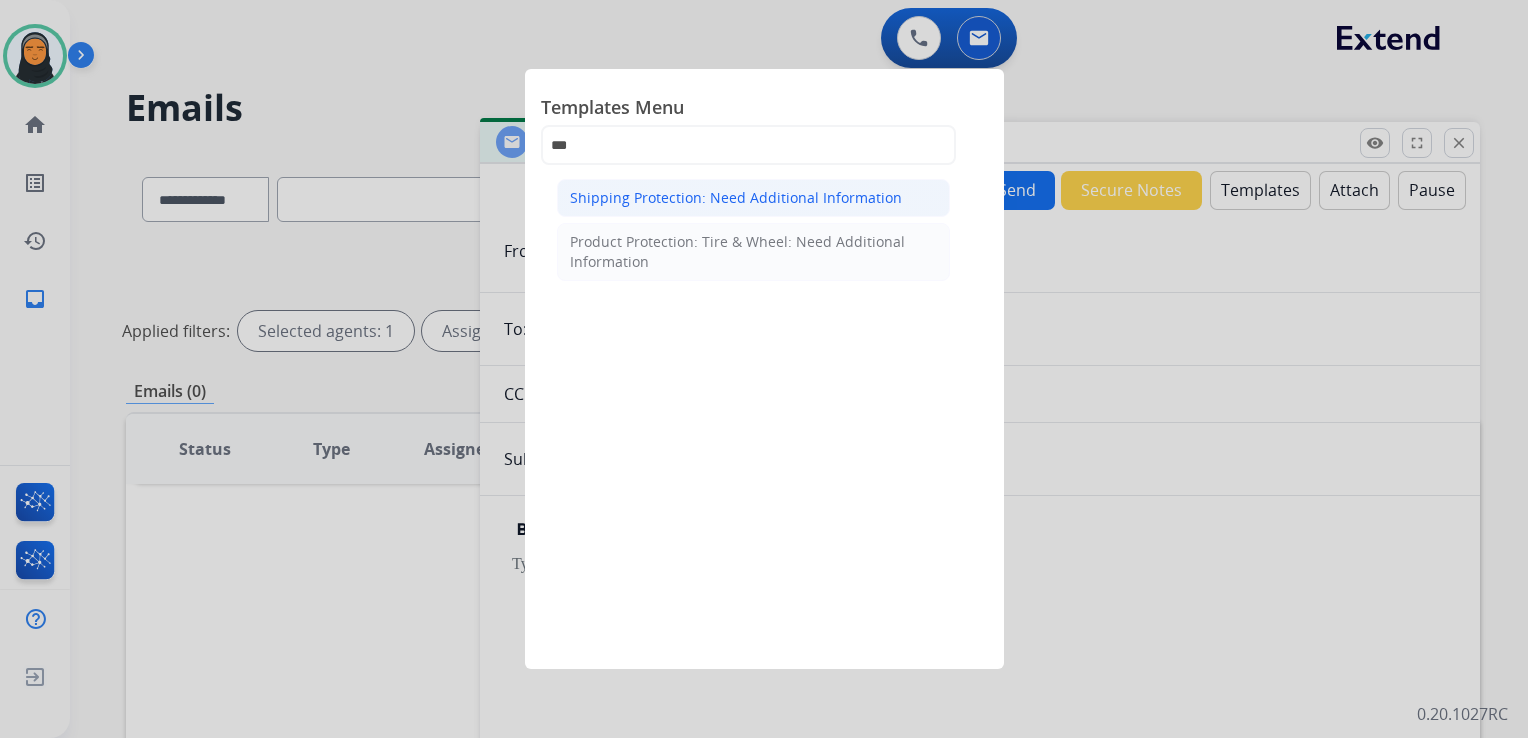 click on "Shipping Protection: Need Additional Information" 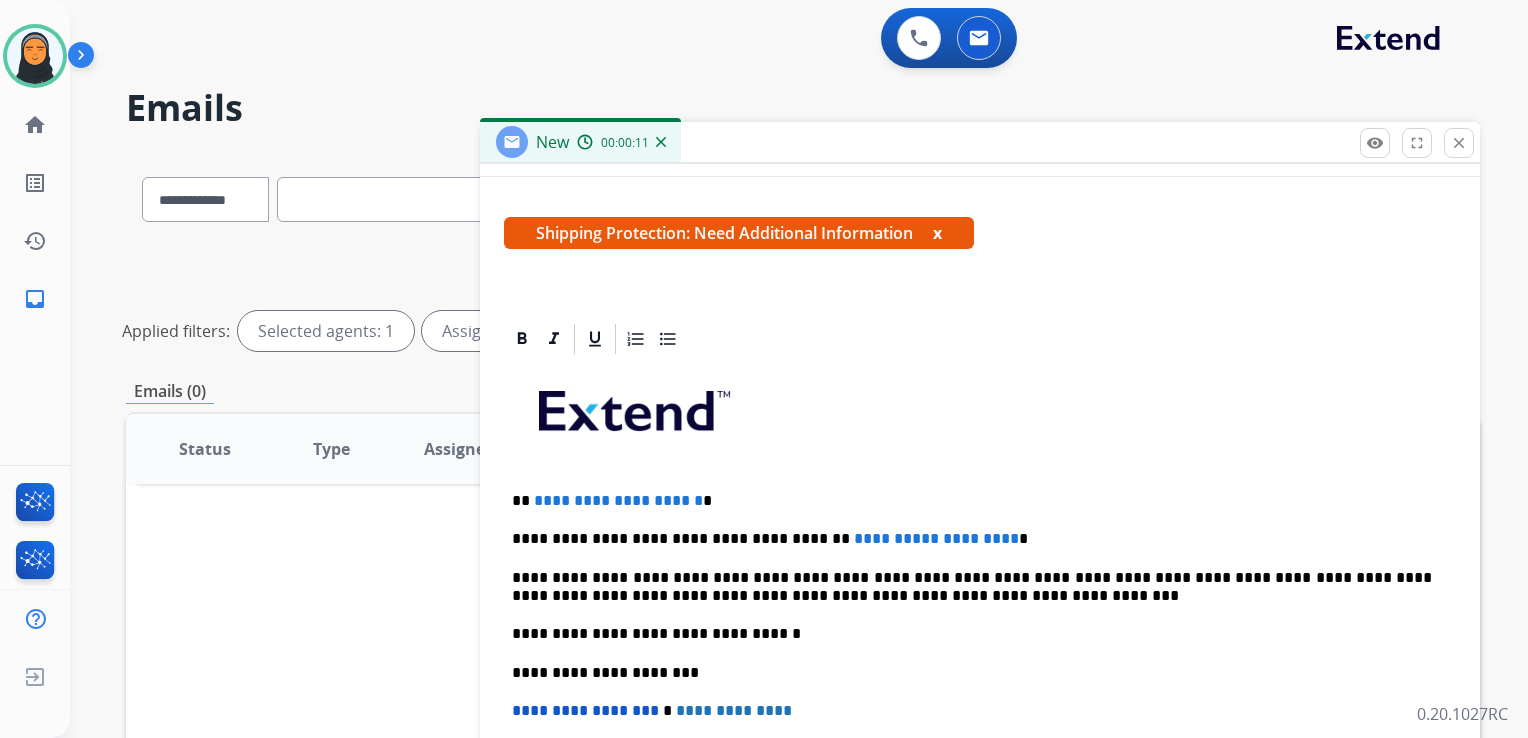 scroll, scrollTop: 344, scrollLeft: 0, axis: vertical 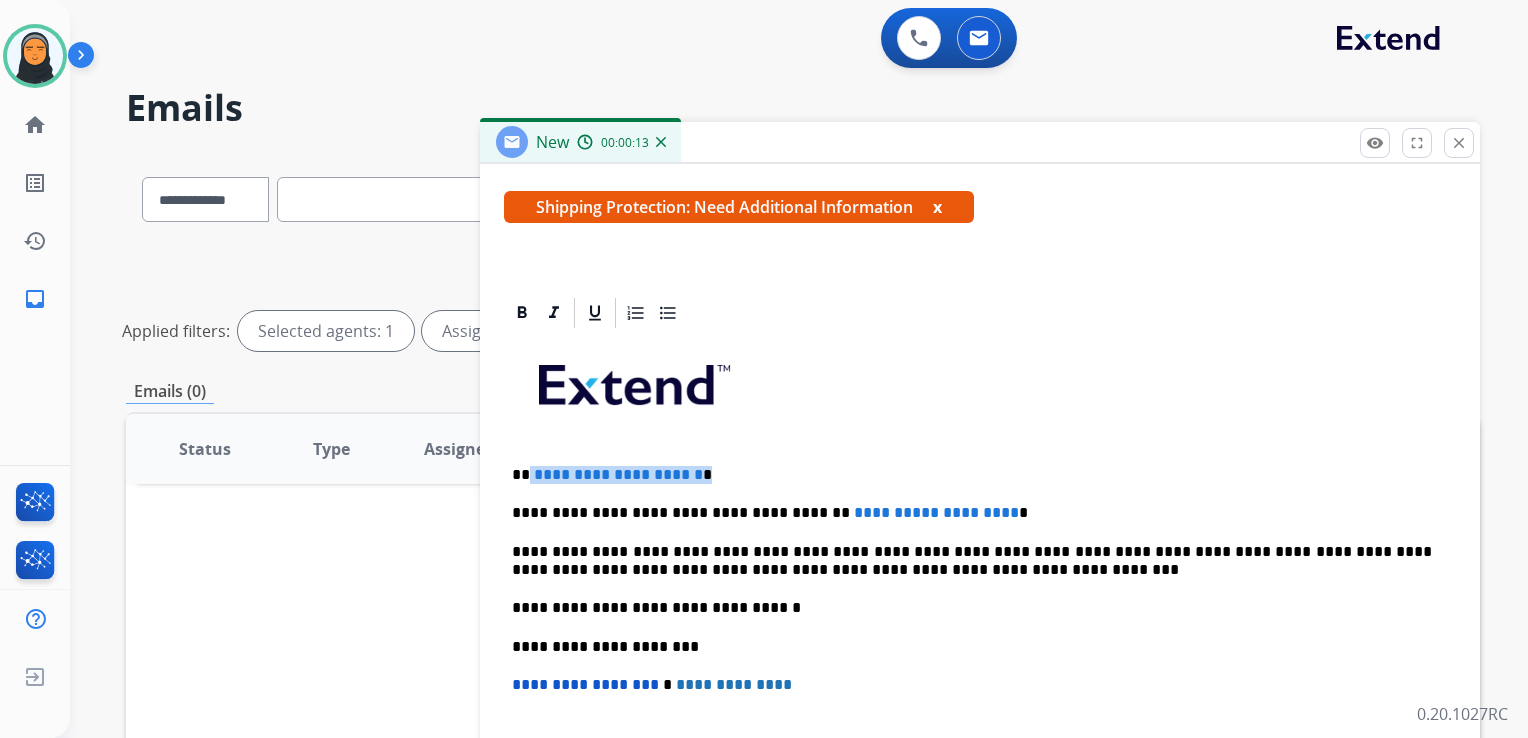 drag, startPoint x: 740, startPoint y: 466, endPoint x: 526, endPoint y: 471, distance: 214.05841 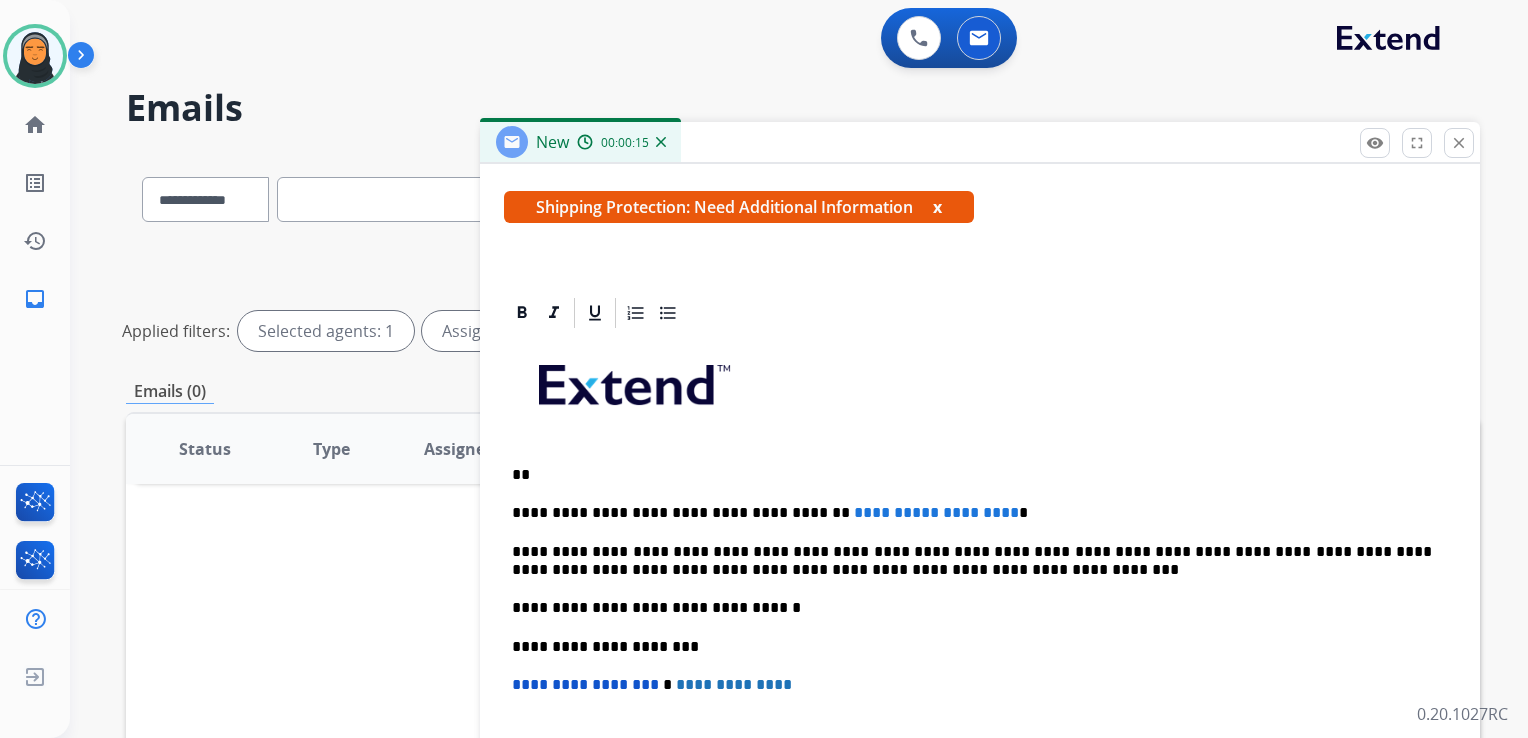 type 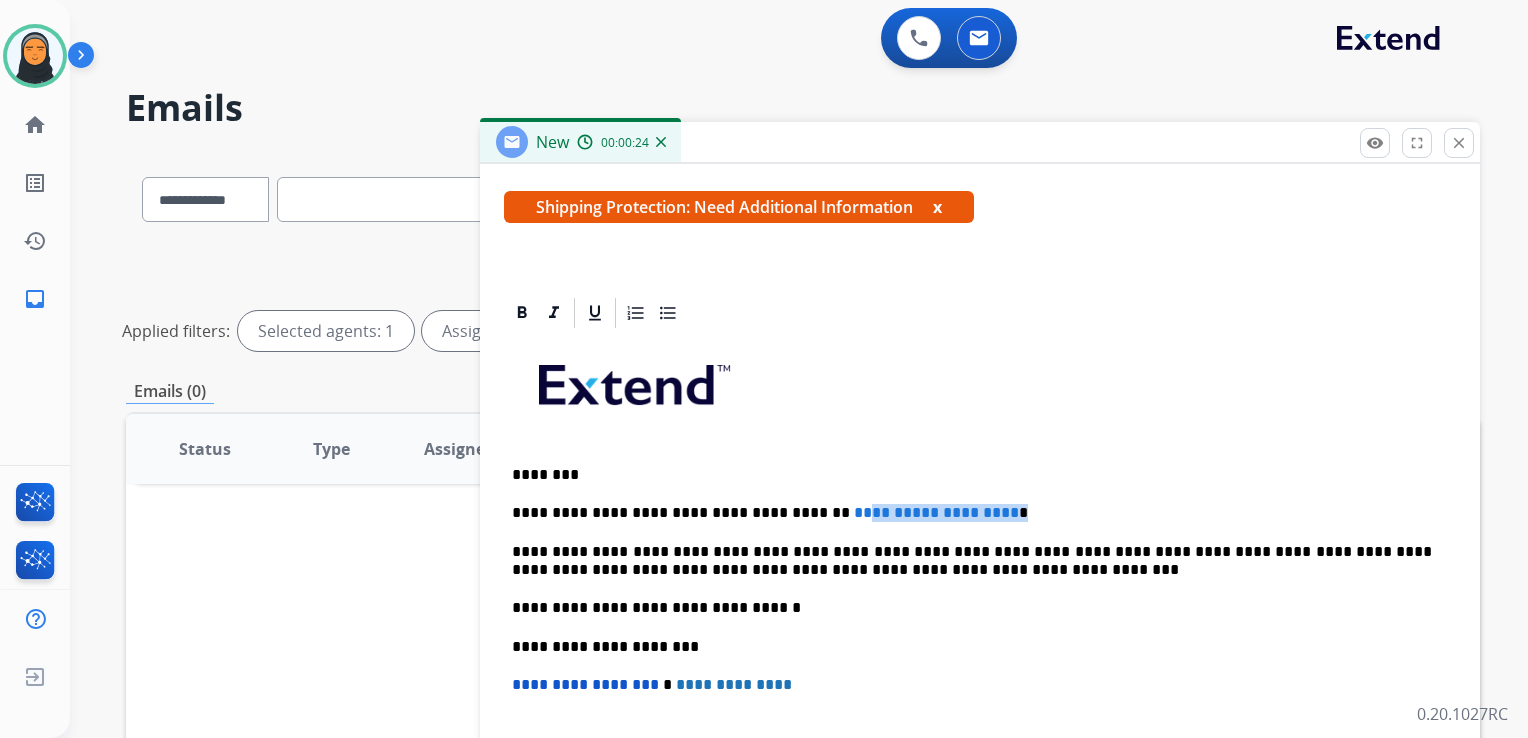 drag, startPoint x: 946, startPoint y: 510, endPoint x: 815, endPoint y: 506, distance: 131.06105 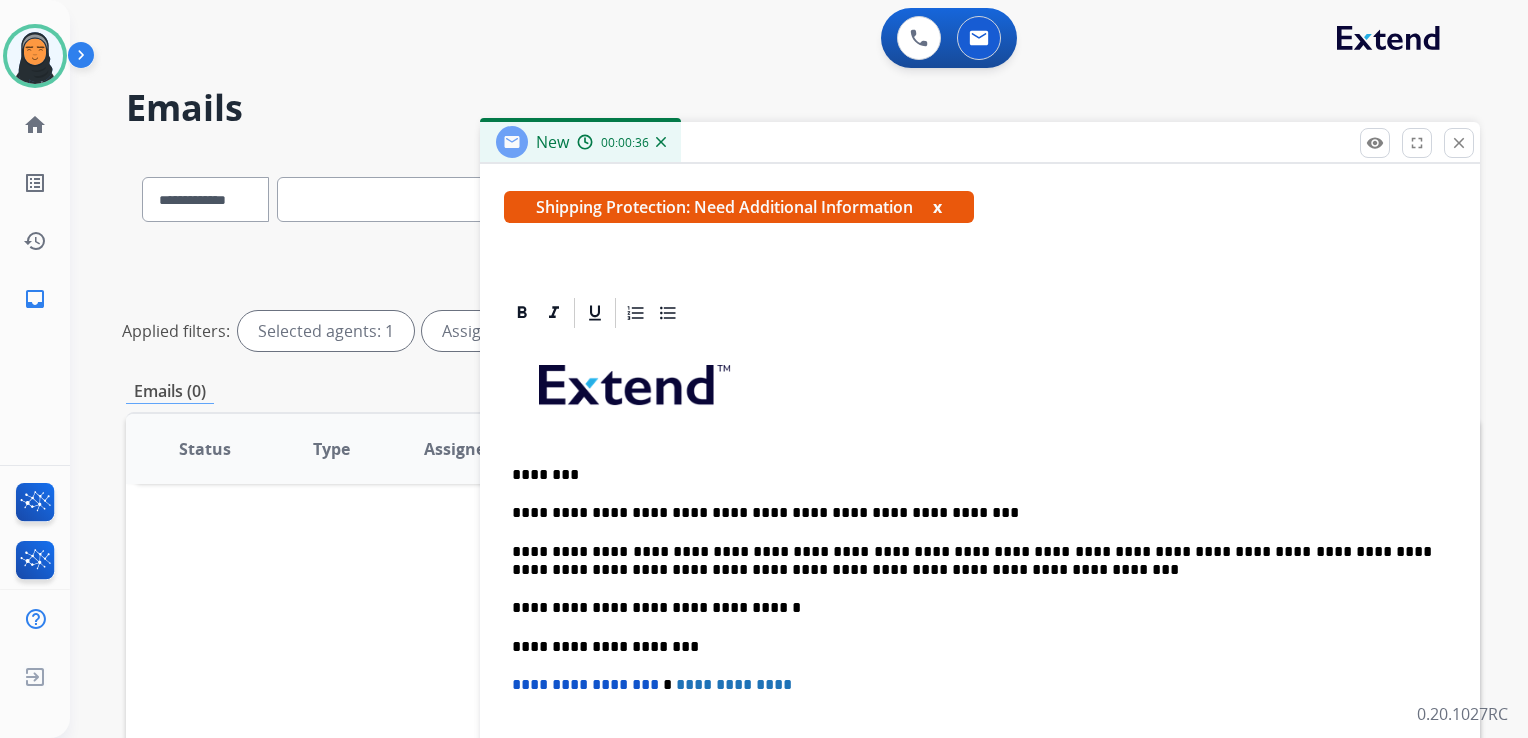 click on "**********" at bounding box center (972, 561) 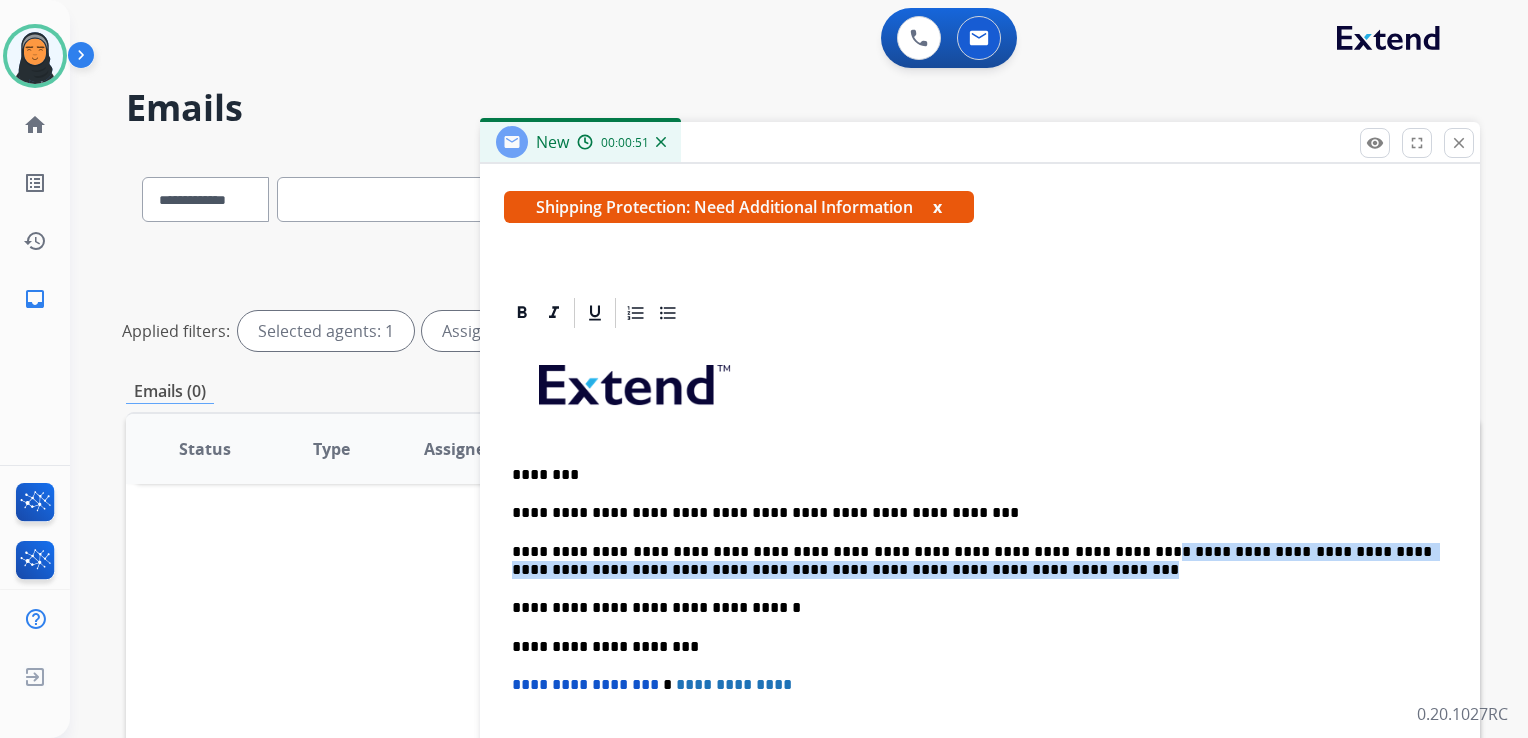 drag, startPoint x: 1072, startPoint y: 550, endPoint x: 1158, endPoint y: 570, distance: 88.29496 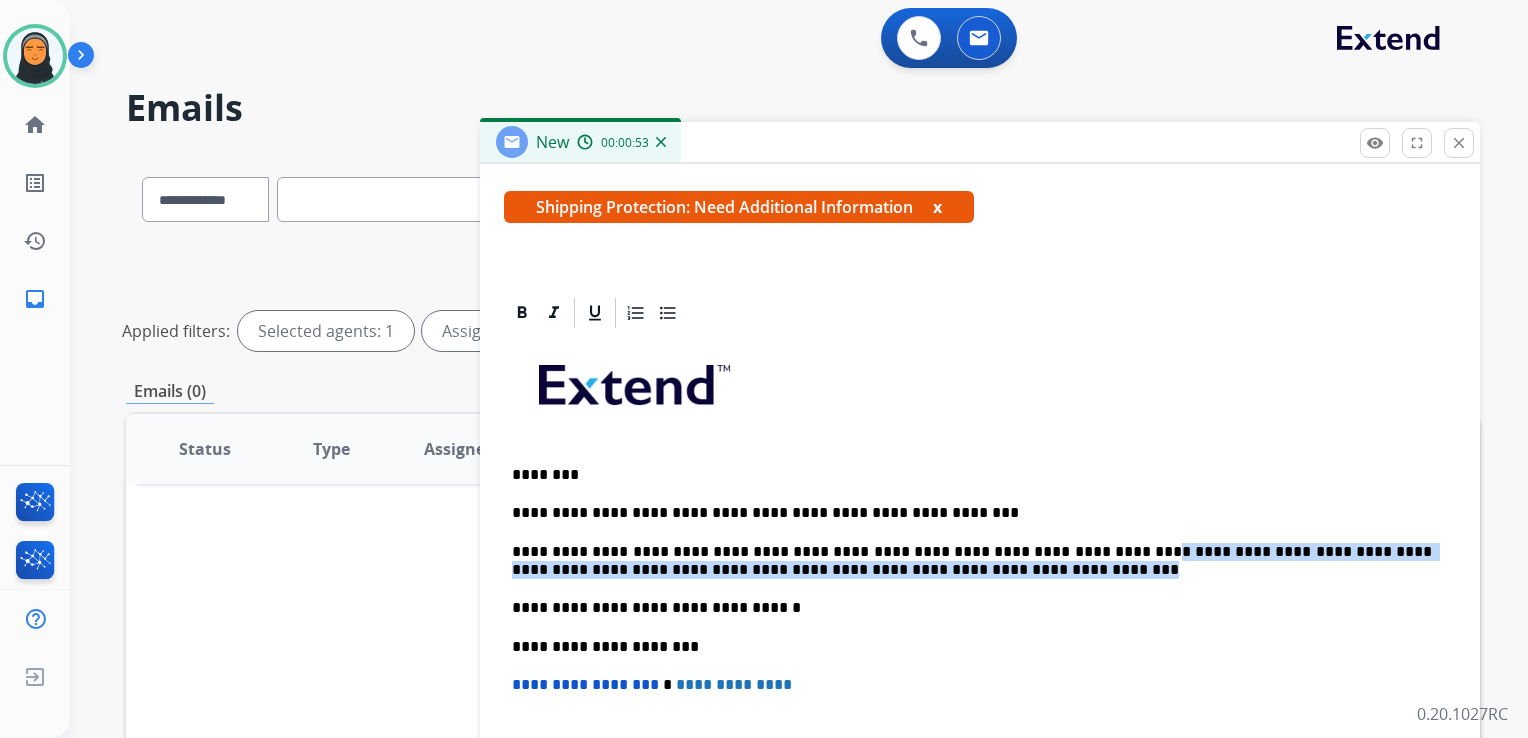 click on "**********" at bounding box center [972, 561] 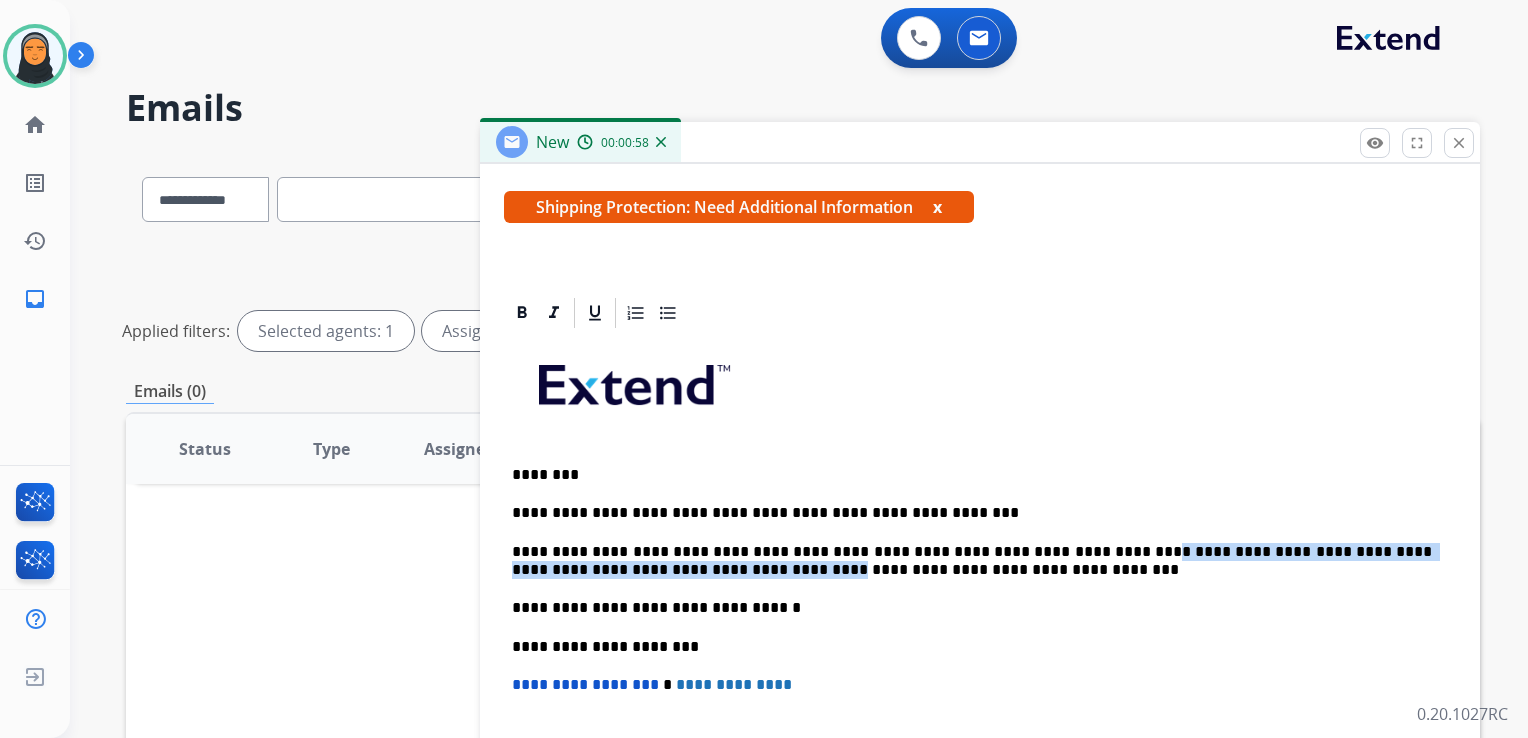 drag, startPoint x: 1072, startPoint y: 550, endPoint x: 661, endPoint y: 574, distance: 411.70013 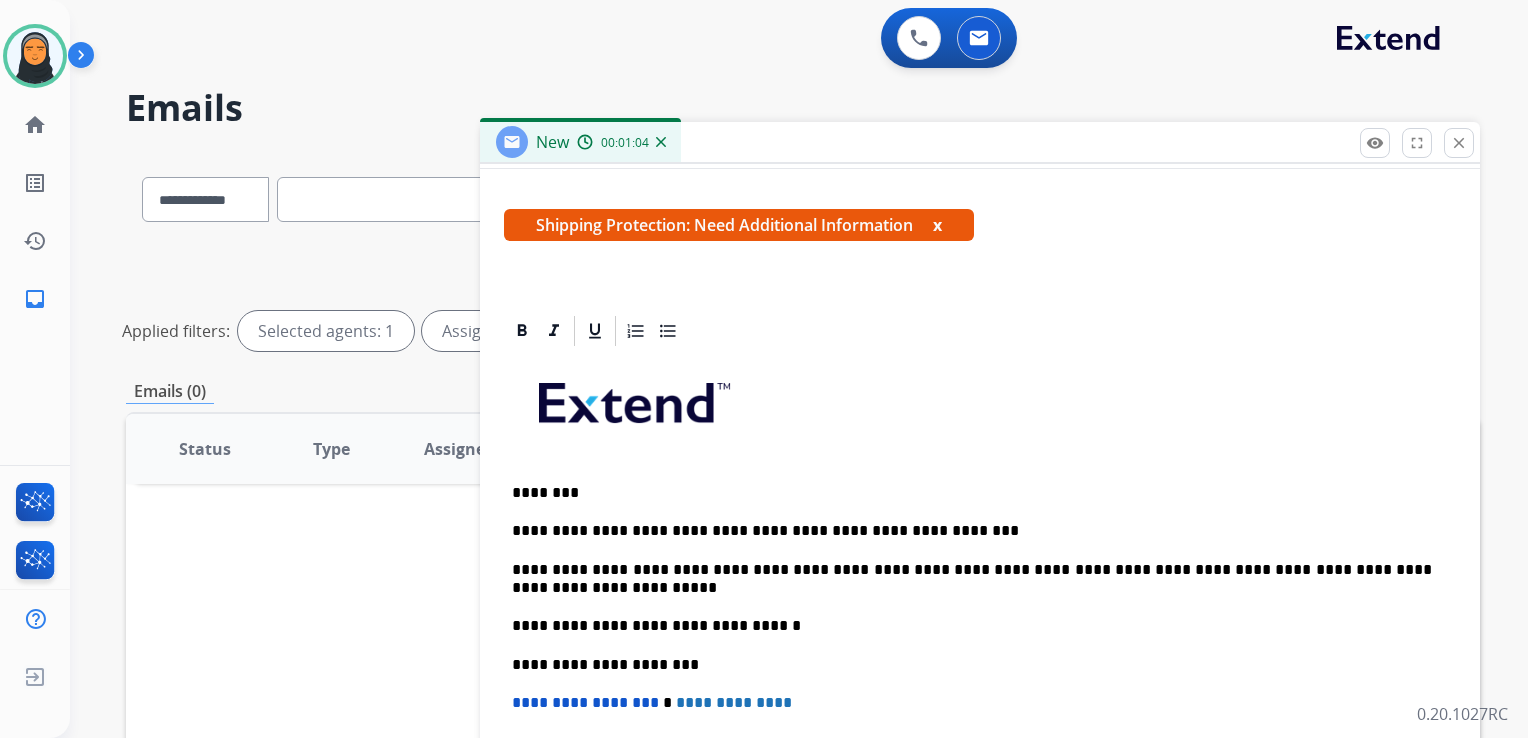 scroll, scrollTop: 344, scrollLeft: 0, axis: vertical 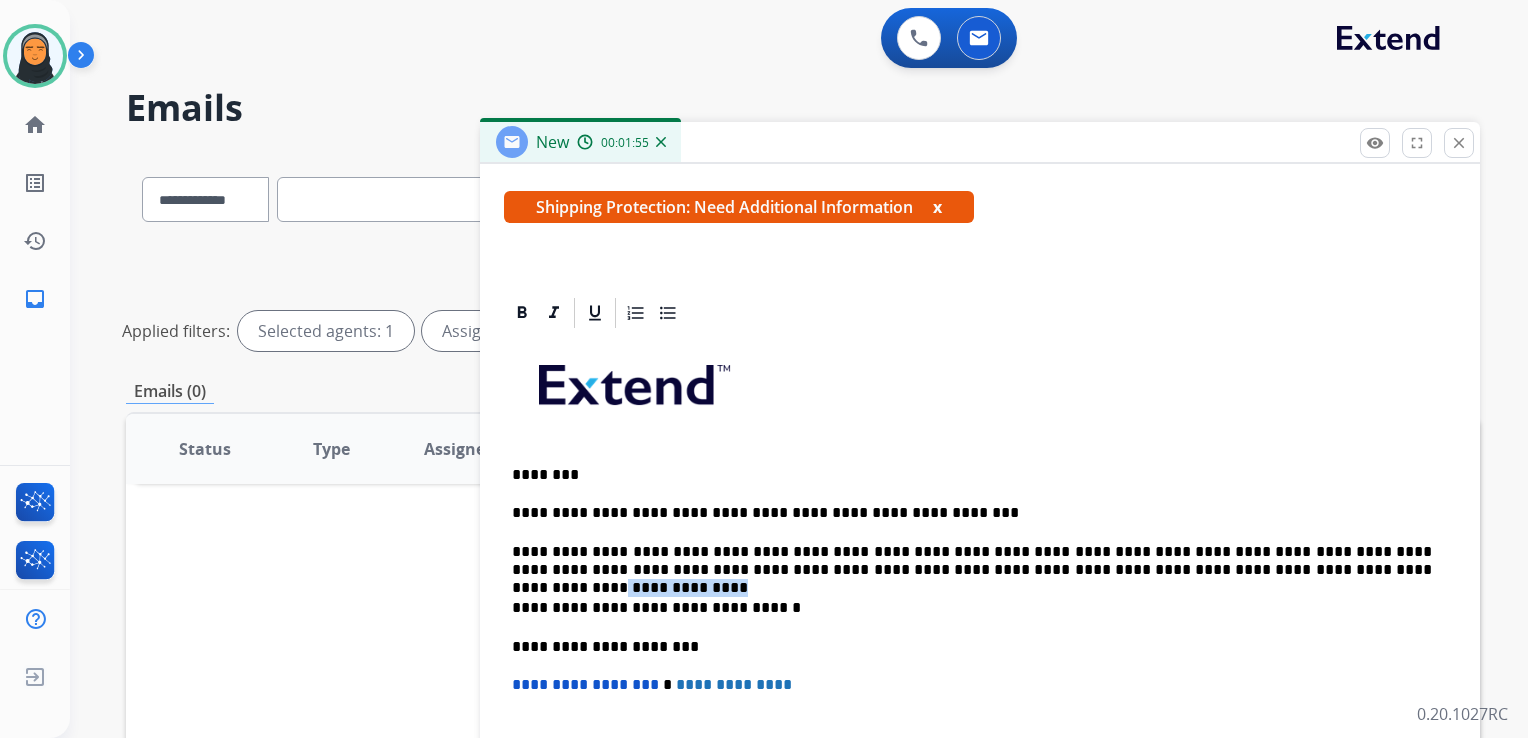 drag, startPoint x: 1196, startPoint y: 566, endPoint x: 1294, endPoint y: 567, distance: 98.005104 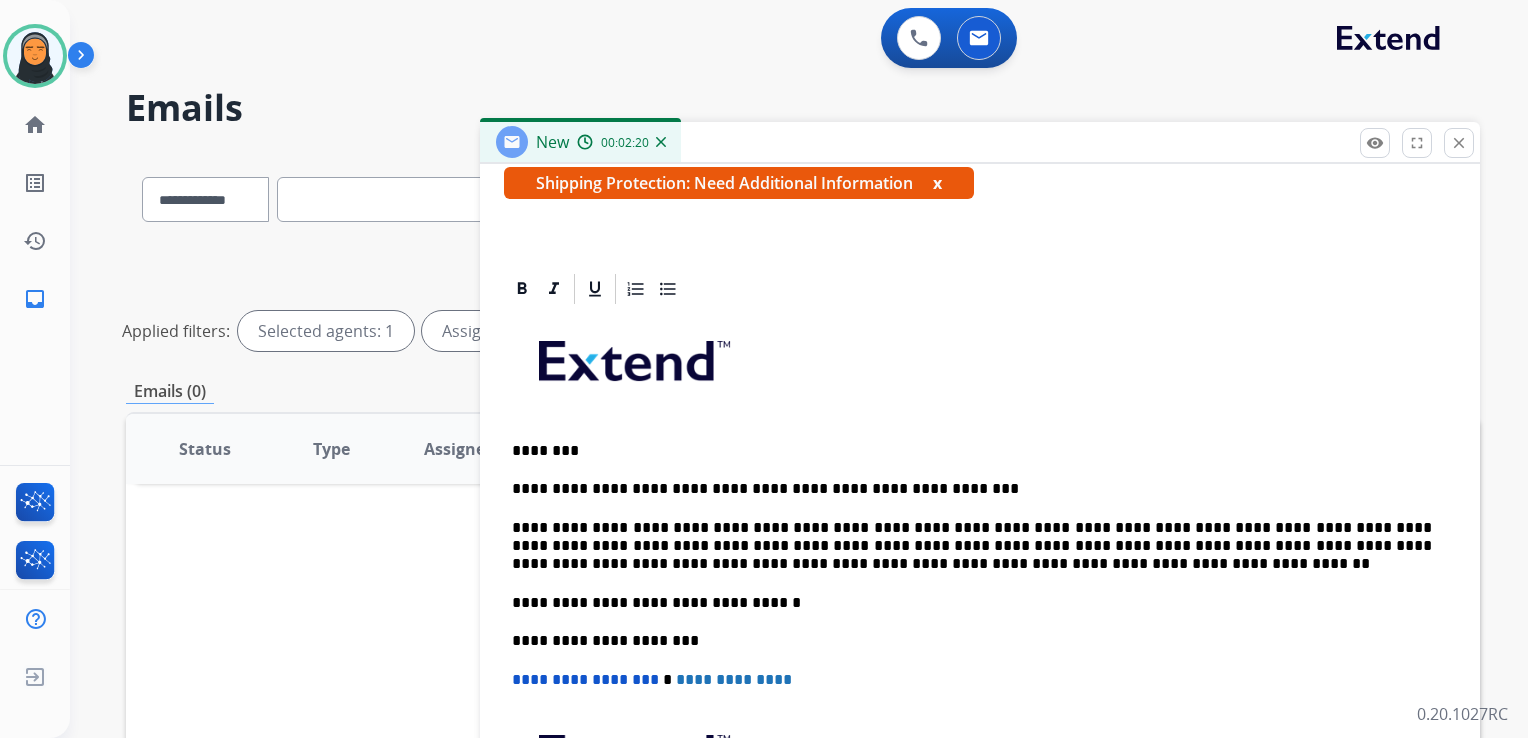 scroll, scrollTop: 363, scrollLeft: 0, axis: vertical 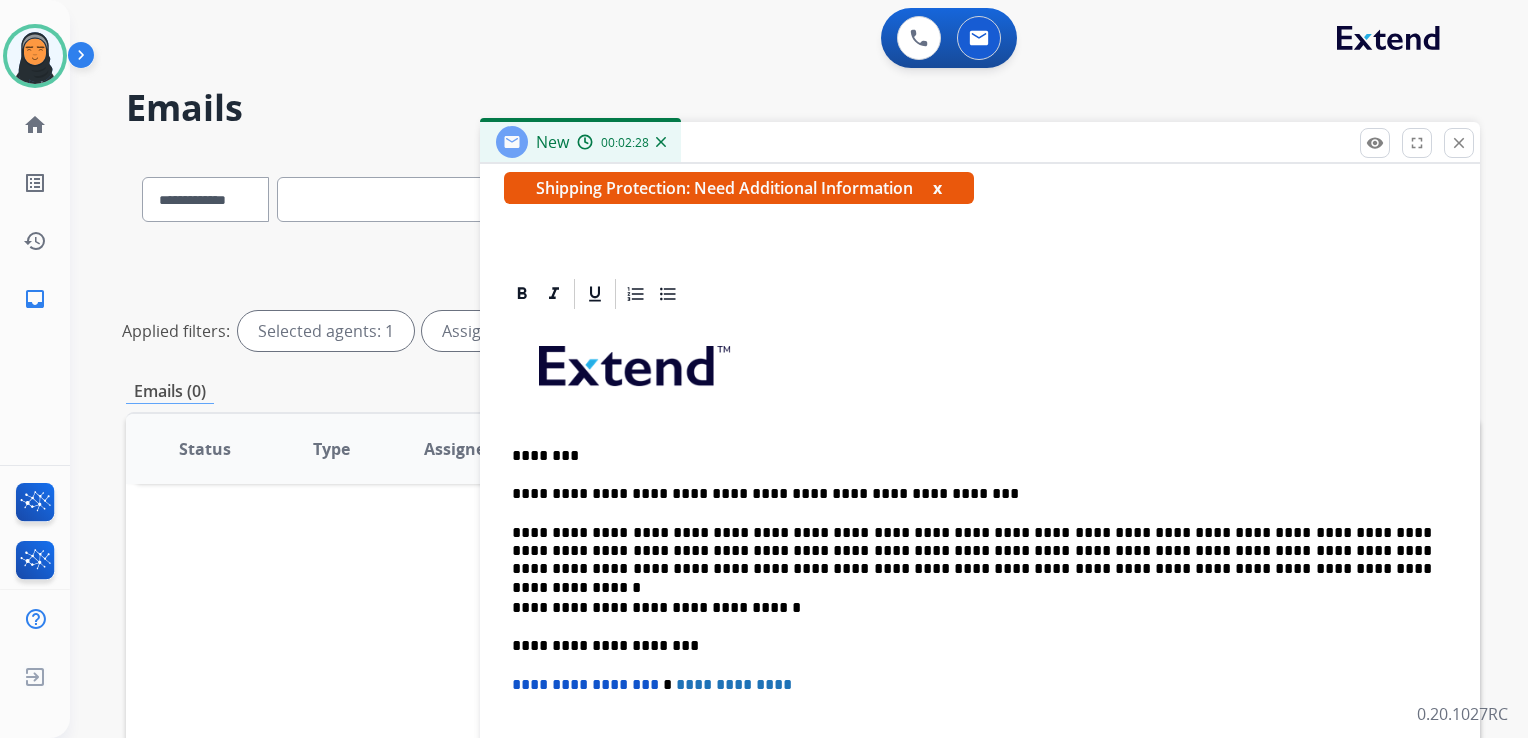 click on "**********" at bounding box center (980, 627) 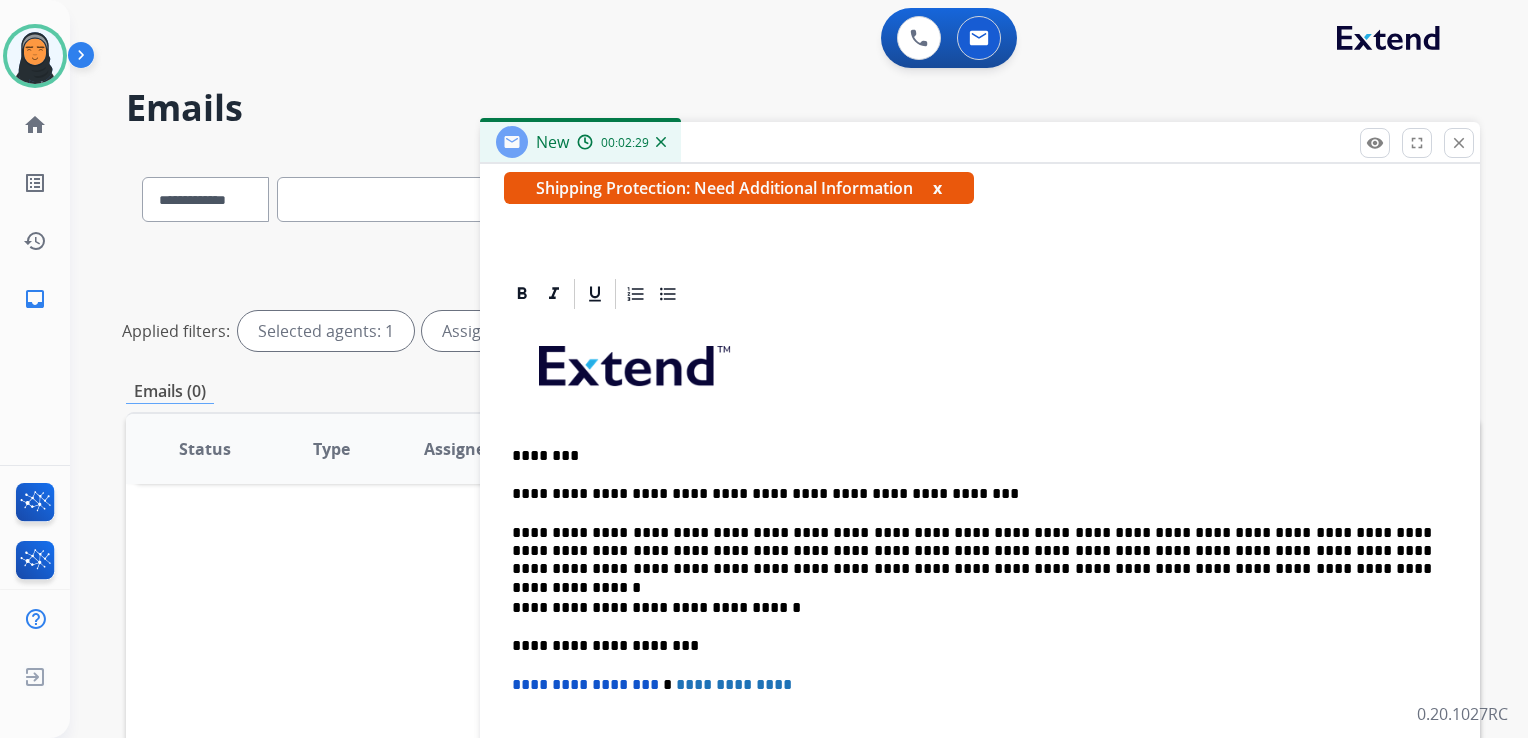 click on "**********" at bounding box center (972, 551) 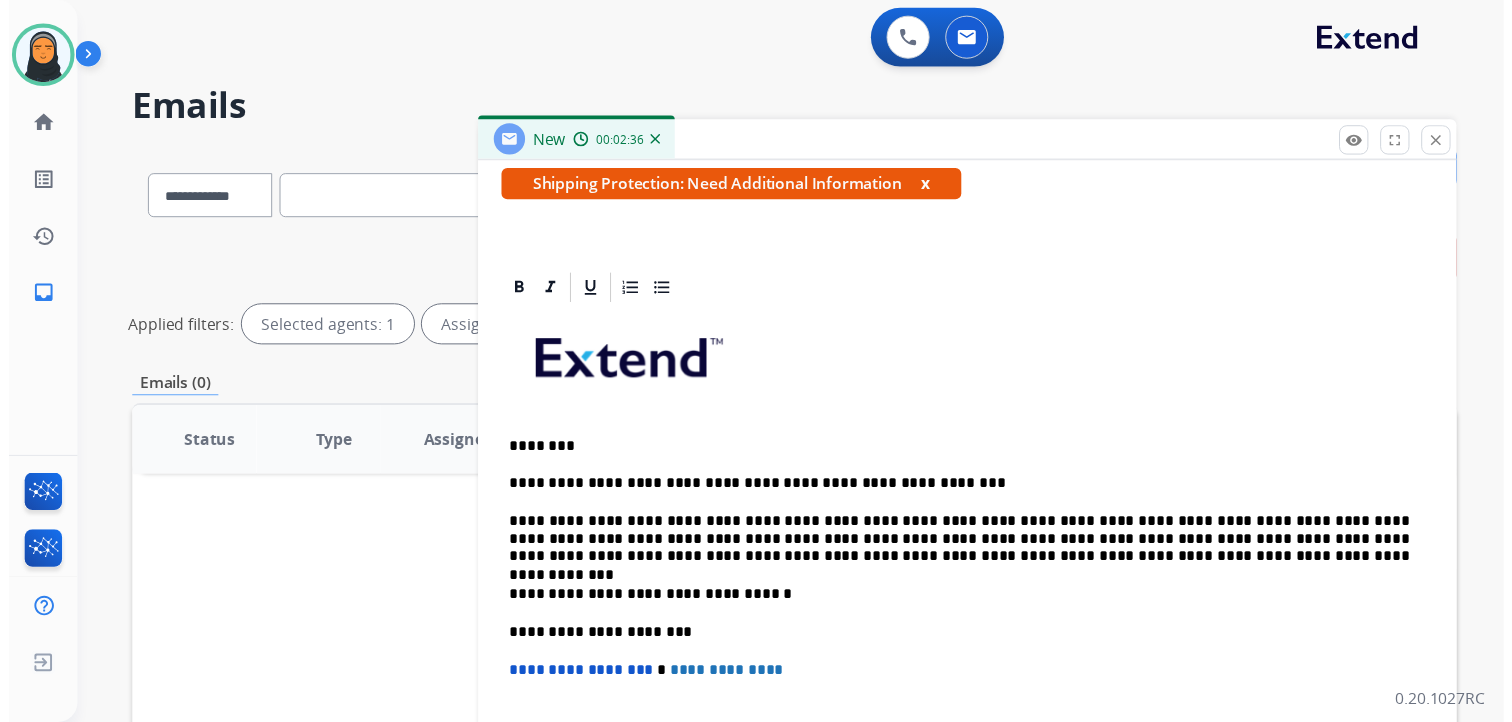 scroll, scrollTop: 0, scrollLeft: 0, axis: both 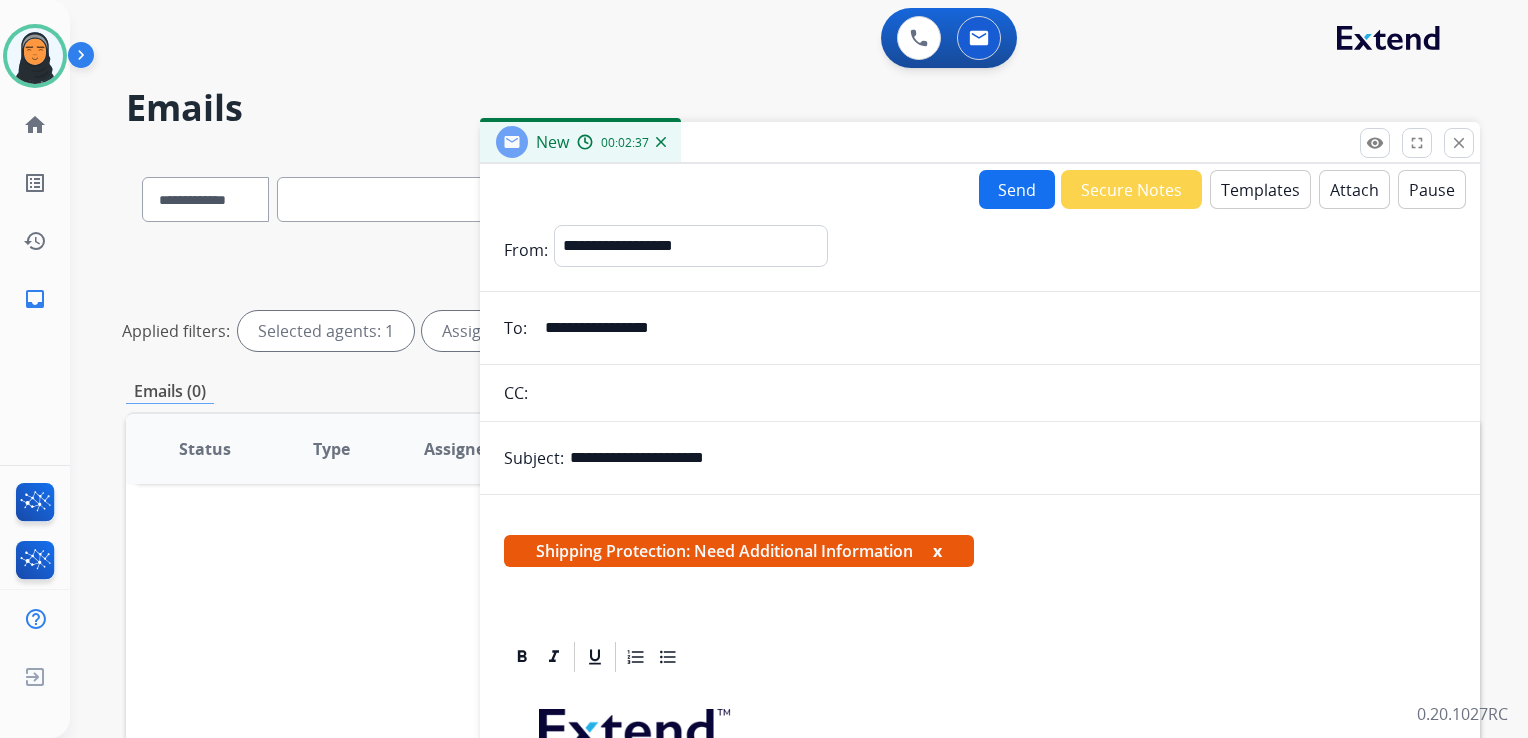 click on "Send" at bounding box center (1017, 189) 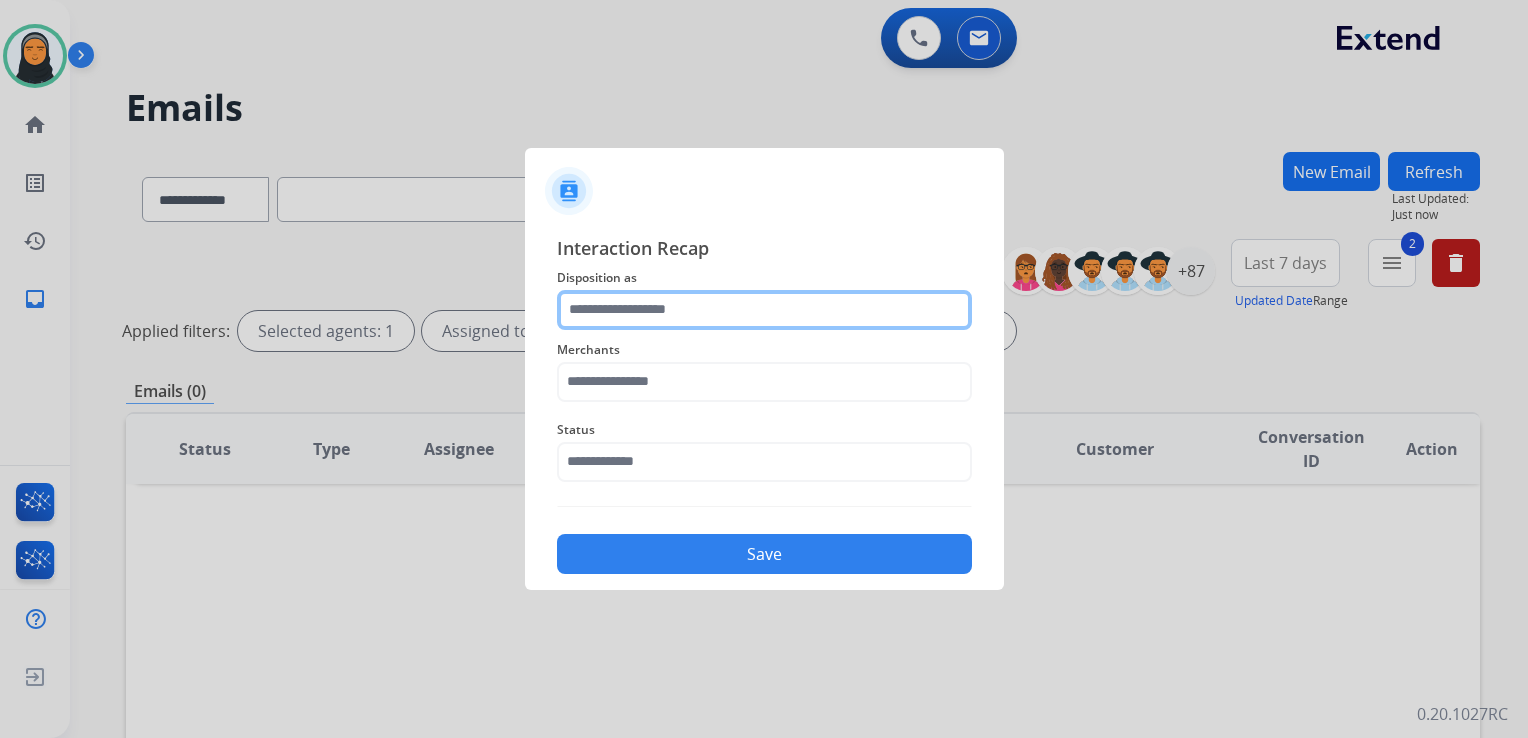 click 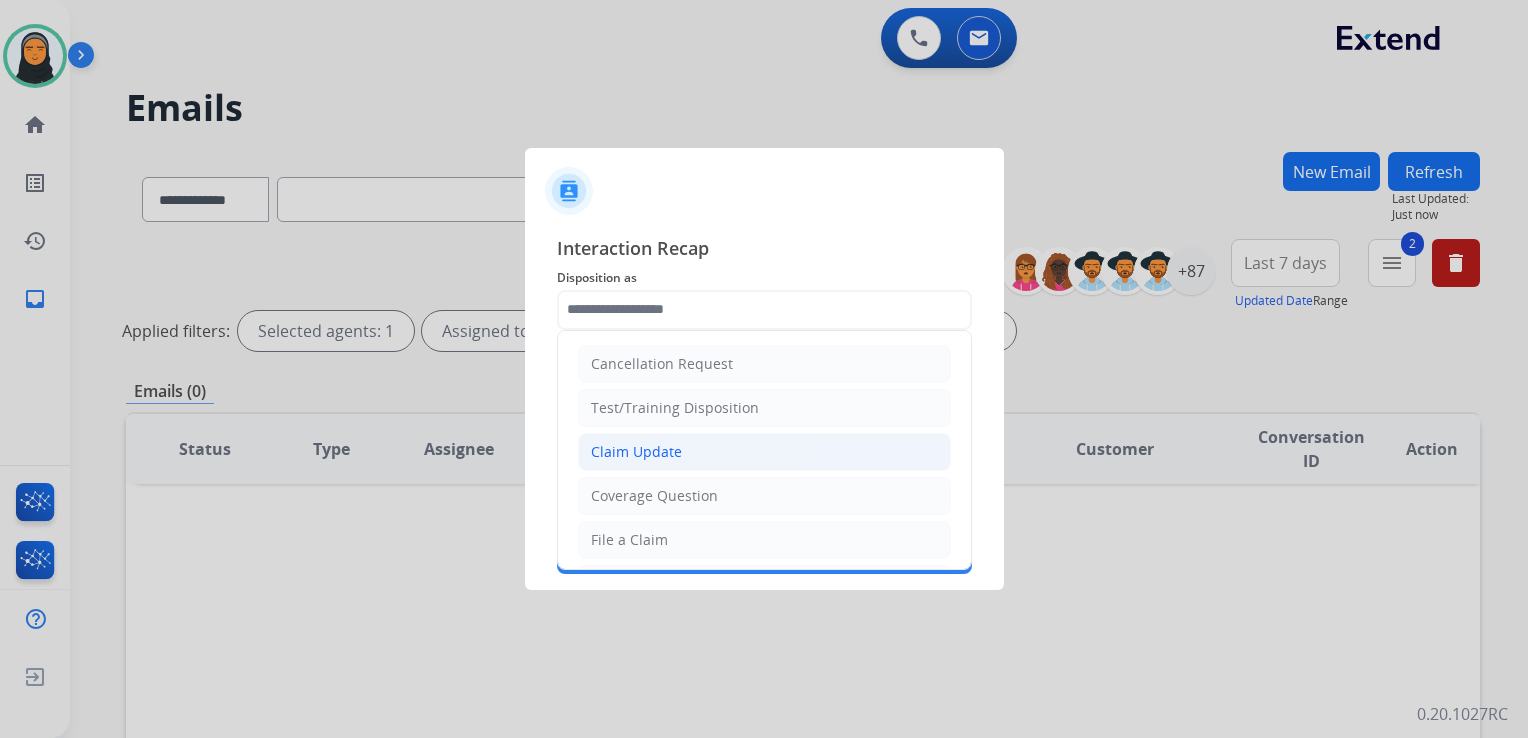 click on "Claim Update" 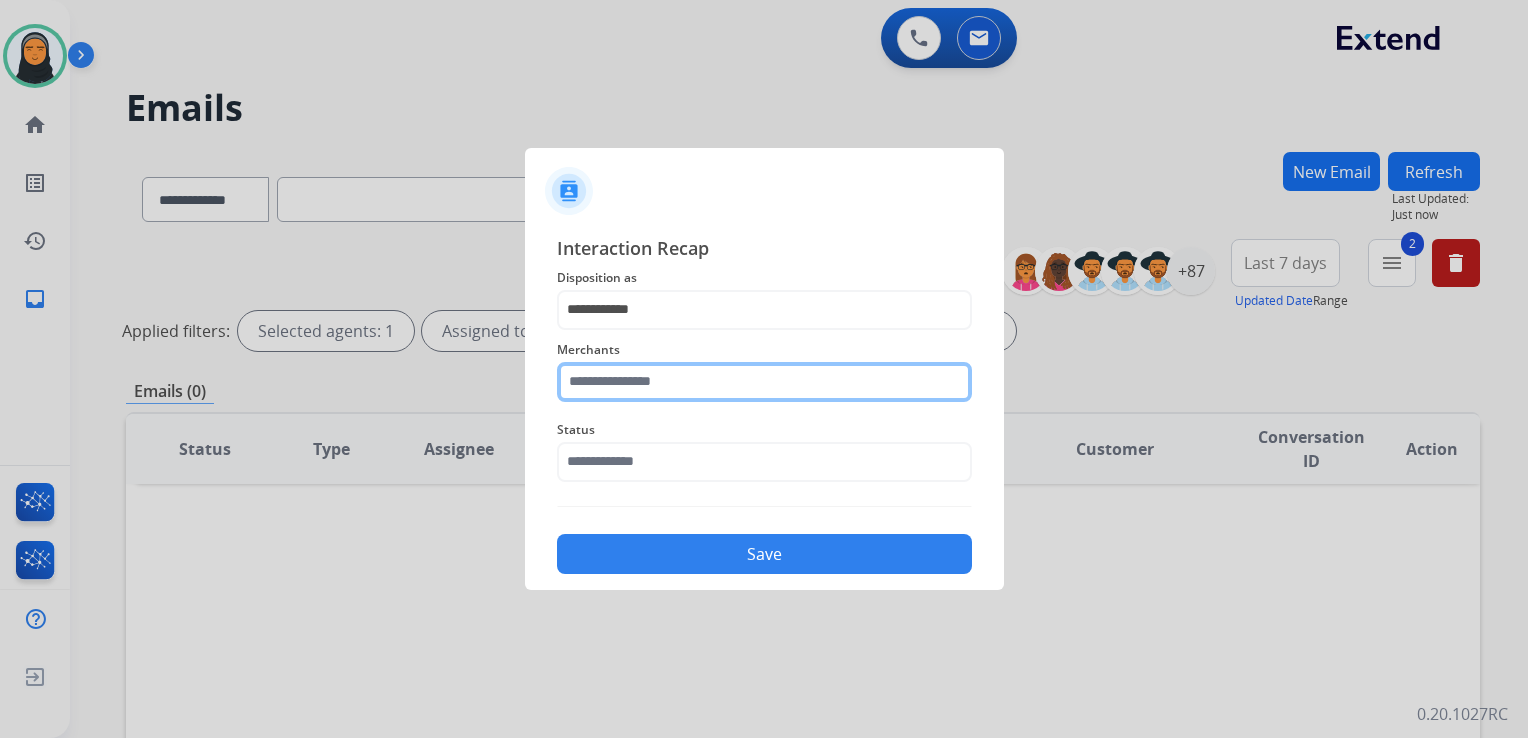click 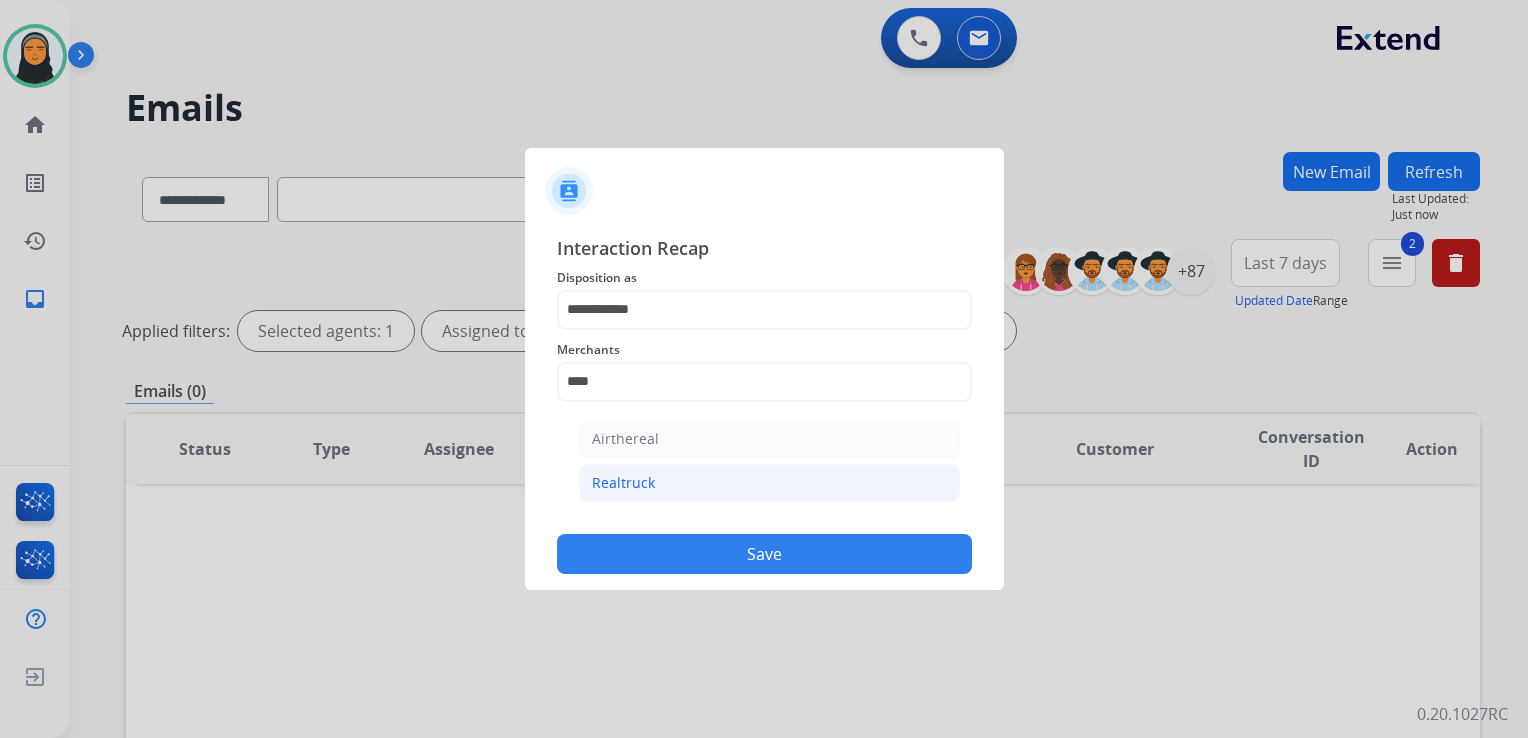 click on "Realtruck" 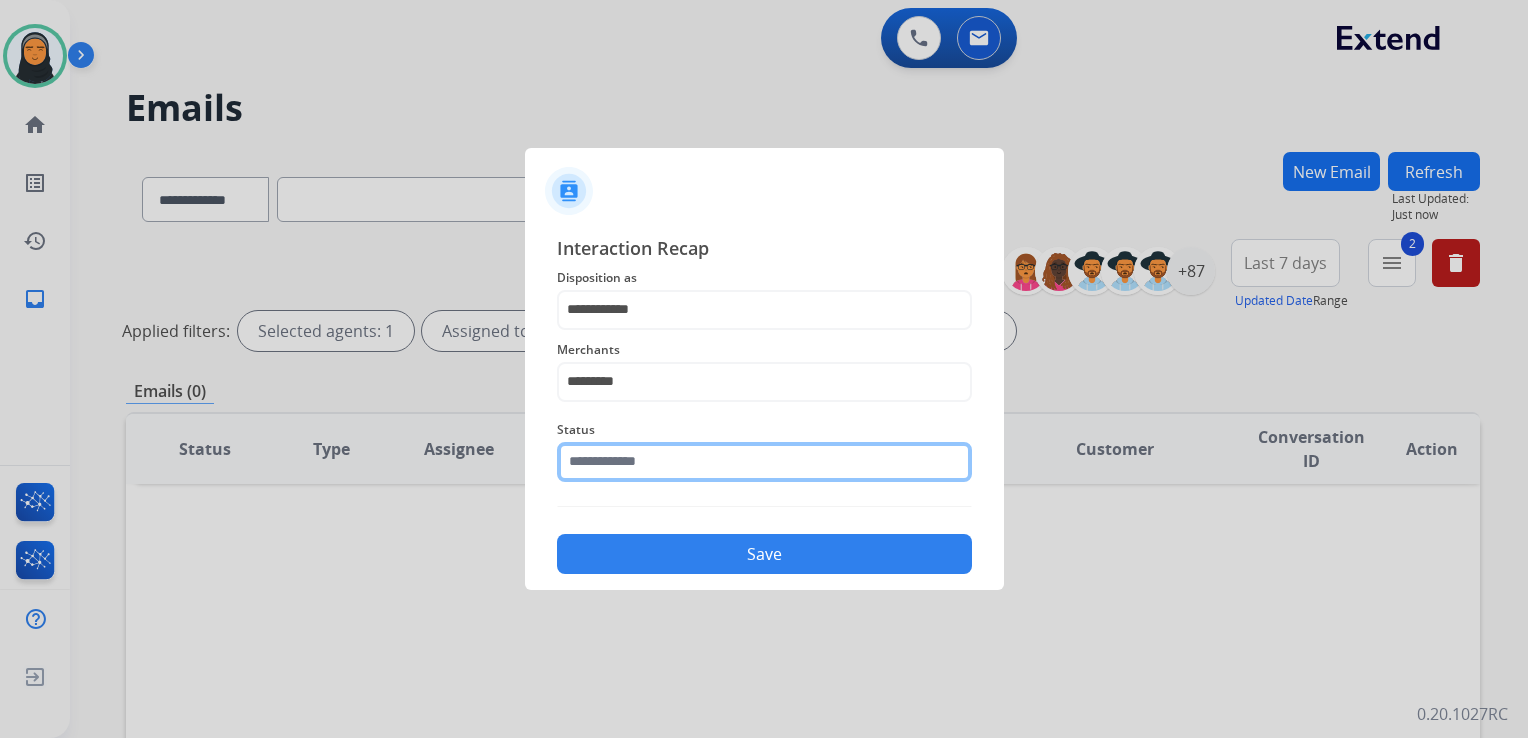 click 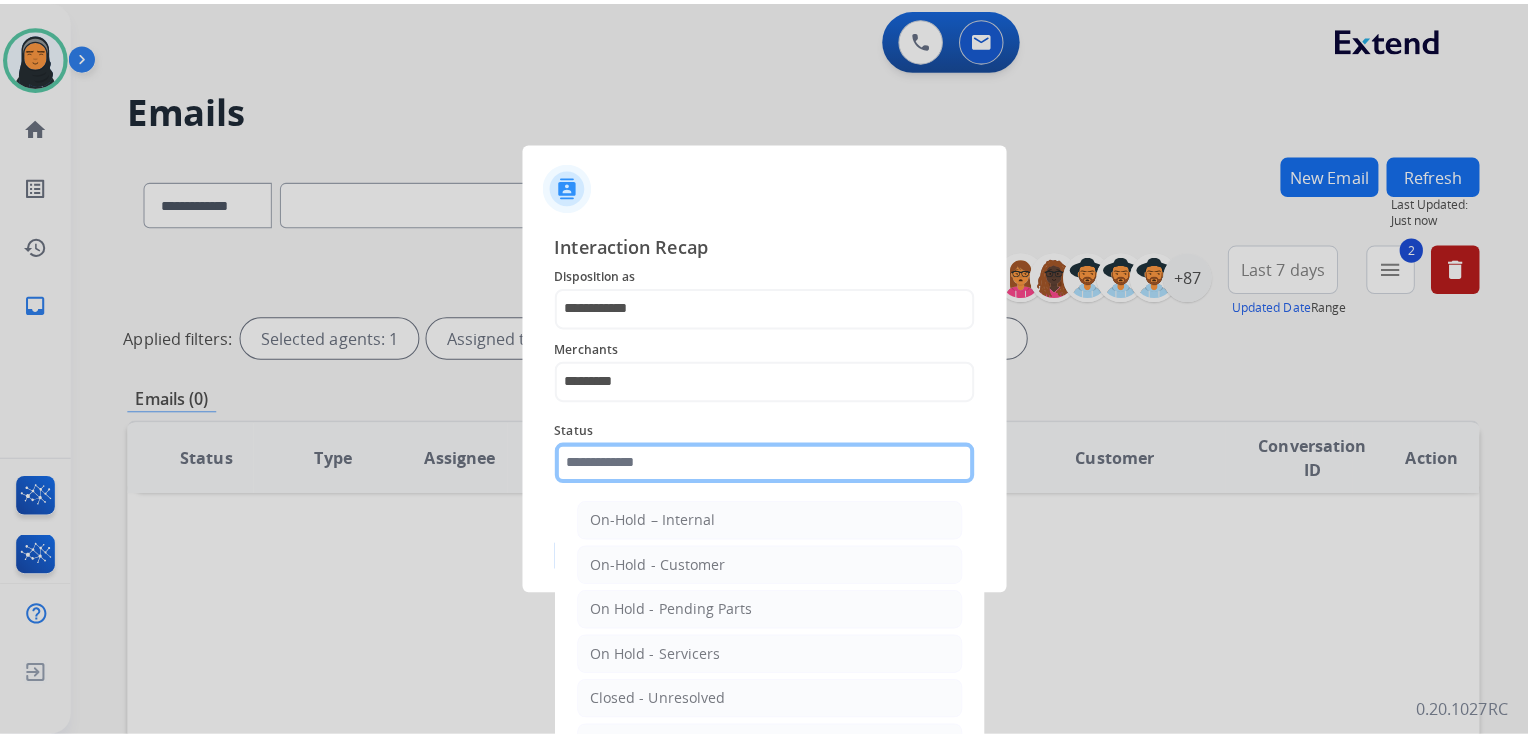 scroll, scrollTop: 100, scrollLeft: 0, axis: vertical 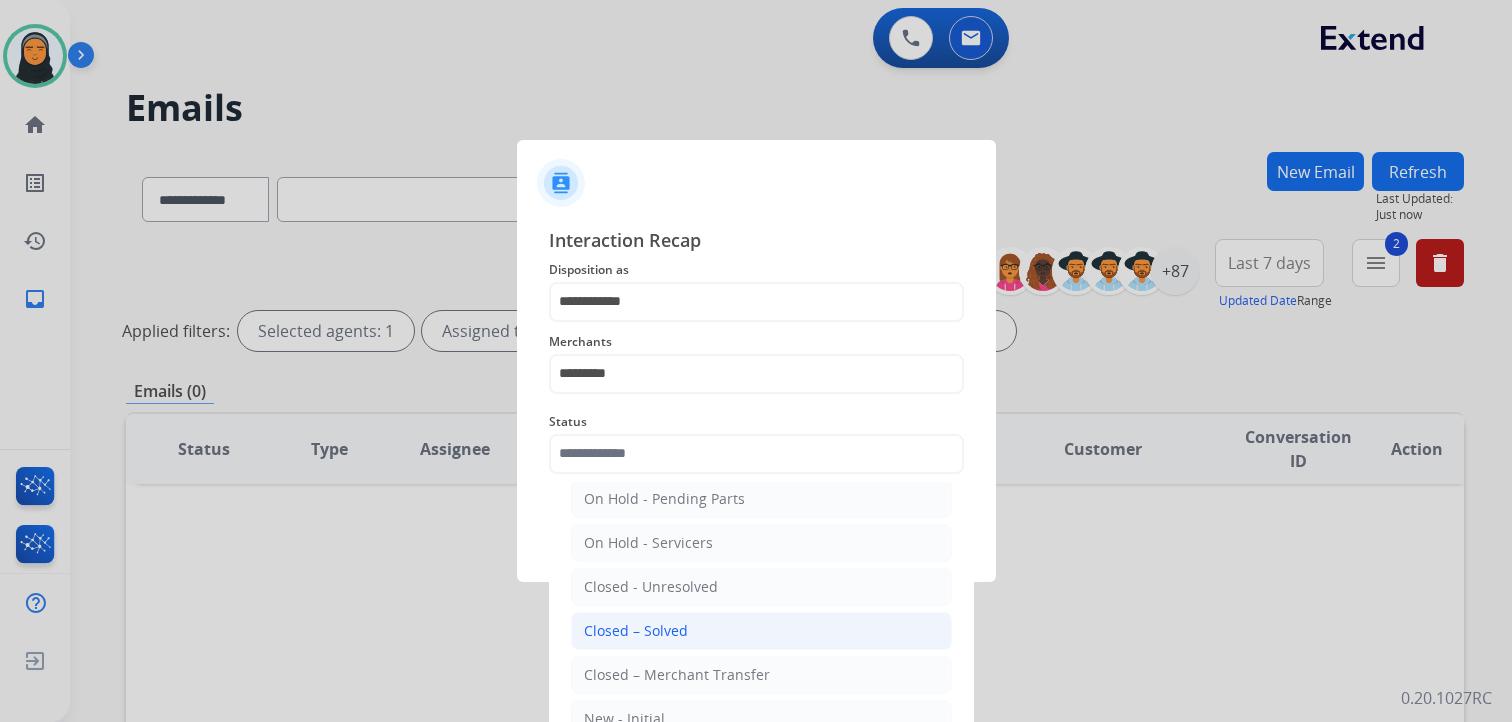 click on "Closed – Solved" 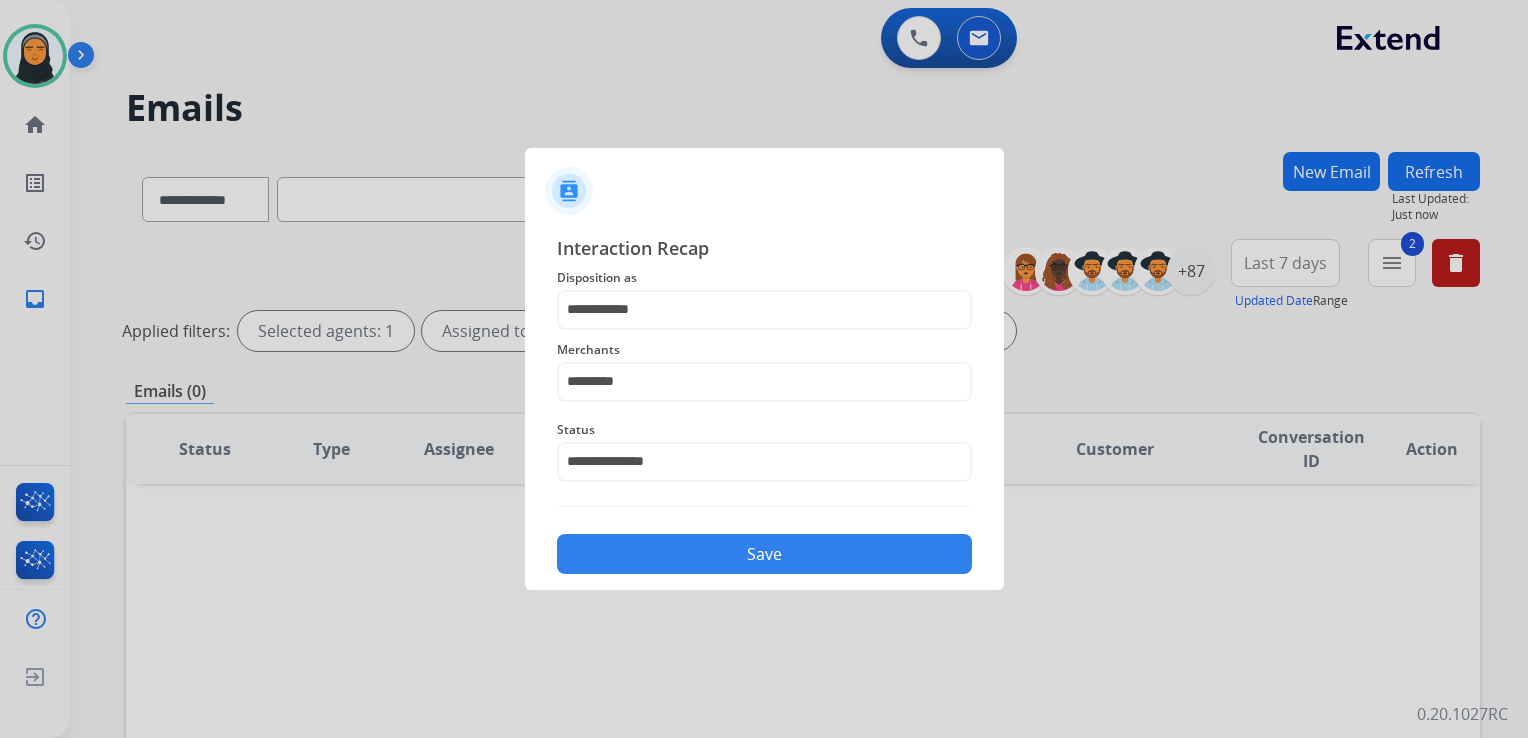 click on "Save" 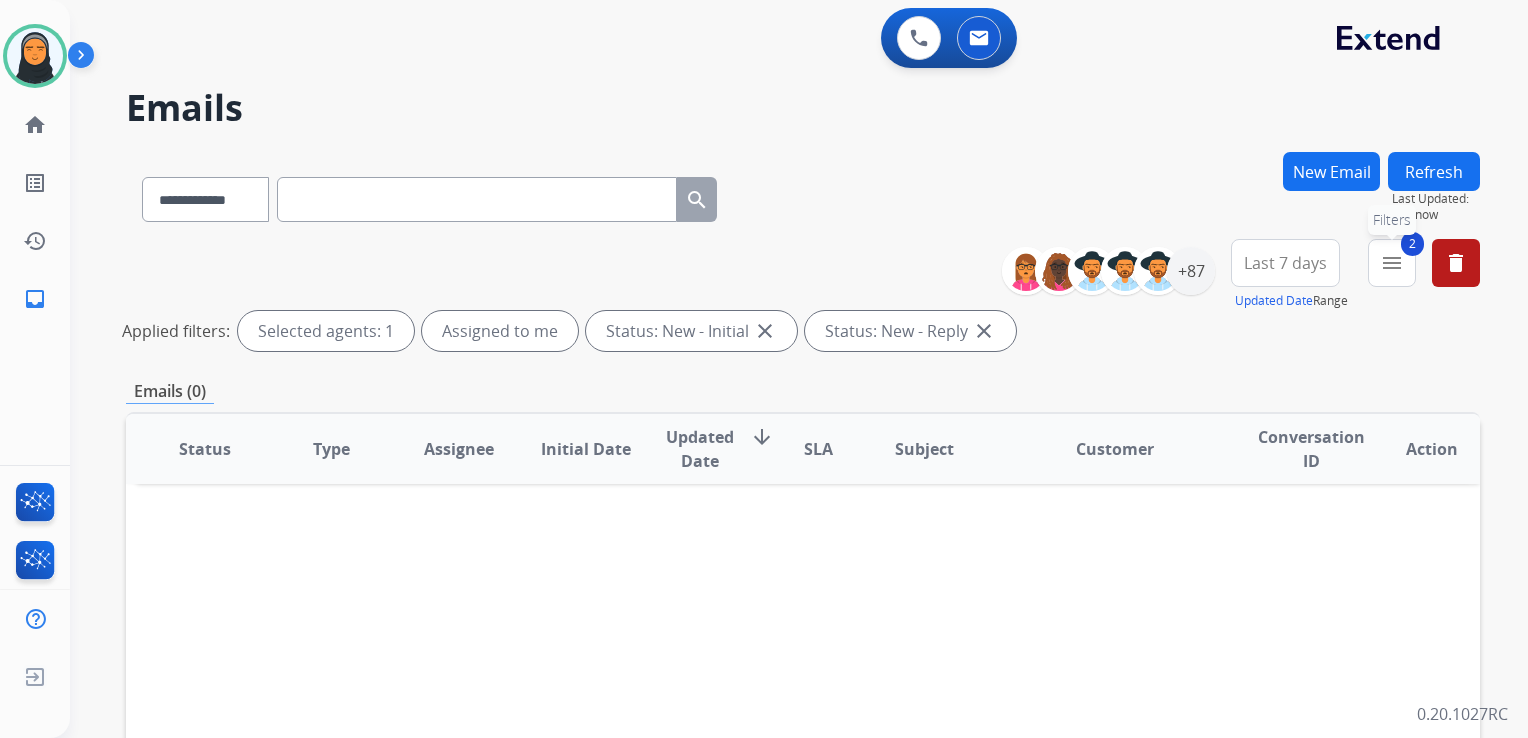 click on "2 menu  Filters" at bounding box center (1392, 263) 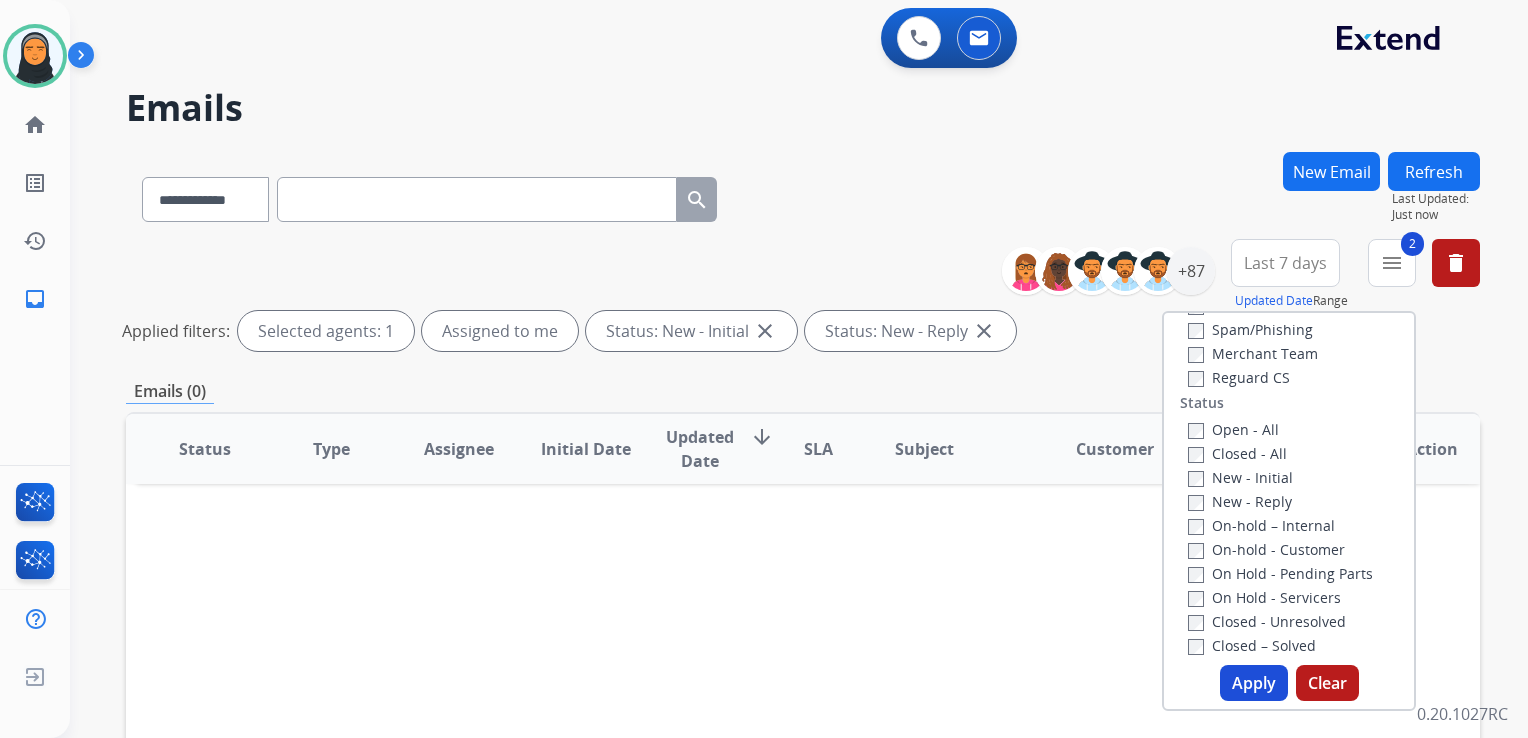 click on "Clear" at bounding box center (1327, 683) 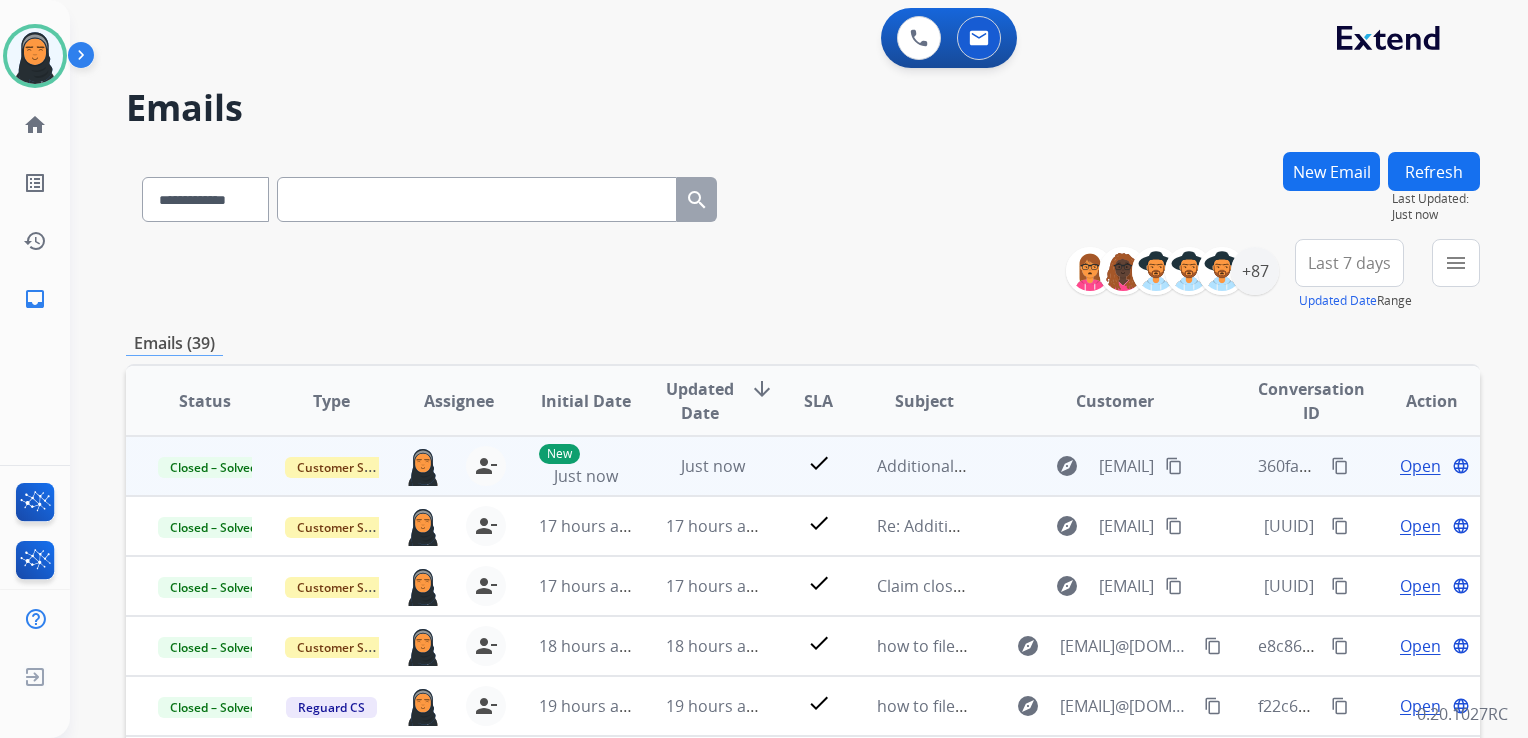click on "content_copy" at bounding box center (1340, 466) 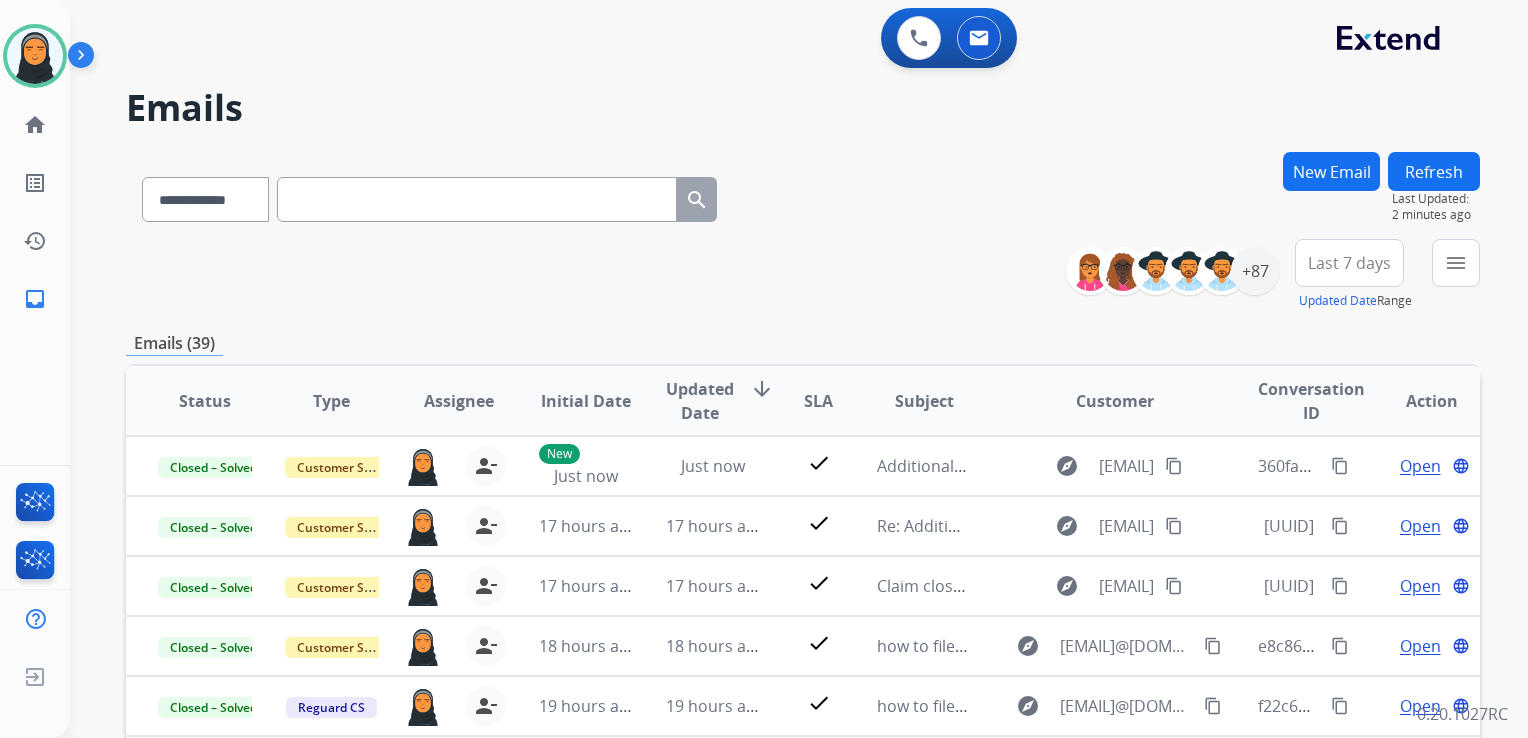 click on "New Email" at bounding box center (1331, 171) 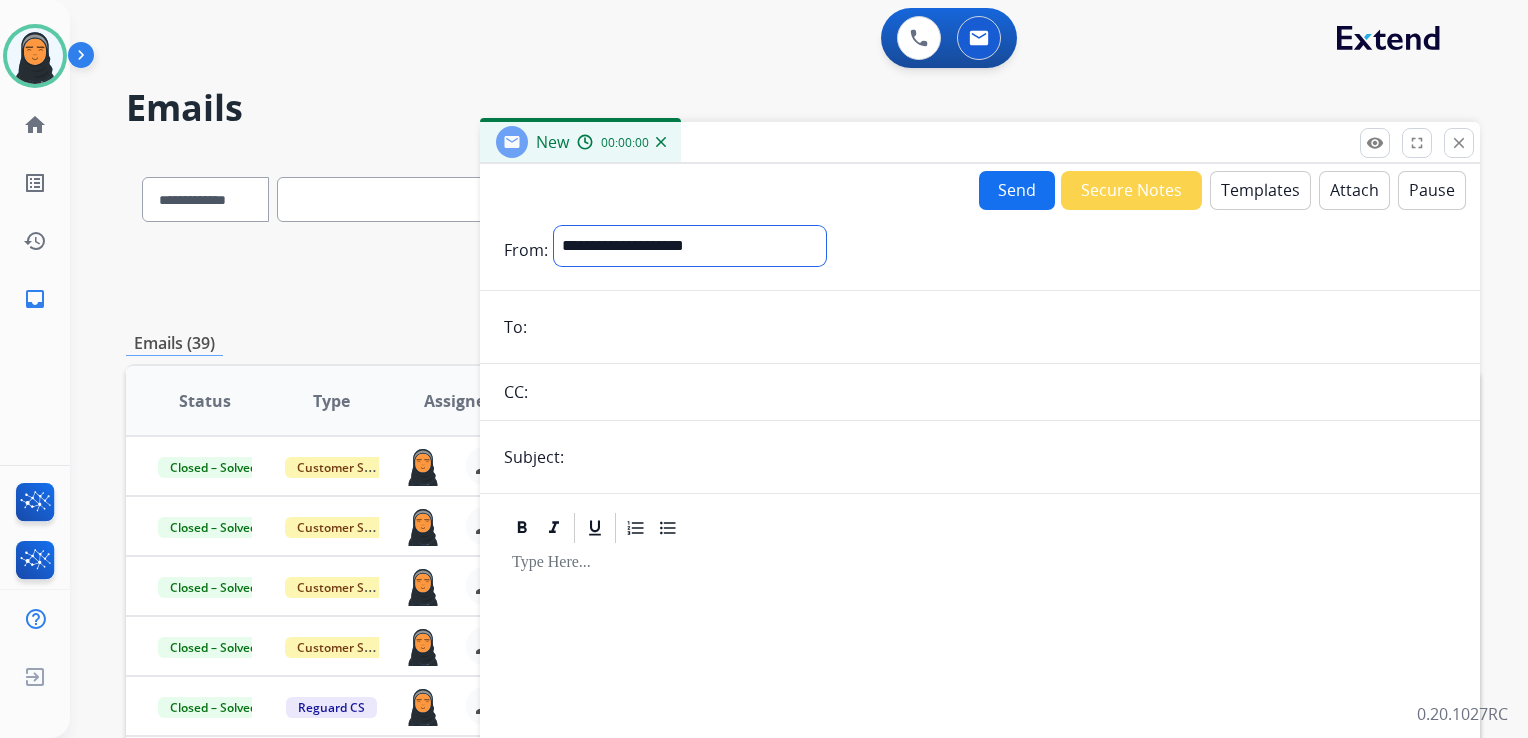 click on "**********" at bounding box center [690, 246] 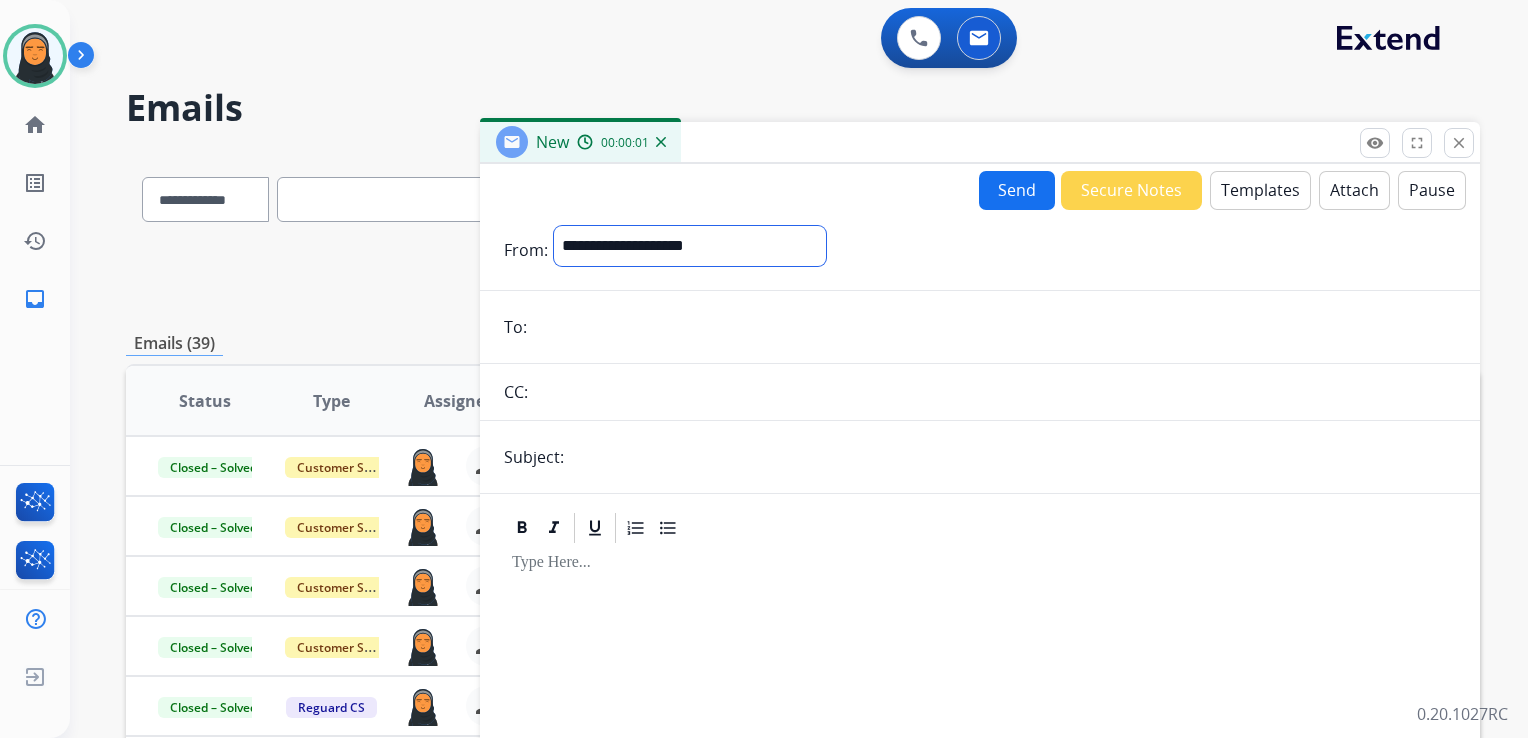 select on "**********" 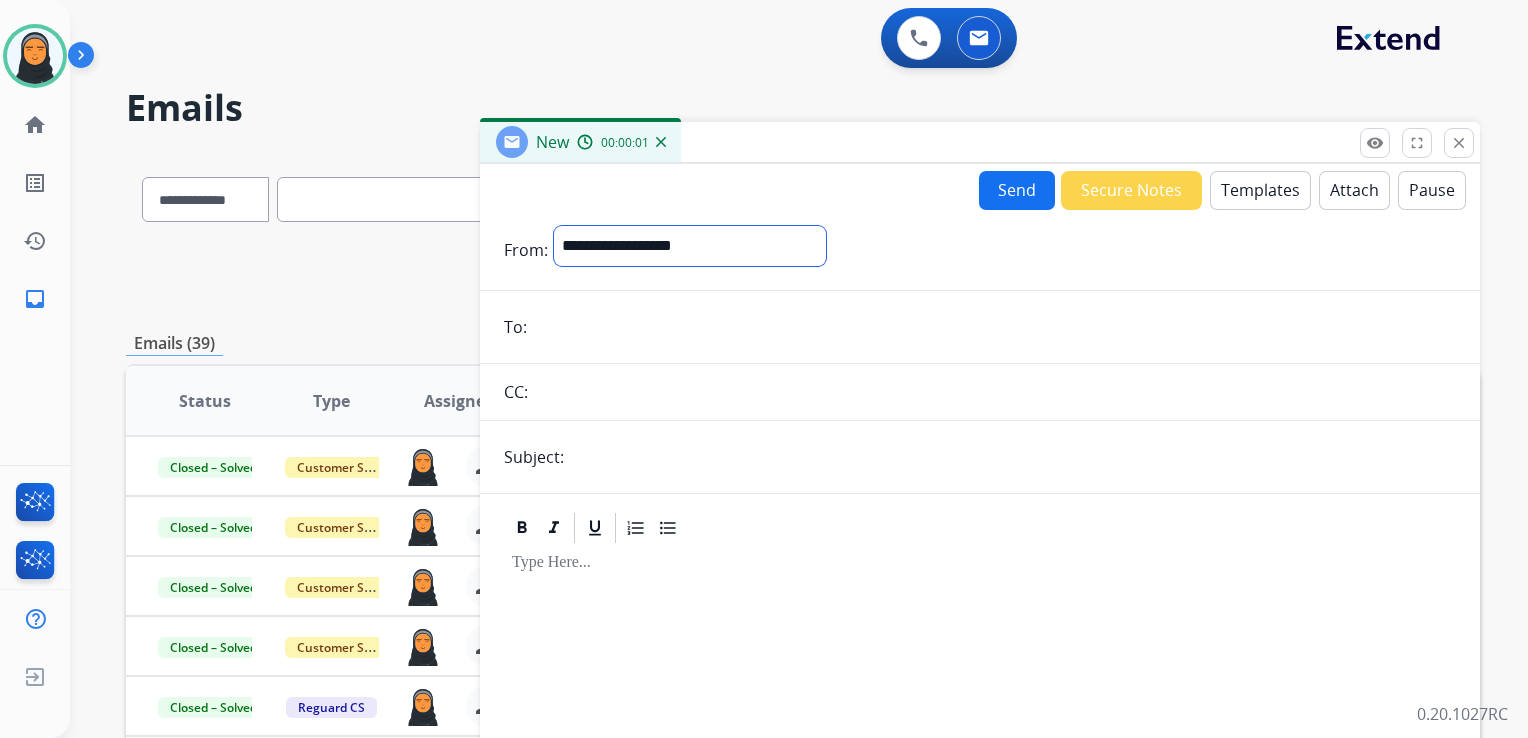 click on "**********" at bounding box center (690, 246) 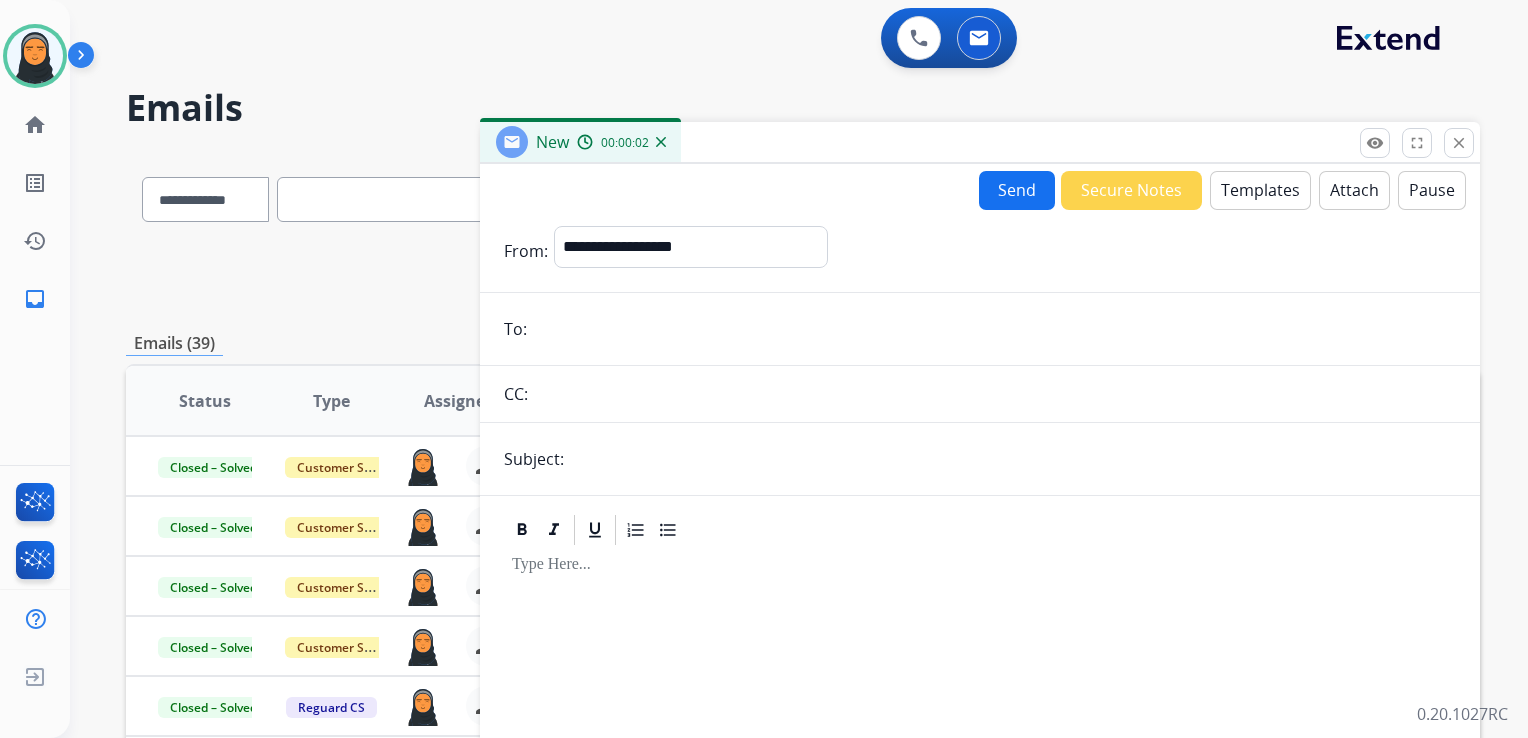 click at bounding box center (994, 329) 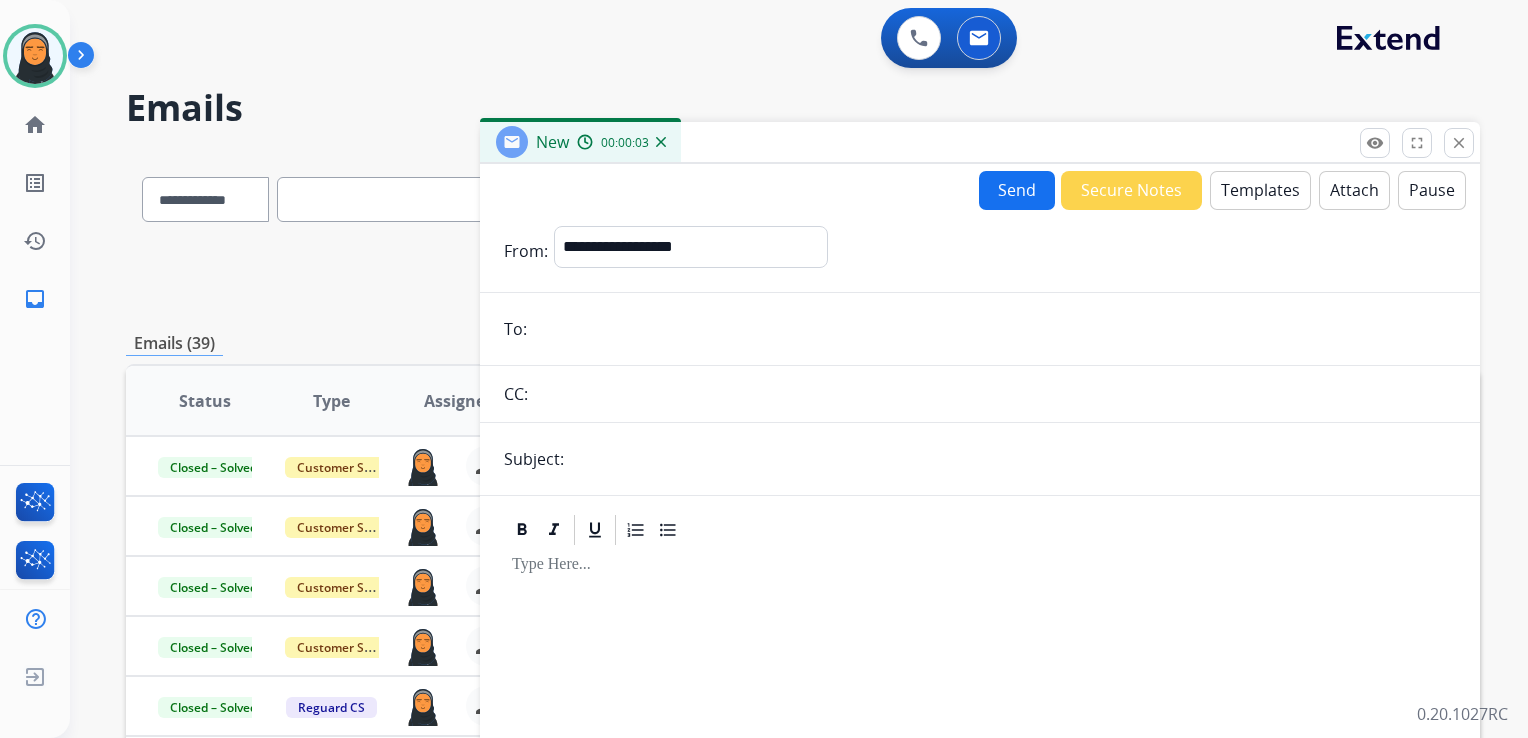 paste on "**********" 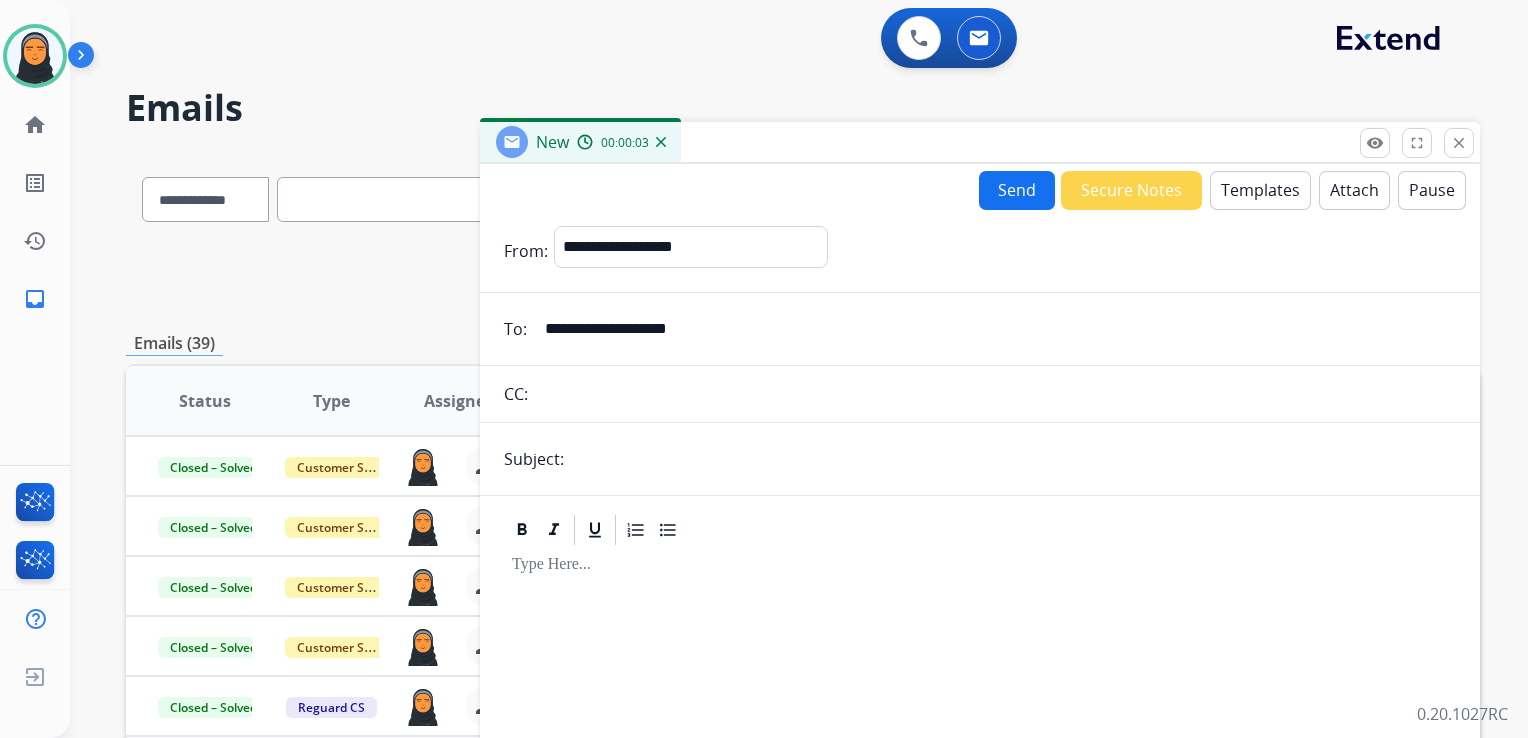 type on "**********" 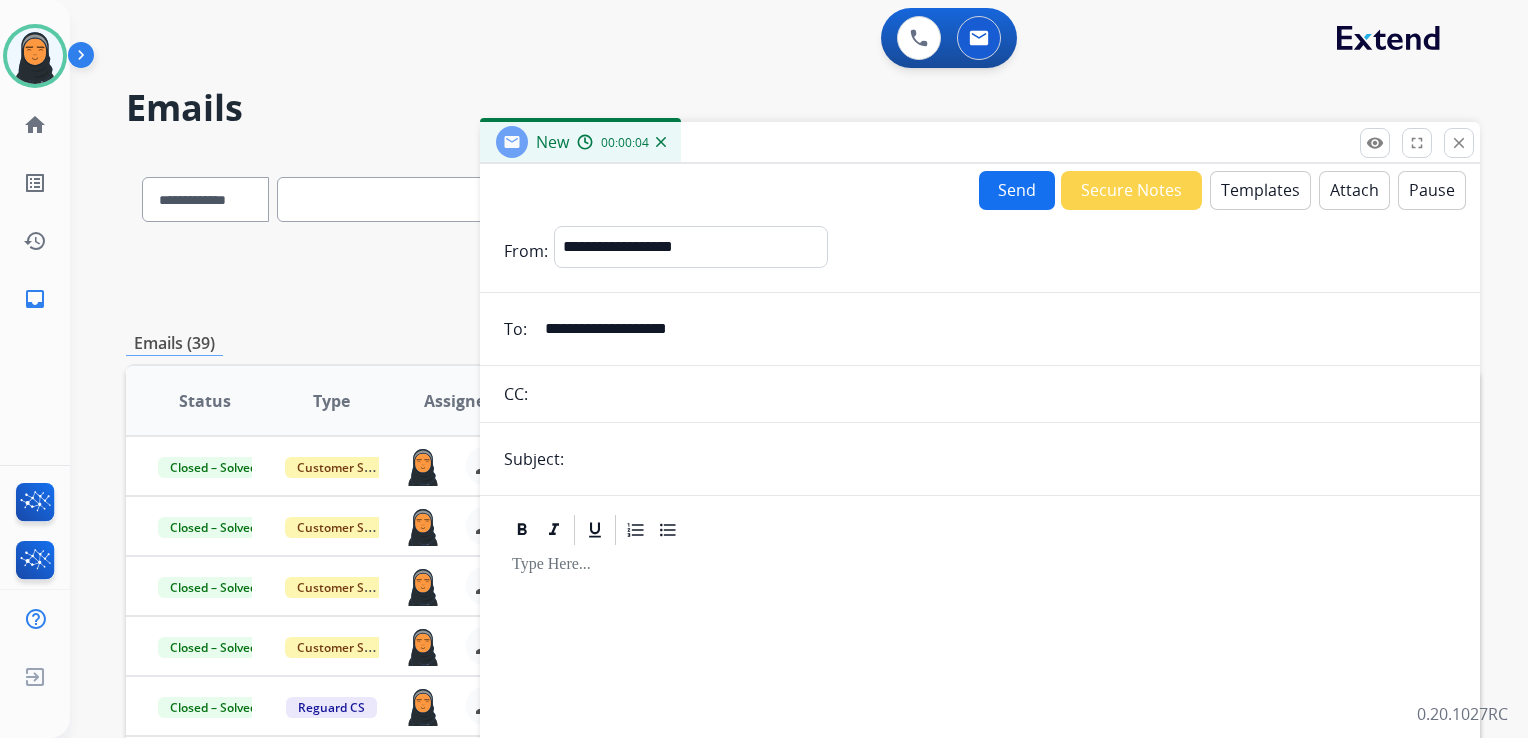 click at bounding box center [1013, 459] 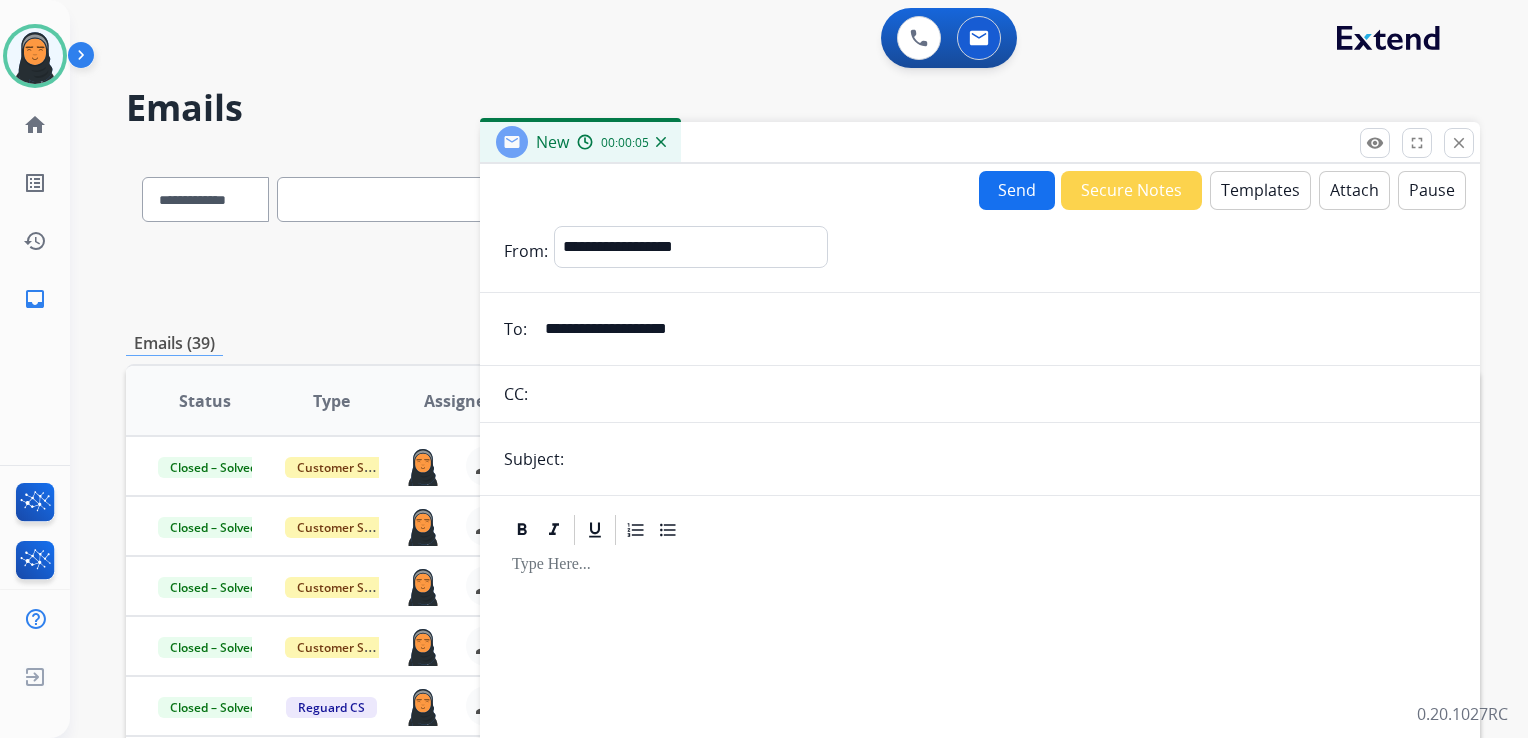 type on "**********" 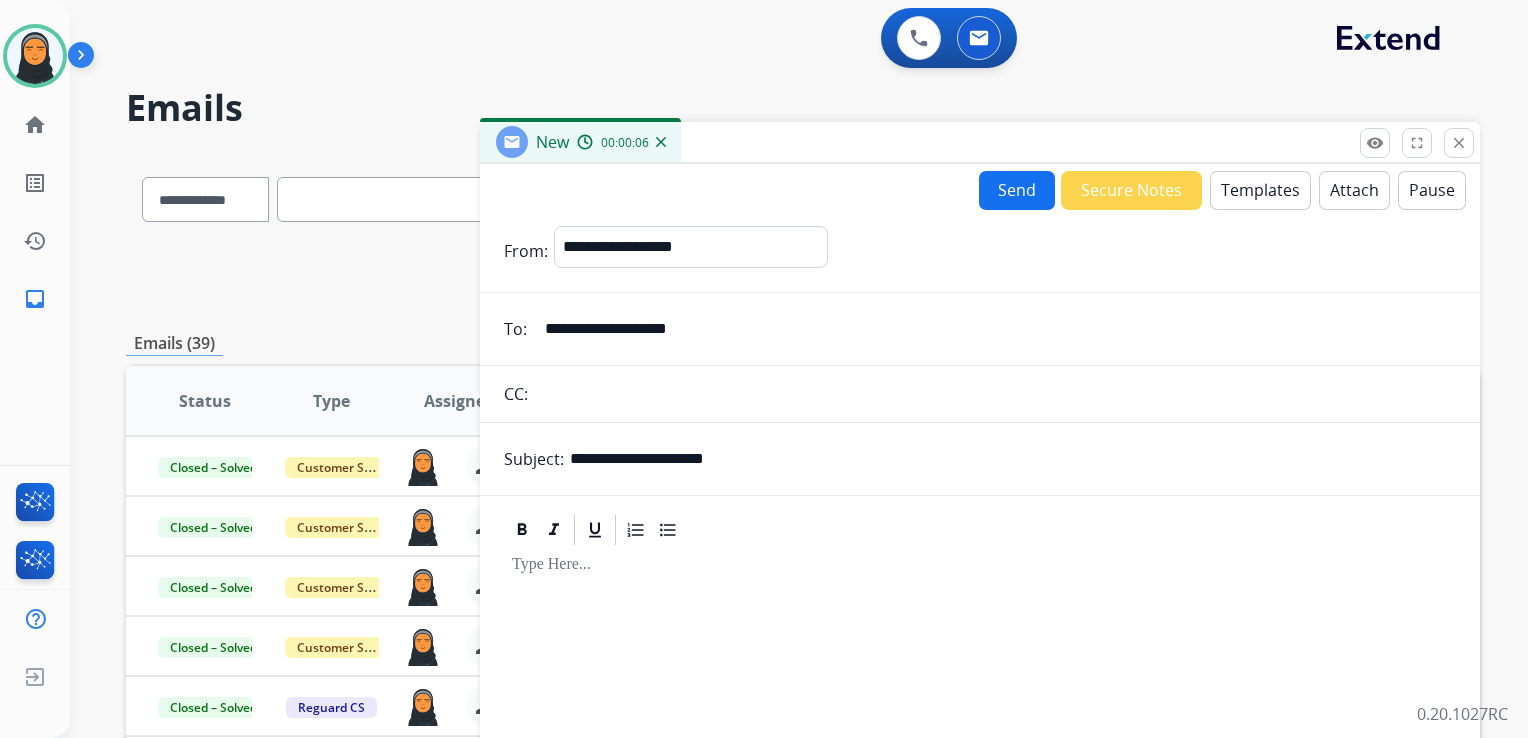 click on "Templates" at bounding box center [1260, 190] 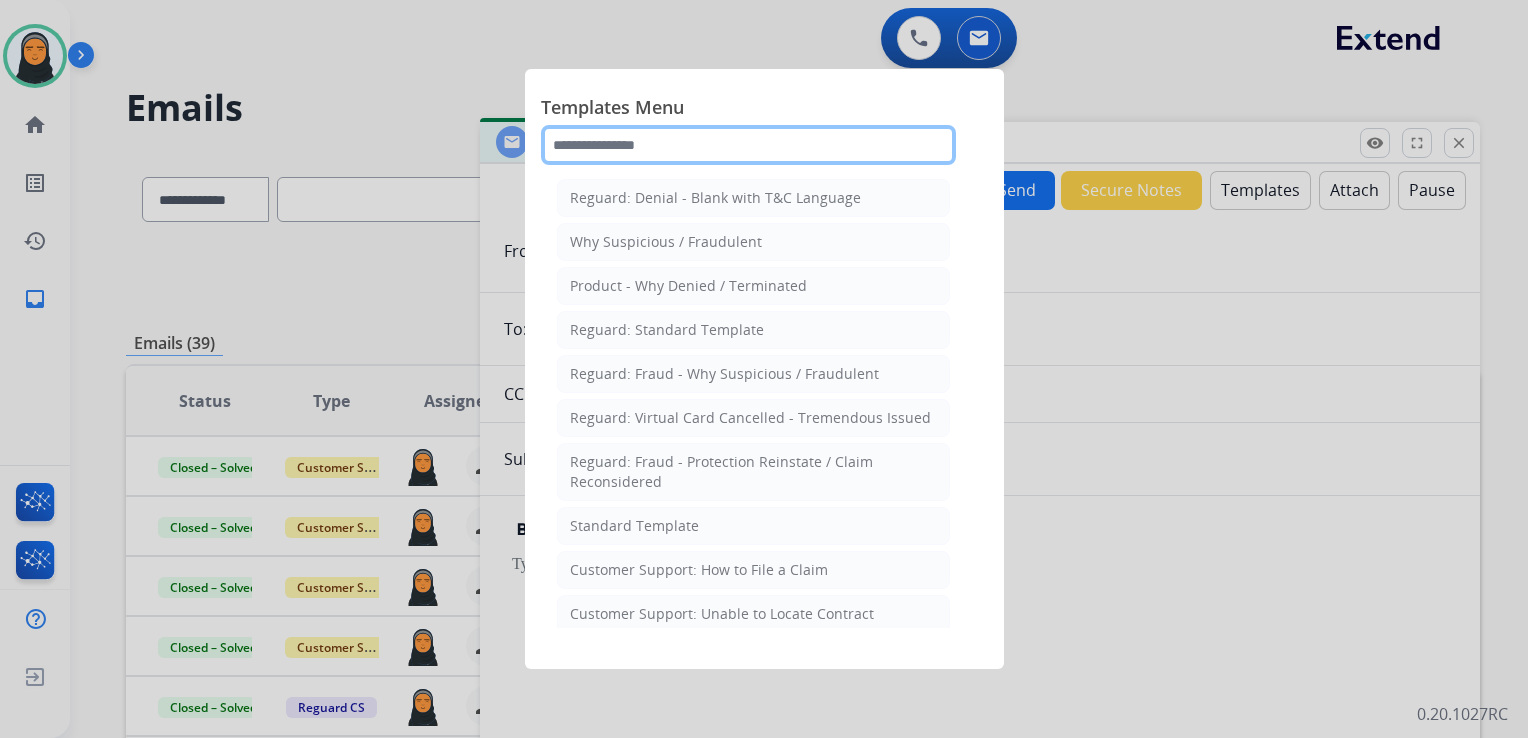 click 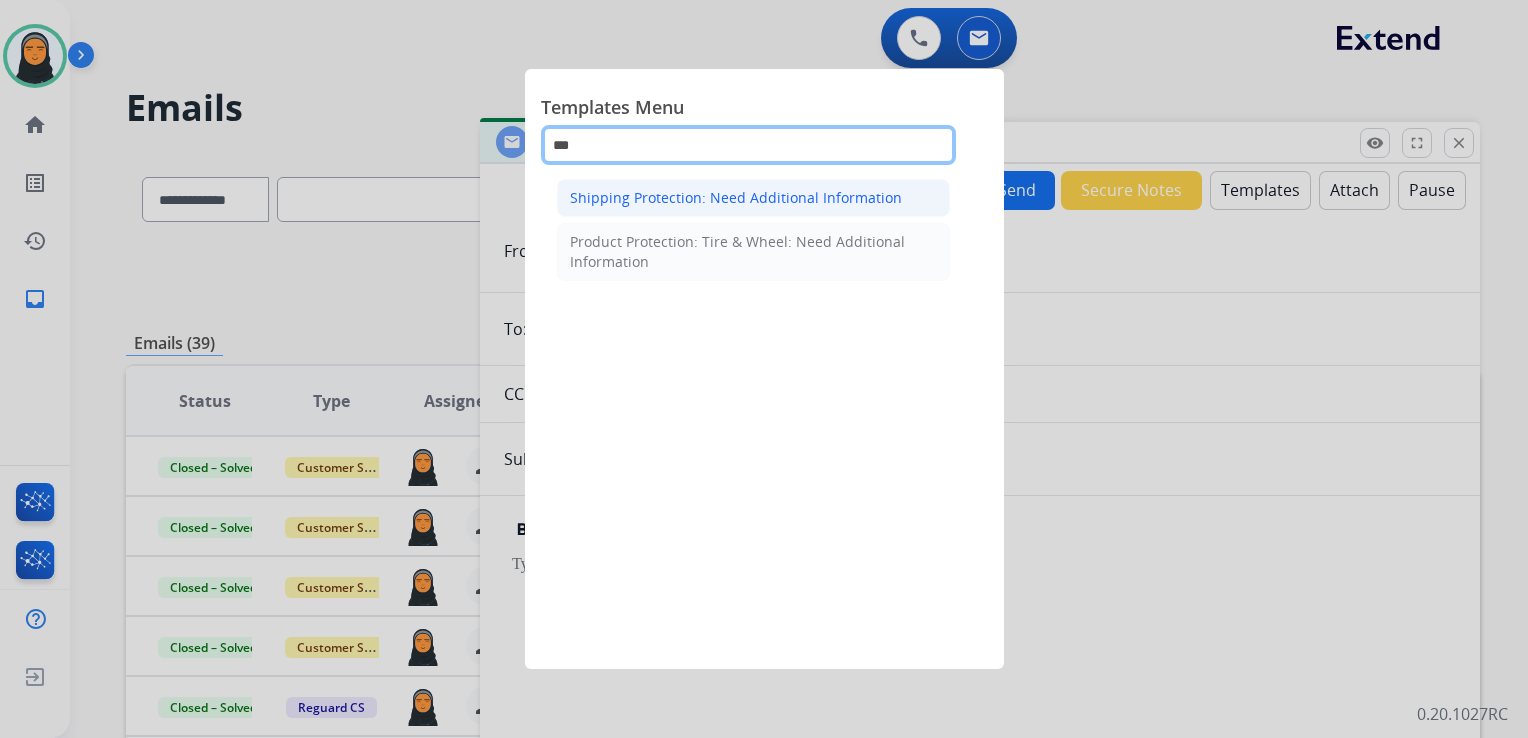 type on "***" 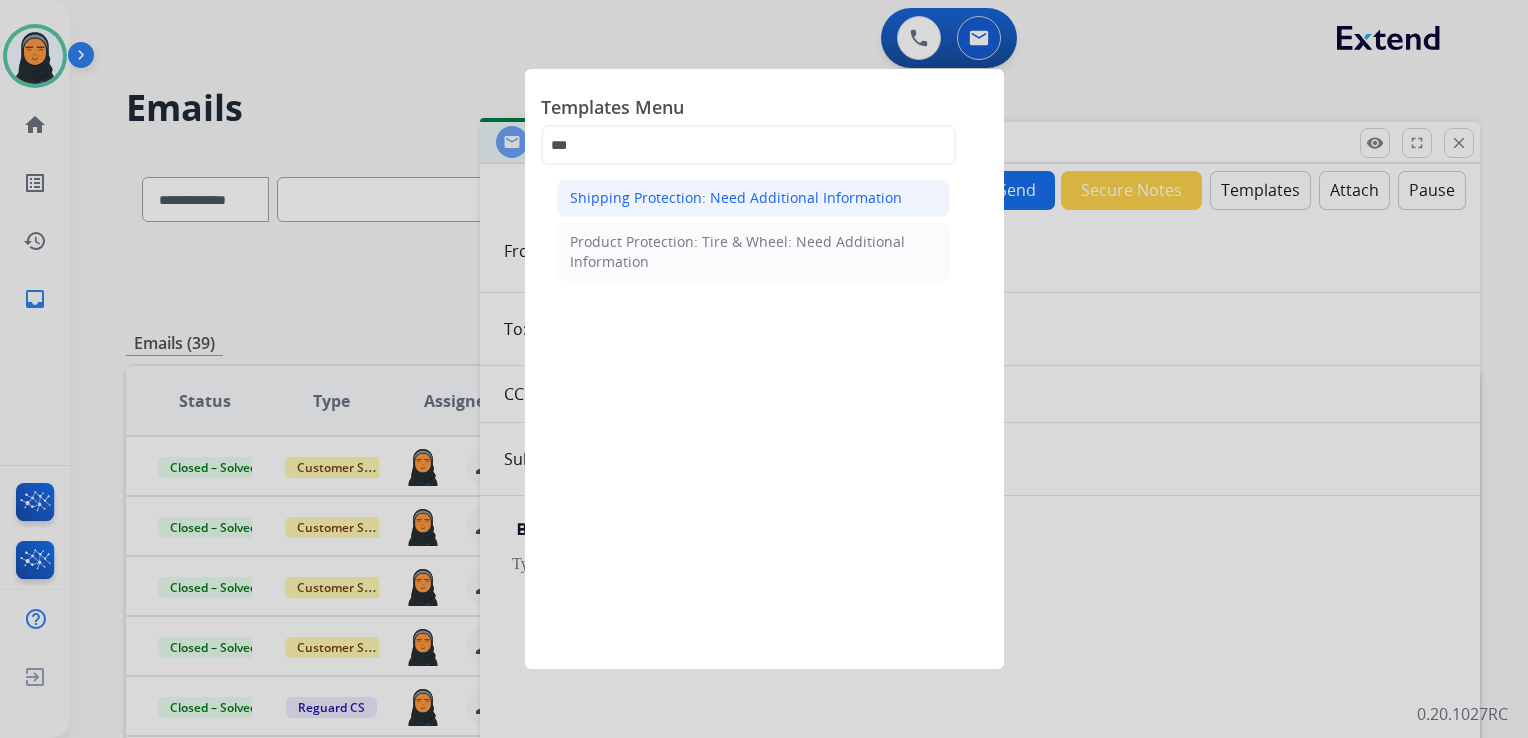 click on "Shipping Protection: Need Additional Information" 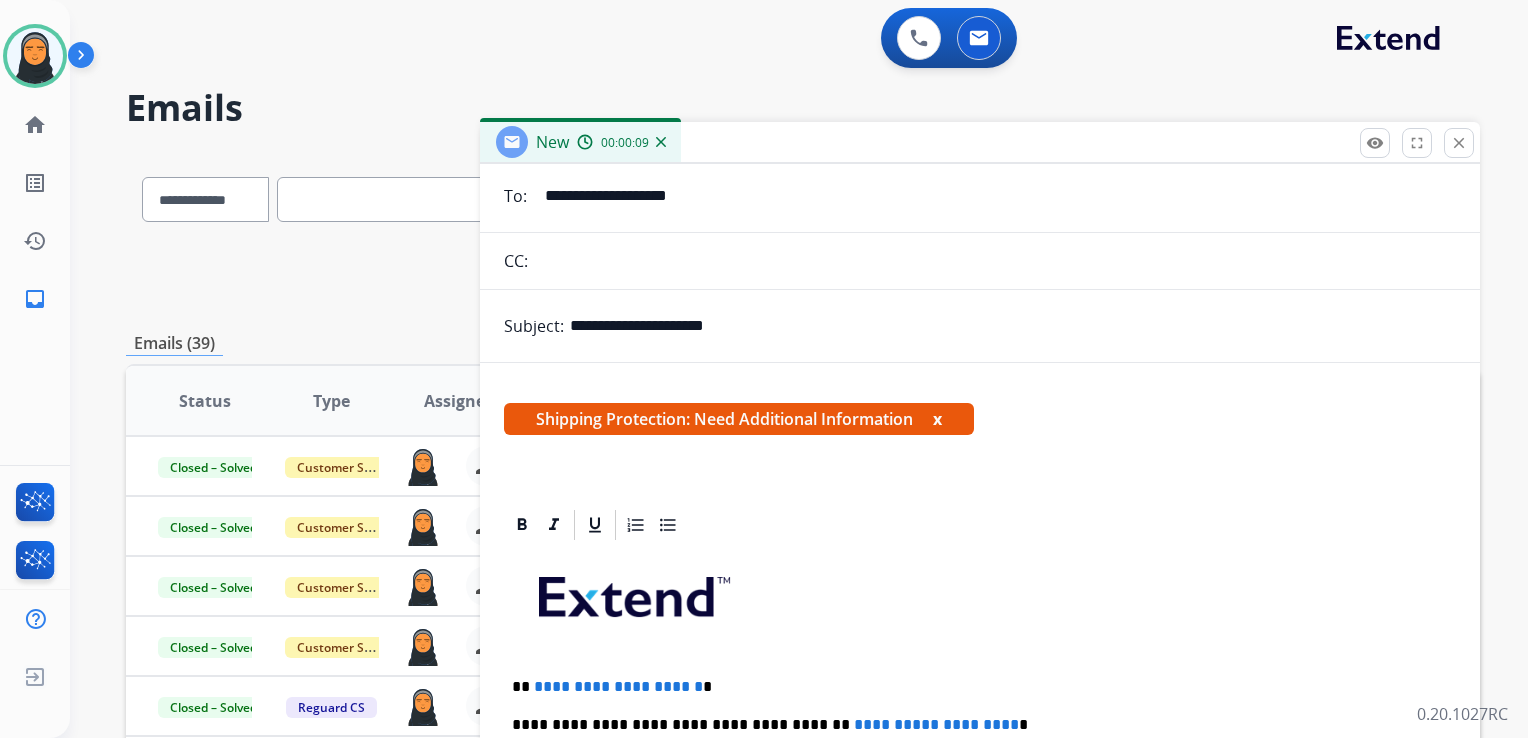 scroll, scrollTop: 383, scrollLeft: 0, axis: vertical 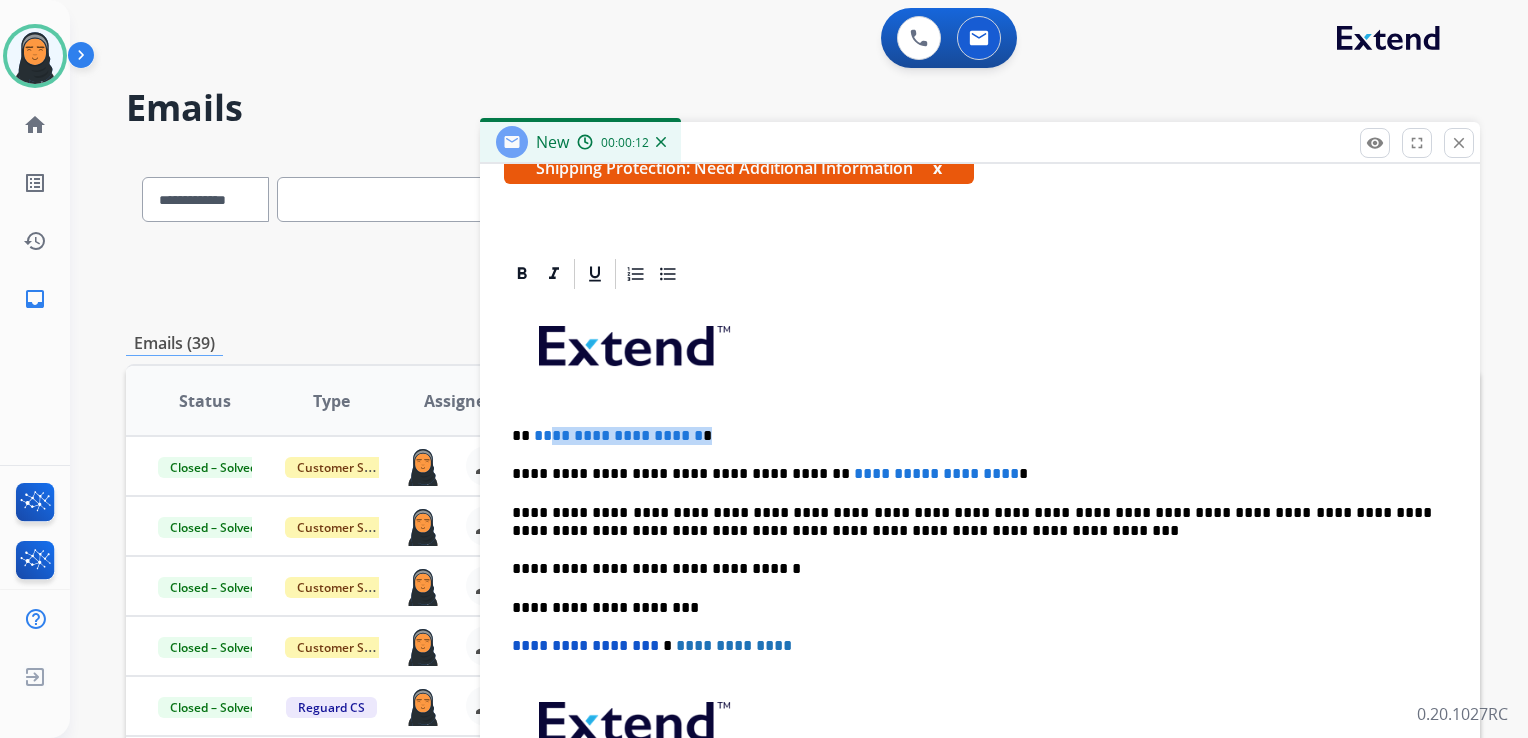 drag, startPoint x: 744, startPoint y: 432, endPoint x: 549, endPoint y: 427, distance: 195.06409 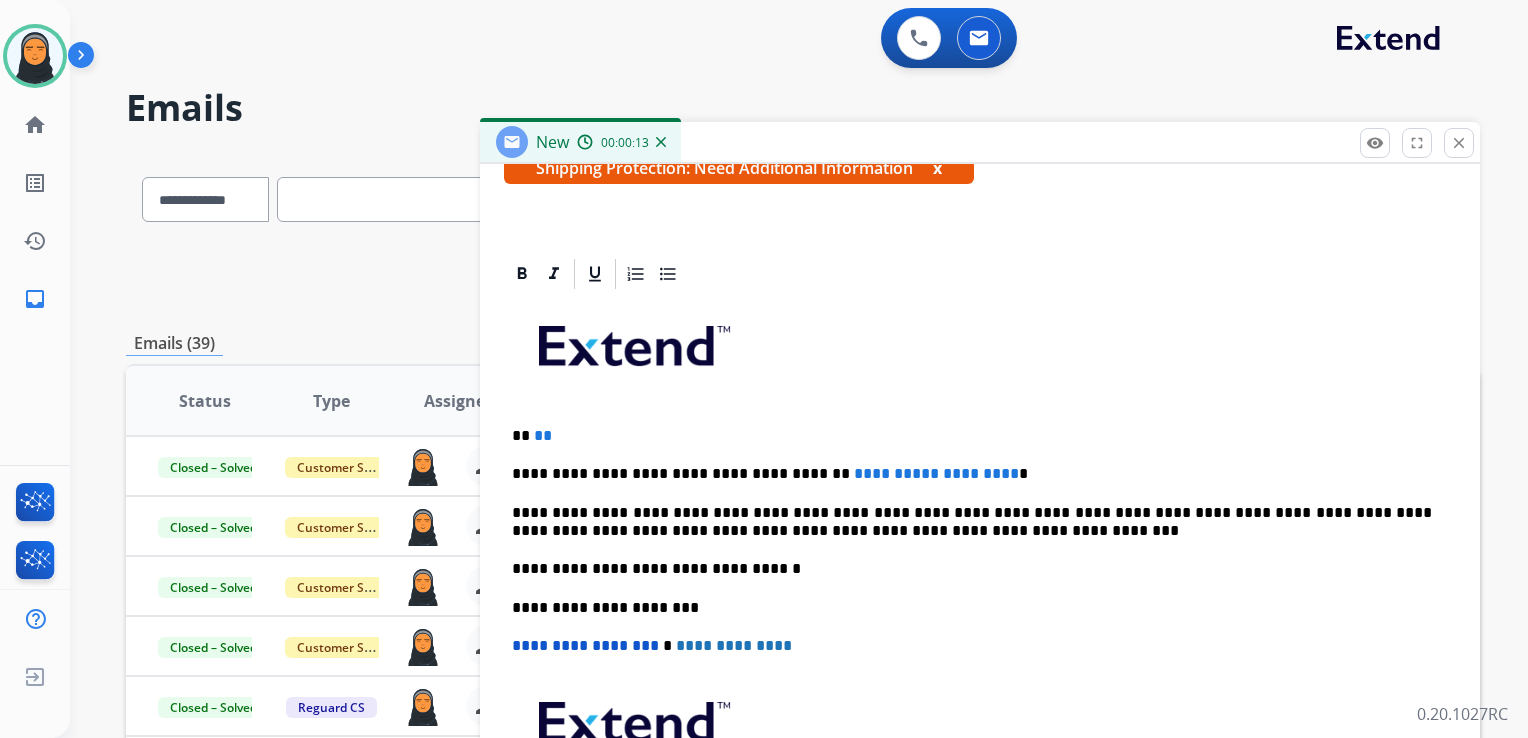 type 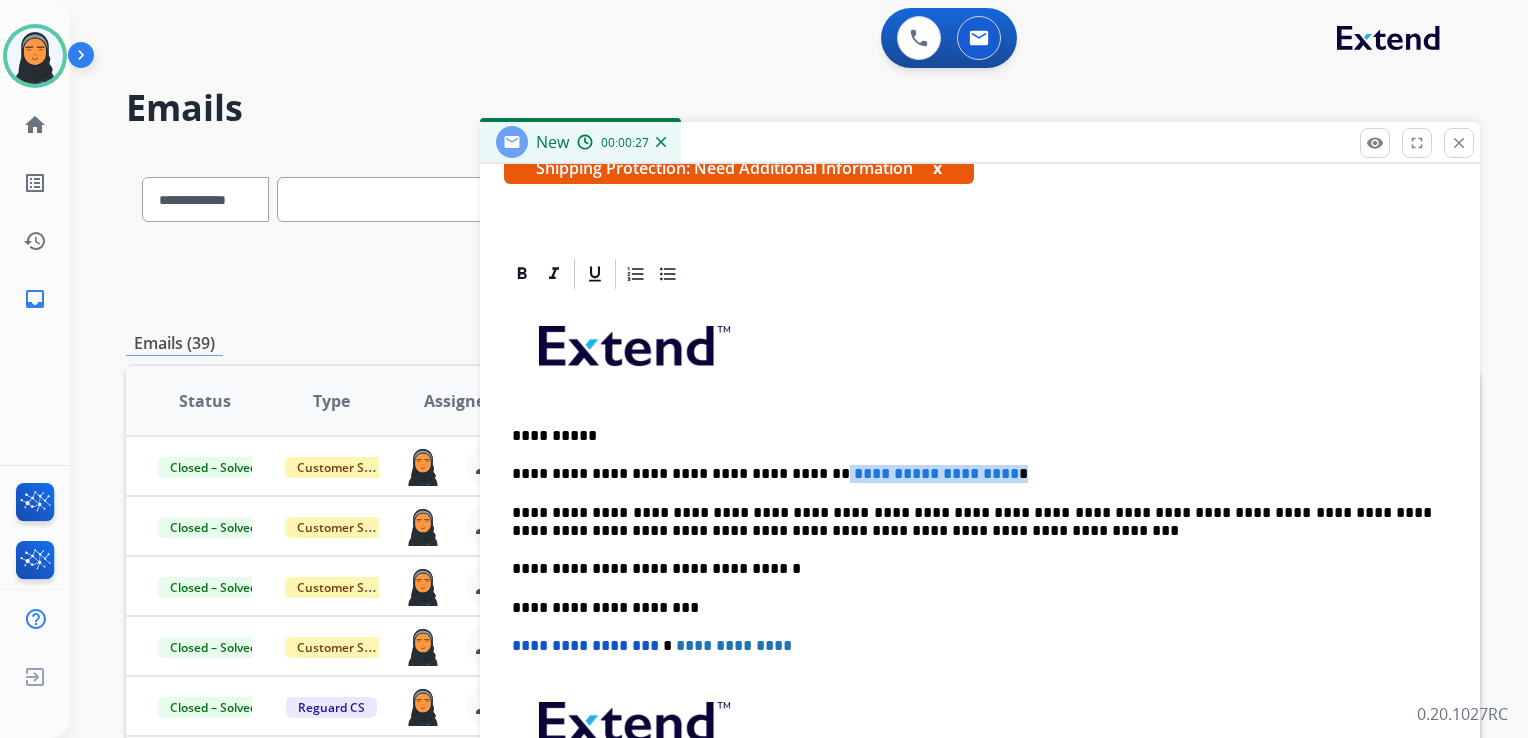 drag, startPoint x: 1019, startPoint y: 476, endPoint x: 797, endPoint y: 467, distance: 222.18236 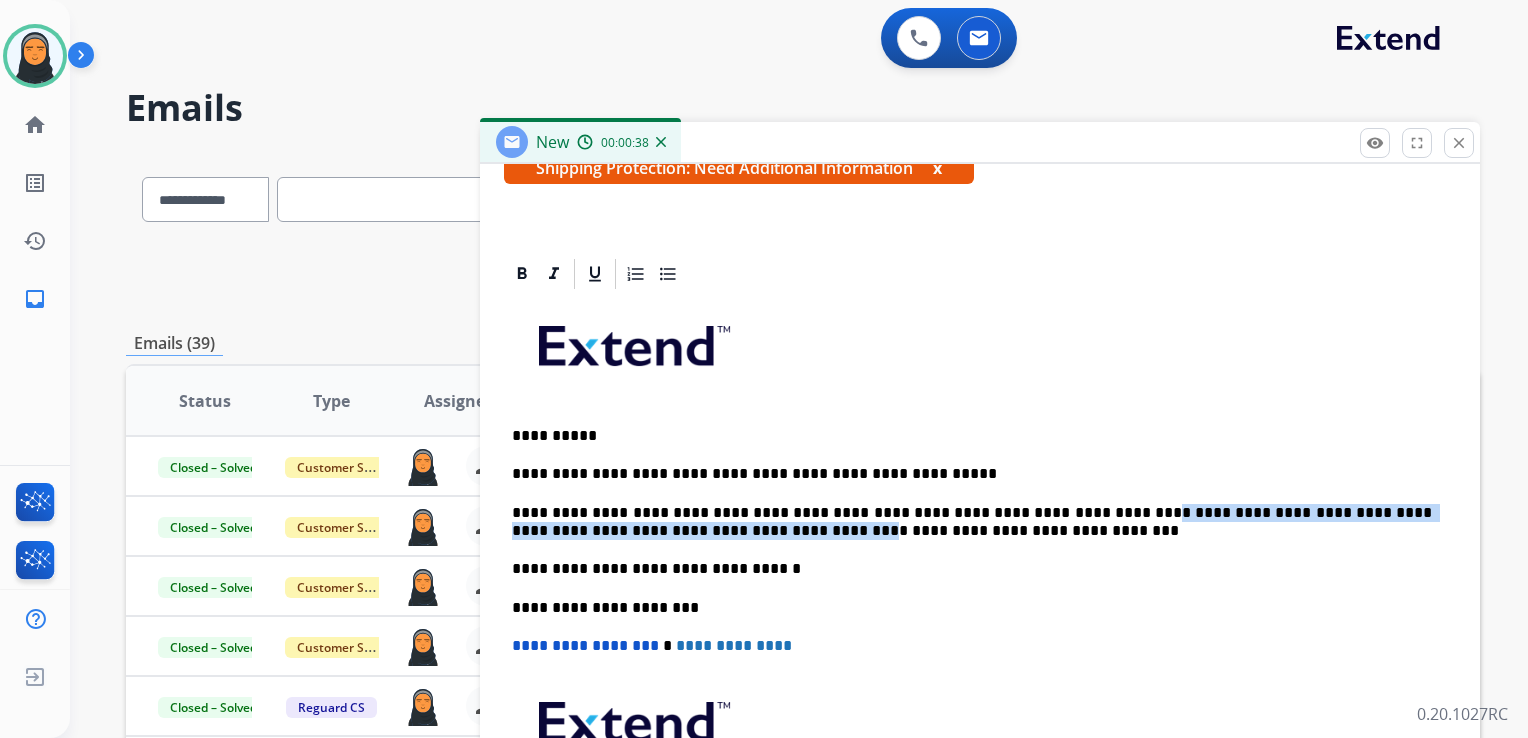 drag, startPoint x: 1072, startPoint y: 508, endPoint x: 686, endPoint y: 526, distance: 386.41946 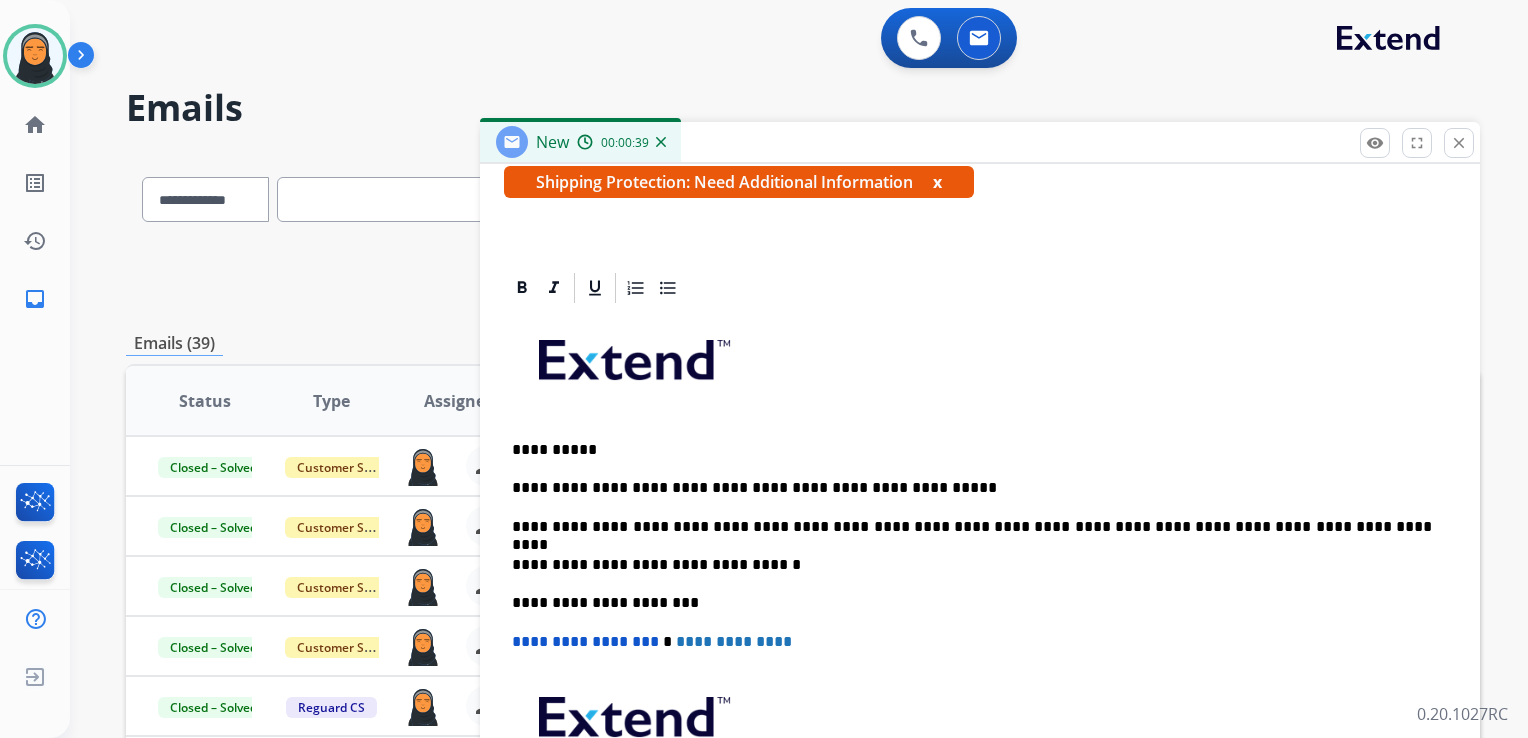 scroll, scrollTop: 364, scrollLeft: 0, axis: vertical 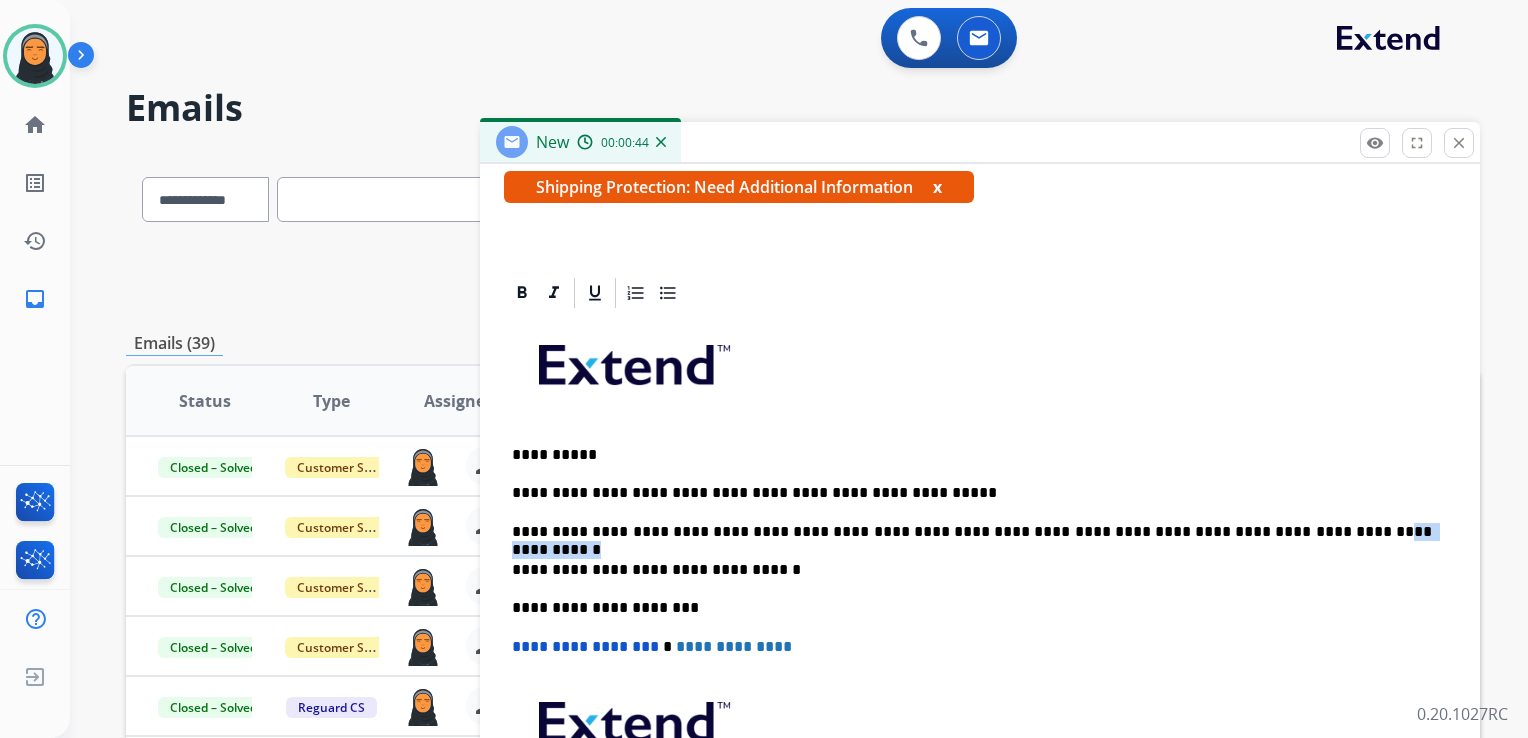 drag, startPoint x: 1253, startPoint y: 526, endPoint x: 1356, endPoint y: 534, distance: 103.31021 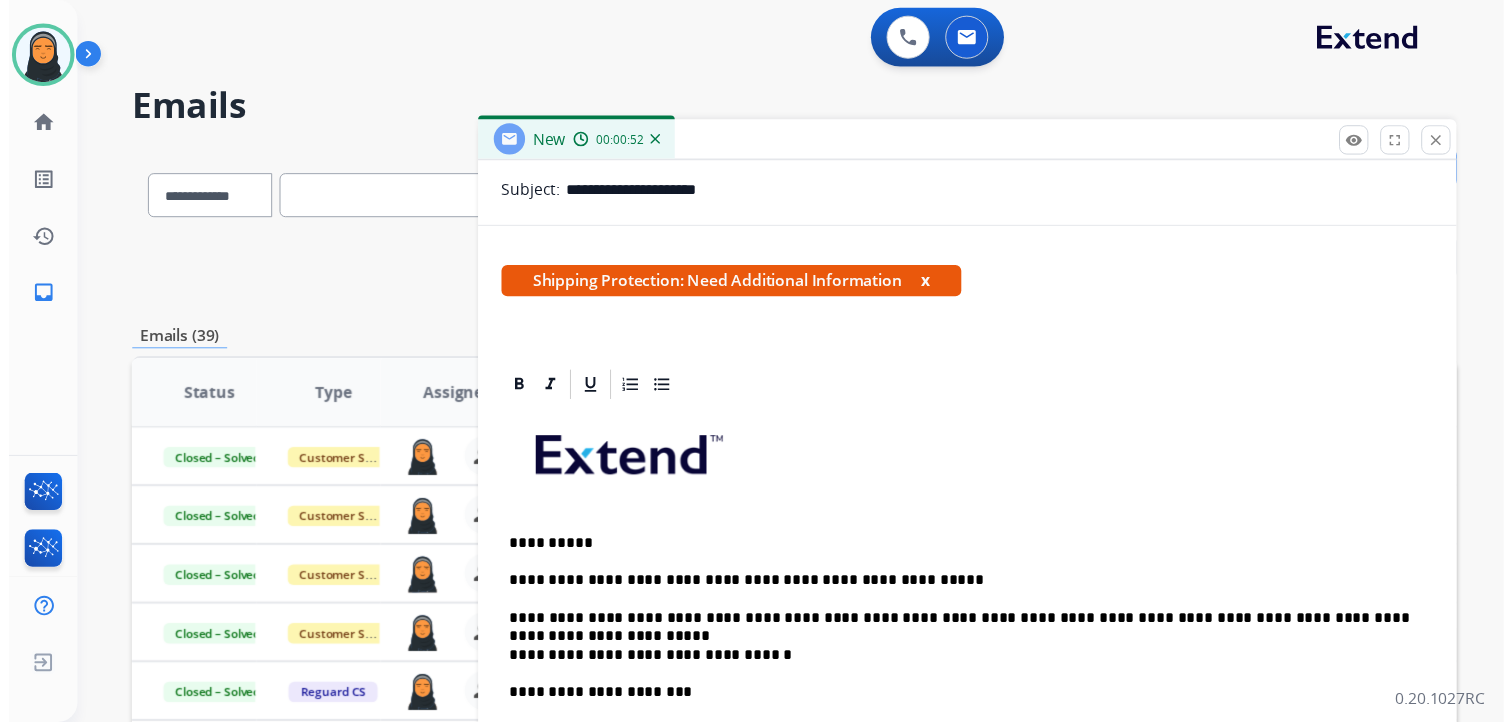 scroll, scrollTop: 0, scrollLeft: 0, axis: both 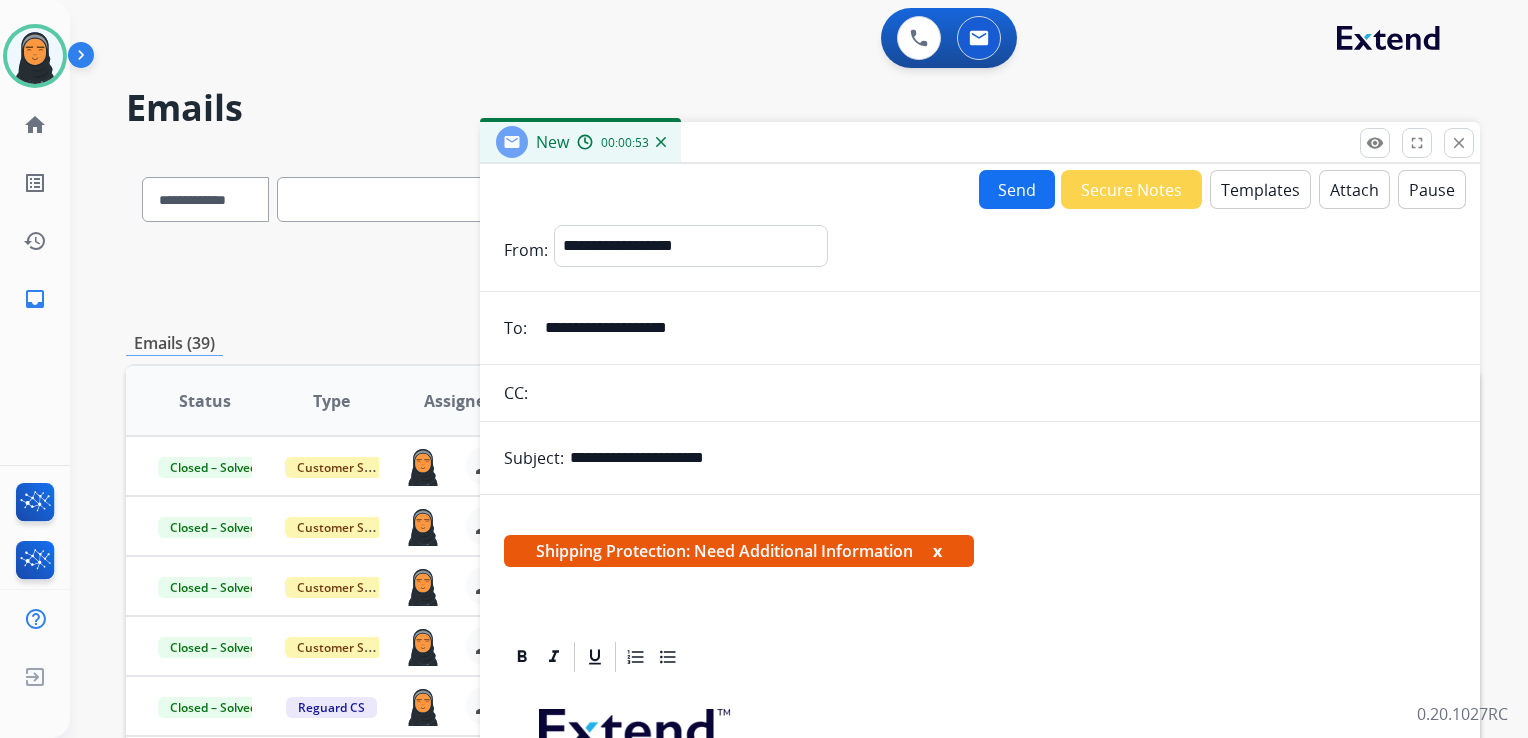 click on "Send" at bounding box center [1017, 189] 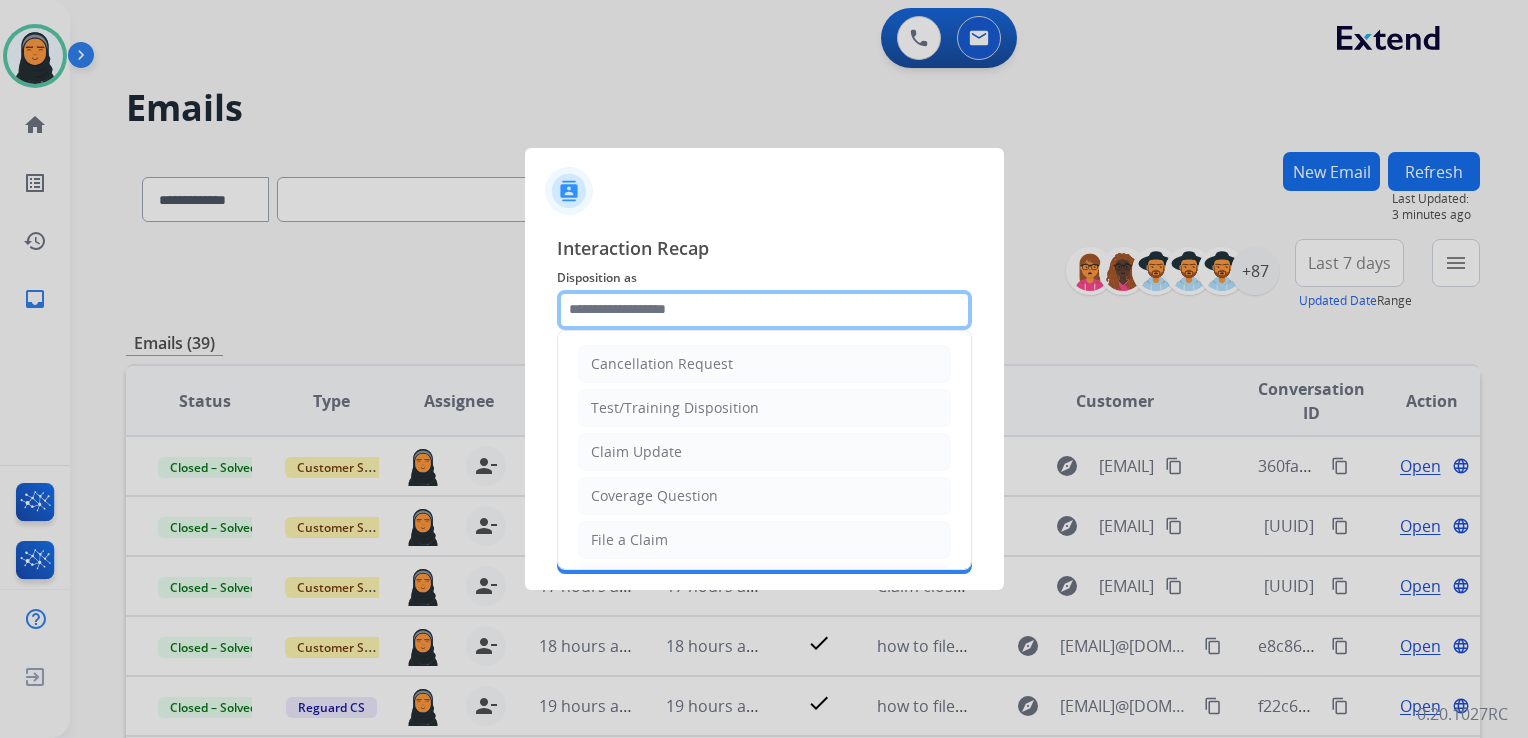 click 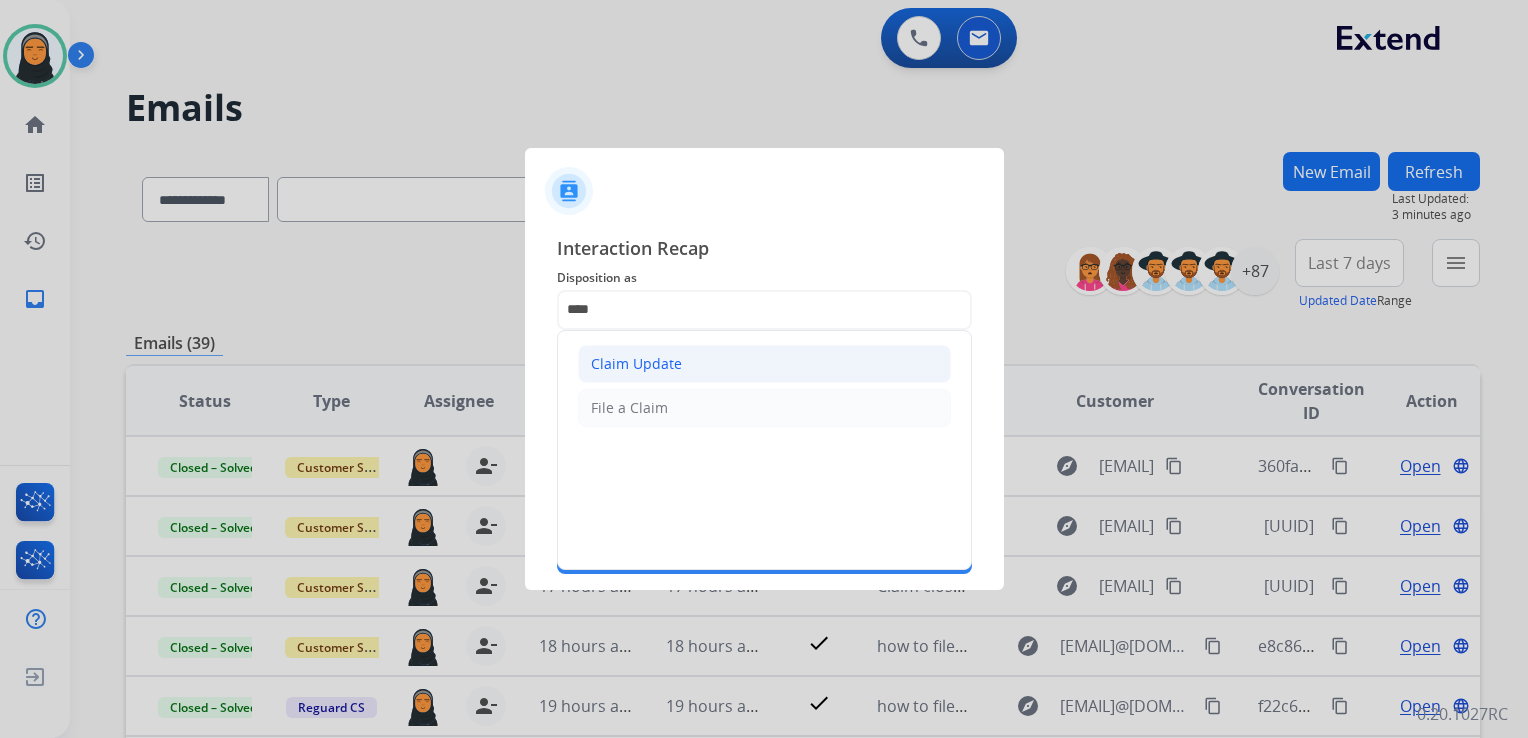 click on "Claim Update" 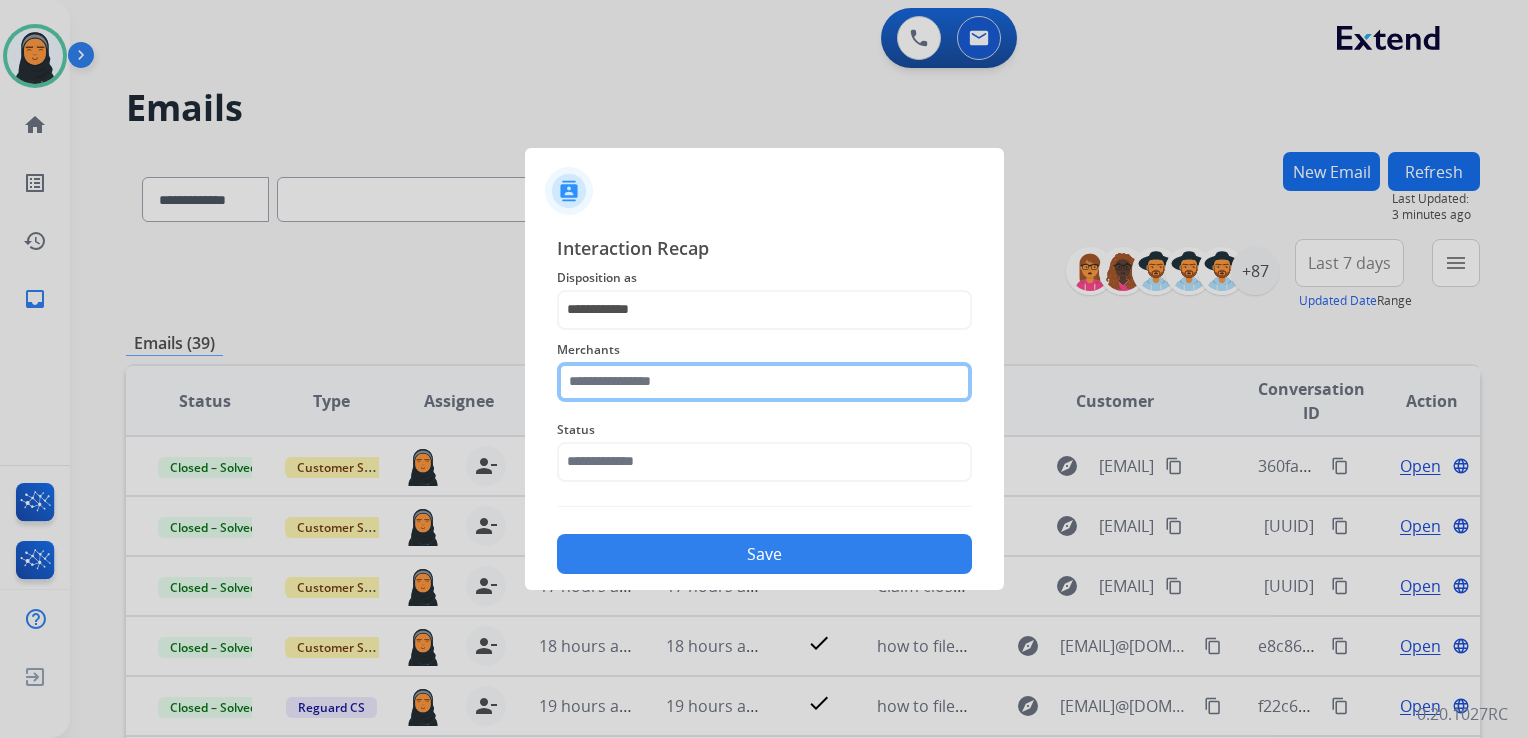 click 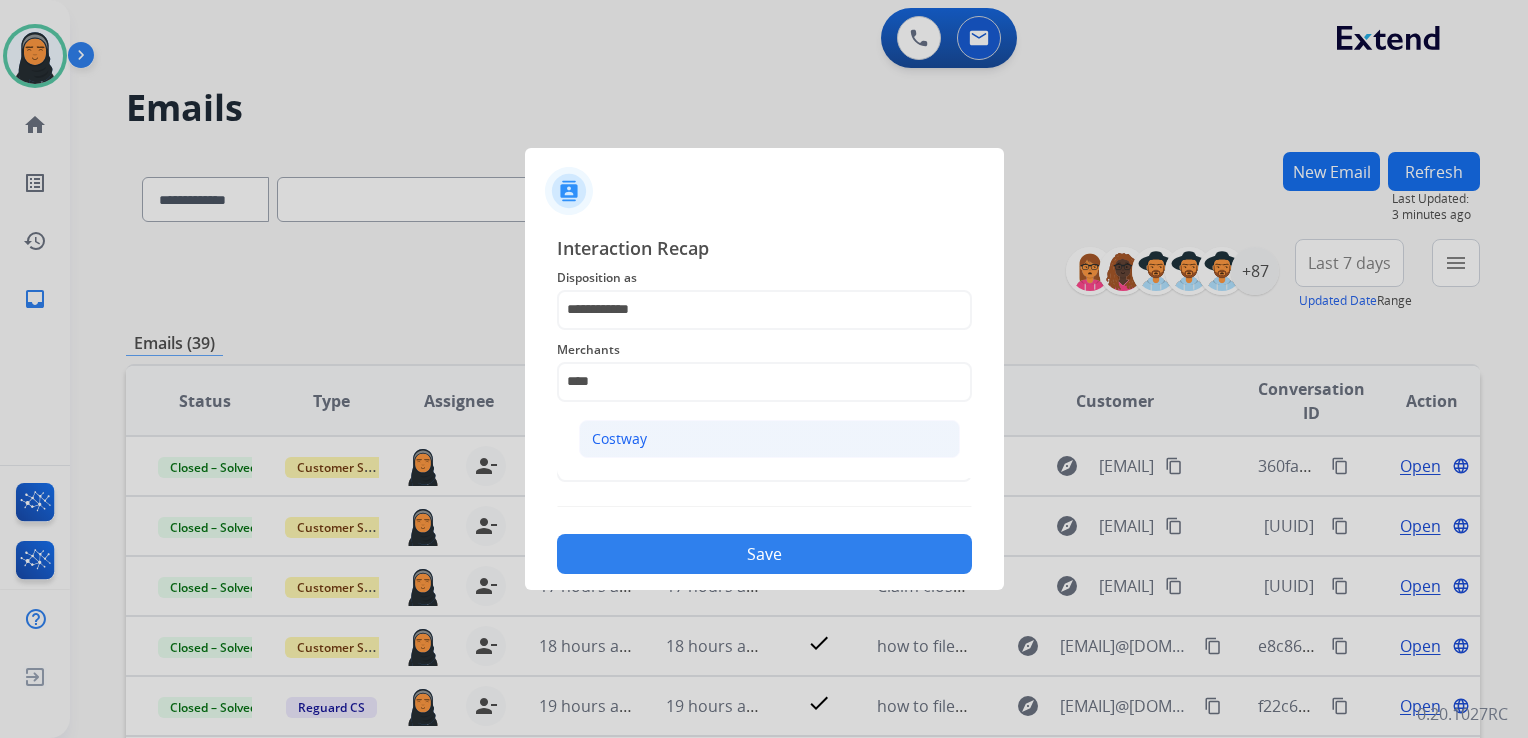 click on "Costway" 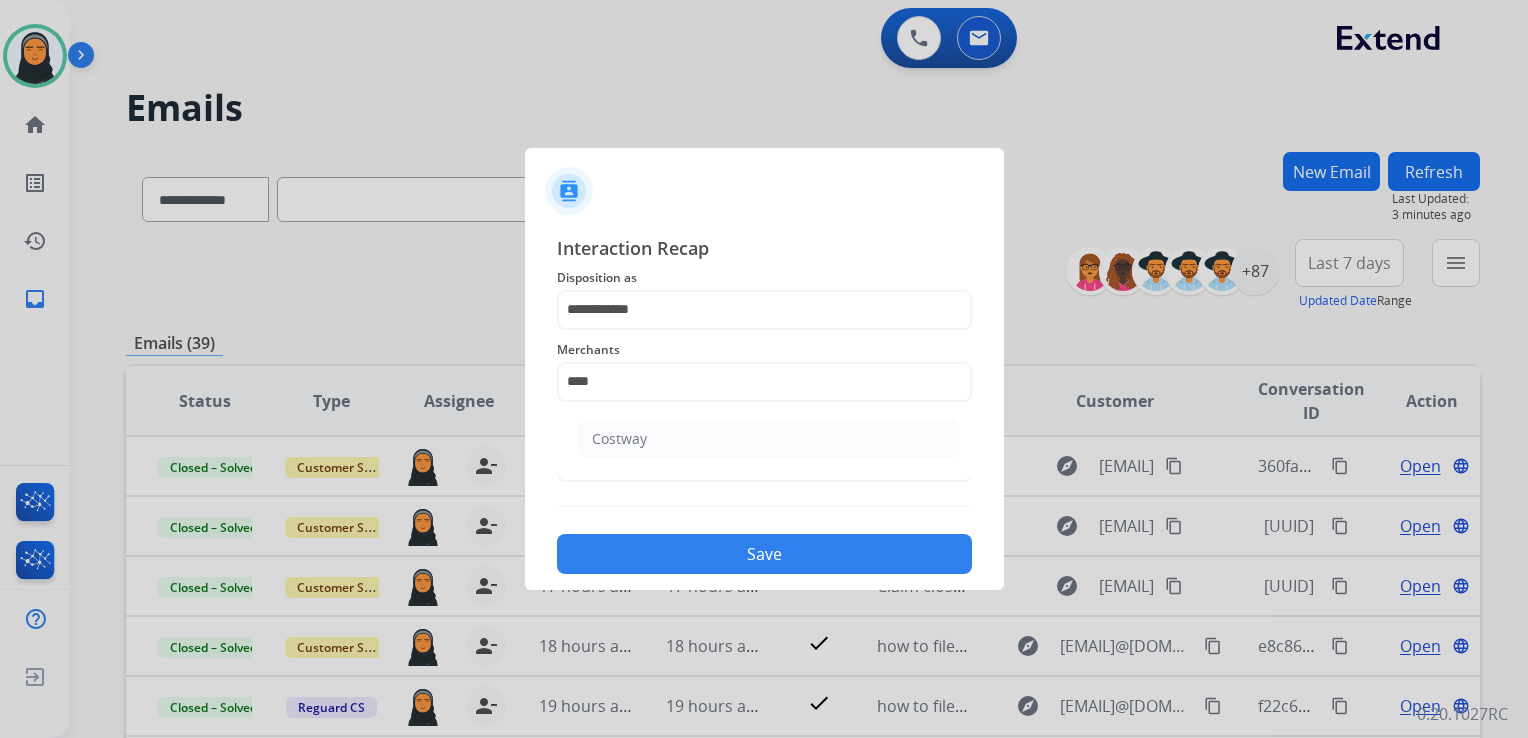 type on "*******" 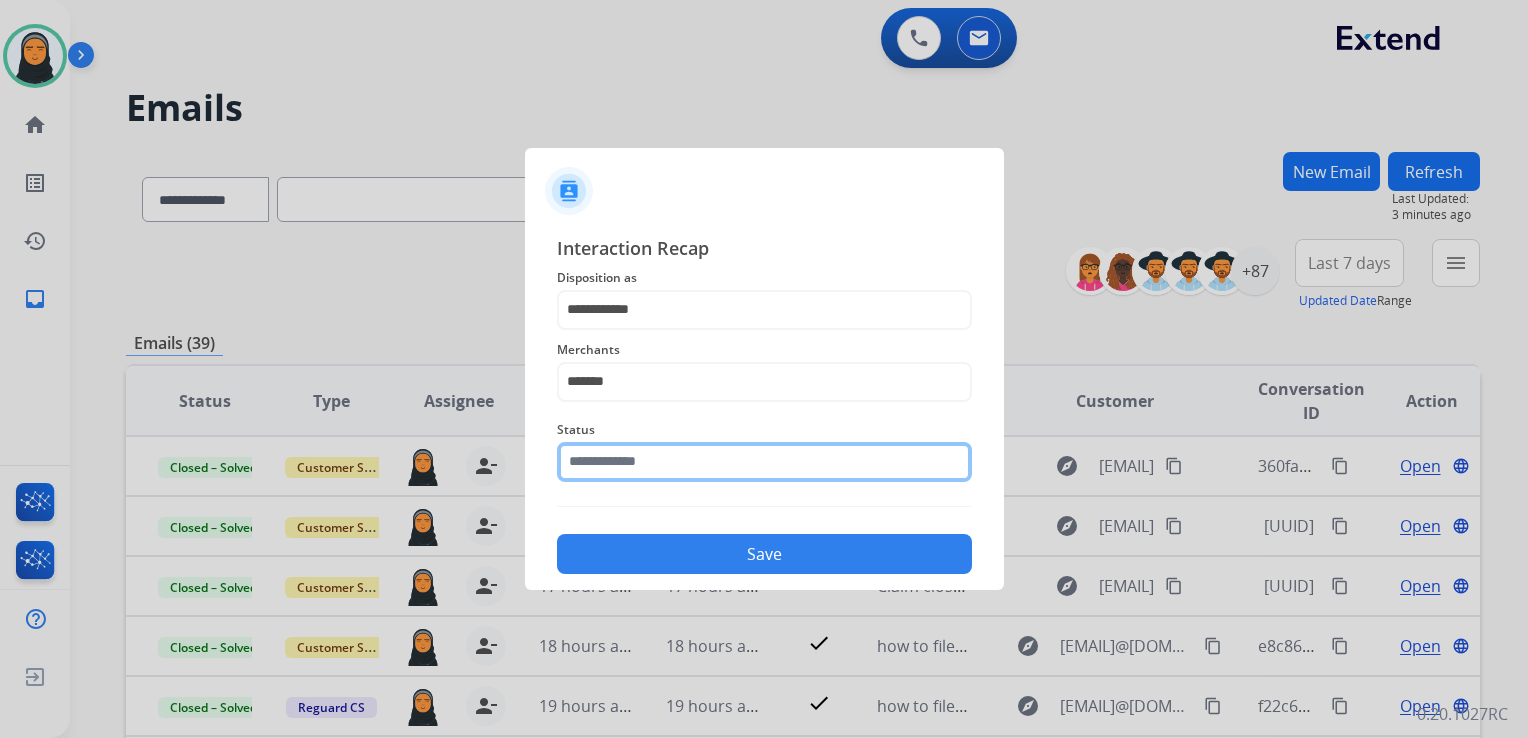 click 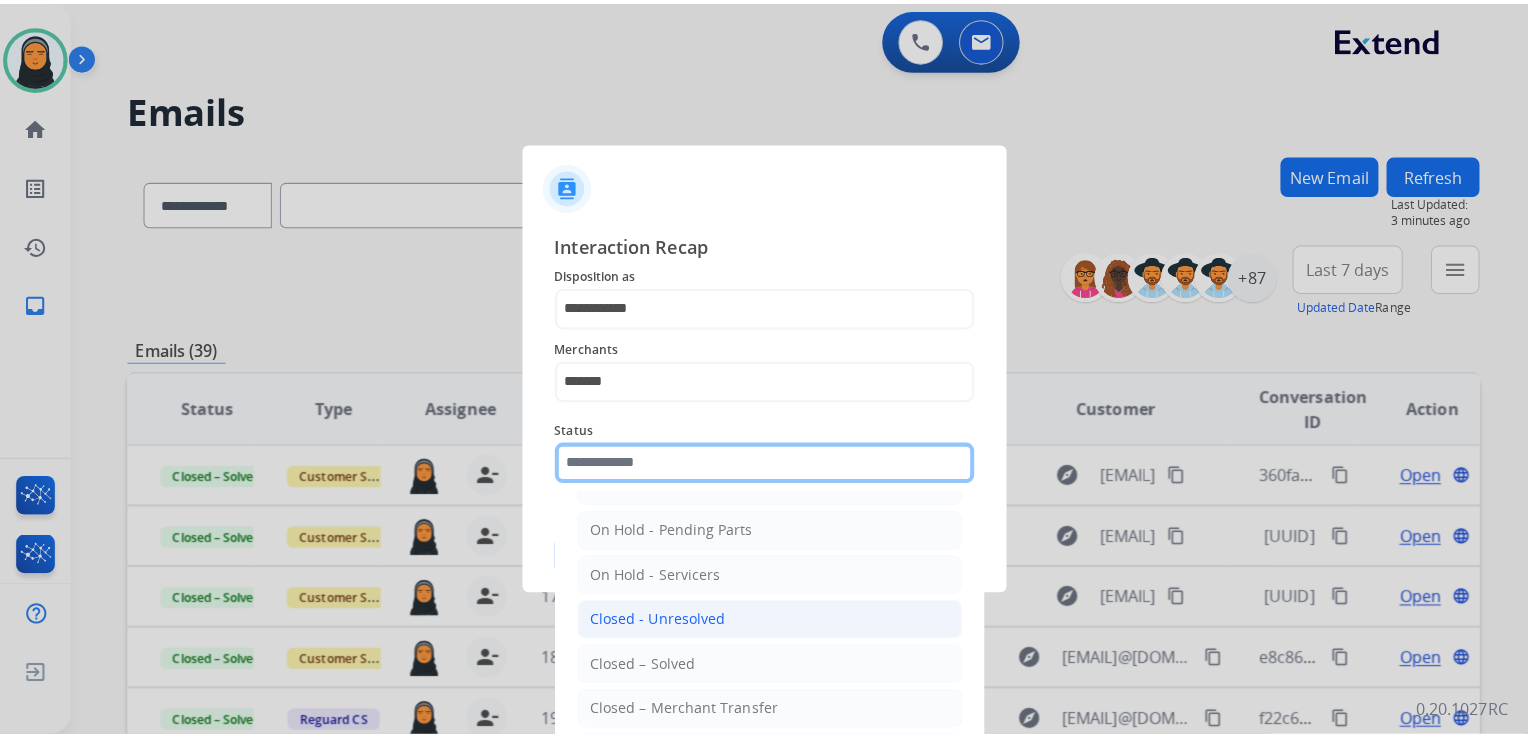 scroll, scrollTop: 100, scrollLeft: 0, axis: vertical 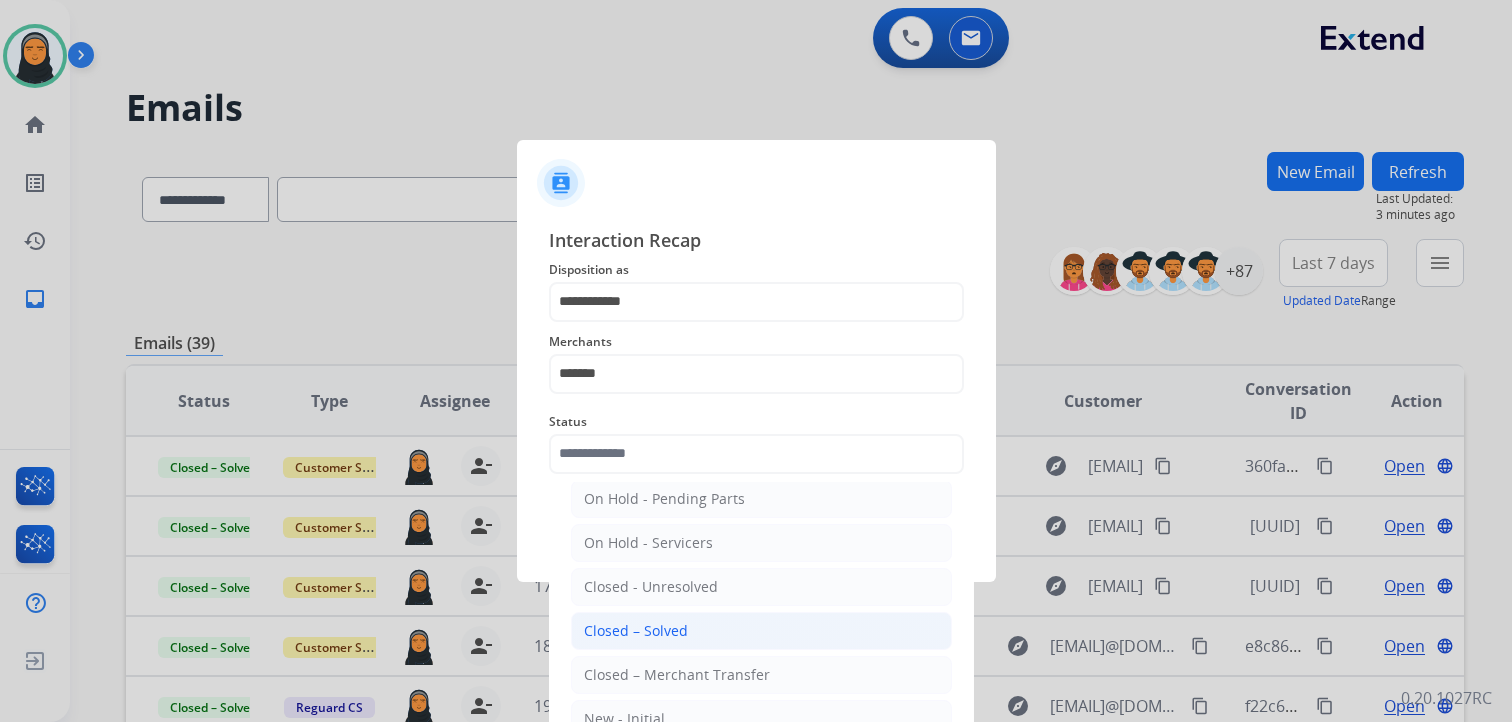 click on "Closed – Solved" 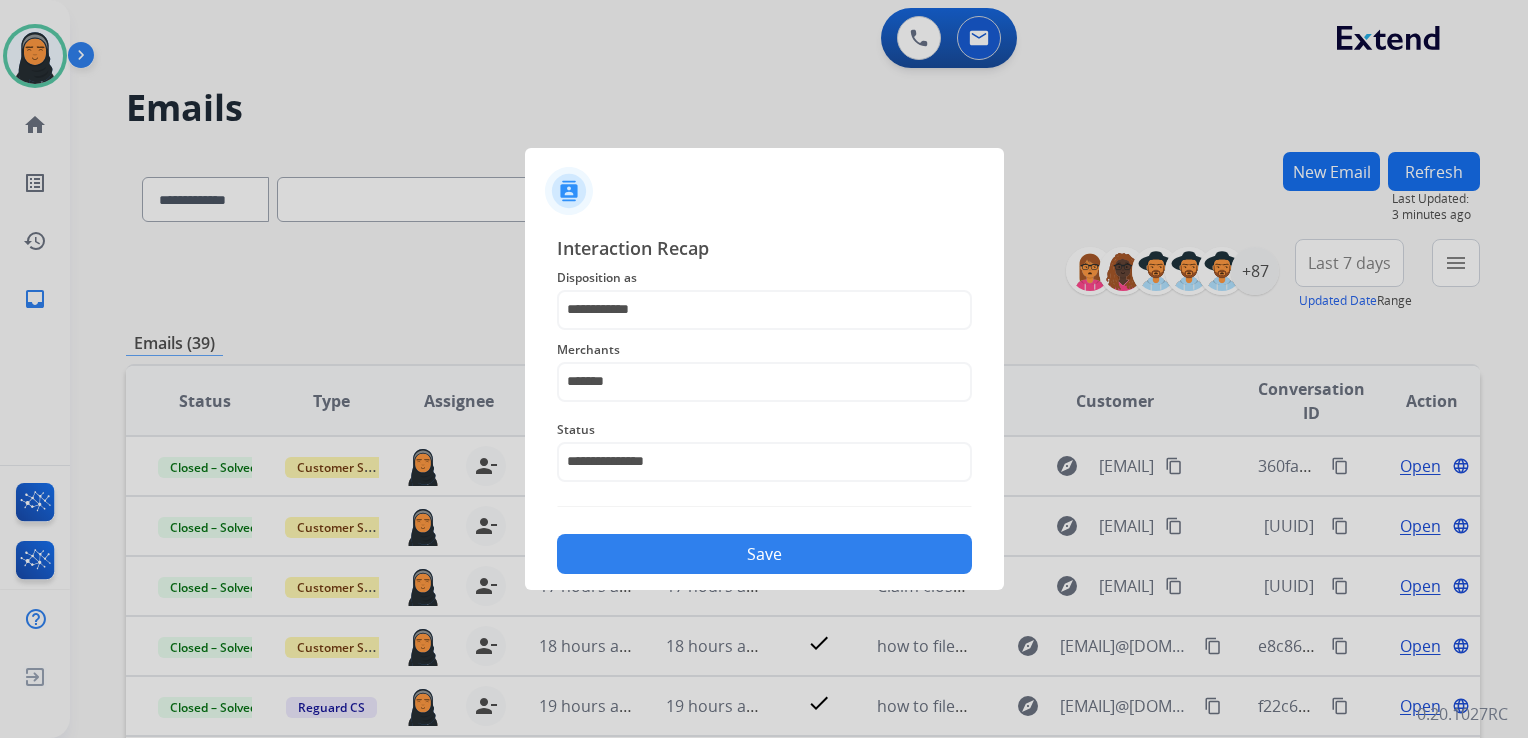 click on "Save" 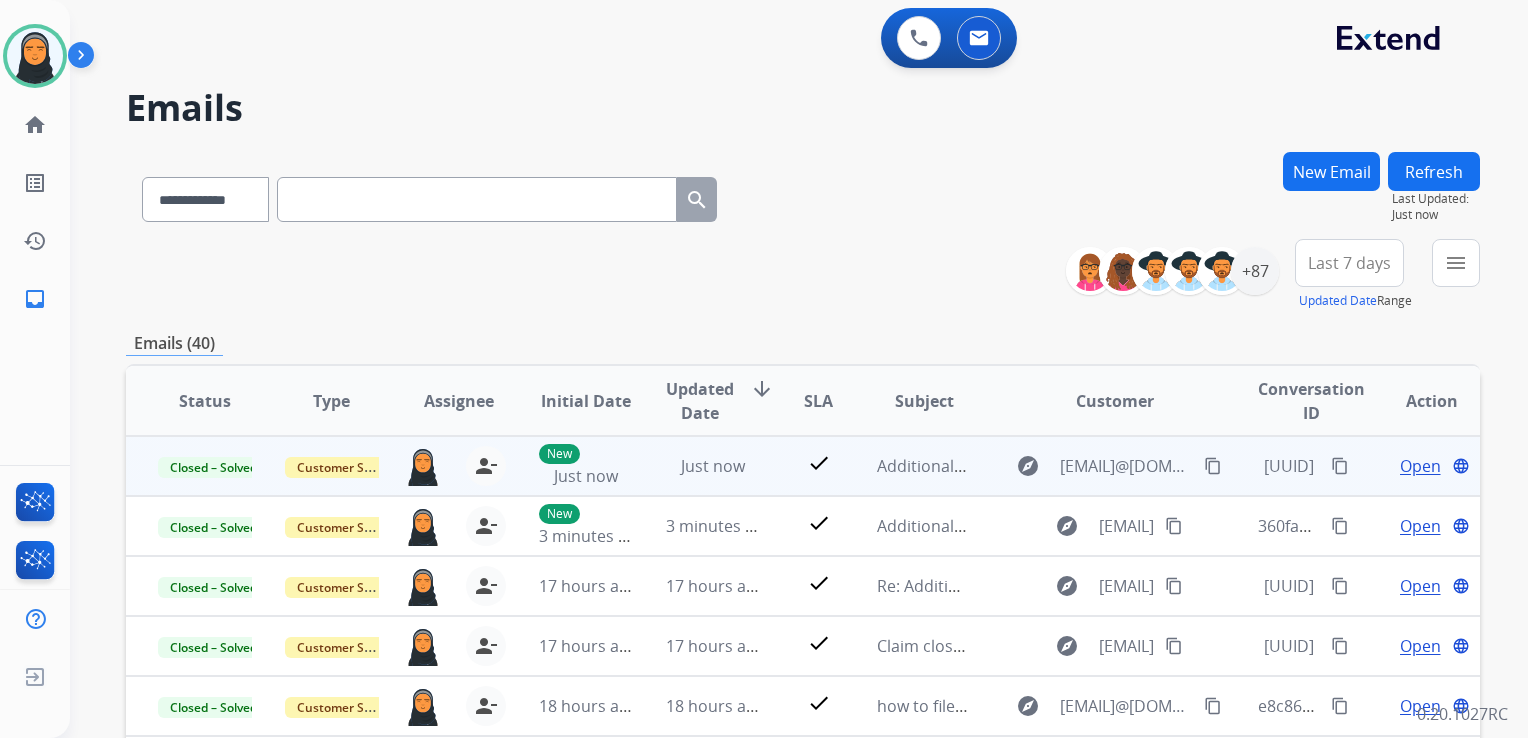 click on "content_copy" at bounding box center [1340, 466] 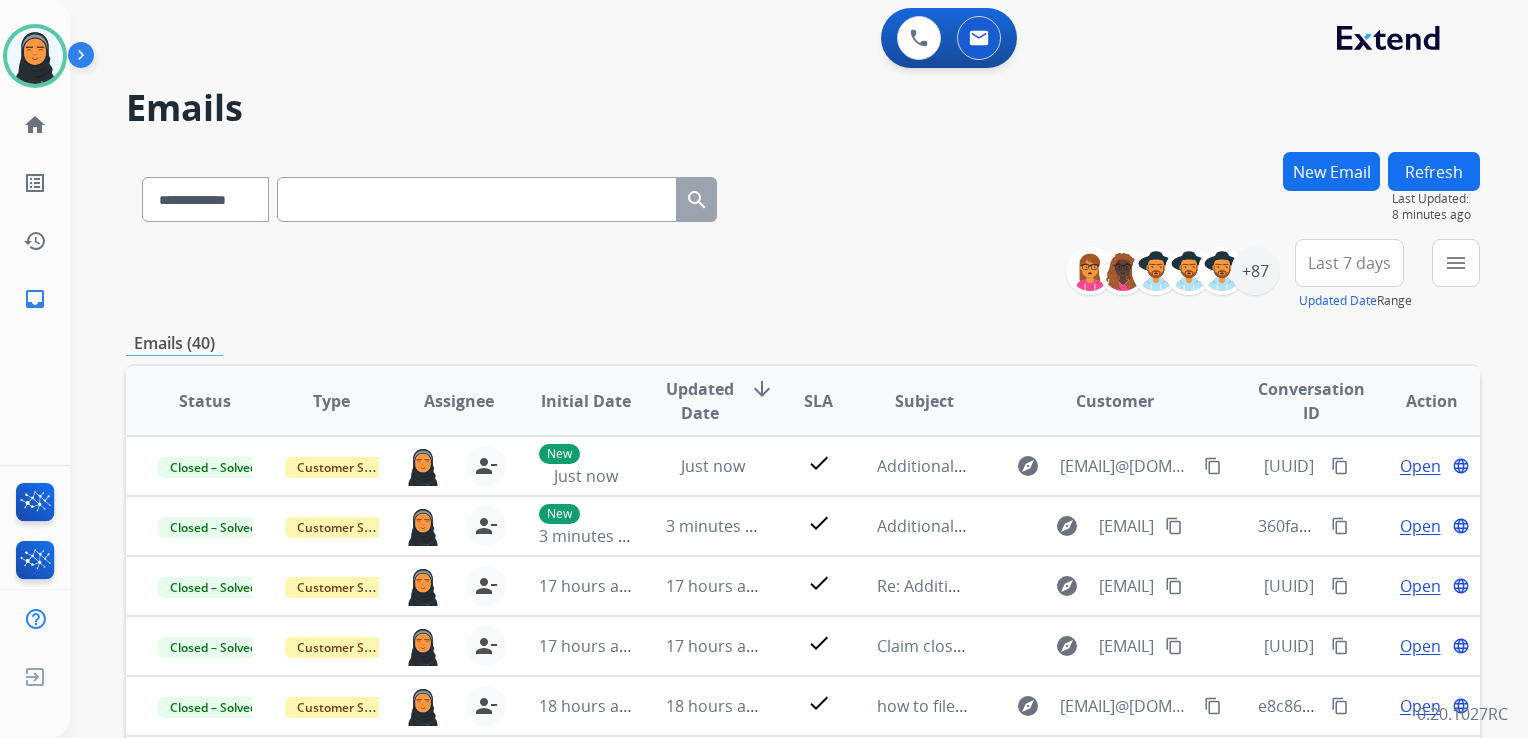 click at bounding box center (477, 199) 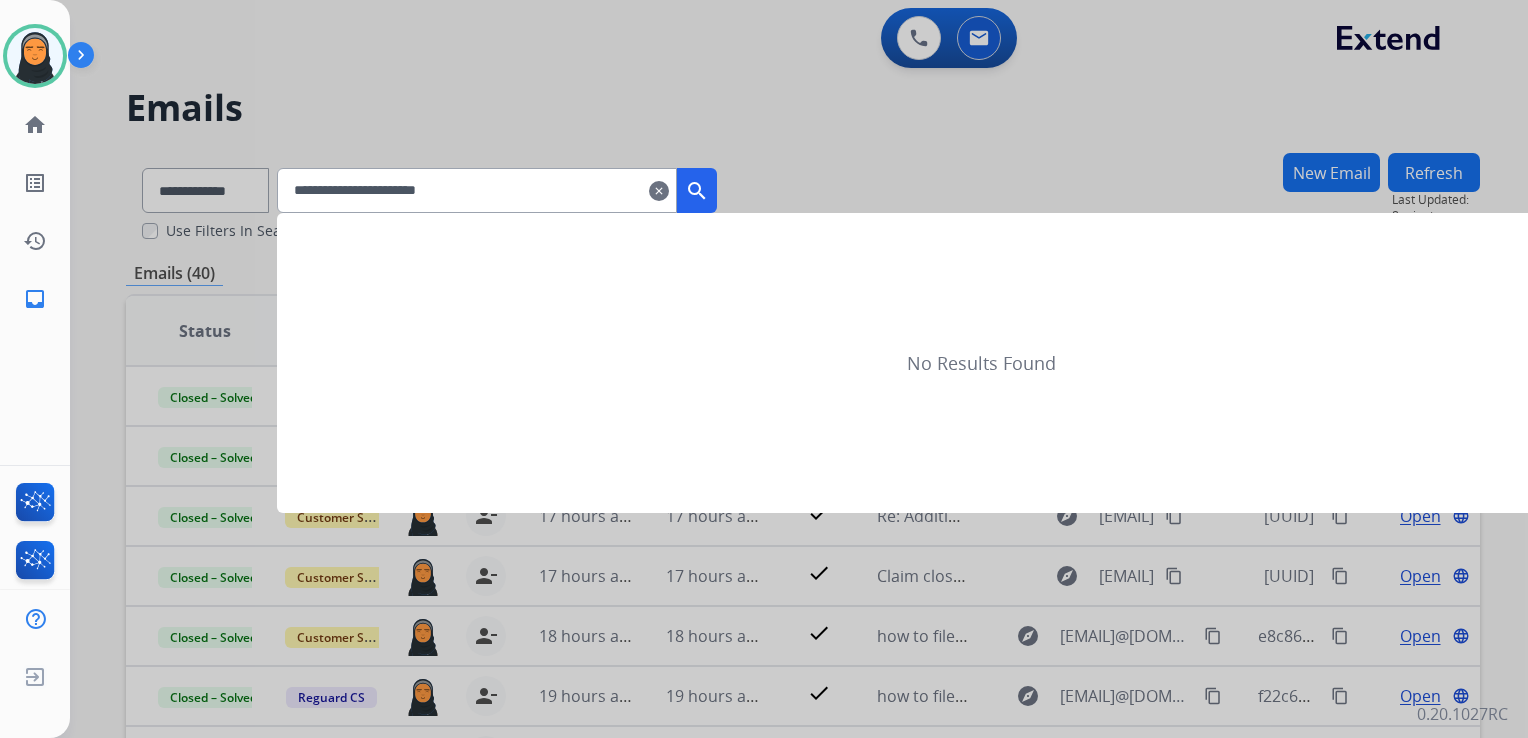 type on "**********" 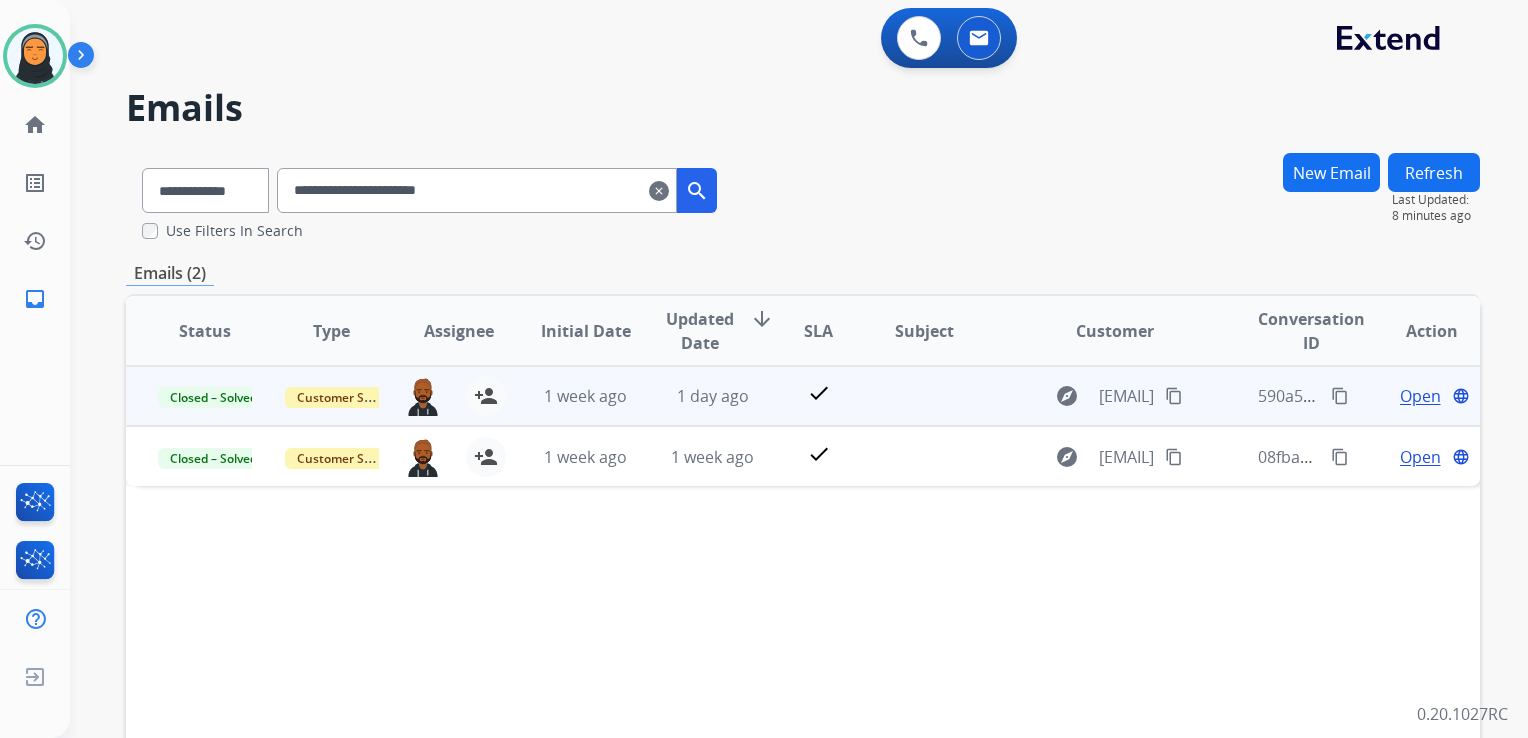 click on "Open" at bounding box center (1420, 396) 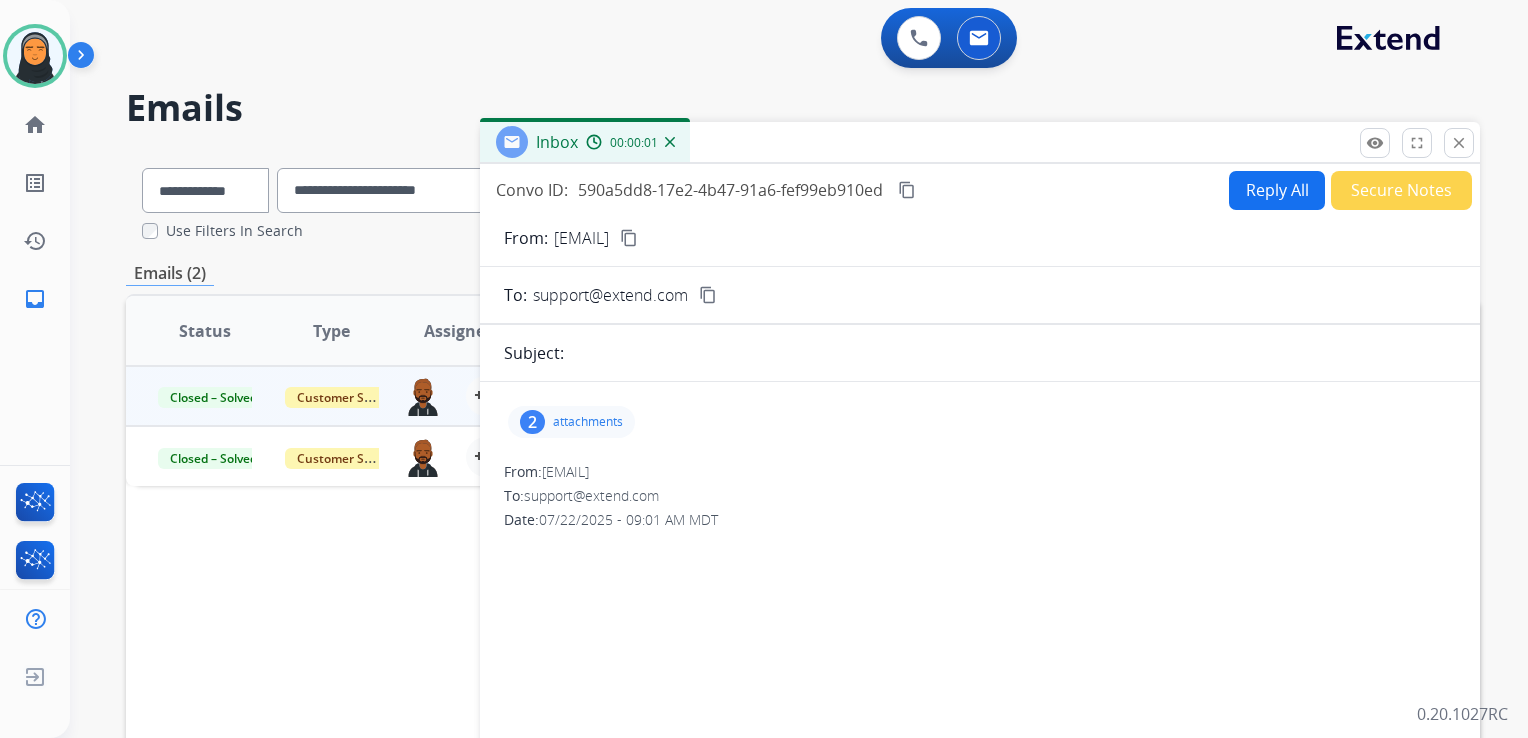 click on "attachments" at bounding box center (588, 422) 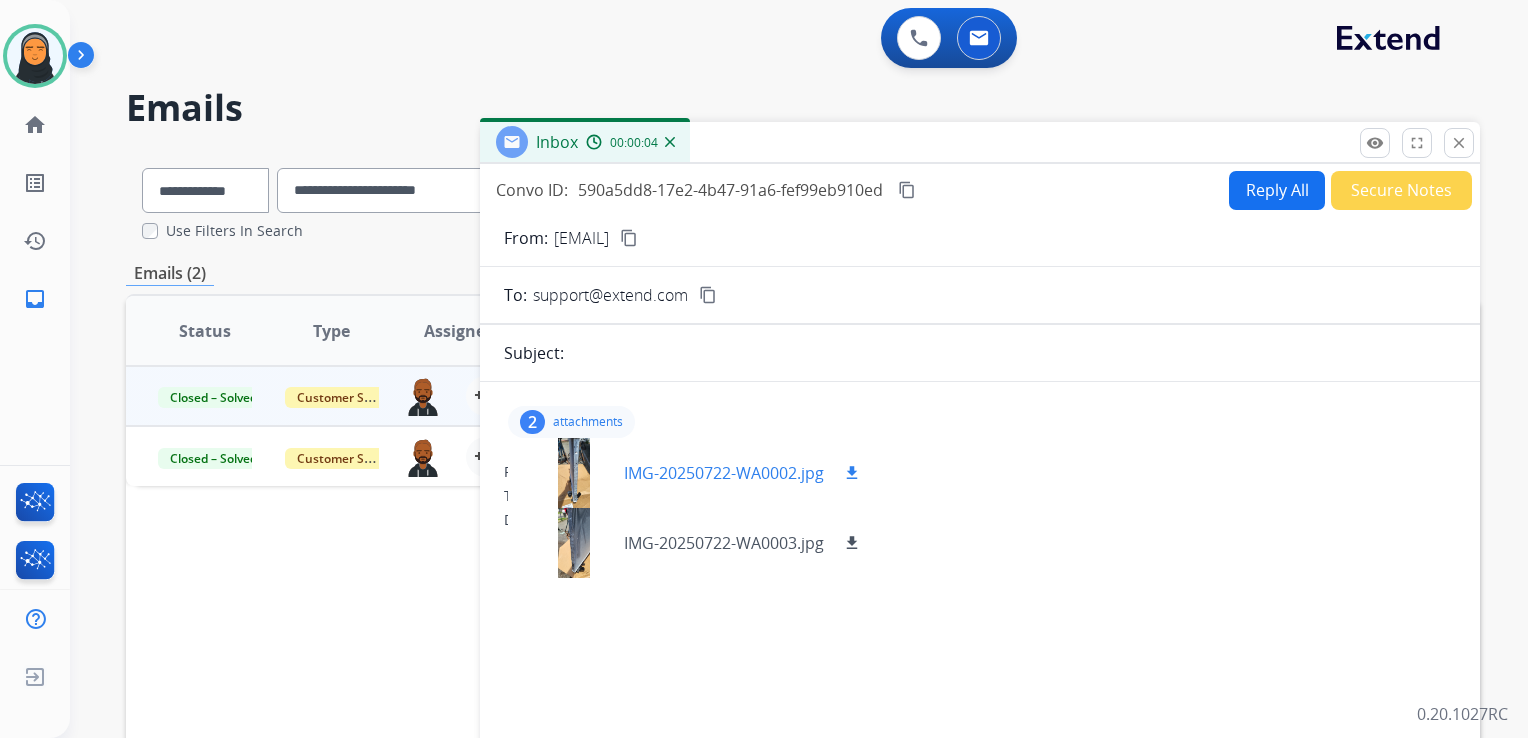 click at bounding box center (574, 473) 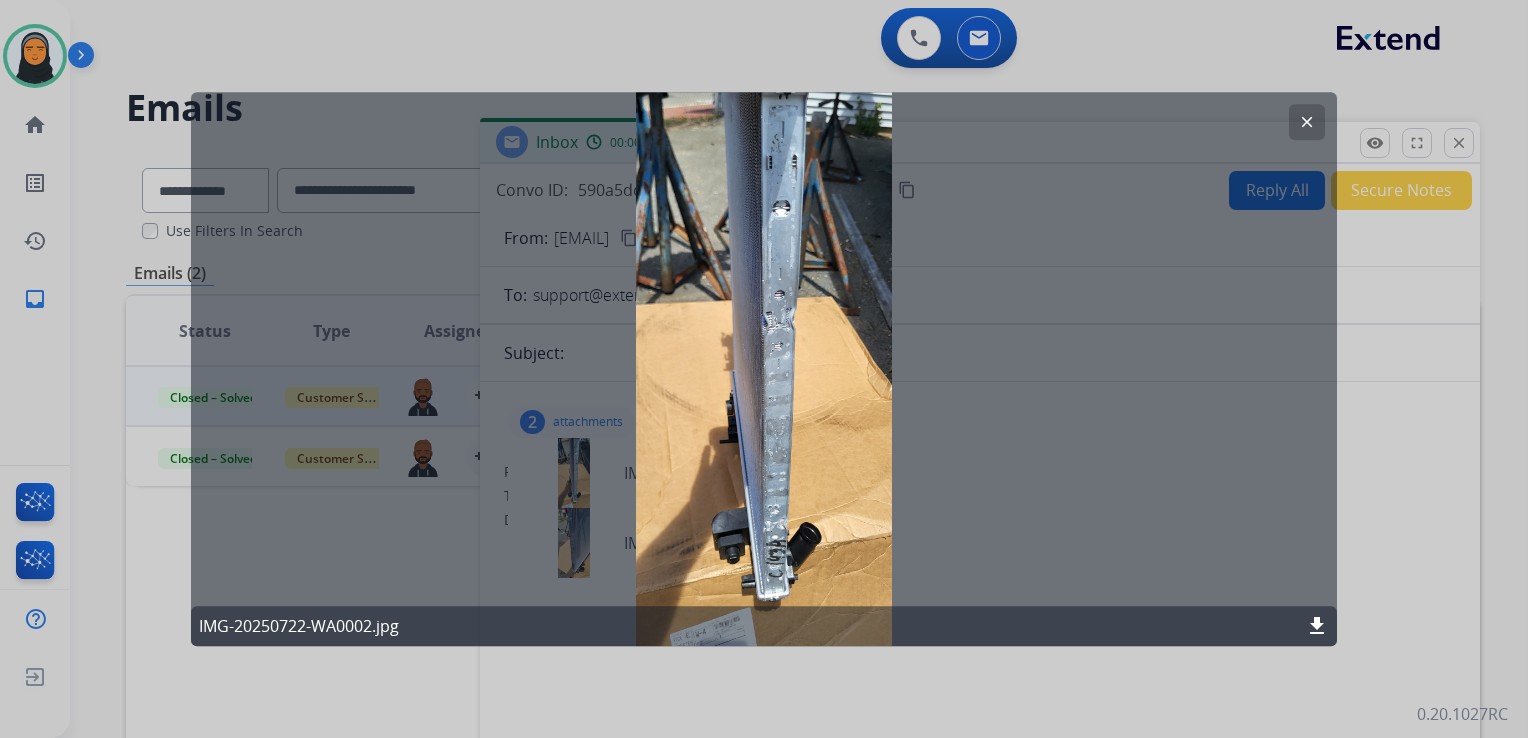 click on "clear" 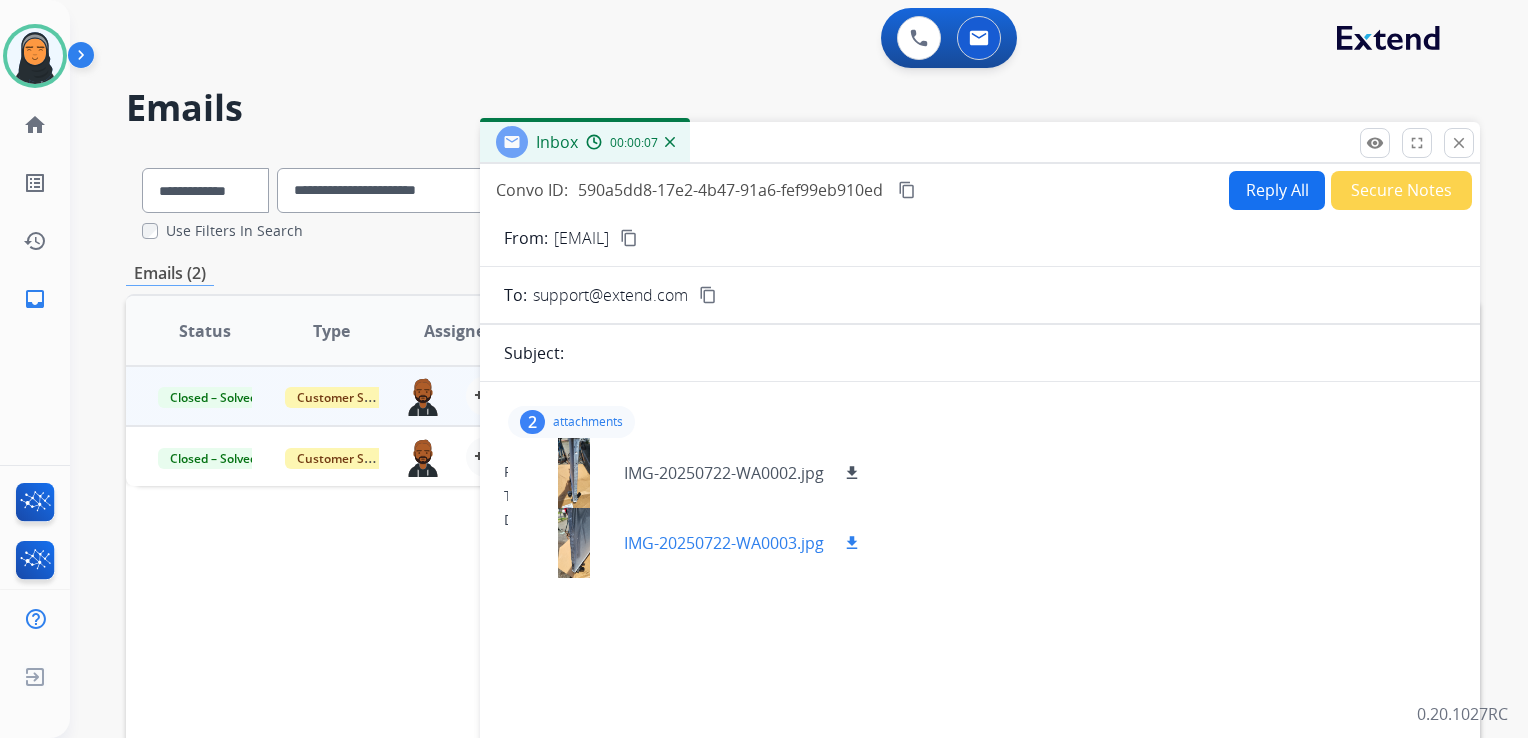 click at bounding box center (574, 543) 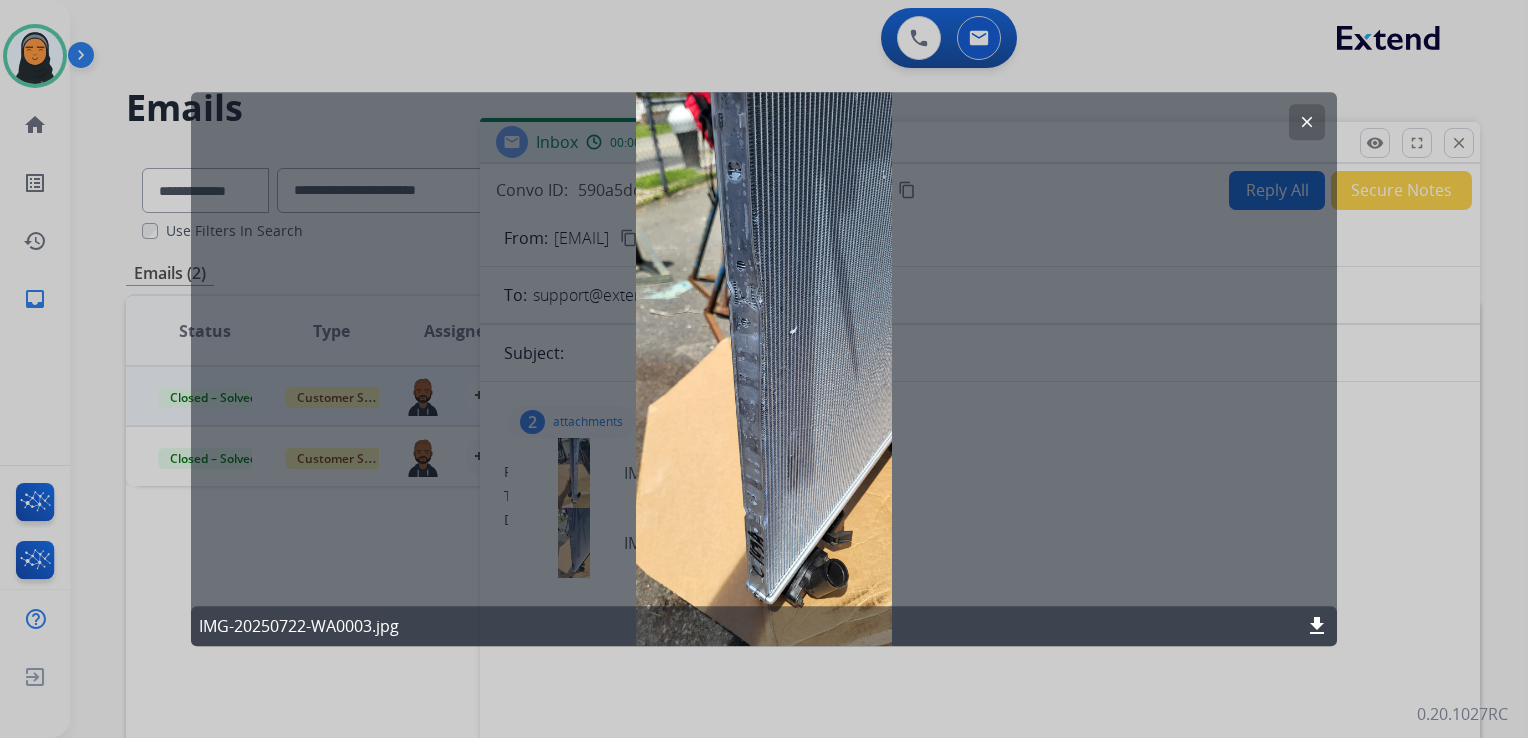 click on "clear" 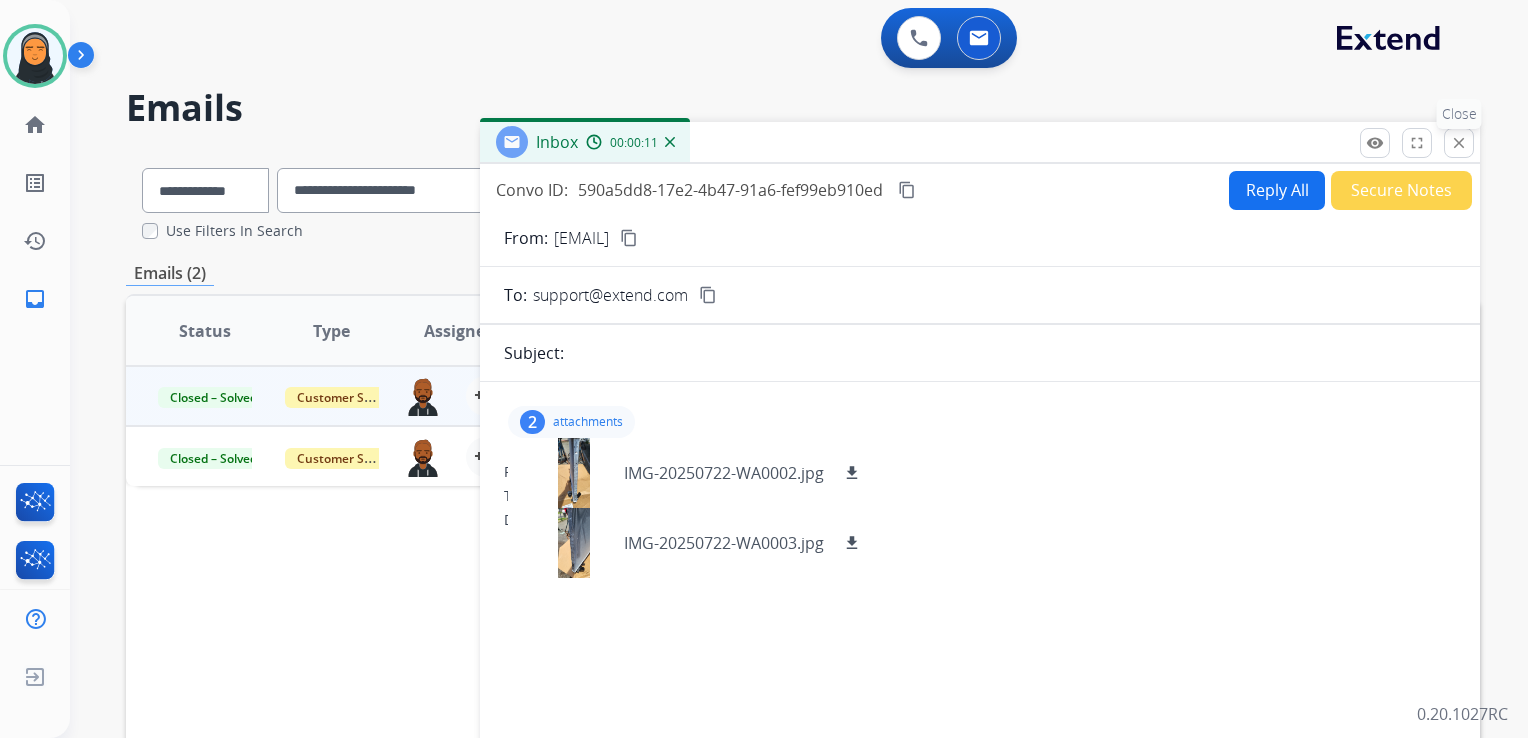 click on "close" at bounding box center (1459, 143) 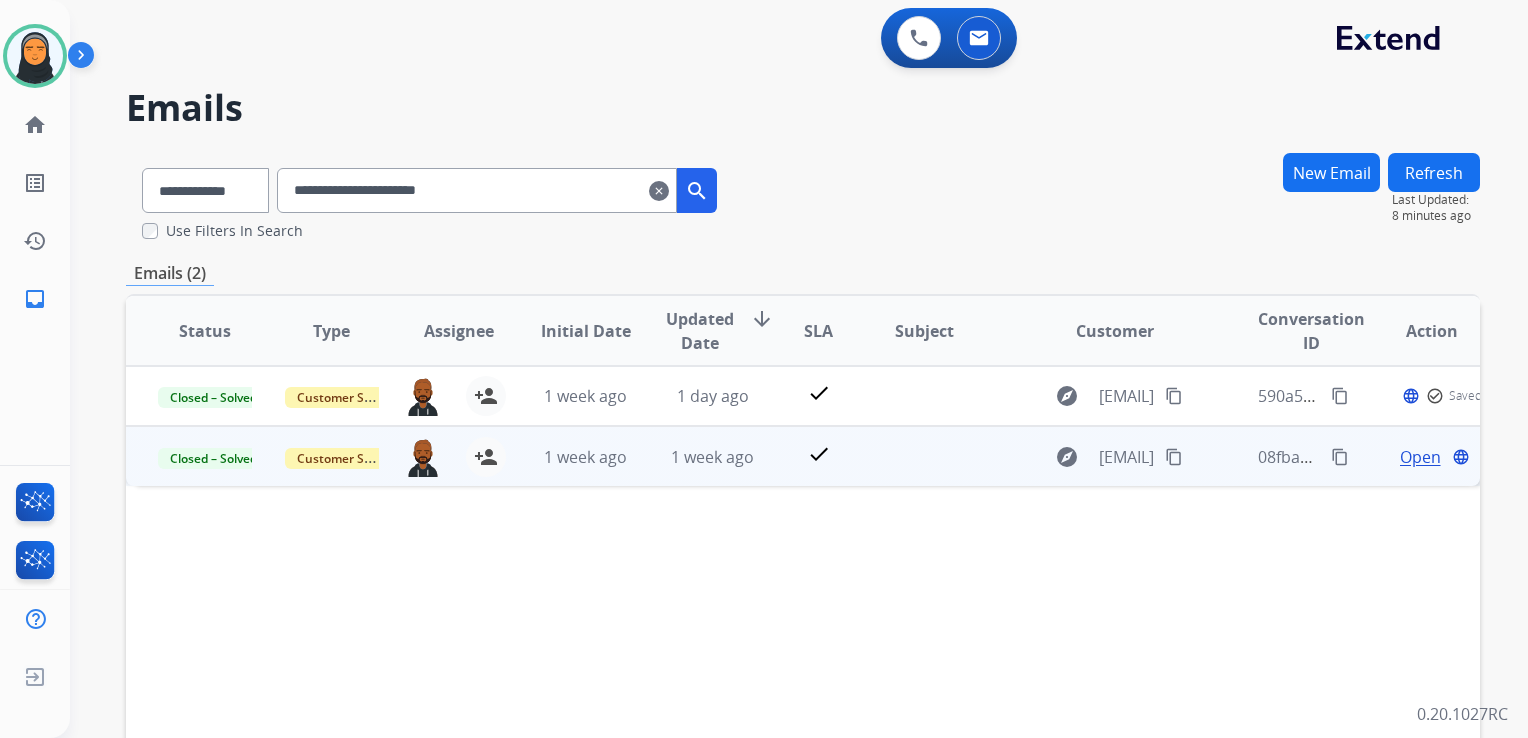 click on "Open" at bounding box center (1420, 457) 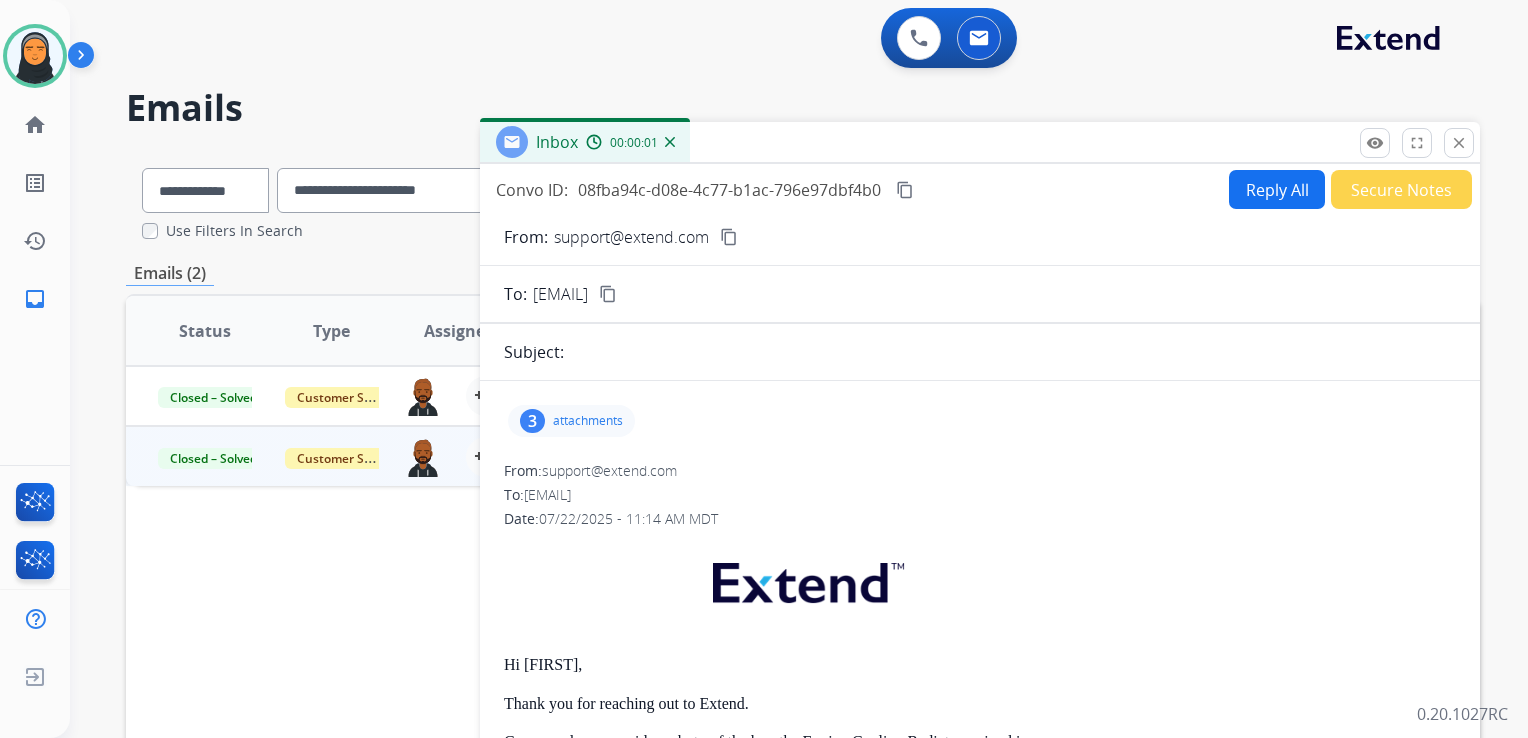 click on "attachments" at bounding box center [588, 421] 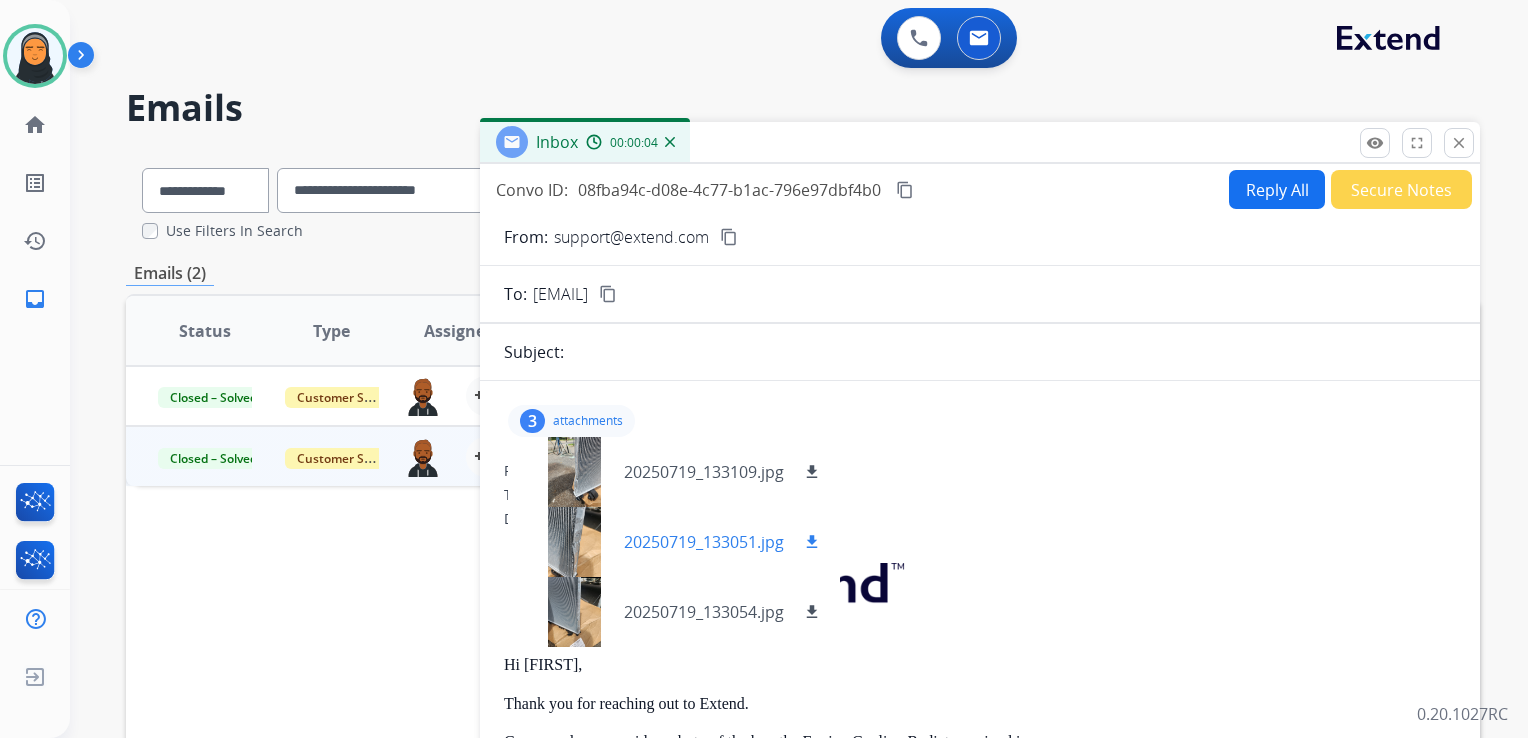 click at bounding box center (574, 542) 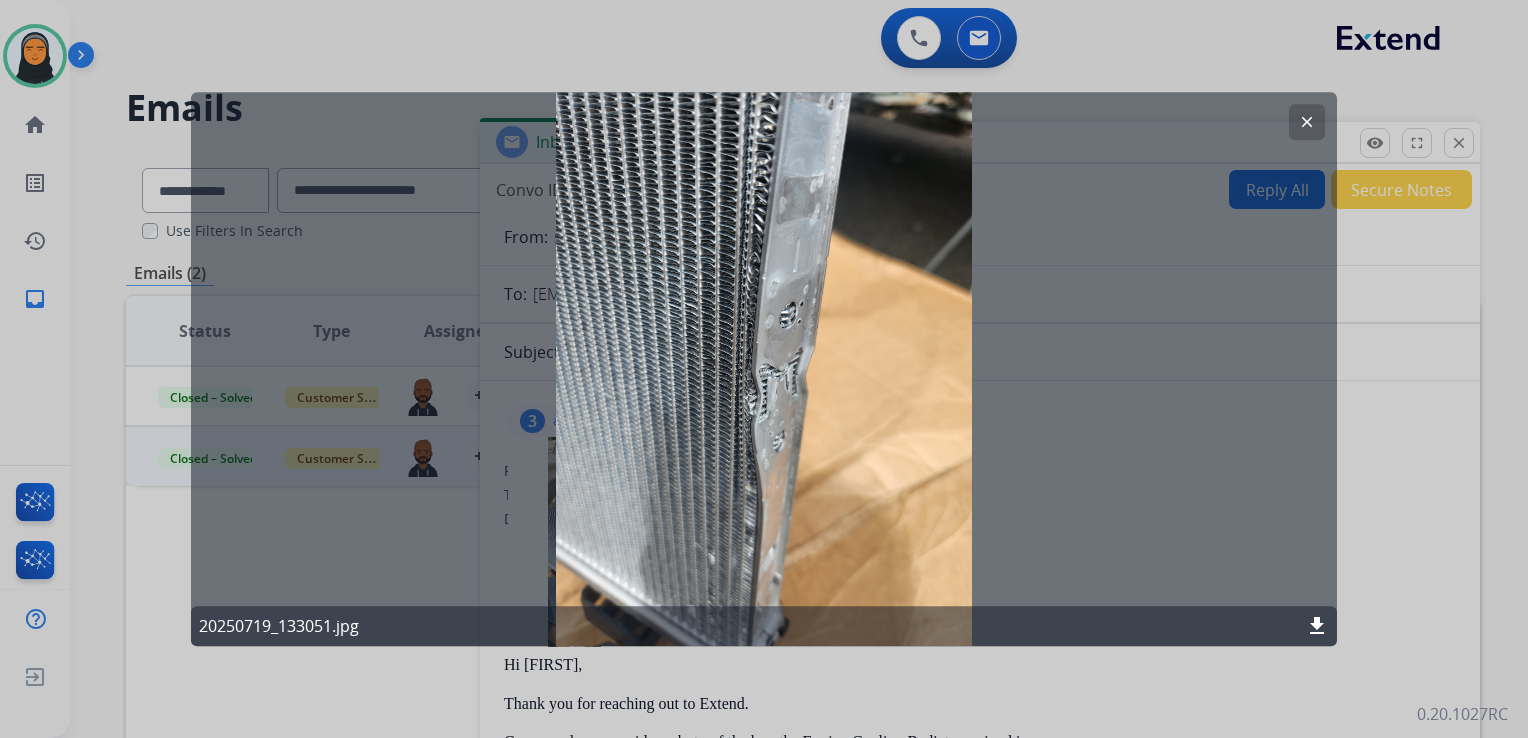 click on "clear" 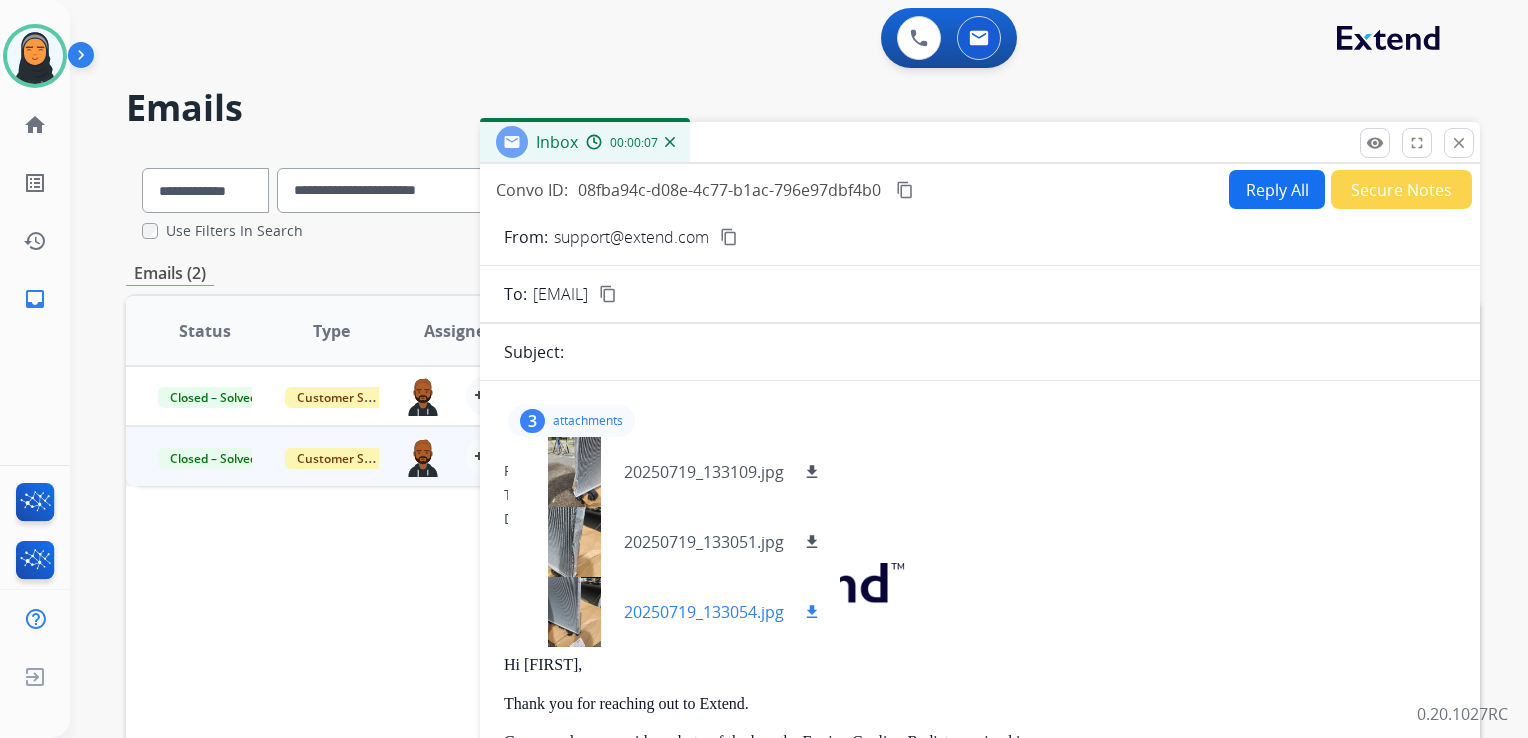 click at bounding box center (574, 612) 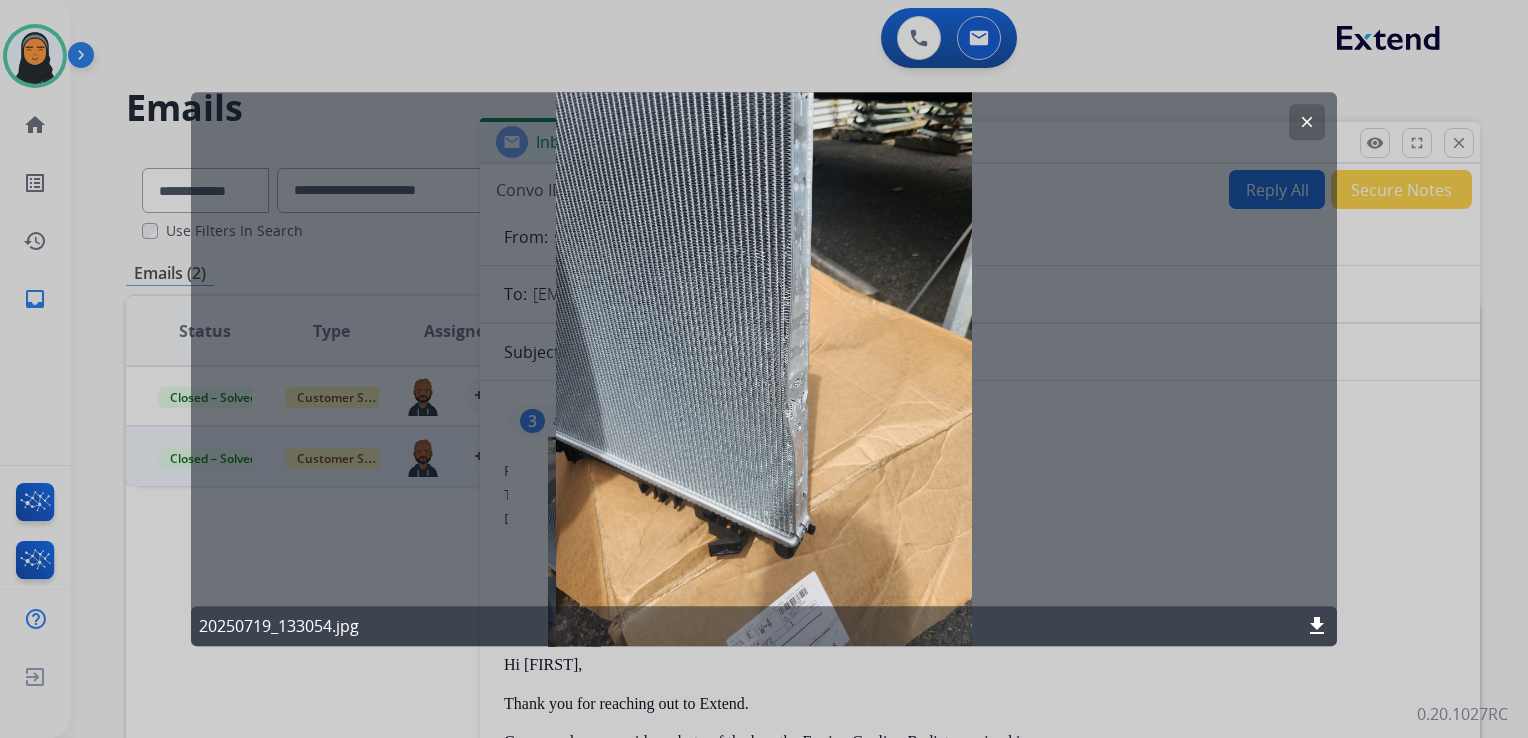 click on "clear" 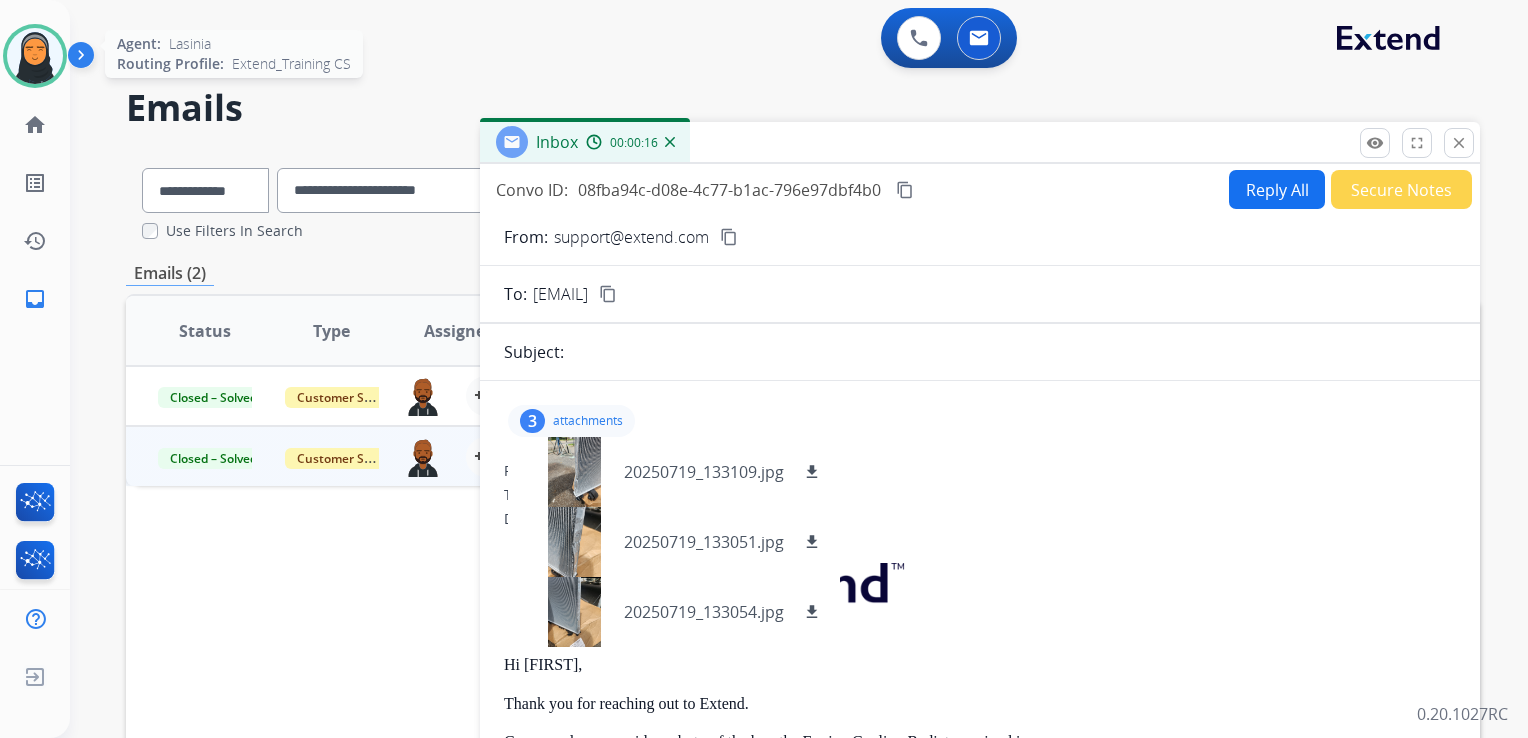 click at bounding box center (35, 56) 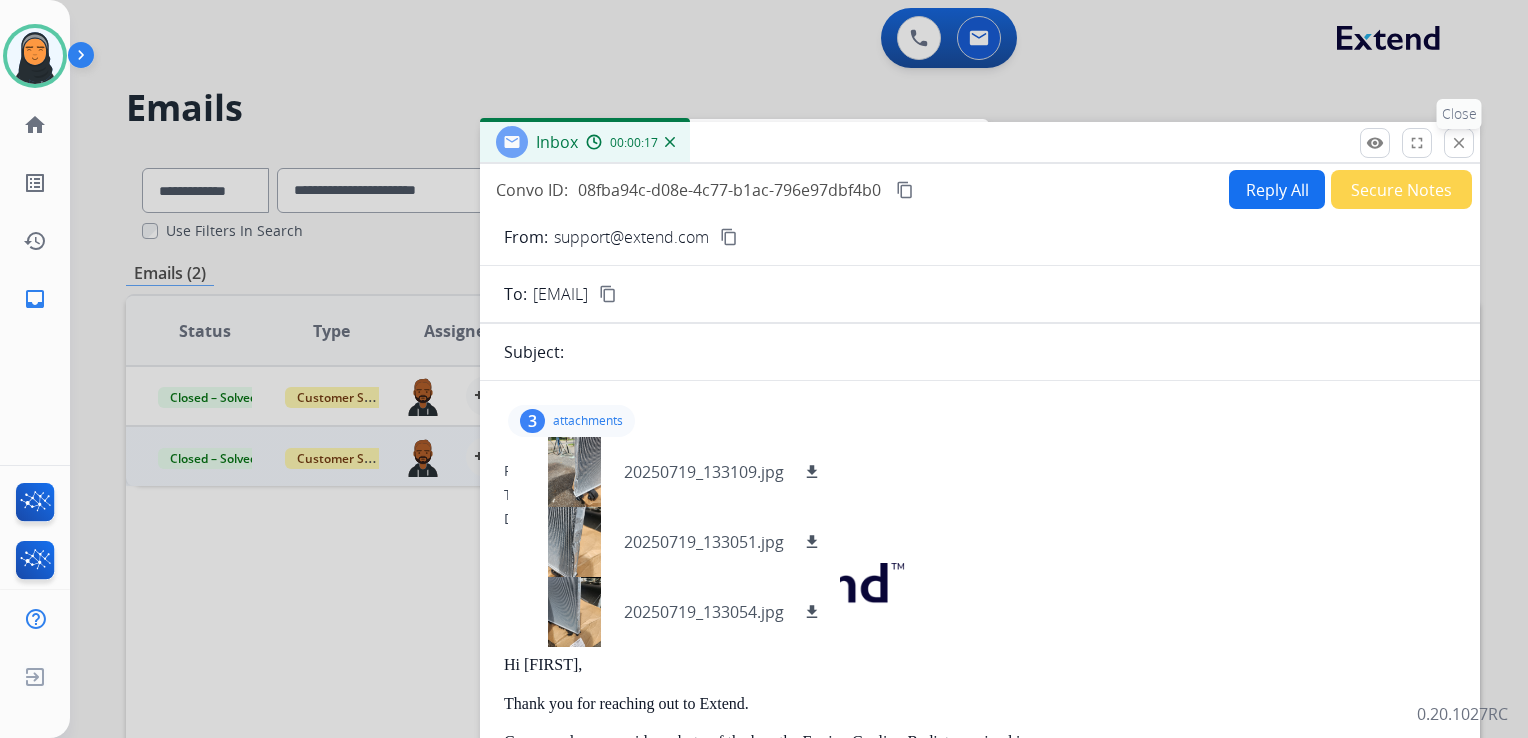 click on "close" at bounding box center (1459, 143) 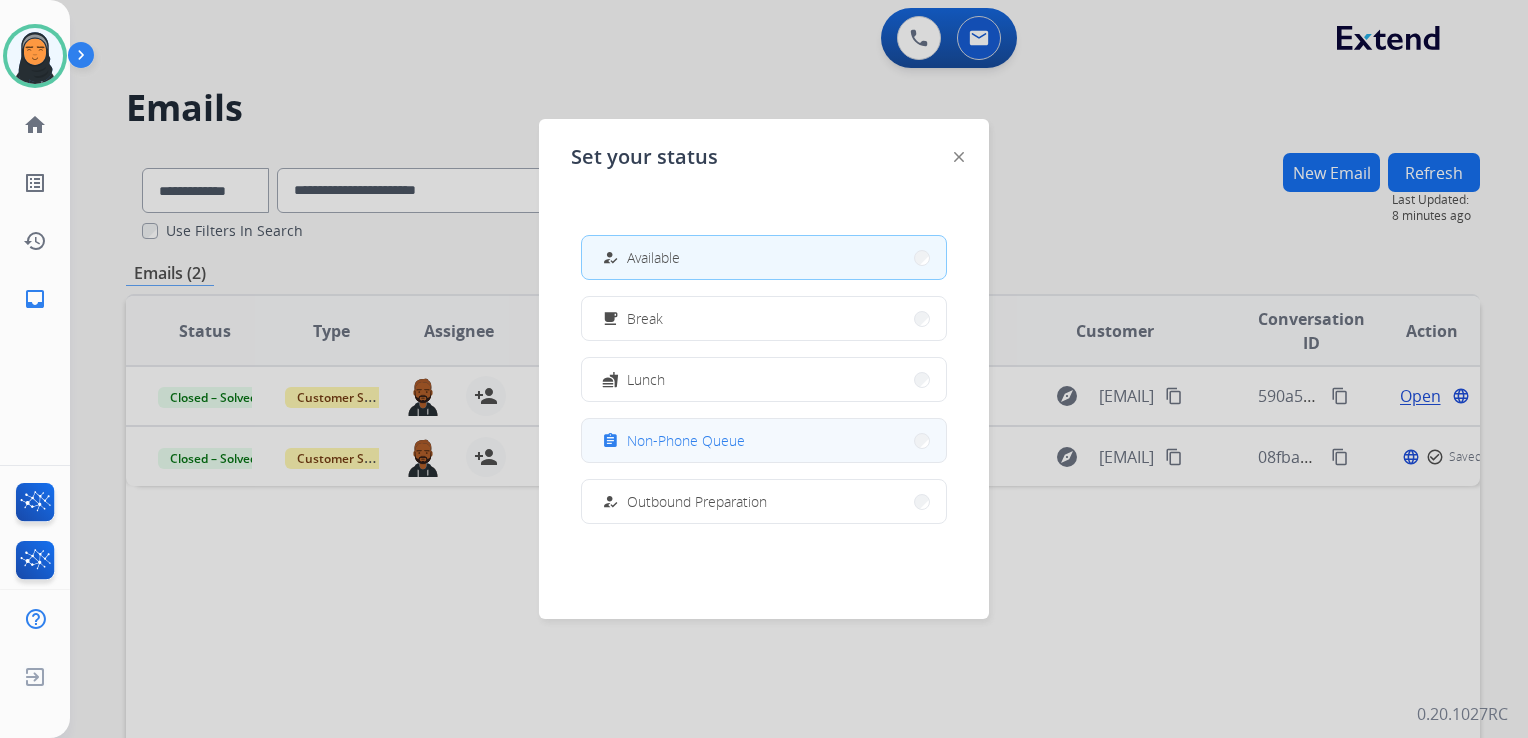 click on "assignment Non-Phone Queue" at bounding box center [764, 440] 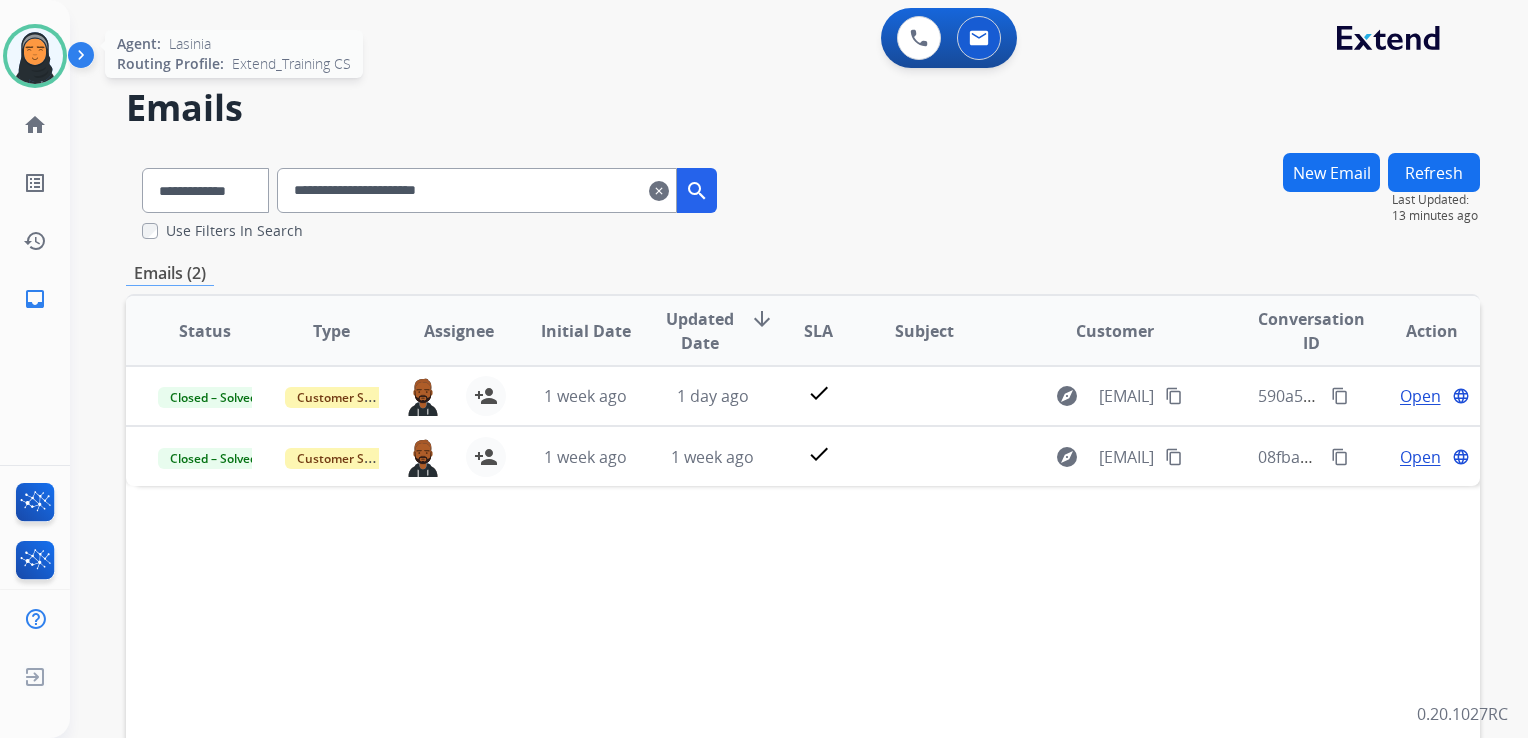 click at bounding box center (35, 56) 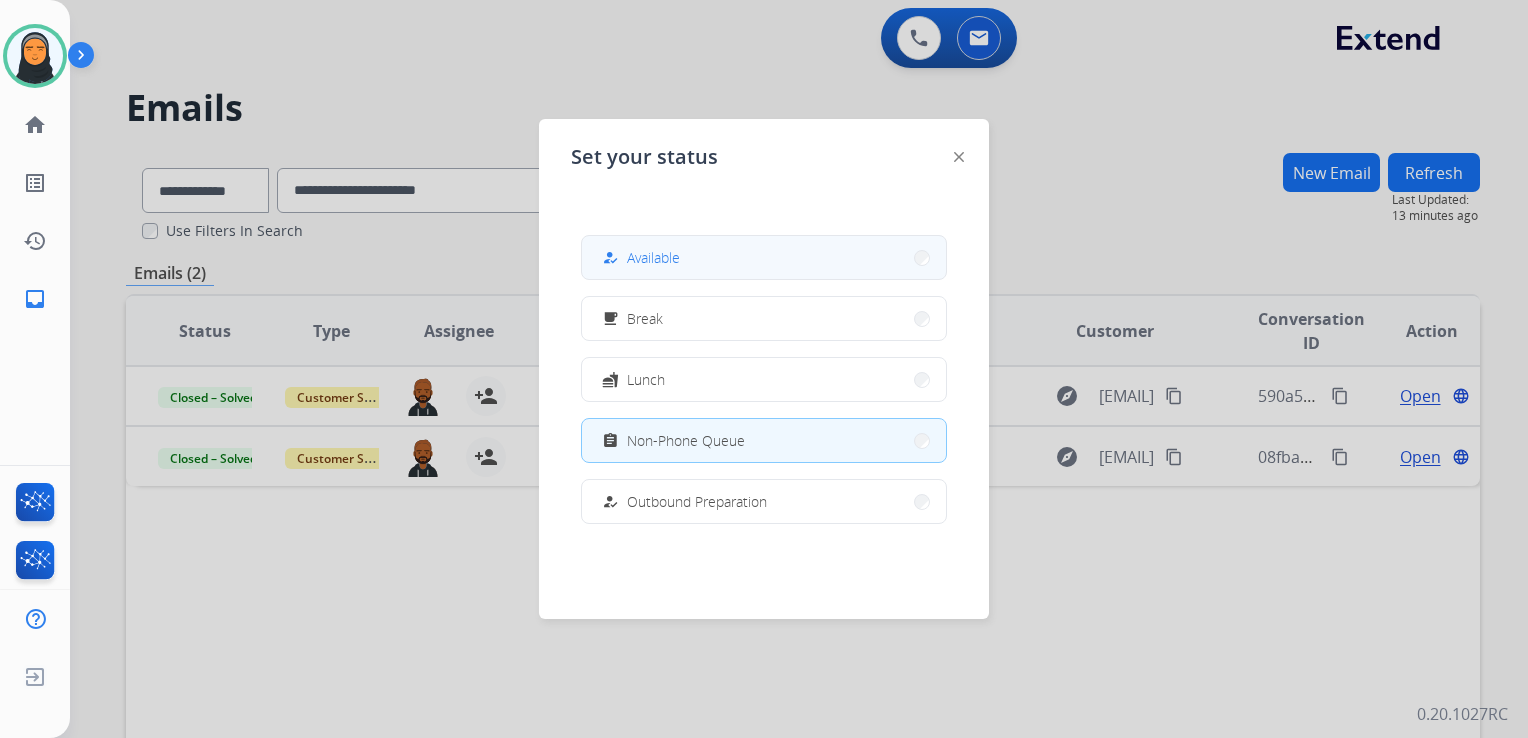 click on "how_to_reg Available" at bounding box center [764, 257] 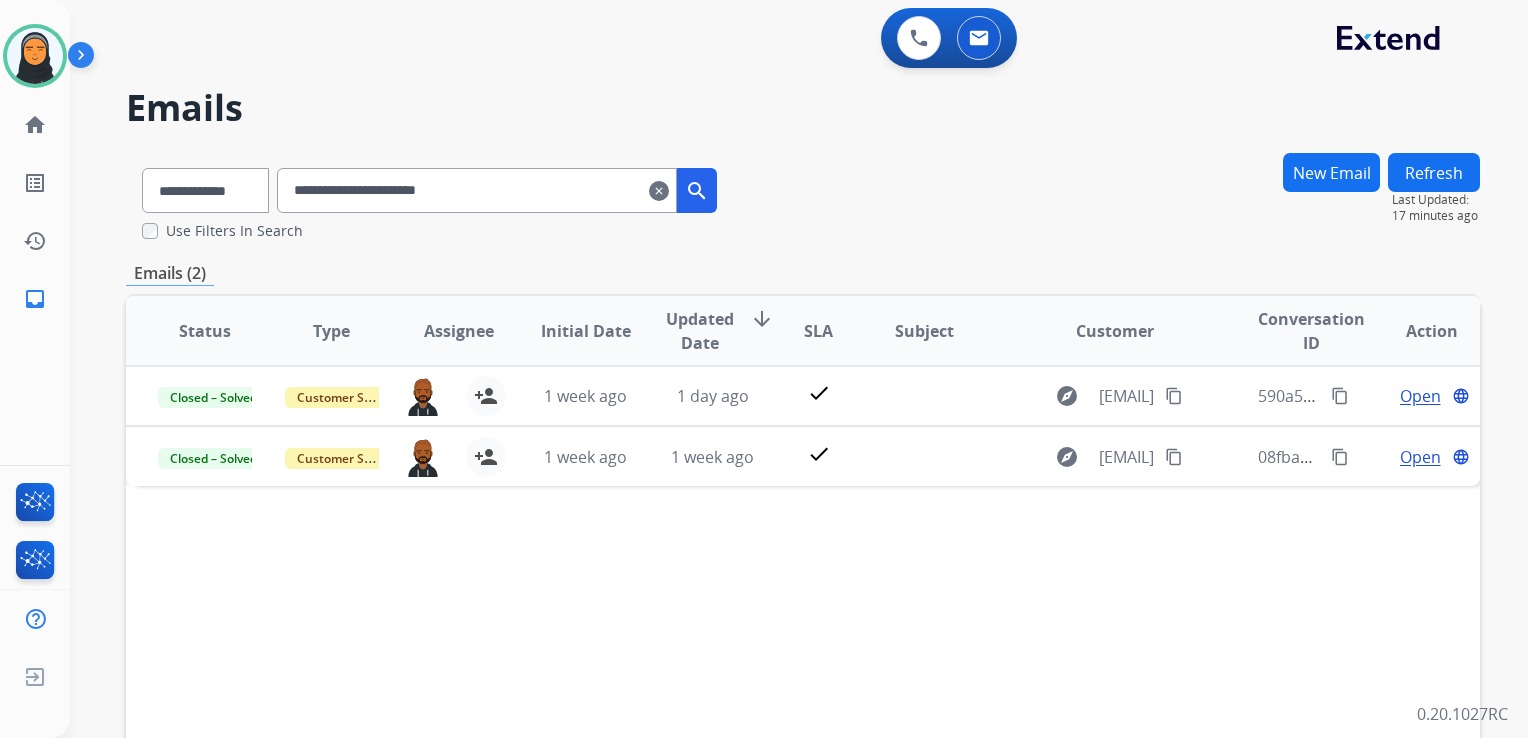 click on "clear" at bounding box center [659, 191] 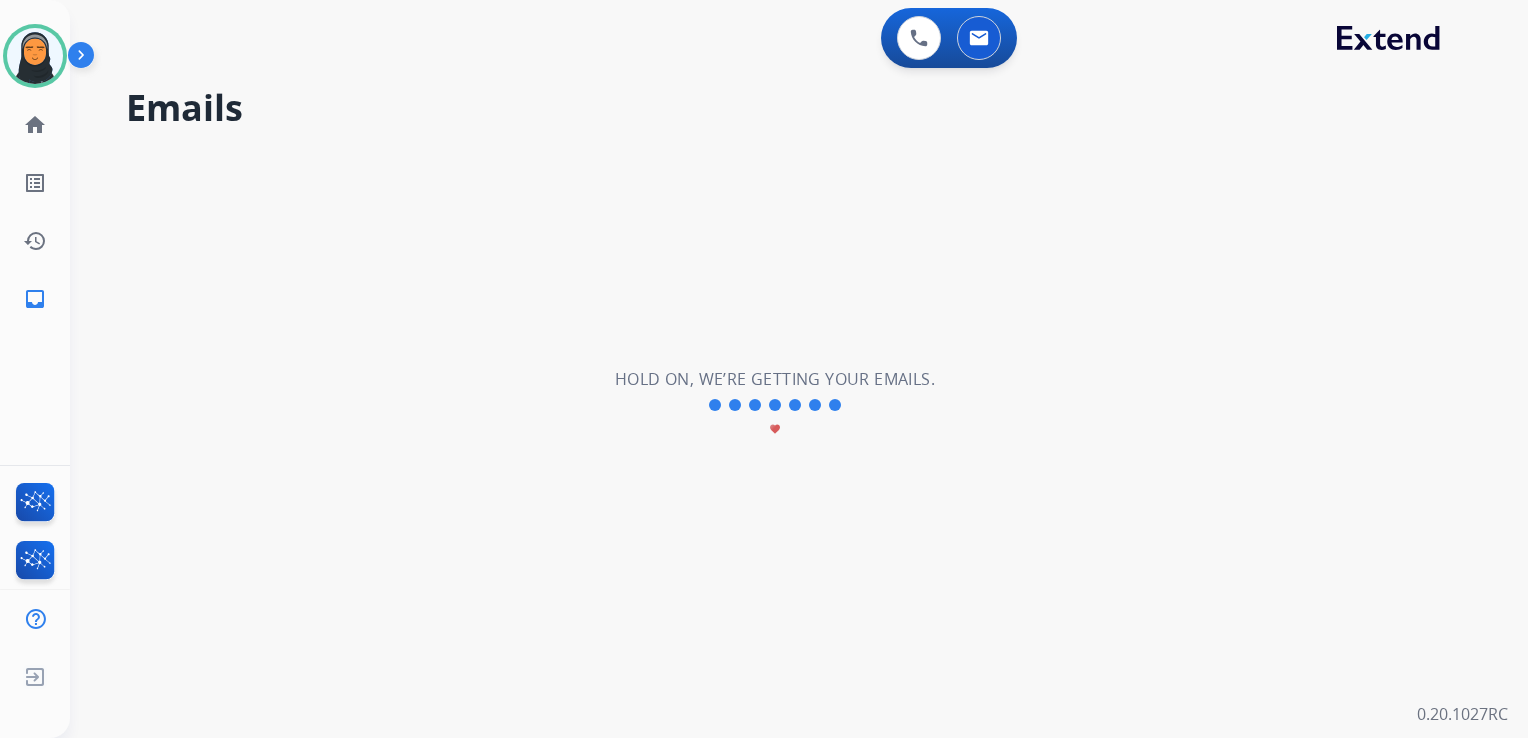 type 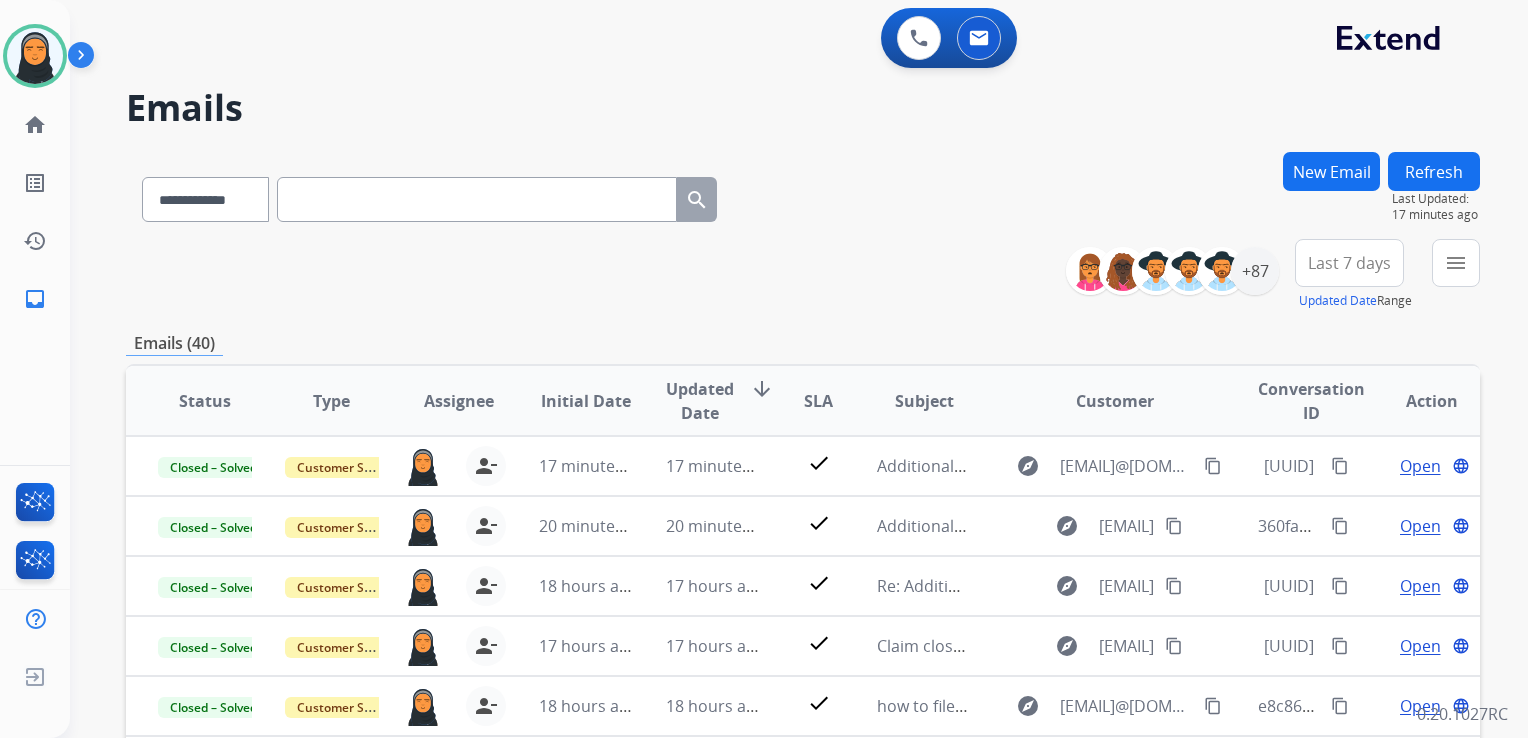 click on "New Email" at bounding box center (1331, 171) 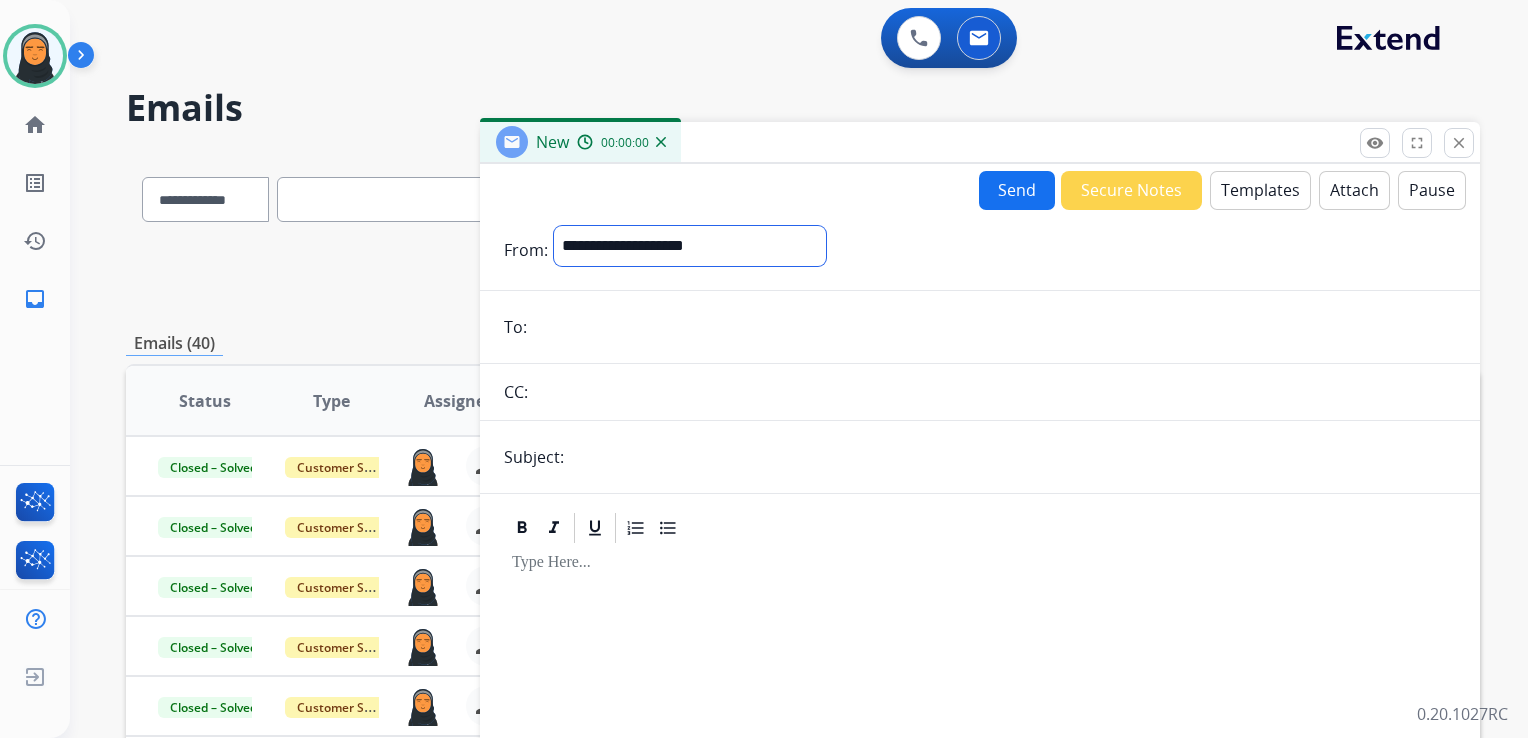 click on "**********" at bounding box center [690, 246] 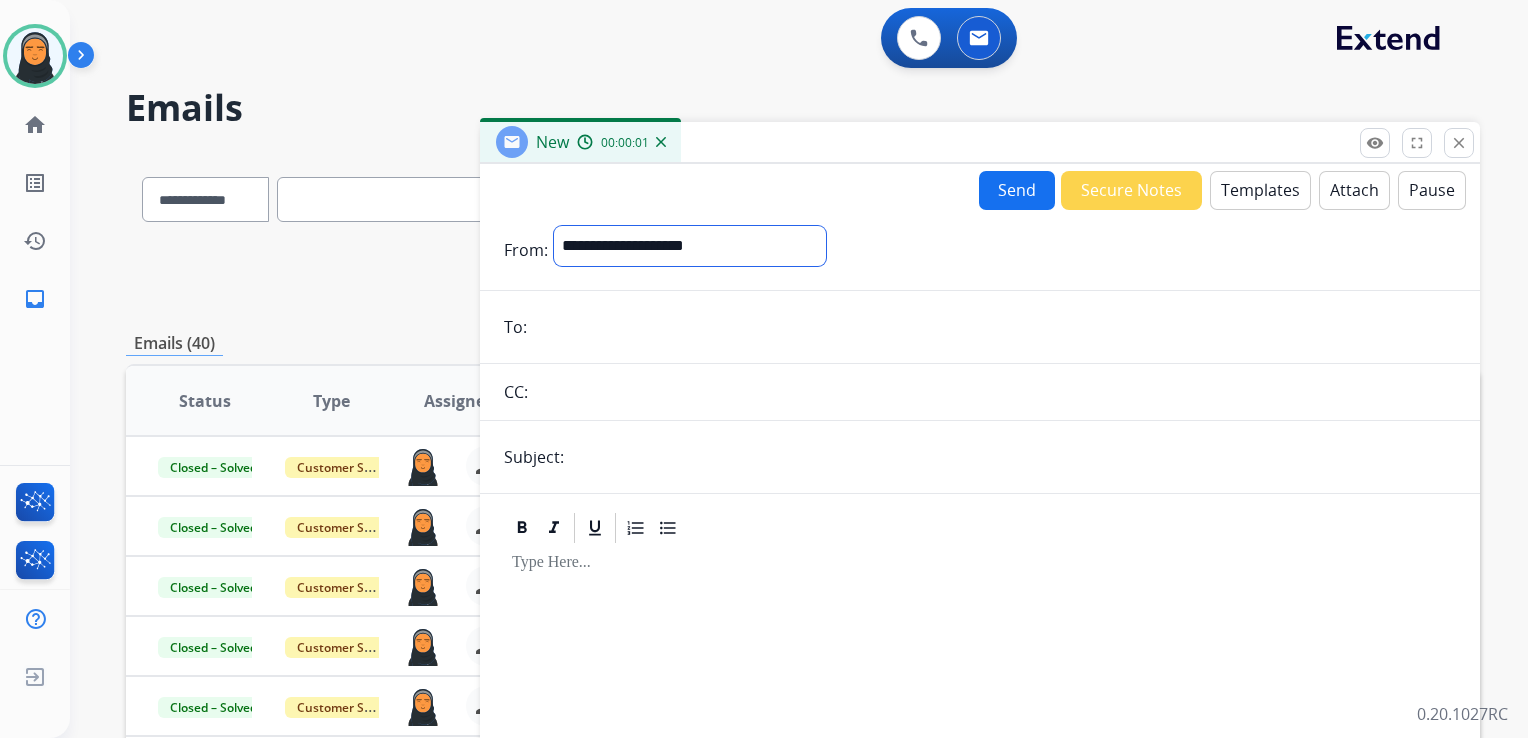 select on "**********" 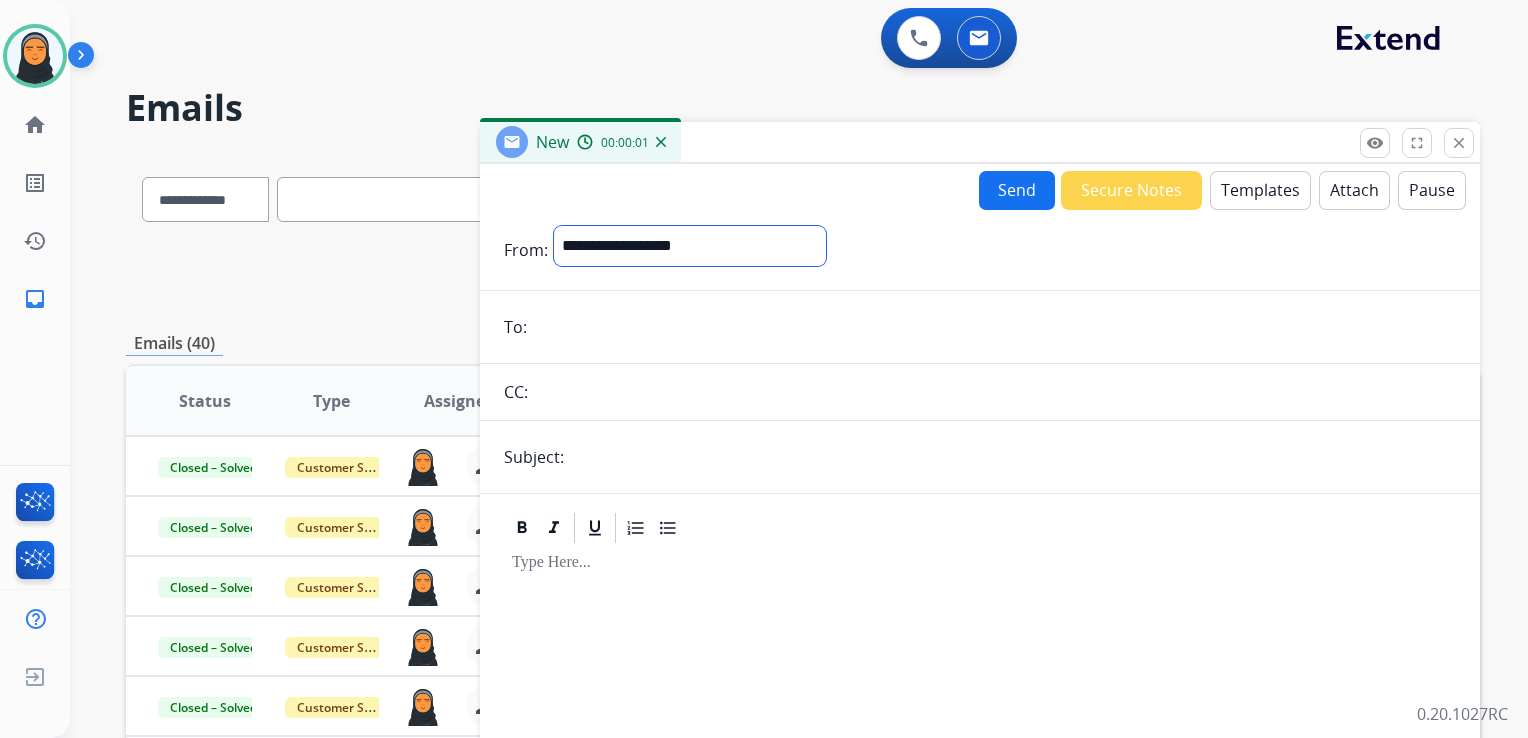 click on "**********" at bounding box center (690, 246) 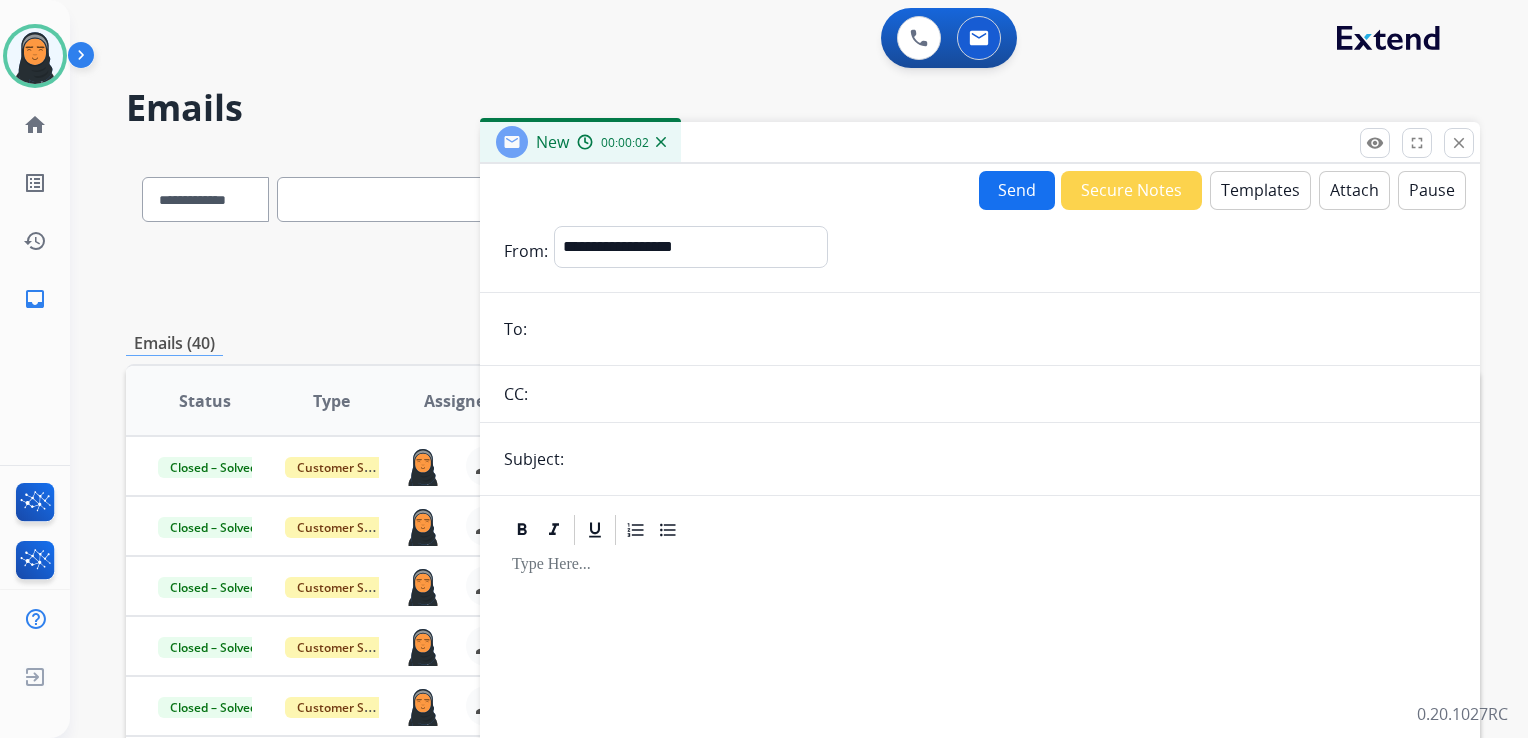 click at bounding box center [994, 329] 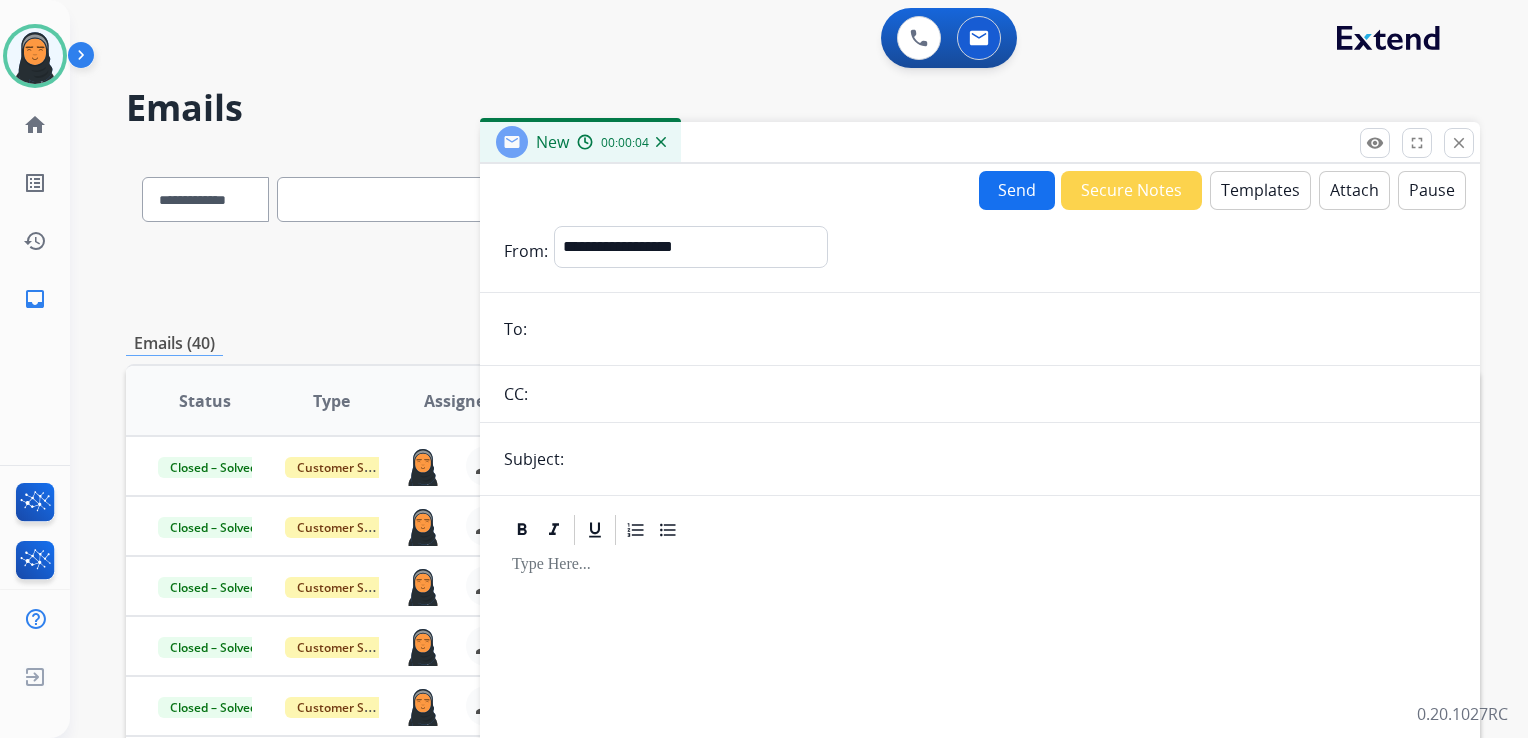 paste on "**********" 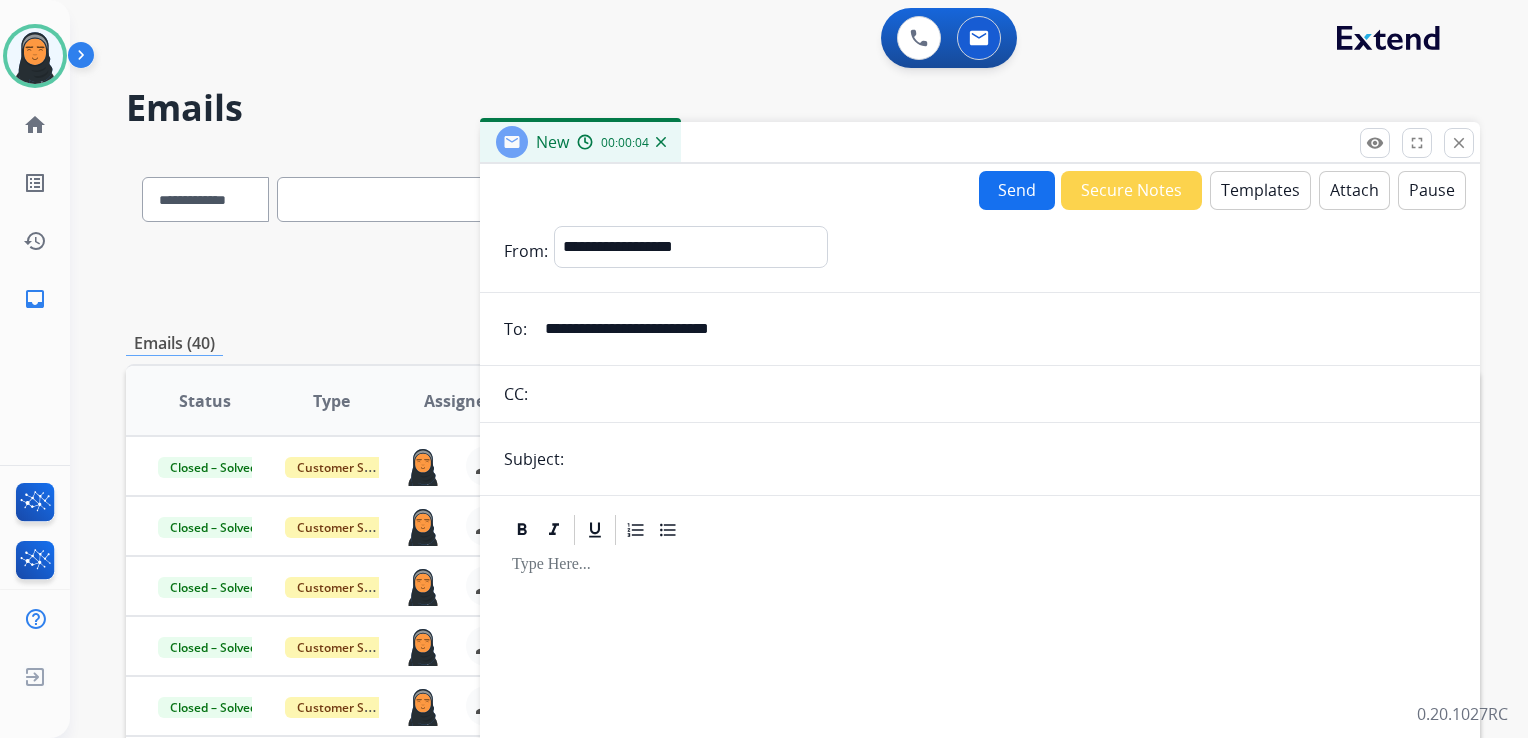type on "**********" 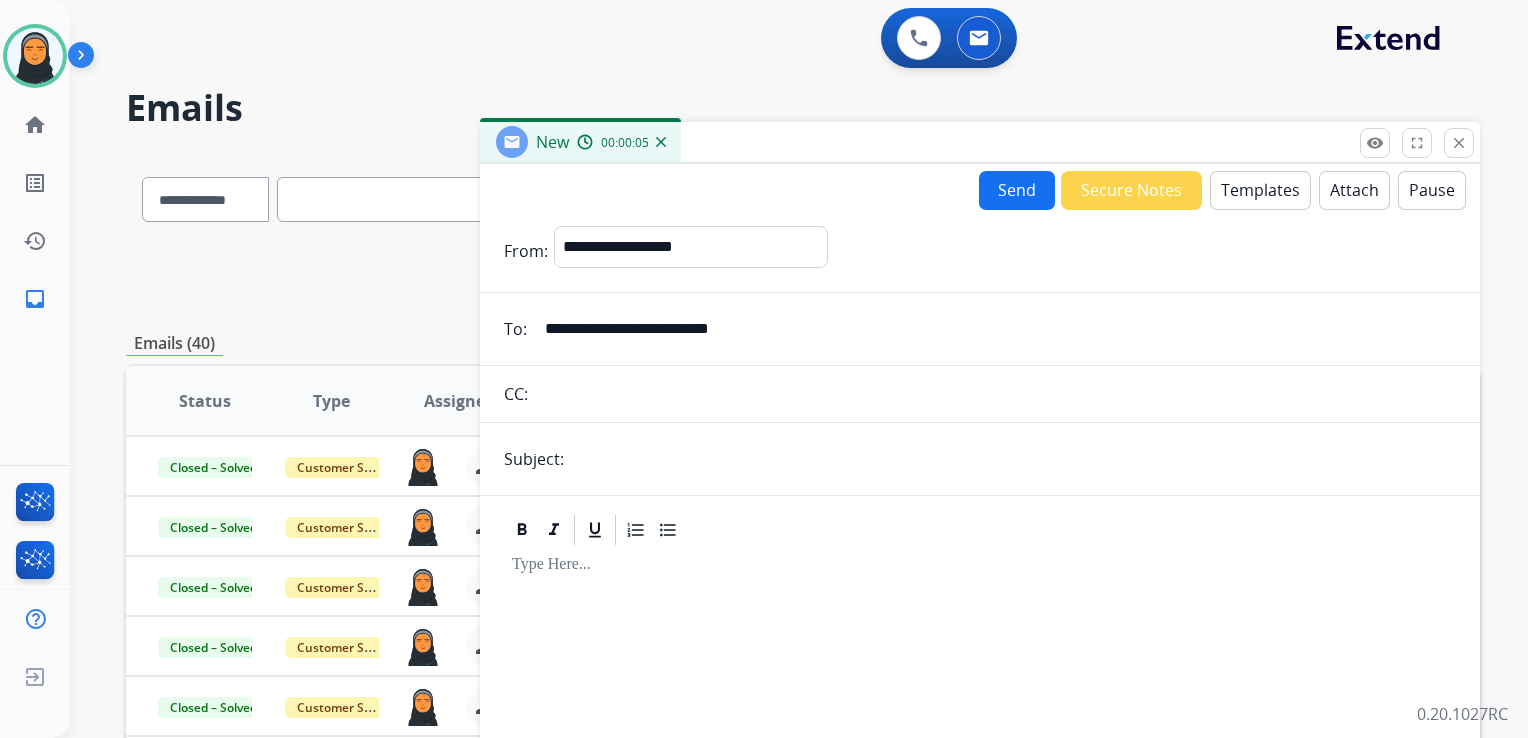 type on "**********" 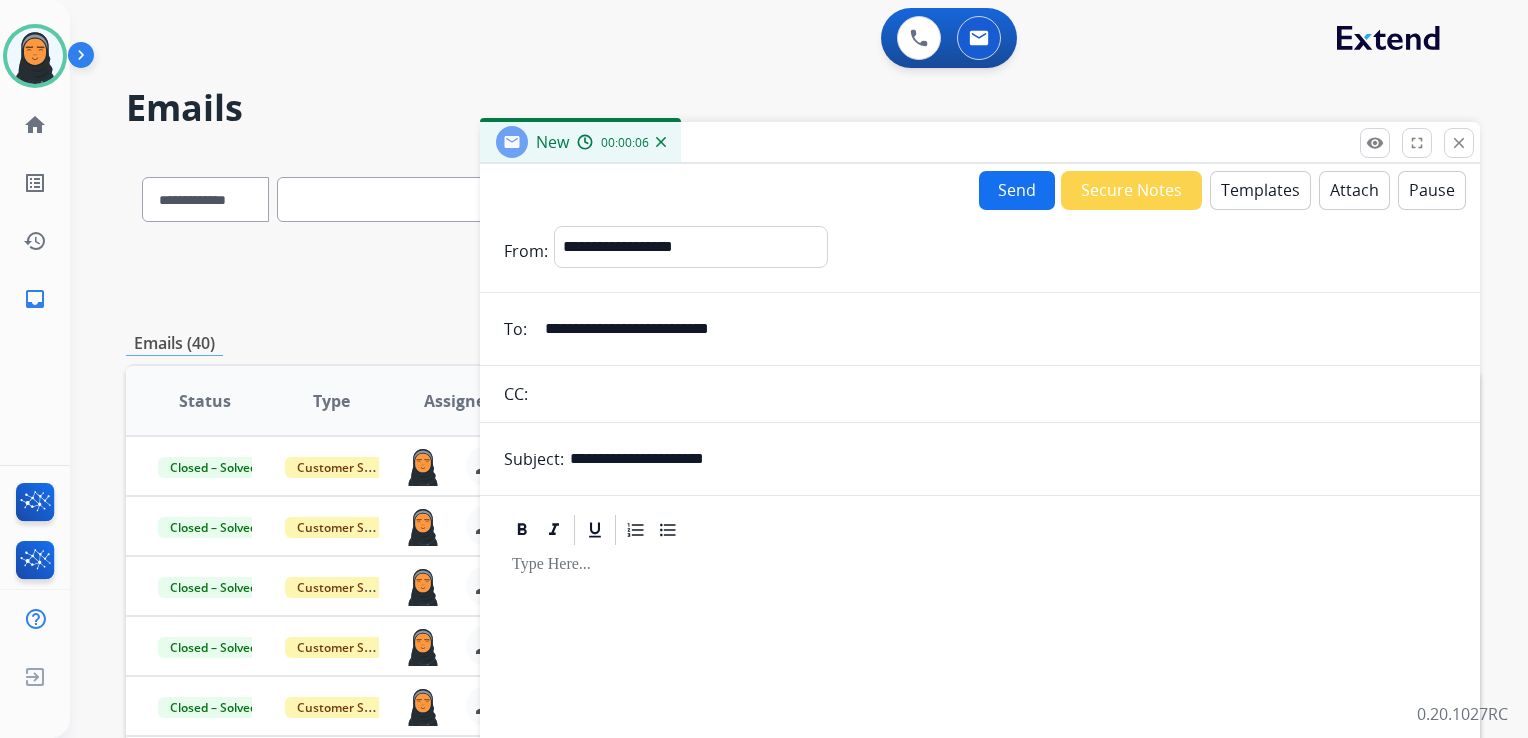 click on "Templates" at bounding box center (1260, 190) 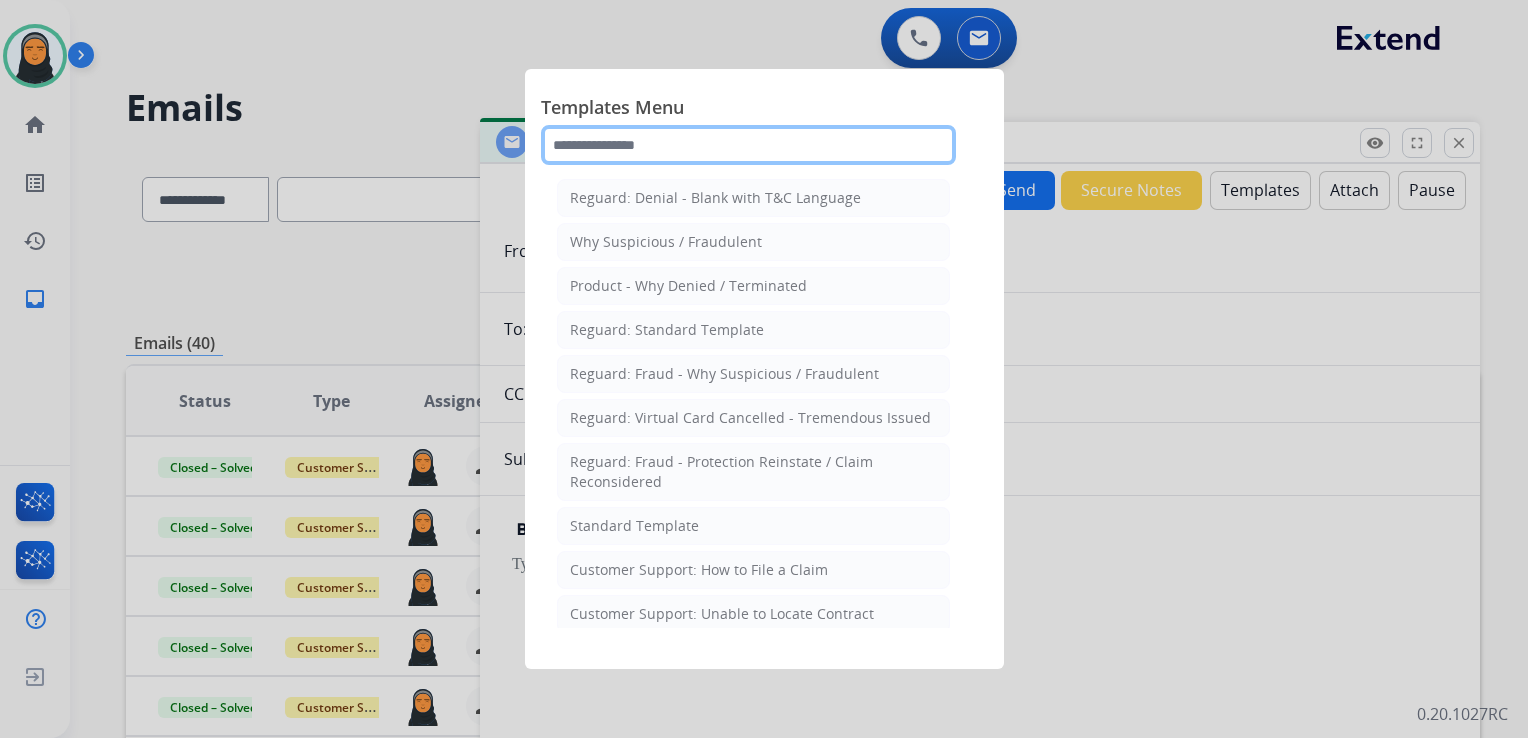 click 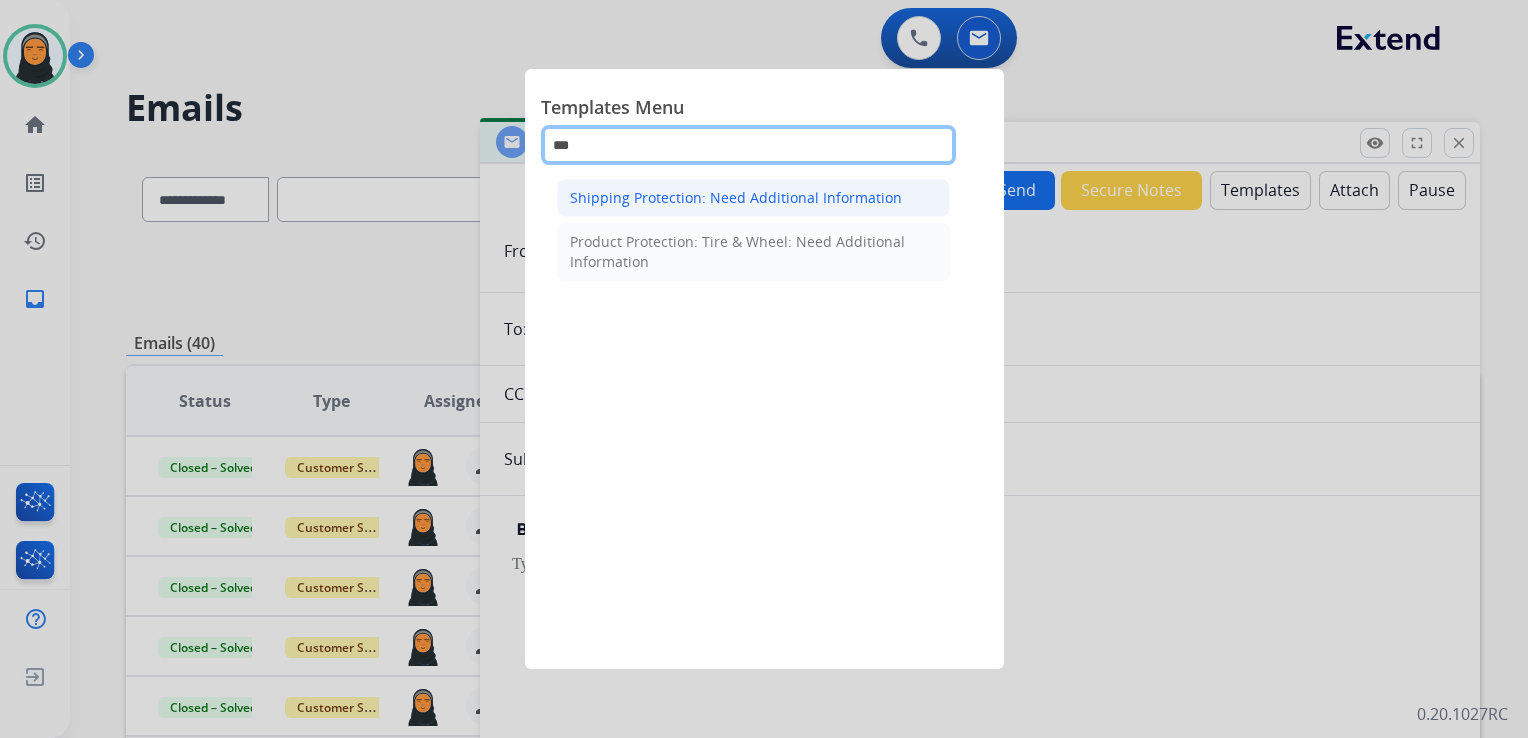 type on "***" 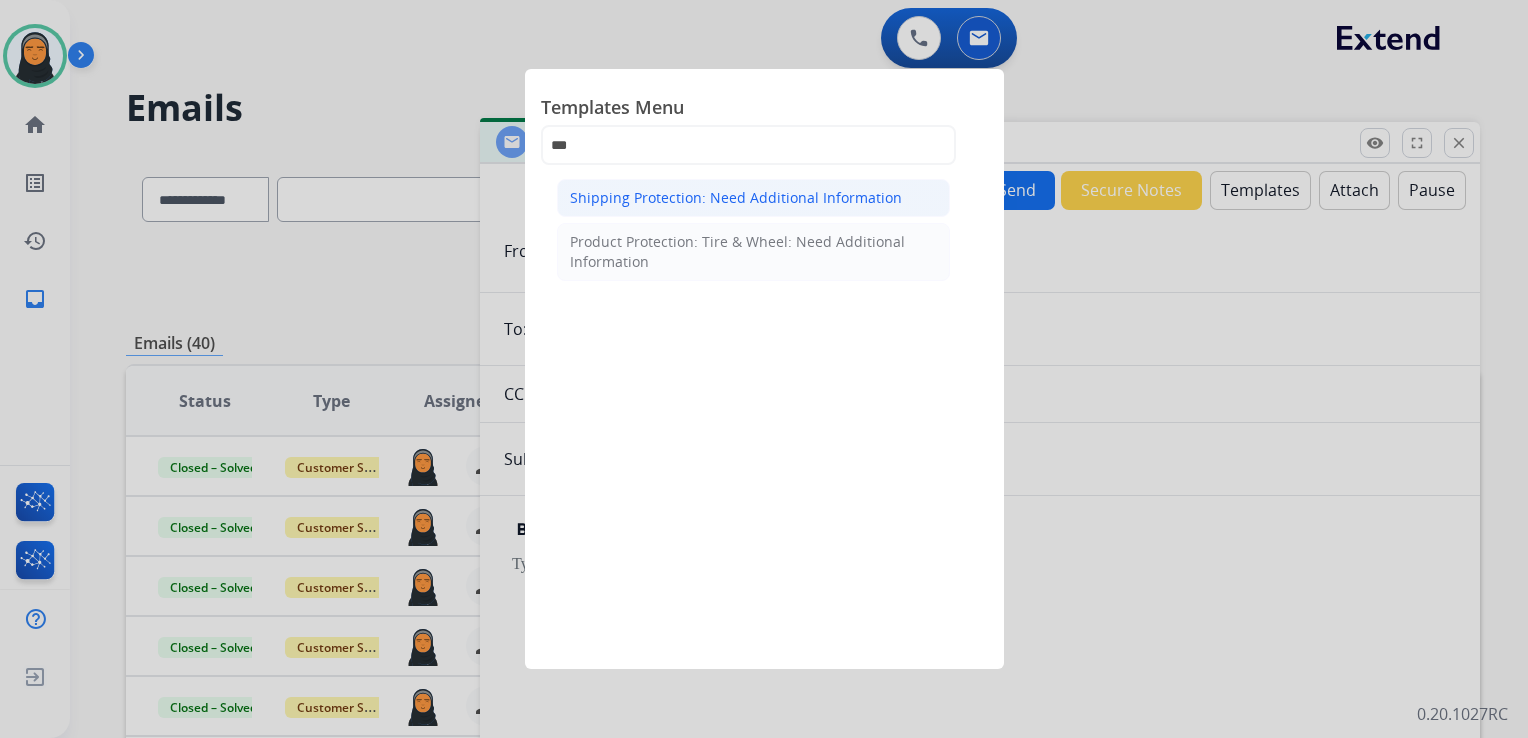 click on "Shipping Protection: Need Additional Information" 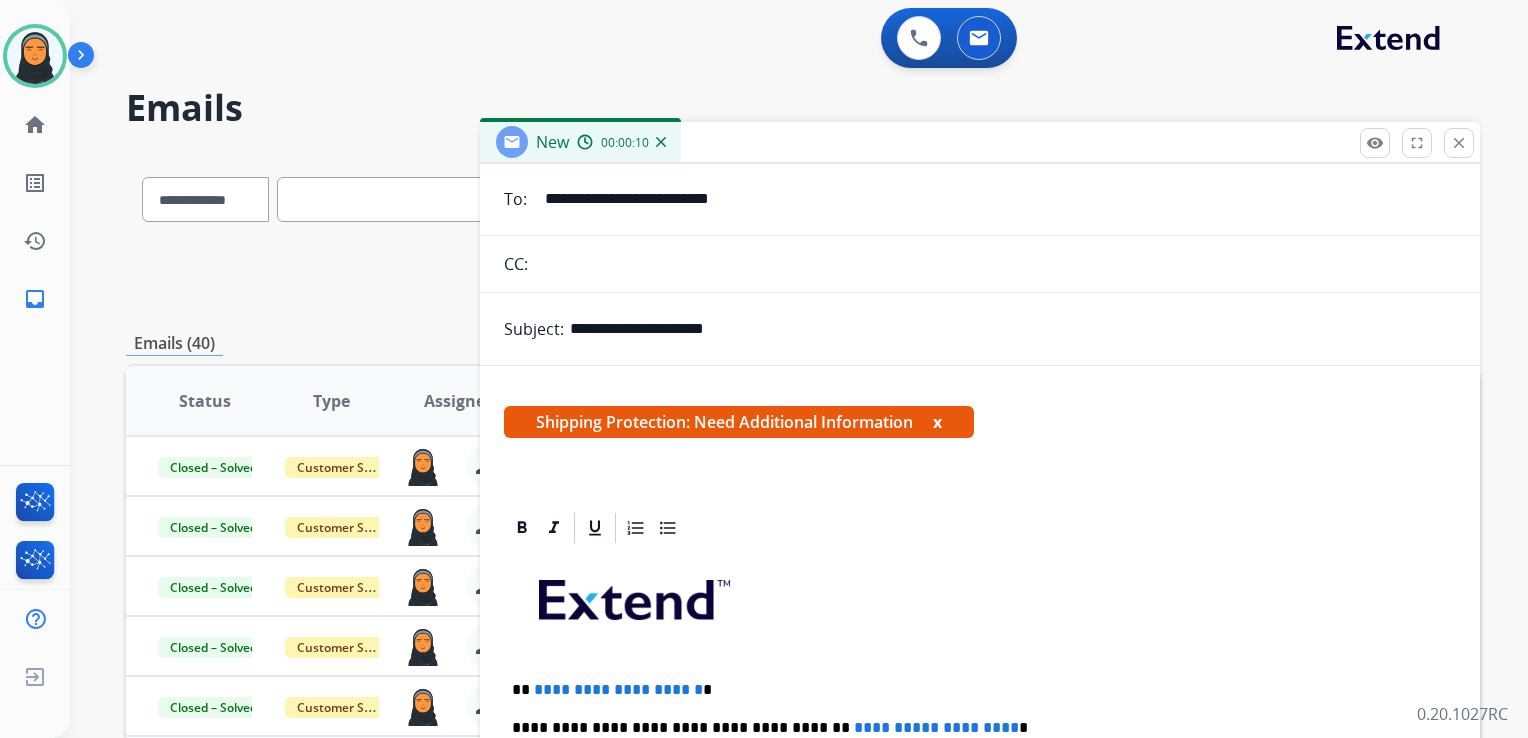 scroll, scrollTop: 383, scrollLeft: 0, axis: vertical 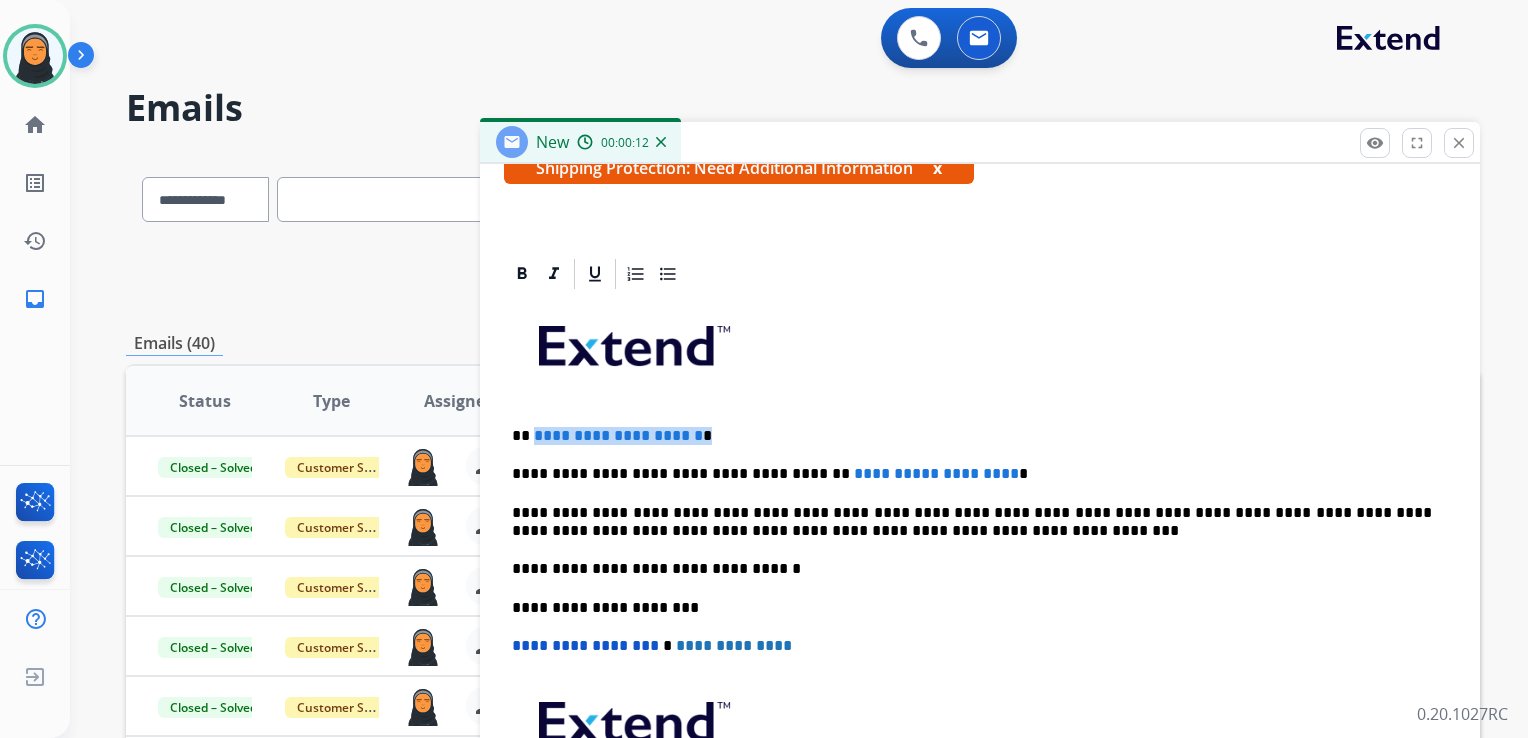 drag, startPoint x: 742, startPoint y: 431, endPoint x: 534, endPoint y: 424, distance: 208.11775 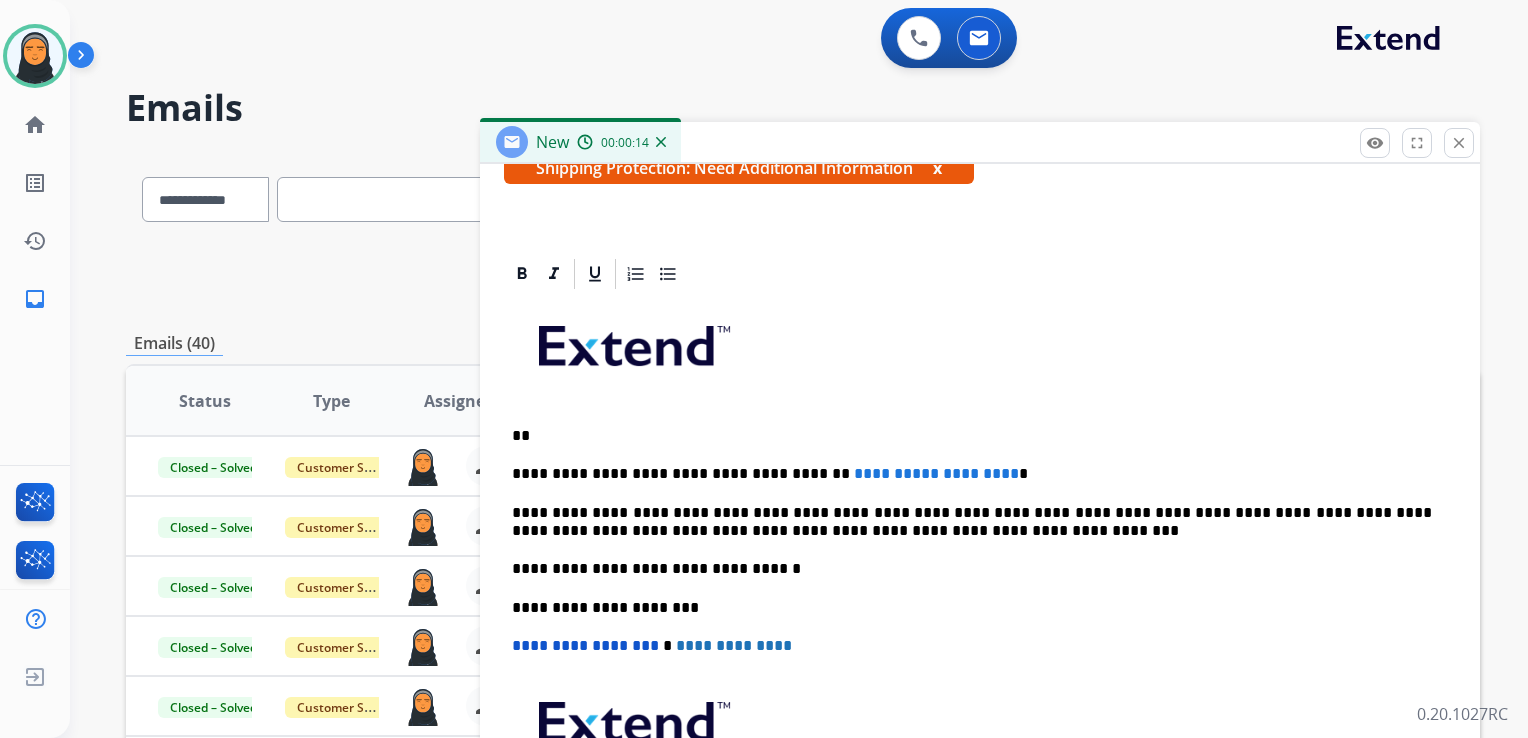 type 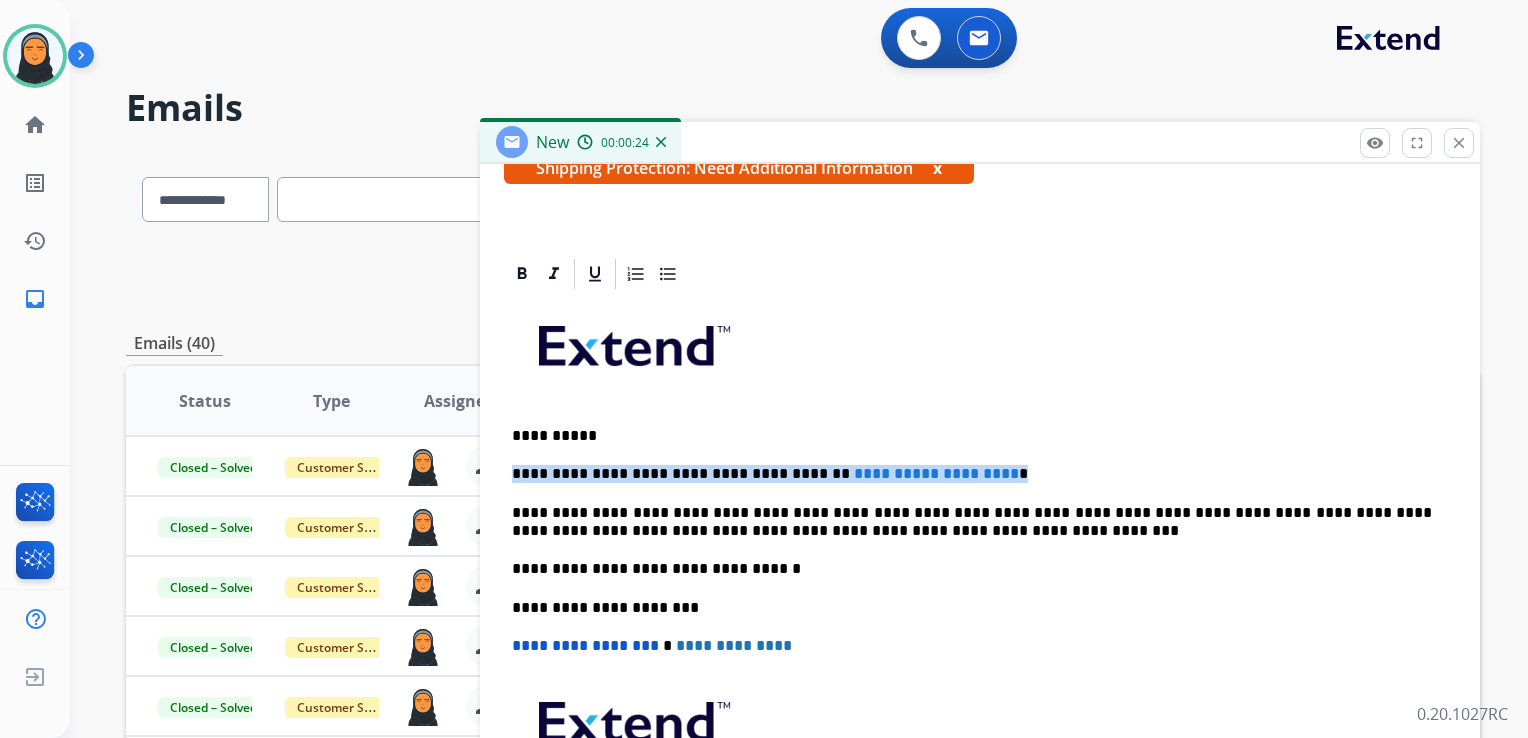 drag, startPoint x: 511, startPoint y: 470, endPoint x: 992, endPoint y: 463, distance: 481.05093 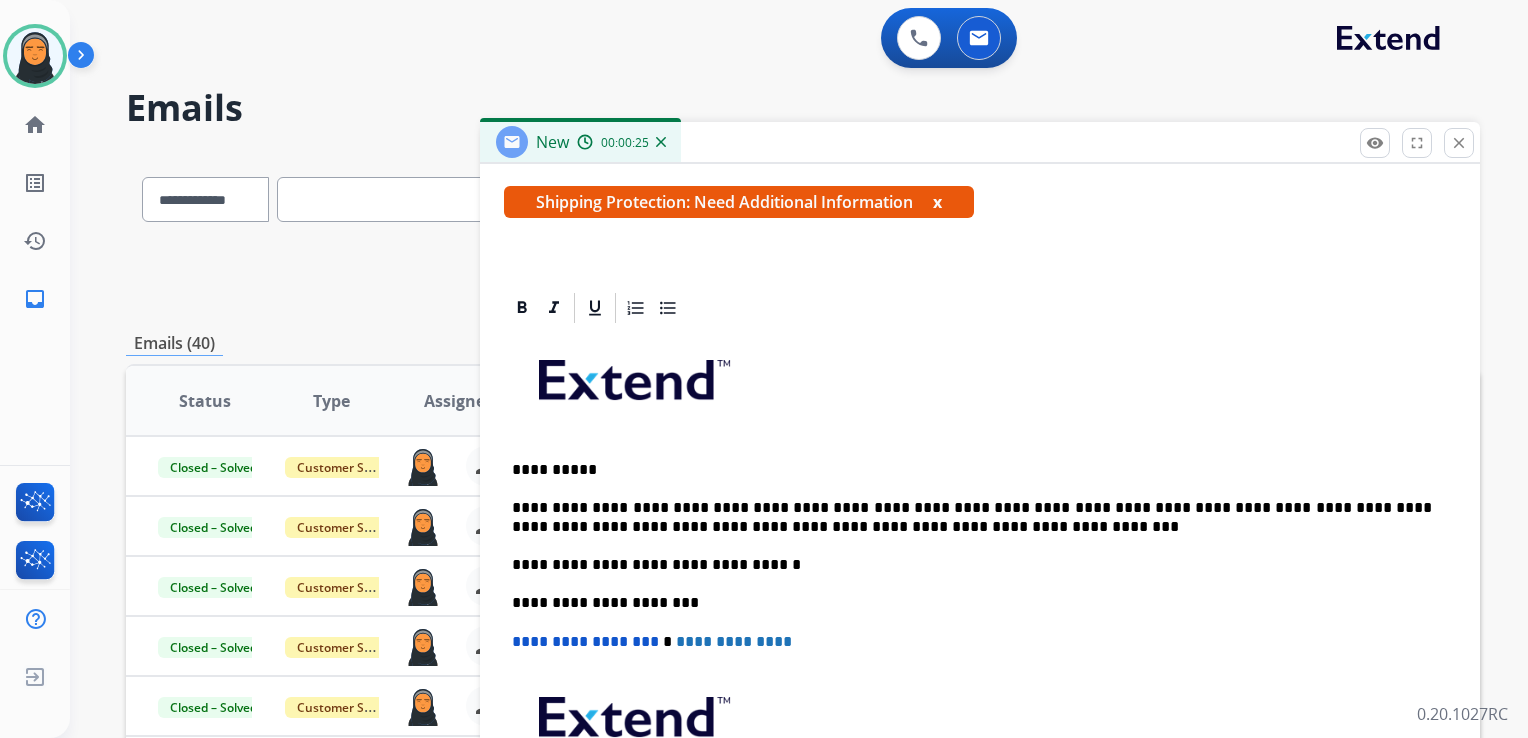 scroll, scrollTop: 344, scrollLeft: 0, axis: vertical 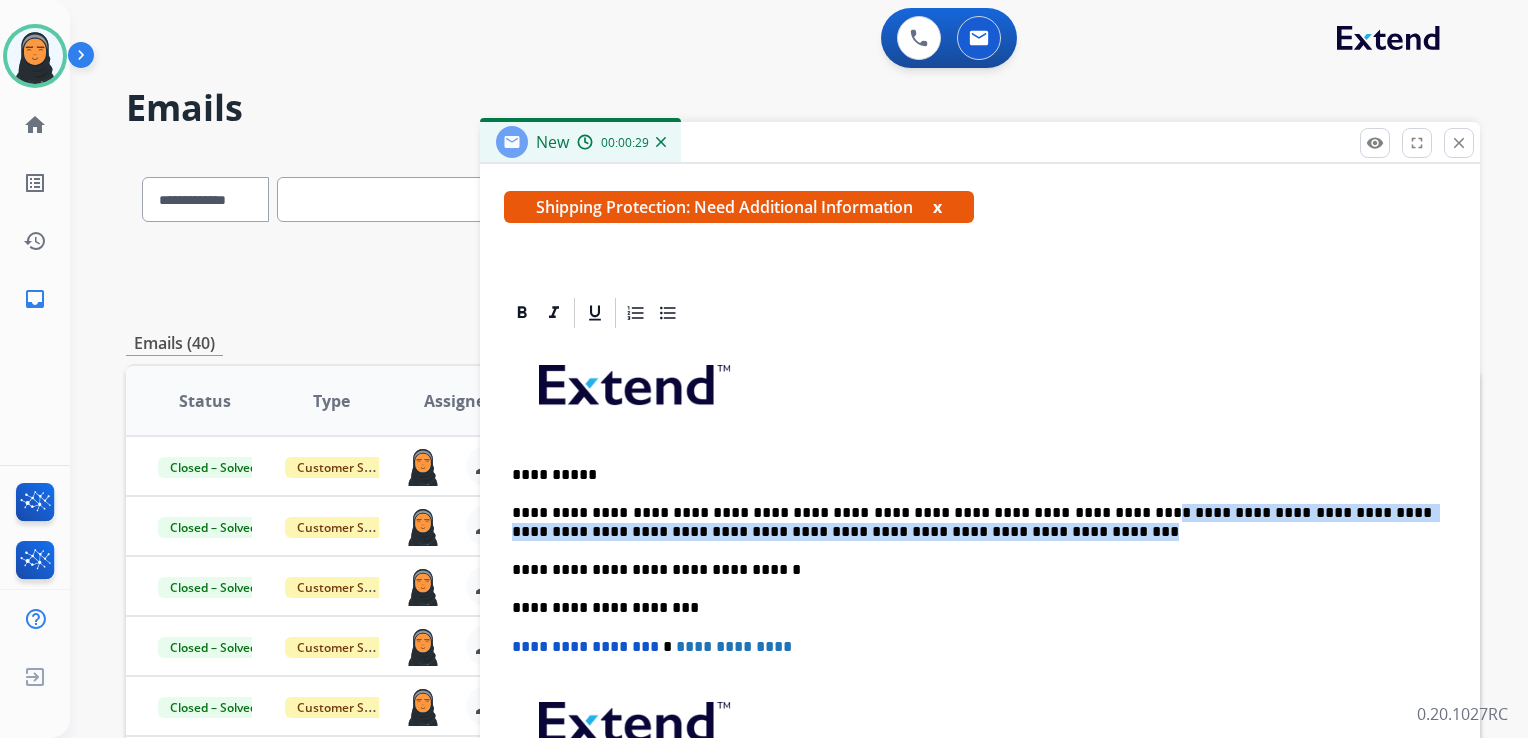 drag, startPoint x: 1072, startPoint y: 510, endPoint x: 1083, endPoint y: 519, distance: 14.21267 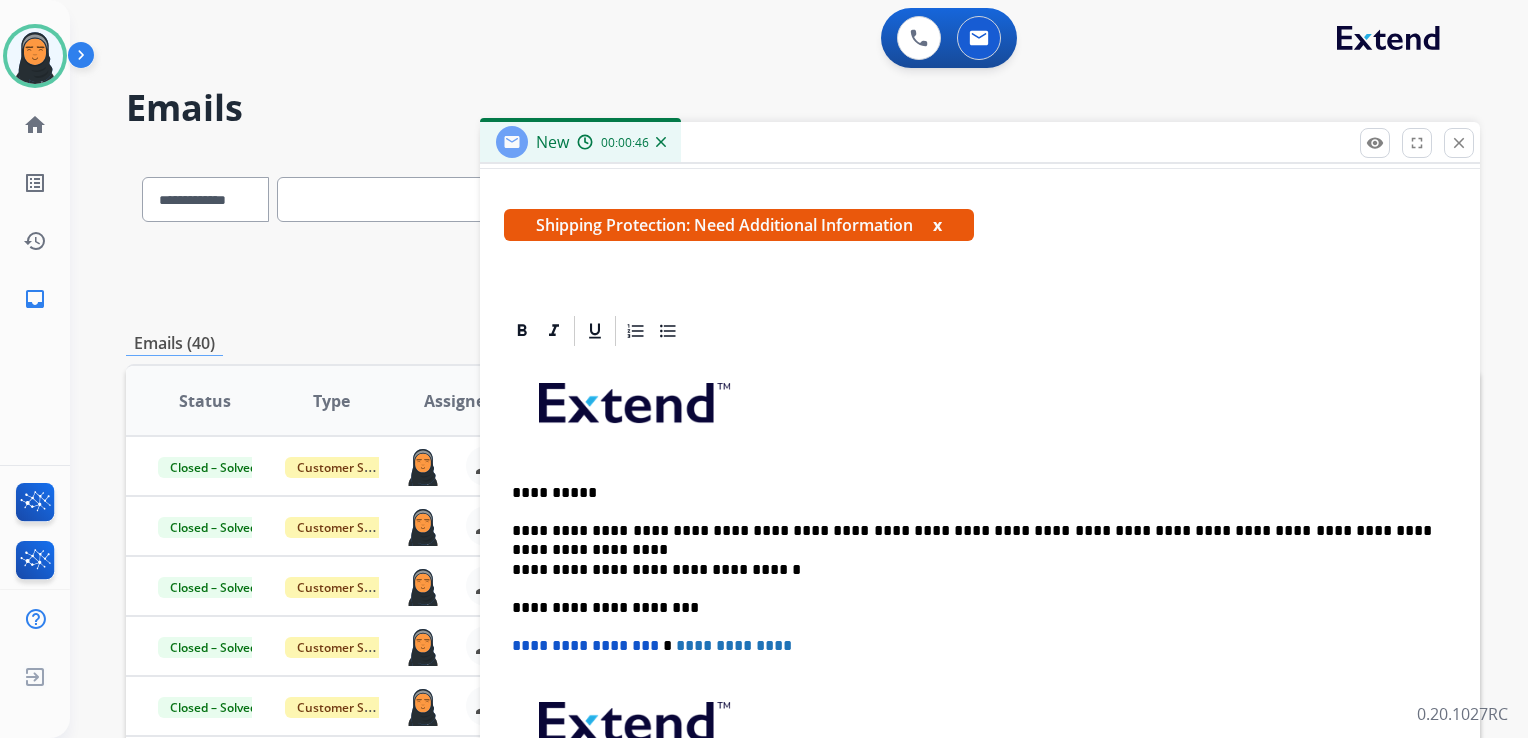 scroll, scrollTop: 344, scrollLeft: 0, axis: vertical 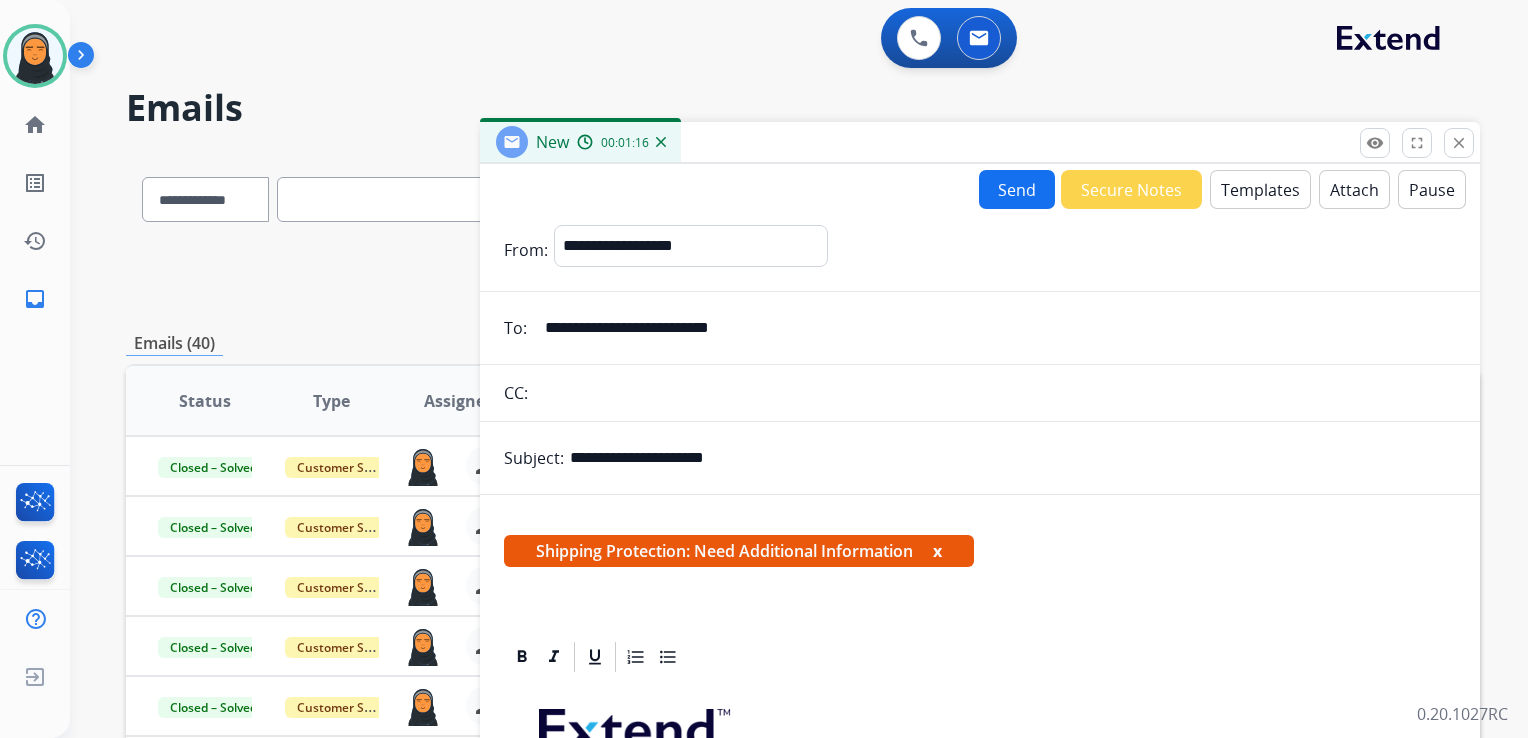 click on "Send" at bounding box center (1017, 189) 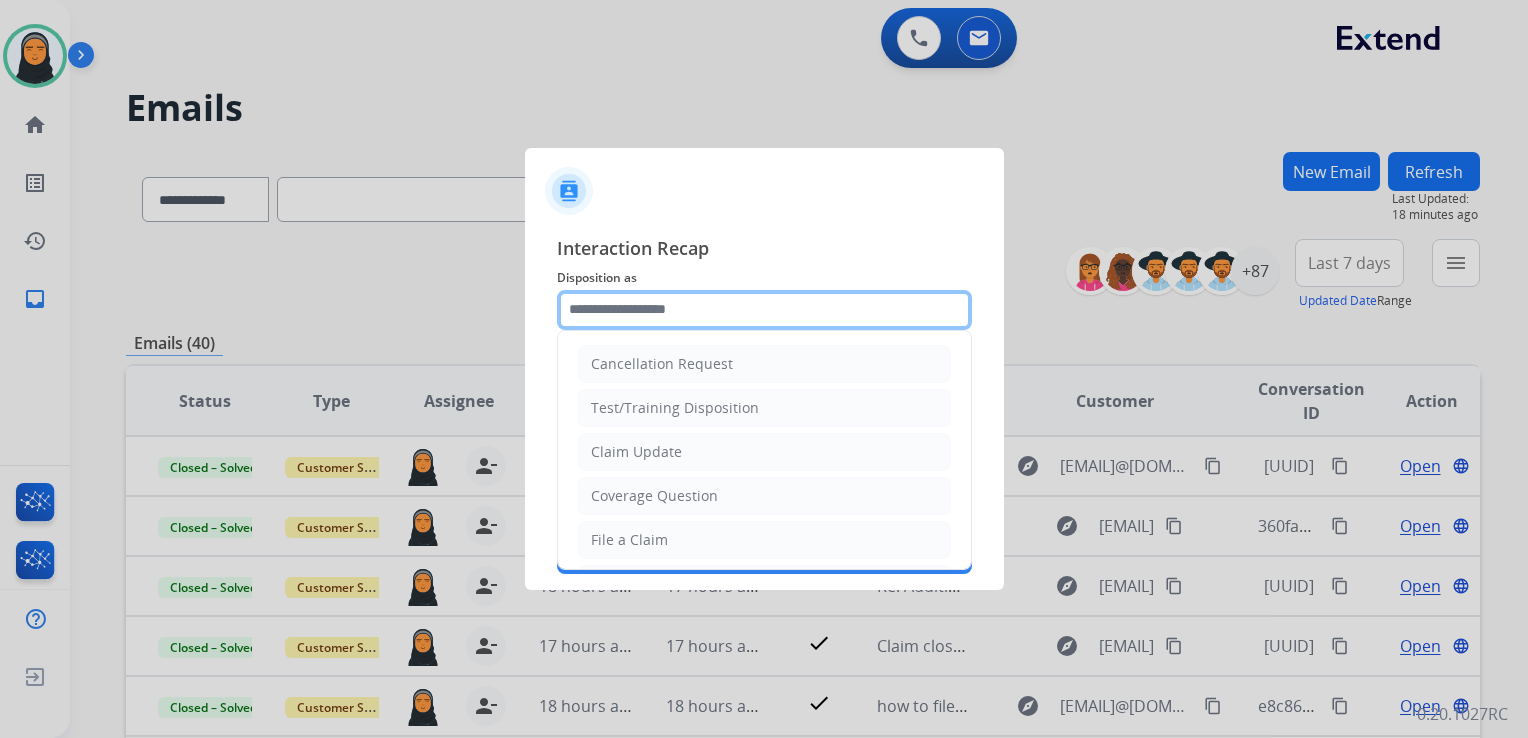 click 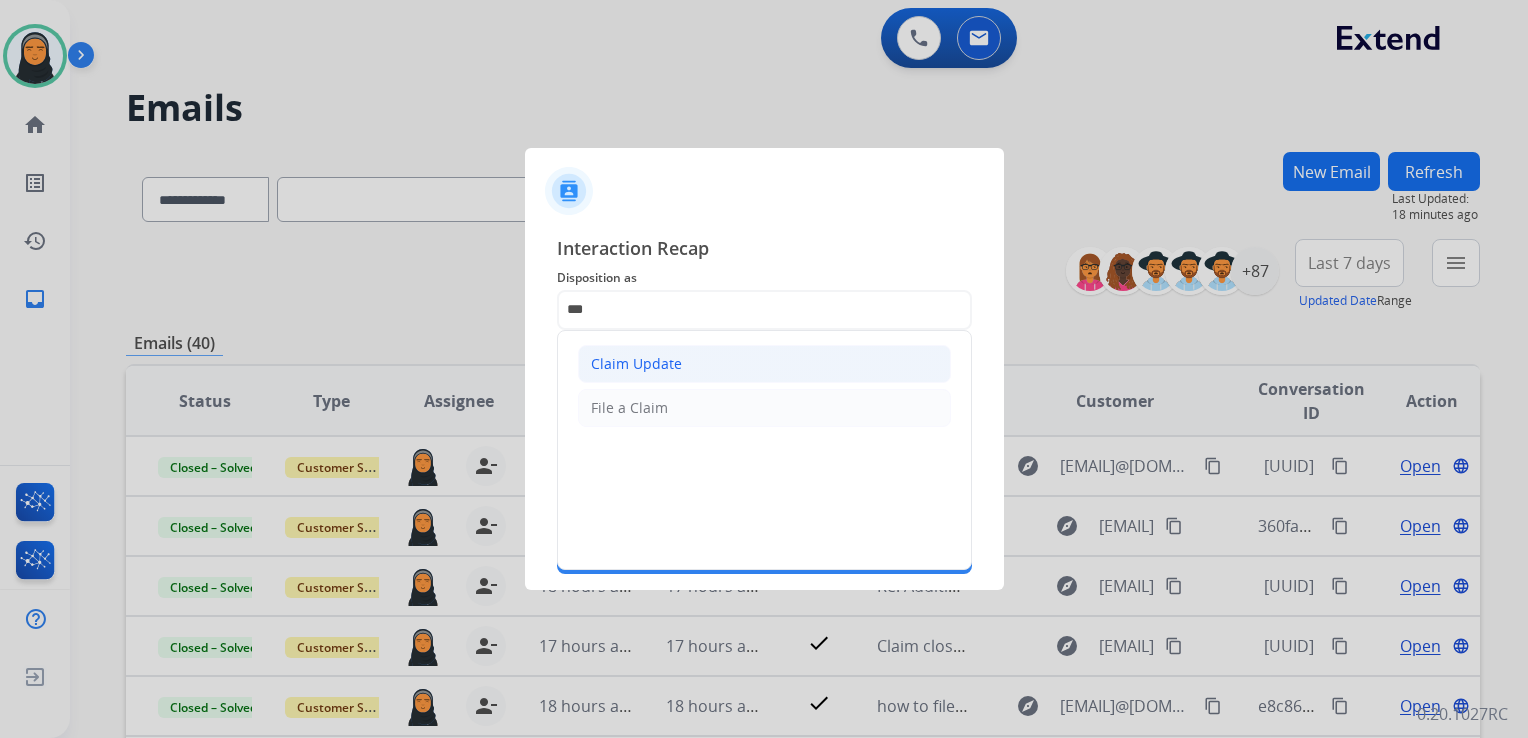 click on "Claim Update" 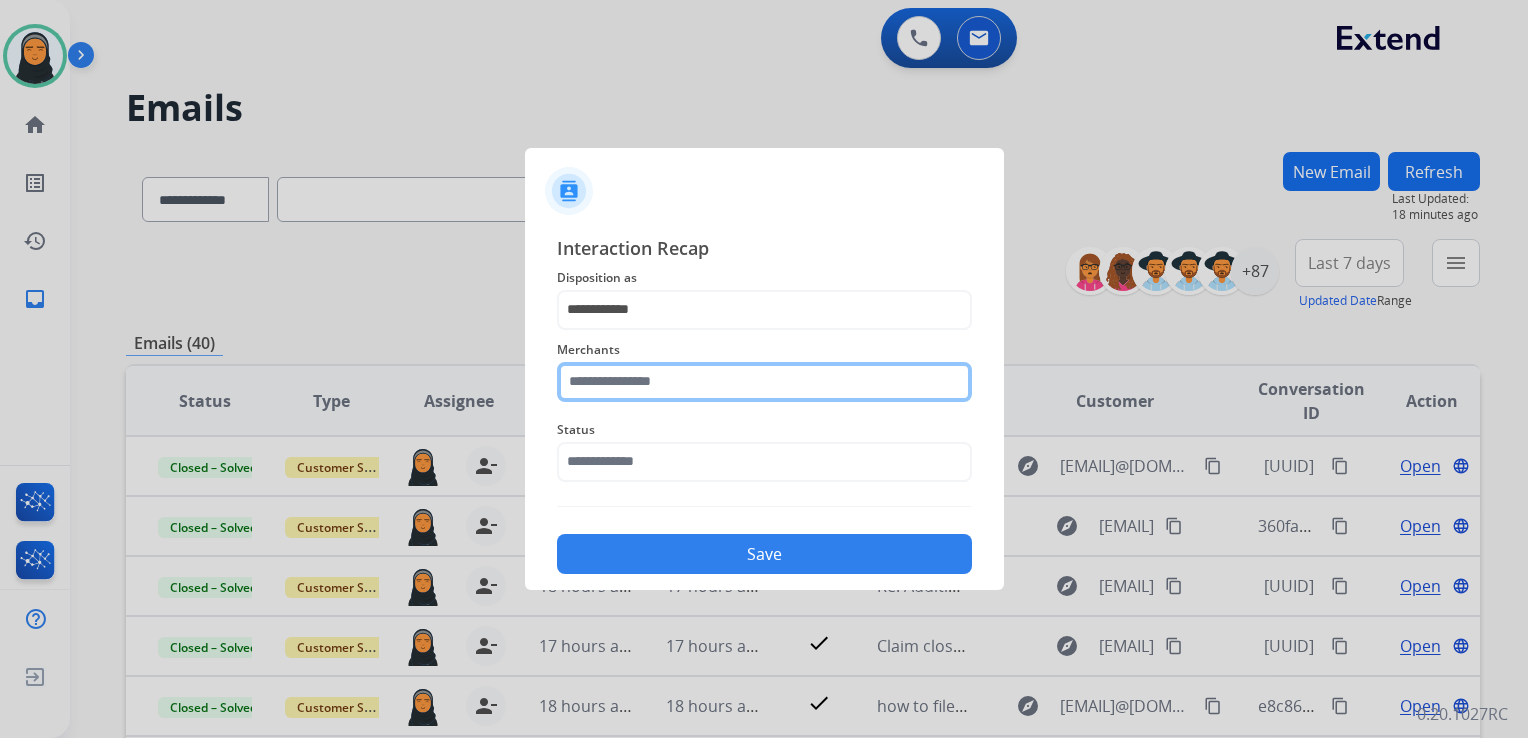 click 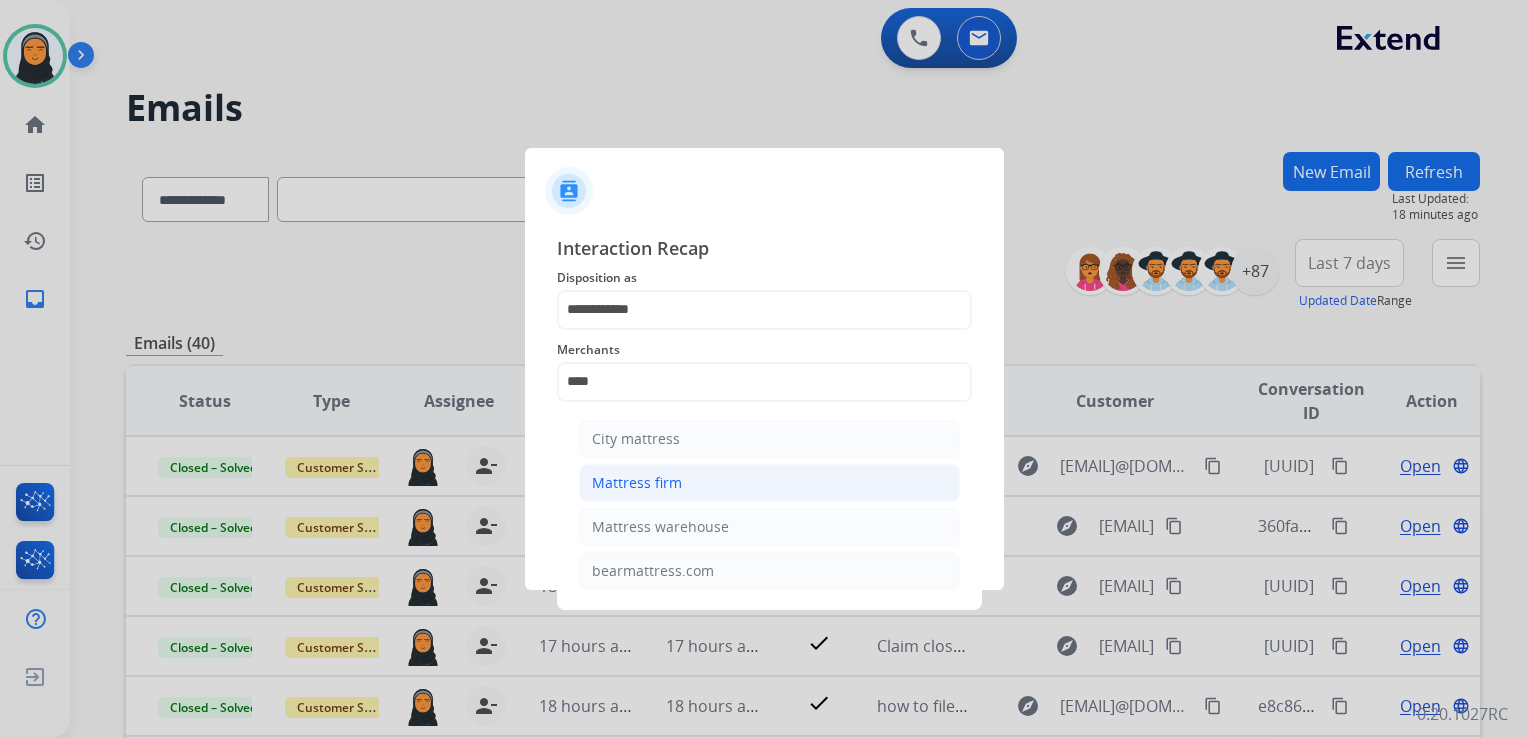 click on "Mattress firm" 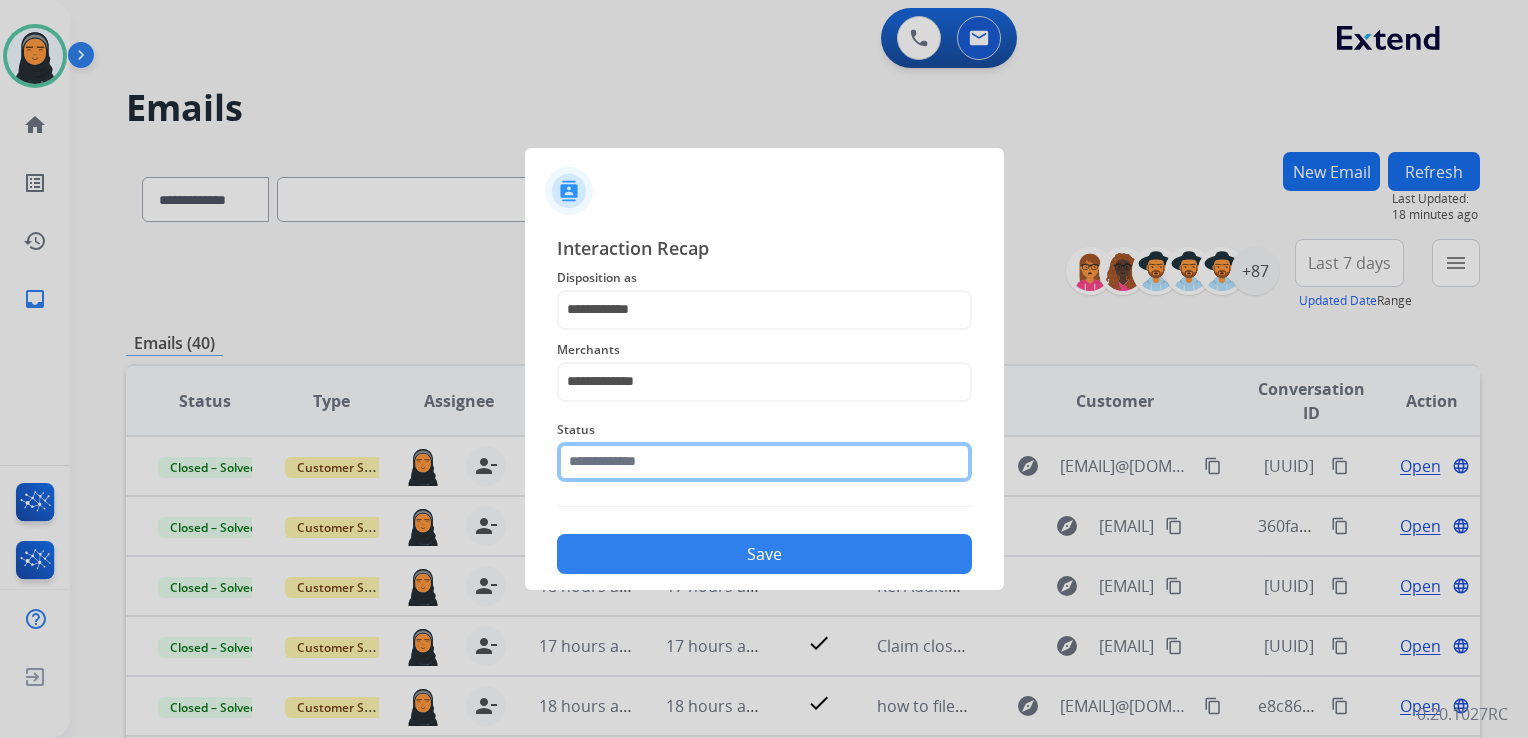 click on "Status" 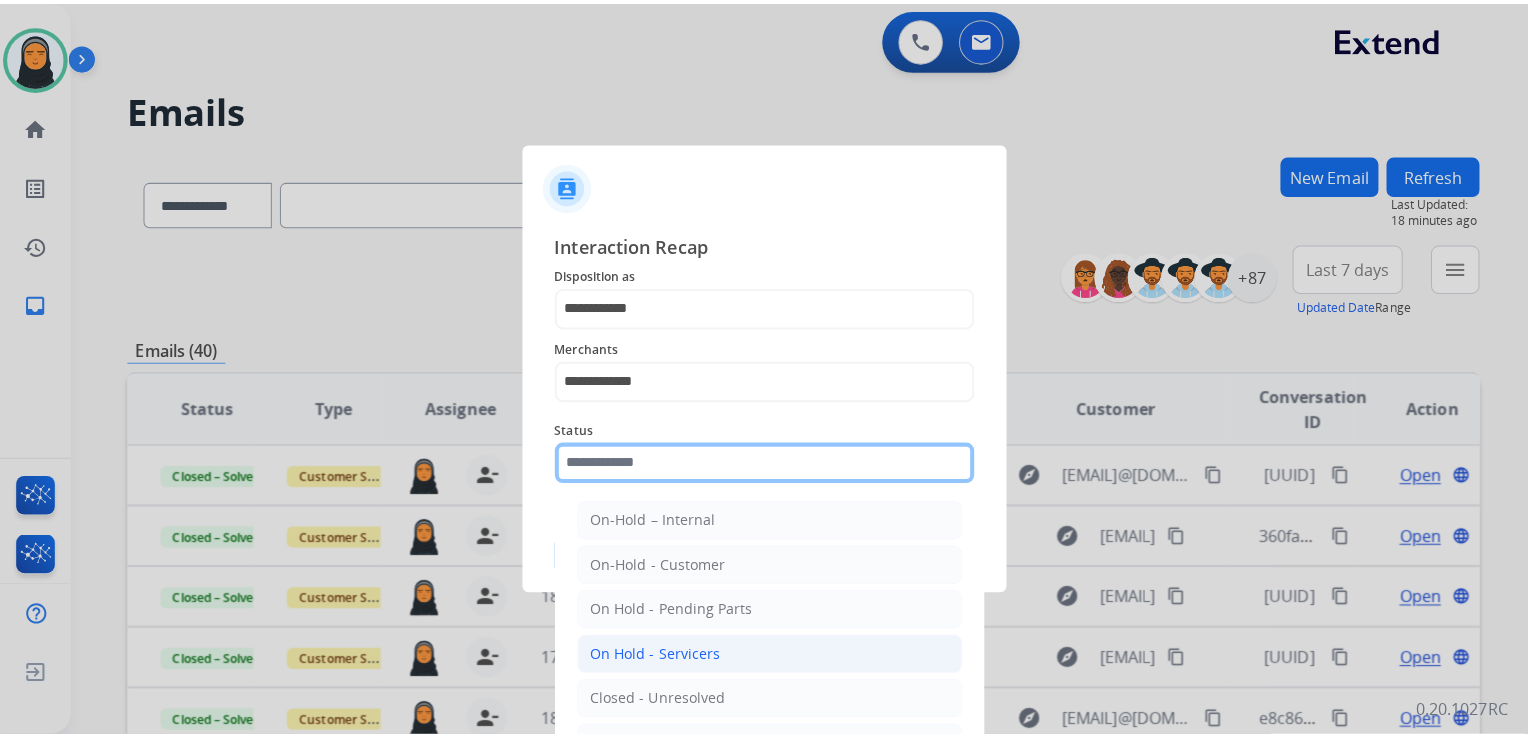 scroll, scrollTop: 100, scrollLeft: 0, axis: vertical 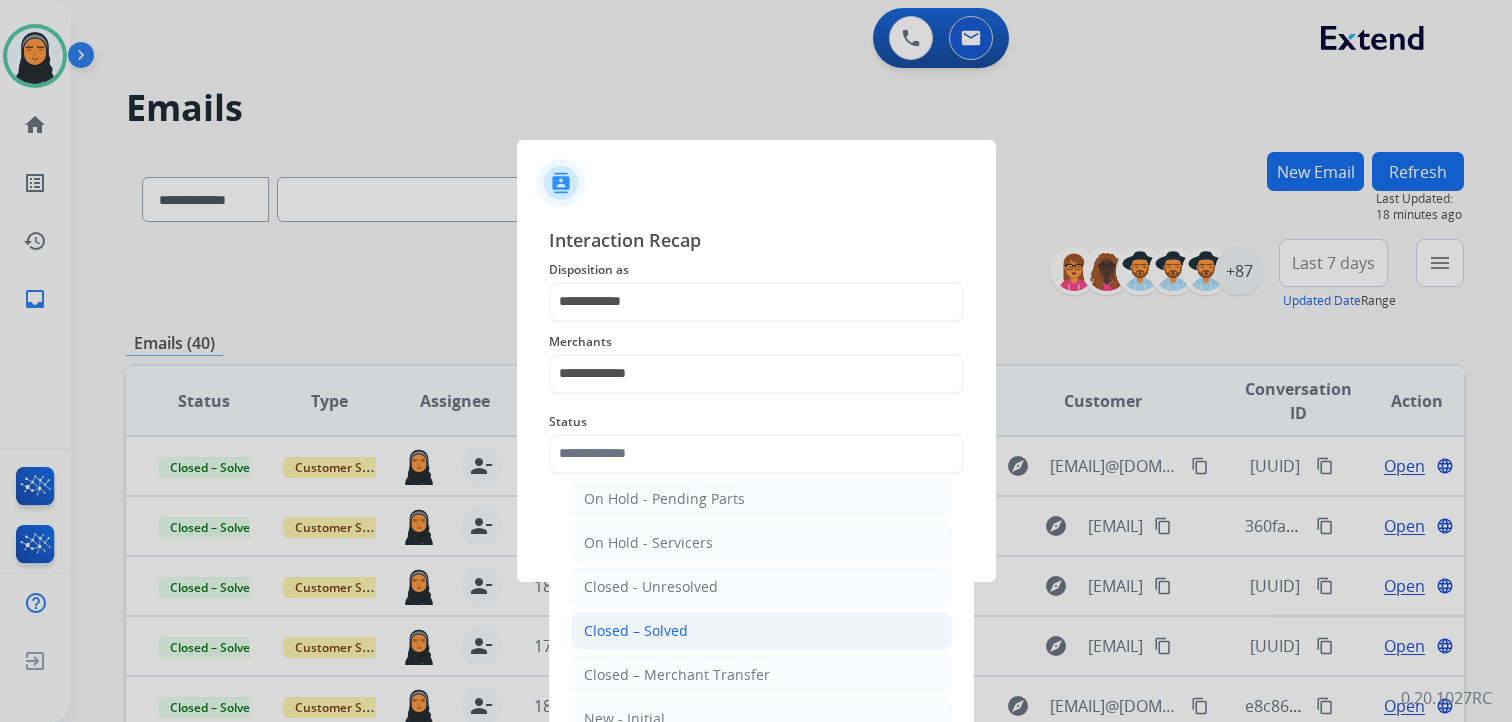 click on "Closed – Solved" 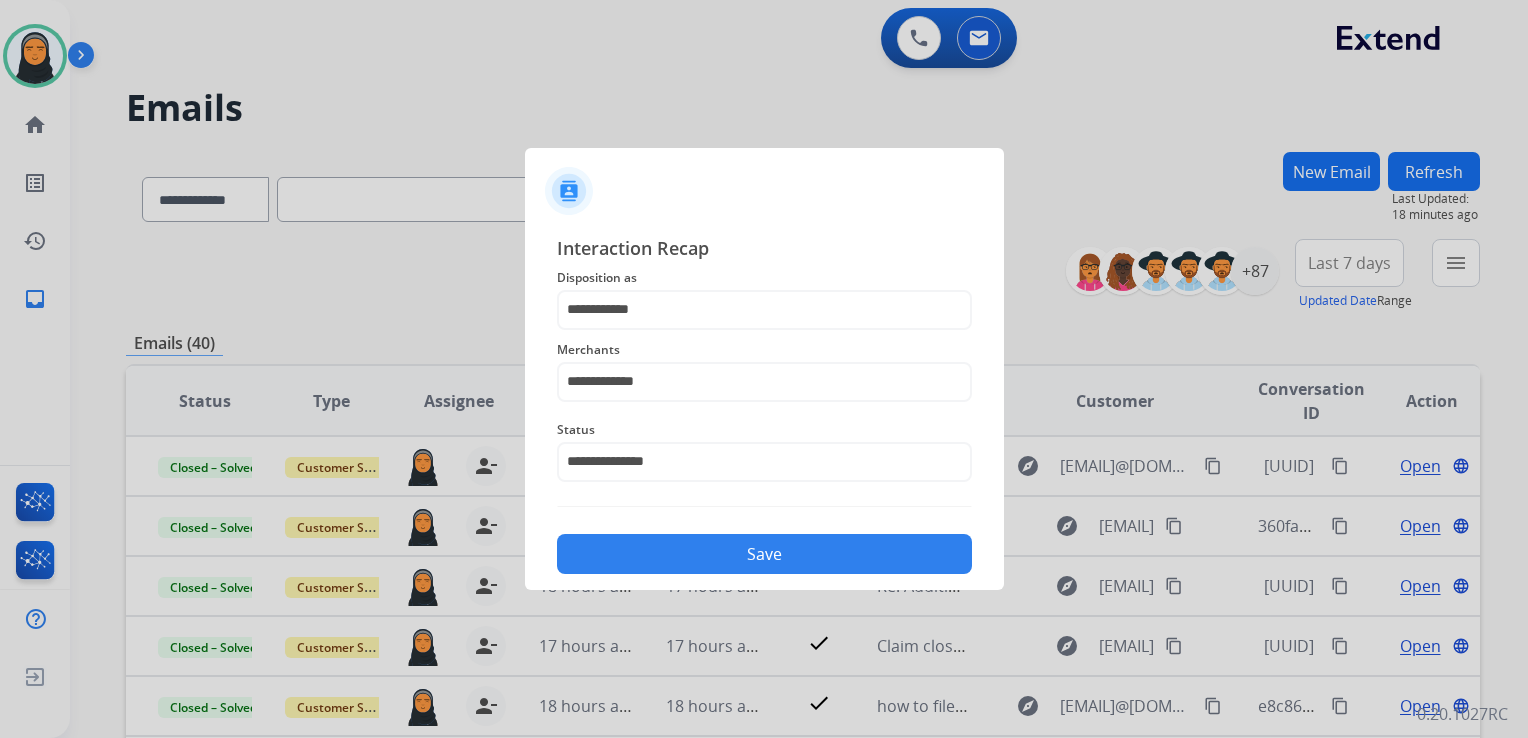 click on "Save" 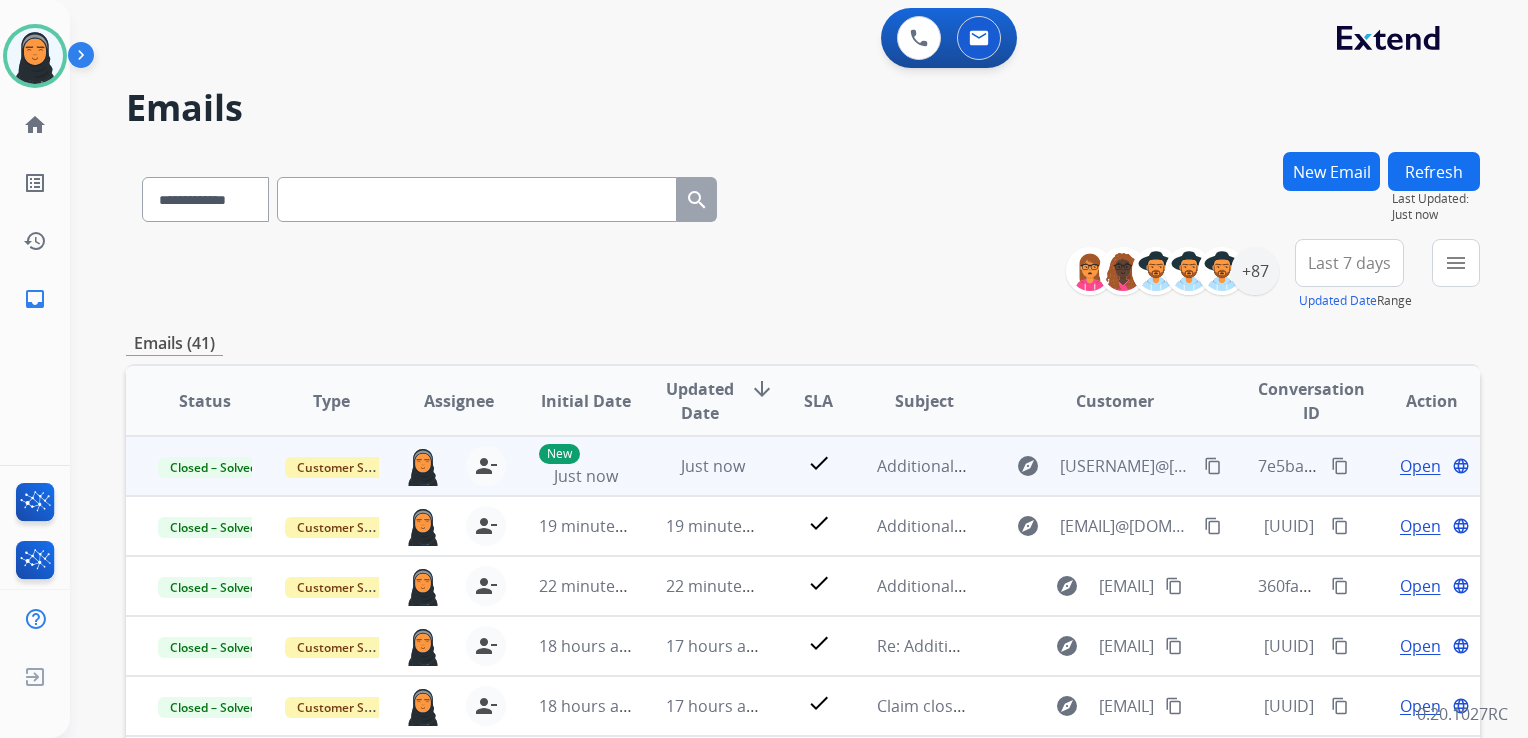 click on "content_copy" at bounding box center [1340, 466] 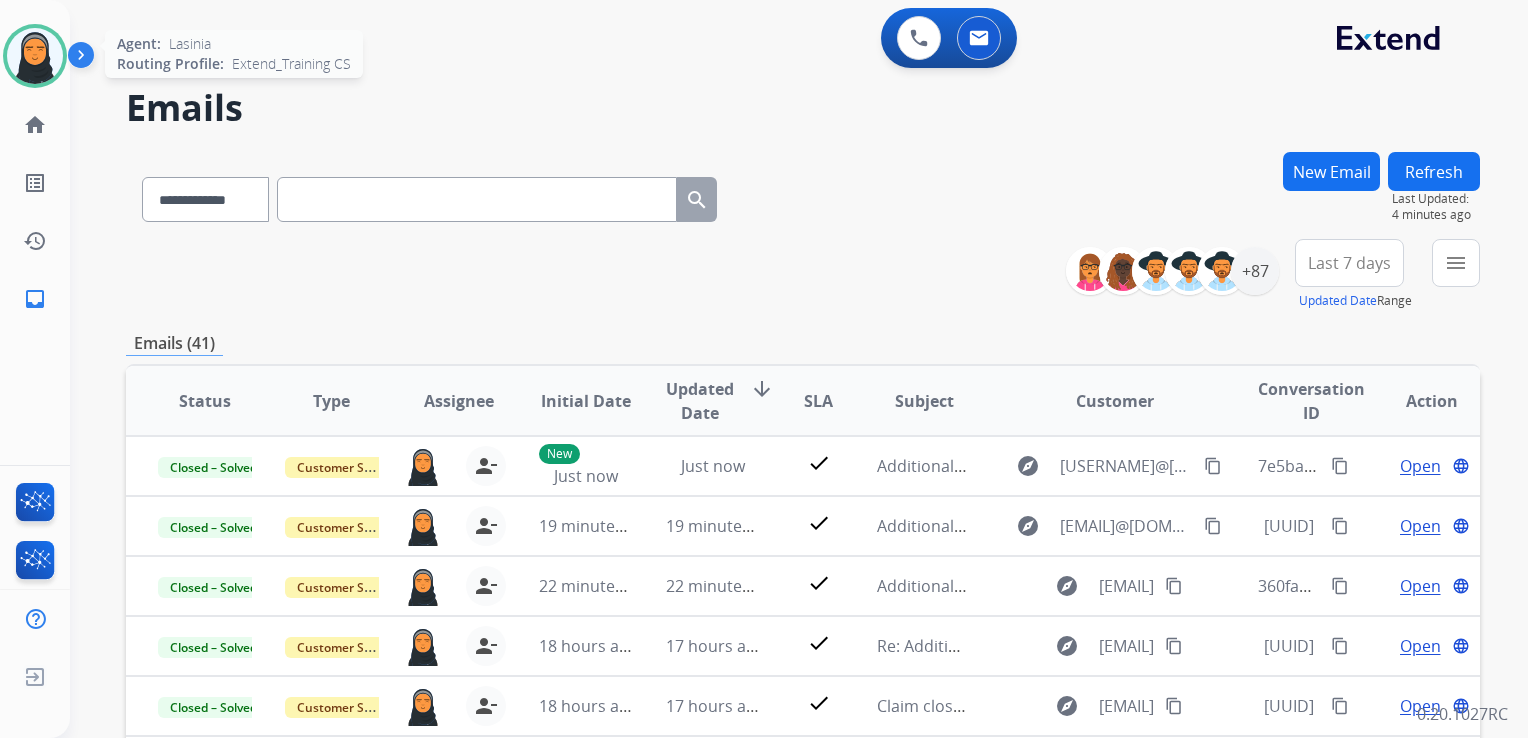 click at bounding box center [35, 56] 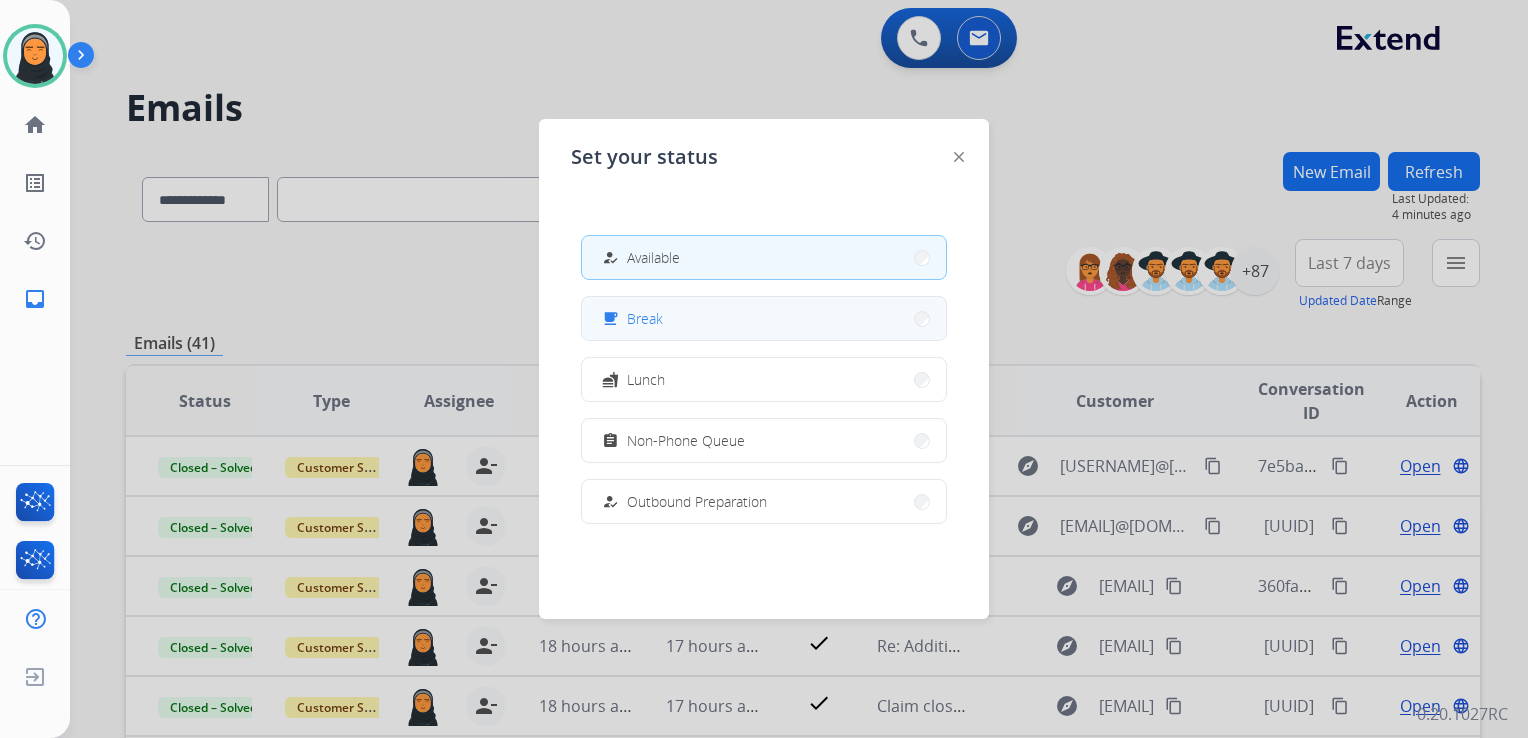 click on "free_breakfast Break" at bounding box center [764, 318] 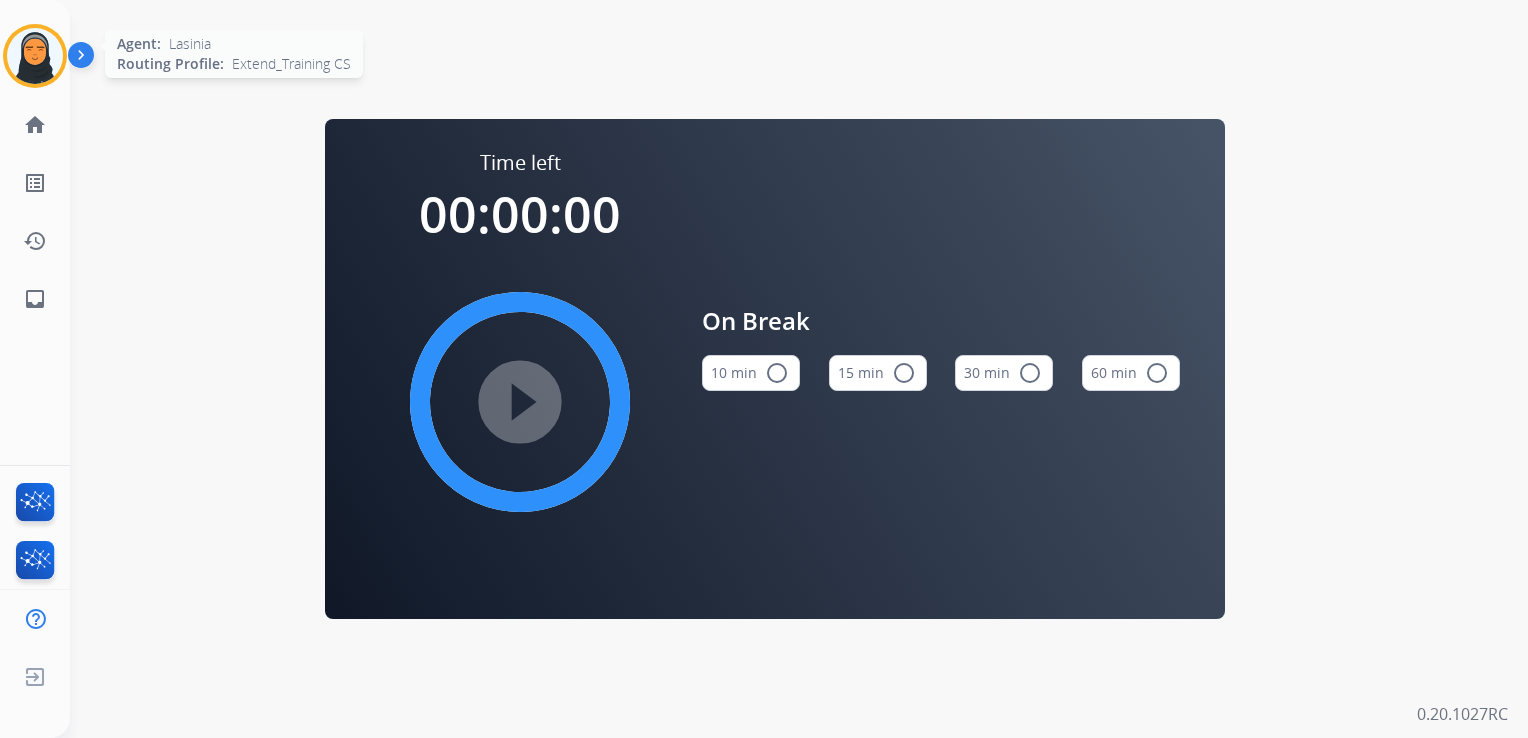 click at bounding box center (35, 56) 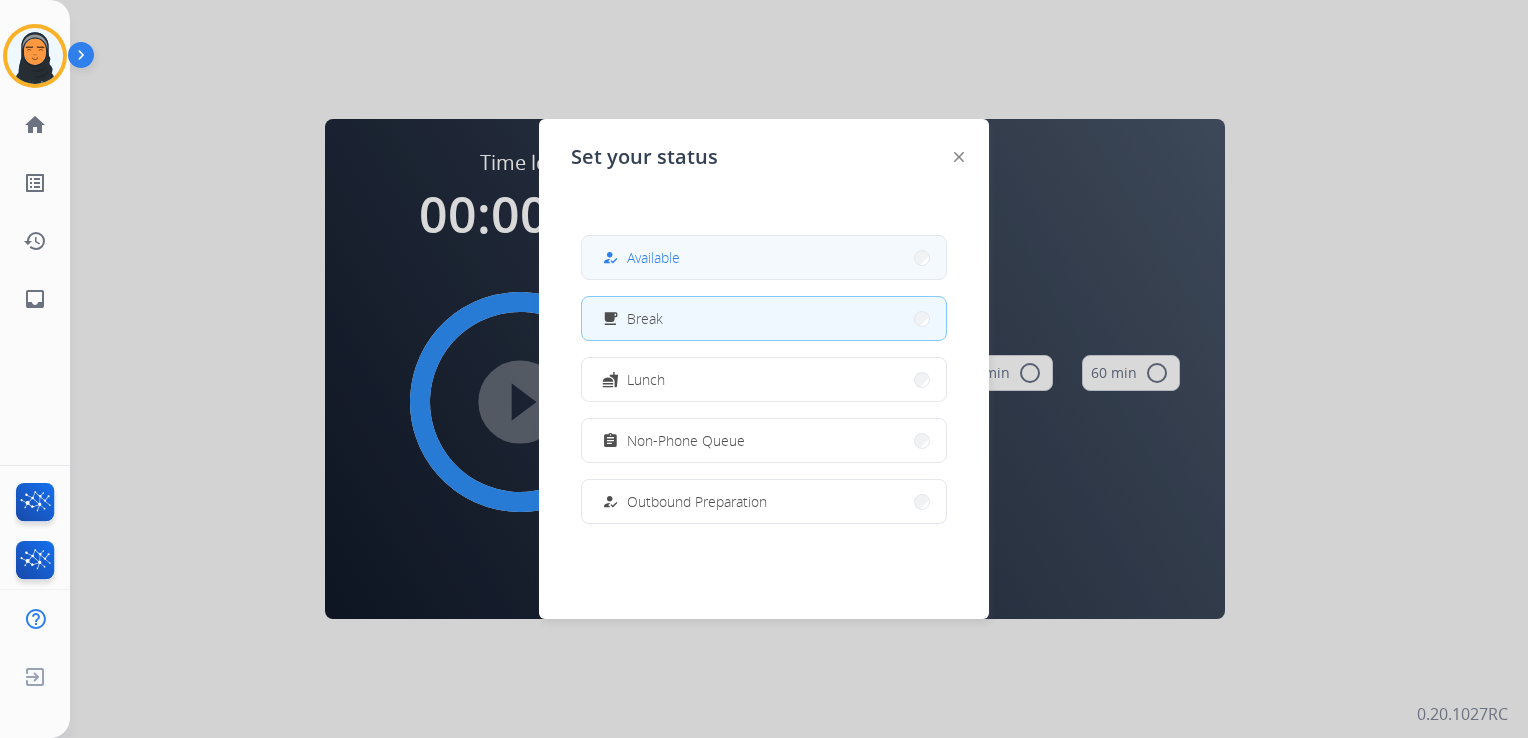 click on "Available" at bounding box center (653, 257) 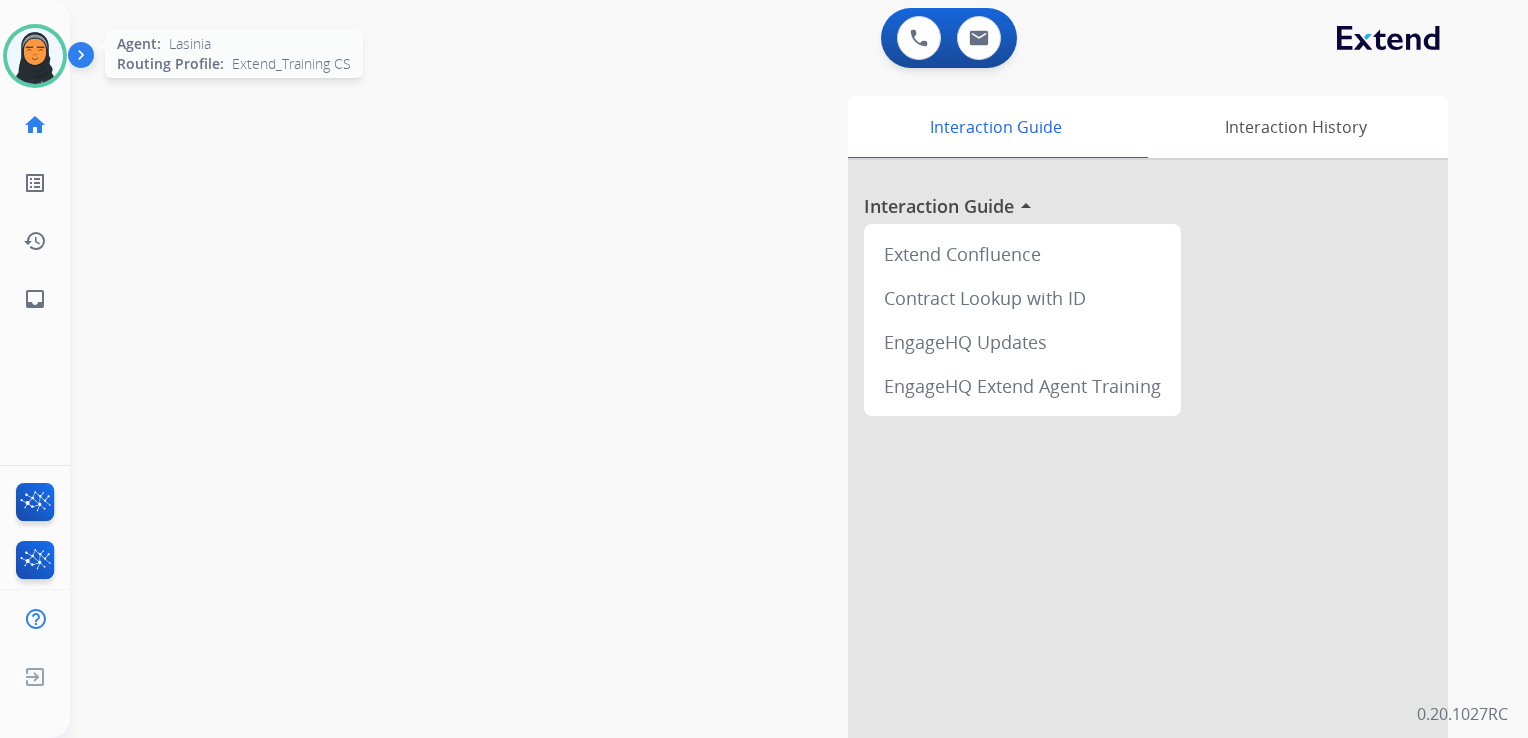 click at bounding box center [35, 56] 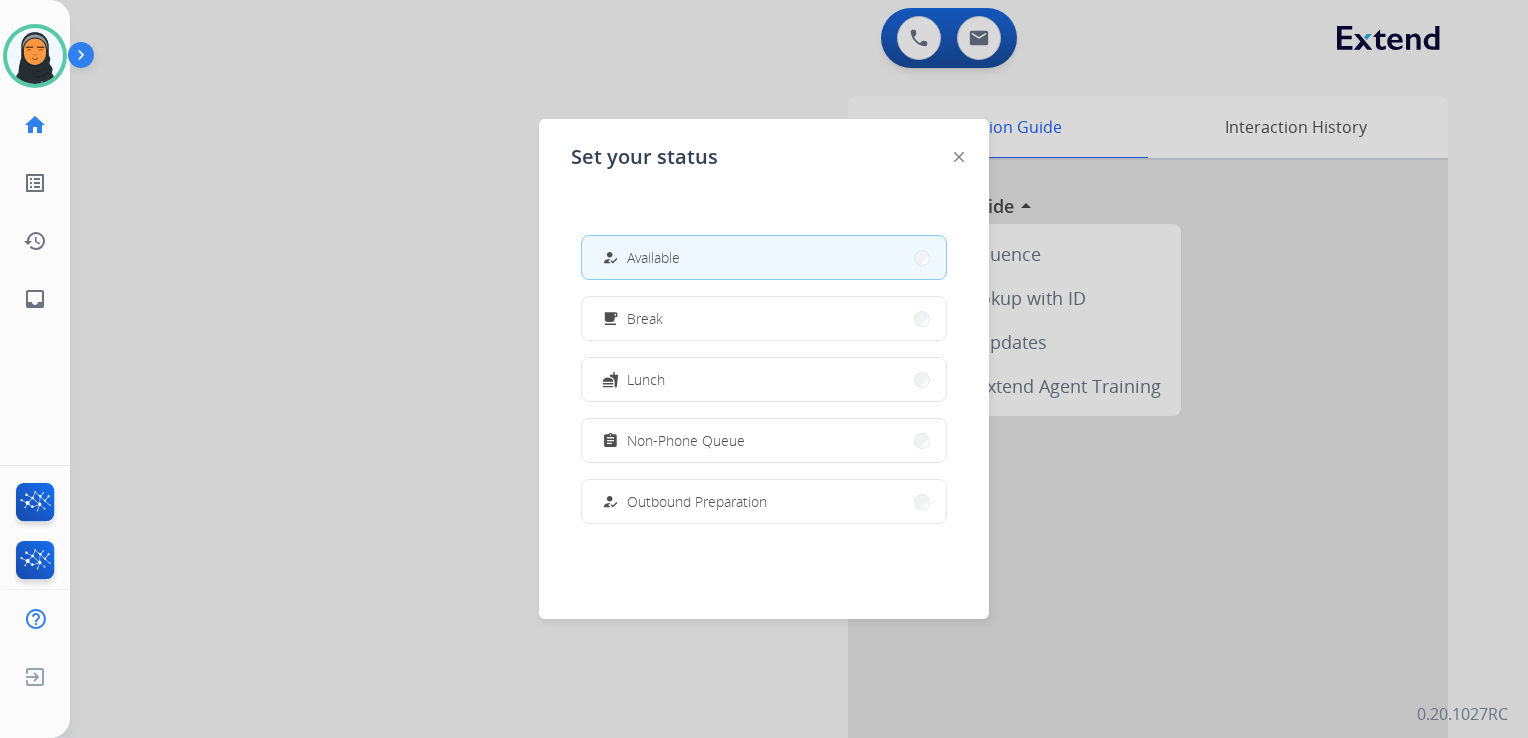 click at bounding box center (764, 369) 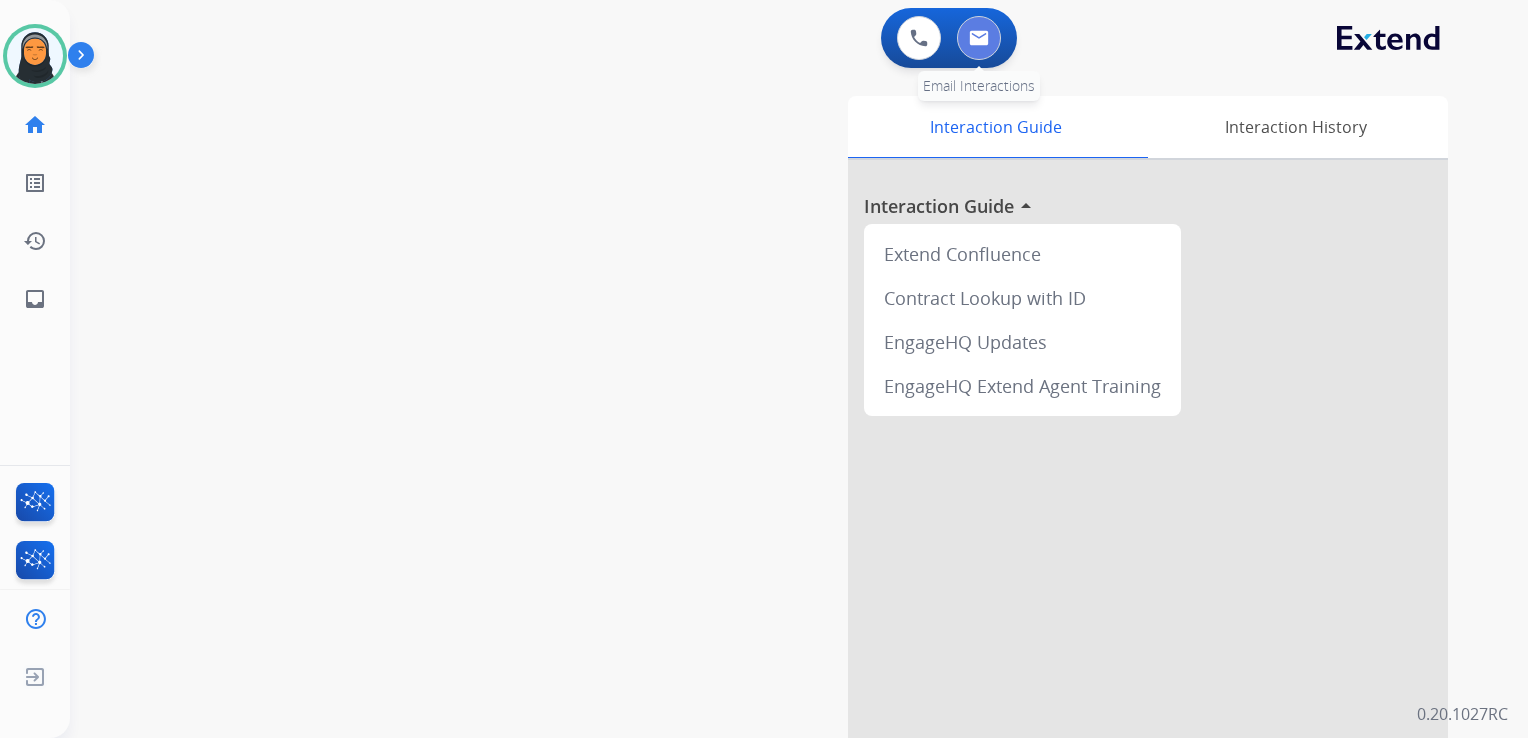 click at bounding box center (979, 38) 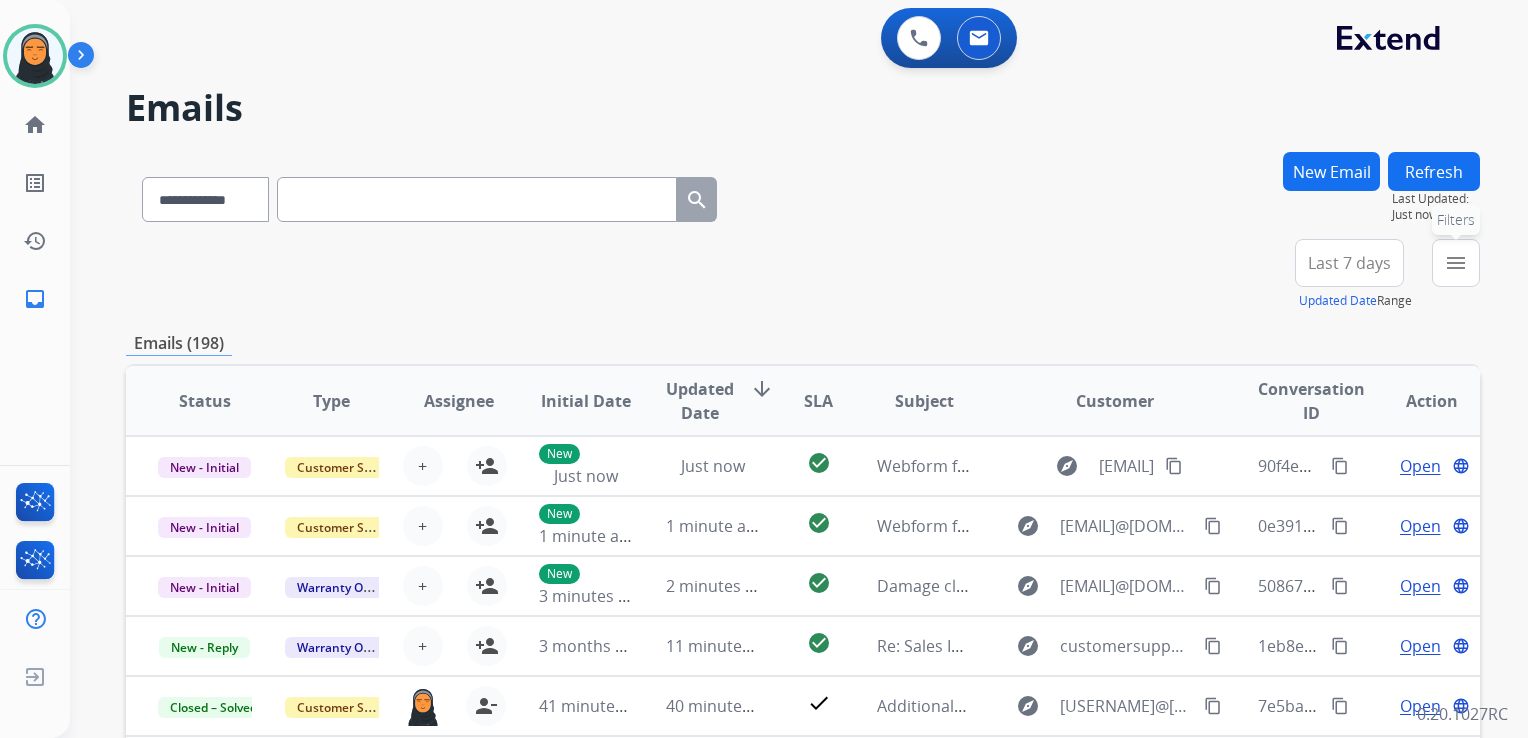 click on "menu" at bounding box center (1456, 263) 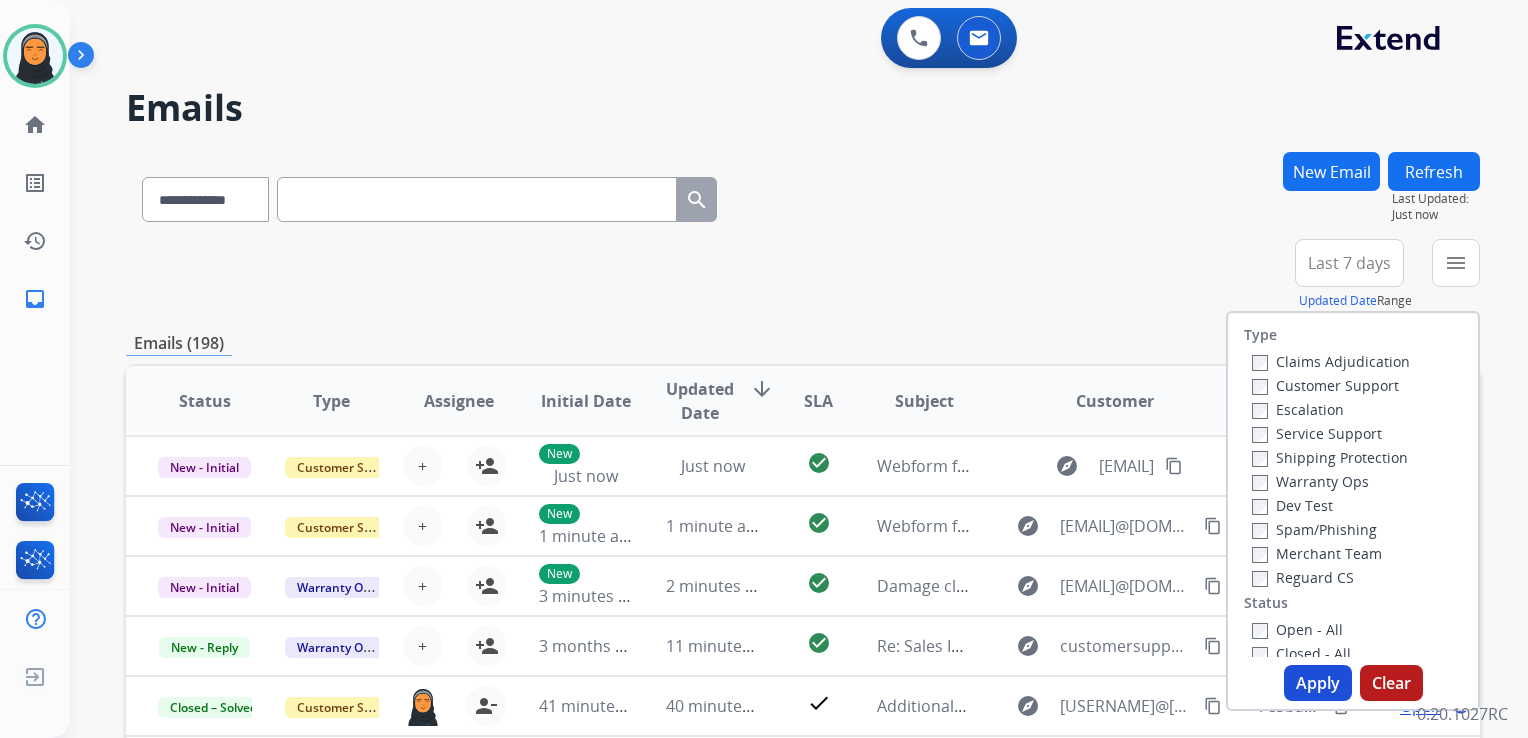 scroll, scrollTop: 100, scrollLeft: 0, axis: vertical 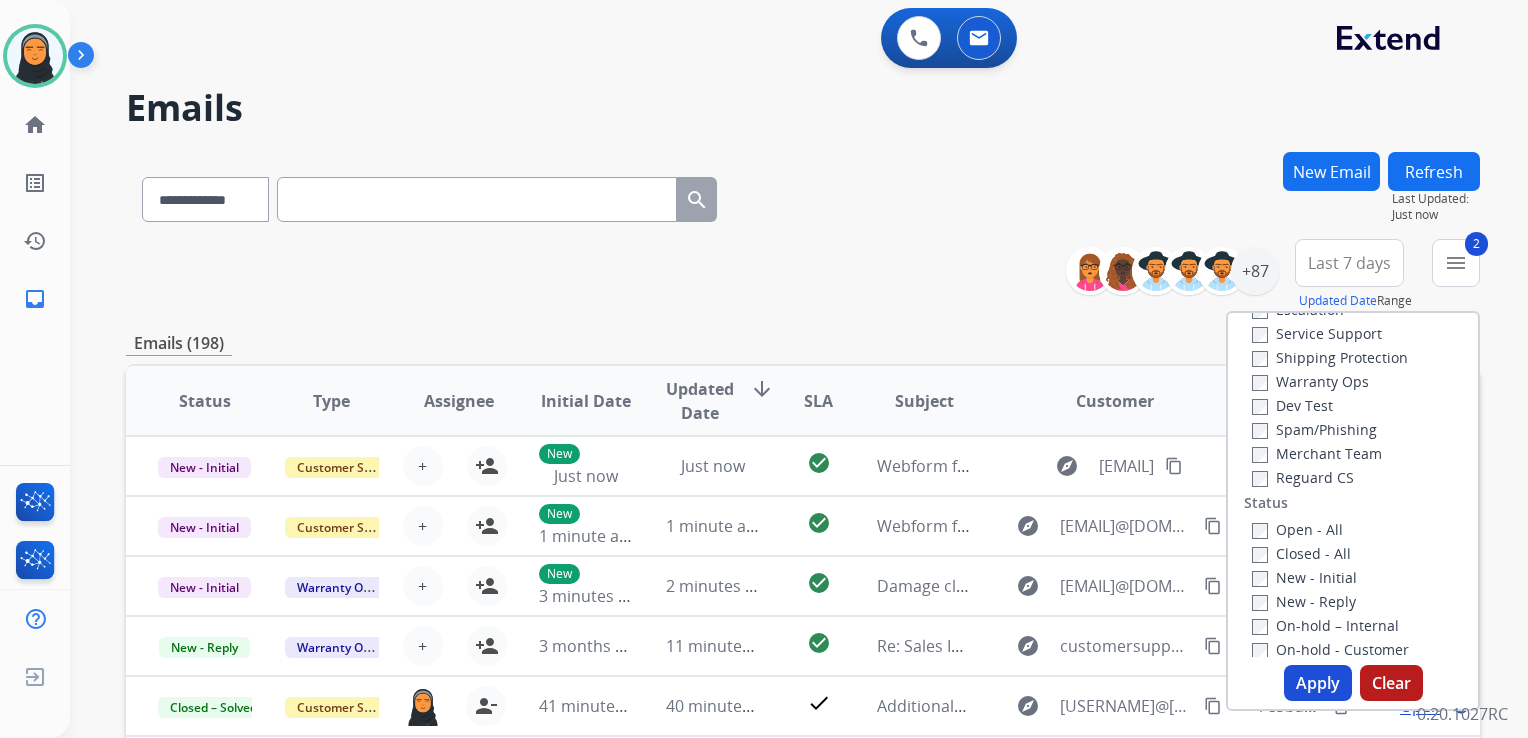 click on "Apply" at bounding box center [1318, 683] 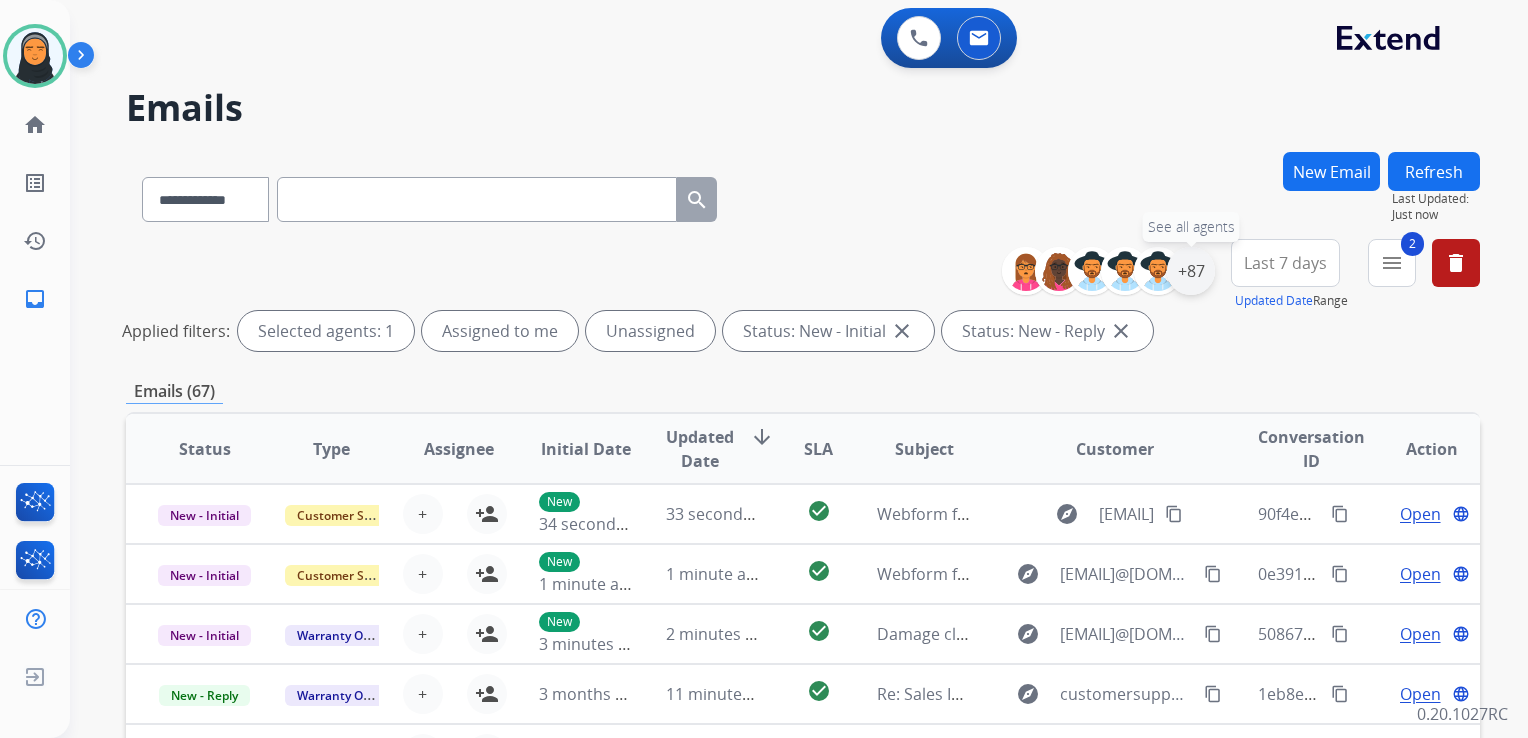 click on "+87" at bounding box center [1191, 271] 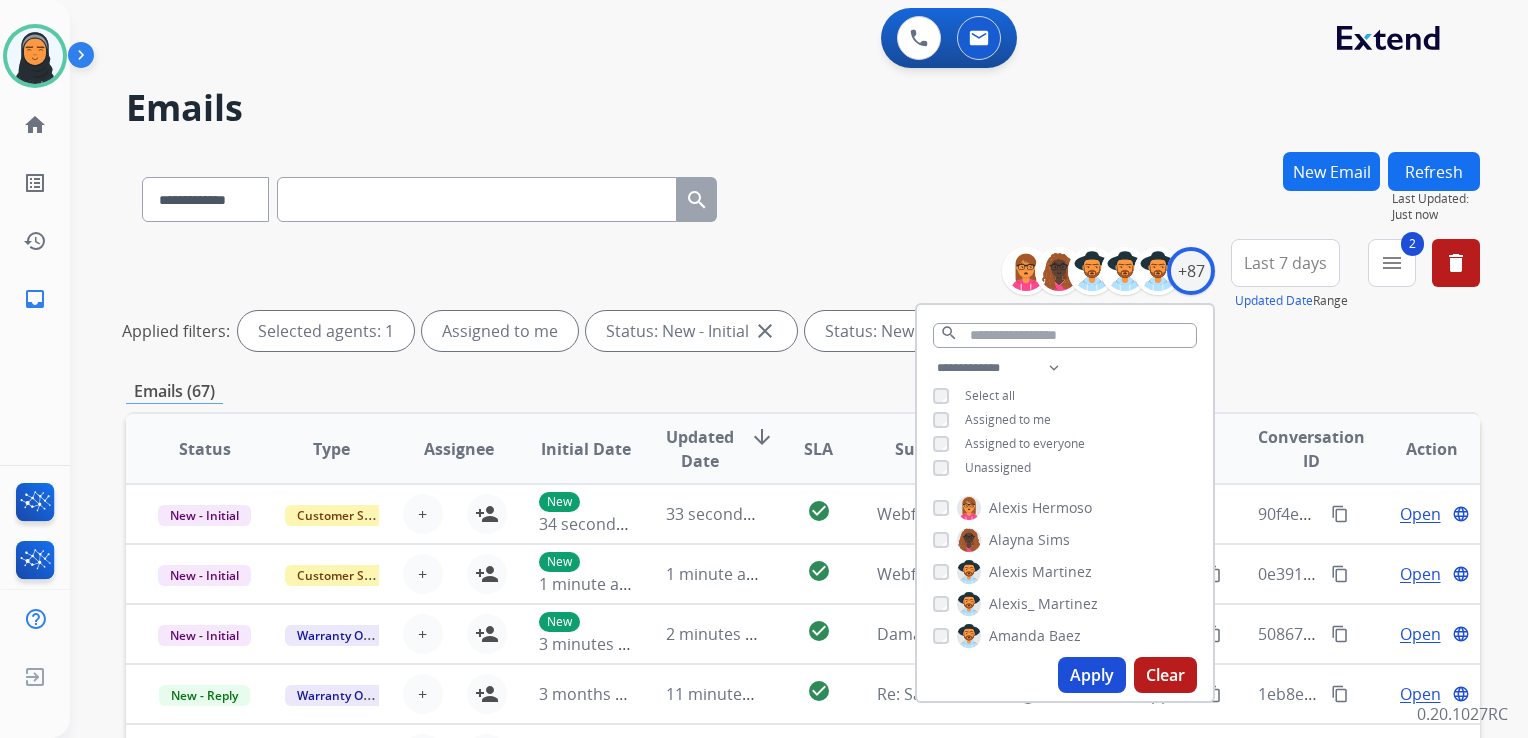 click on "Apply" at bounding box center (1092, 675) 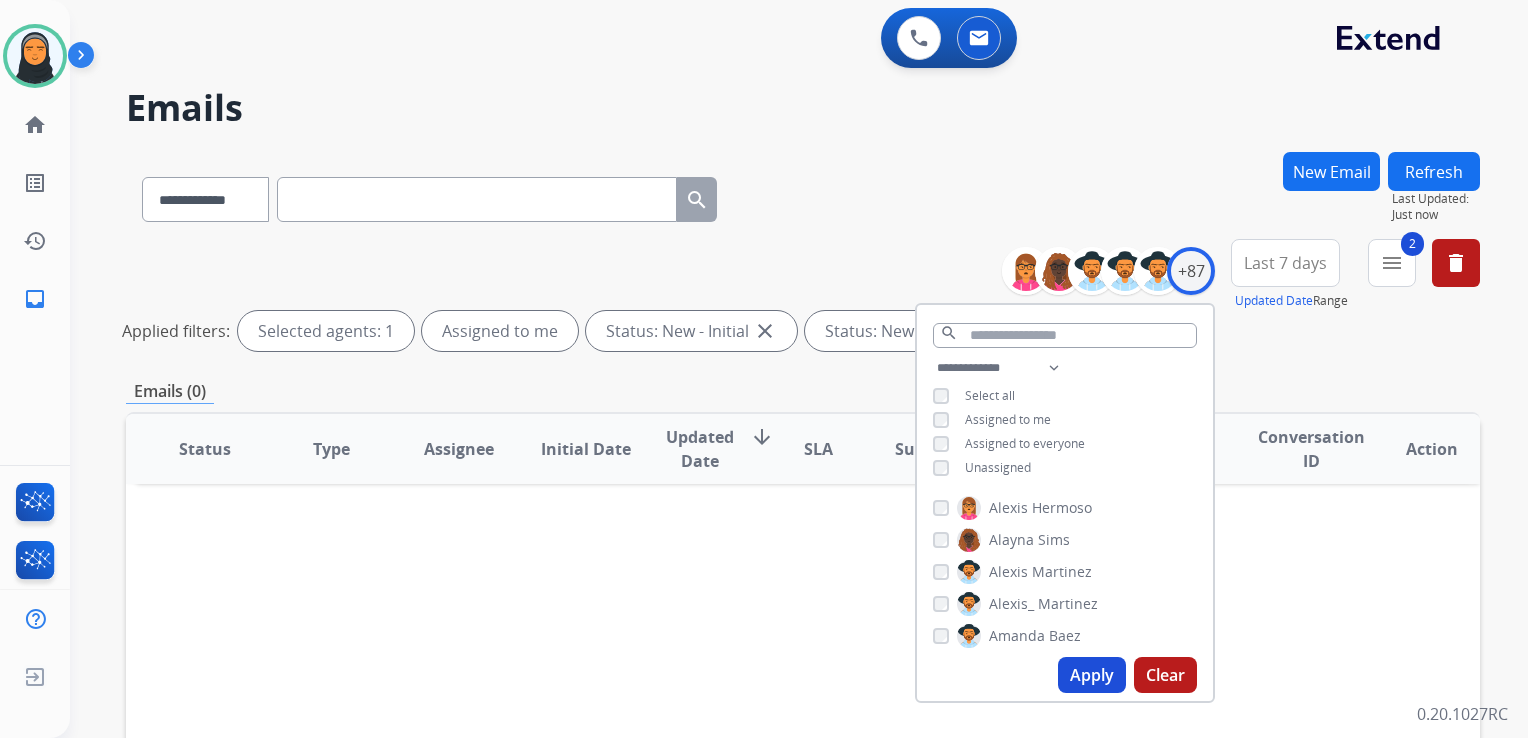 click on "**********" at bounding box center [803, 195] 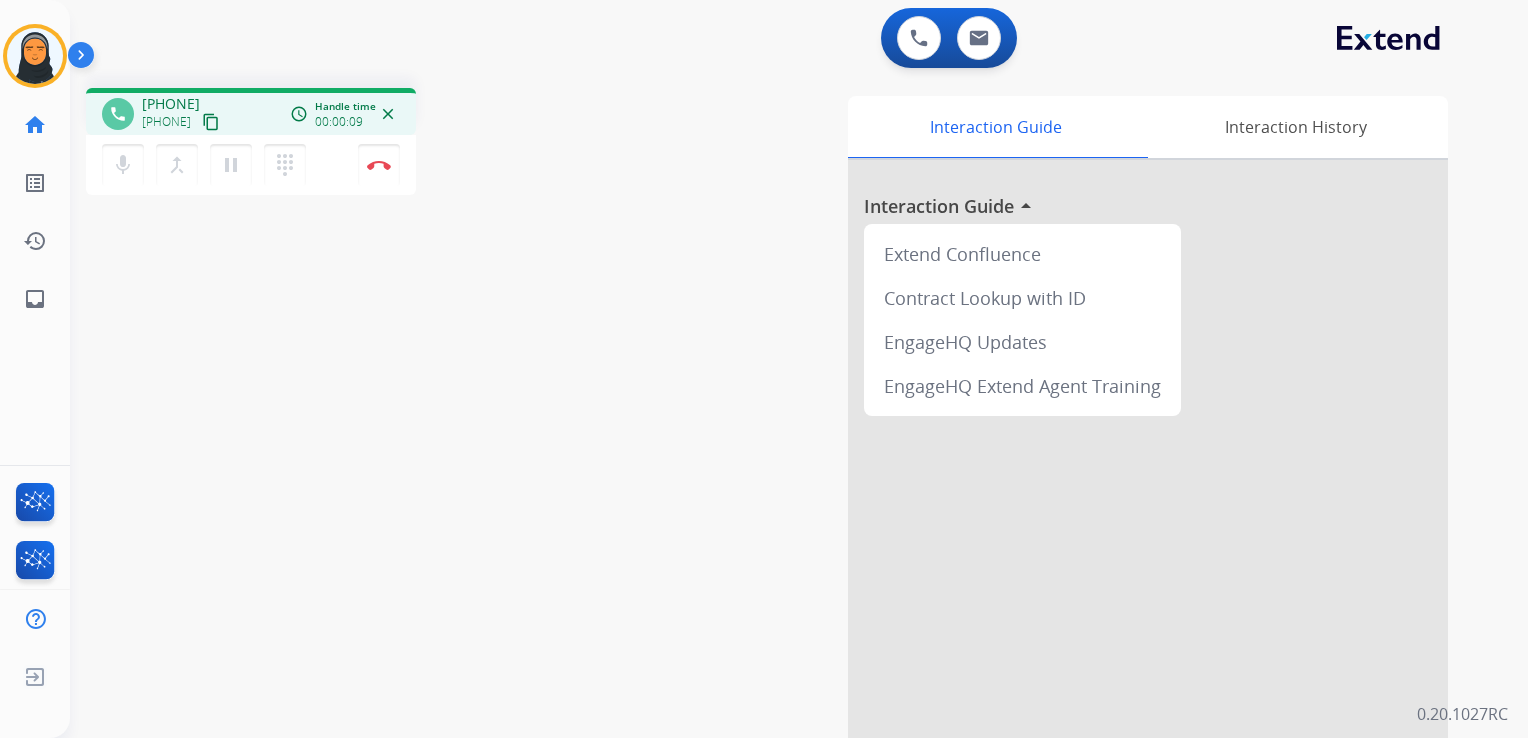 click on "content_copy" at bounding box center (211, 122) 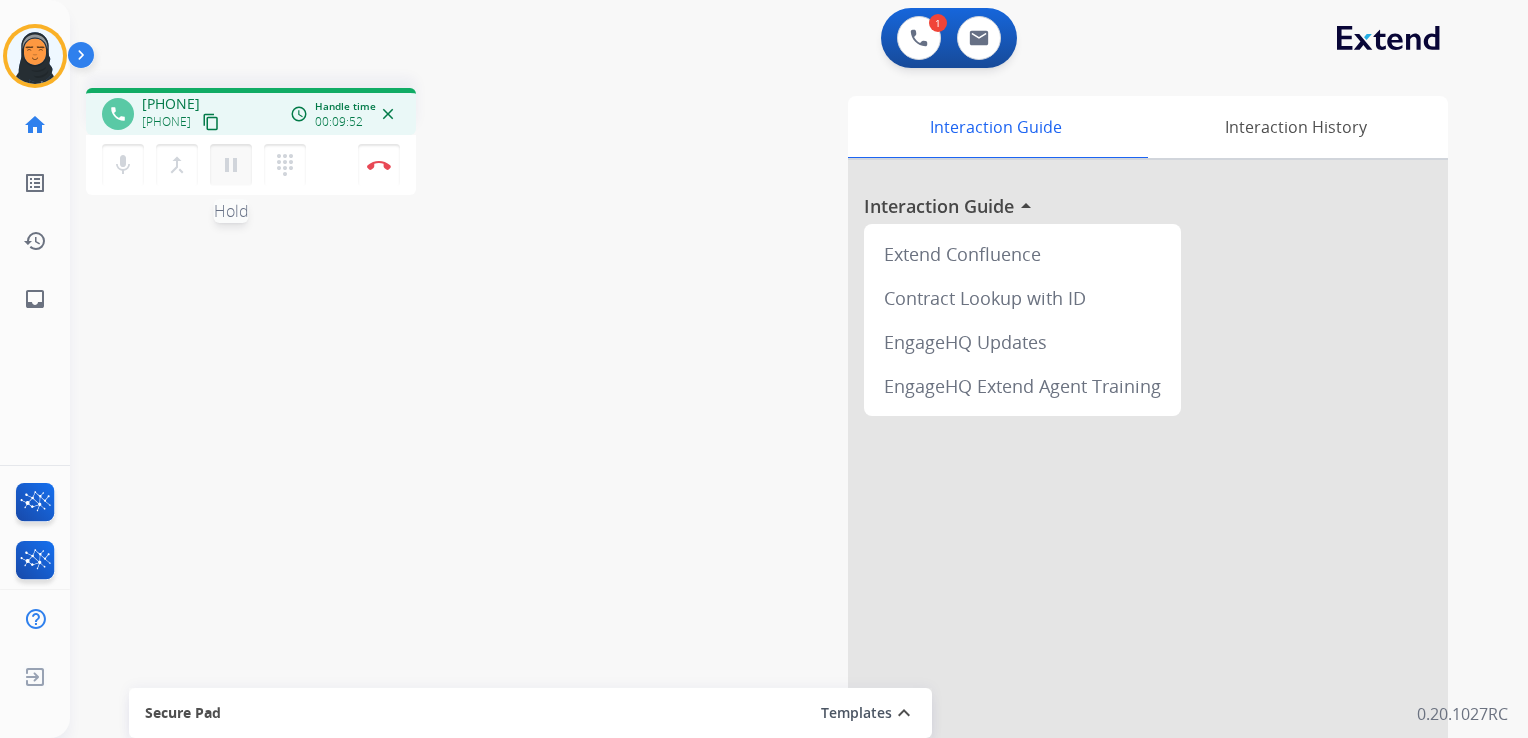 click on "pause" at bounding box center (231, 165) 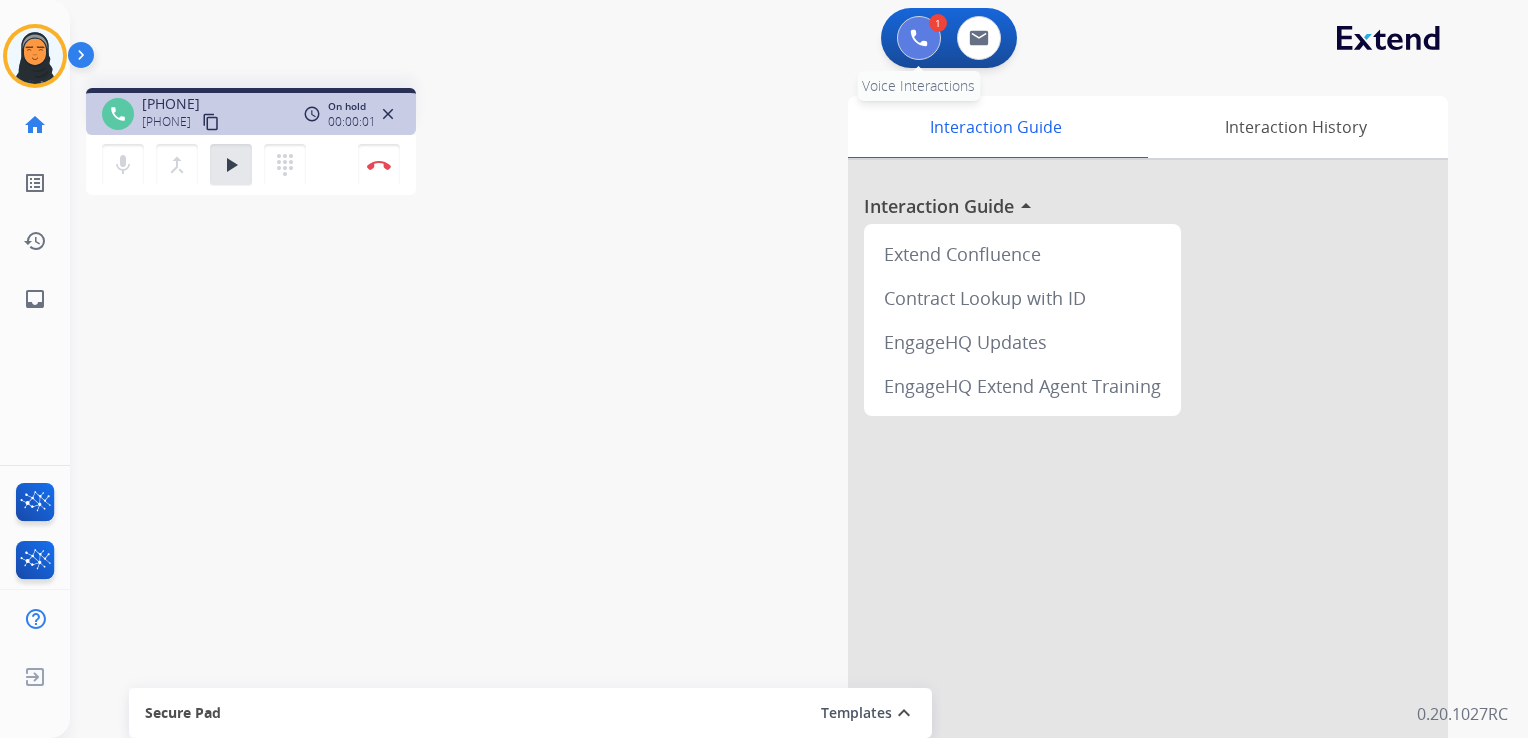 click at bounding box center [919, 38] 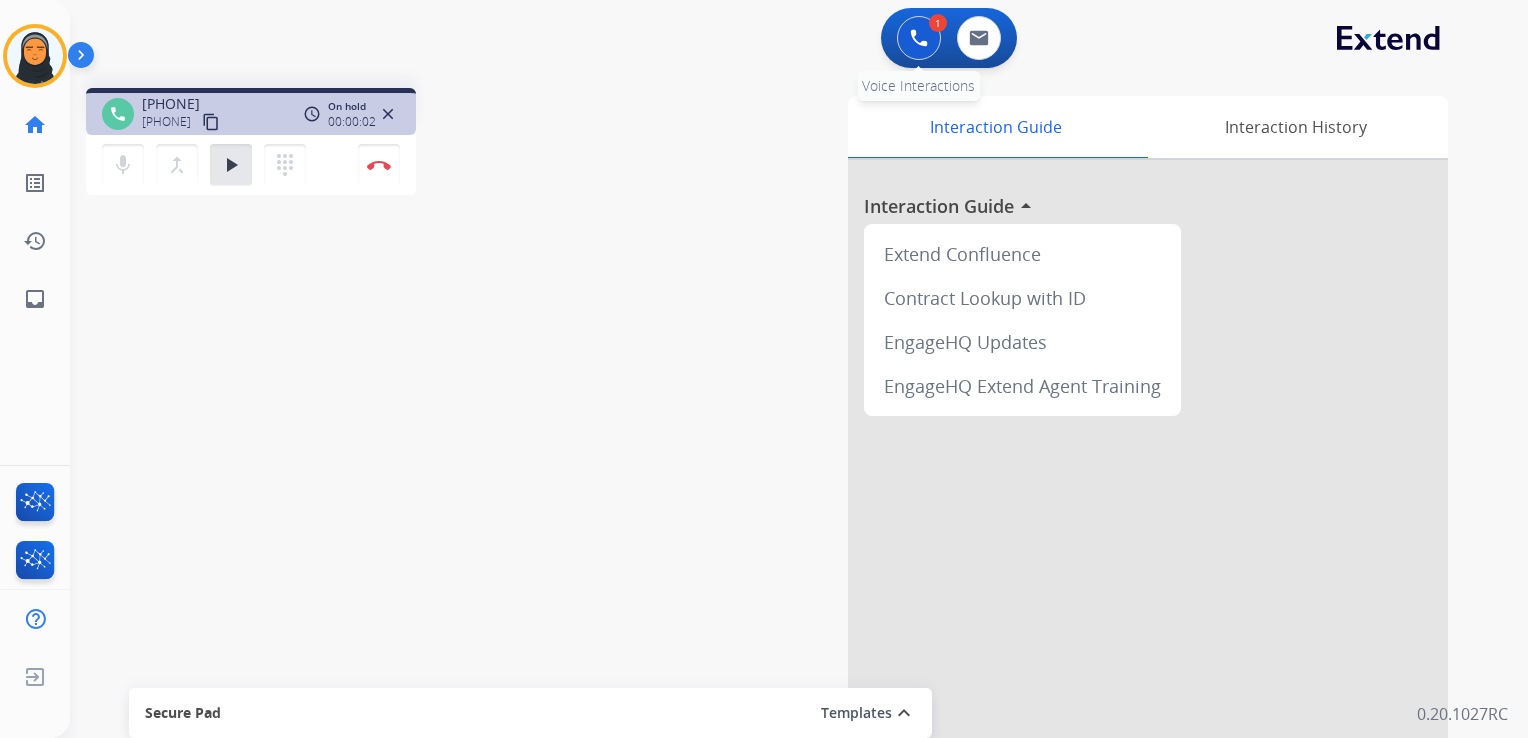 click at bounding box center [919, 38] 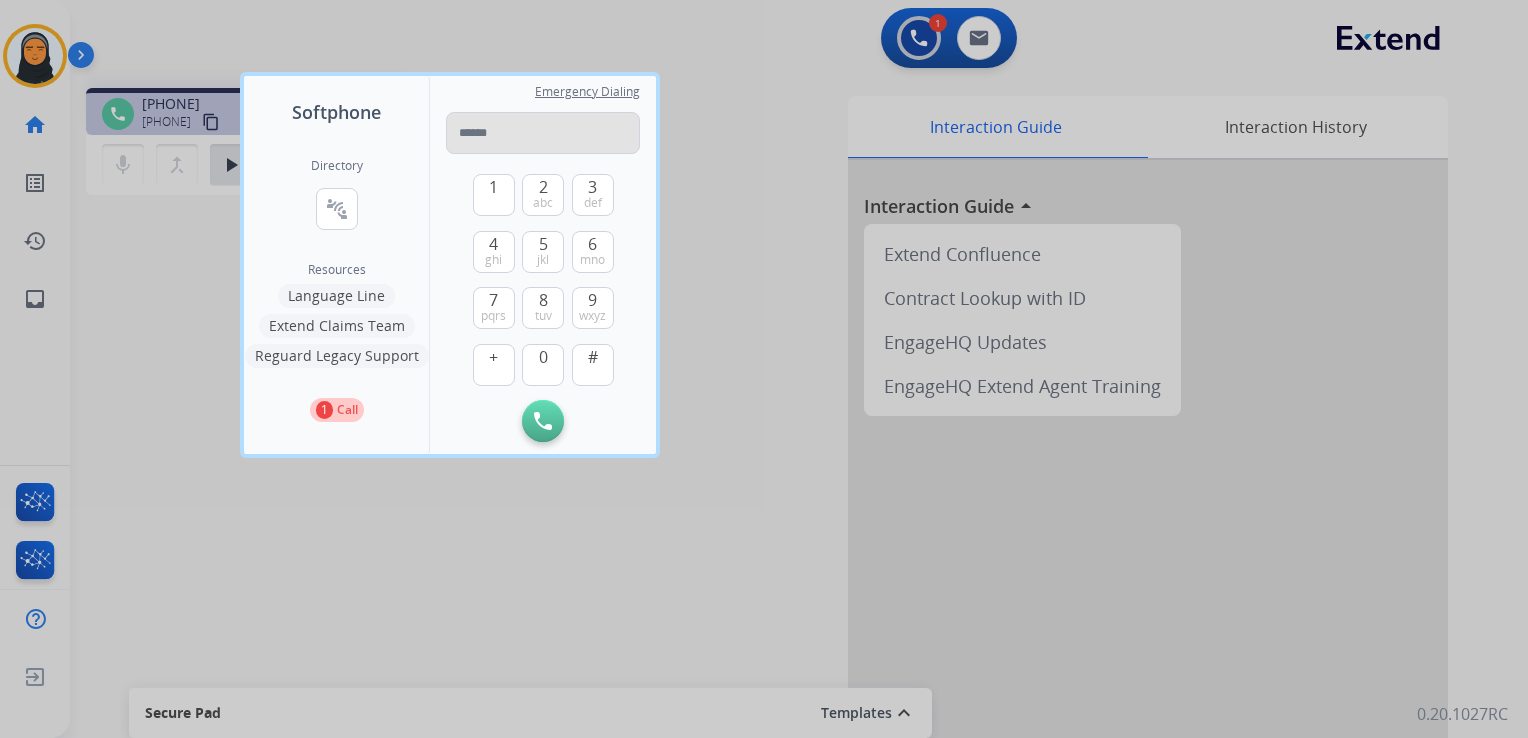 click at bounding box center [543, 133] 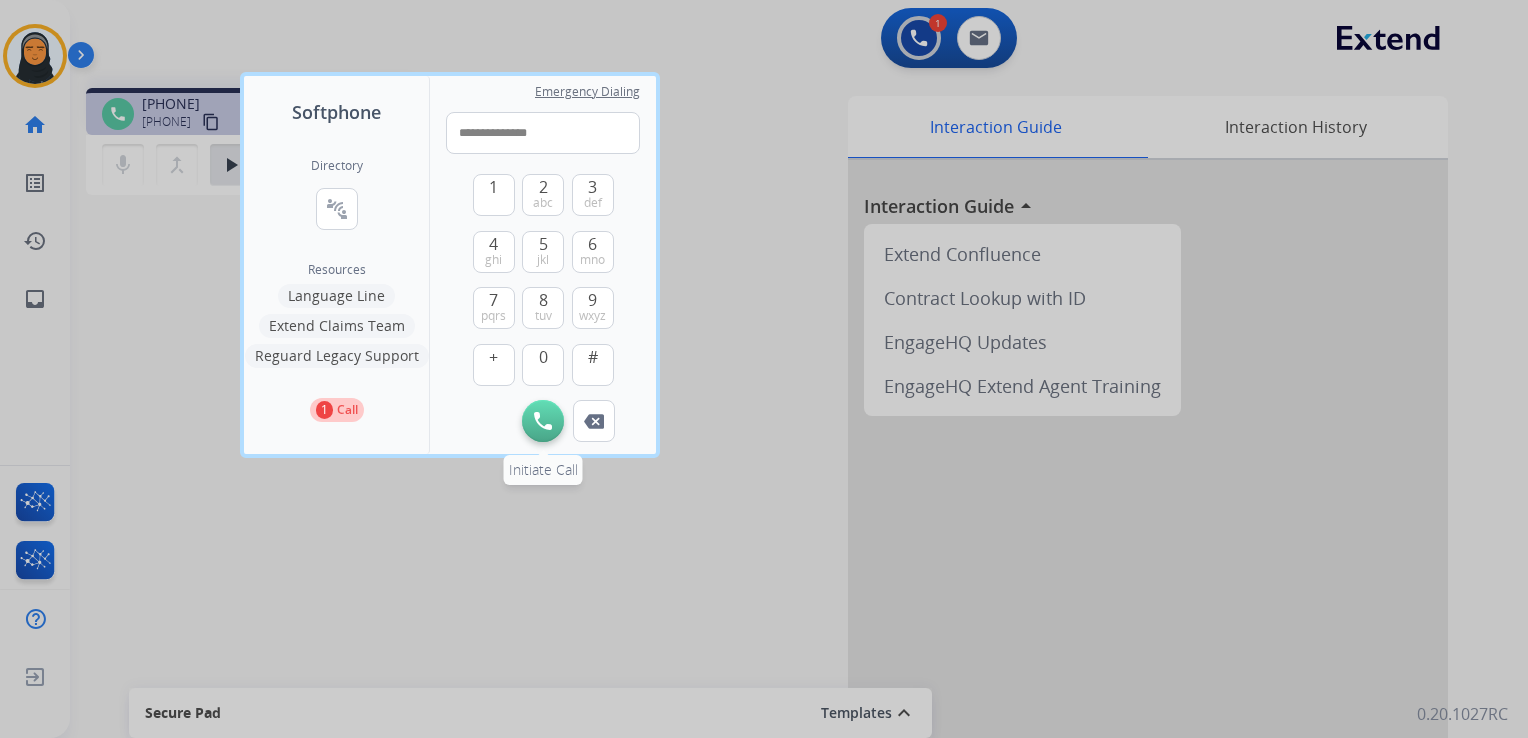 type on "**********" 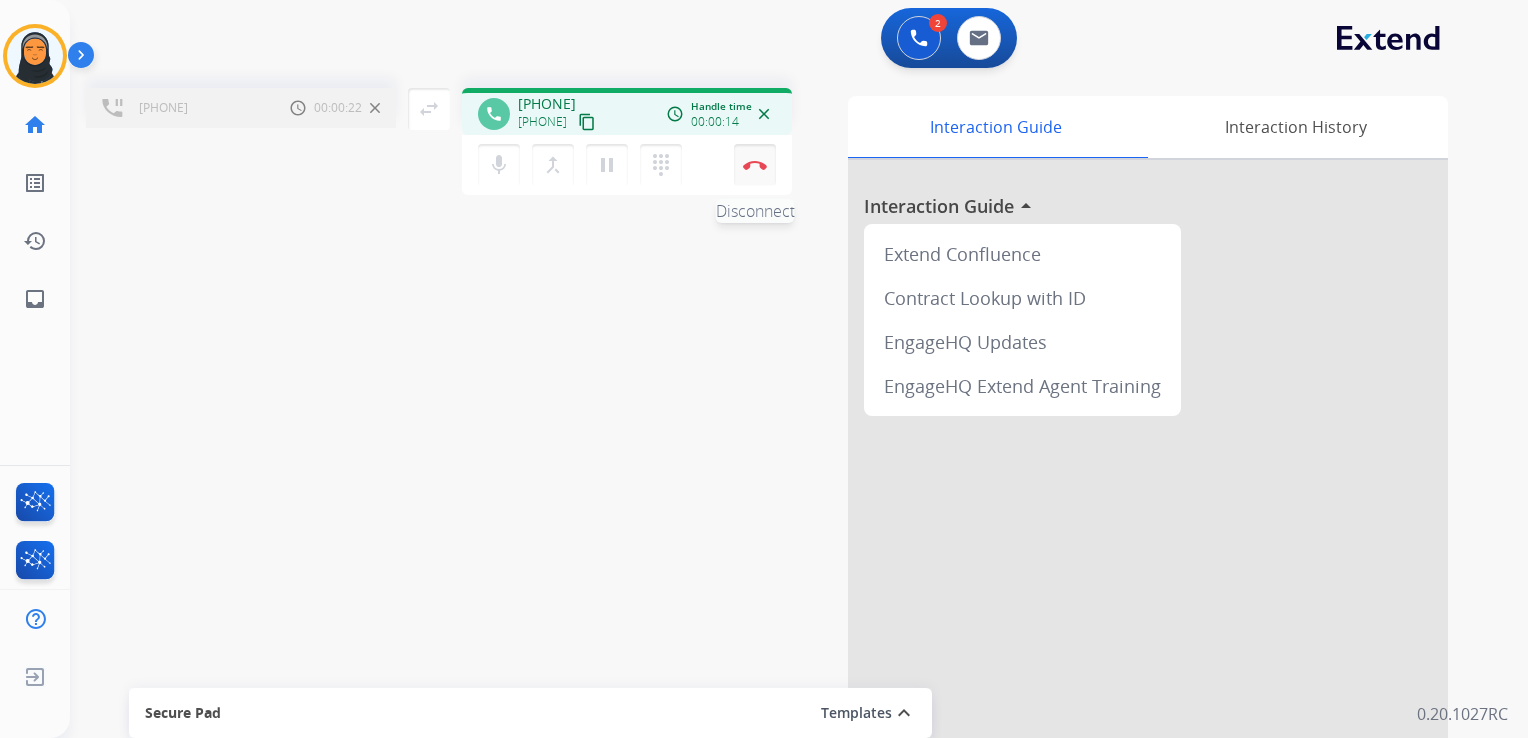 click at bounding box center [755, 165] 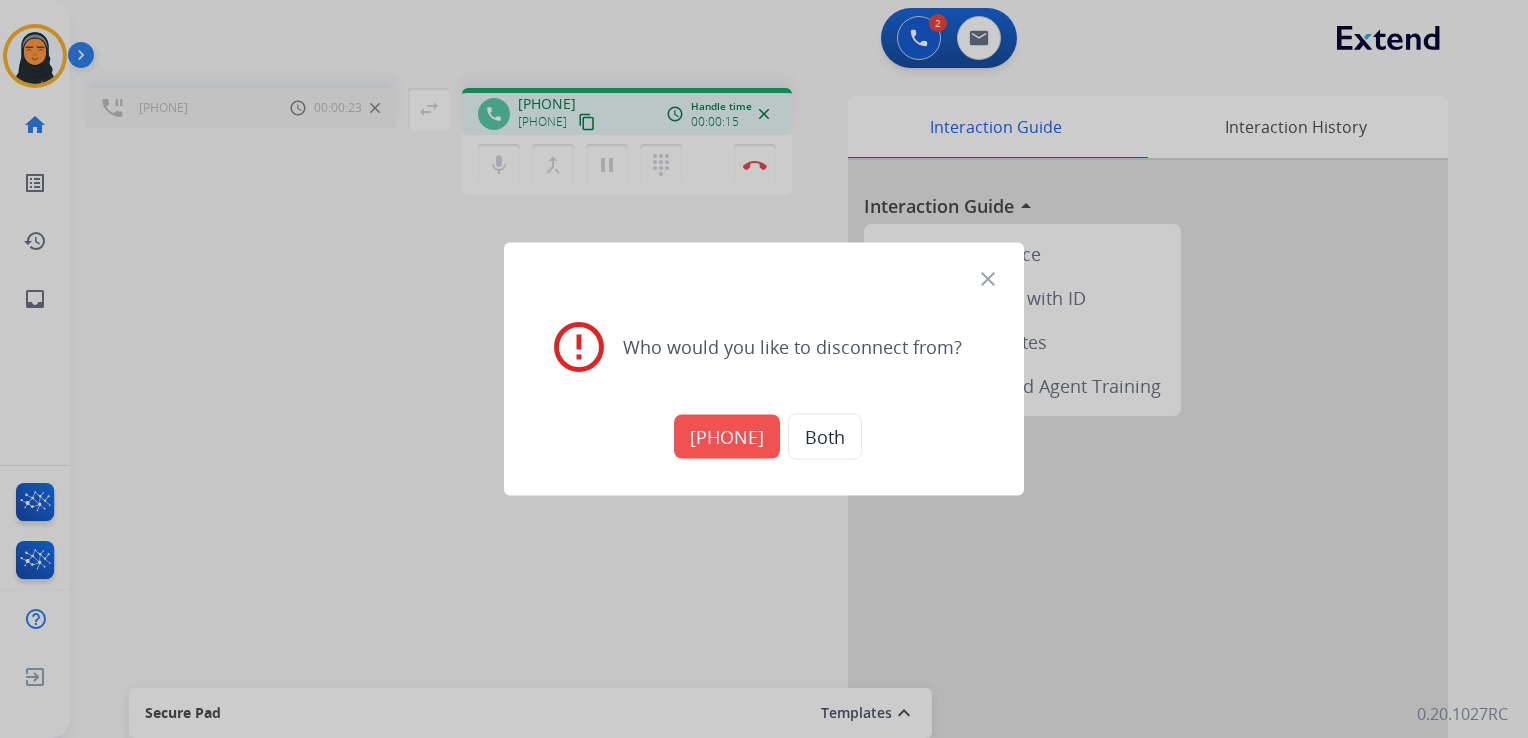 click on "+18004770094" at bounding box center (727, 437) 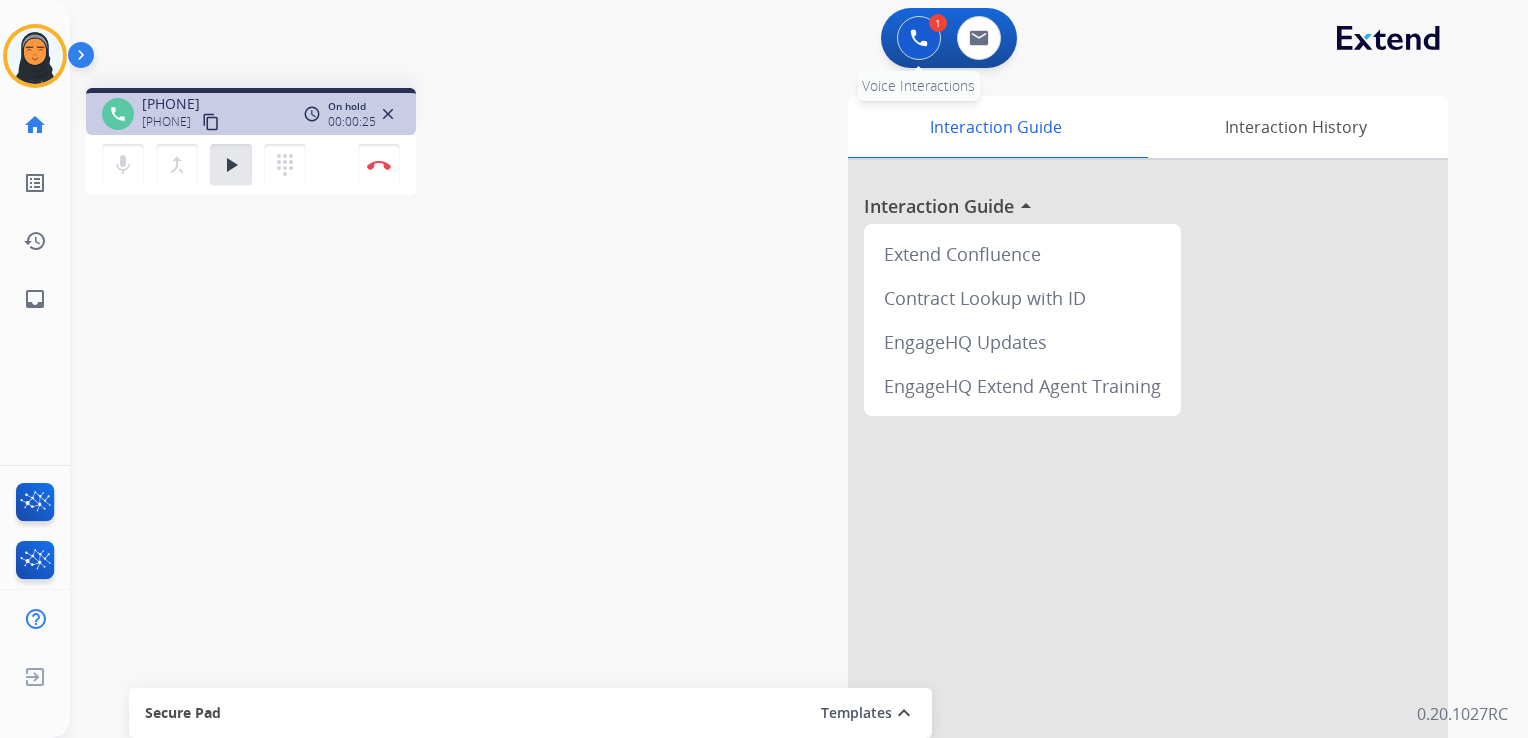 click at bounding box center (919, 38) 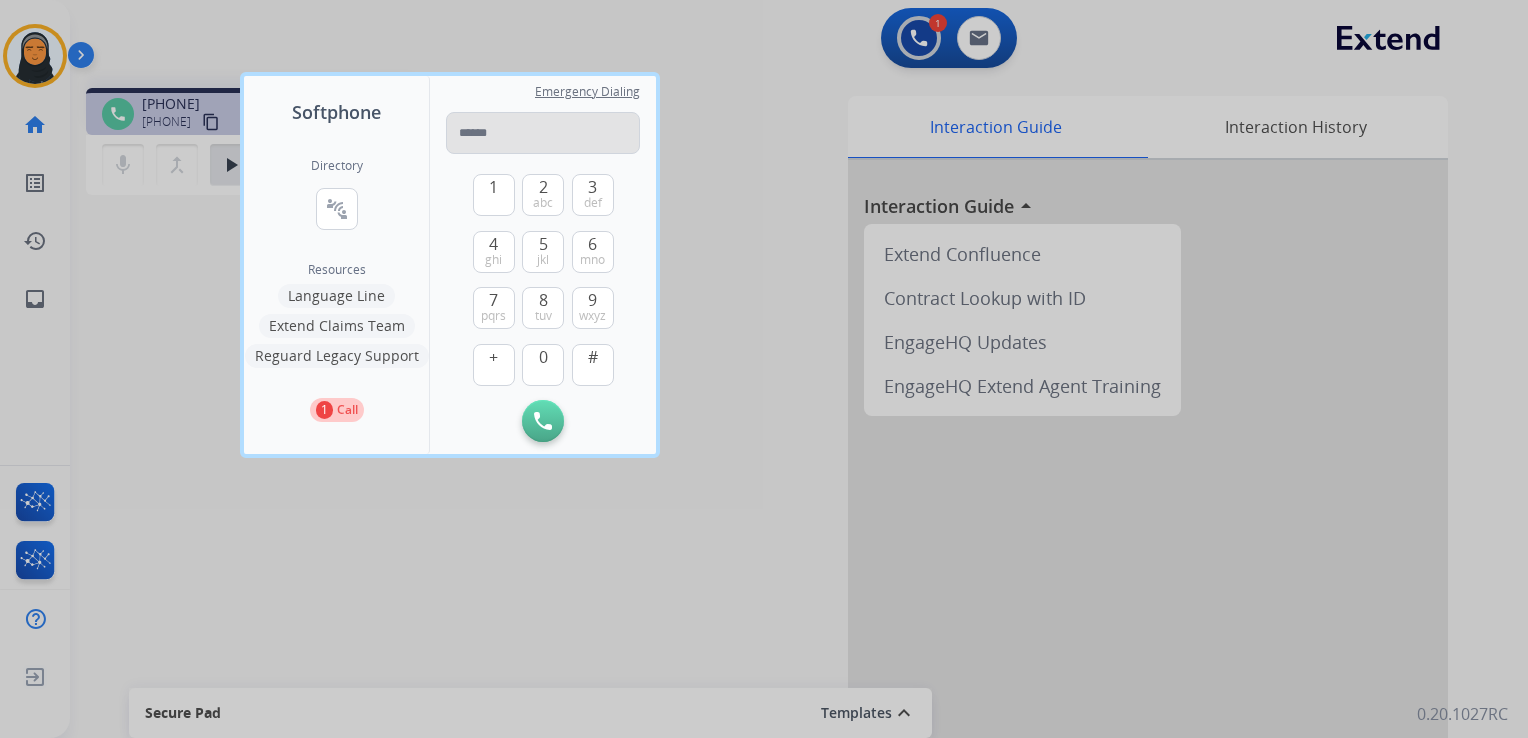 click at bounding box center (543, 133) 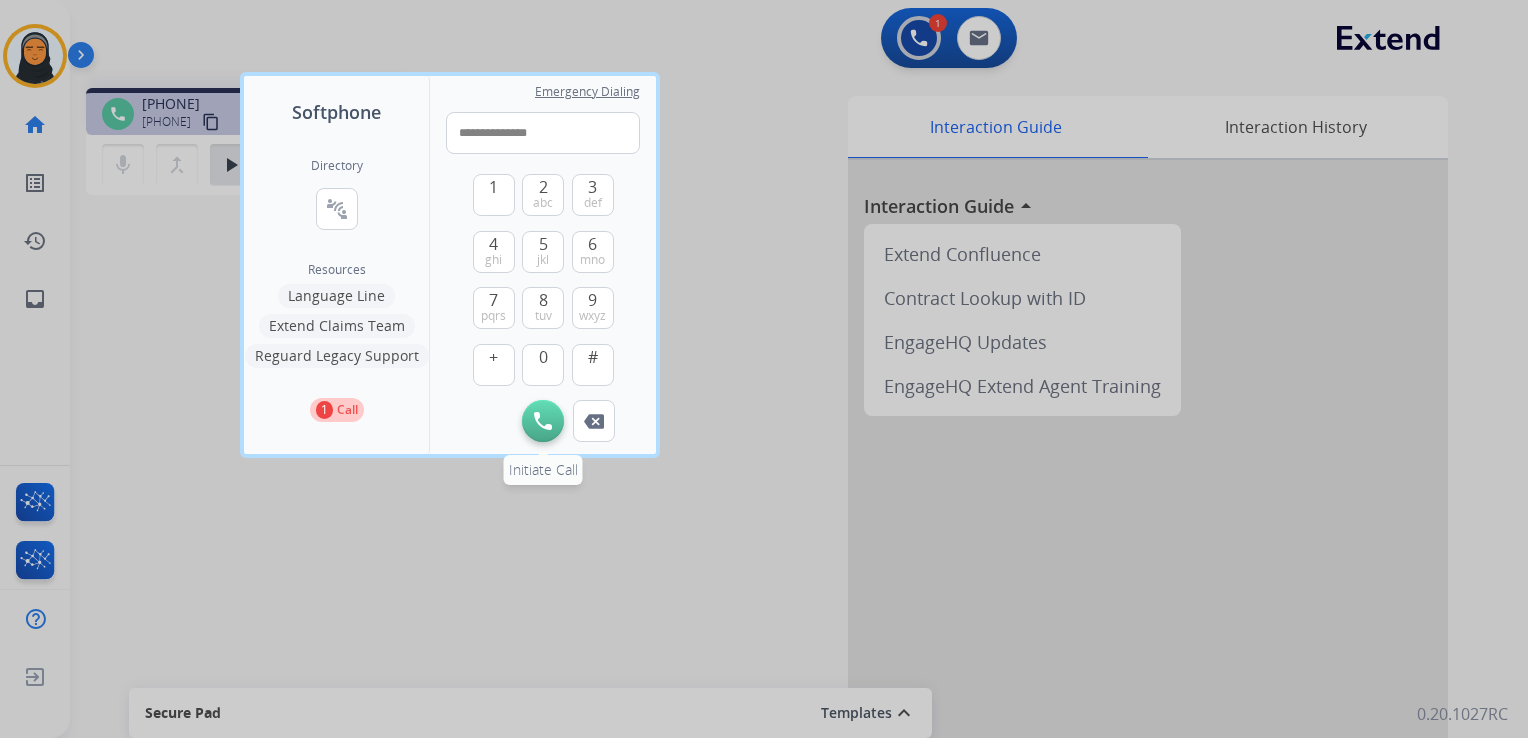 type on "**********" 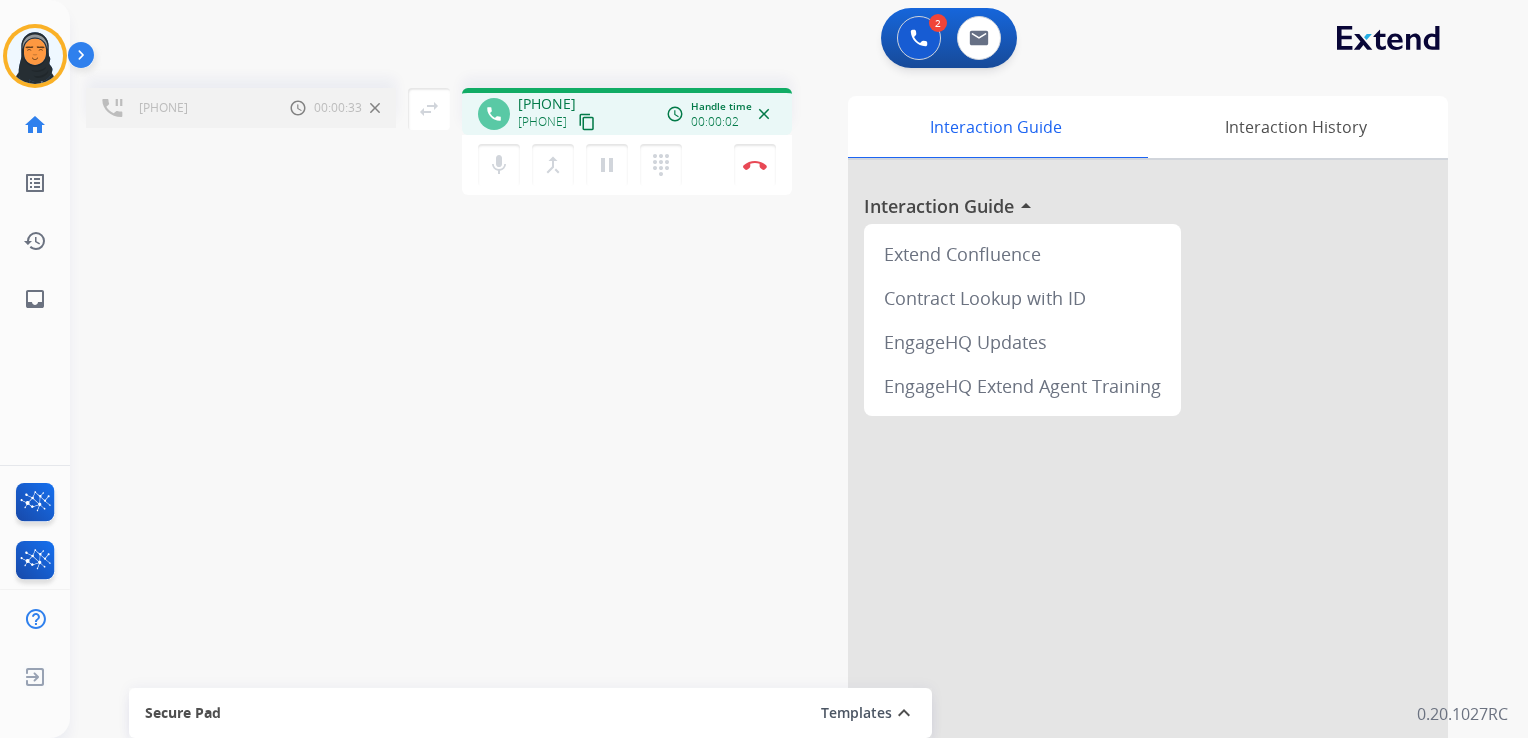 click on "content_copy" at bounding box center [587, 122] 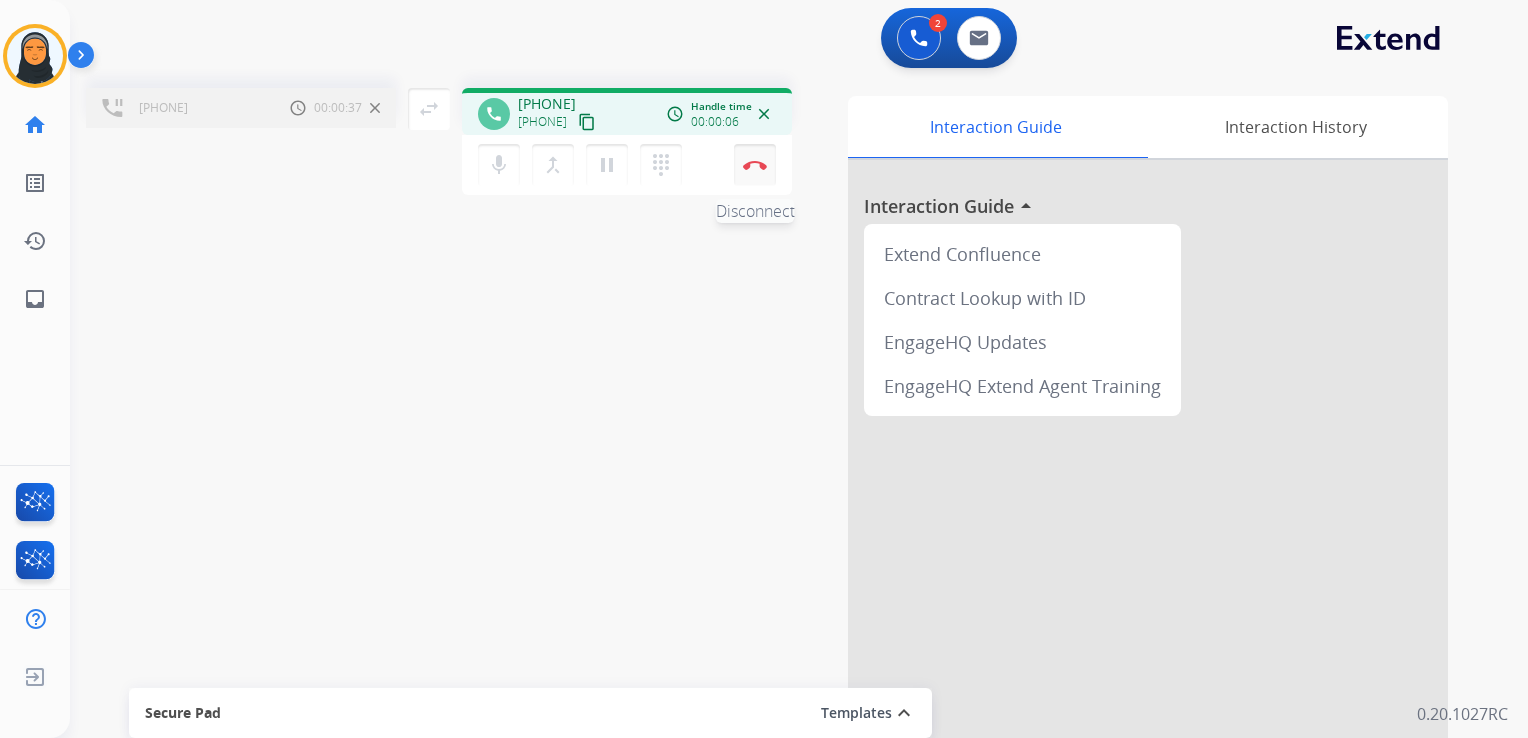 click on "Disconnect" at bounding box center (755, 165) 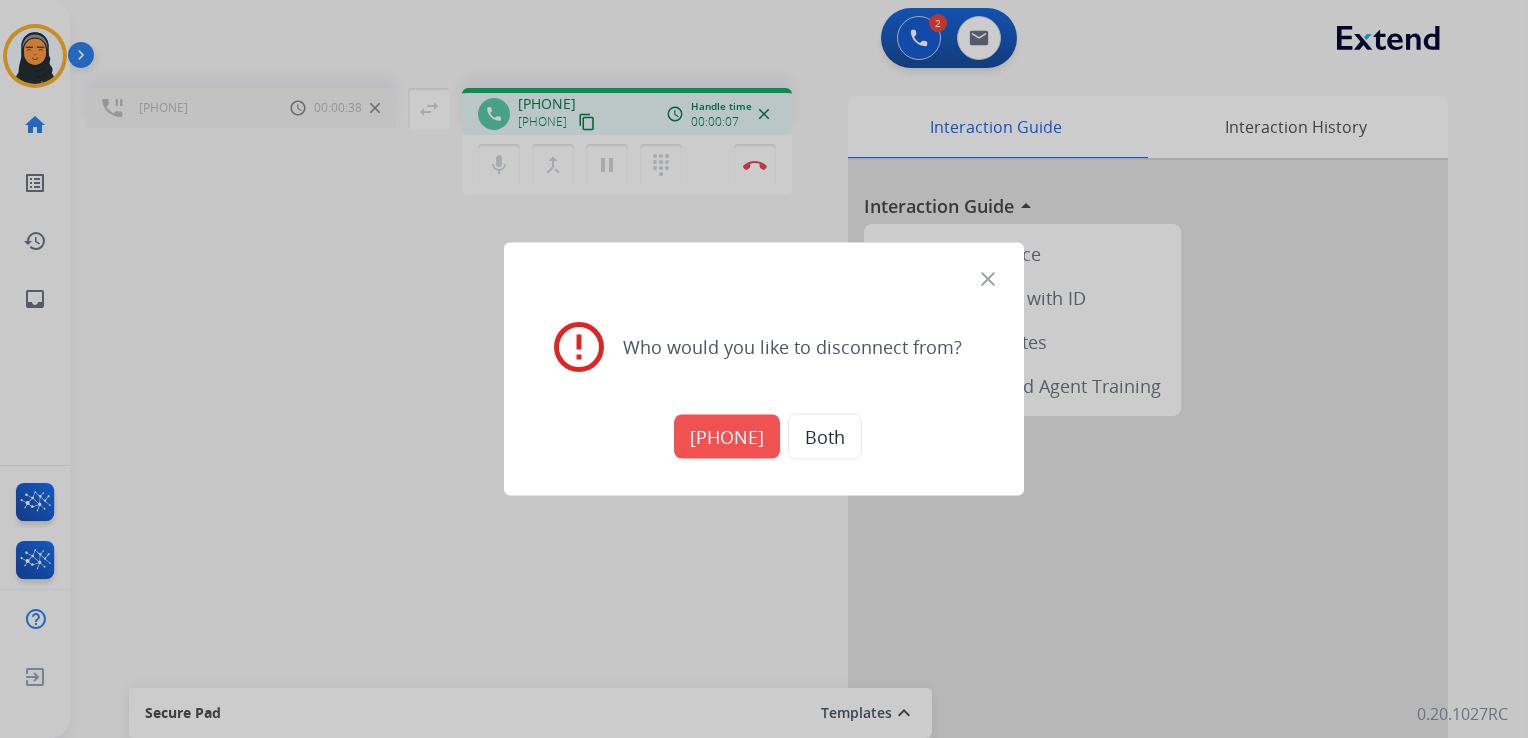 click on "+18004770094" at bounding box center [727, 437] 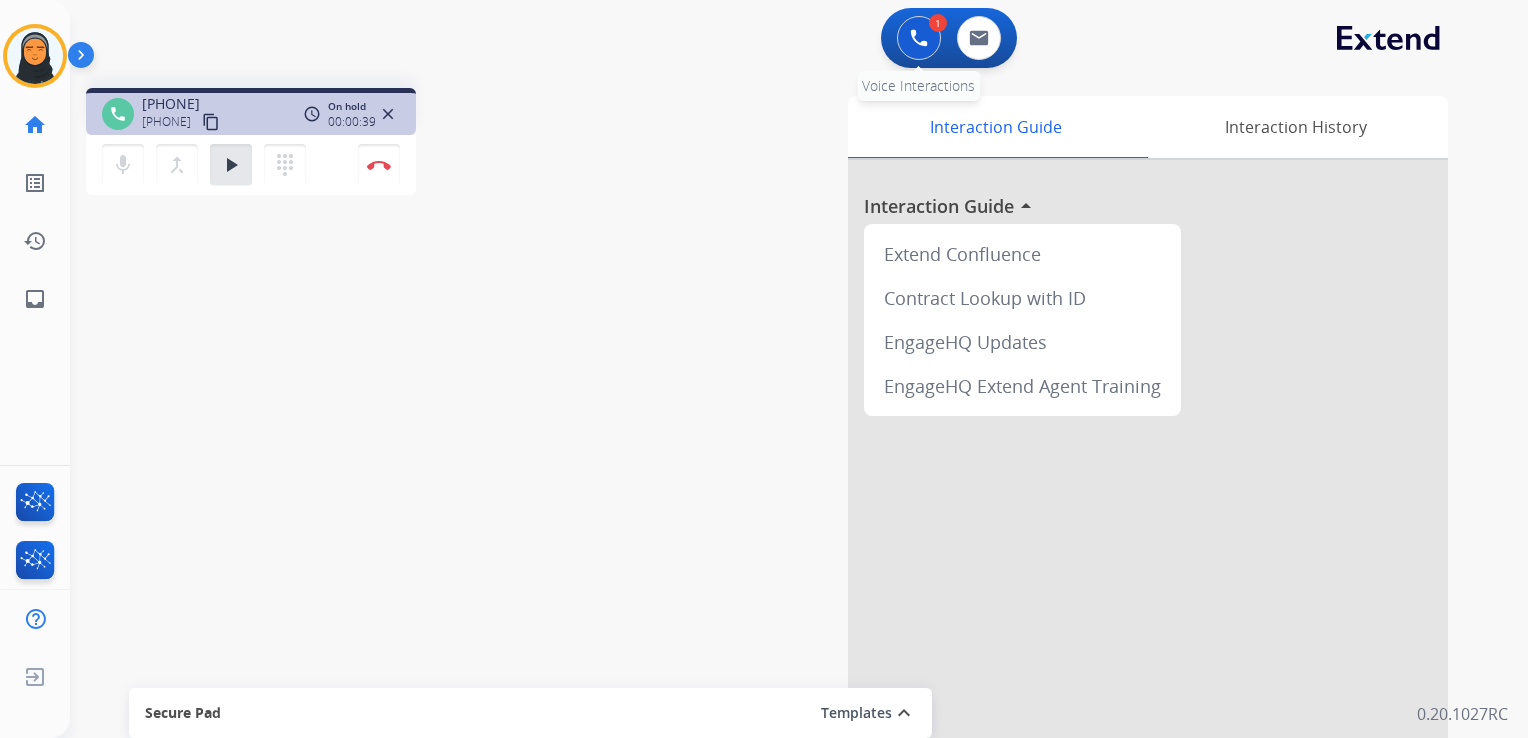 click at bounding box center [919, 38] 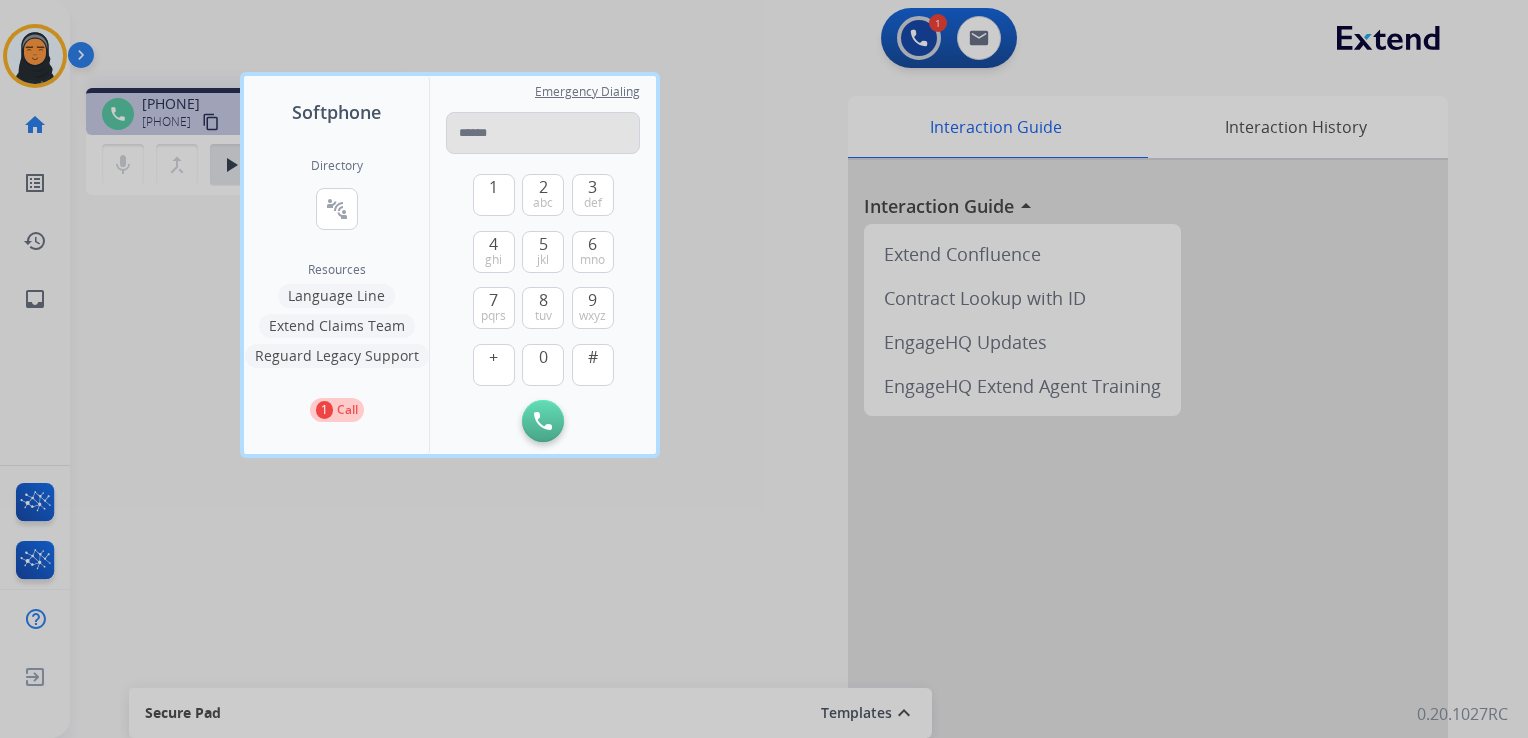 click at bounding box center [543, 133] 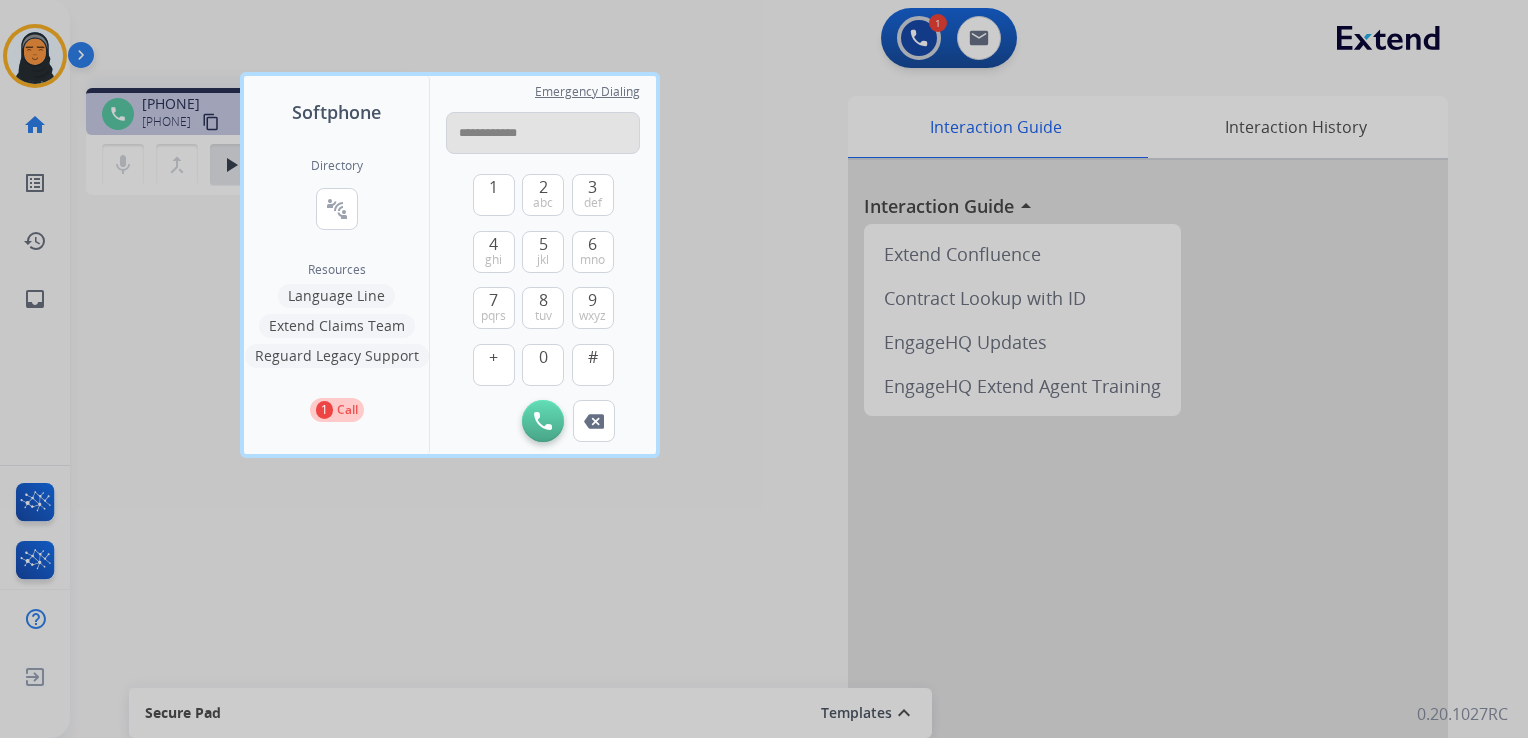 click on "**********" at bounding box center (543, 133) 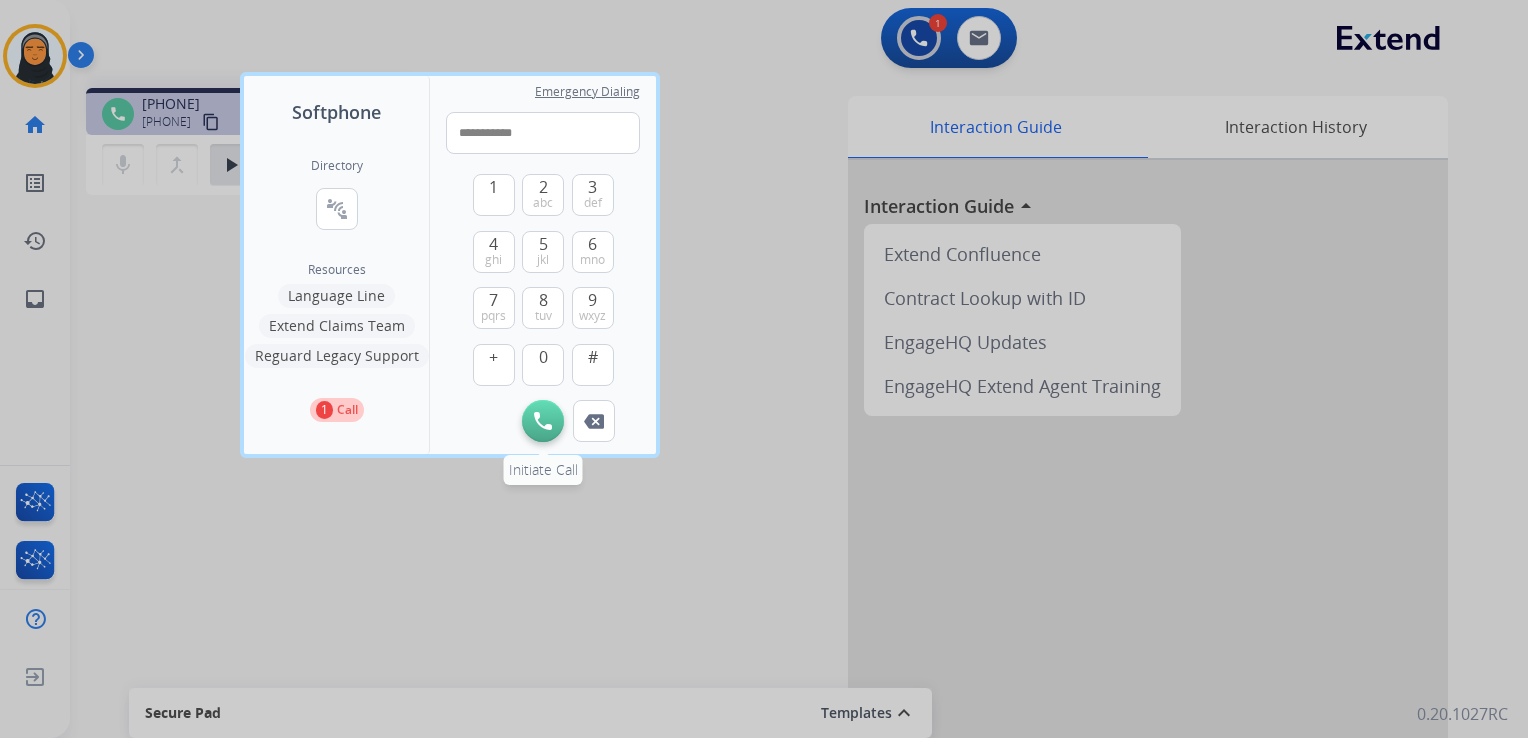 type on "**********" 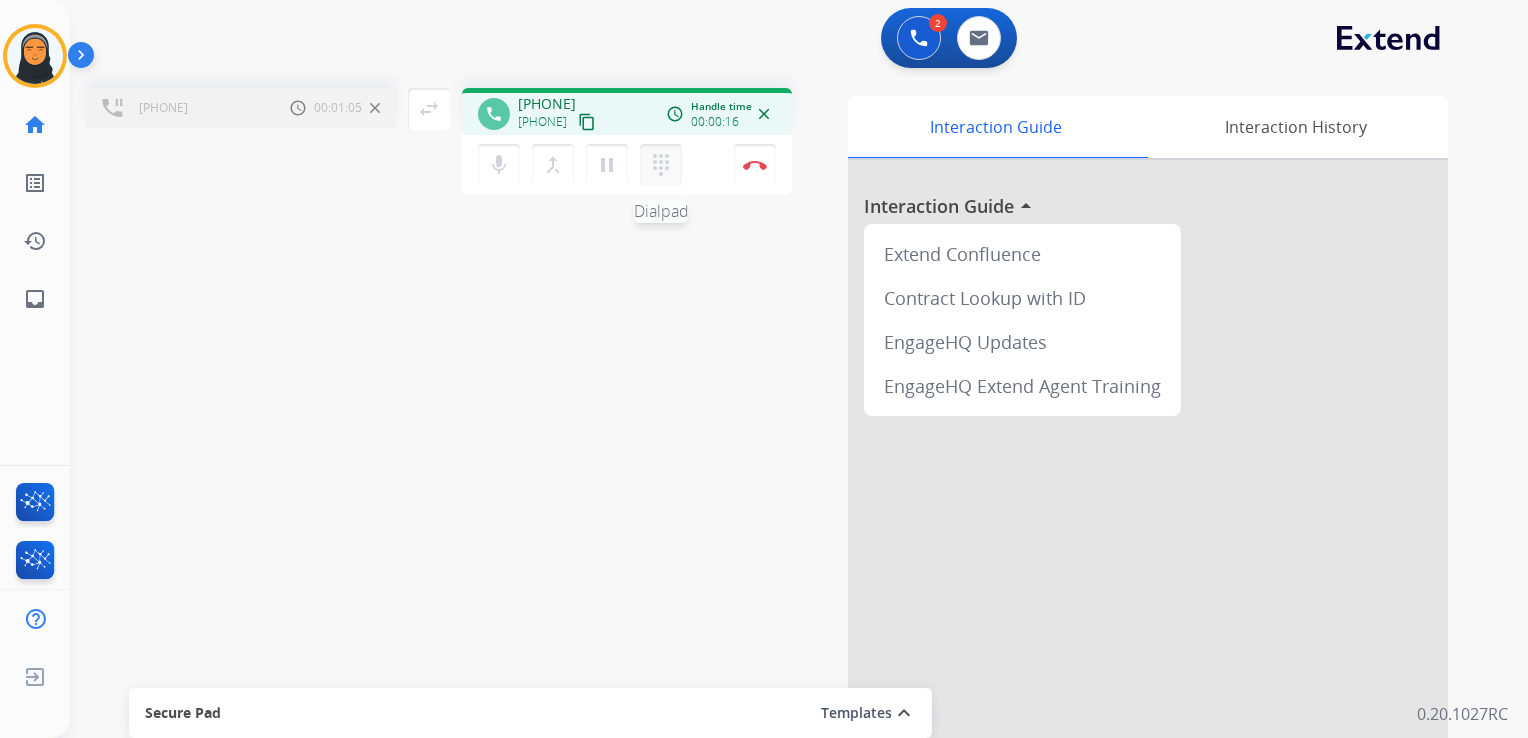 click on "dialpad" at bounding box center [661, 165] 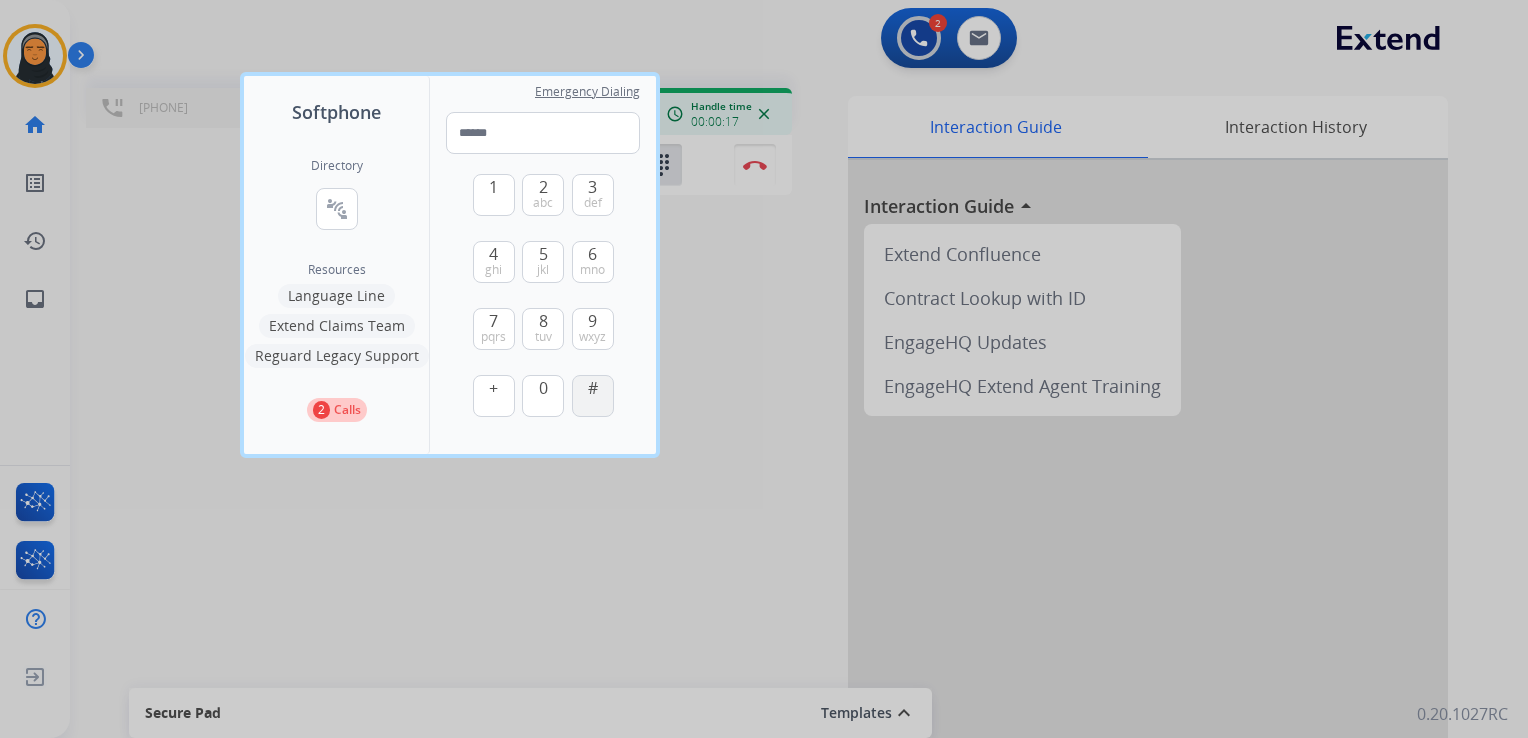click on "#" at bounding box center [593, 396] 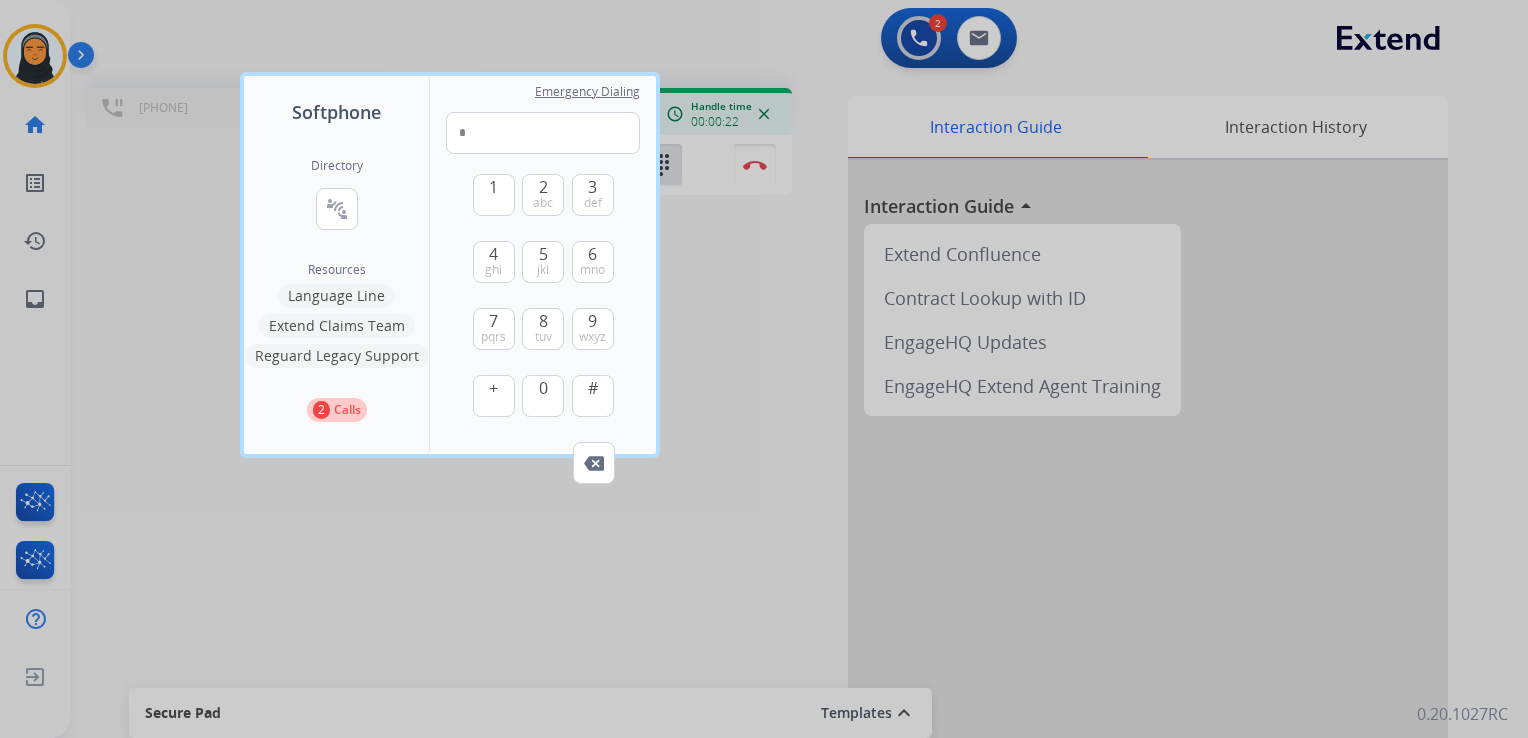 click at bounding box center [764, 369] 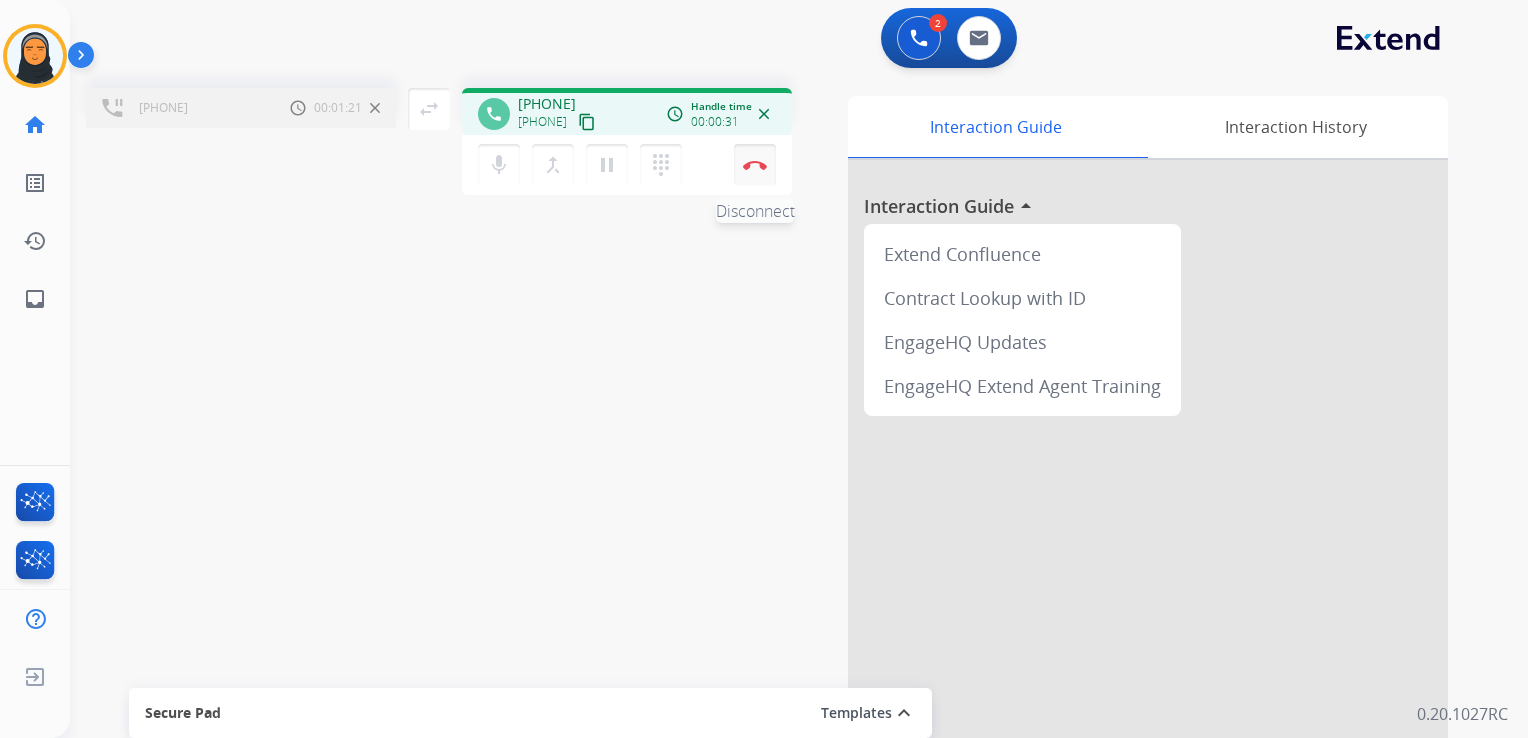 click on "Disconnect" at bounding box center [755, 165] 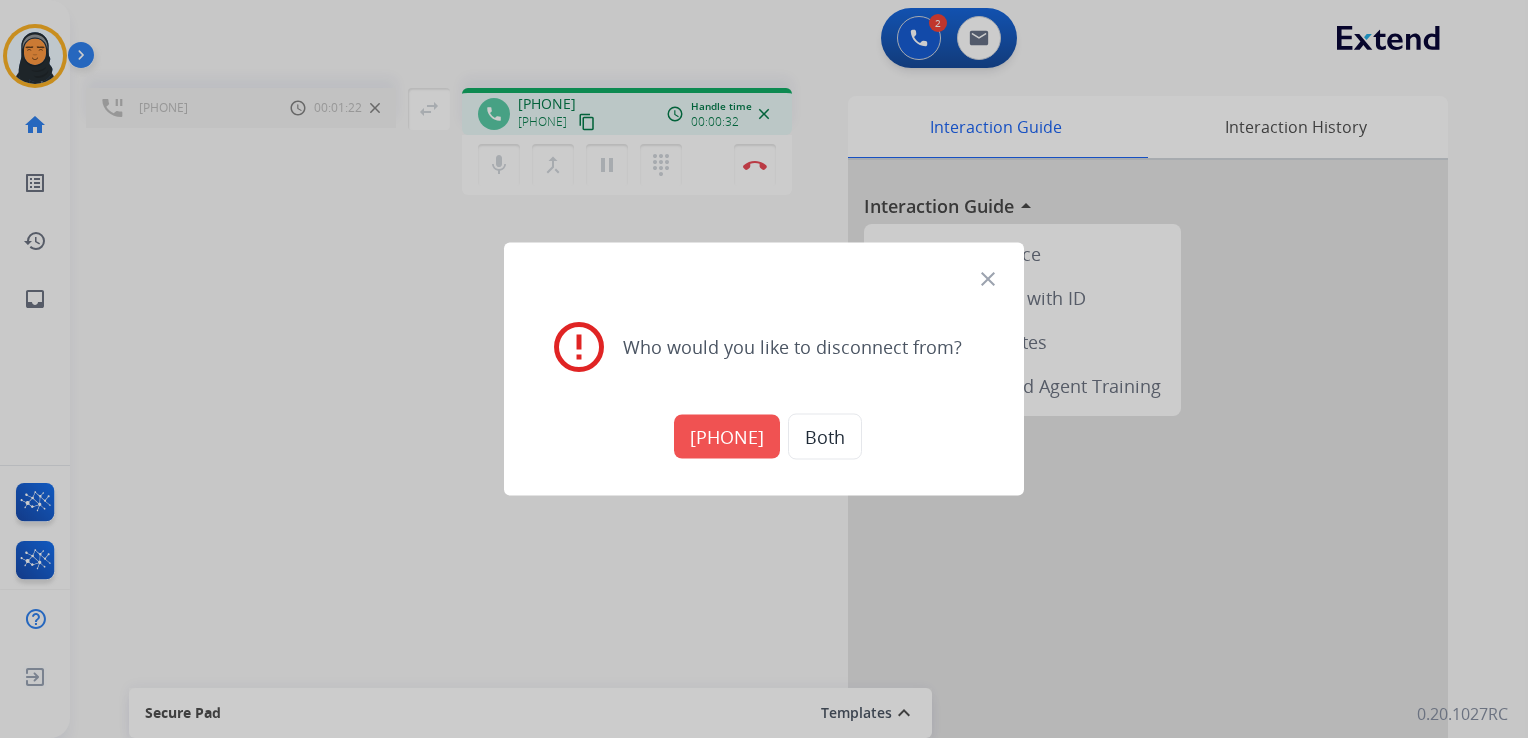 click on "+18004770094" at bounding box center (727, 437) 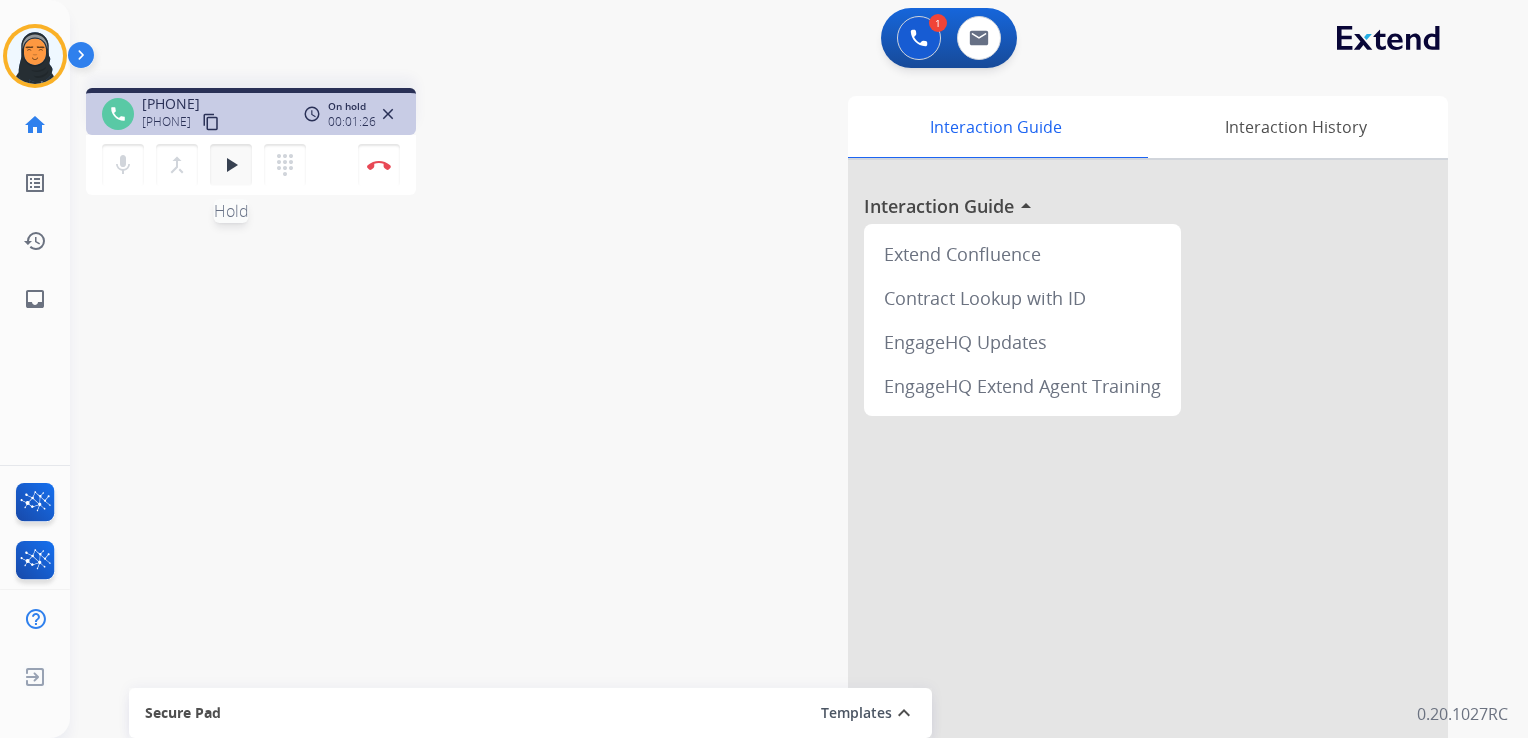 click on "play_arrow" at bounding box center (231, 165) 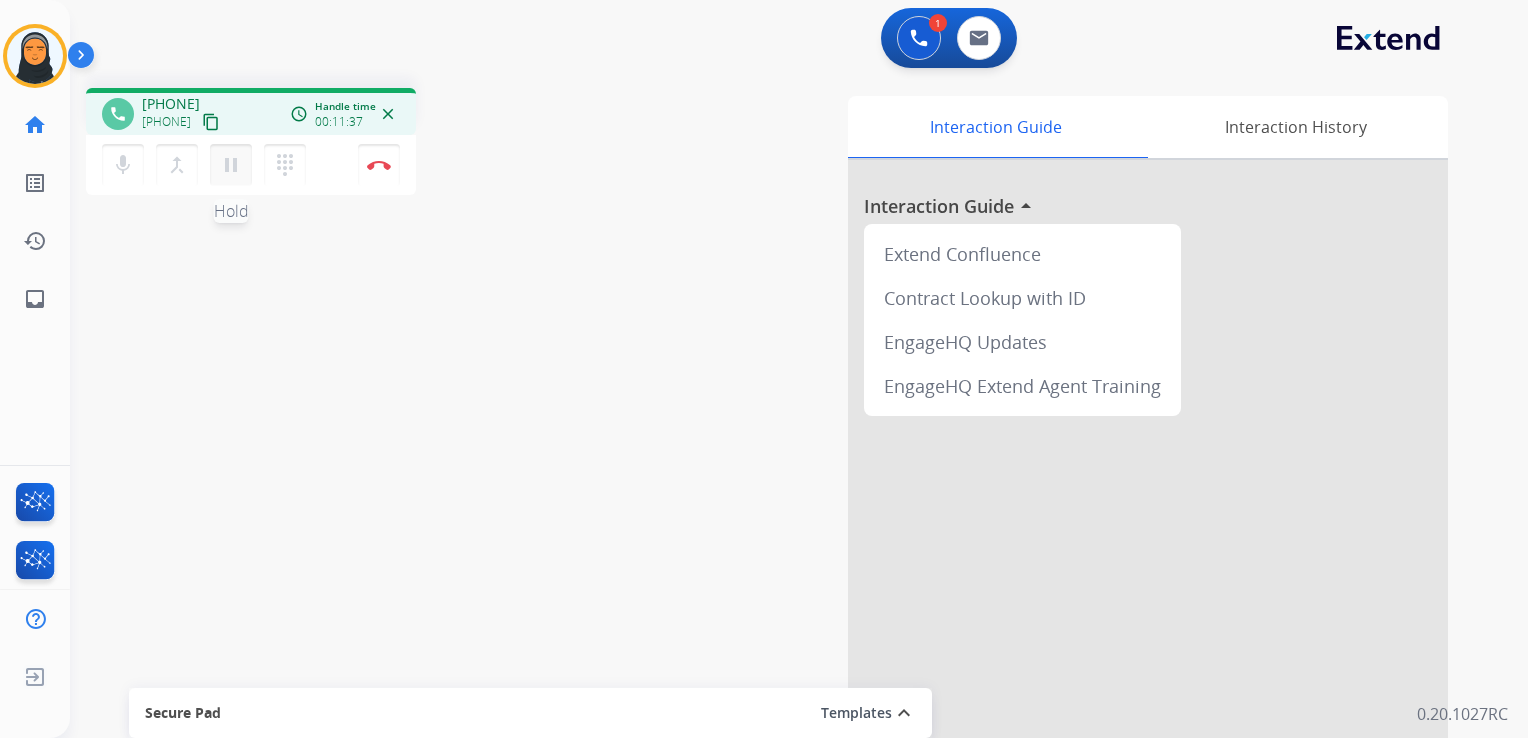 click on "pause" at bounding box center [231, 165] 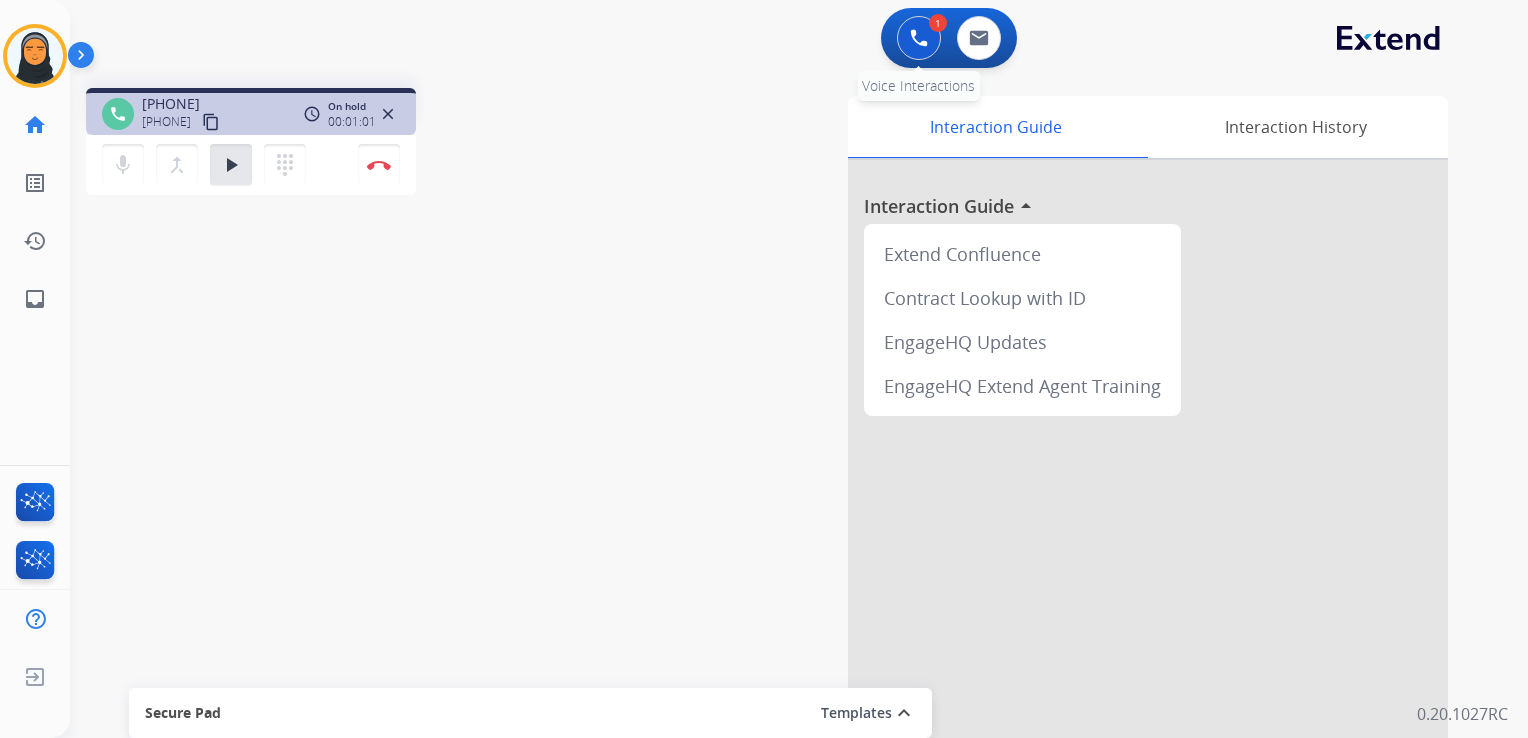 click at bounding box center [919, 38] 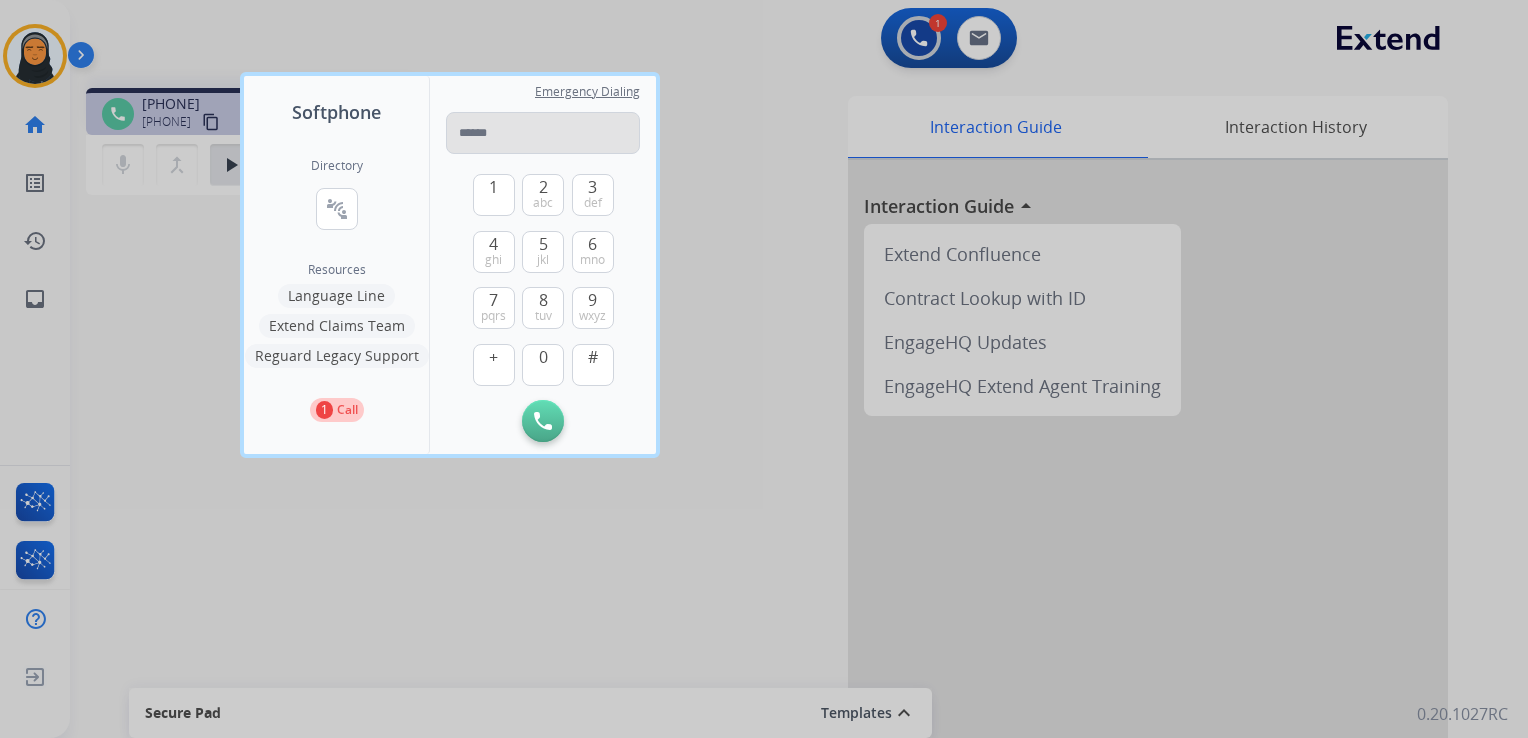 click at bounding box center [543, 133] 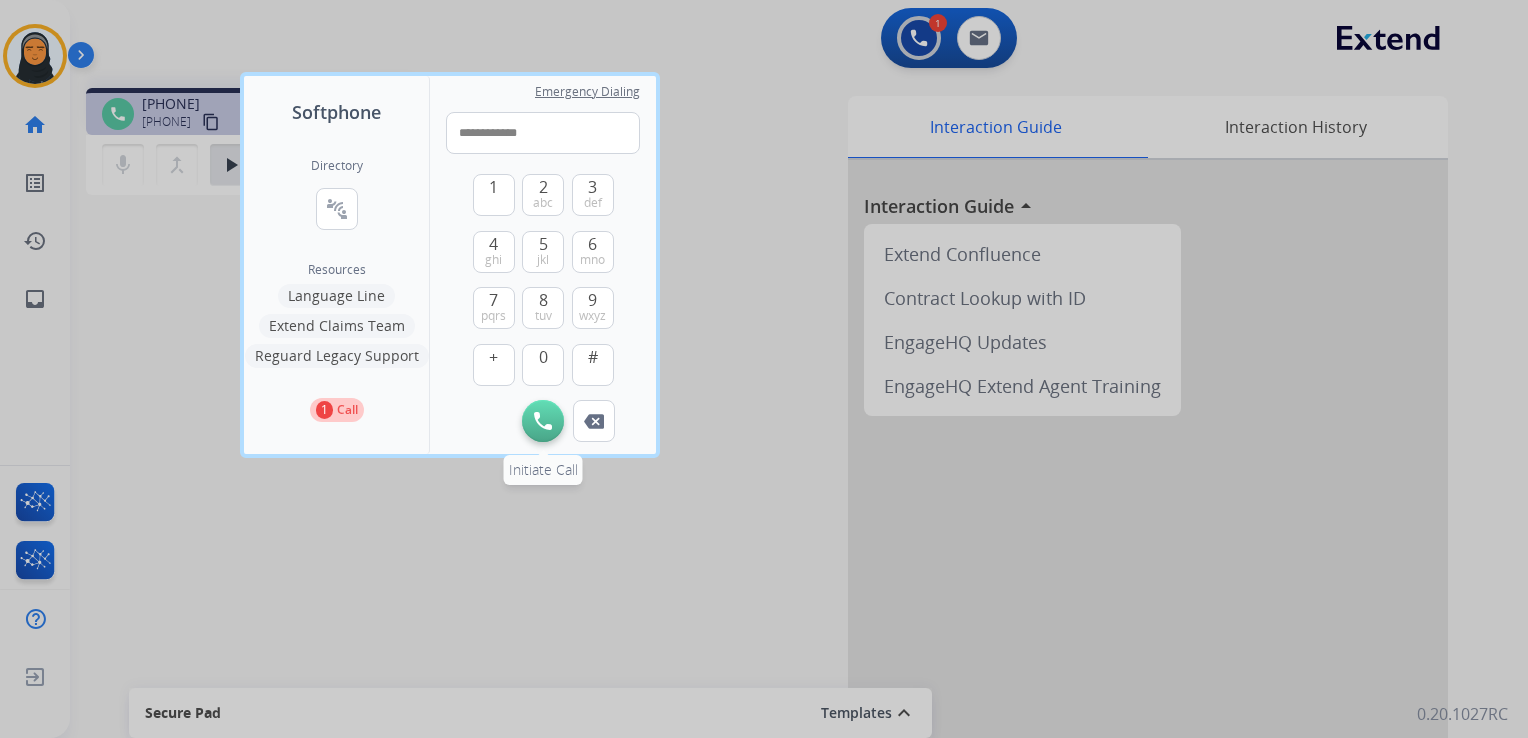 type on "**********" 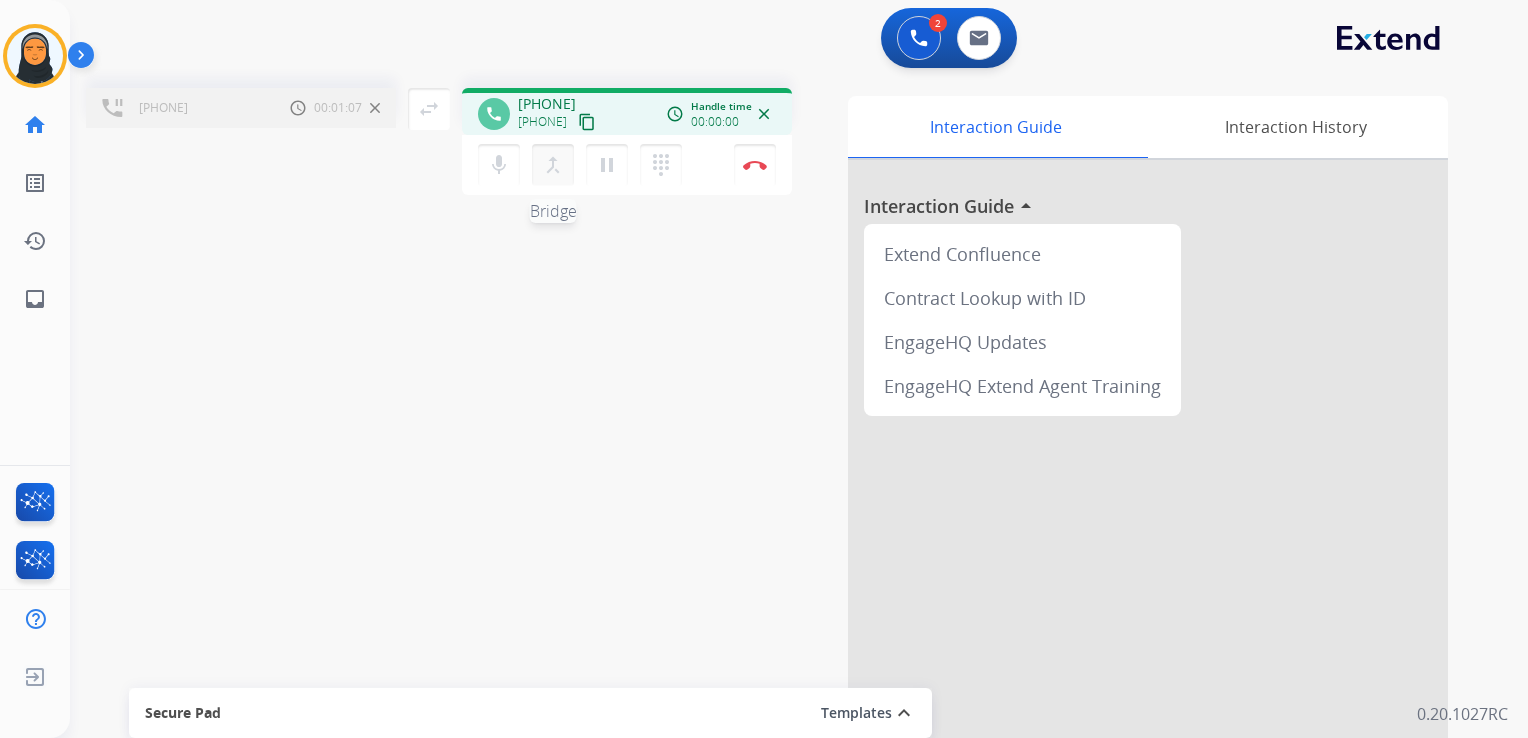 click on "merge_type" at bounding box center (553, 165) 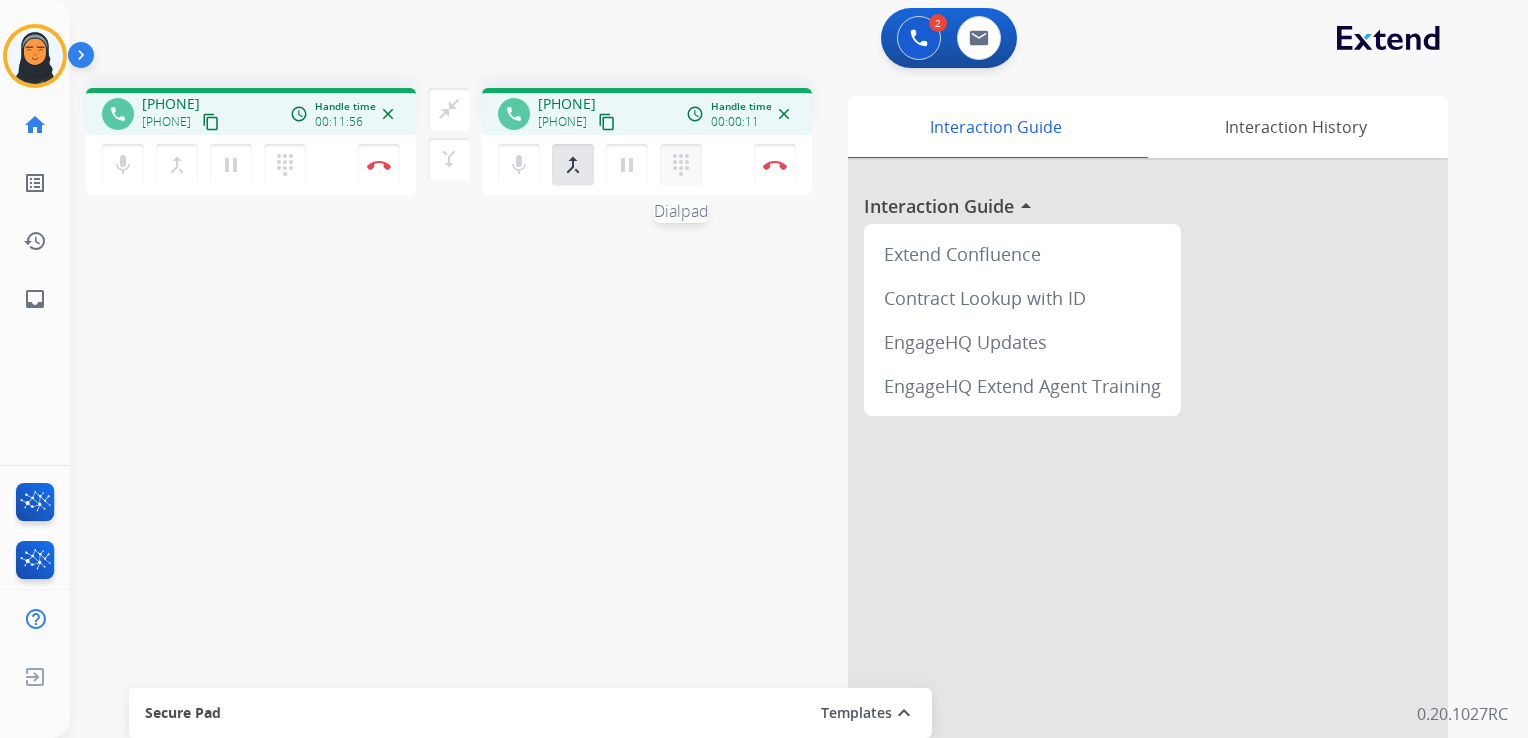 click on "dialpad" at bounding box center (285, 165) 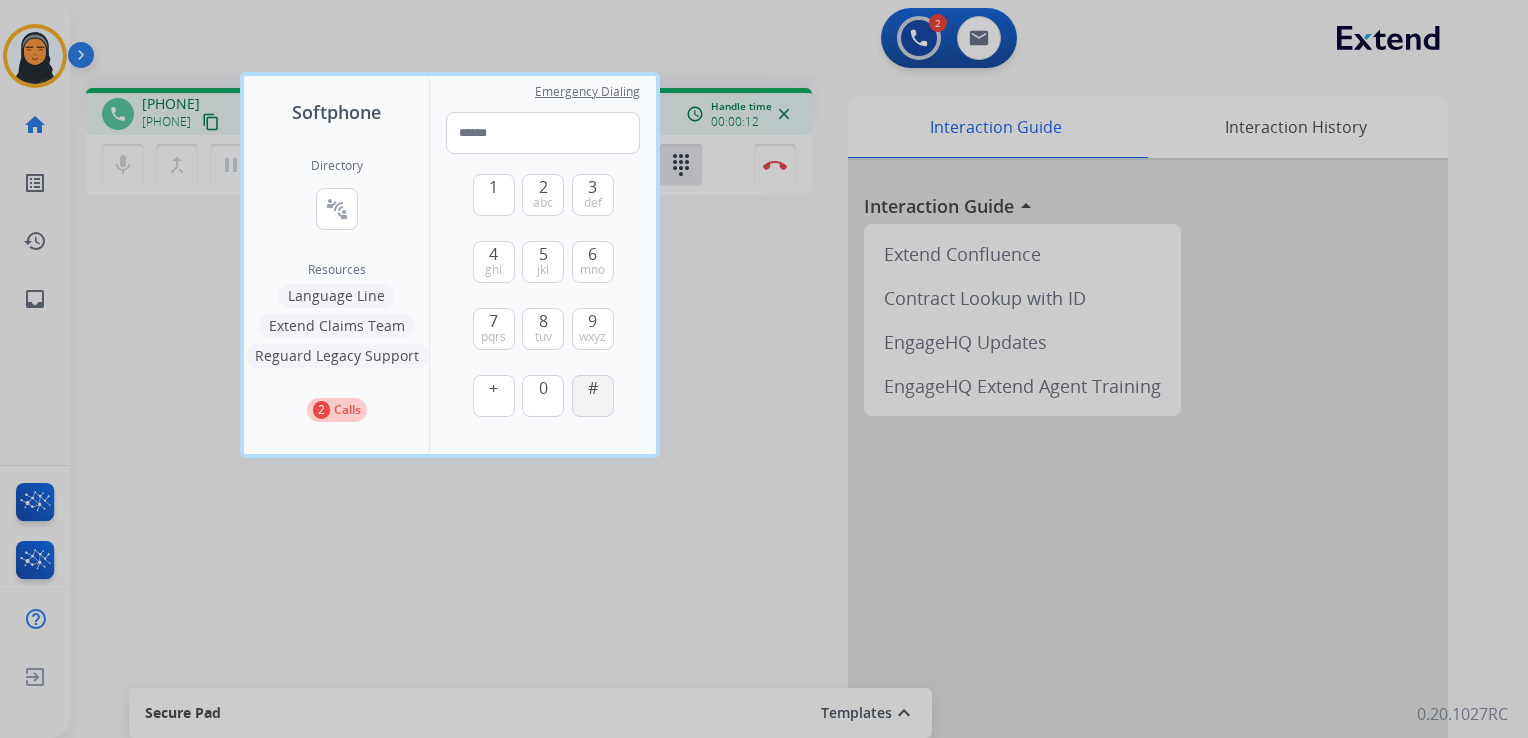 click on "#" at bounding box center (593, 396) 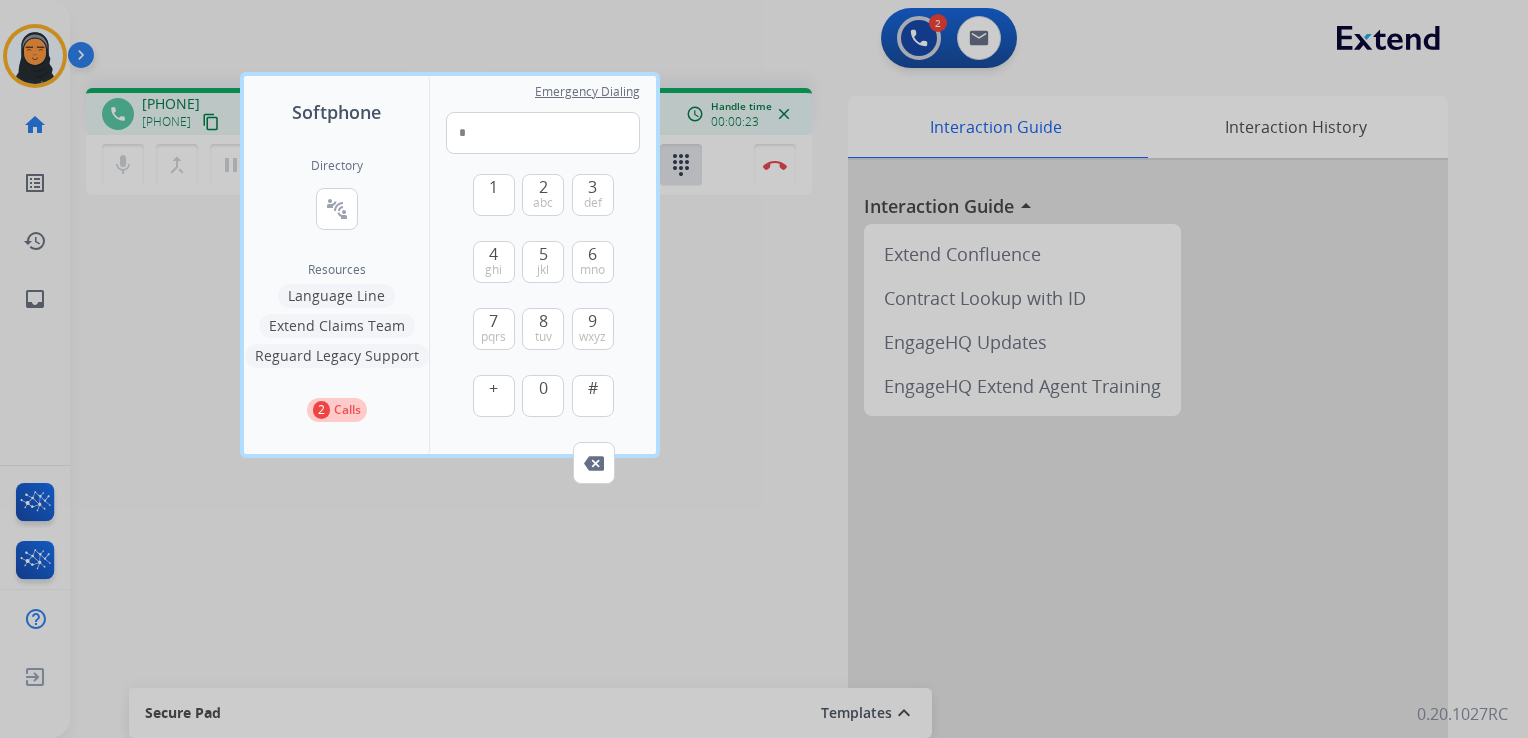 click at bounding box center (764, 369) 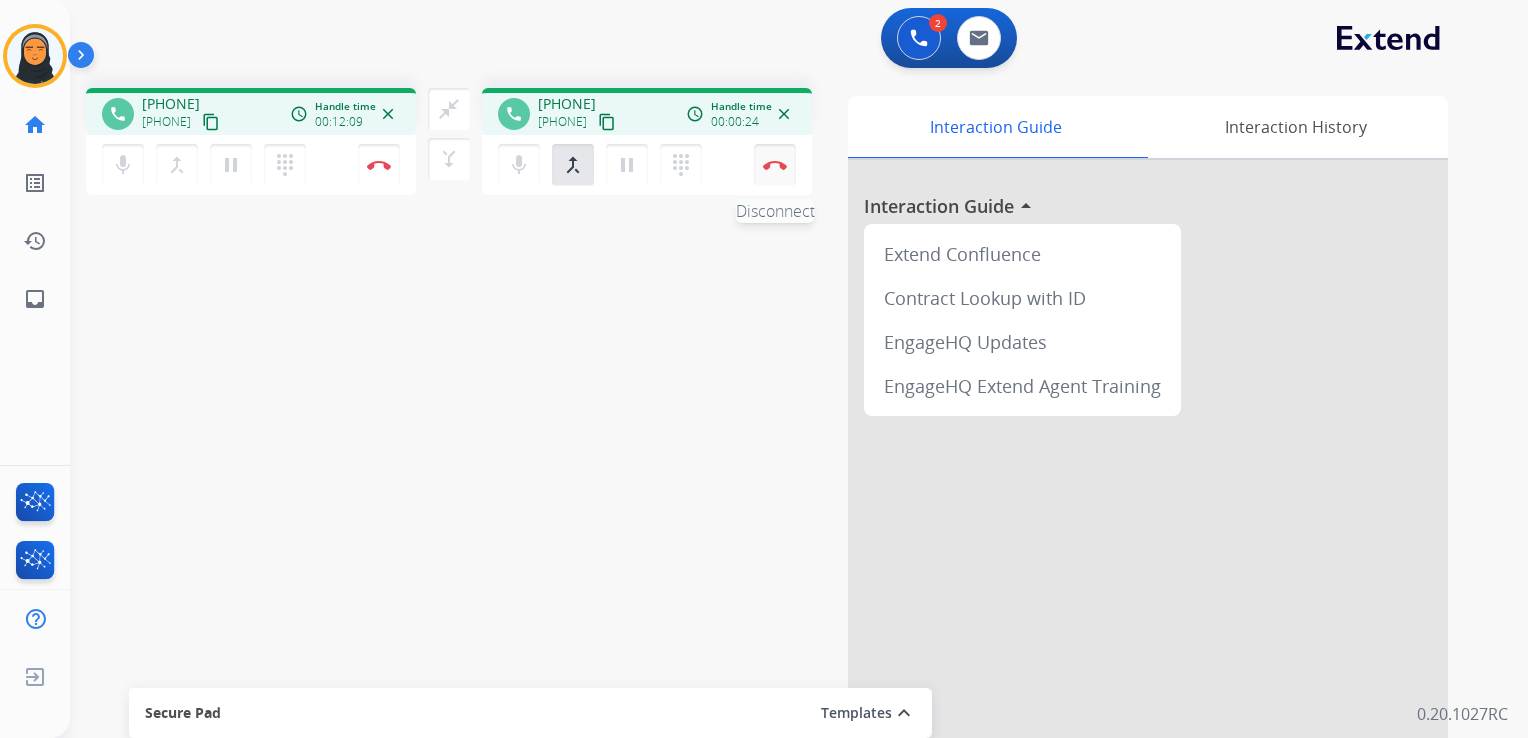 click at bounding box center [379, 165] 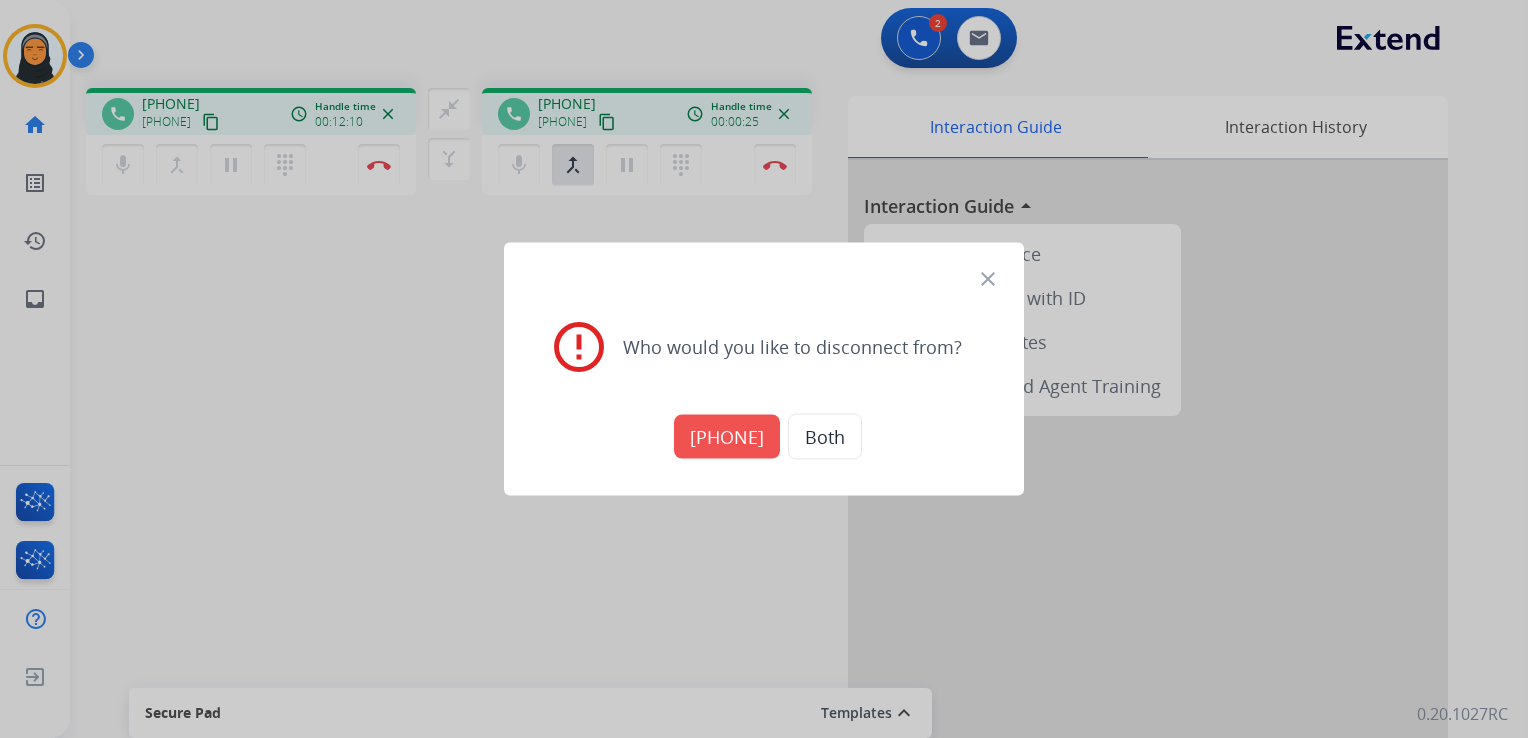 click on "+18004770094" at bounding box center [727, 437] 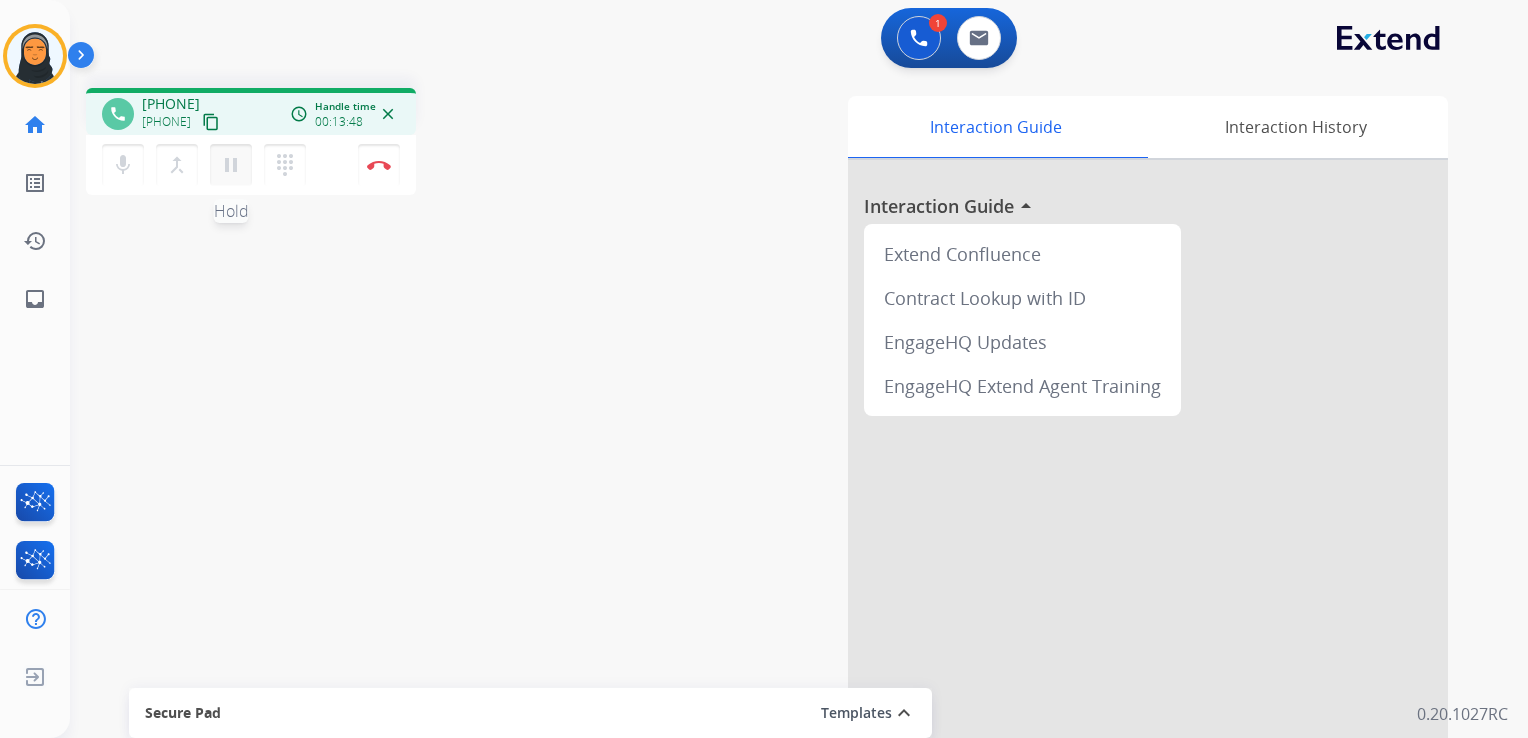 click on "pause" at bounding box center (231, 165) 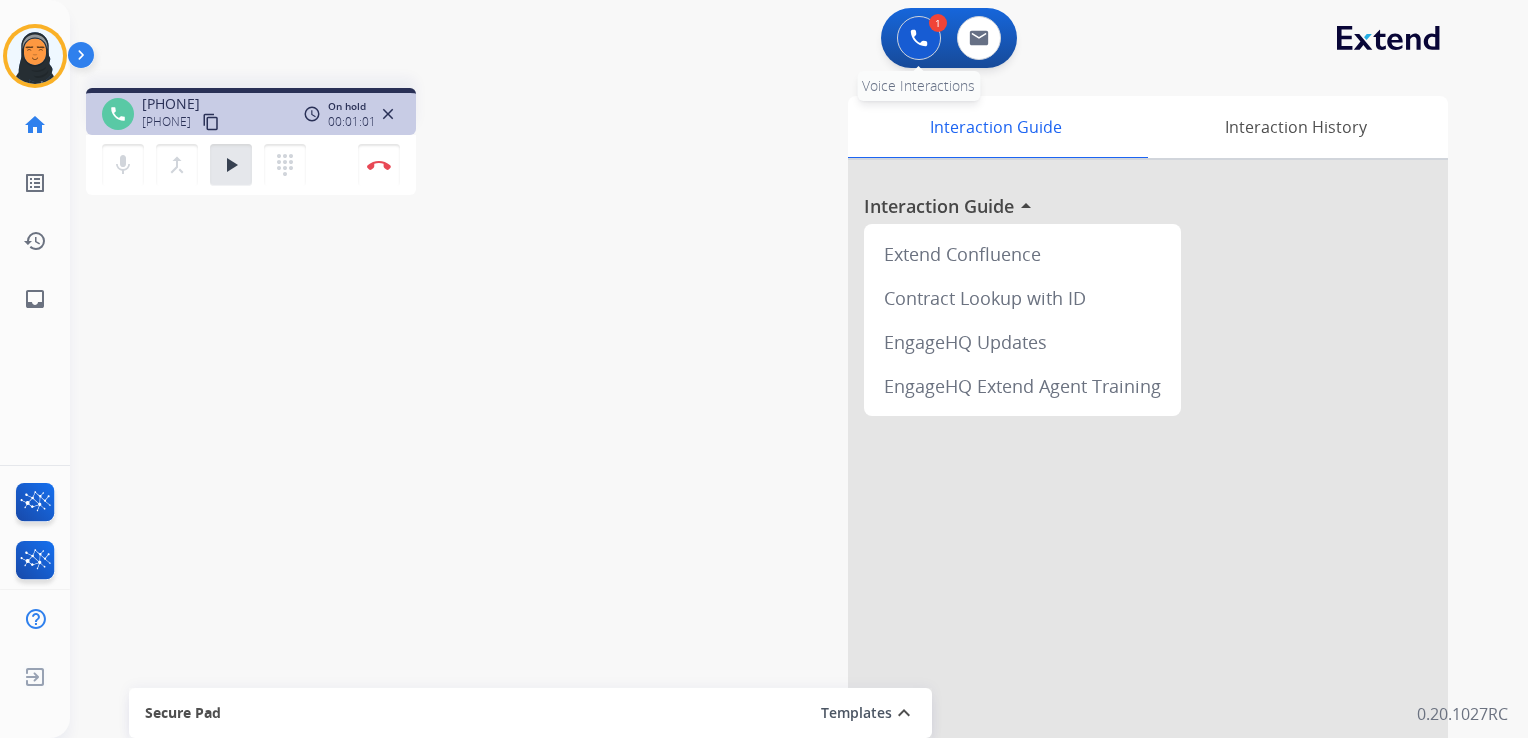click at bounding box center (919, 38) 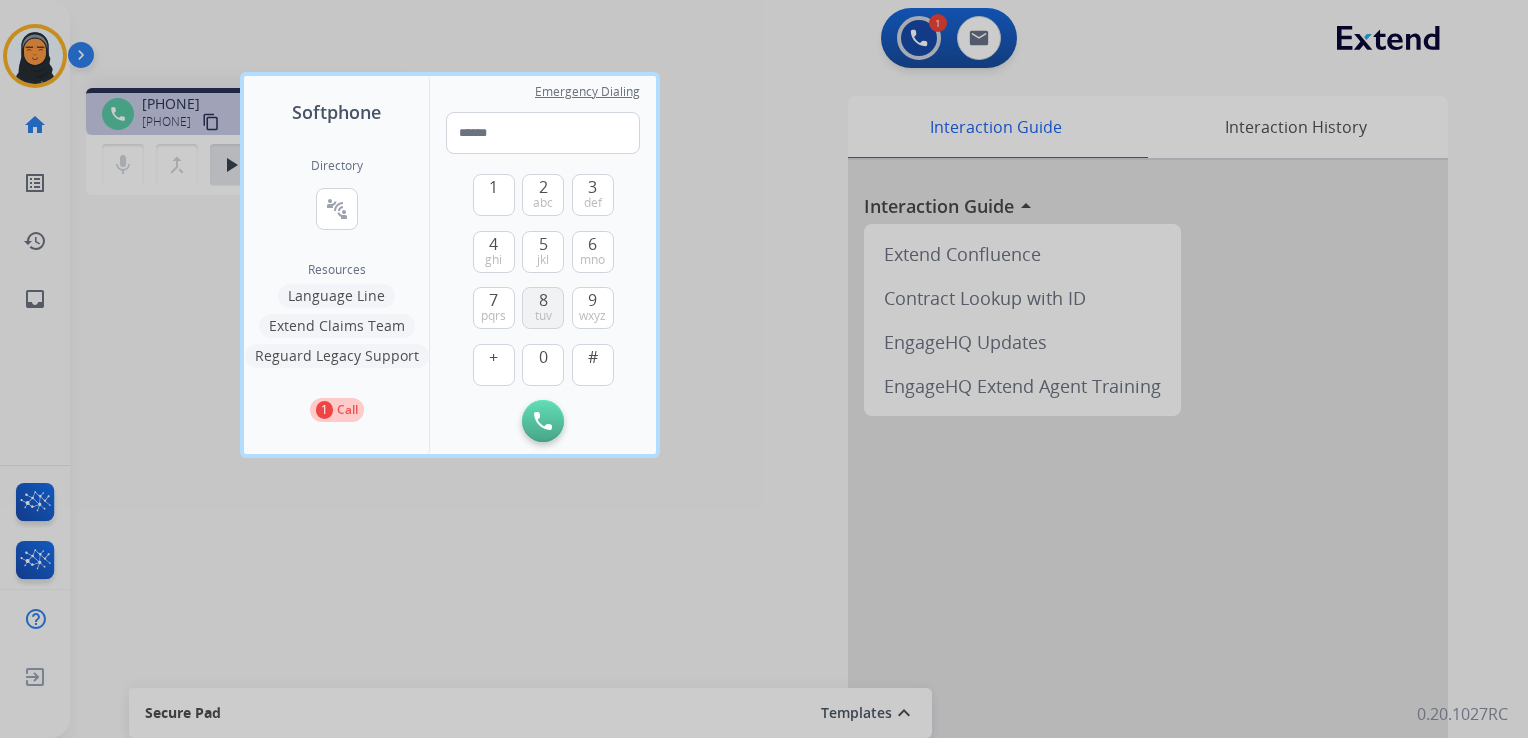 click on "8" at bounding box center (543, 300) 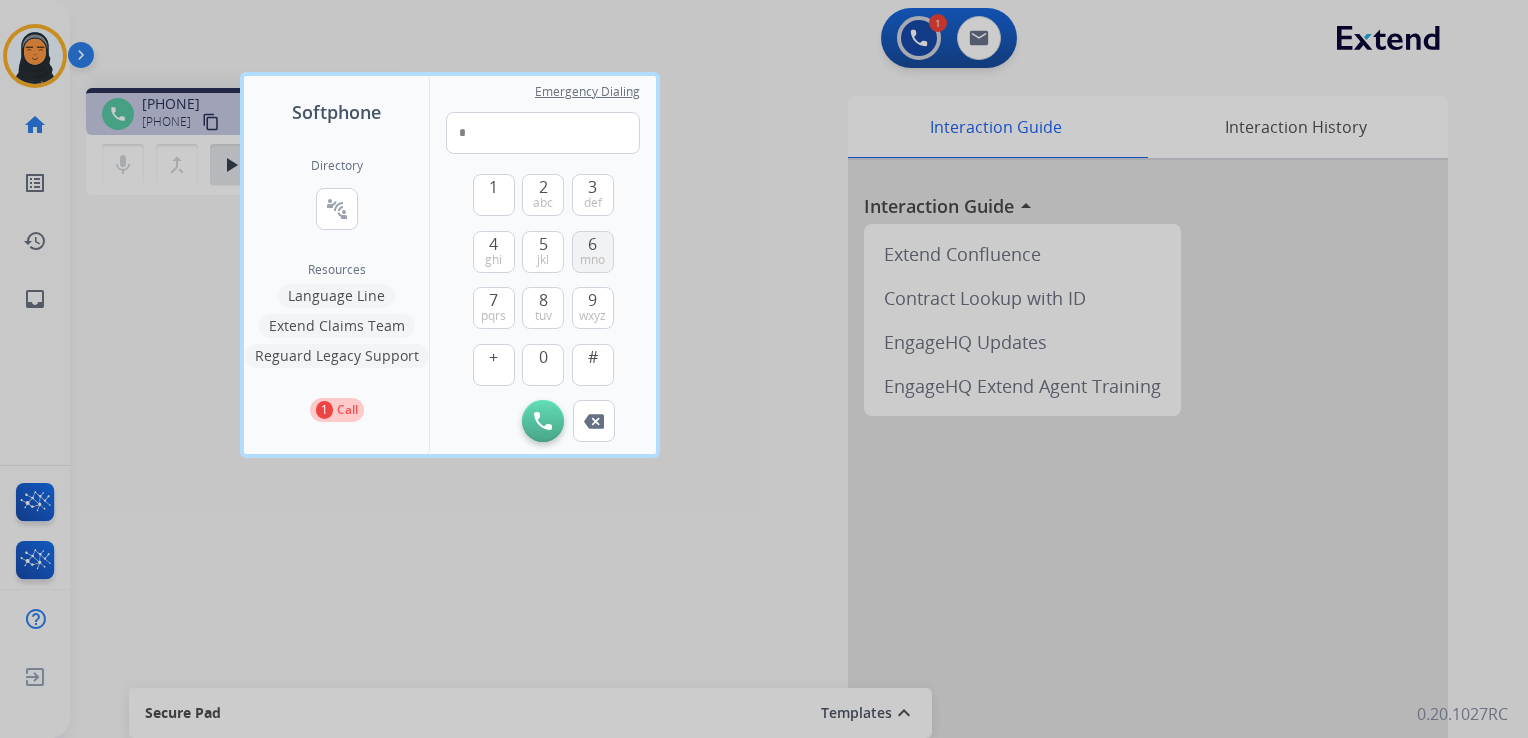 click on "mno" at bounding box center (592, 260) 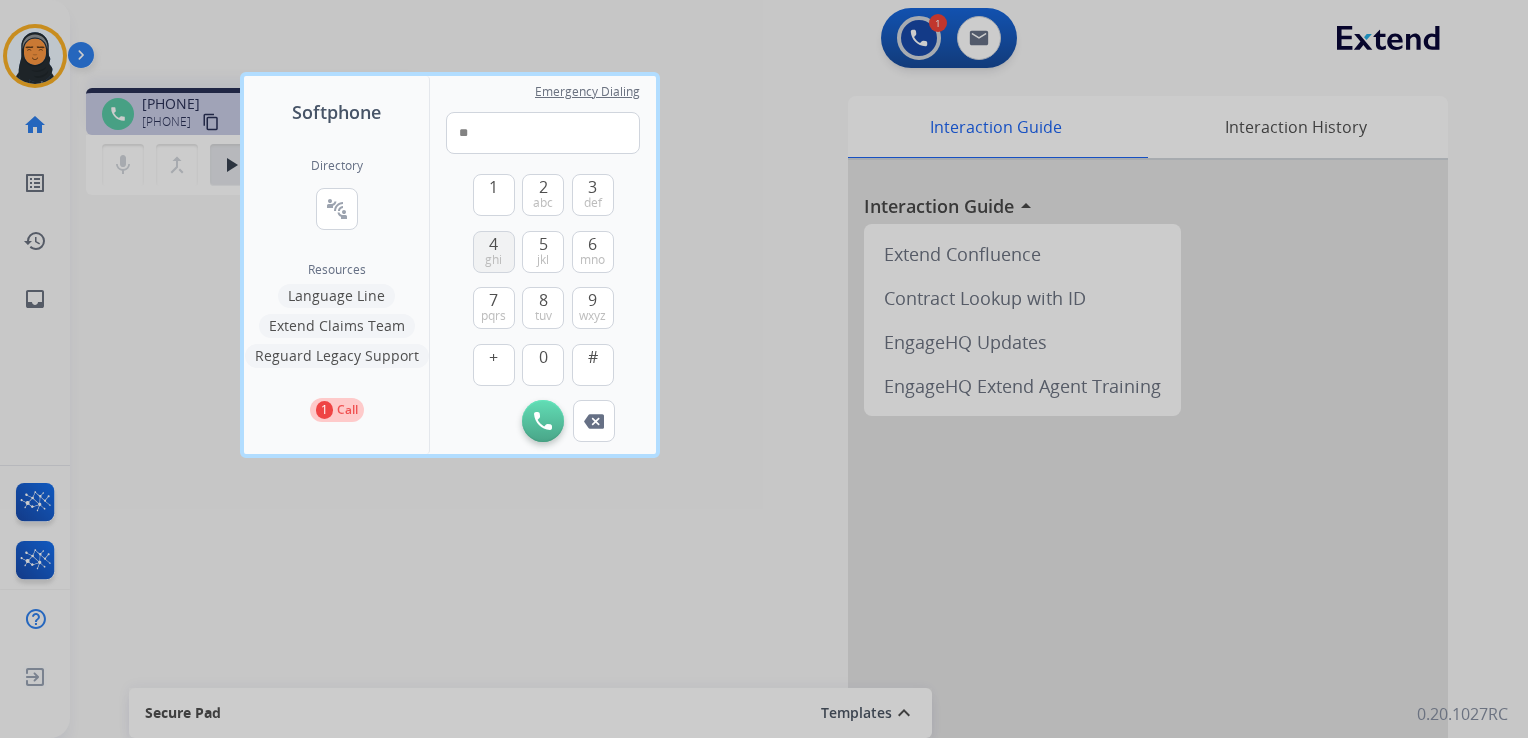 click on "ghi" at bounding box center [493, 260] 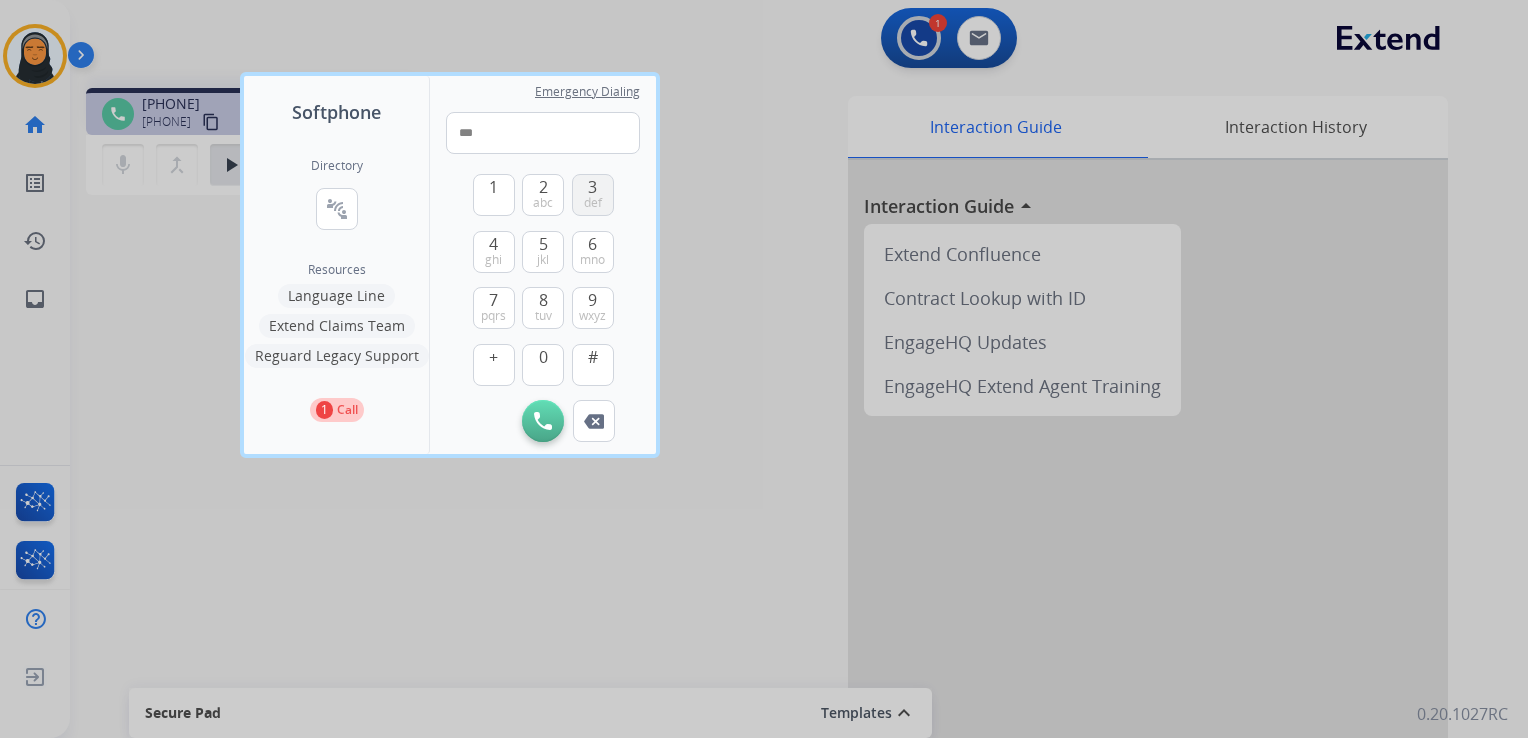 click on "3" at bounding box center [592, 187] 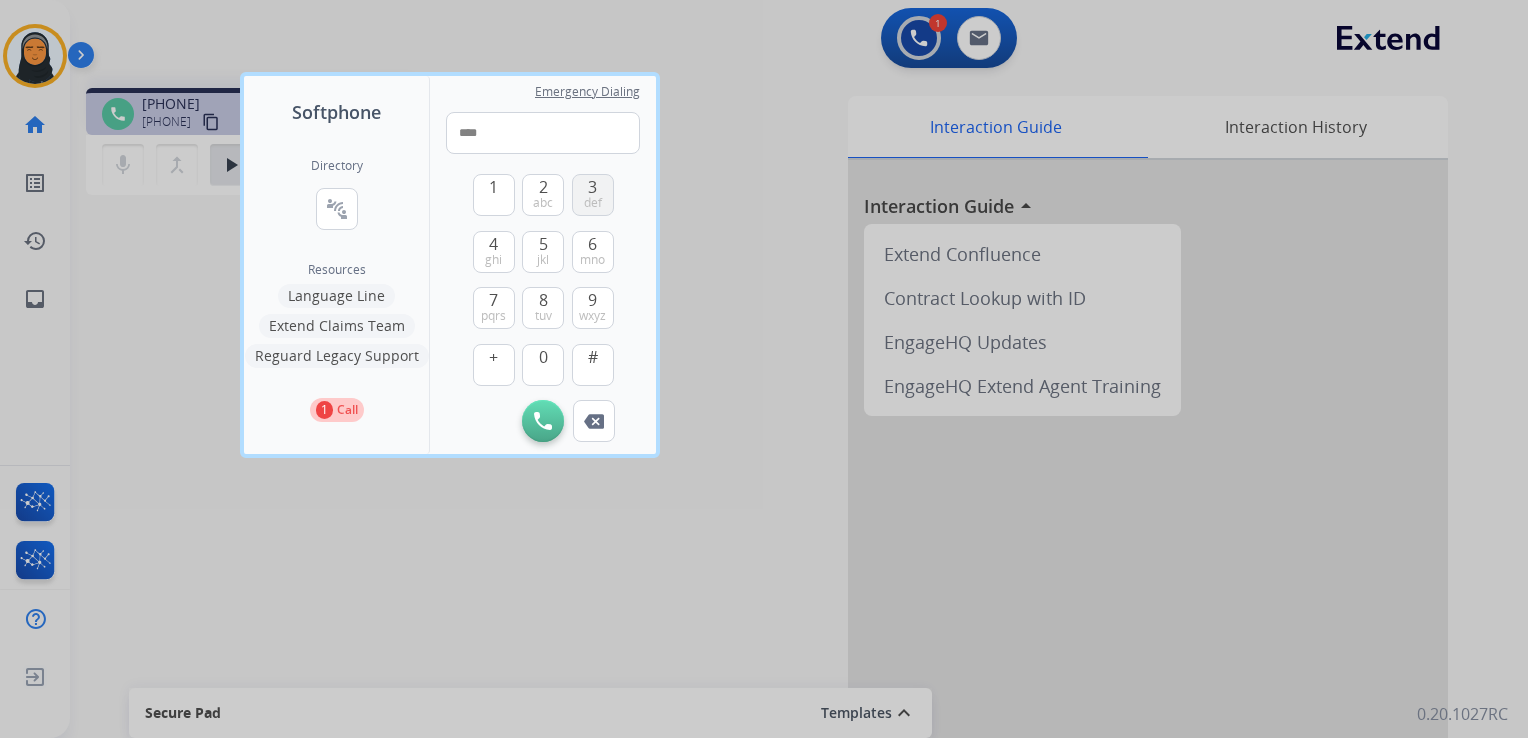 click on "3" at bounding box center (592, 187) 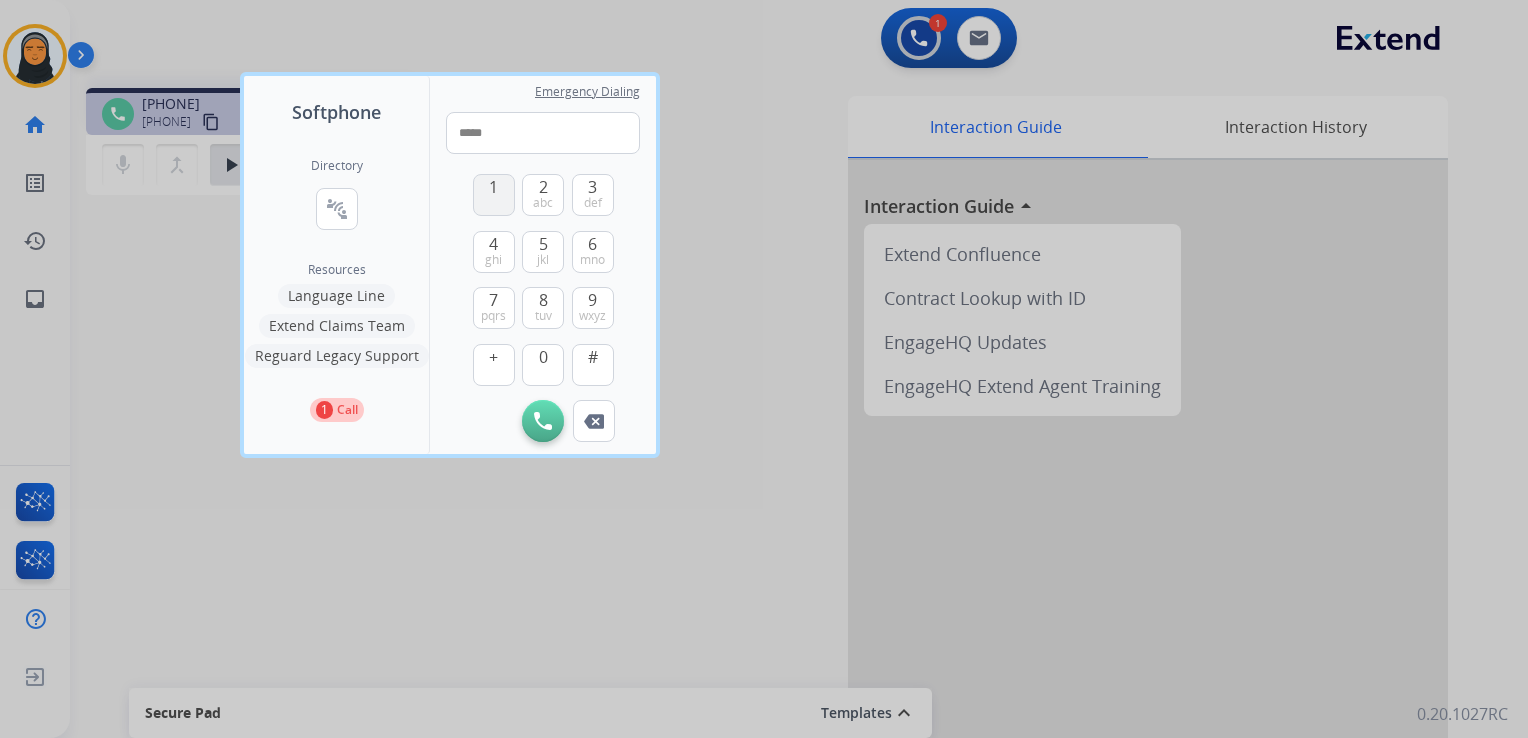 click on "1" at bounding box center (494, 195) 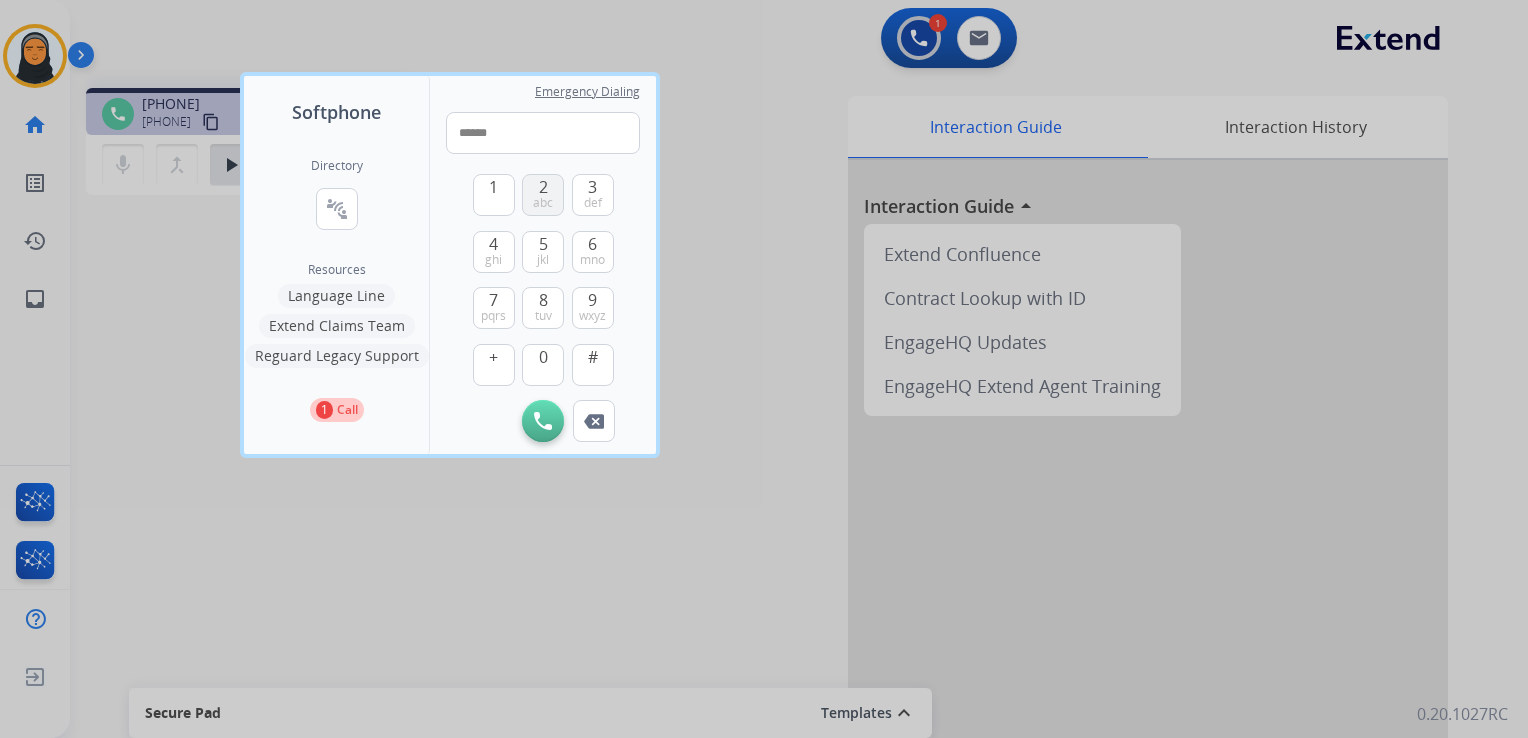 click on "2" at bounding box center [543, 187] 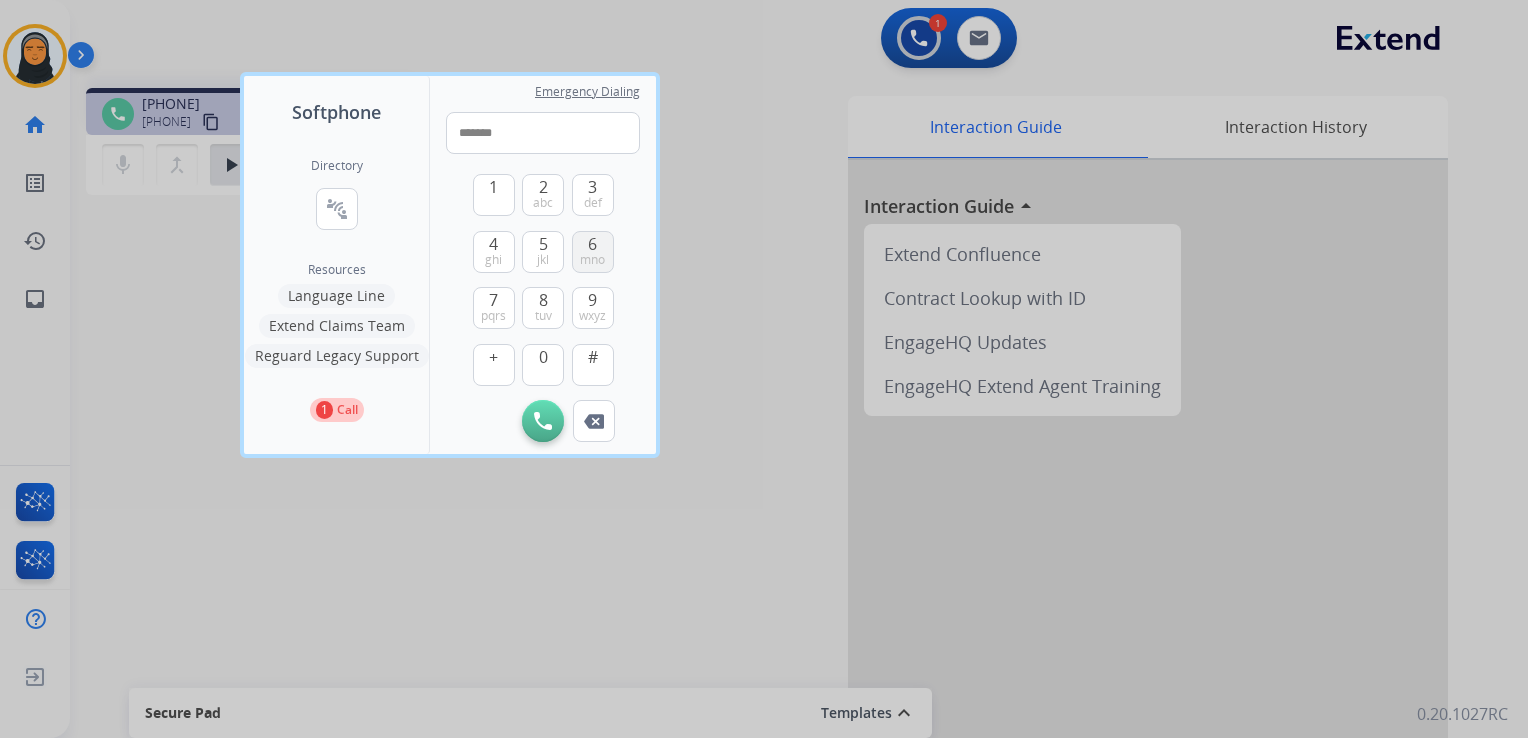 click on "mno" at bounding box center [592, 260] 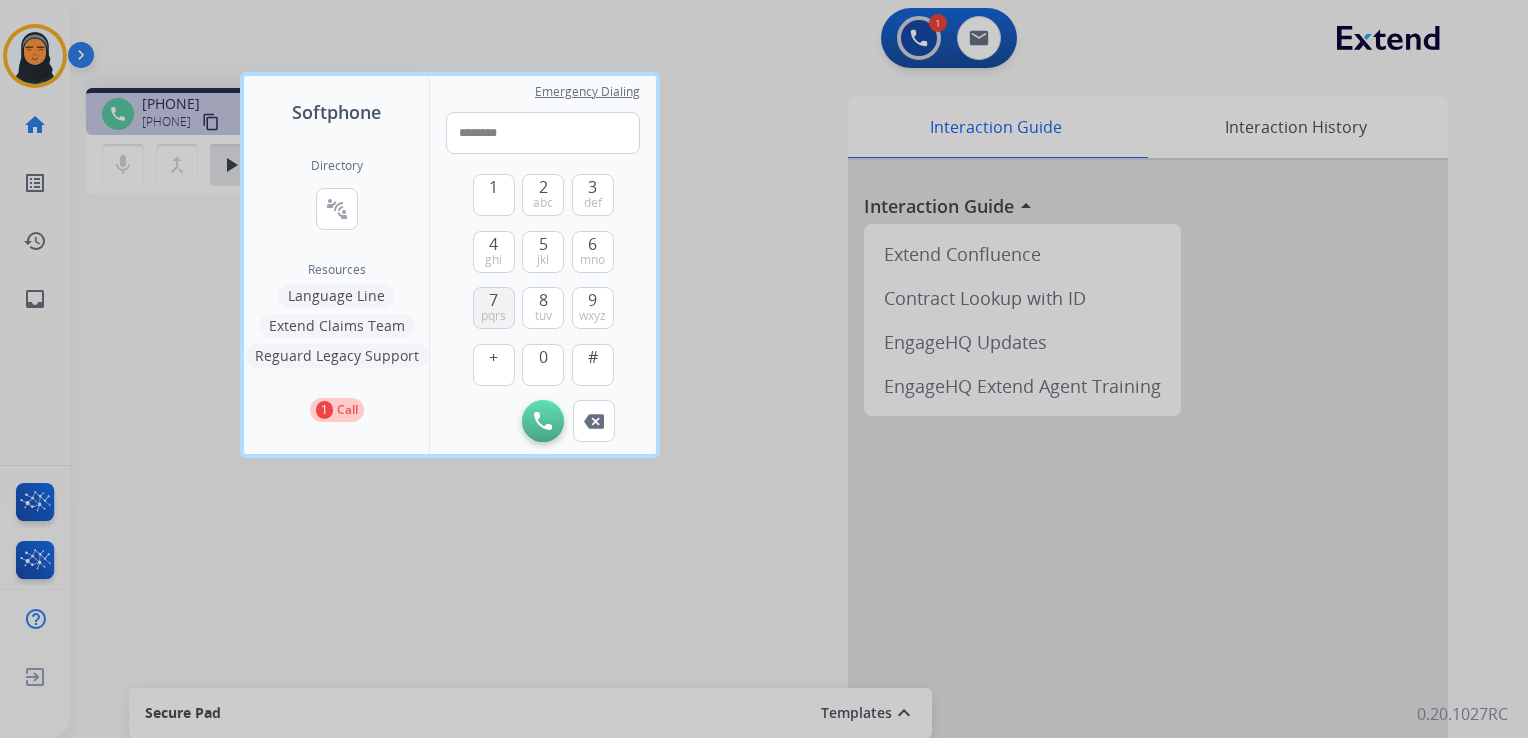 click on "7 pqrs" at bounding box center (494, 308) 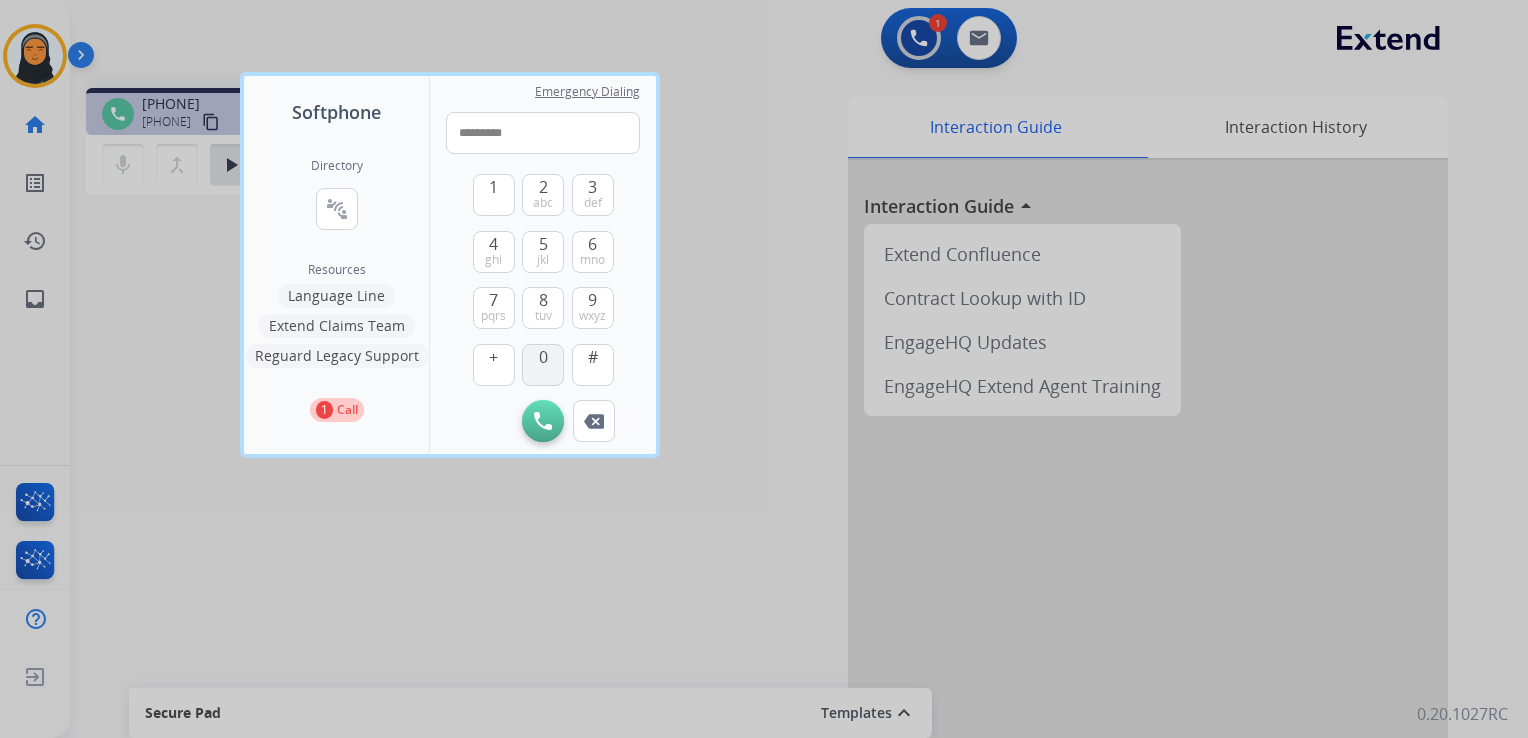 click on "0" at bounding box center (543, 365) 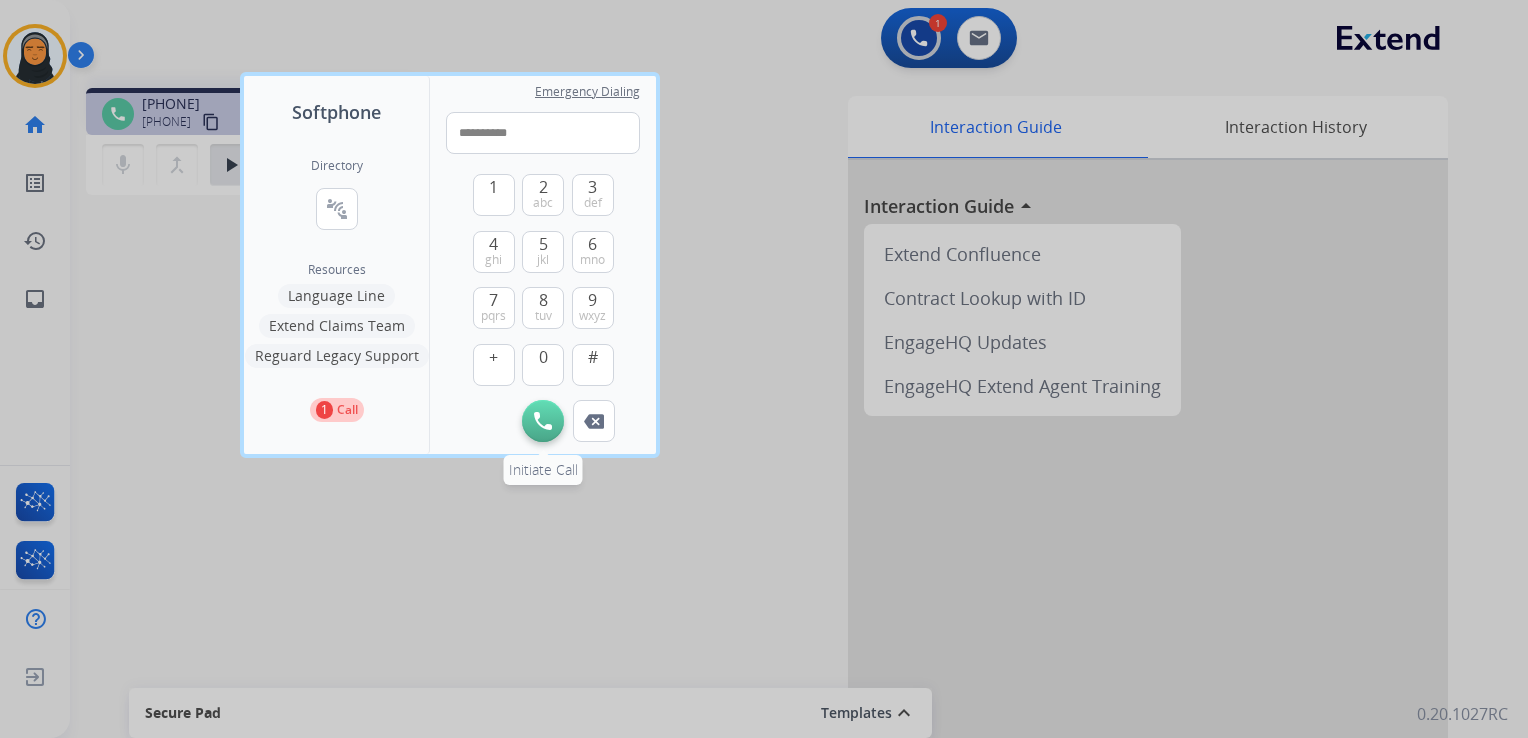 click at bounding box center (543, 421) 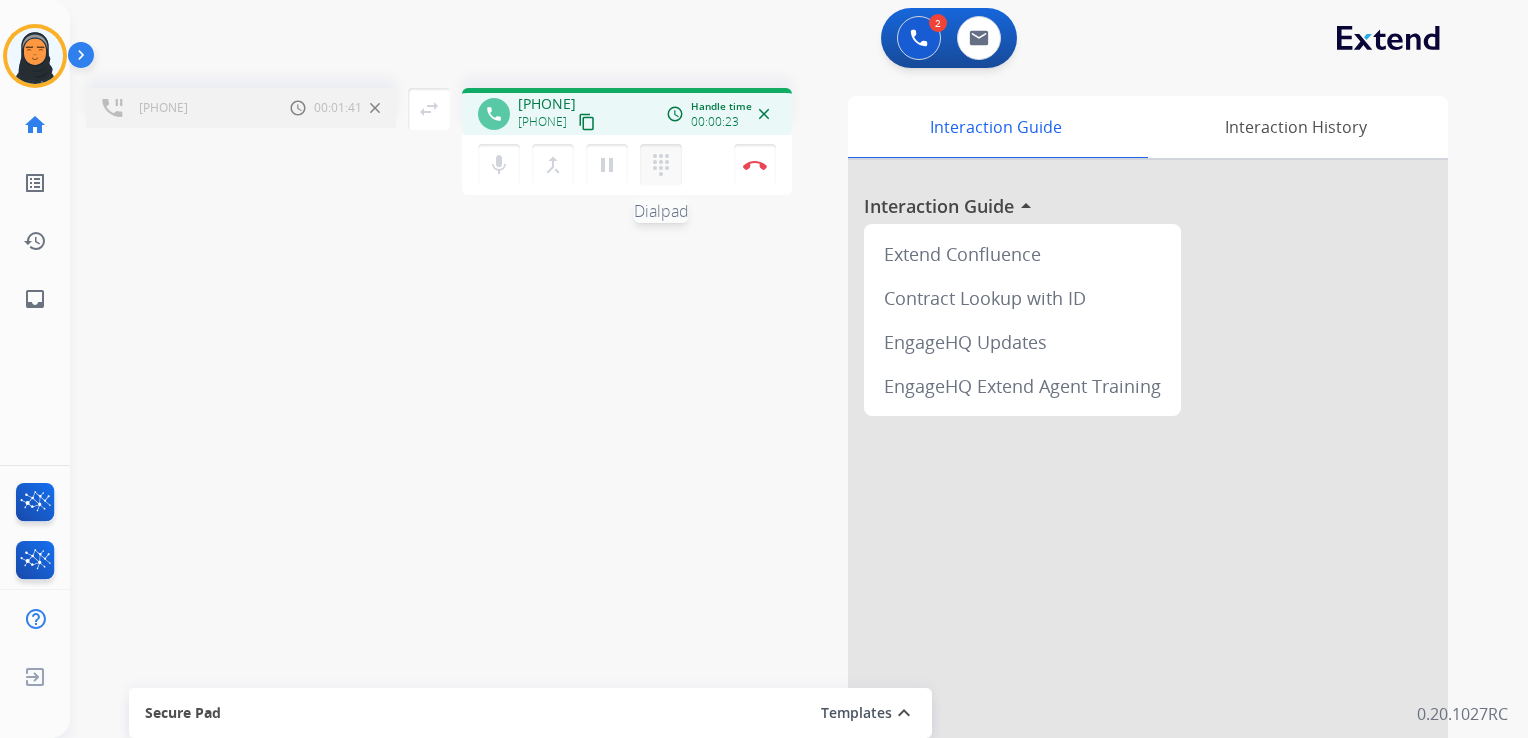 click on "dialpad" at bounding box center (661, 165) 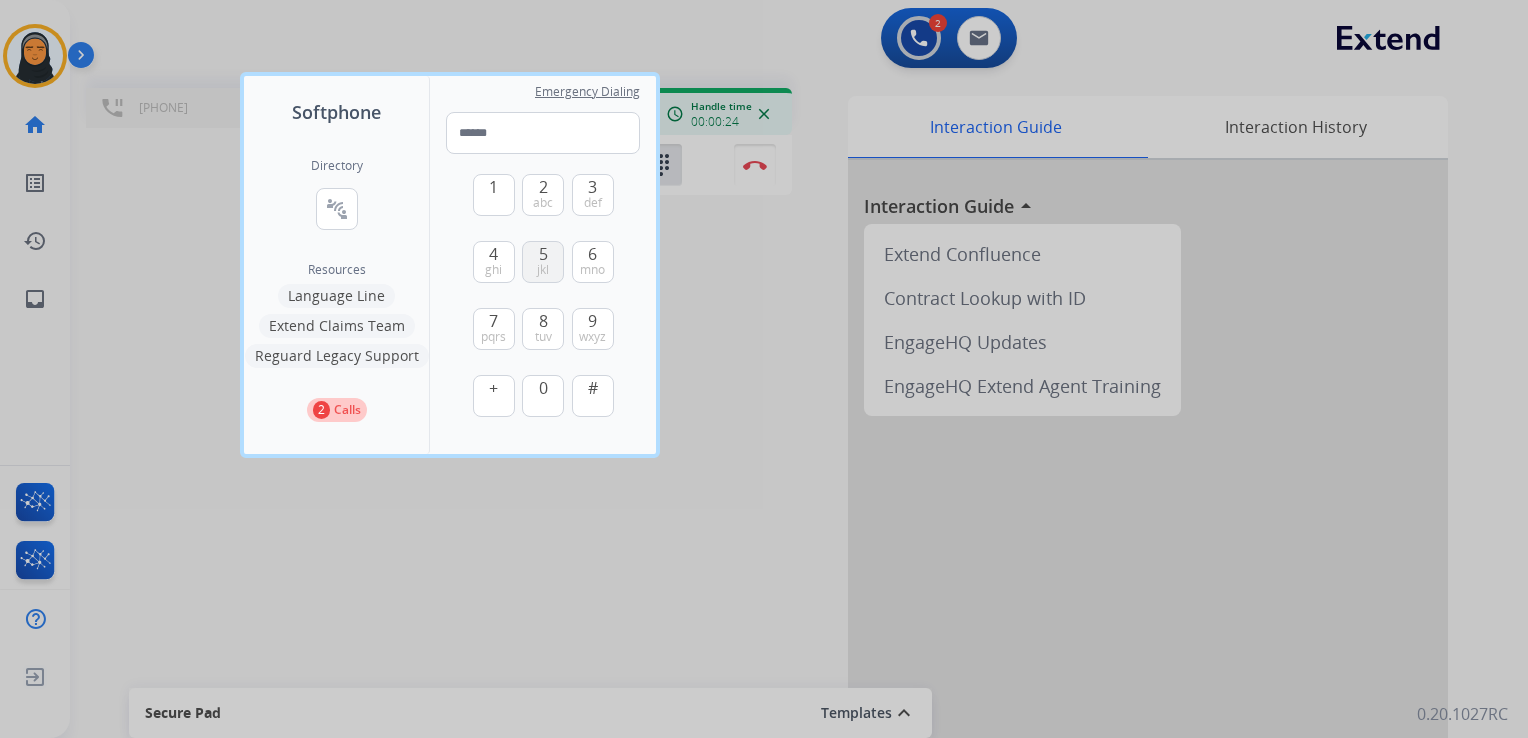 click on "jkl" at bounding box center [543, 270] 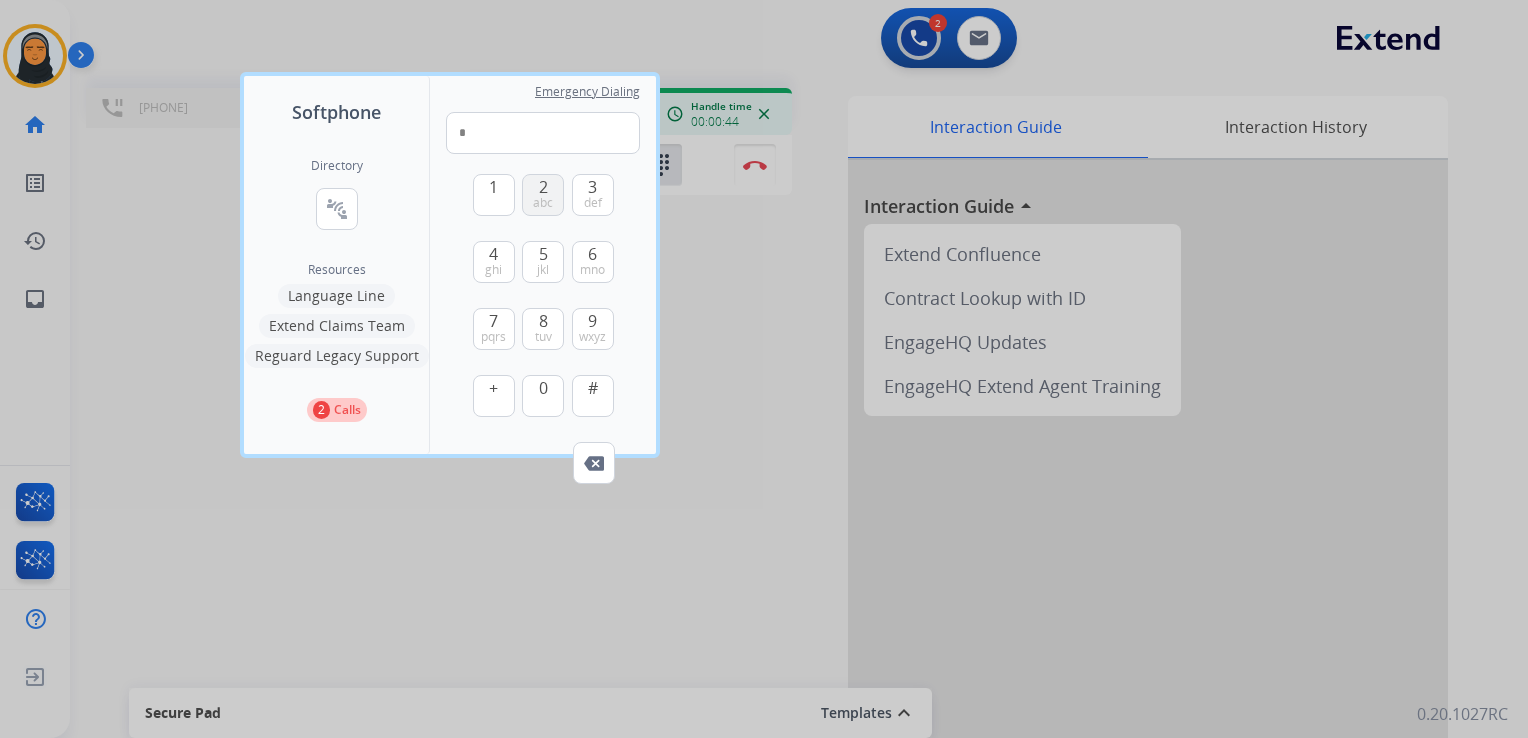 click on "abc" at bounding box center (543, 203) 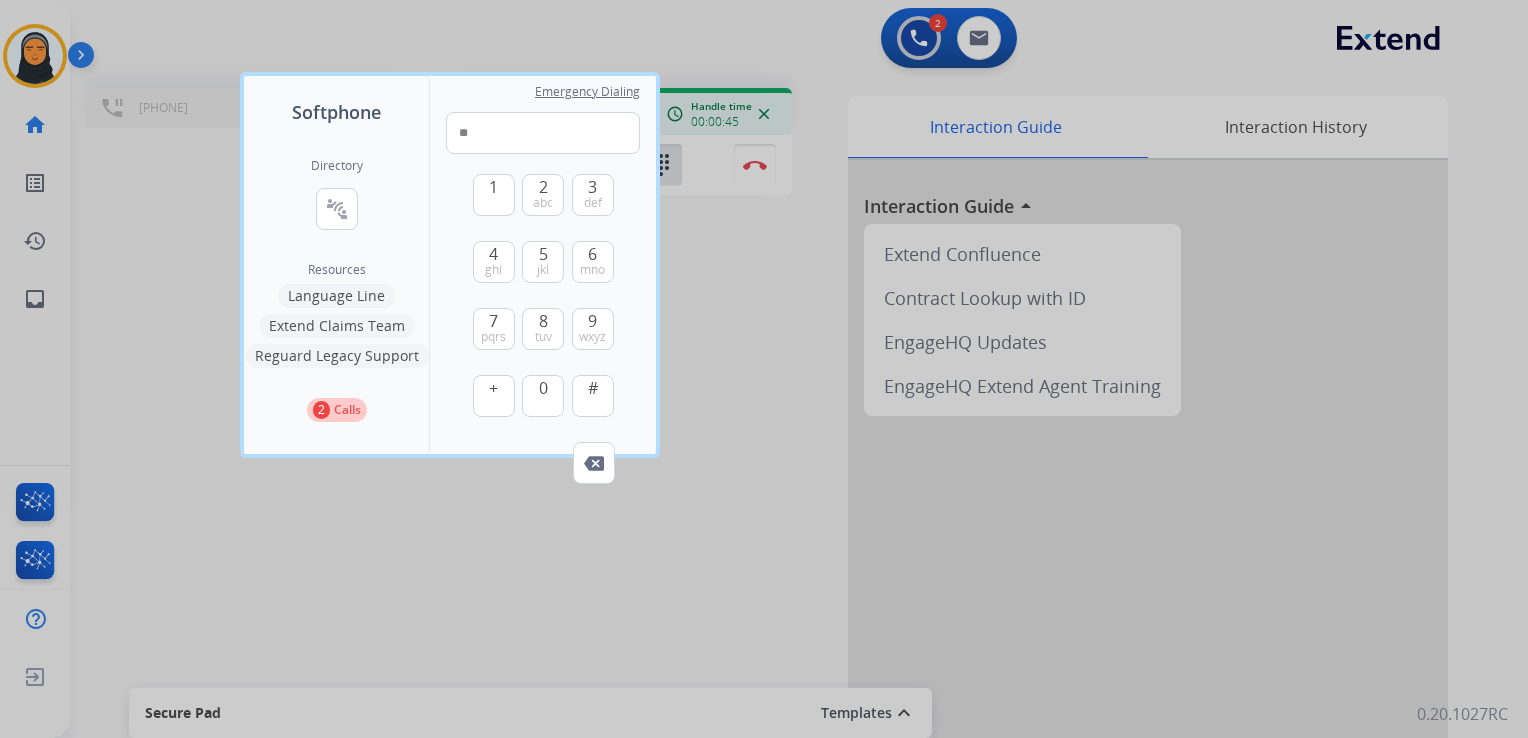 click at bounding box center [764, 369] 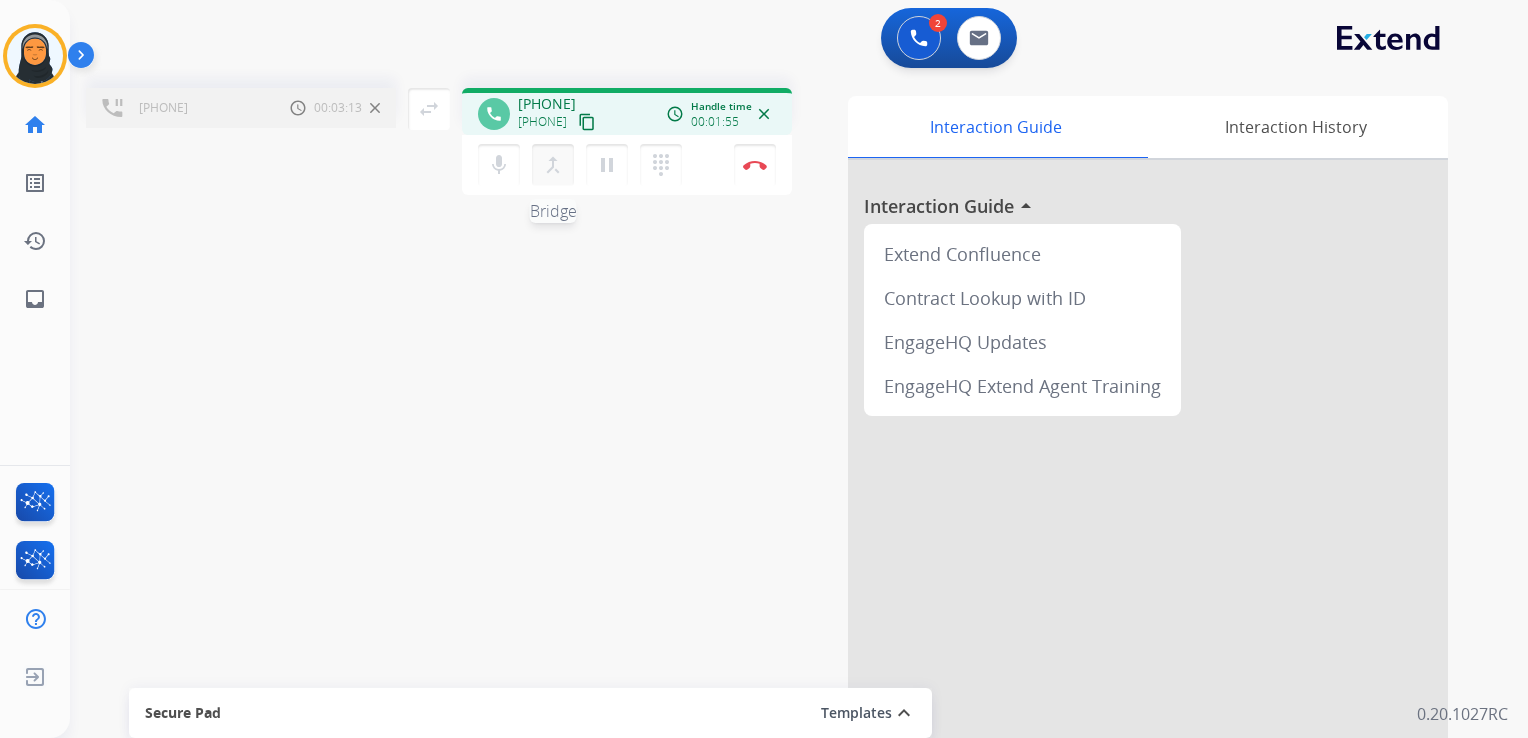 click on "merge_type" at bounding box center [553, 165] 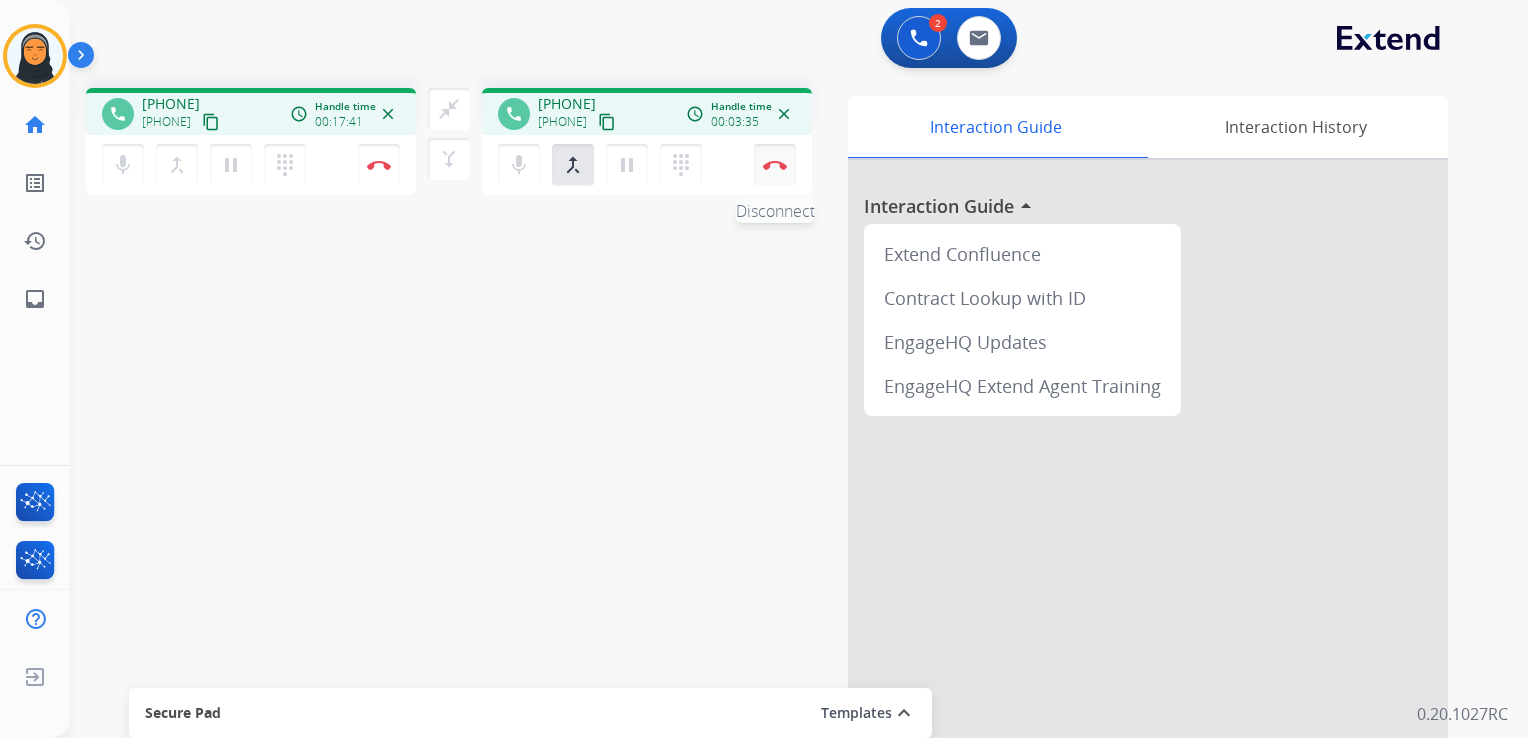 click at bounding box center [379, 165] 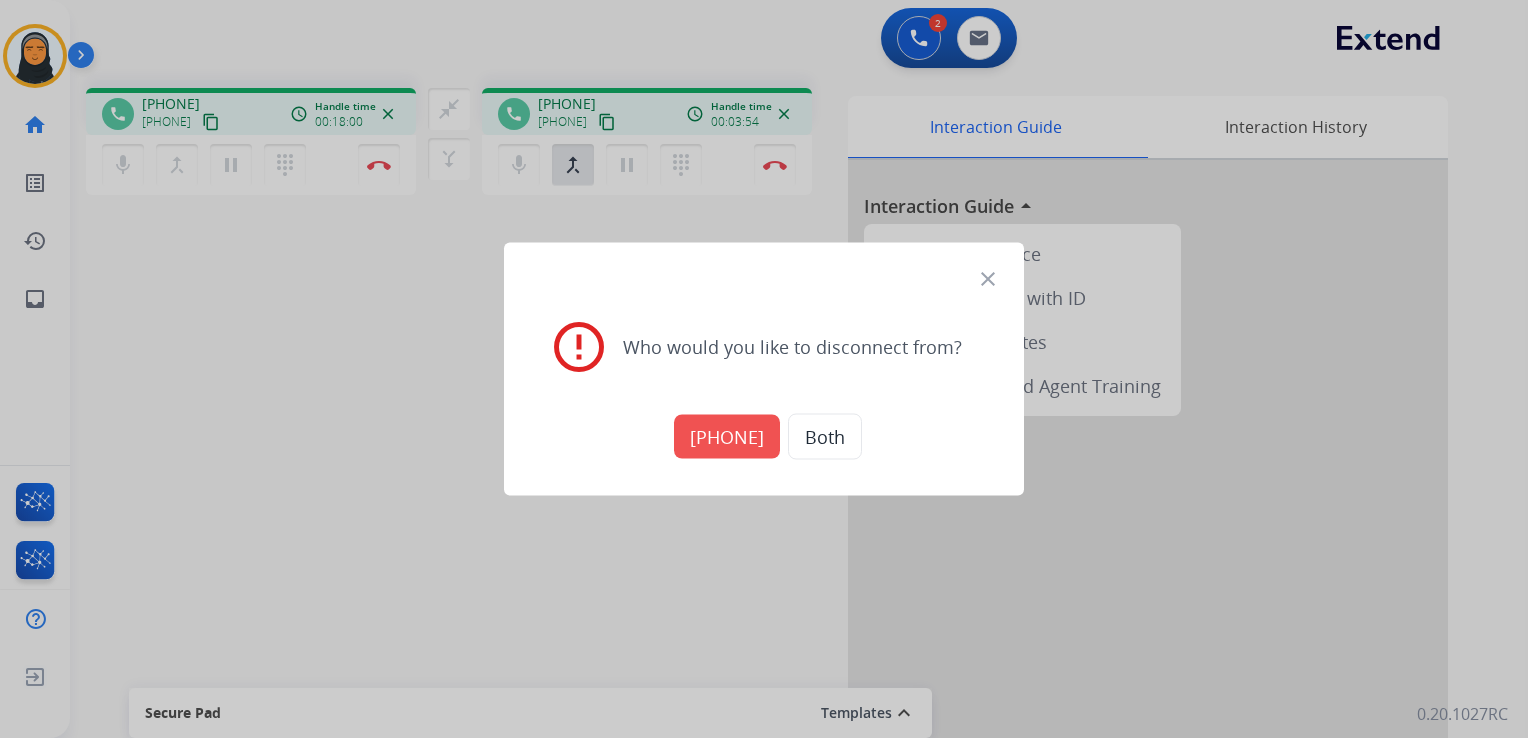 click on "+18643312670" at bounding box center (727, 437) 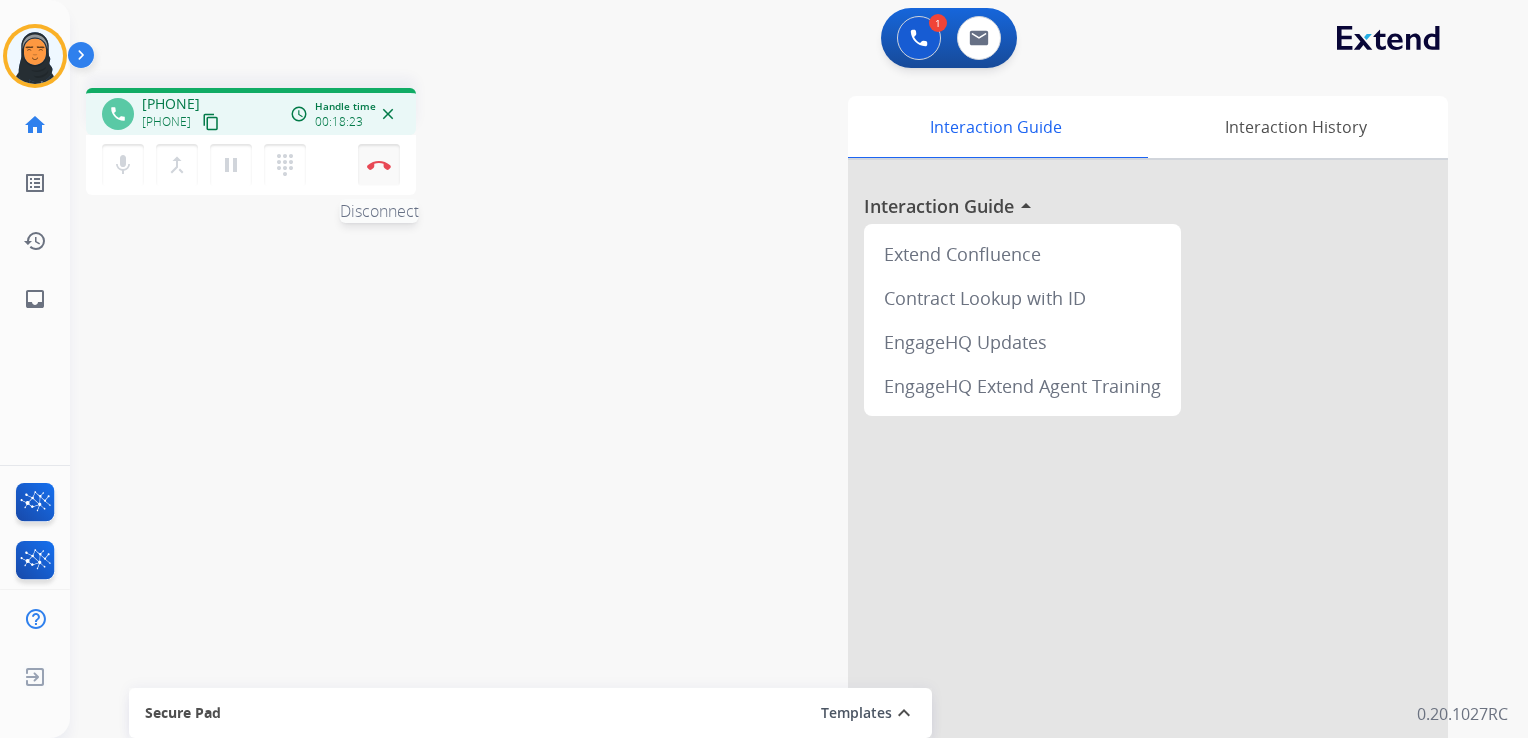 click on "Disconnect" at bounding box center [379, 165] 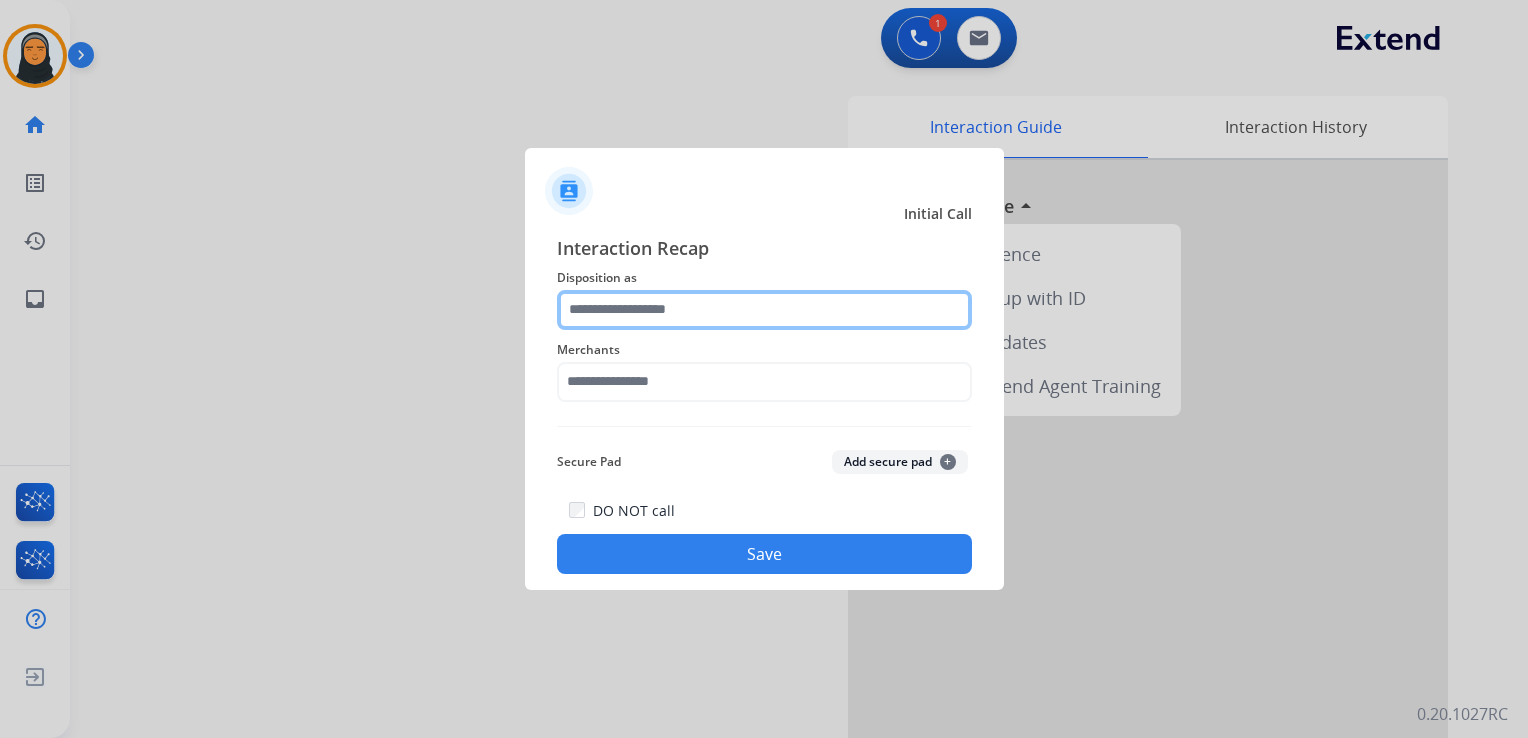 click 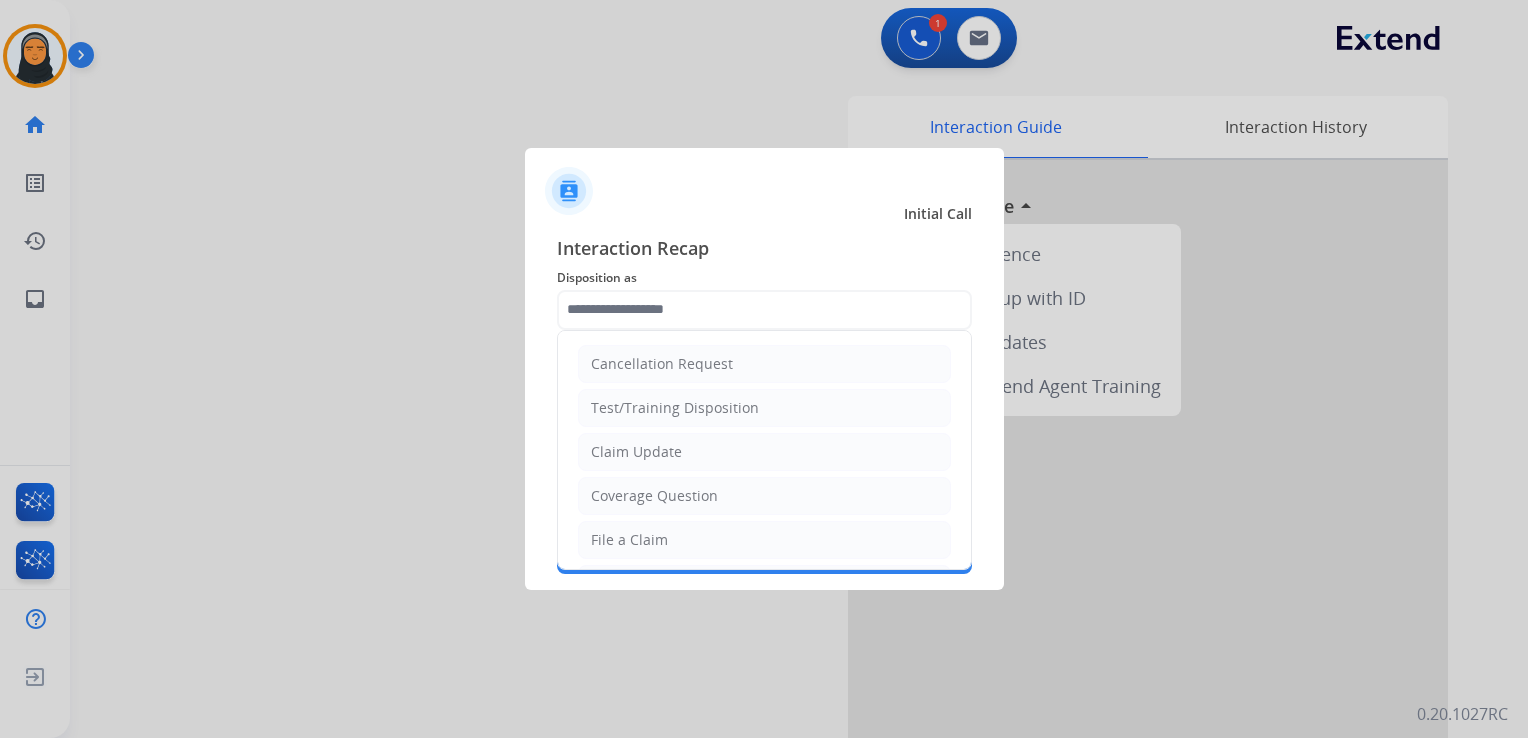 click on "File a Claim" 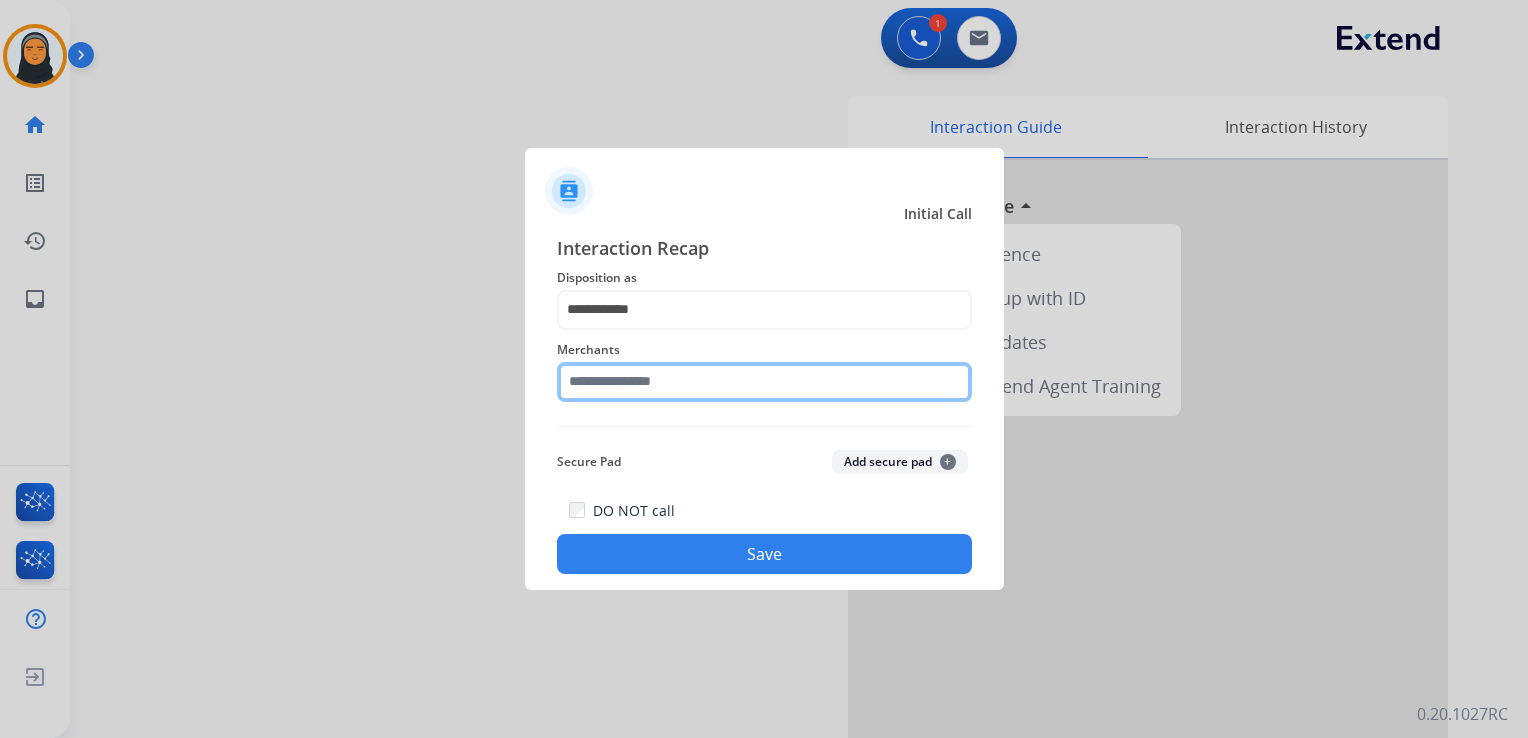 click 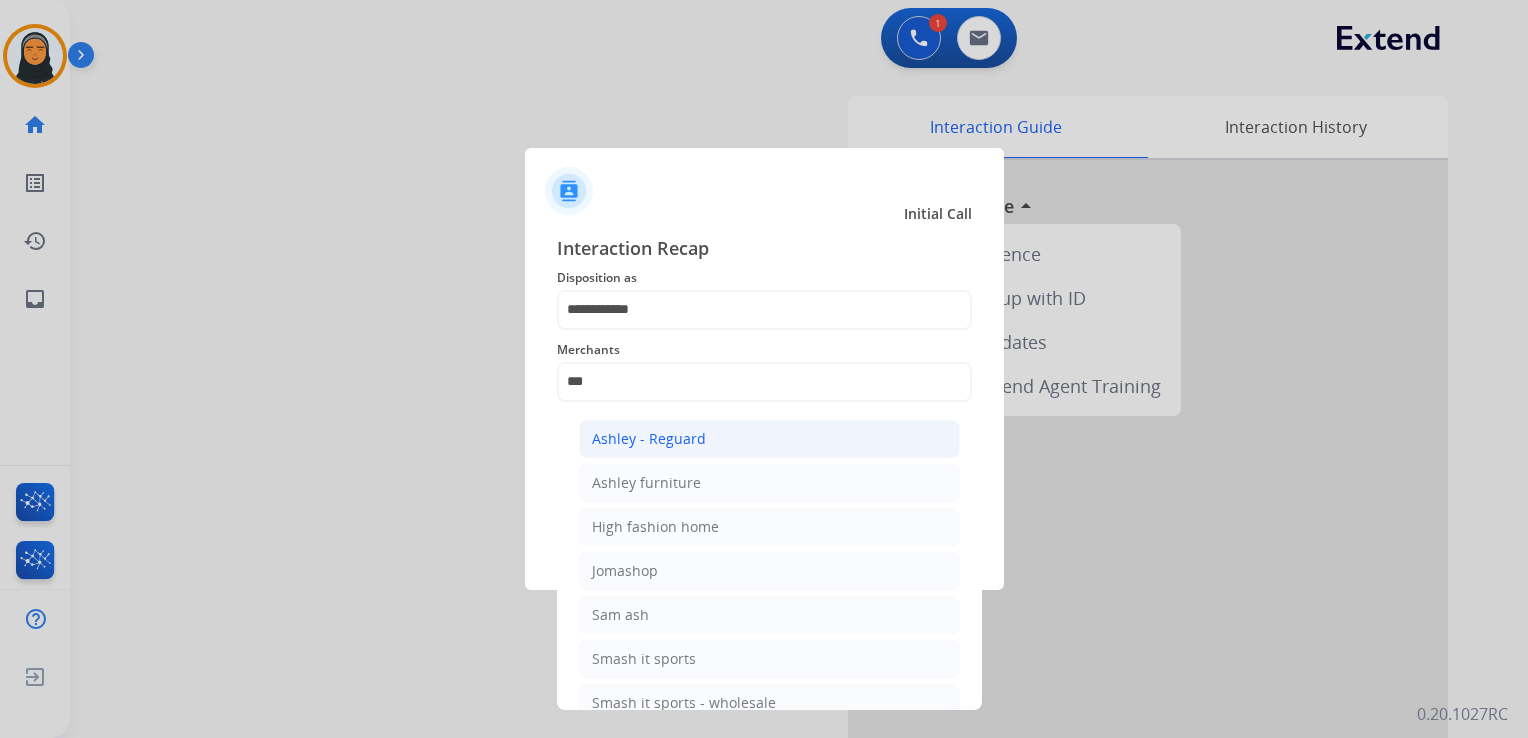 click on "Ashley - Reguard" 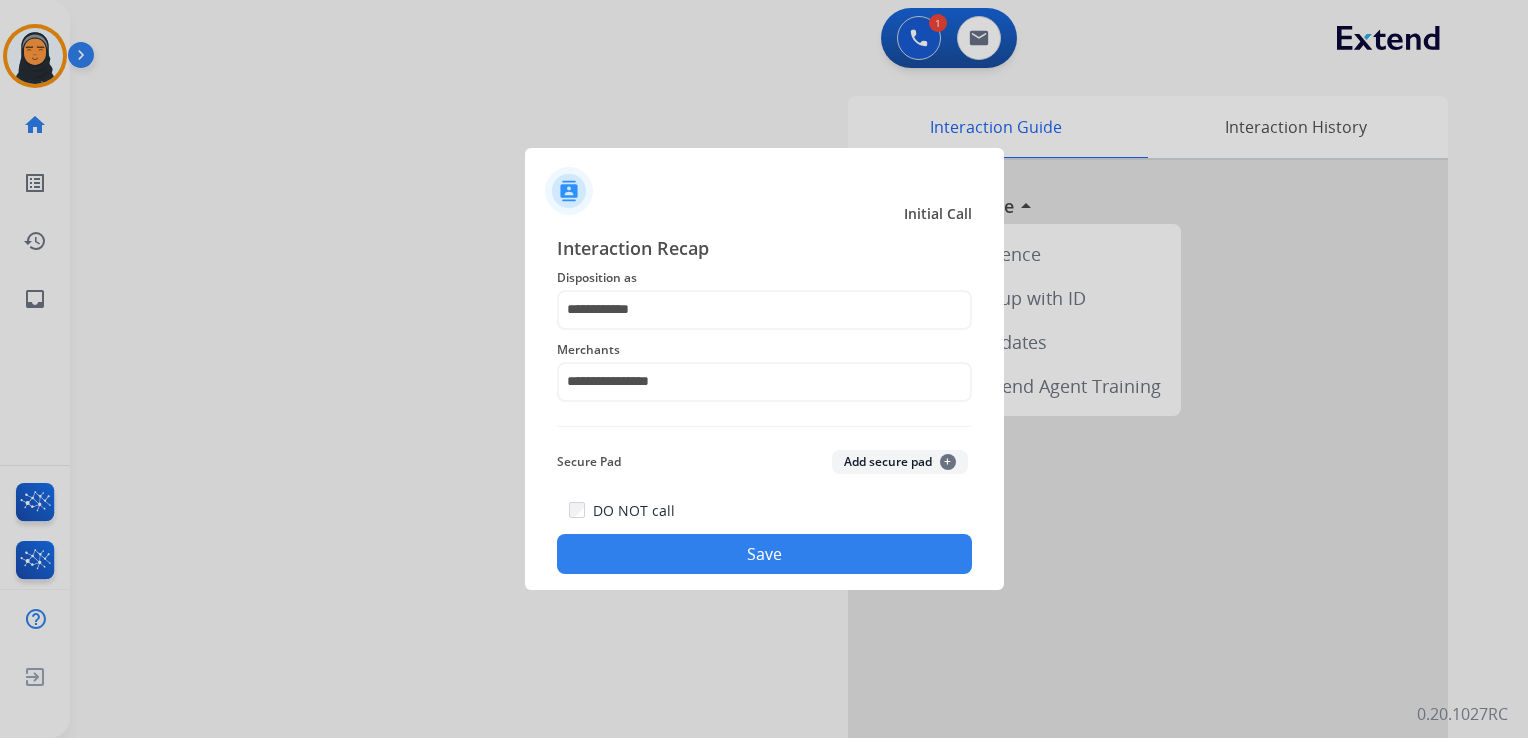 click on "Save" 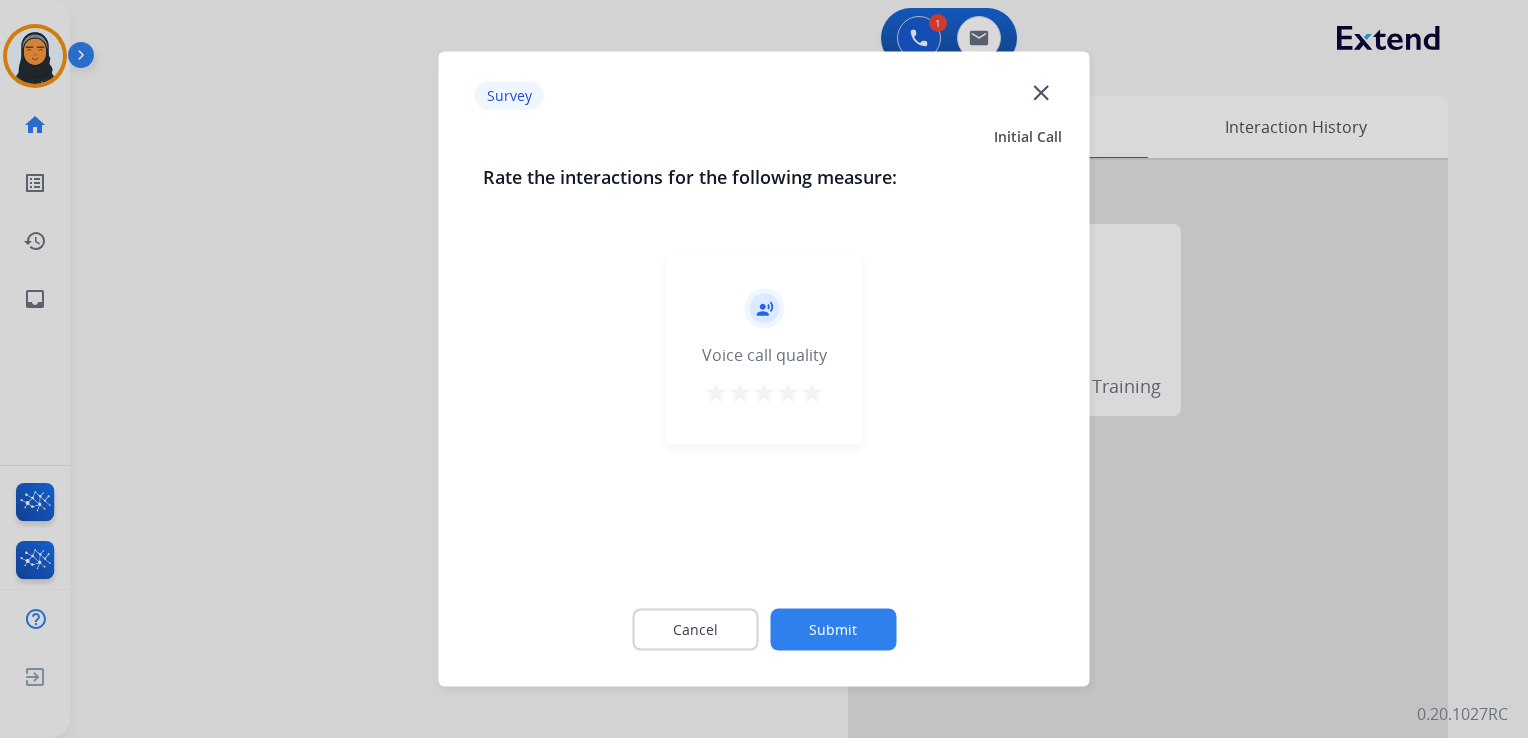 click on "close" 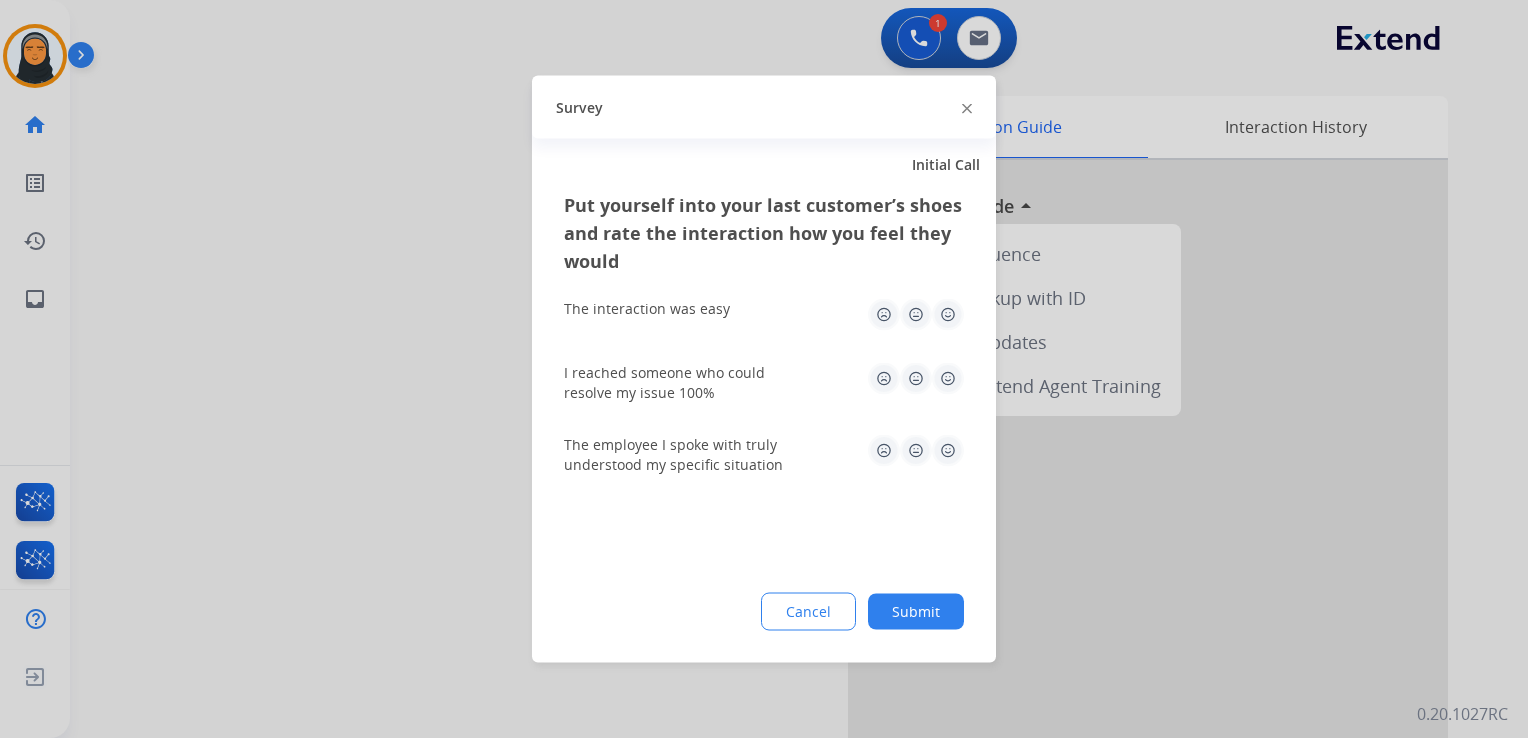click 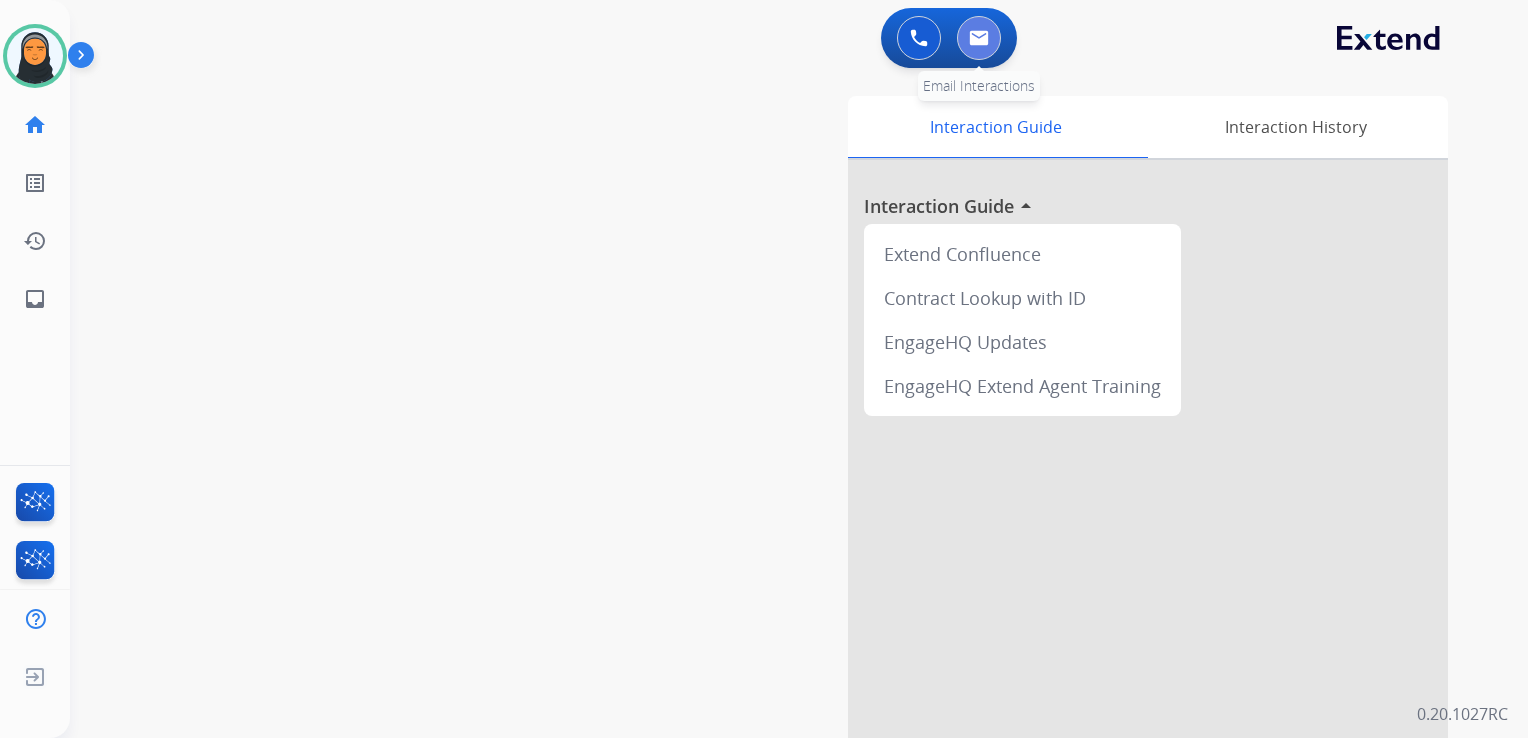 click at bounding box center [979, 38] 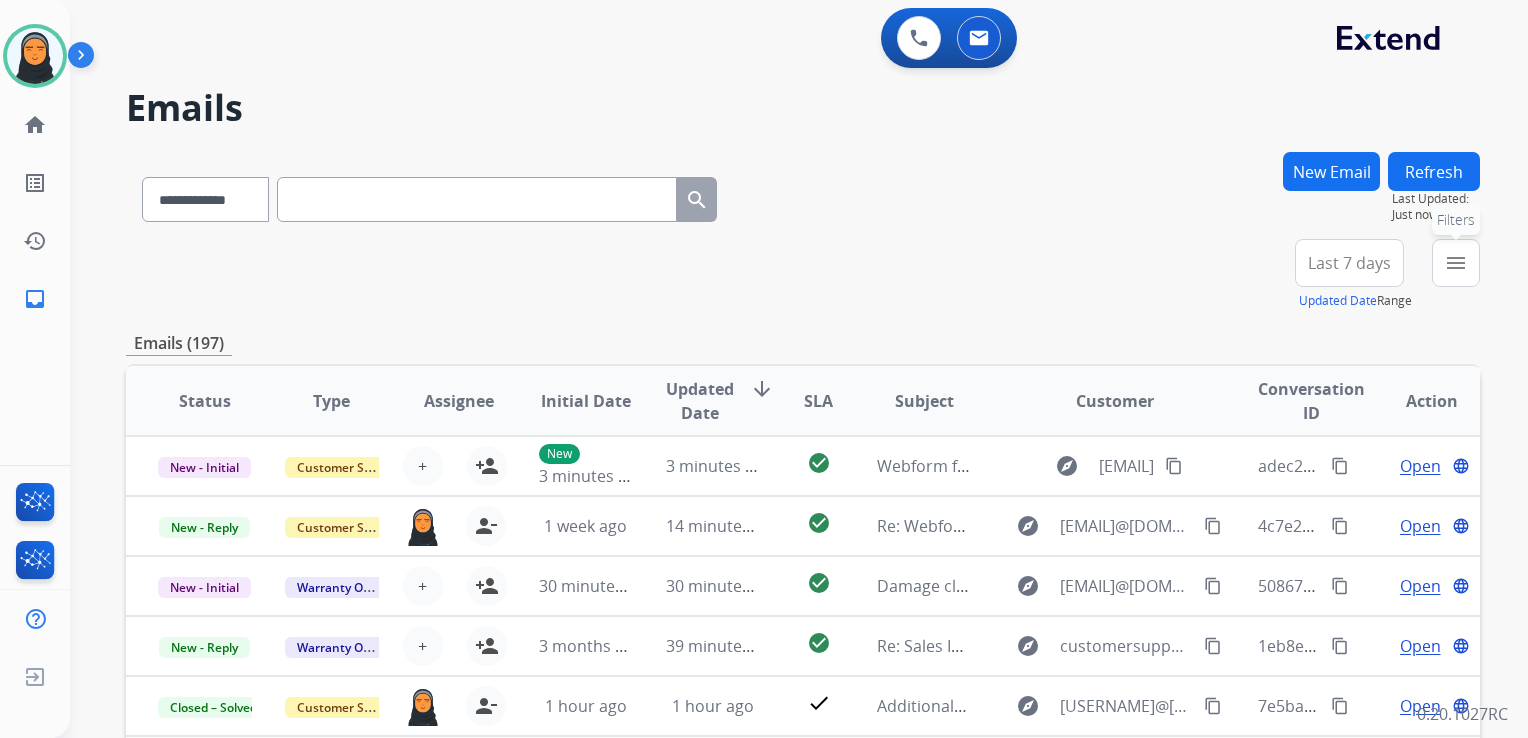 click on "menu" at bounding box center [1456, 263] 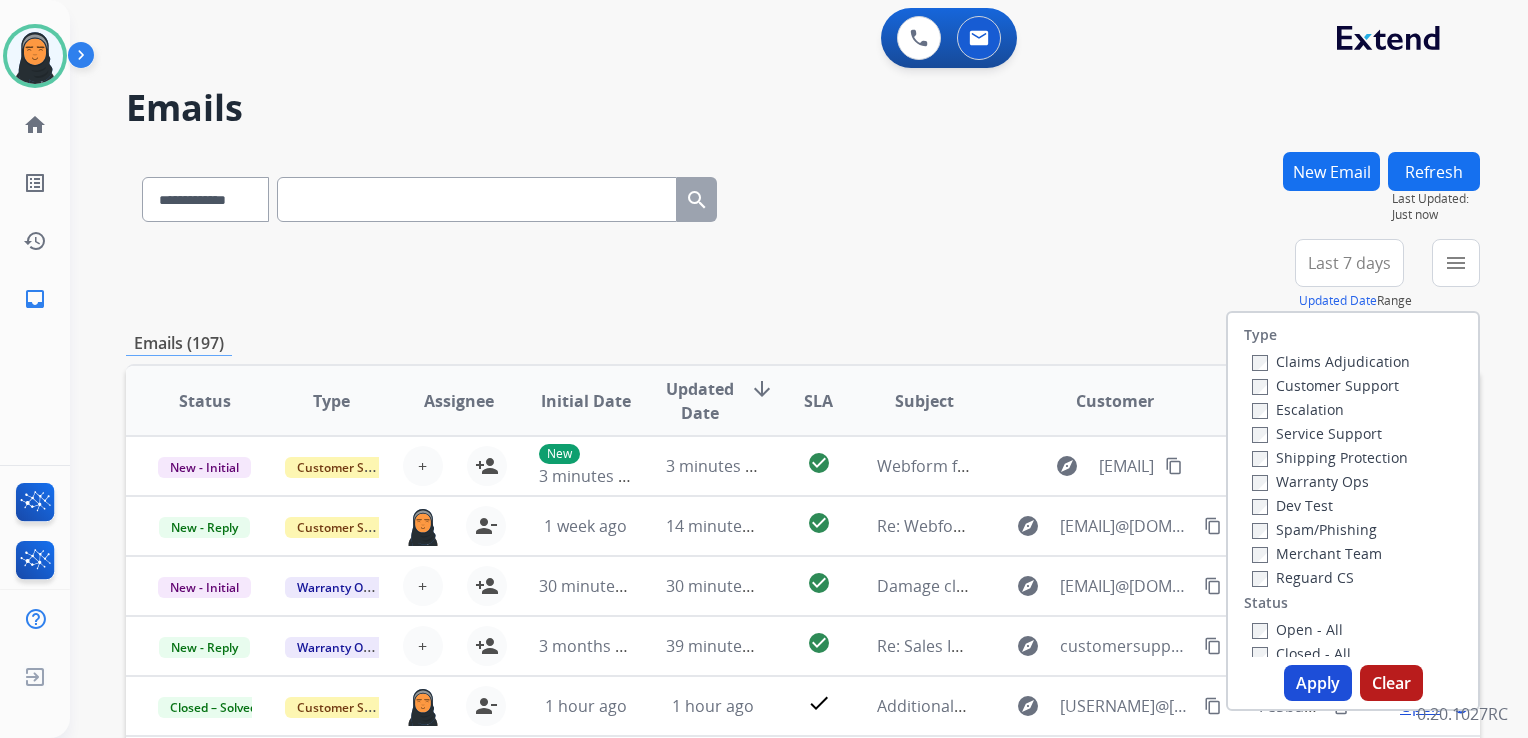 scroll, scrollTop: 200, scrollLeft: 0, axis: vertical 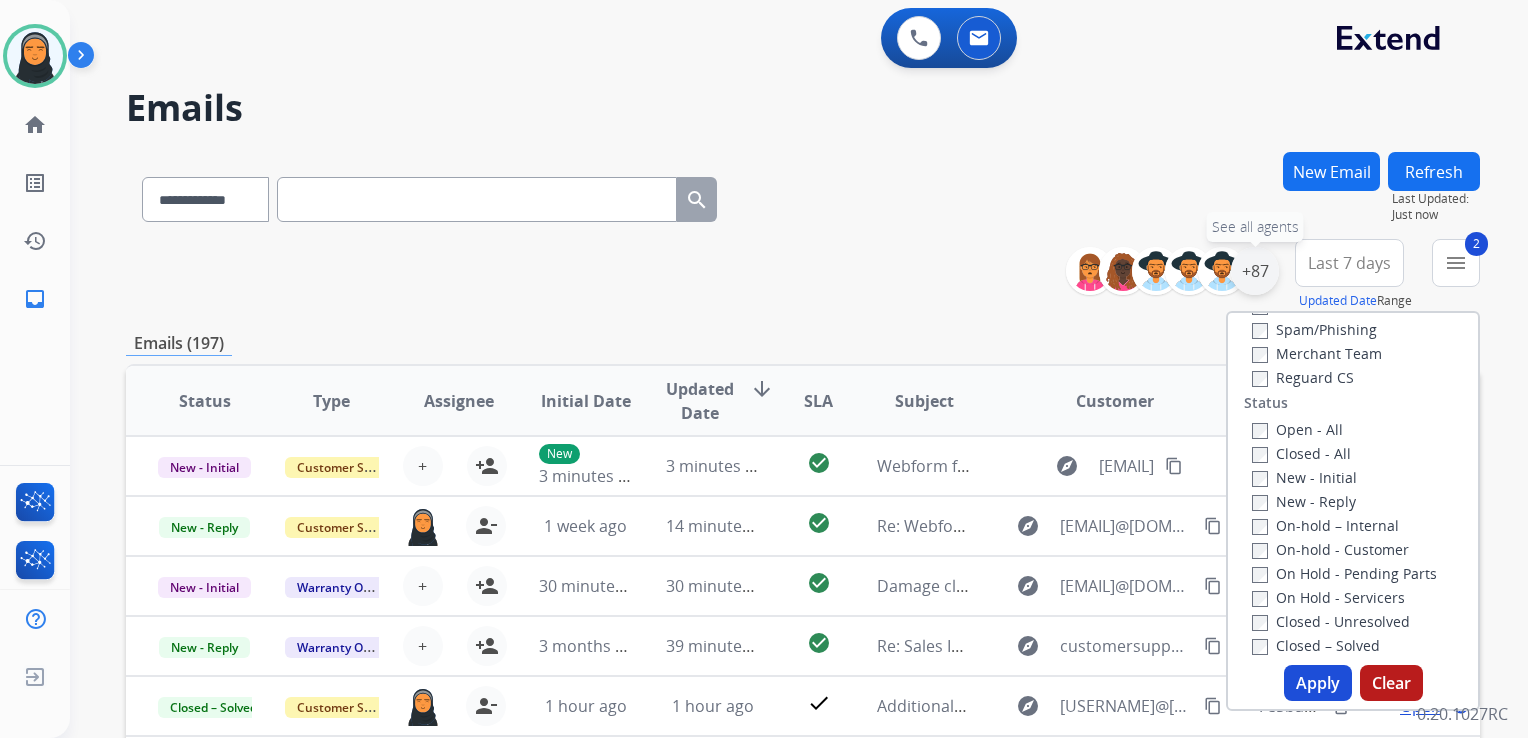 click on "+87" at bounding box center [1255, 271] 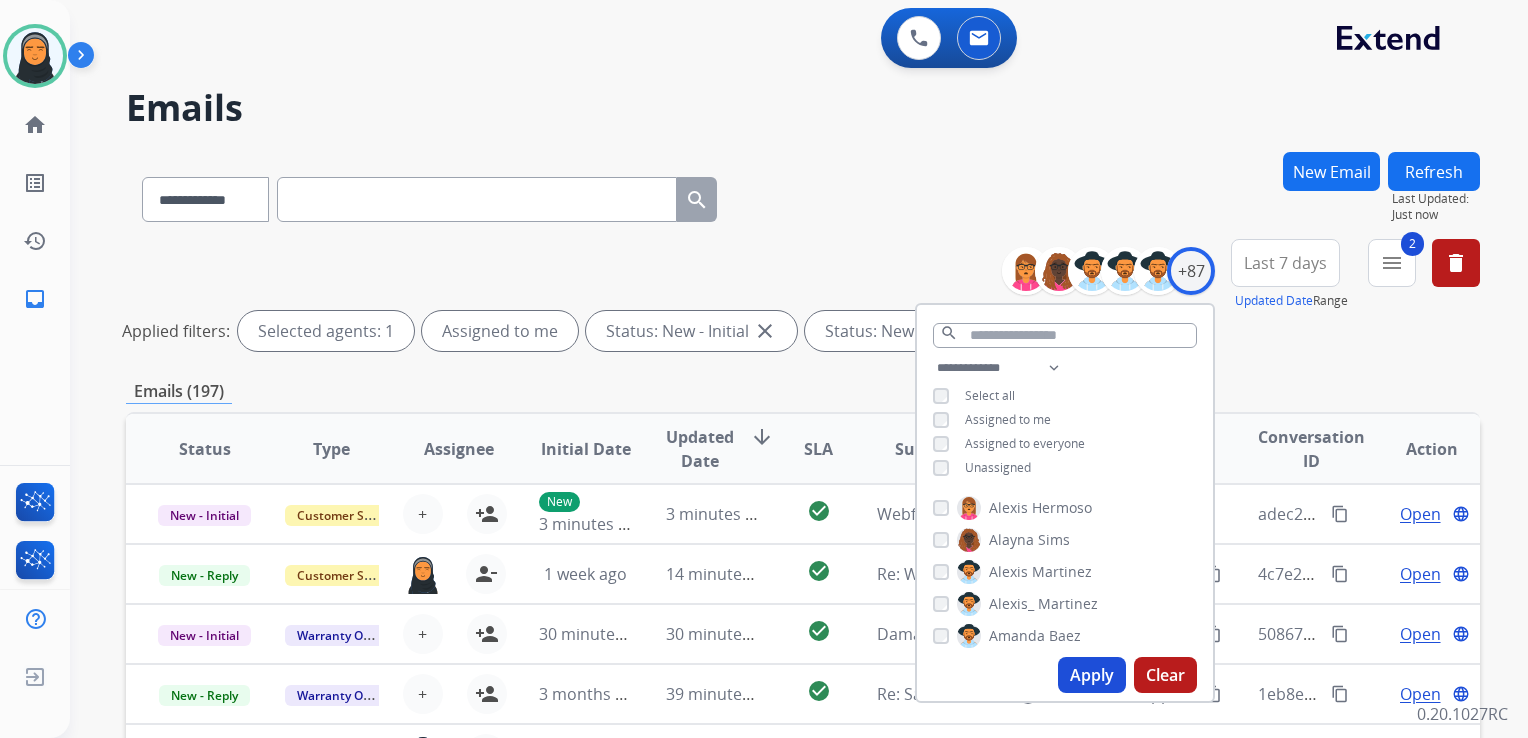 click on "Apply" at bounding box center (1092, 675) 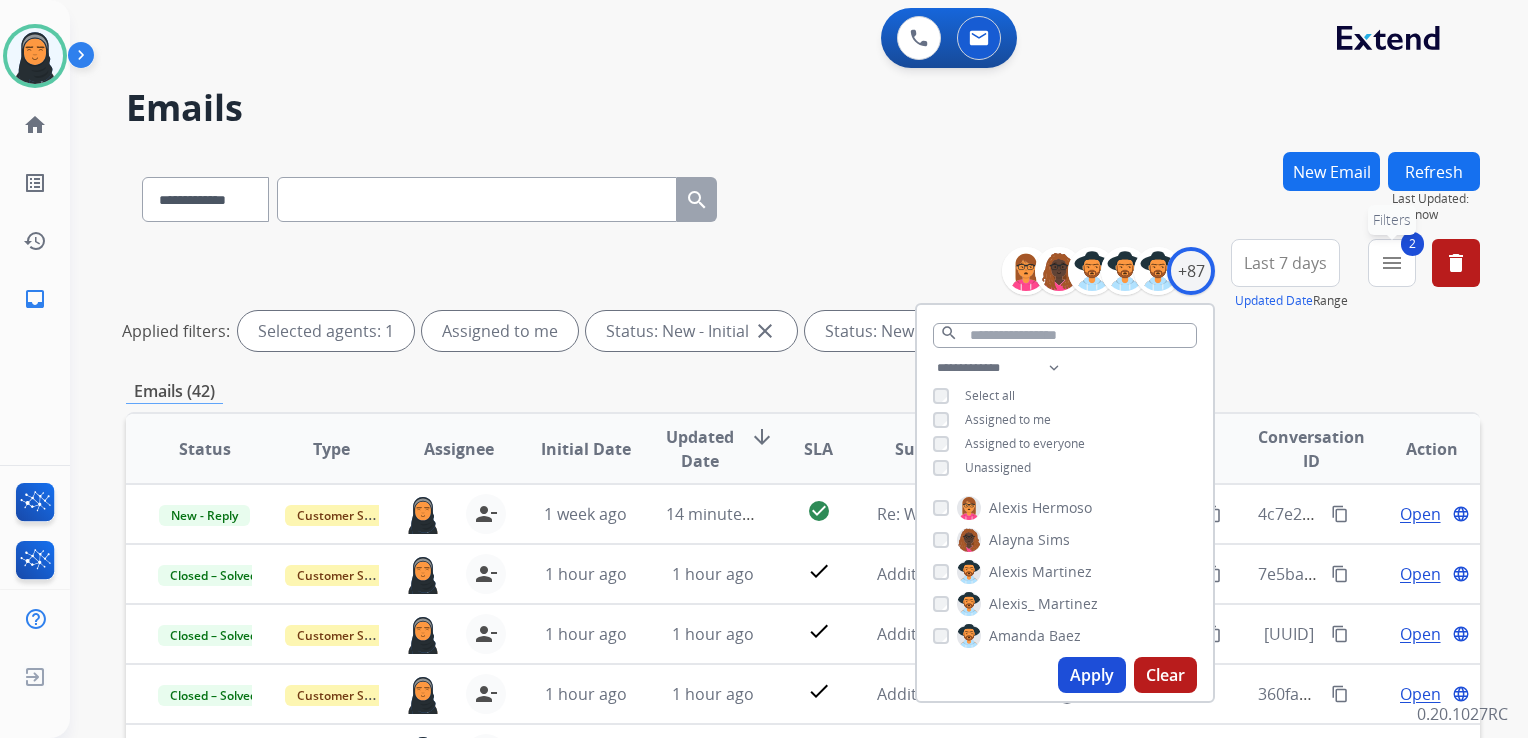 click on "menu" at bounding box center [1392, 263] 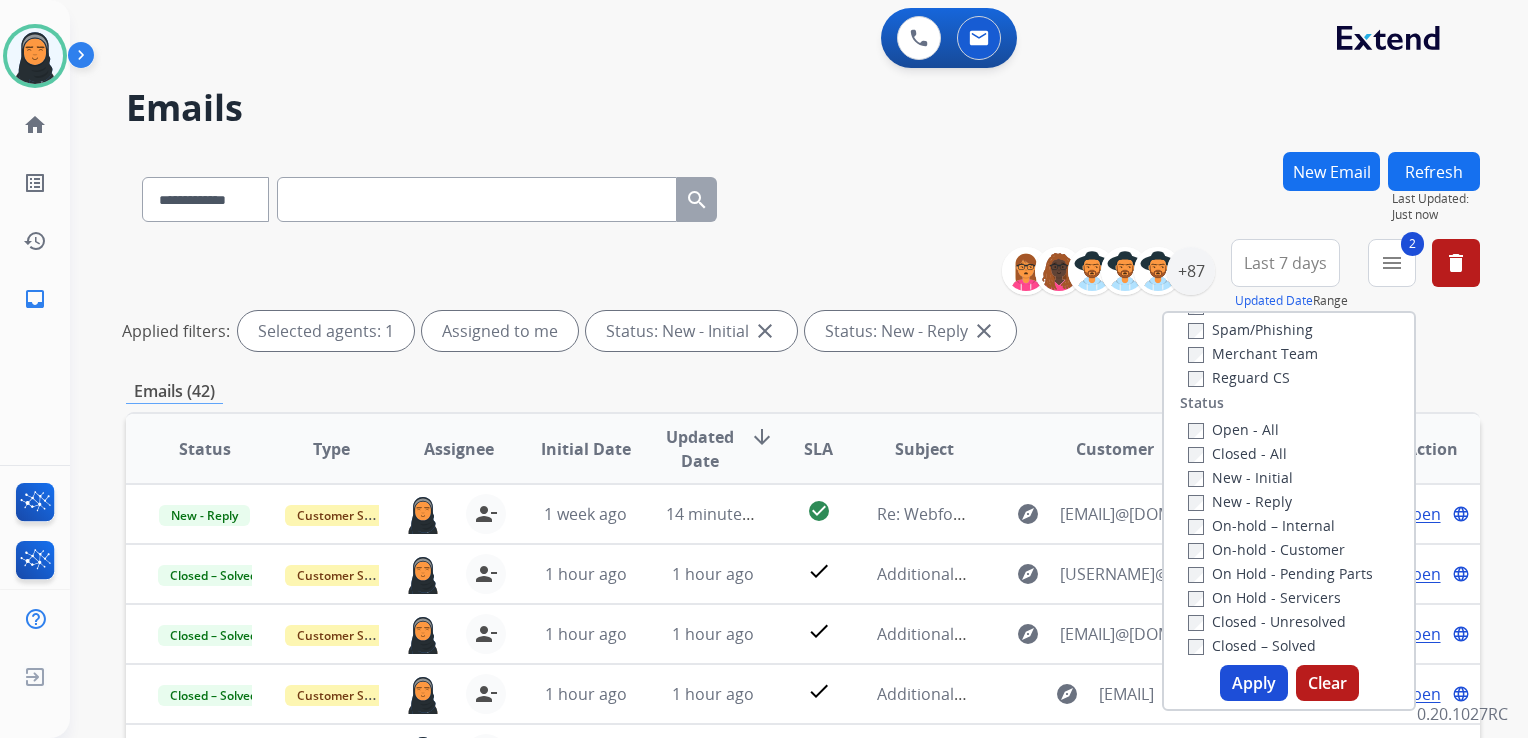 click on "Apply" at bounding box center [1254, 683] 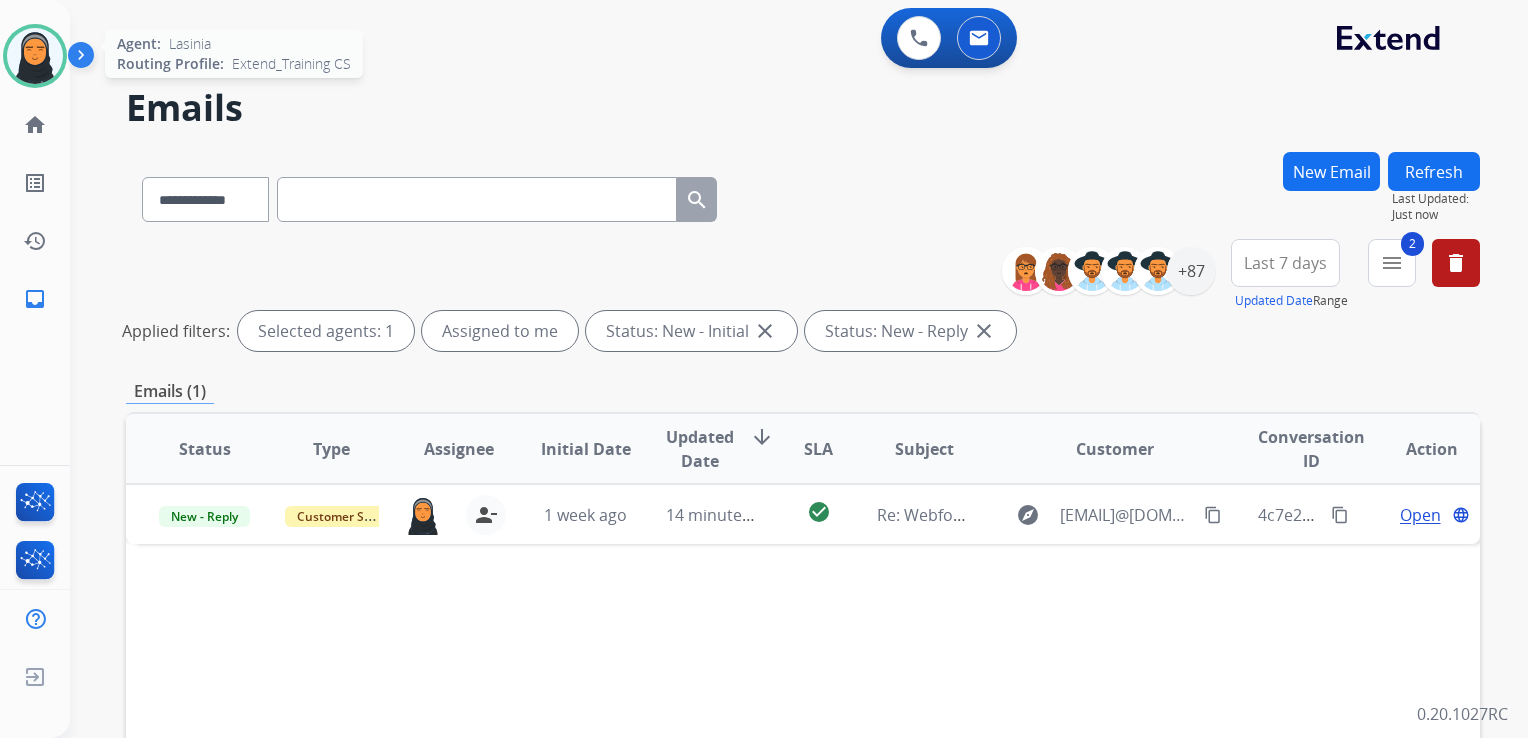 click at bounding box center (35, 56) 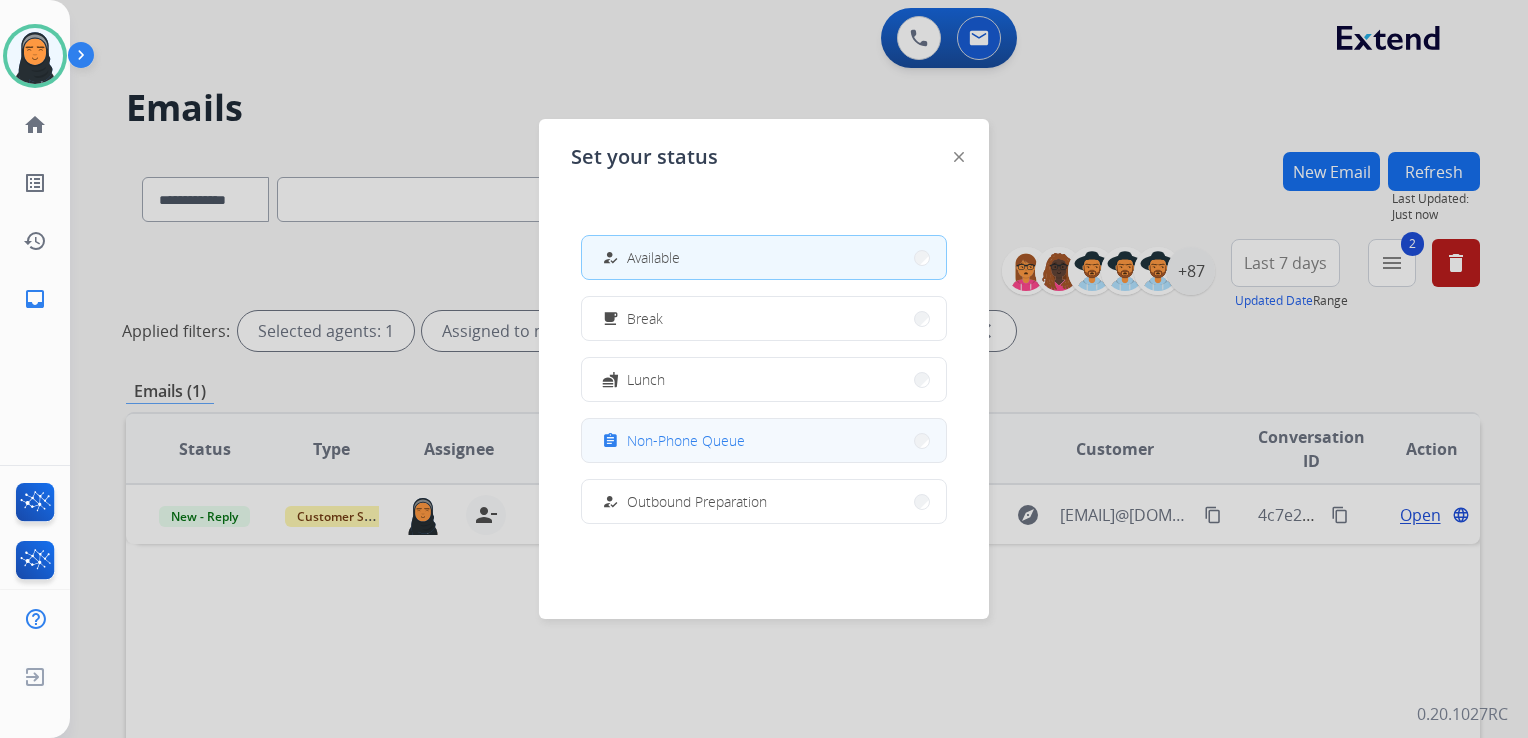 click on "Non-Phone Queue" at bounding box center [686, 440] 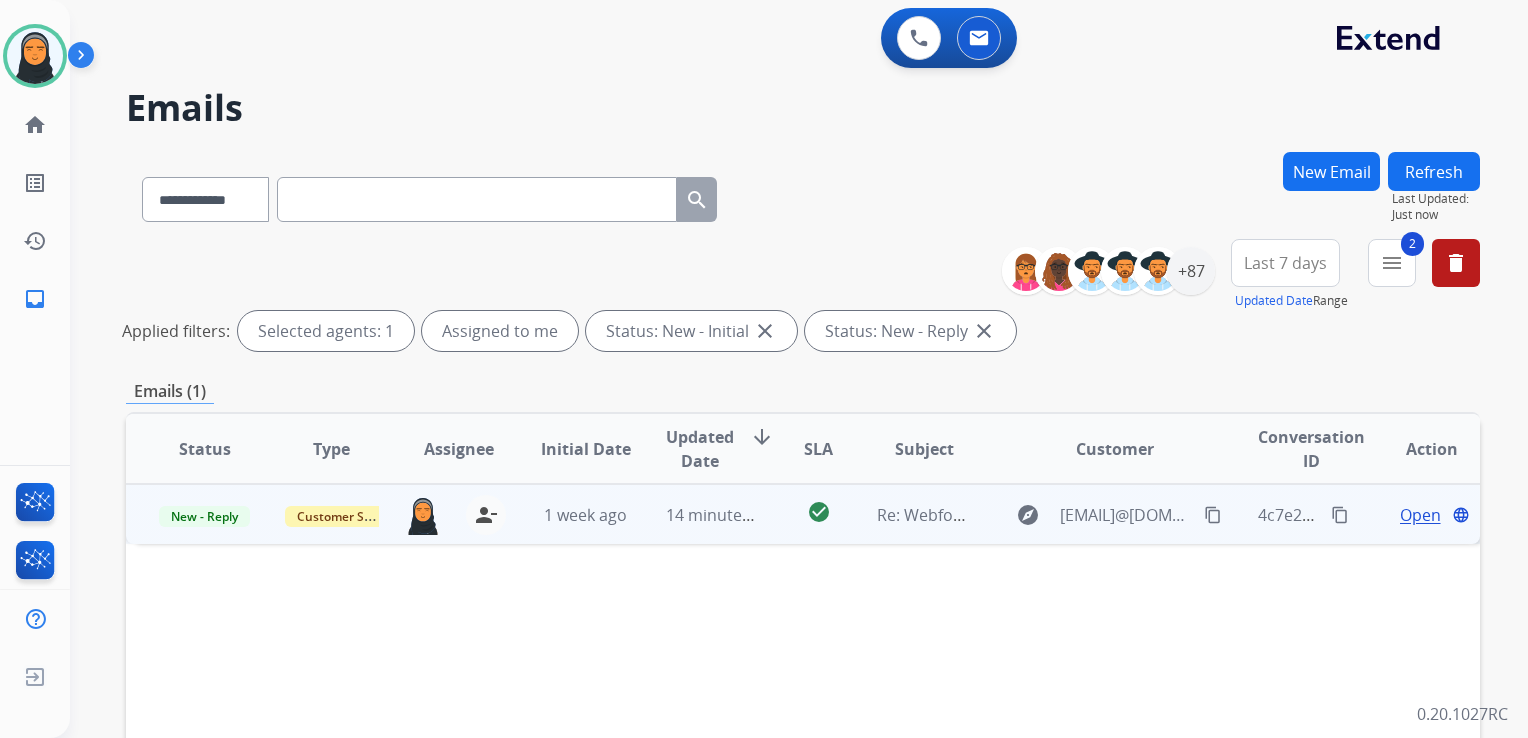 click on "Open" at bounding box center (1420, 515) 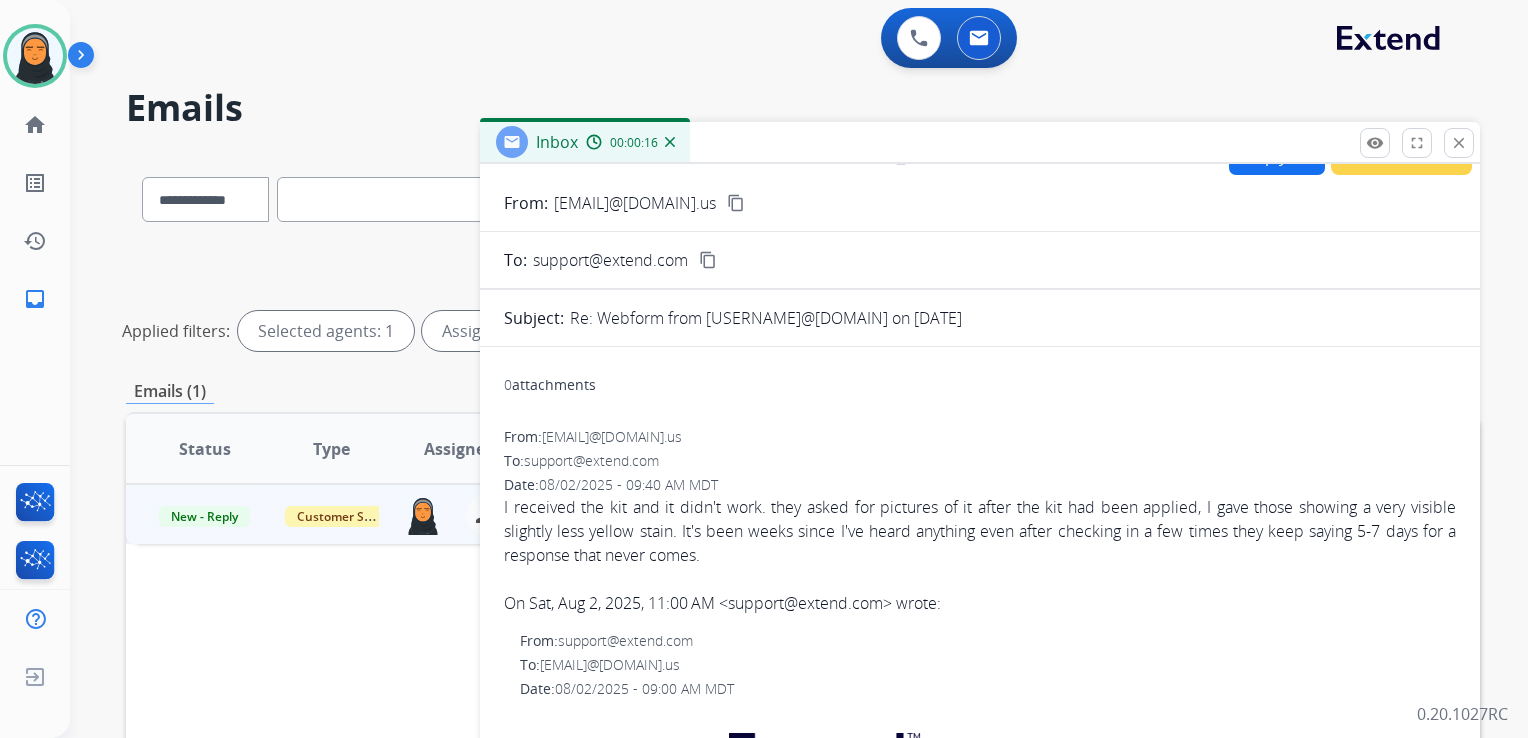 scroll, scrollTop: 0, scrollLeft: 0, axis: both 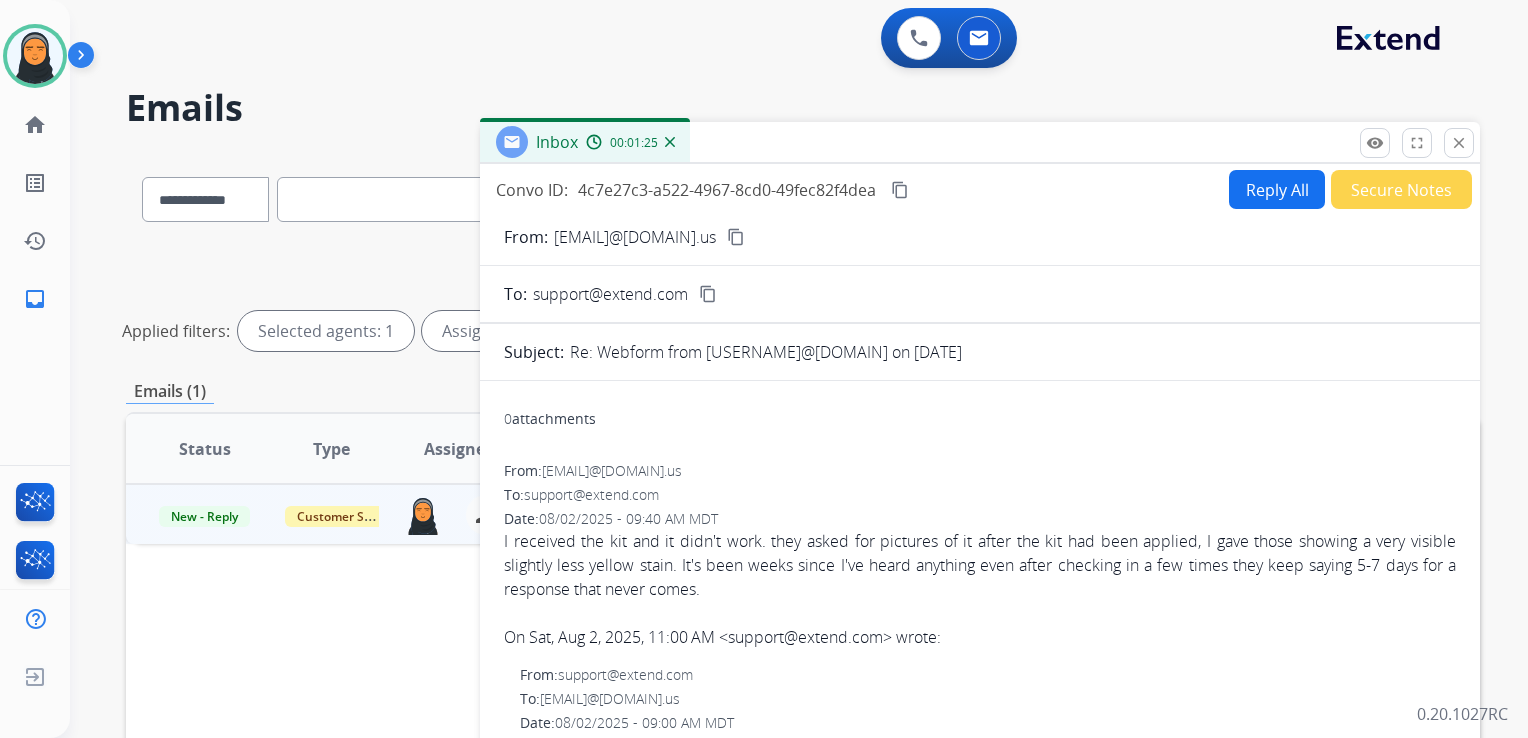 click on "close" at bounding box center [1459, 143] 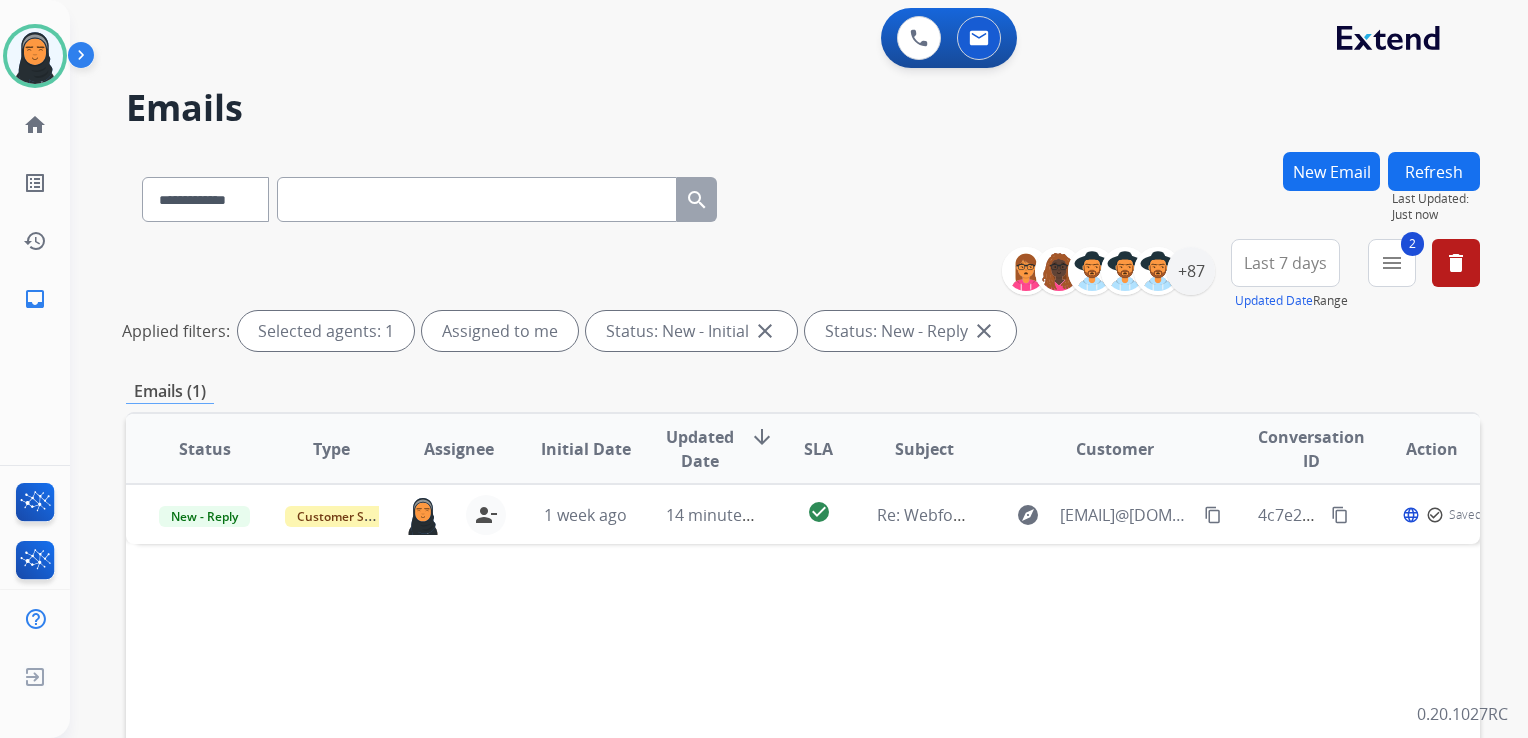 click on "New Email" at bounding box center [1331, 171] 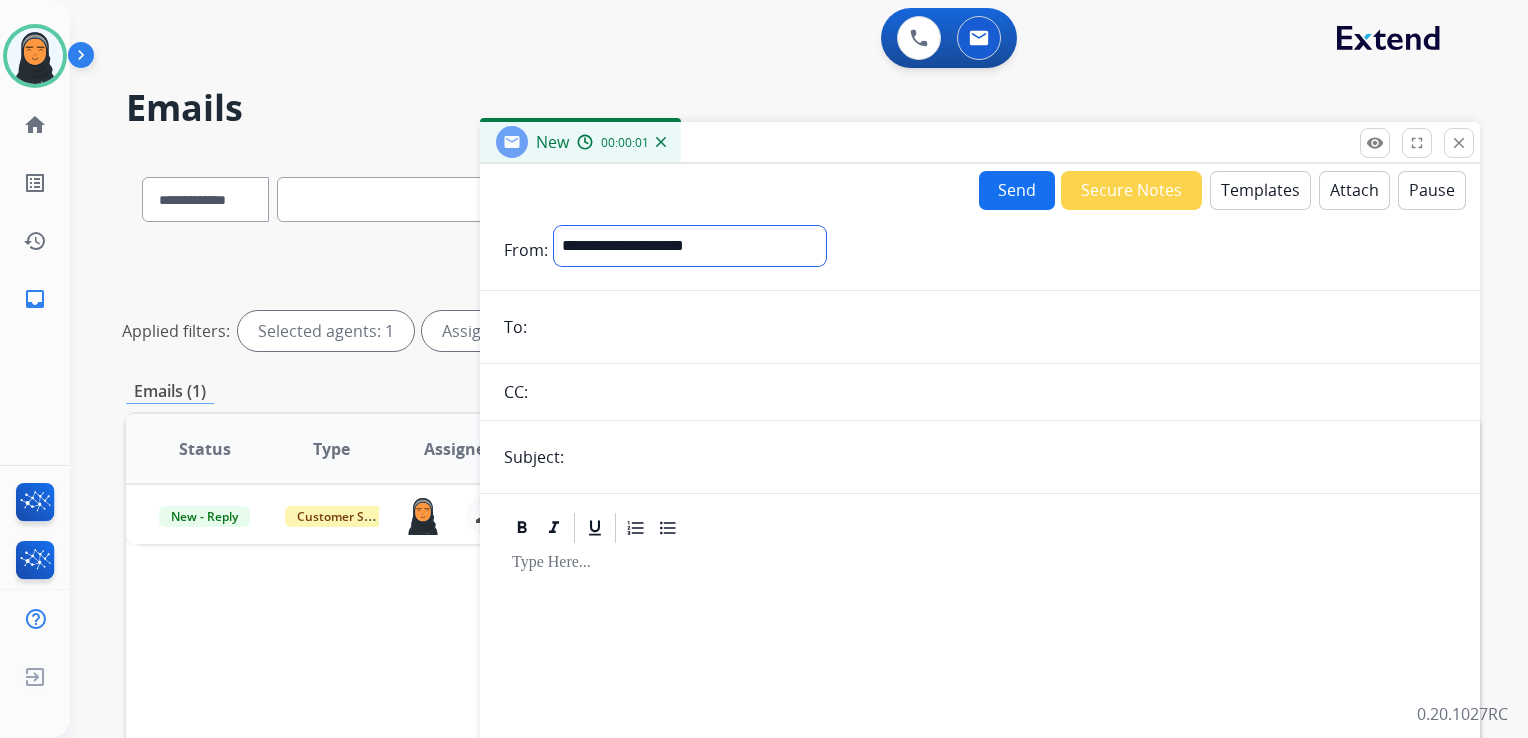 drag, startPoint x: 764, startPoint y: 243, endPoint x: 763, endPoint y: 267, distance: 24.020824 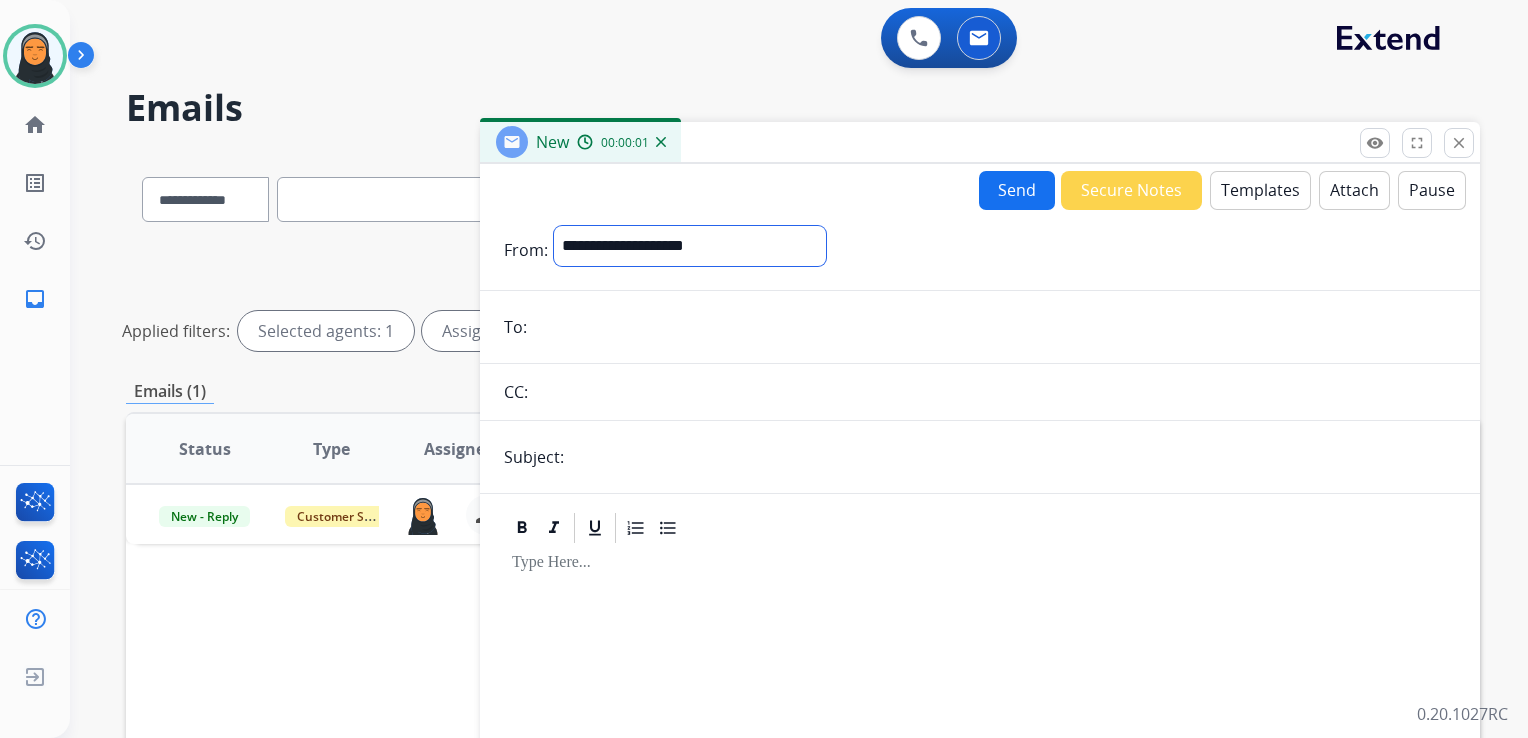 click on "**********" at bounding box center [690, 246] 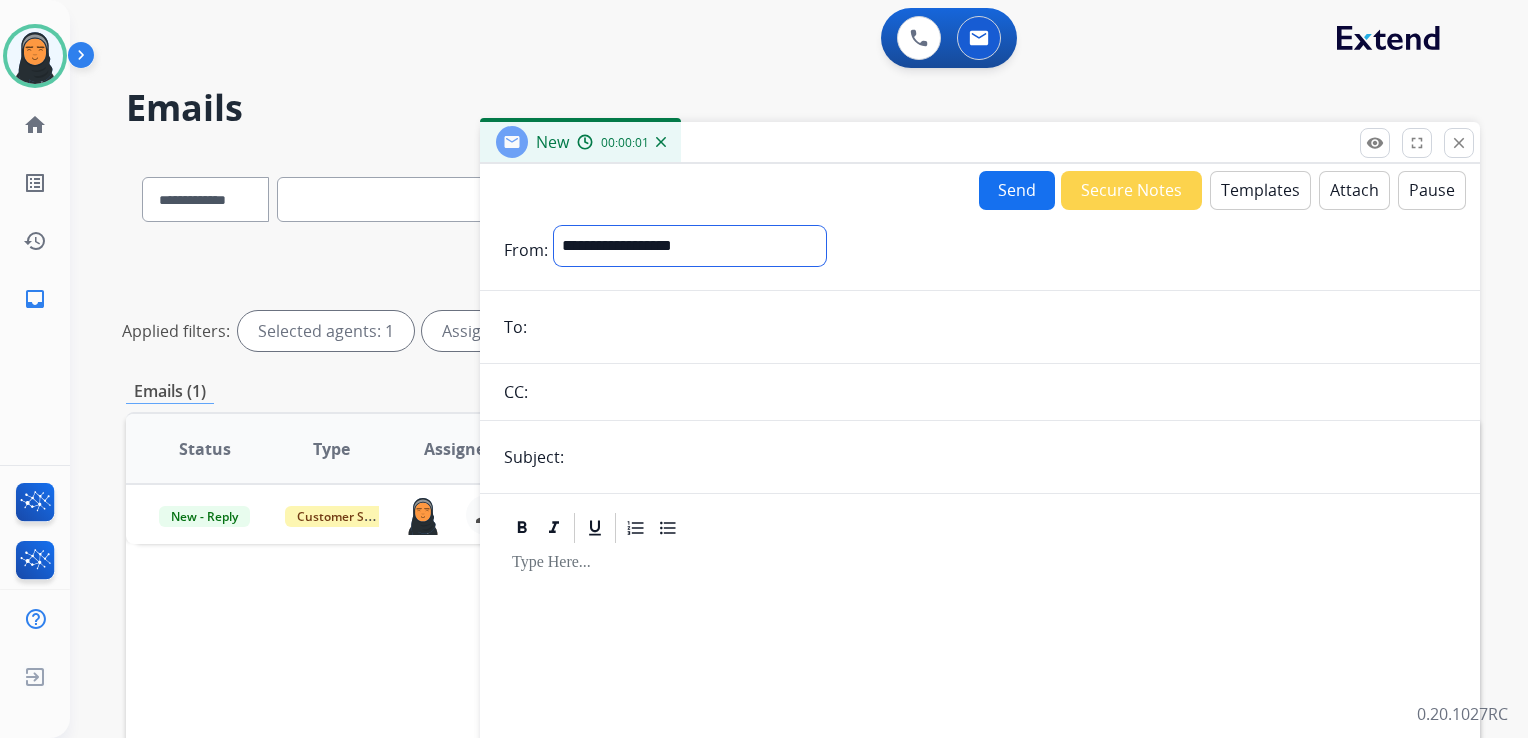 click on "**********" at bounding box center [690, 246] 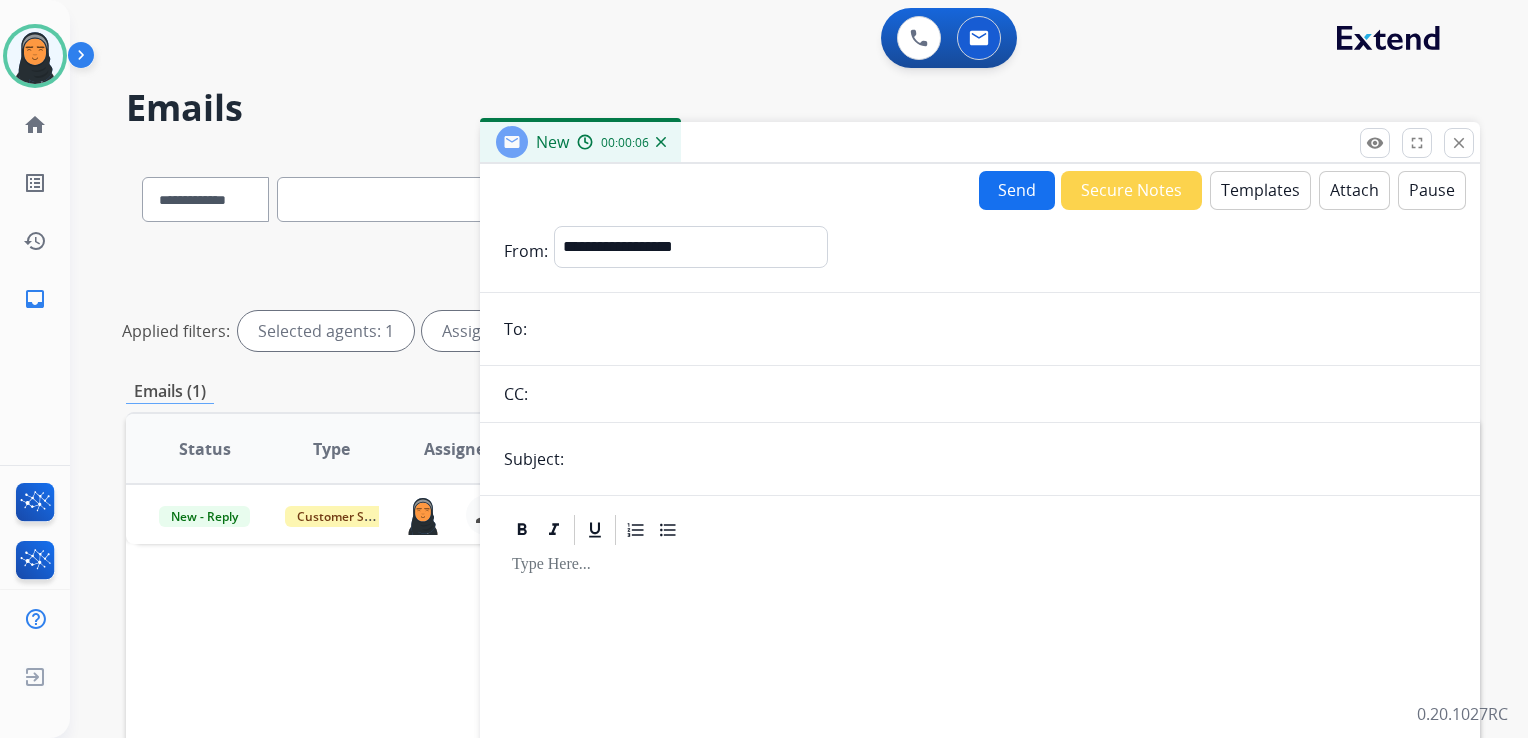 click at bounding box center (994, 329) 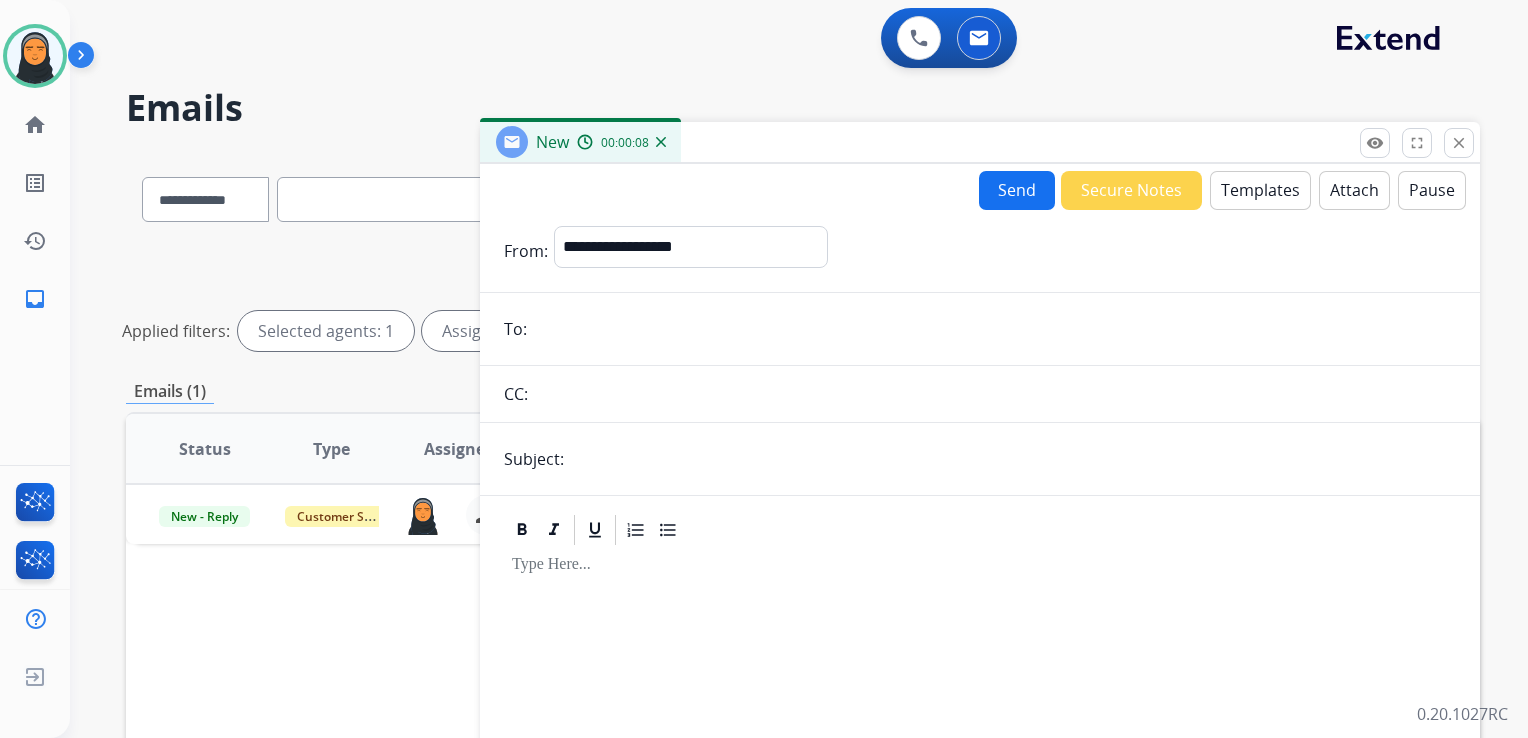 paste on "**********" 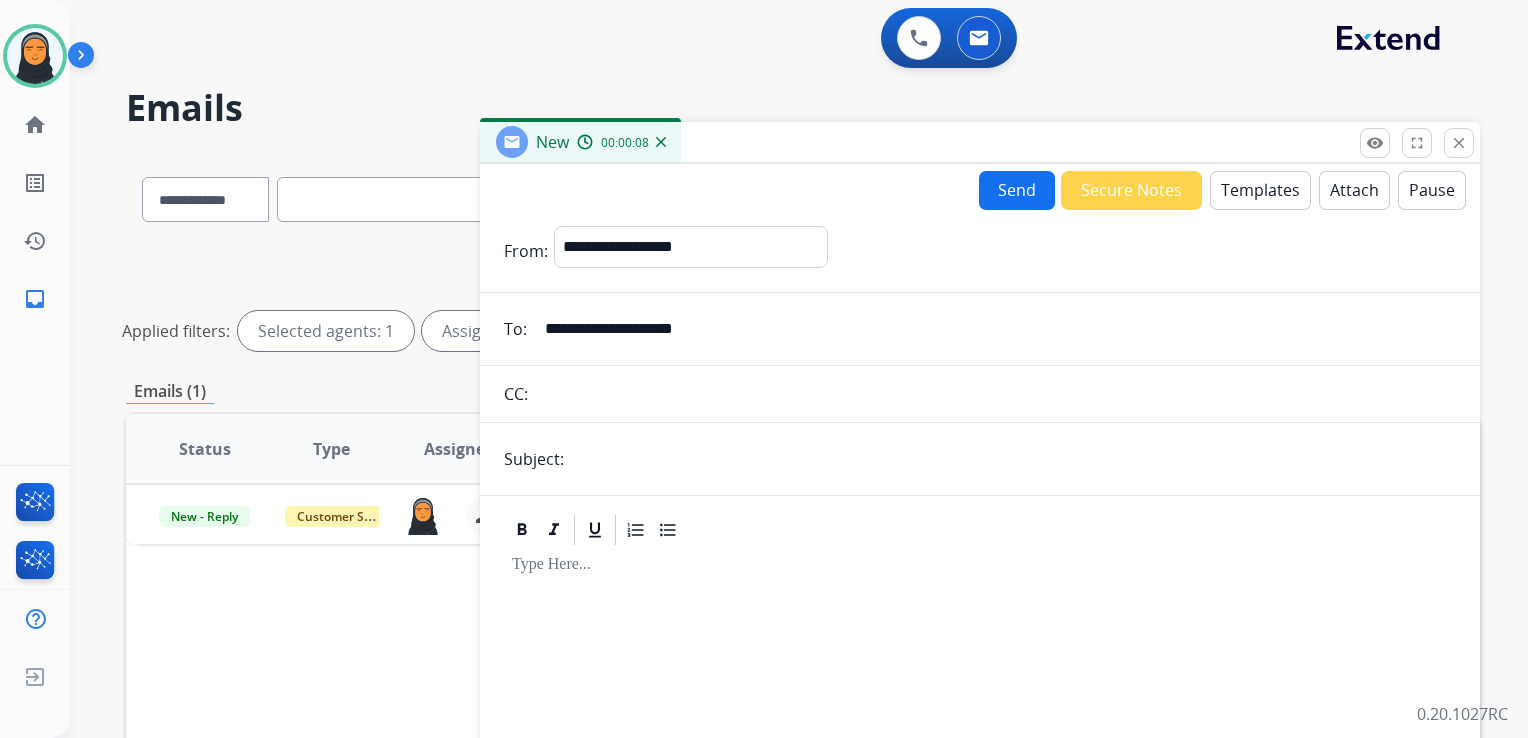 type on "**********" 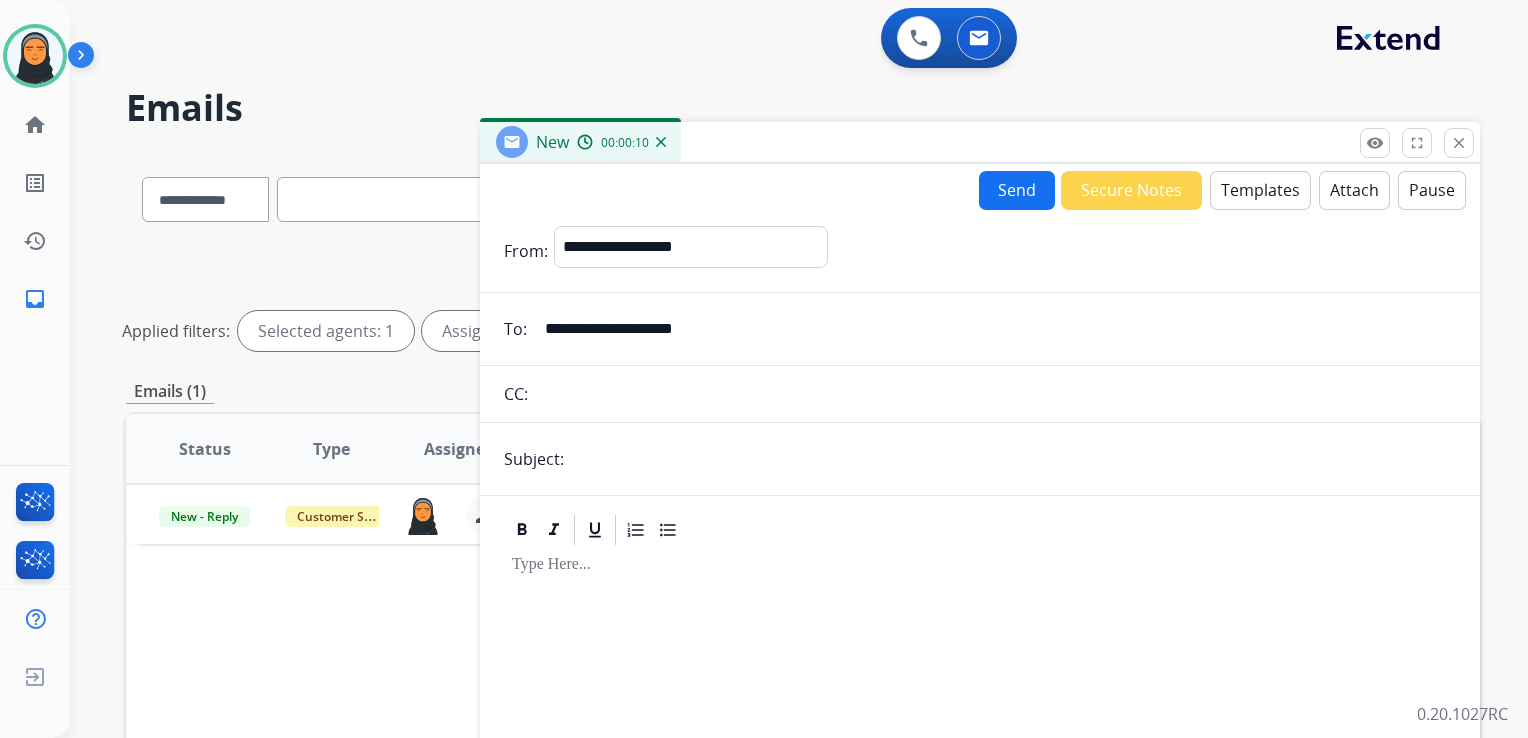 type on "**********" 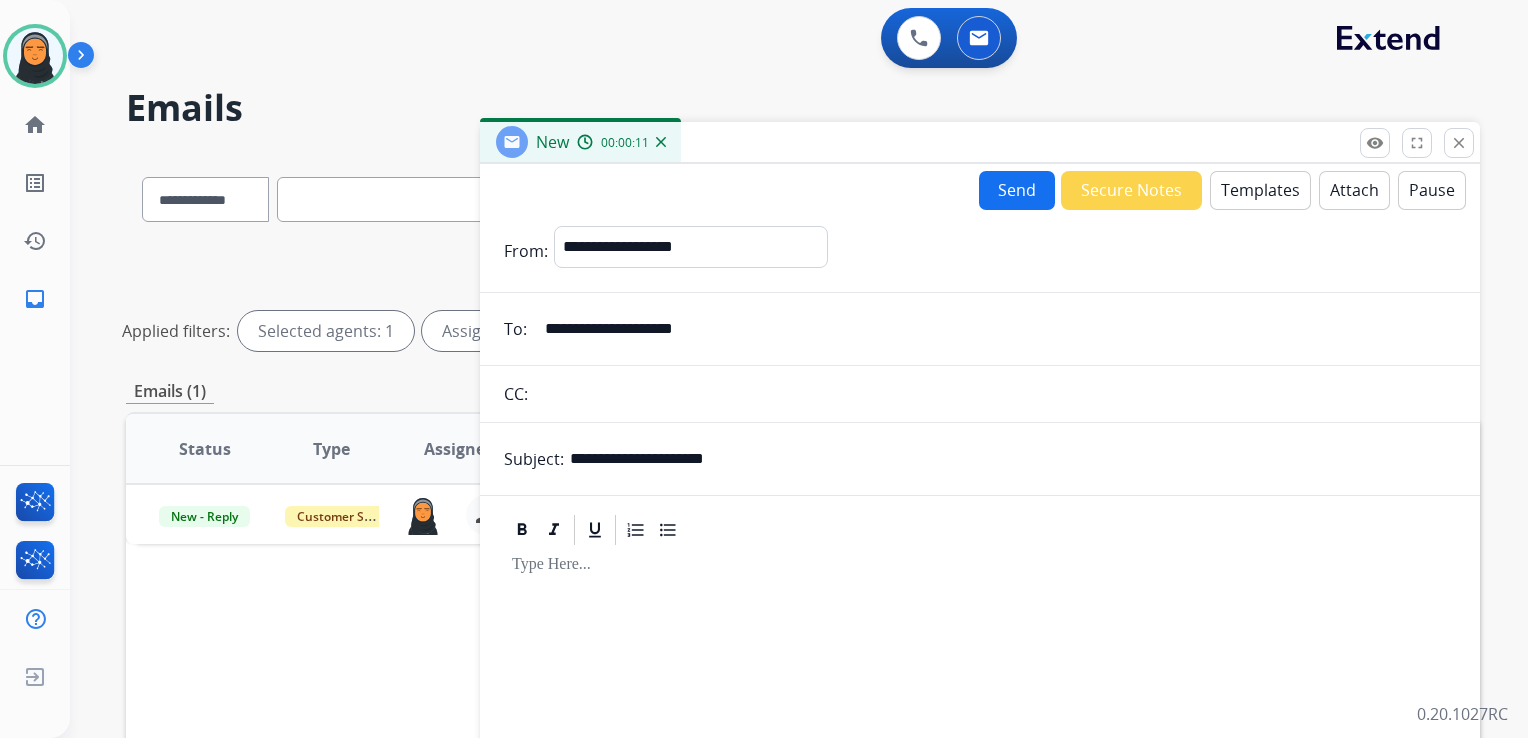 click on "Templates" at bounding box center [1260, 190] 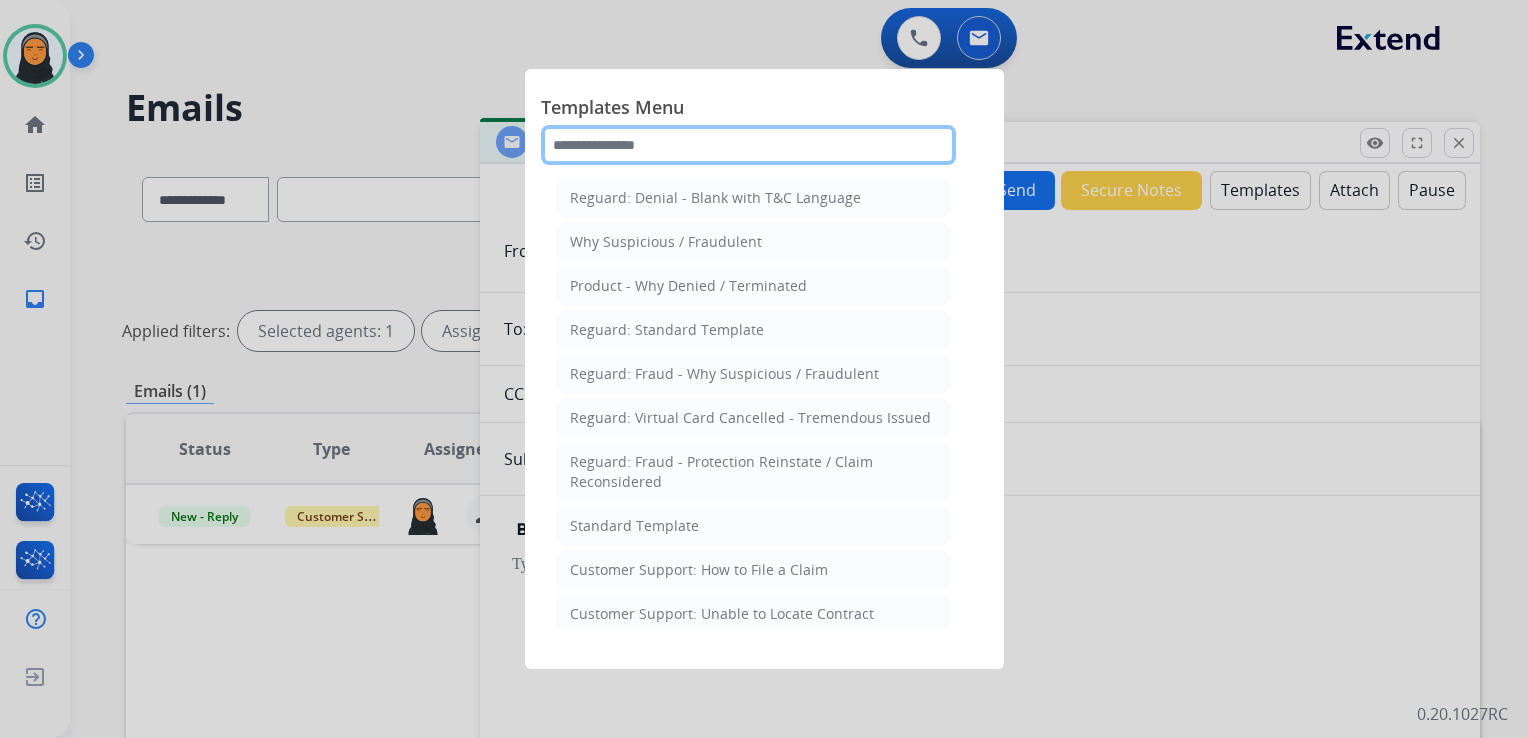 click 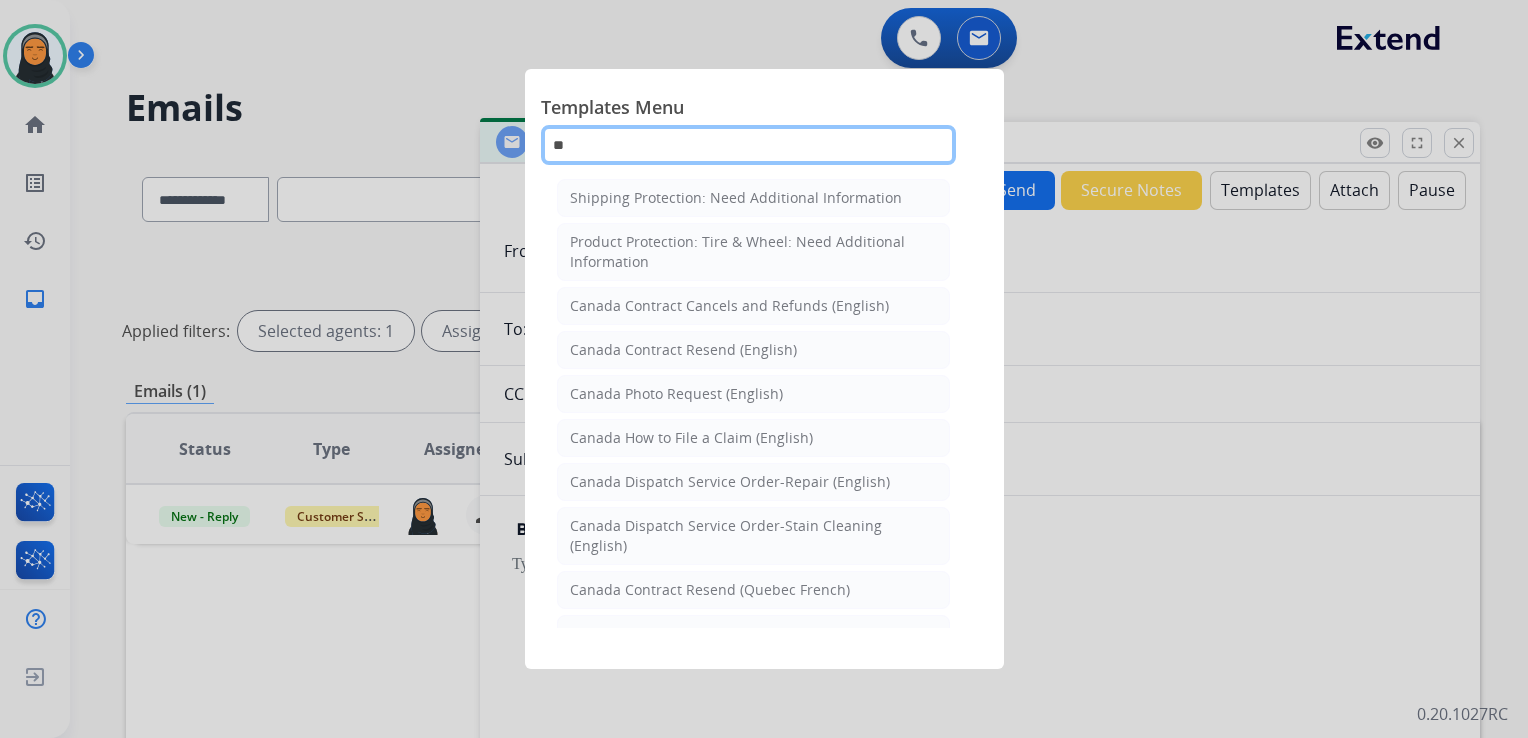 type on "***" 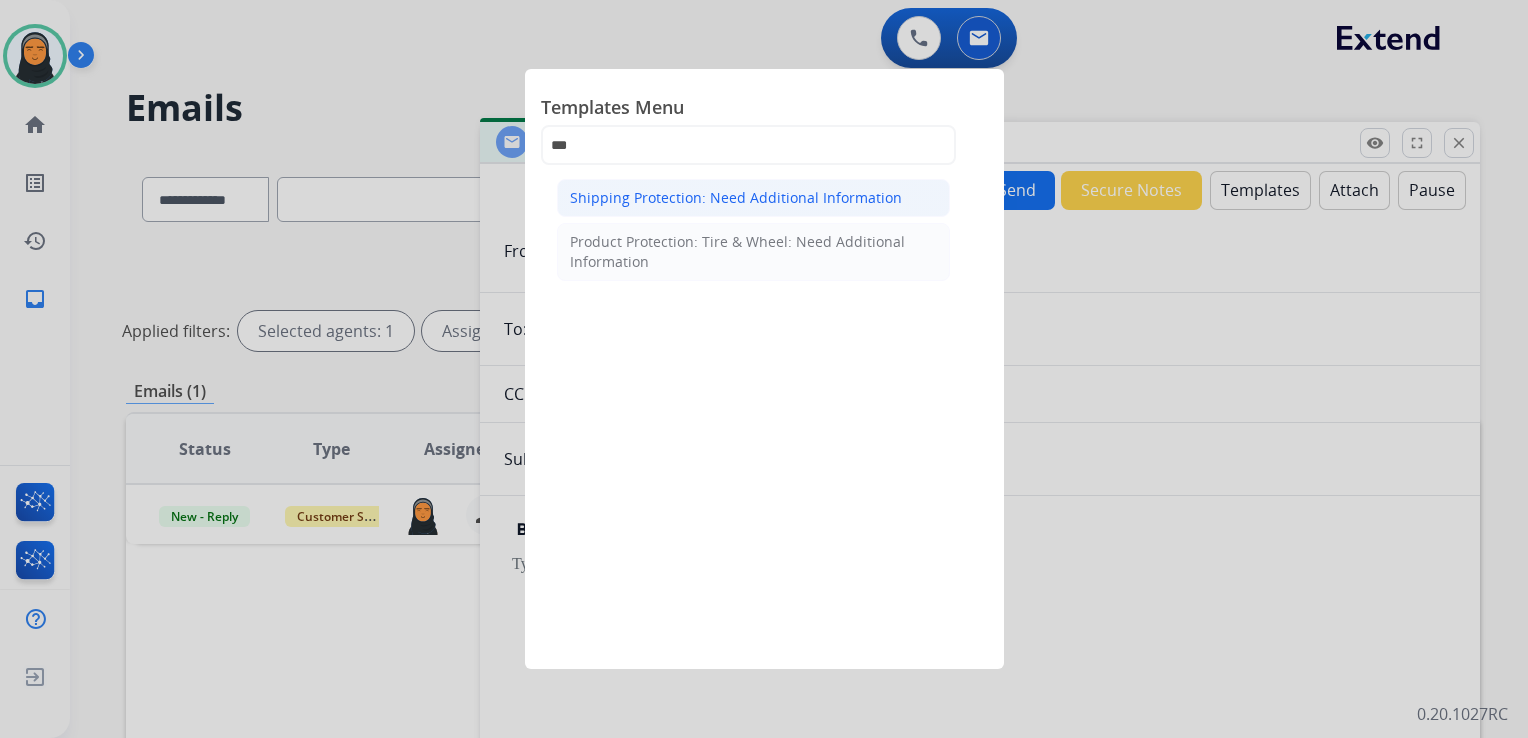 click on "Shipping Protection: Need Additional Information" 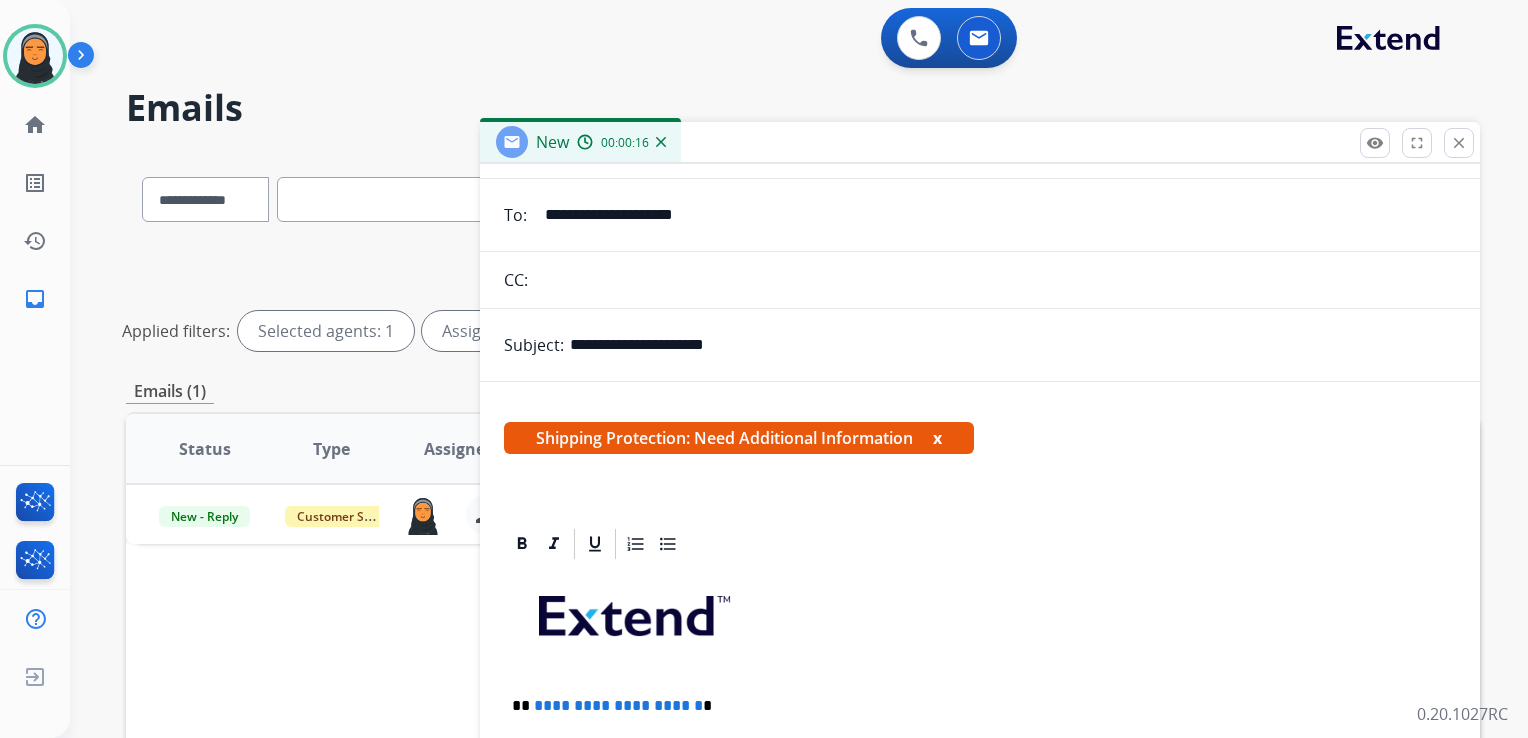 scroll, scrollTop: 300, scrollLeft: 0, axis: vertical 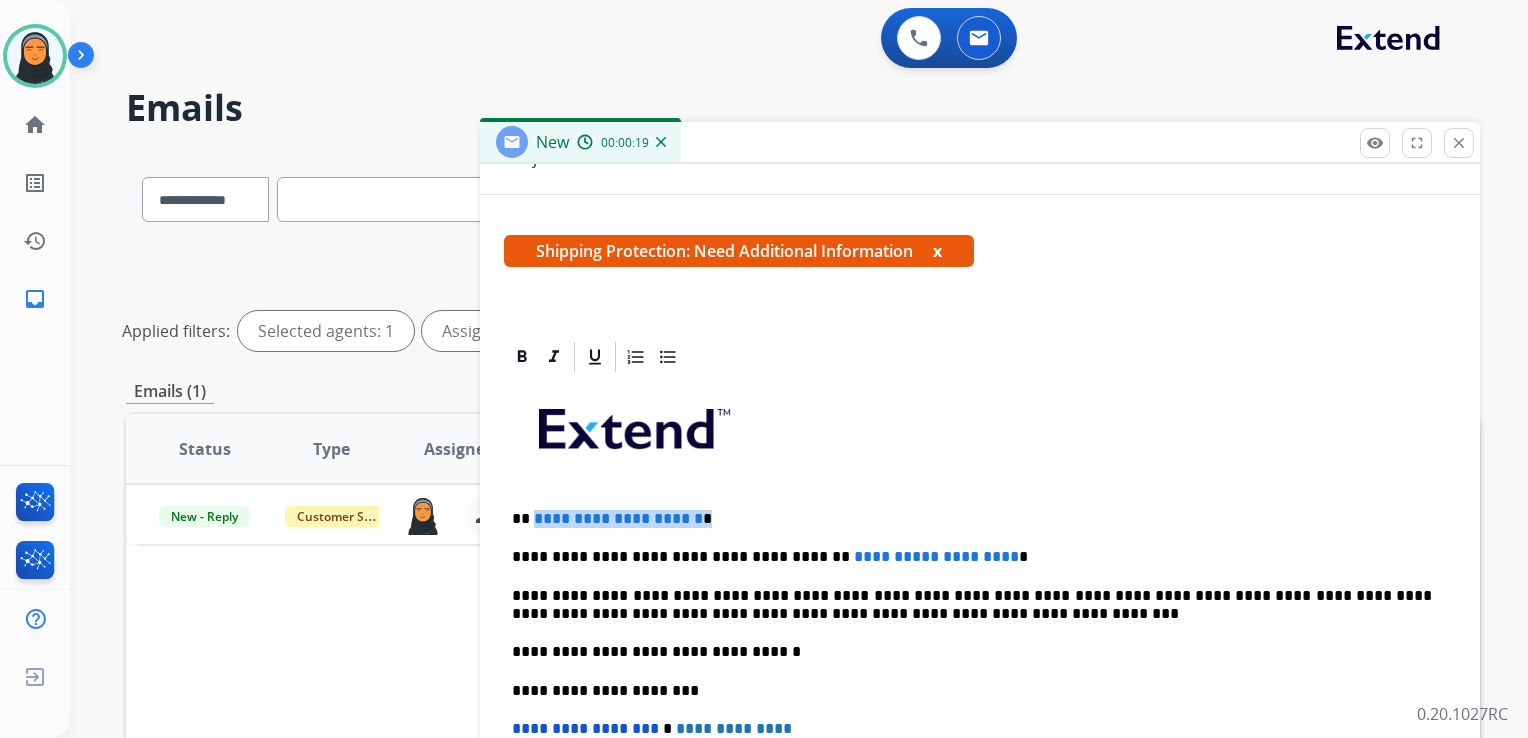 drag, startPoint x: 732, startPoint y: 516, endPoint x: 534, endPoint y: 512, distance: 198.0404 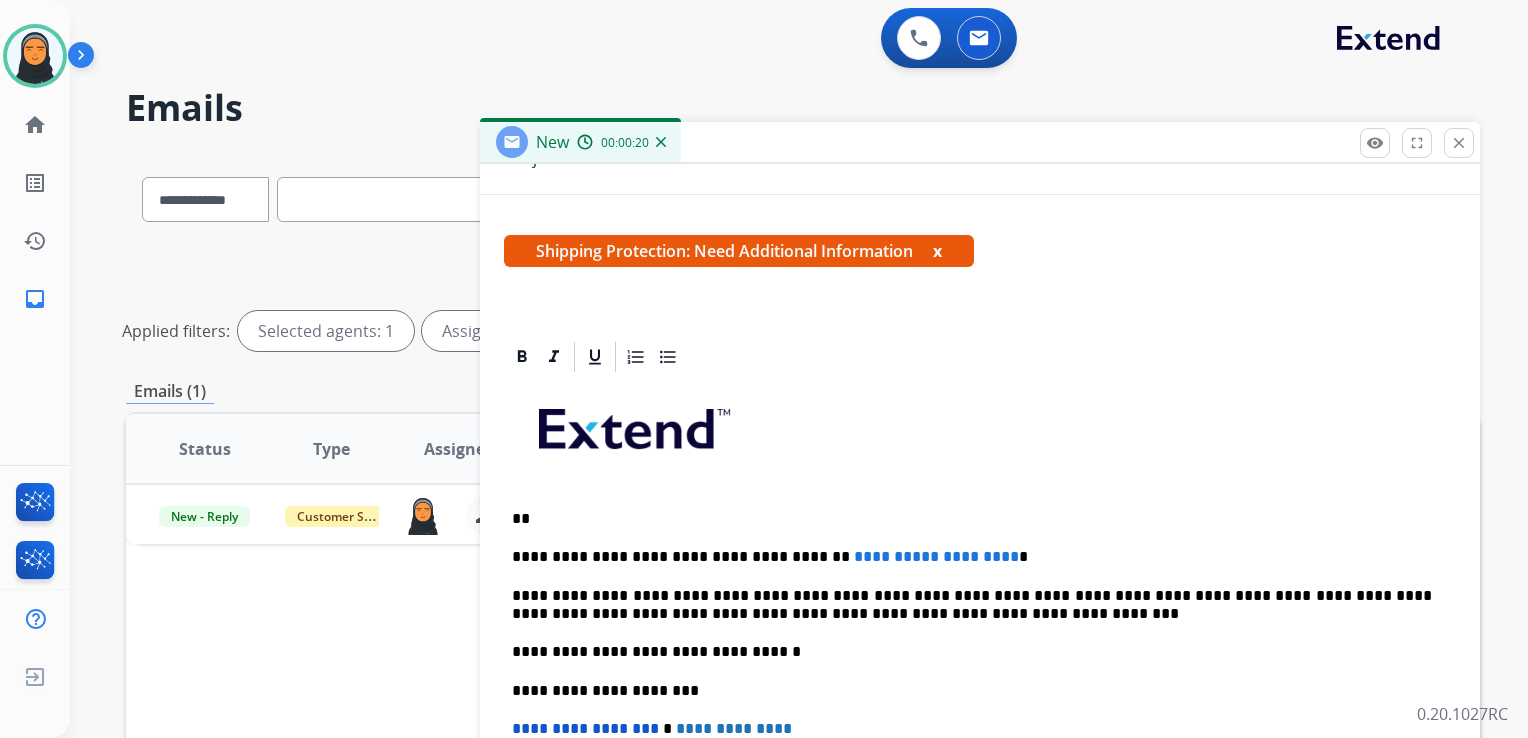 type 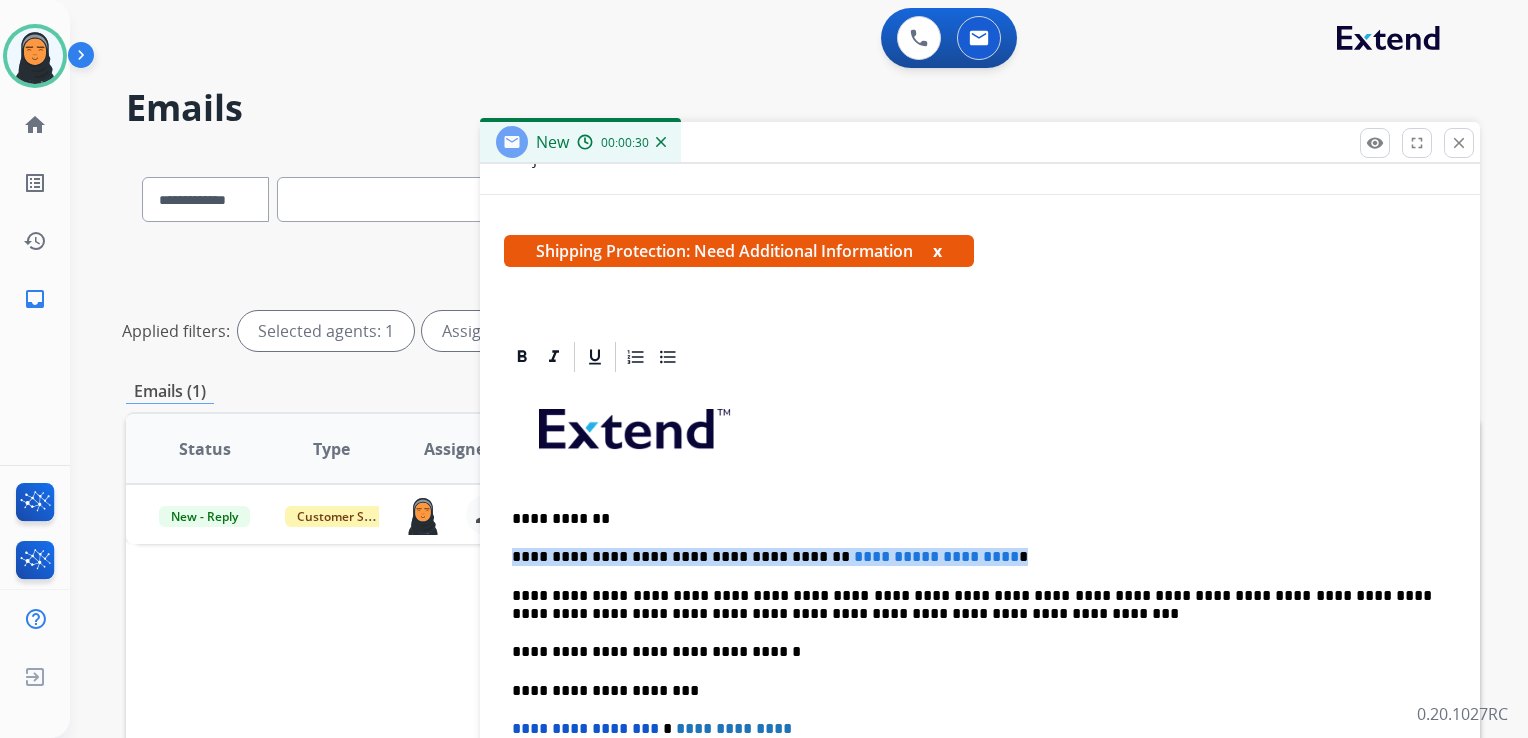 drag, startPoint x: 513, startPoint y: 554, endPoint x: 1005, endPoint y: 554, distance: 492 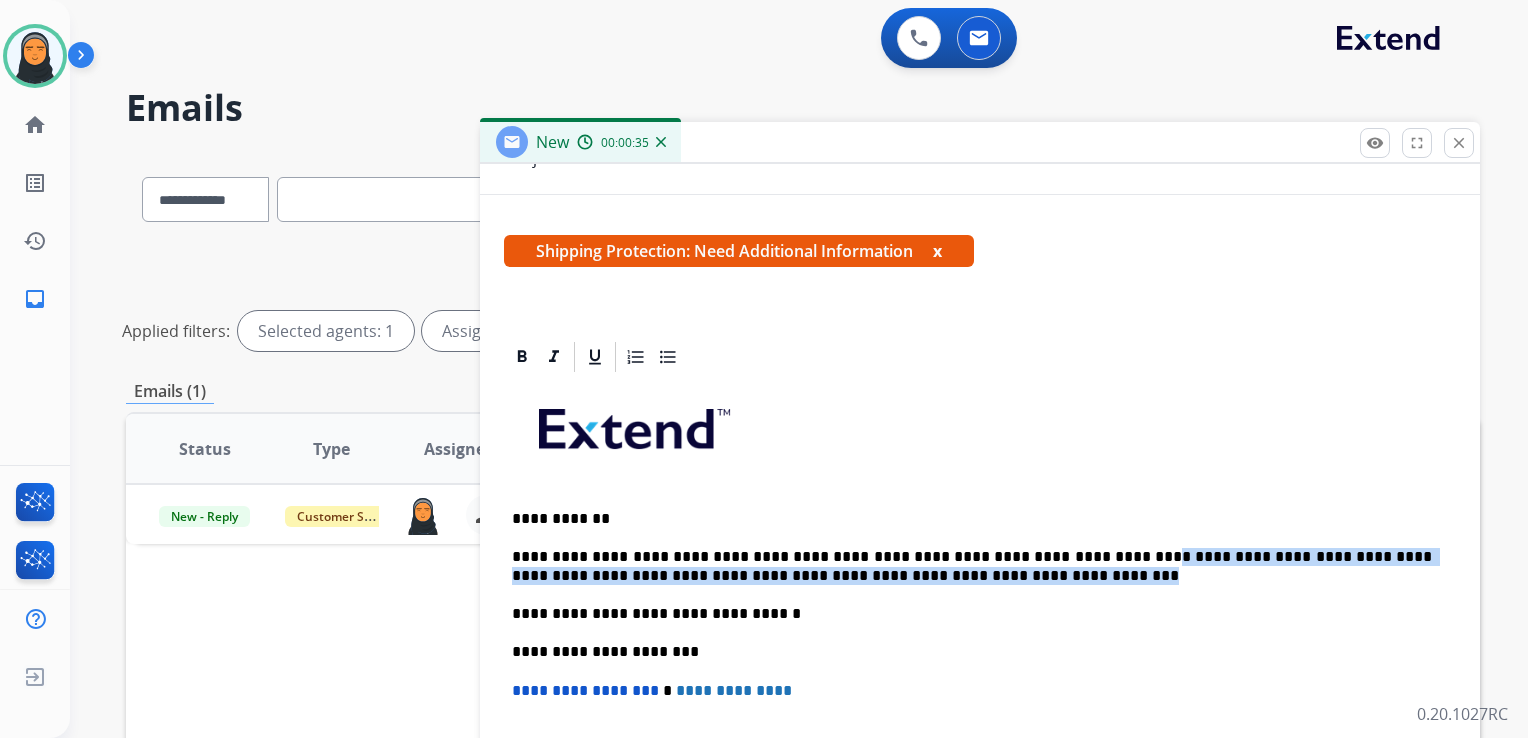 drag, startPoint x: 1073, startPoint y: 554, endPoint x: 1118, endPoint y: 549, distance: 45.276924 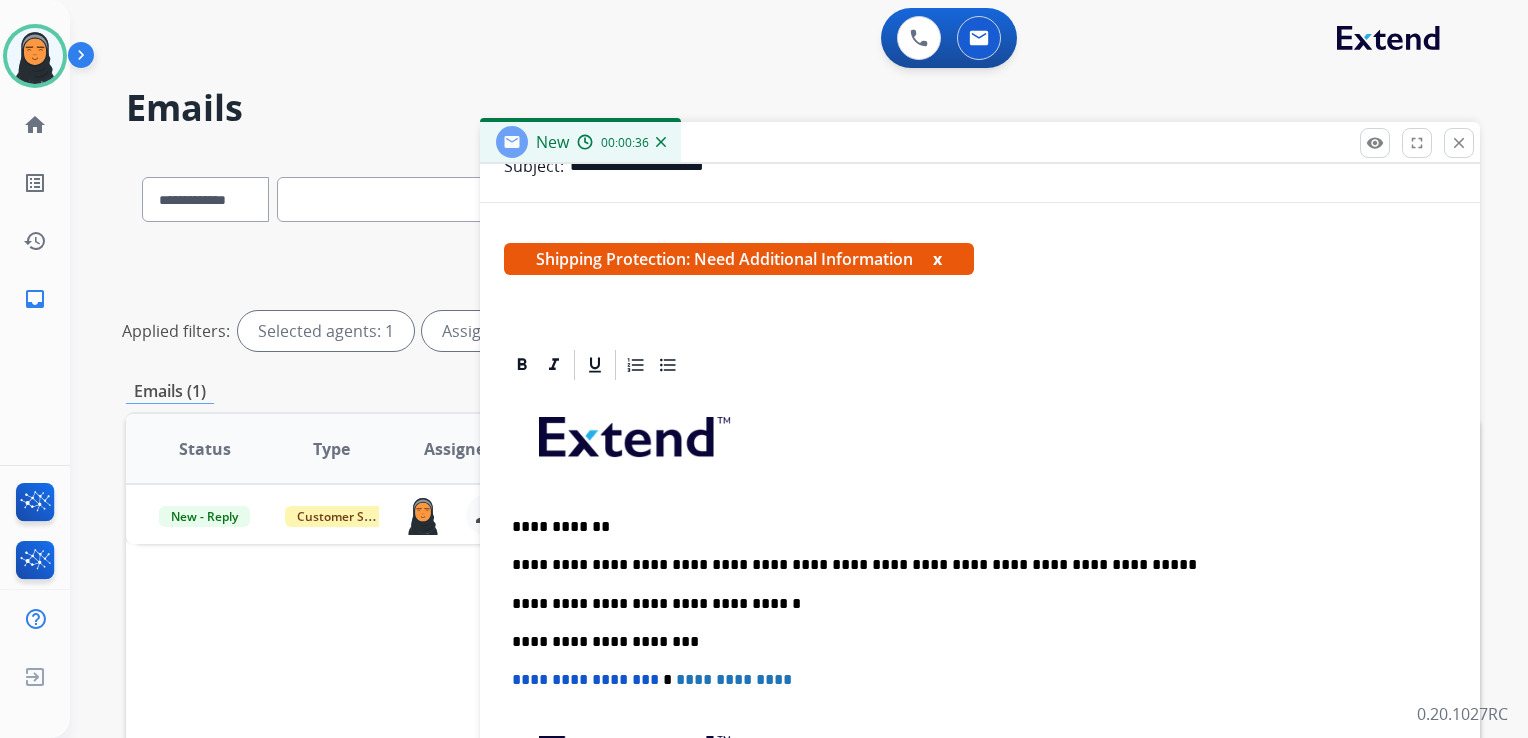 scroll, scrollTop: 288, scrollLeft: 0, axis: vertical 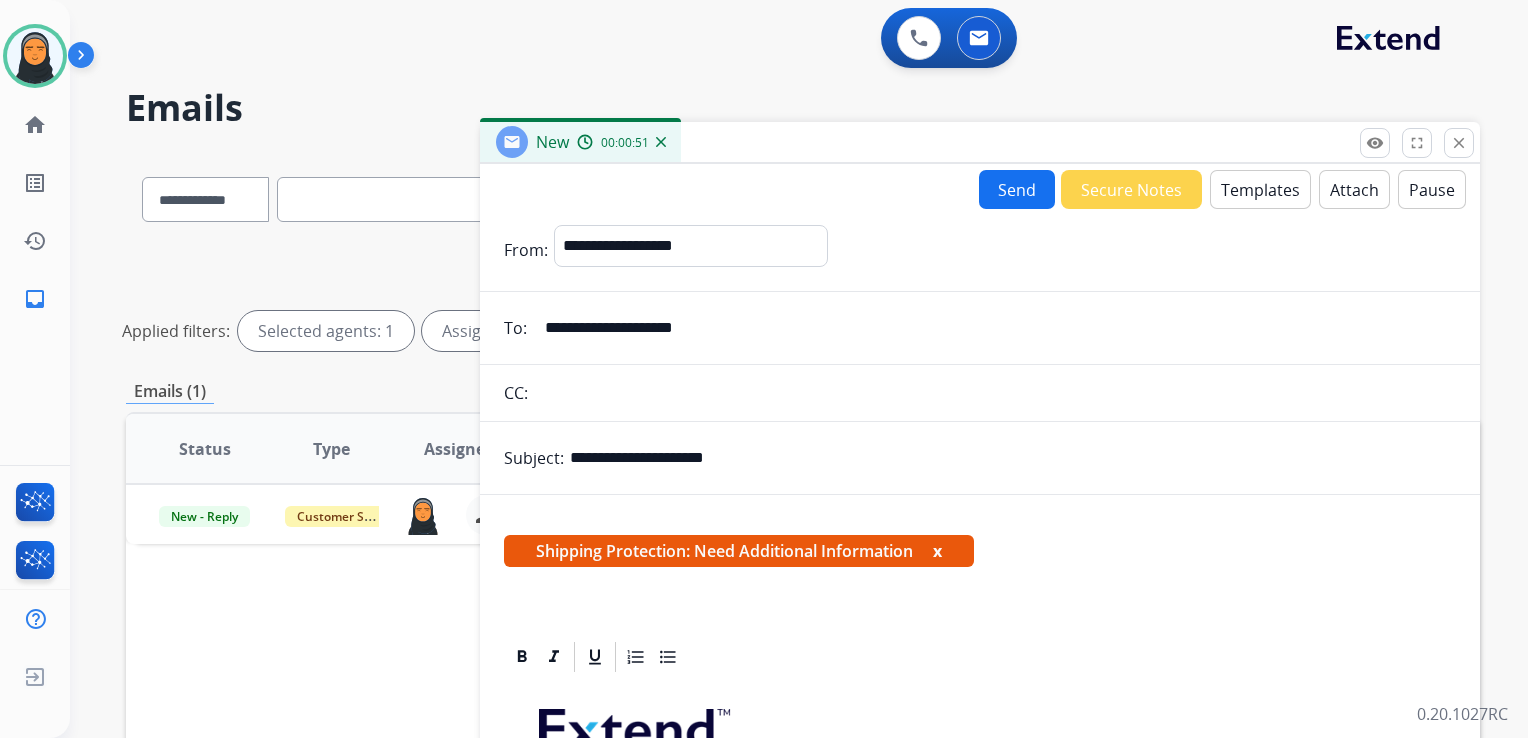 click on "Send" at bounding box center [1017, 189] 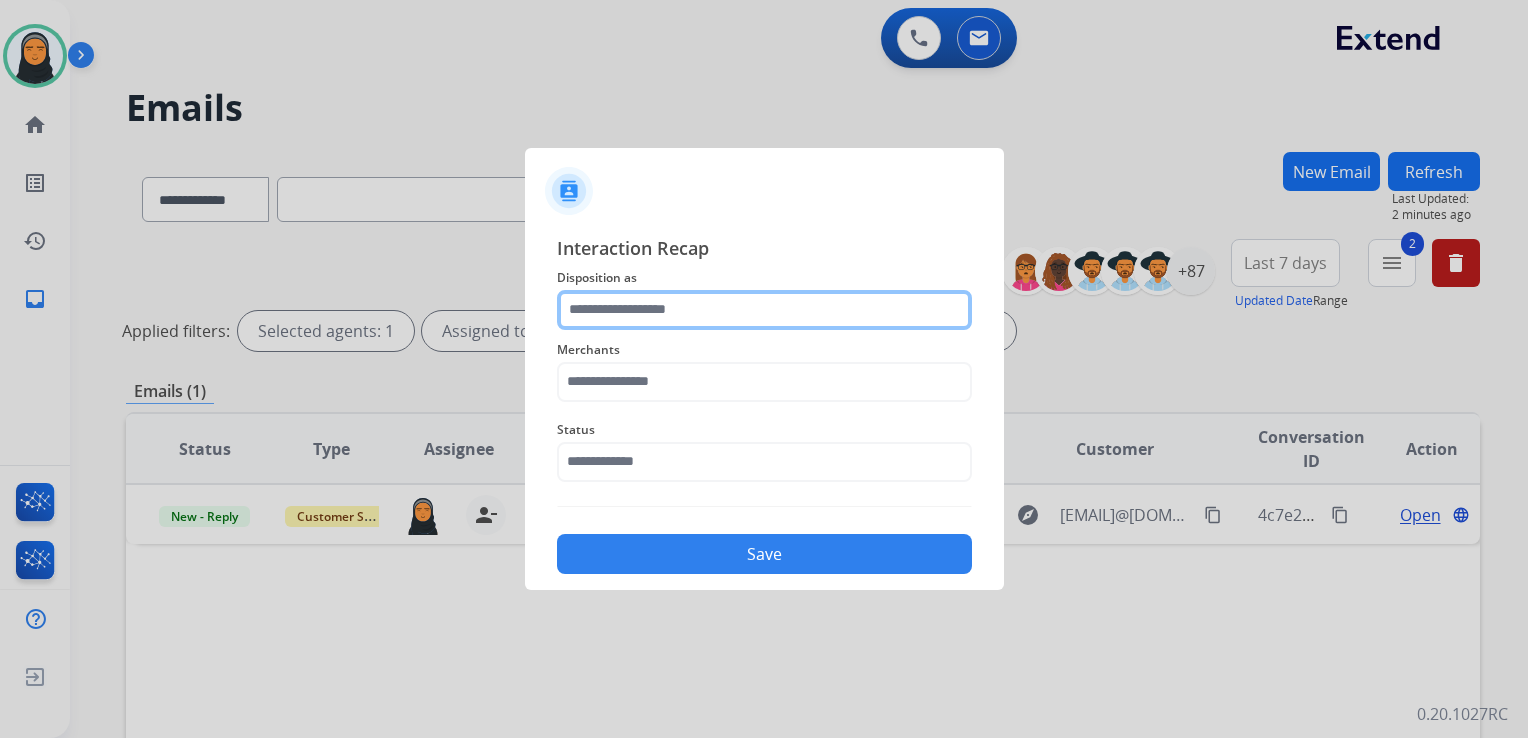click 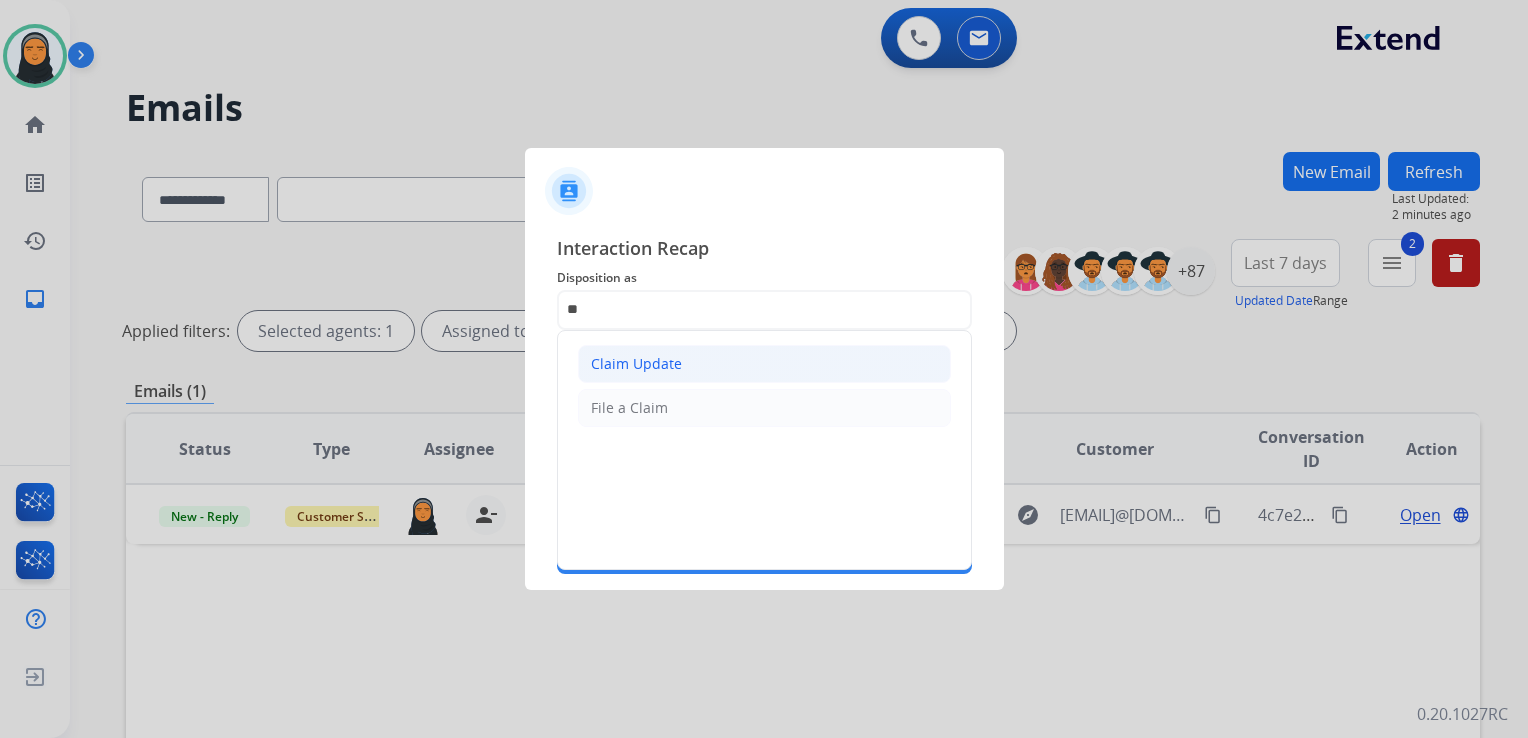 click on "Claim Update" 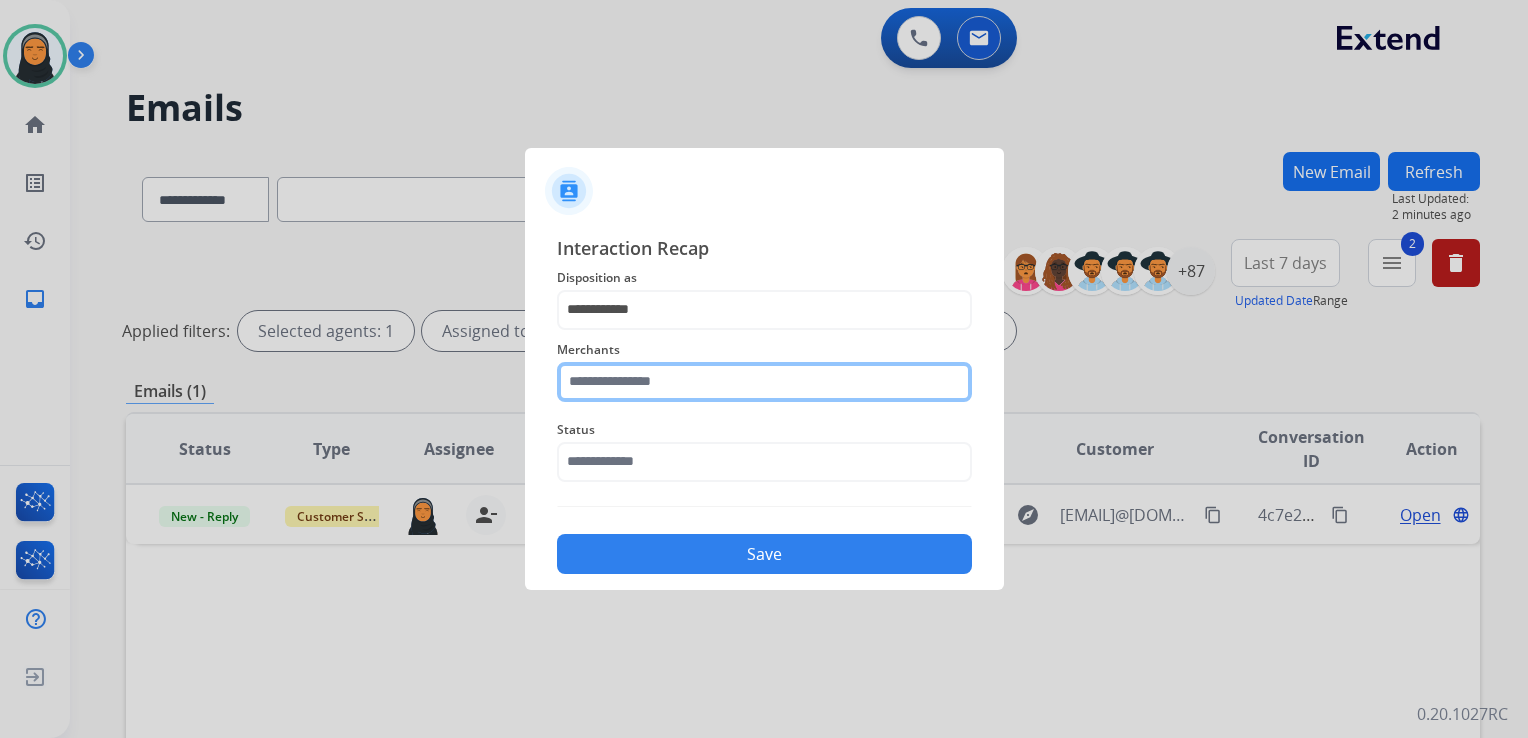 click 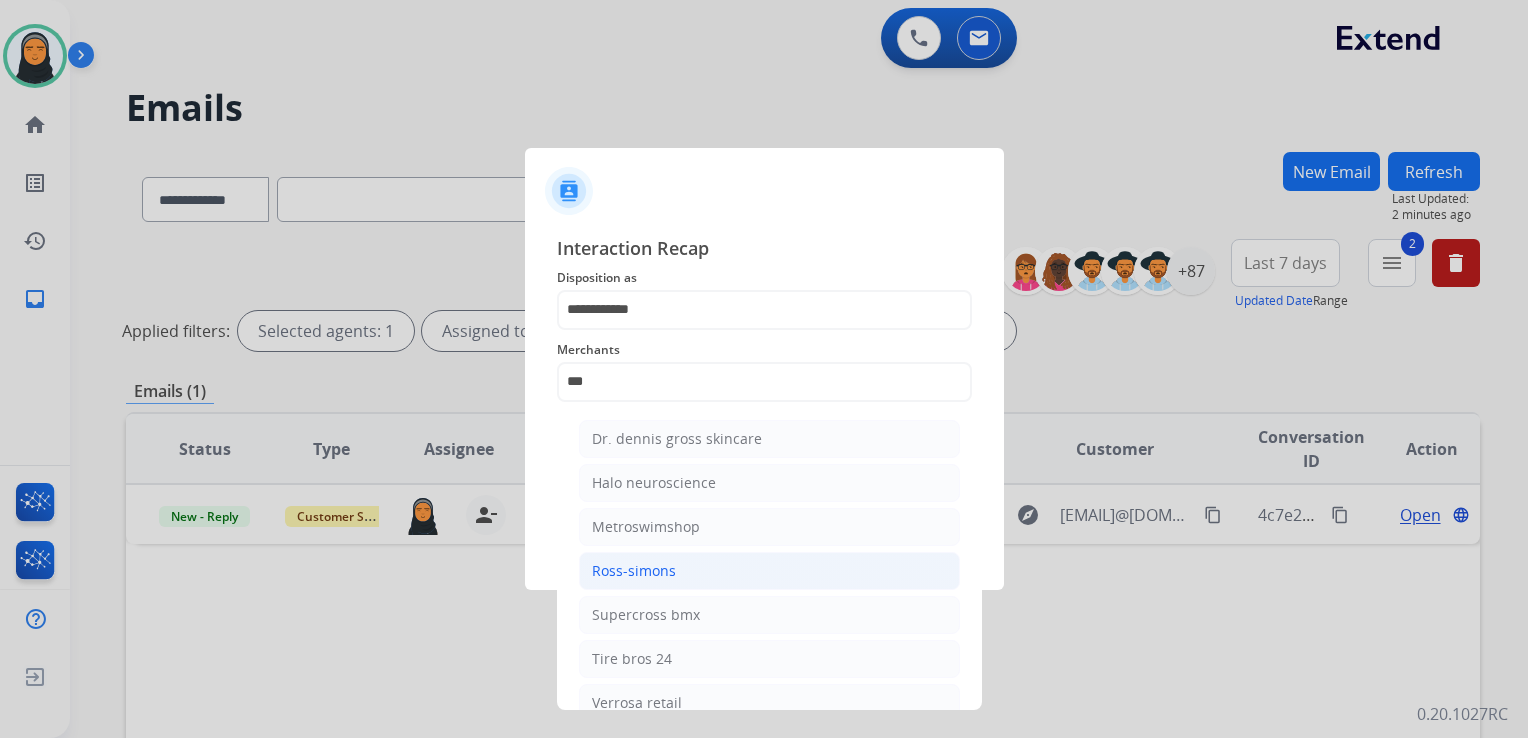 click on "Ross-simons" 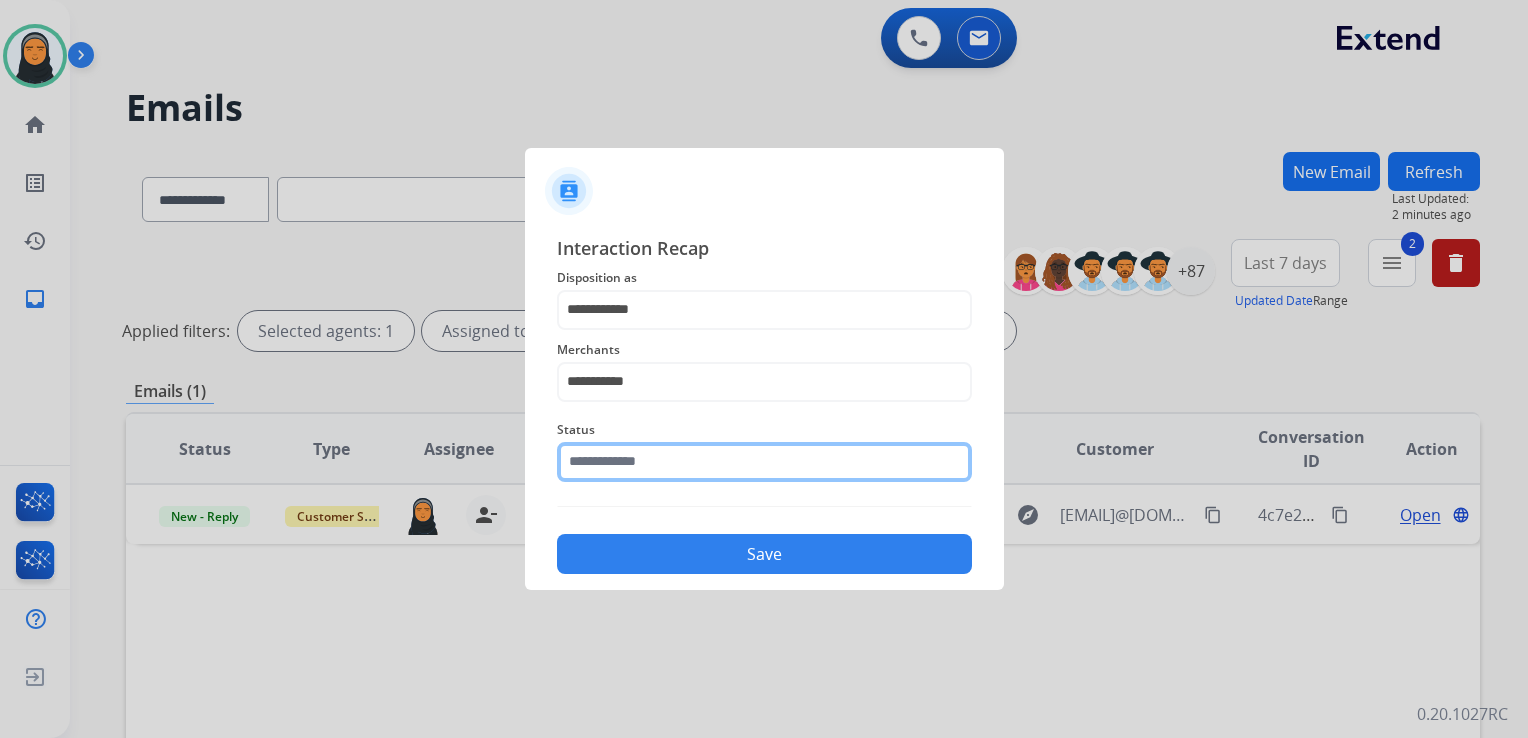 click 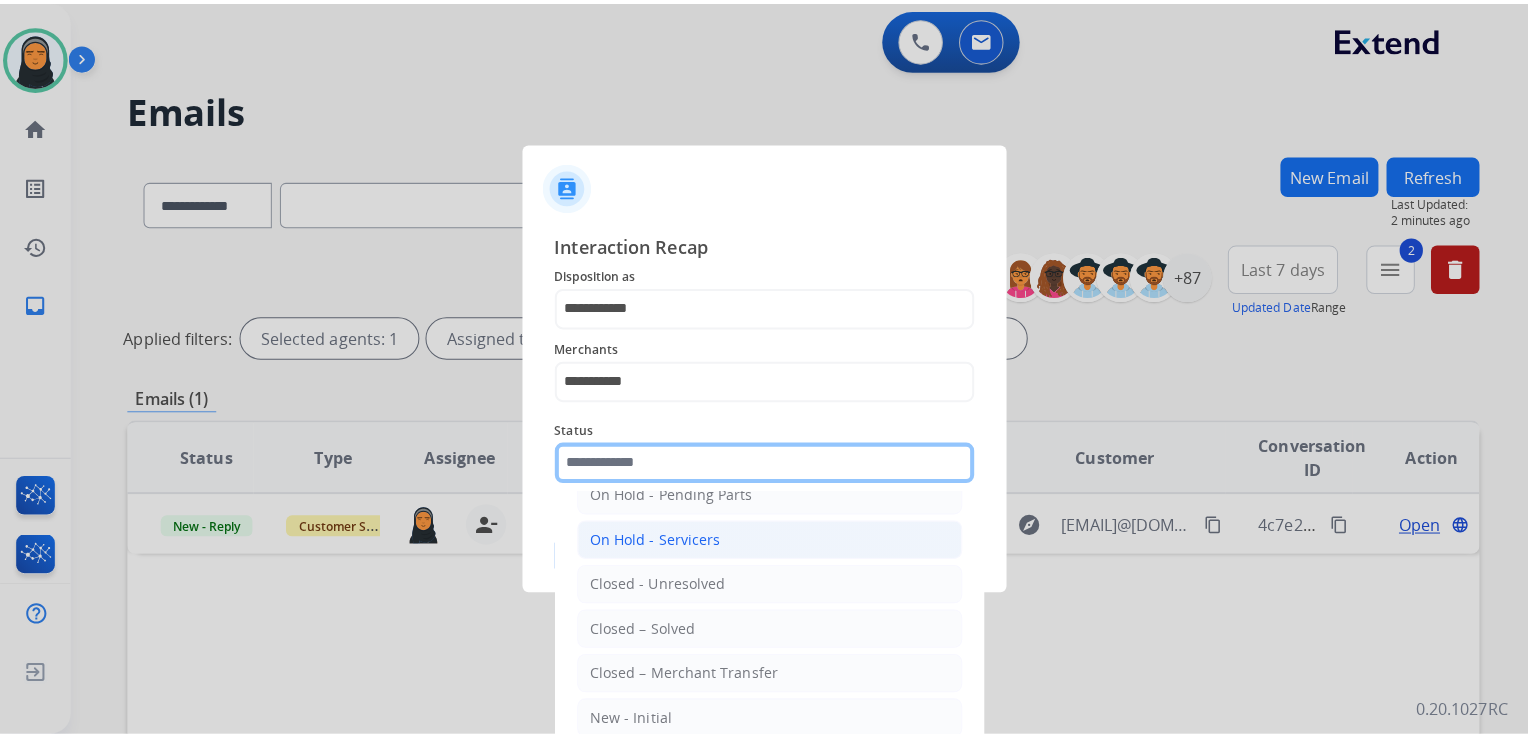 scroll, scrollTop: 116, scrollLeft: 0, axis: vertical 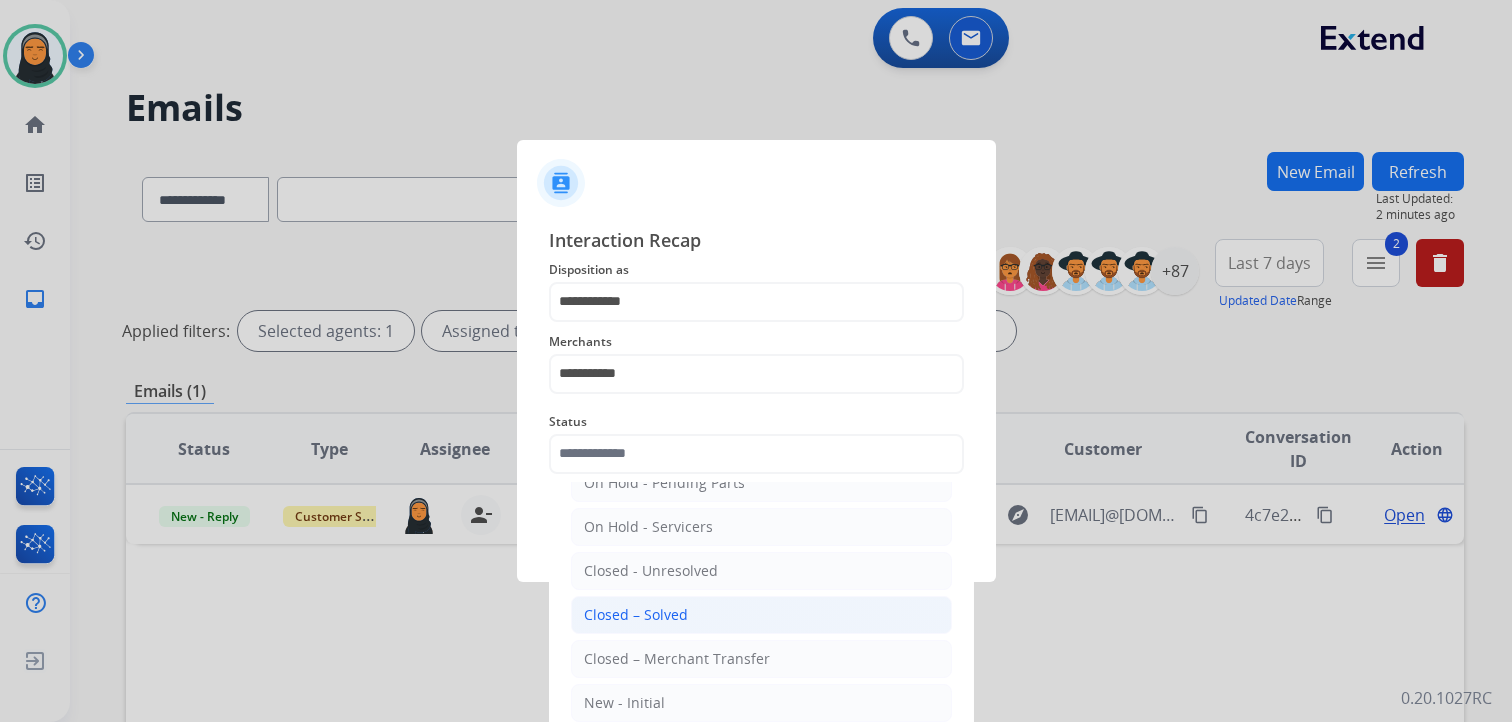 click on "Closed – Solved" 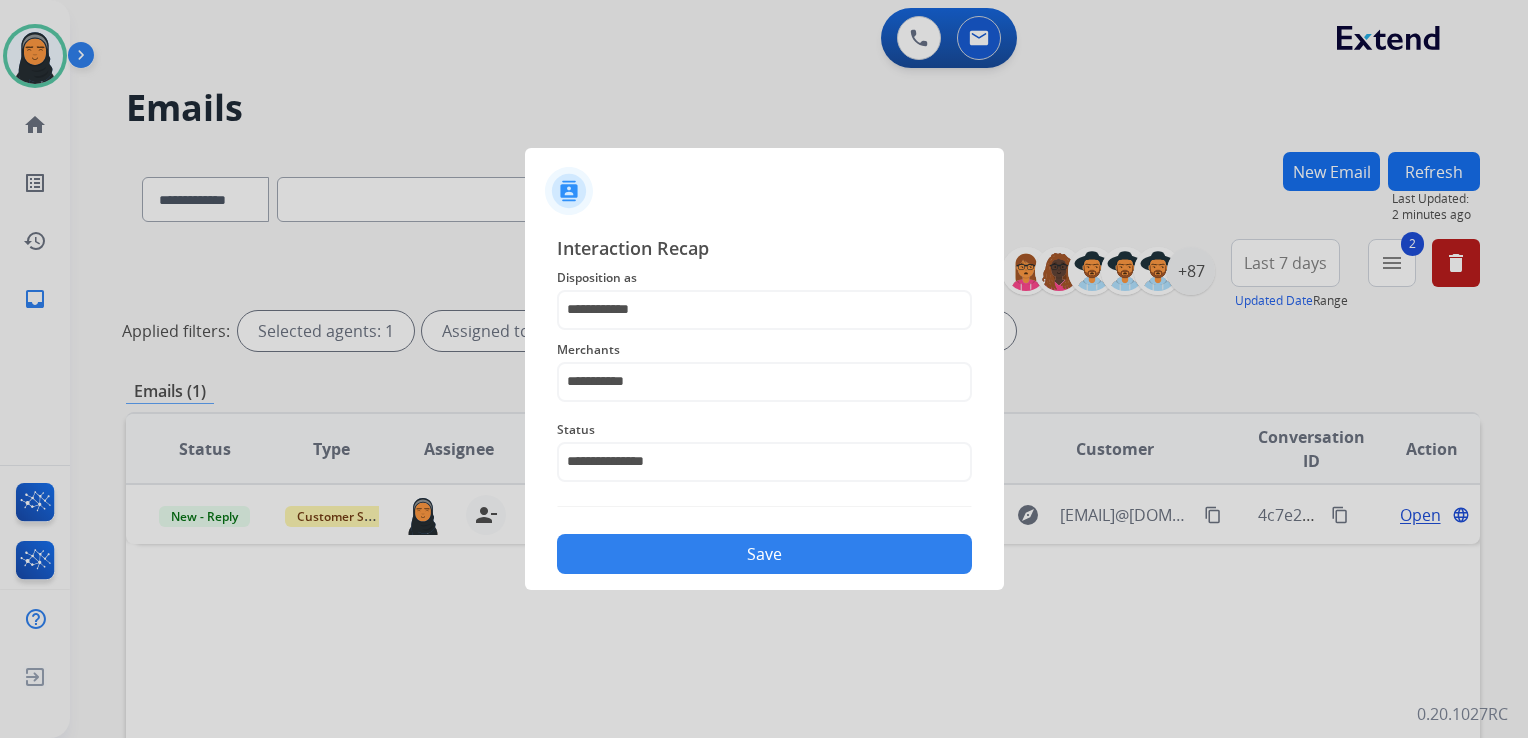 click on "Save" 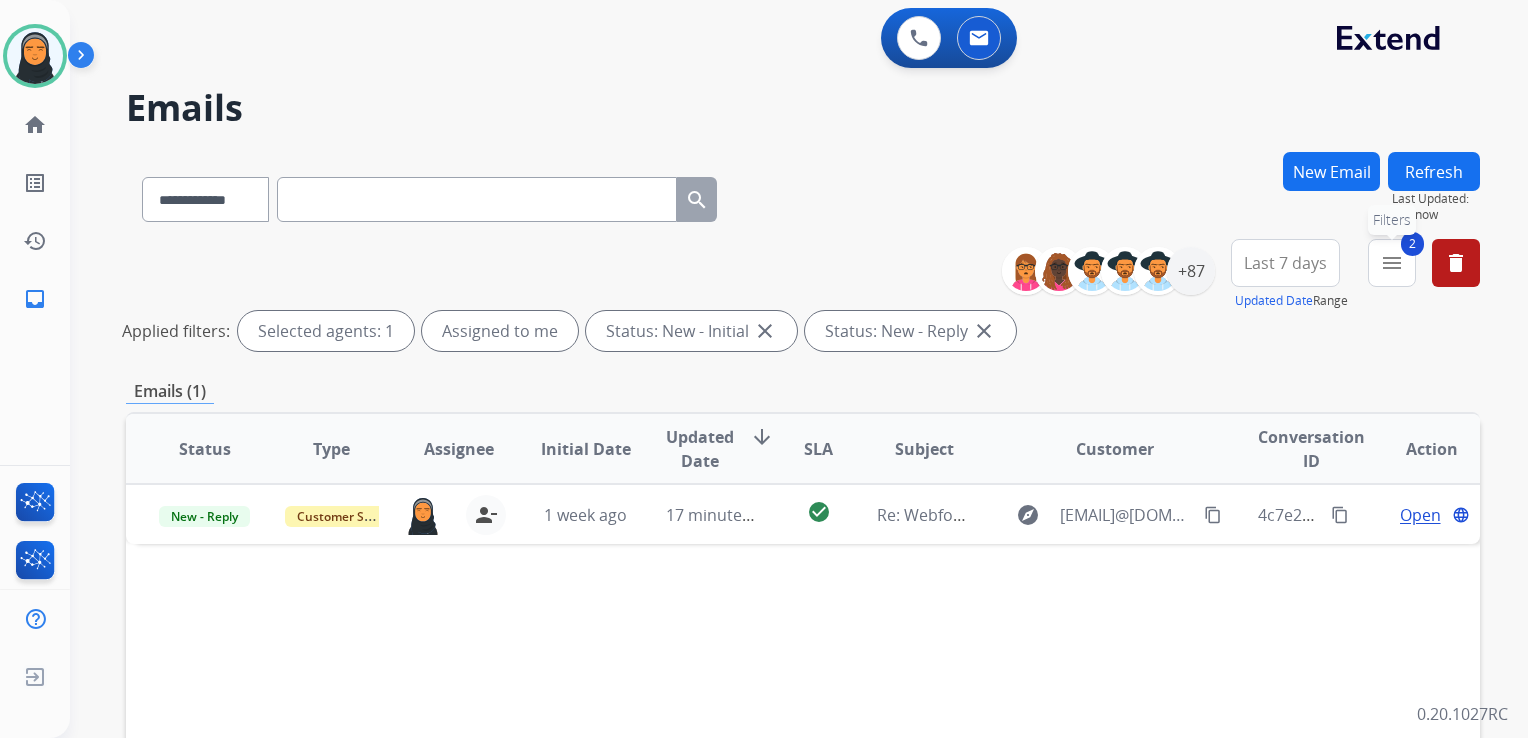 click on "menu" at bounding box center [1392, 263] 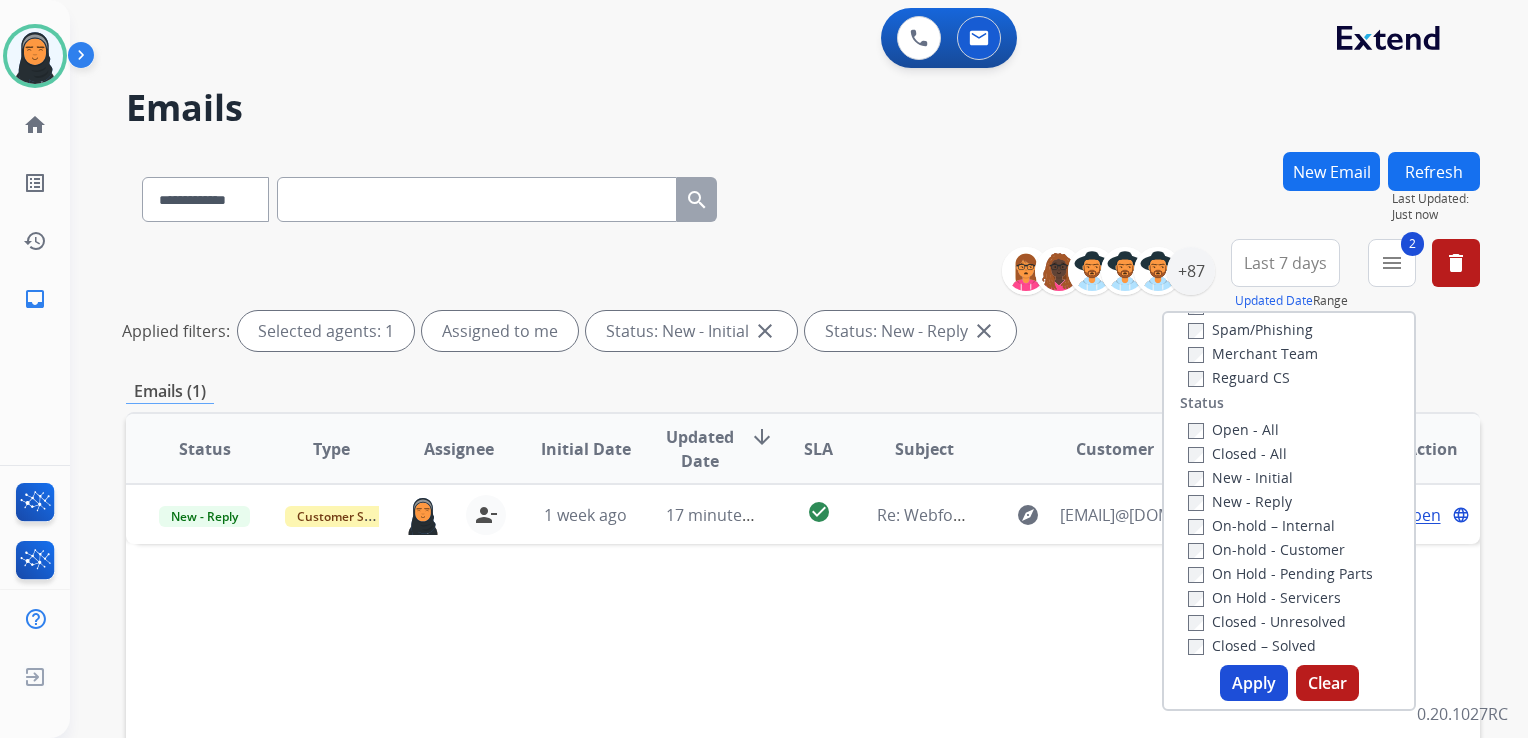 click on "Clear" at bounding box center [1327, 683] 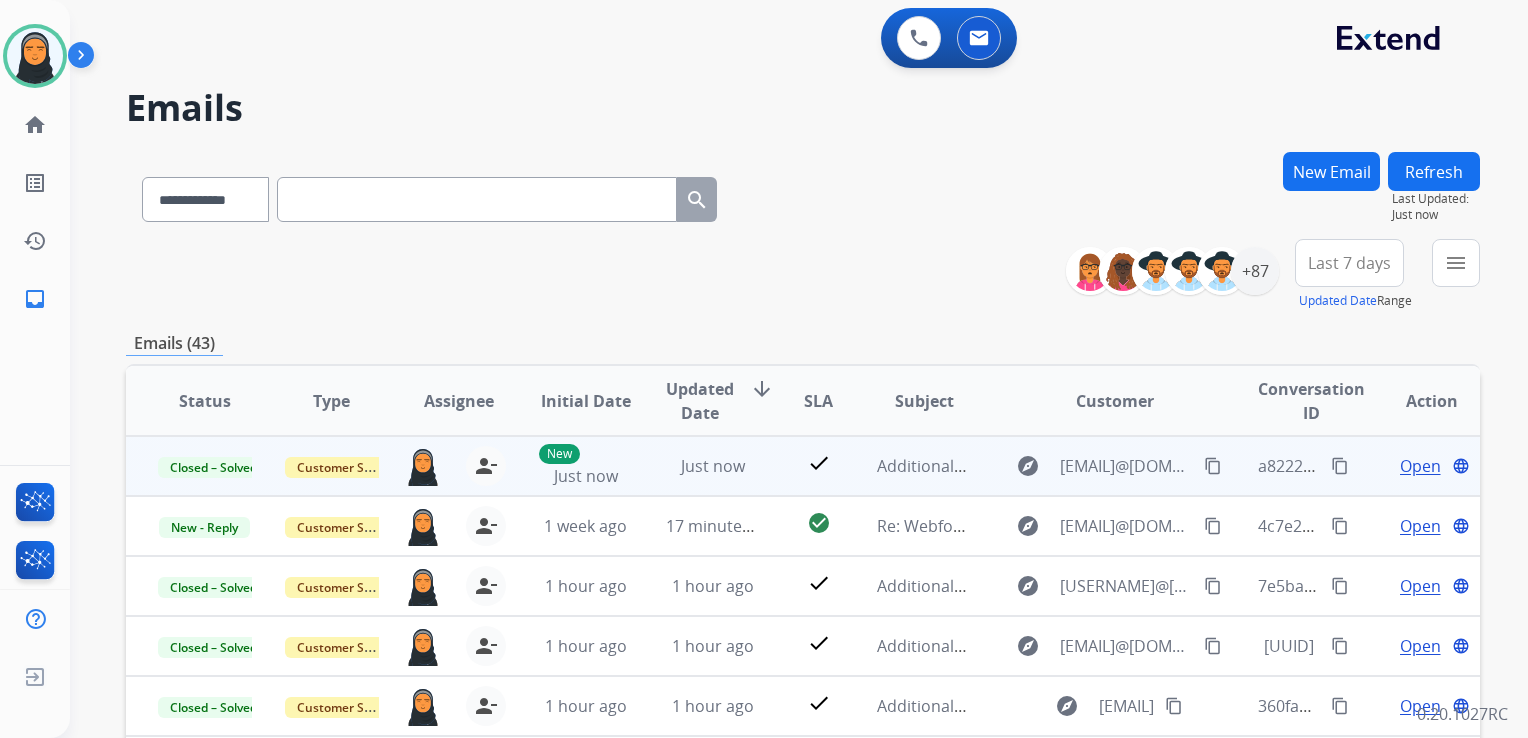 click on "content_copy" at bounding box center (1340, 466) 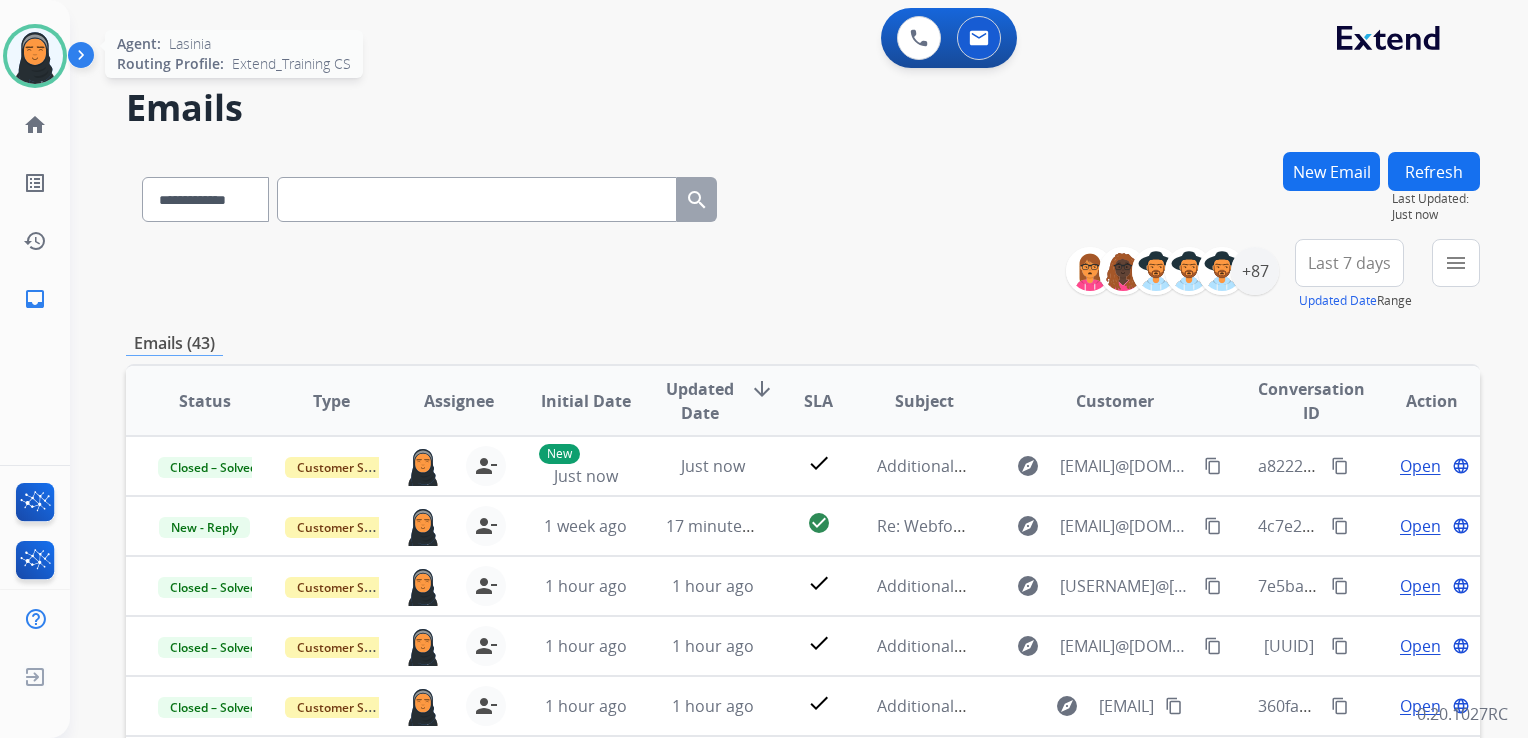 click at bounding box center (35, 56) 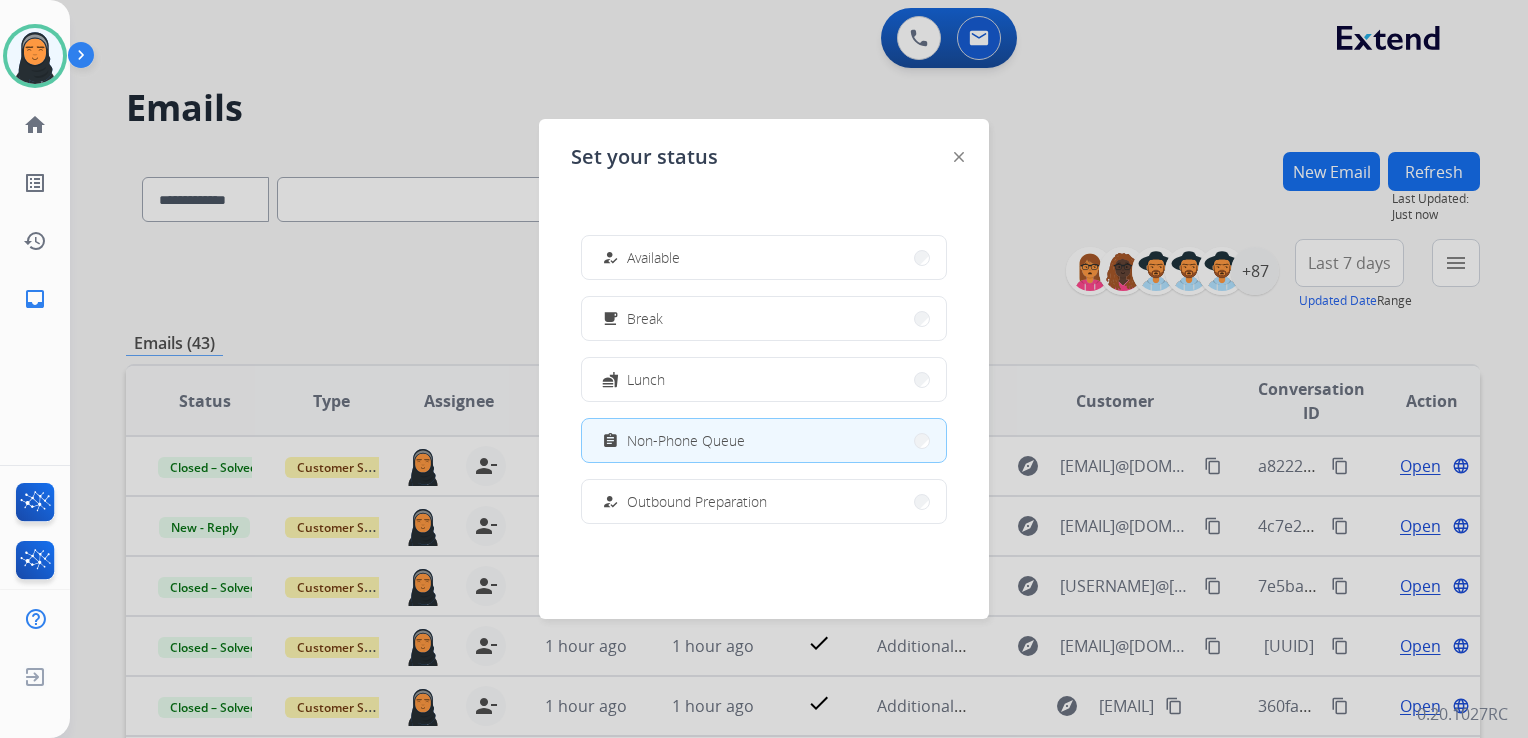 click on "how_to_reg Available" at bounding box center [764, 257] 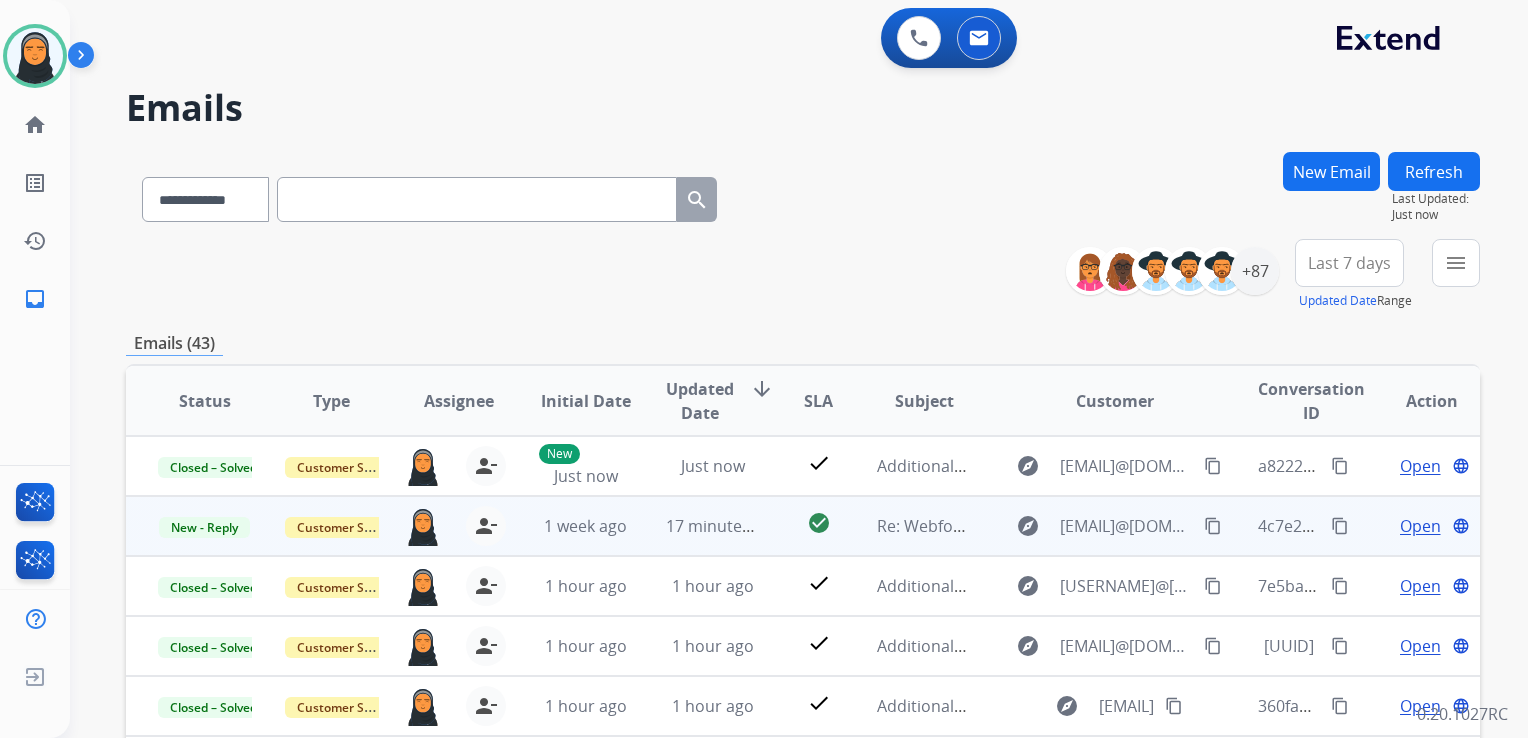 click on "Open" at bounding box center (1420, 526) 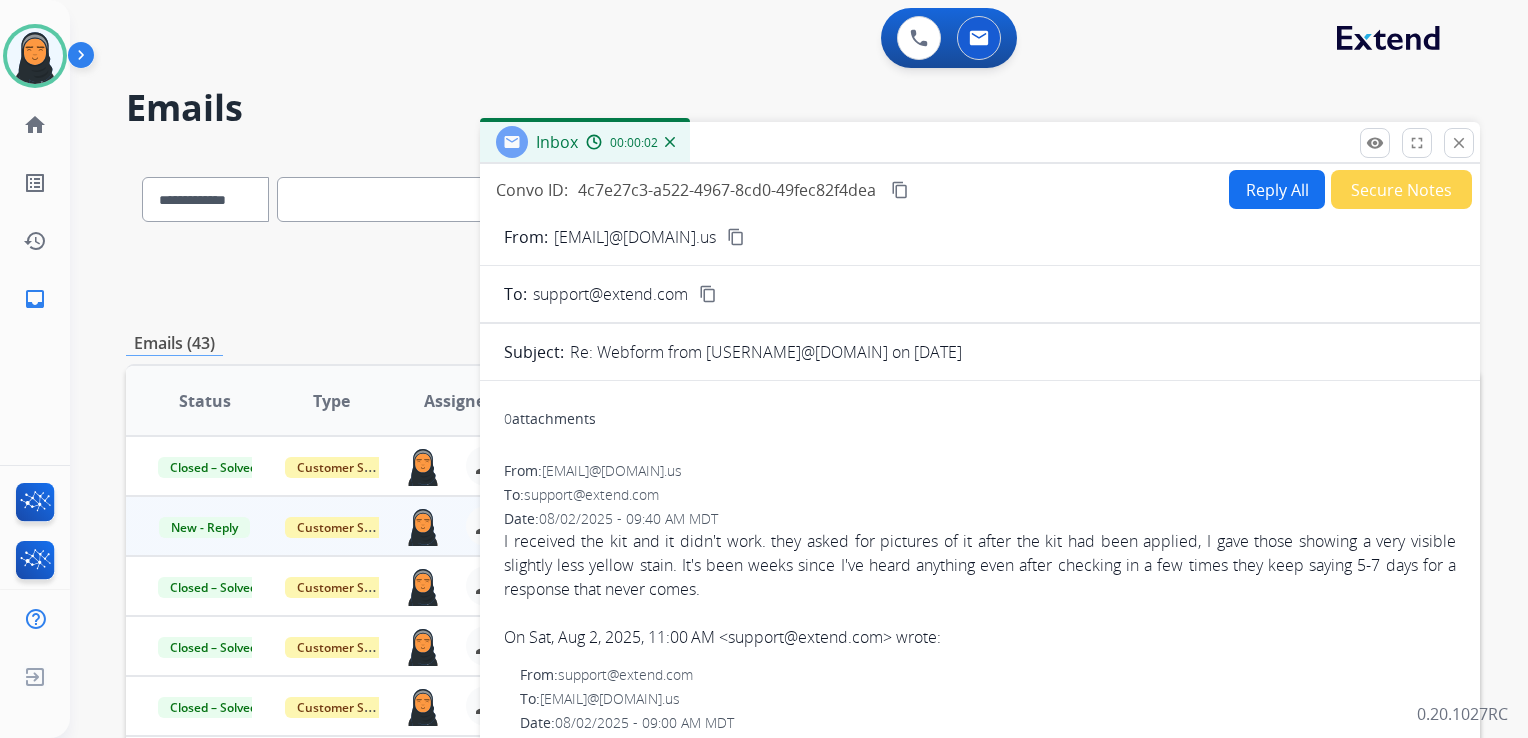 click on "content_copy" at bounding box center [736, 237] 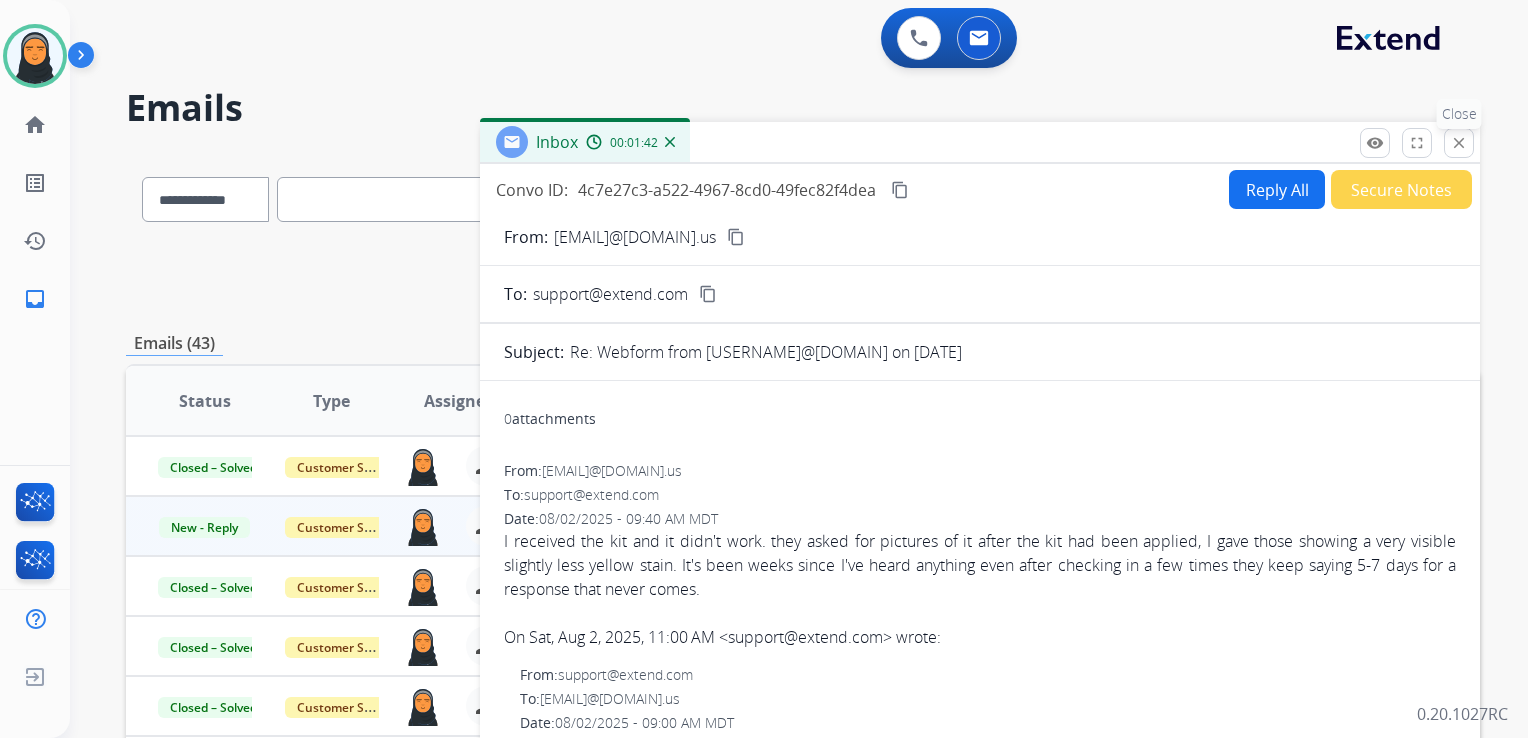 click on "close" at bounding box center [1459, 143] 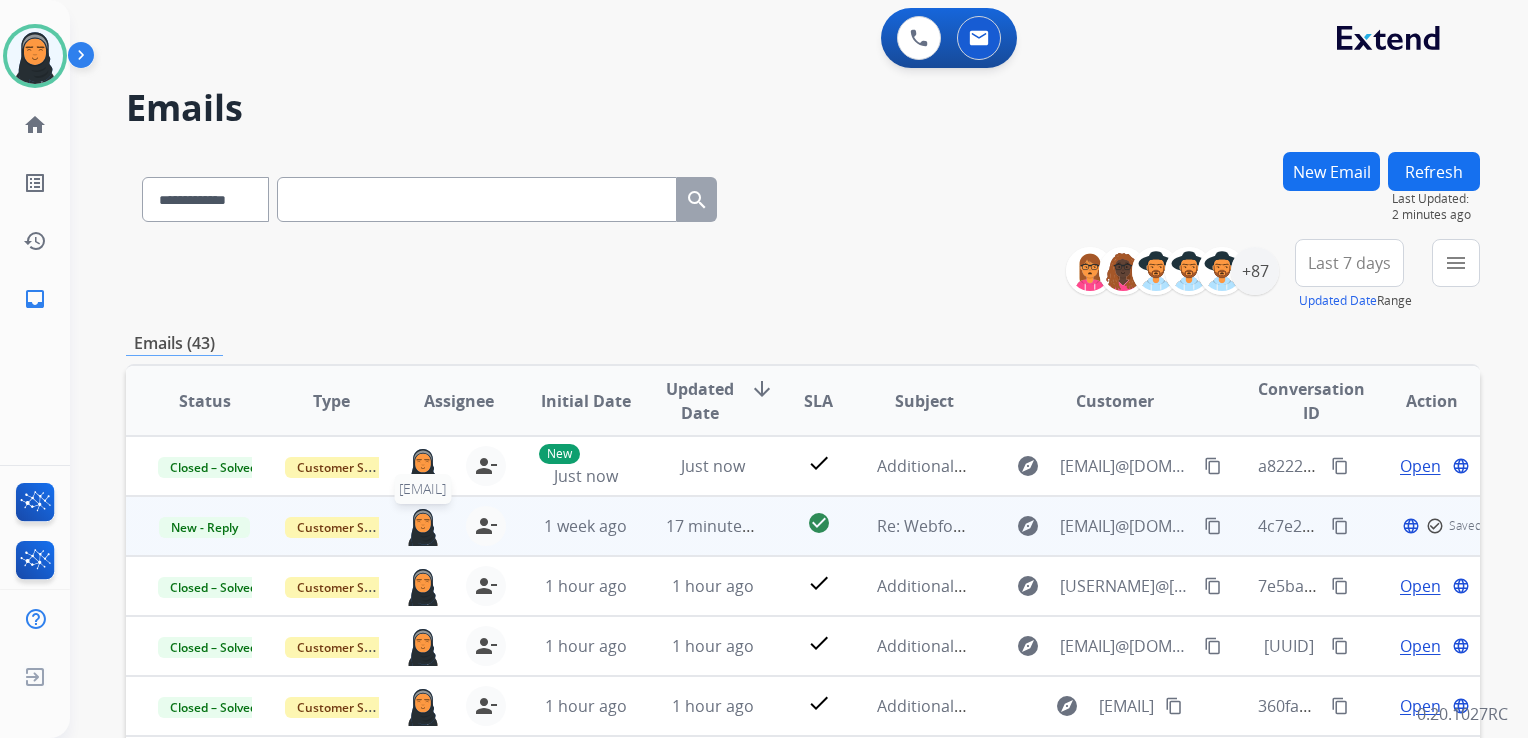 click at bounding box center (423, 526) 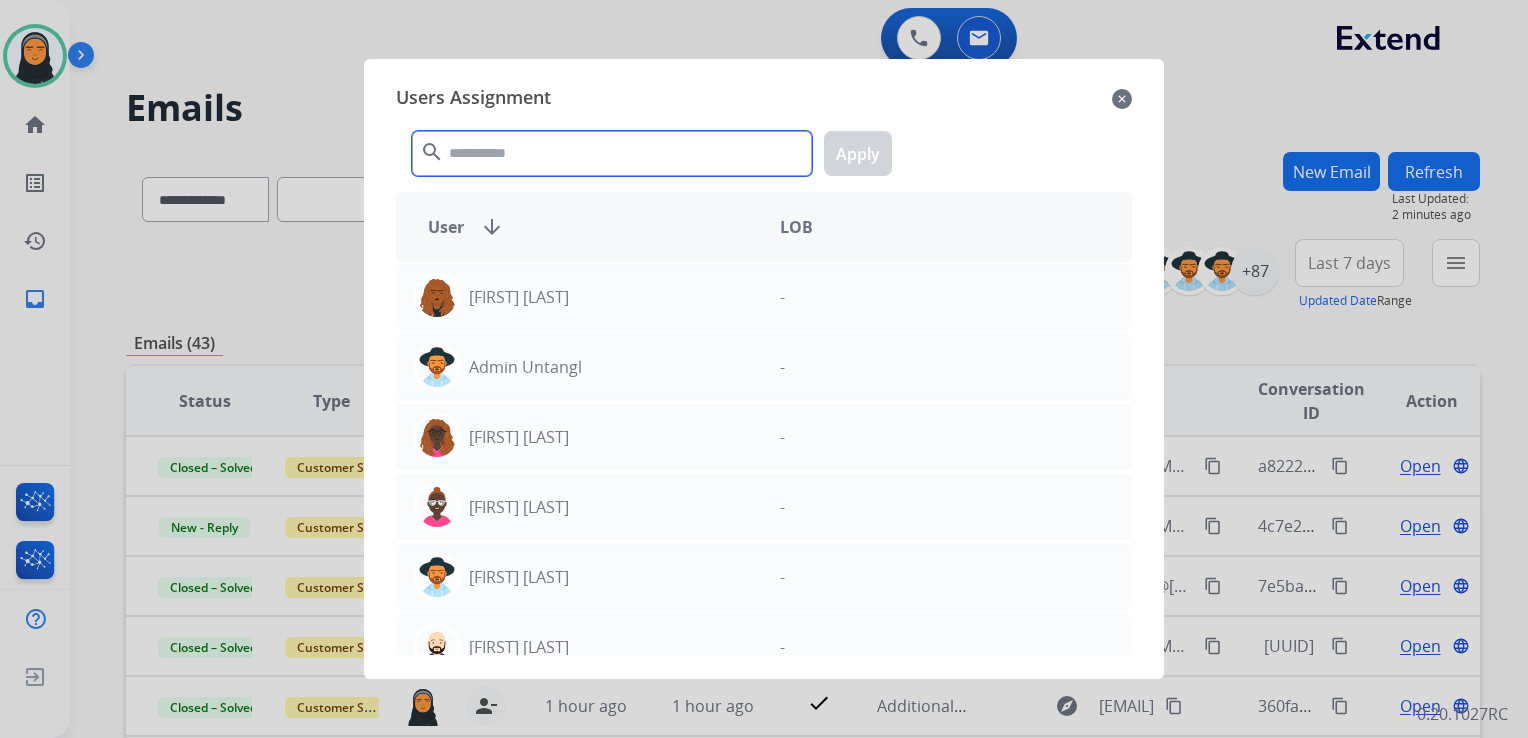 click 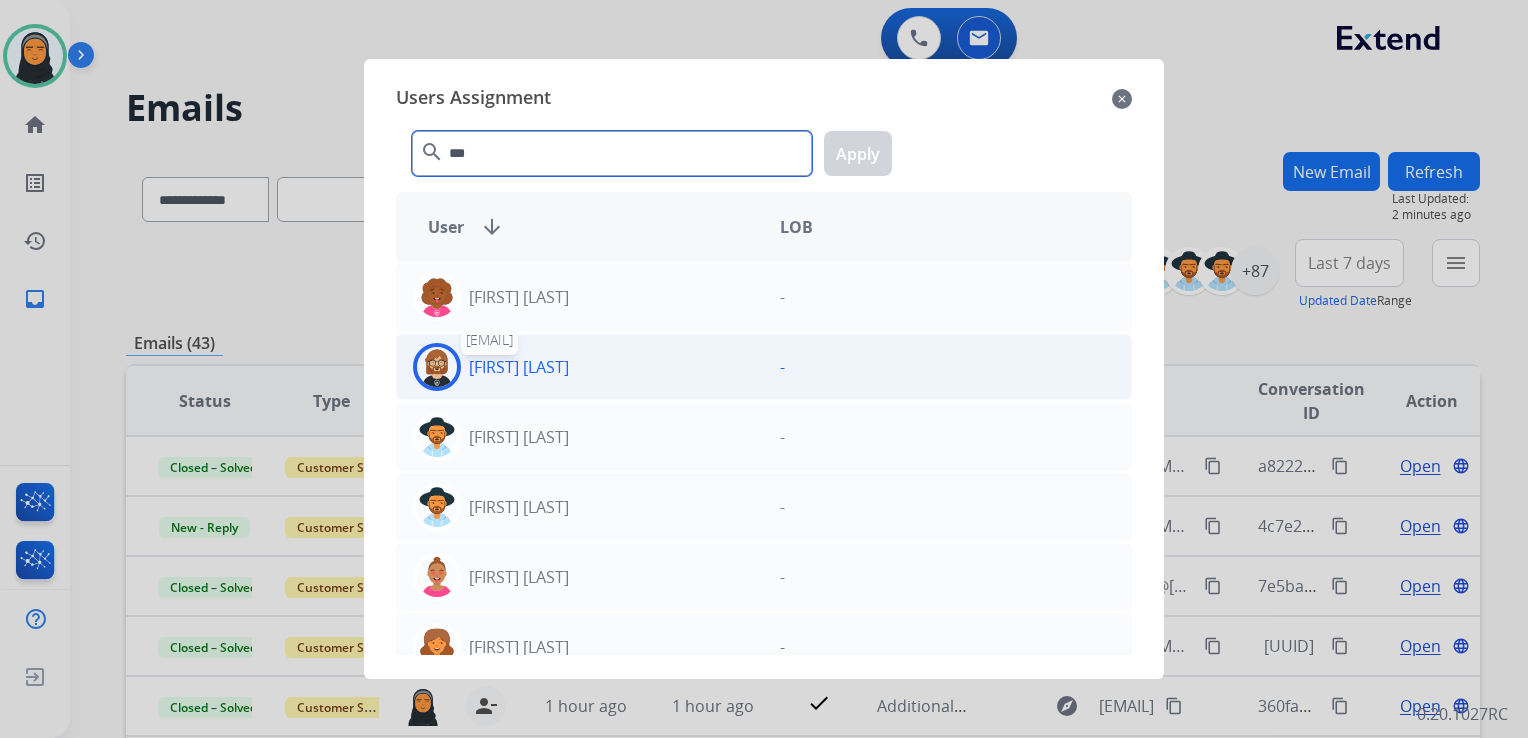type on "***" 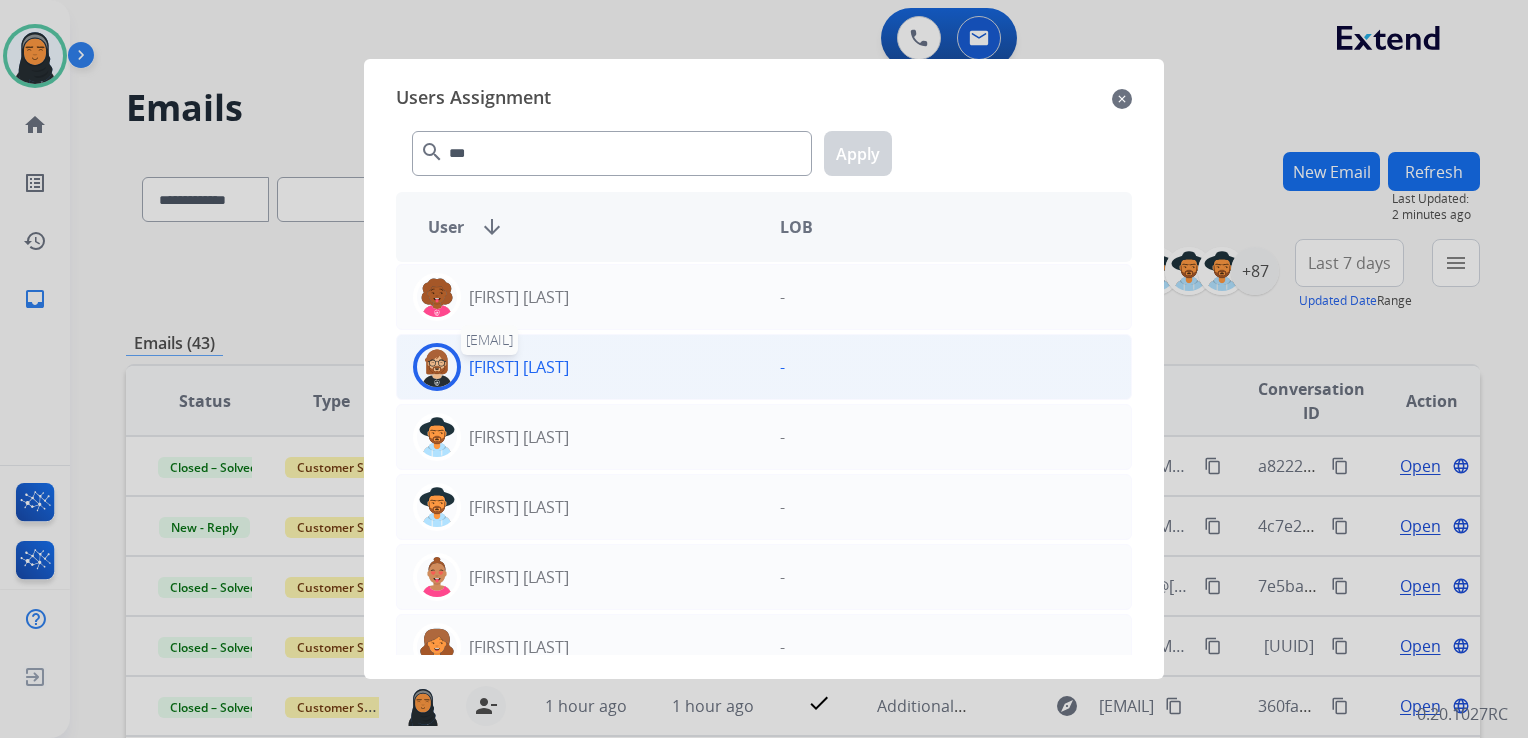 click on "Ken  Lewton" 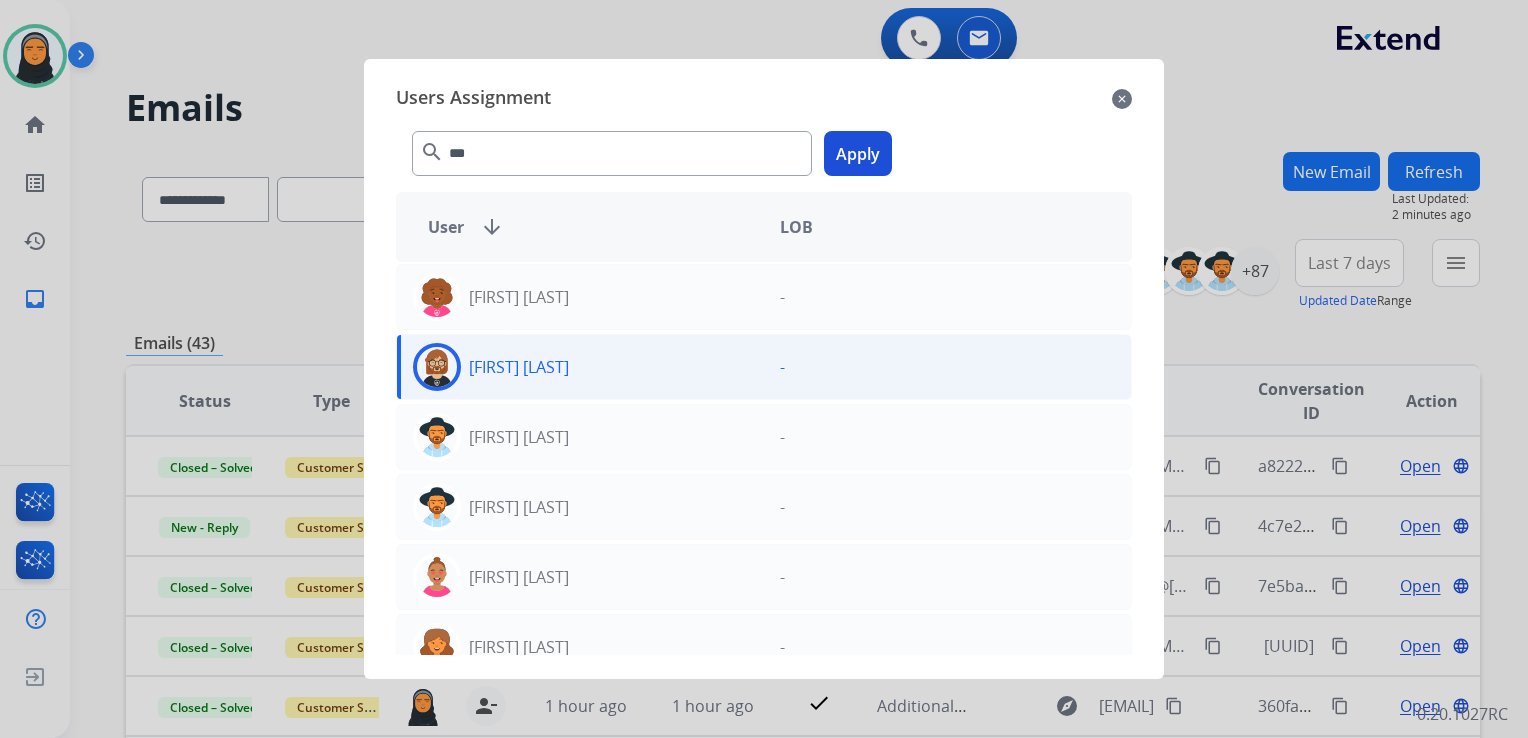 click on "Apply" 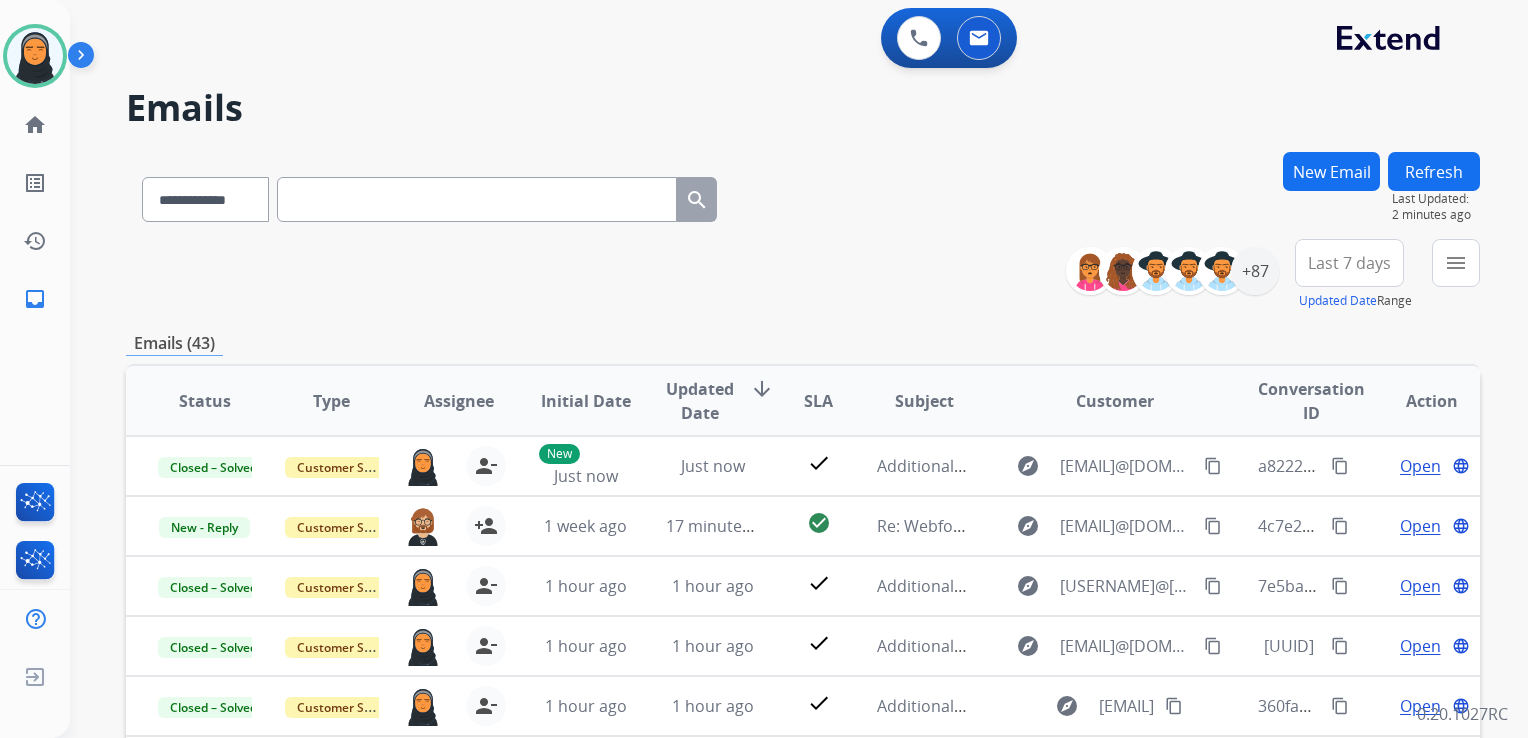 click on "Refresh" at bounding box center [1434, 171] 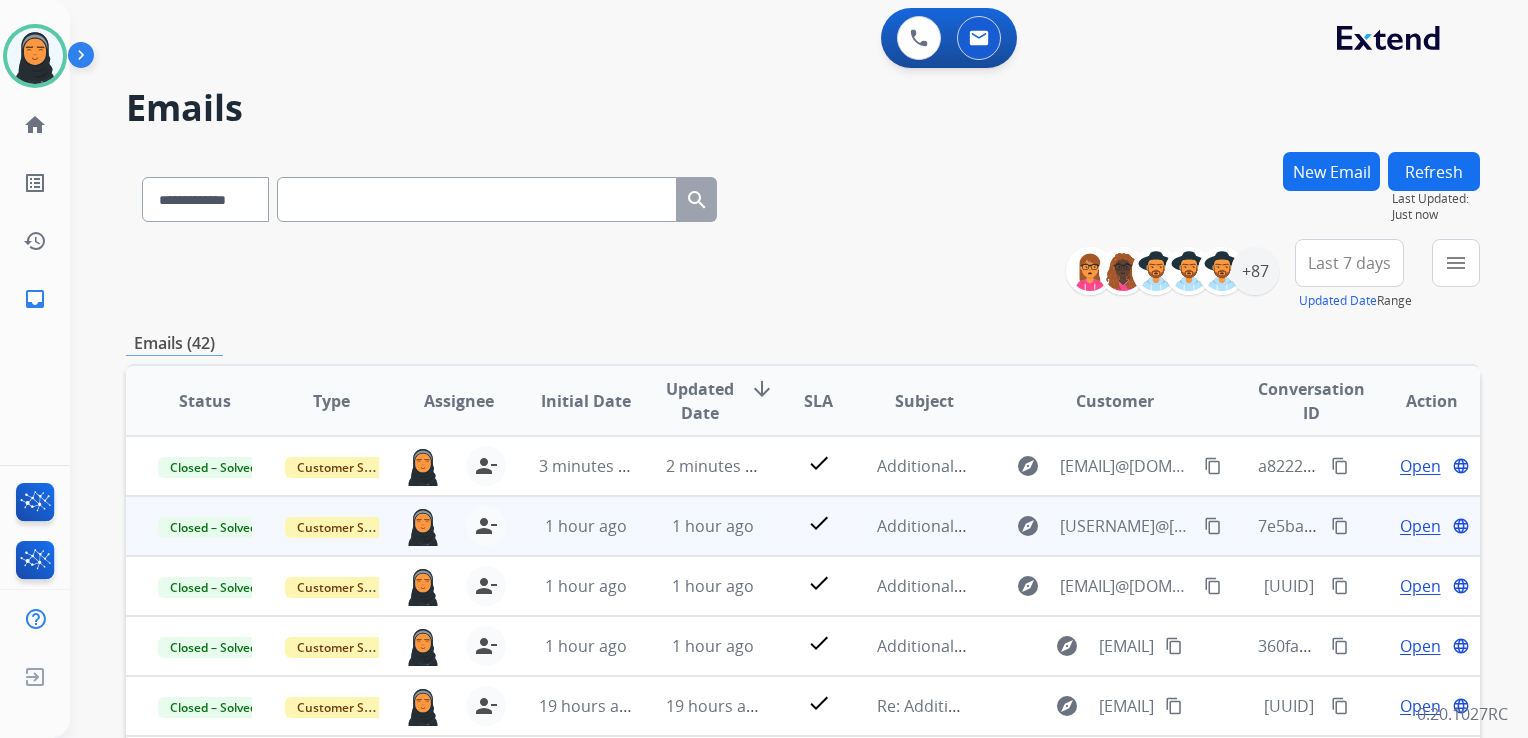 scroll, scrollTop: 1, scrollLeft: 0, axis: vertical 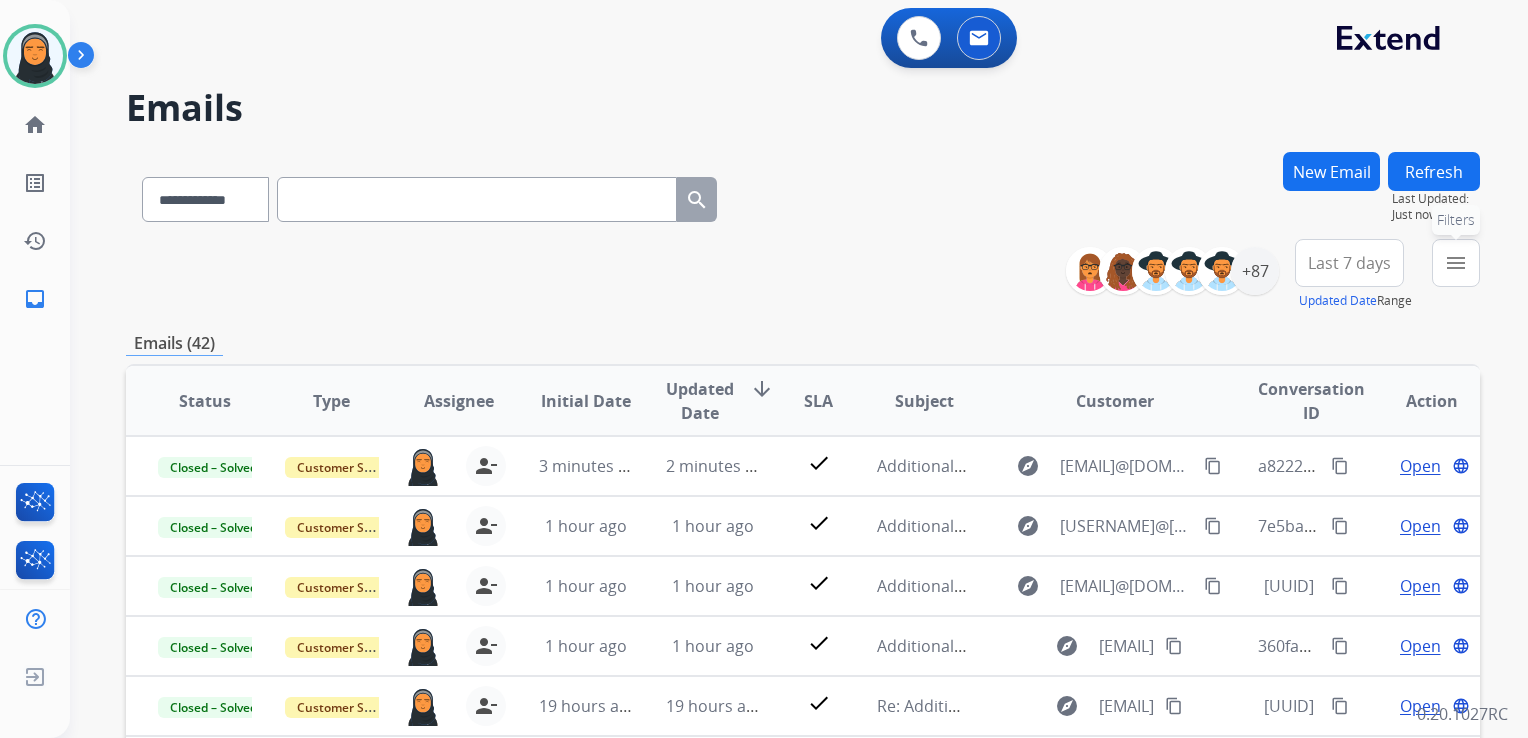 drag, startPoint x: 1458, startPoint y: 248, endPoint x: 1458, endPoint y: 263, distance: 15 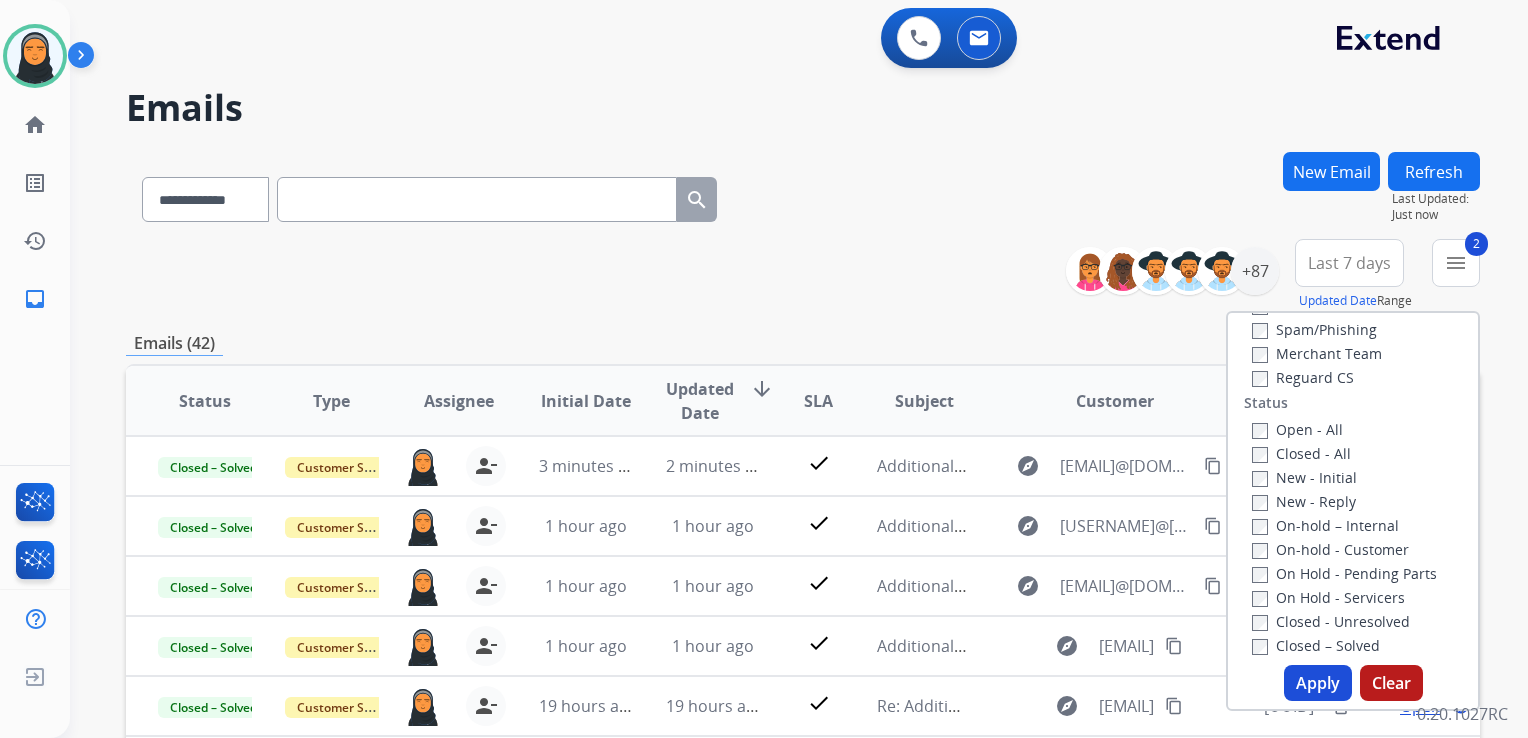 click on "Apply" at bounding box center [1318, 683] 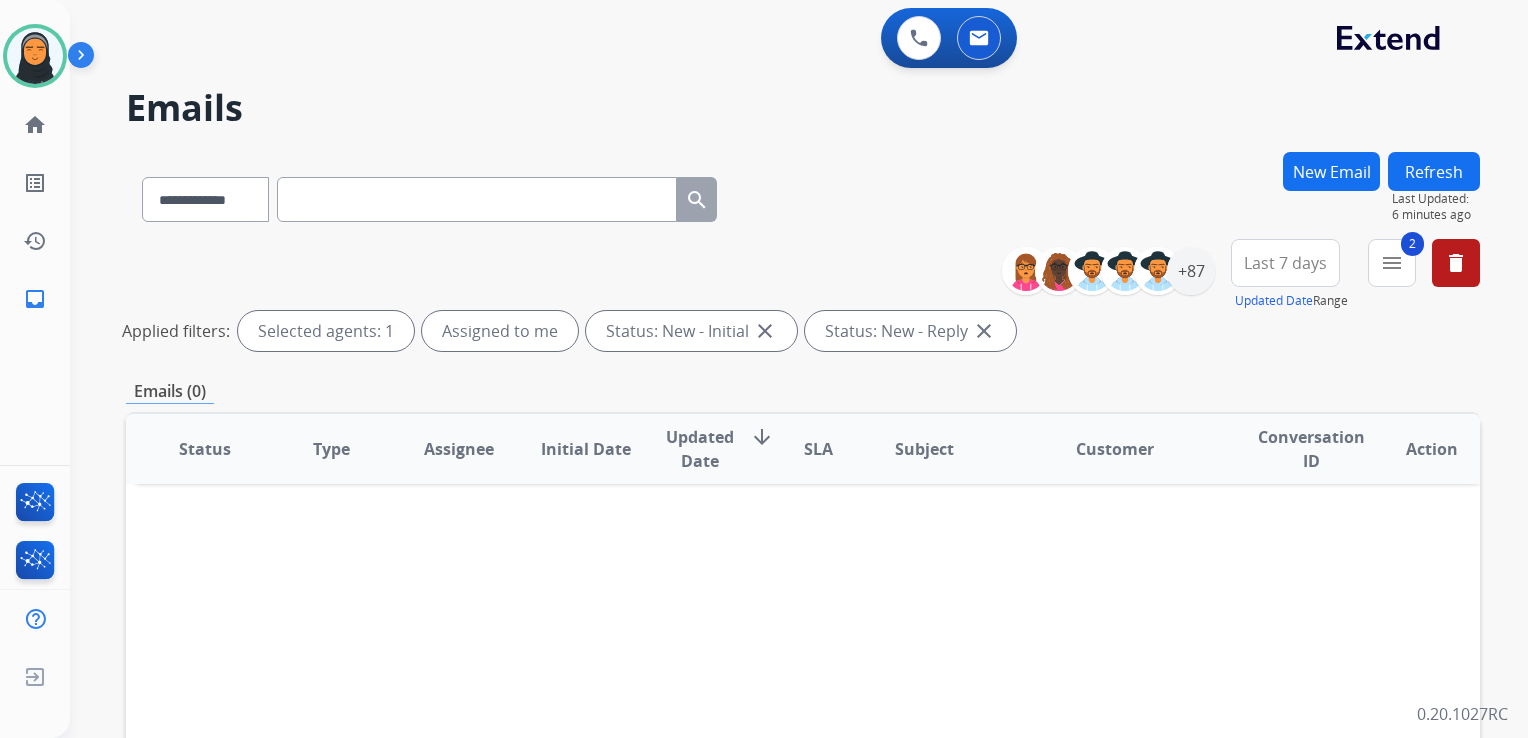 click on "New Email" at bounding box center (1331, 171) 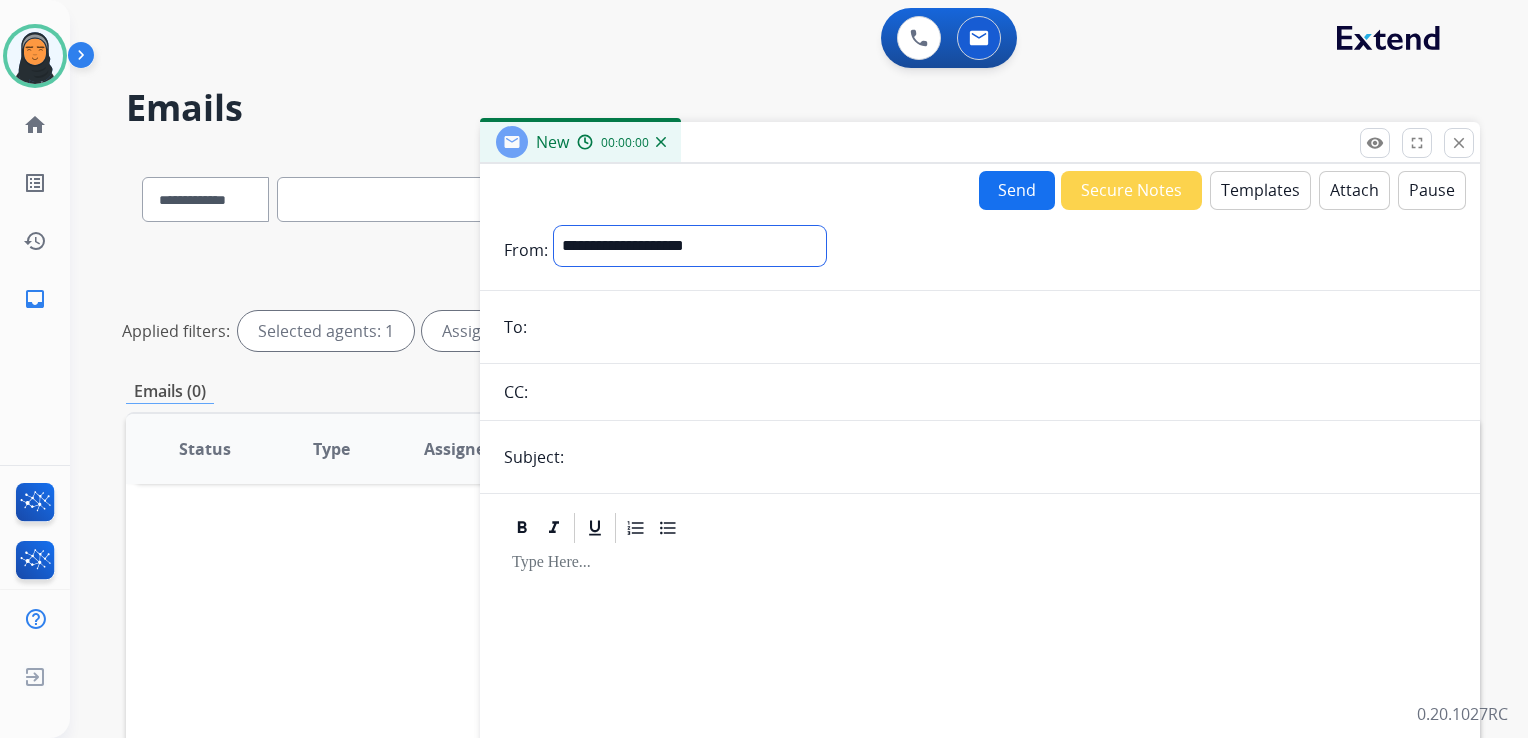 click on "**********" at bounding box center [690, 246] 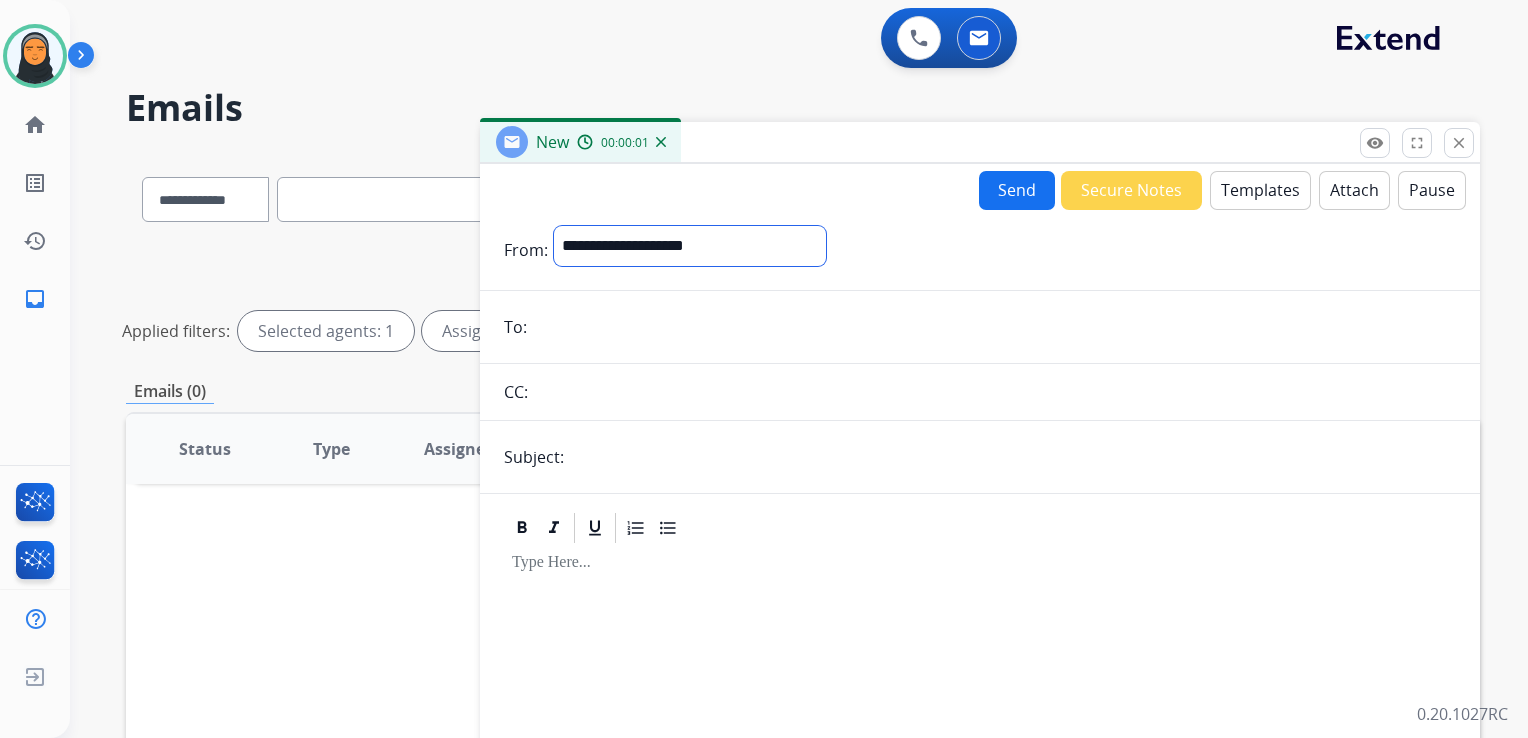 select on "**********" 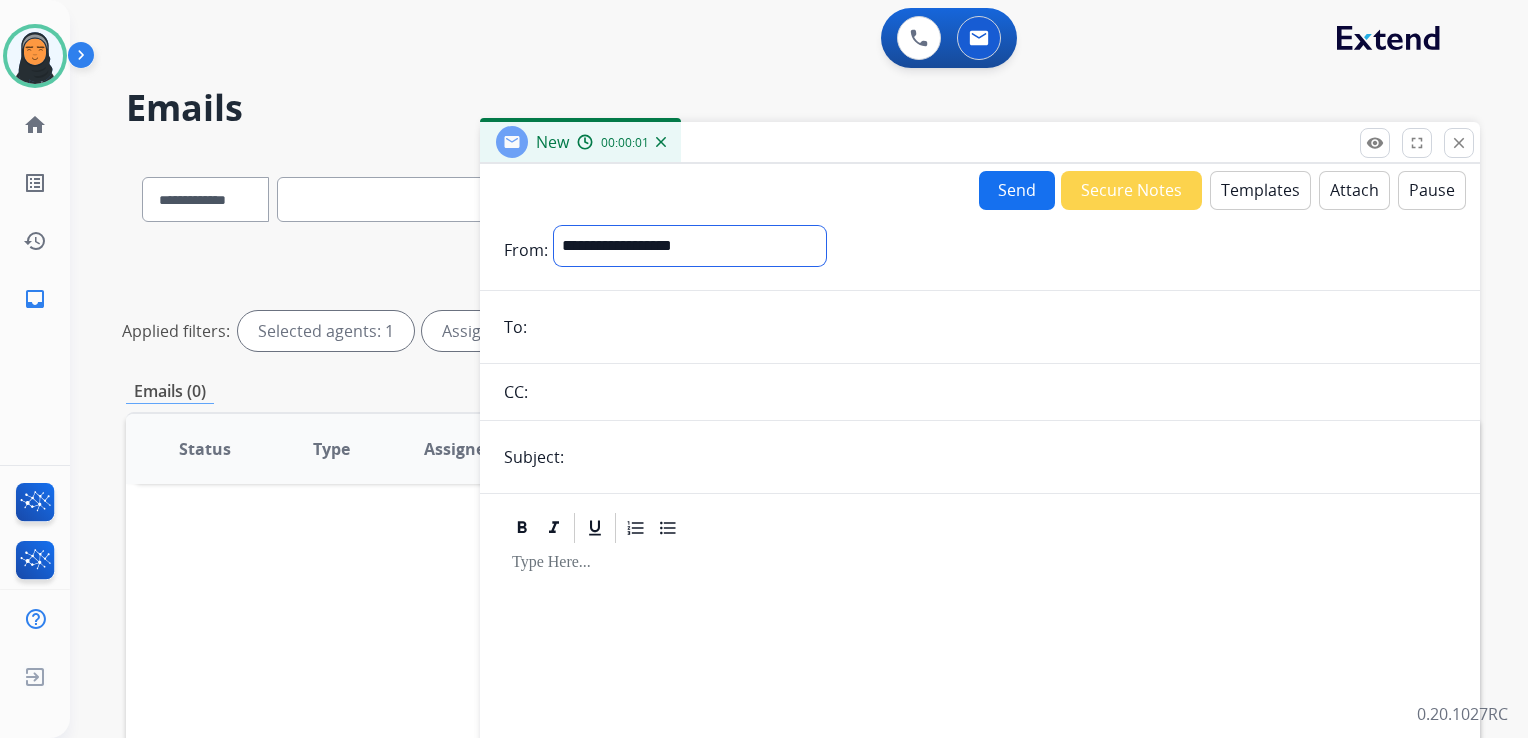 click on "**********" at bounding box center (690, 246) 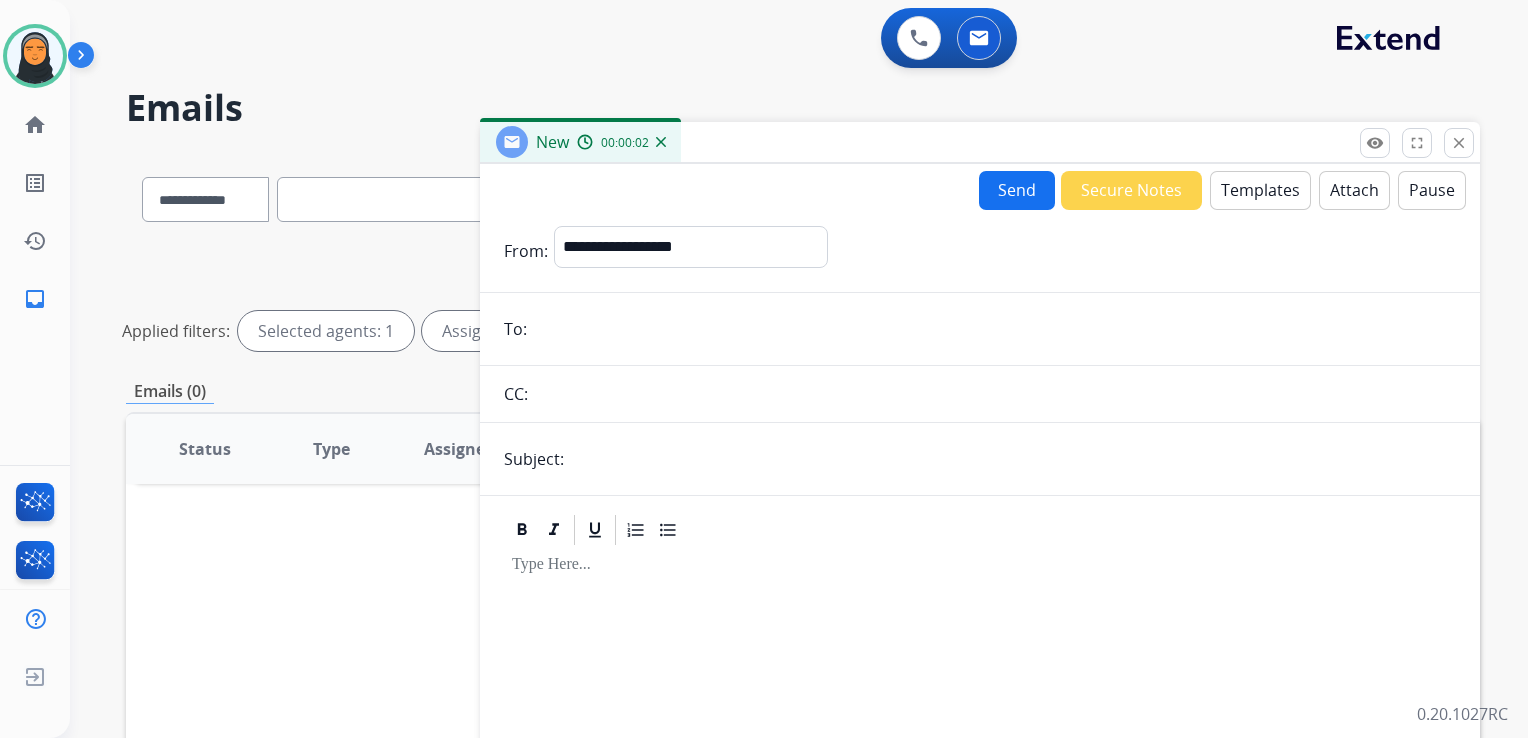 click at bounding box center [994, 329] 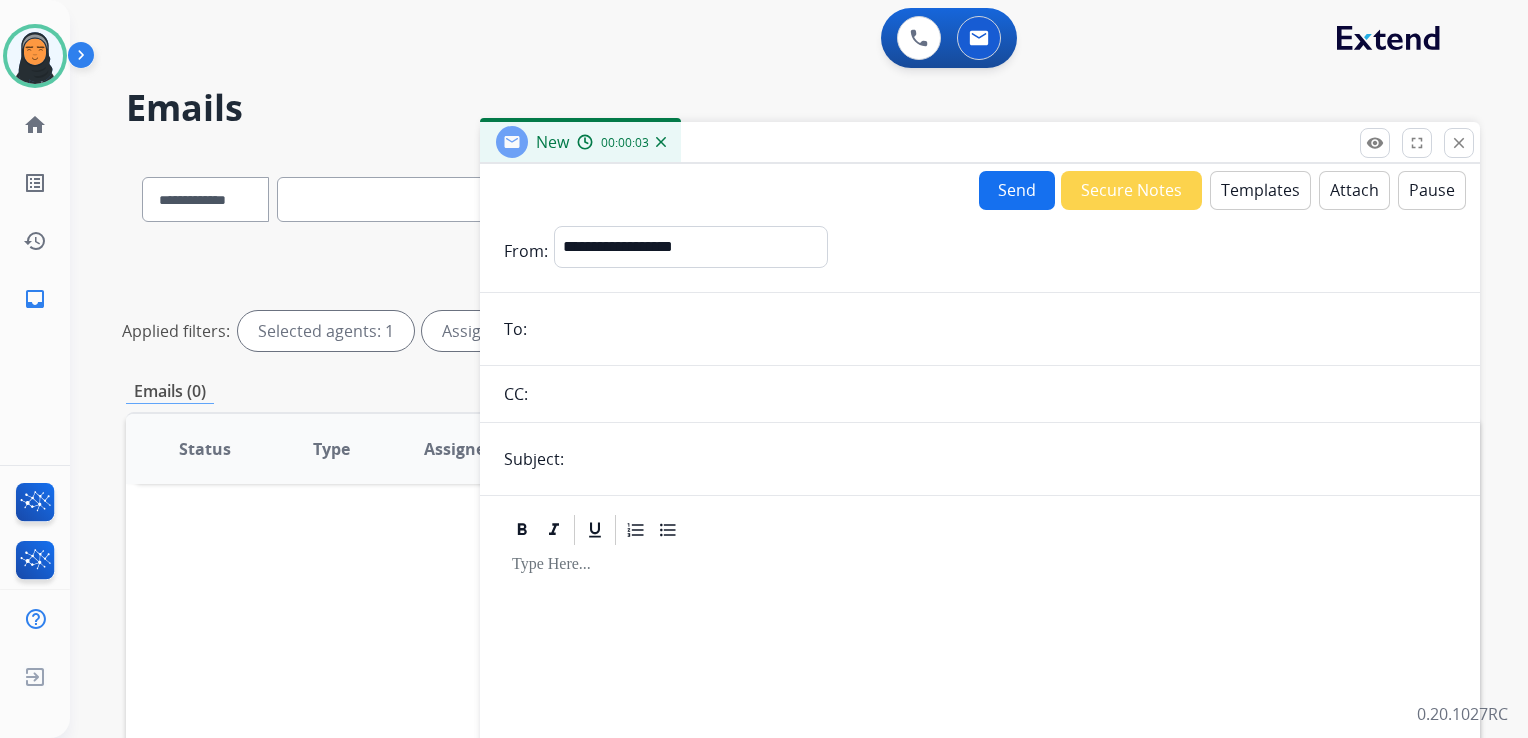 click on "**********" at bounding box center [980, 575] 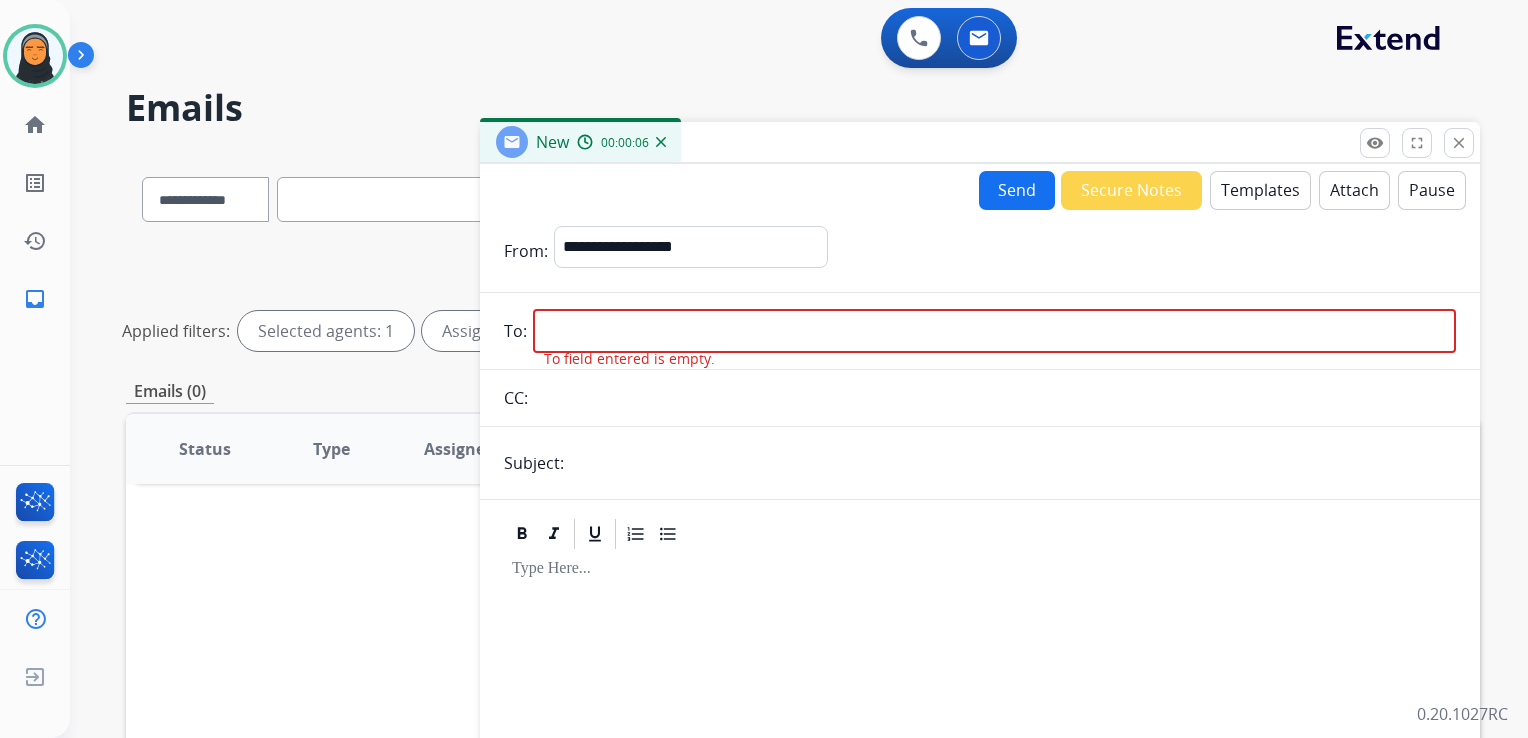 drag, startPoint x: 659, startPoint y: 304, endPoint x: 588, endPoint y: 334, distance: 77.07788 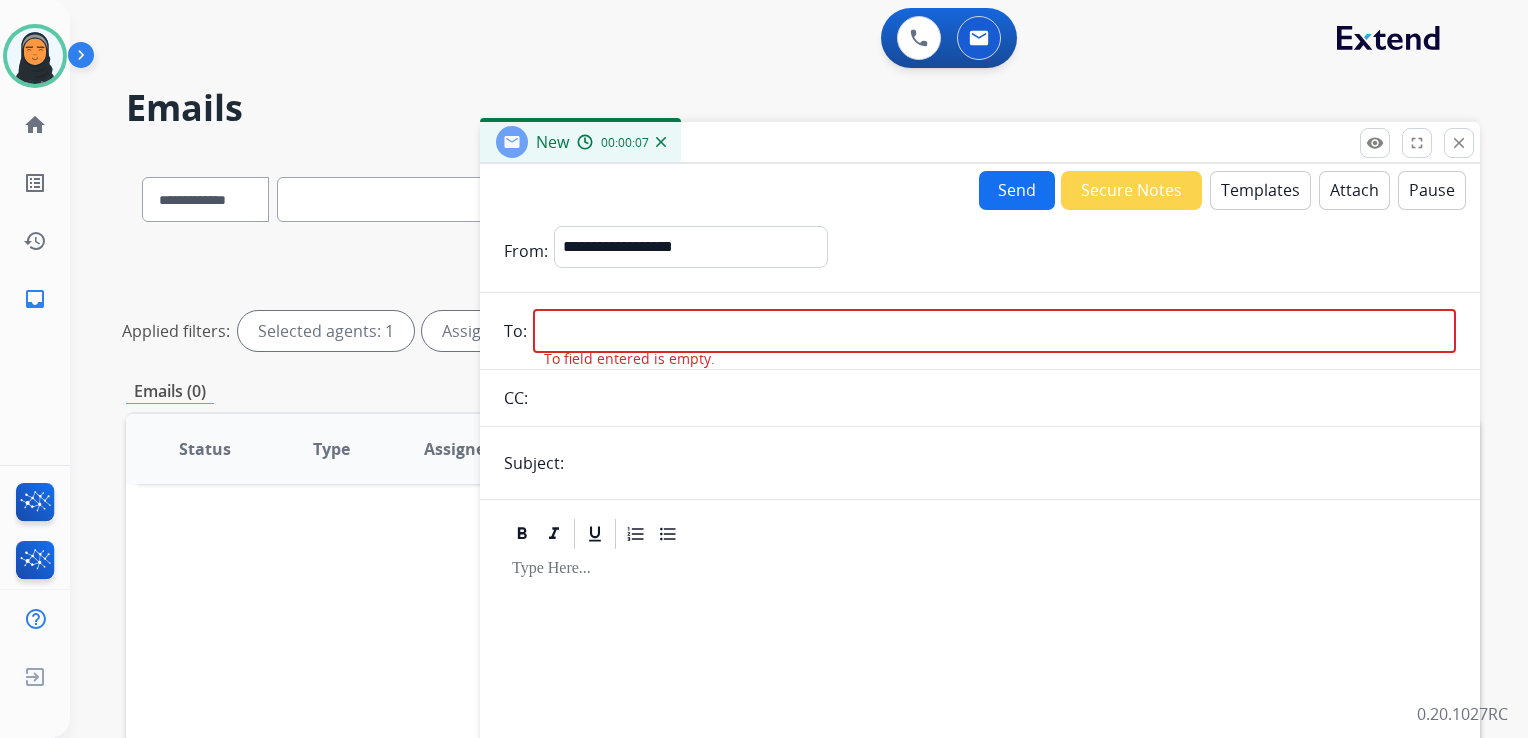 paste on "**********" 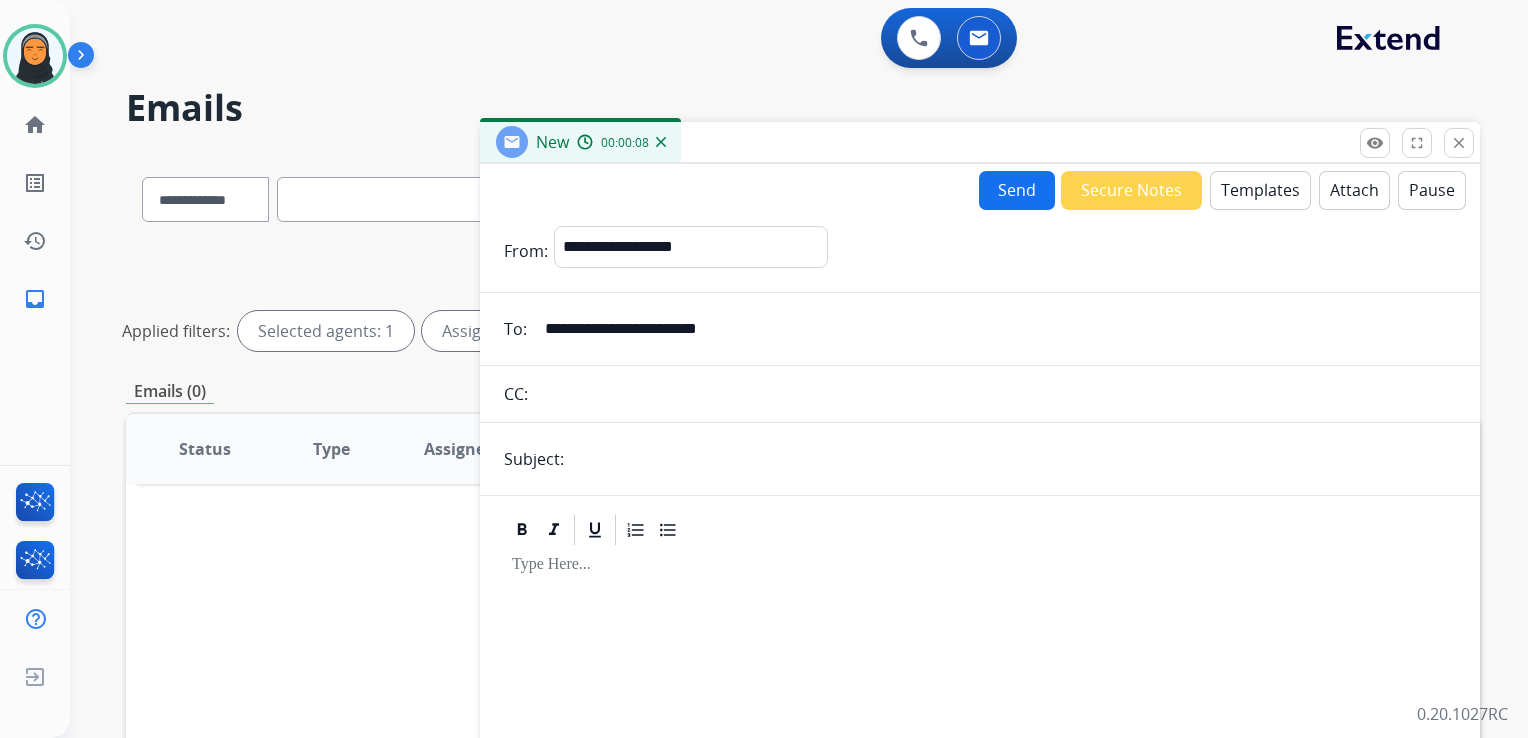type on "**********" 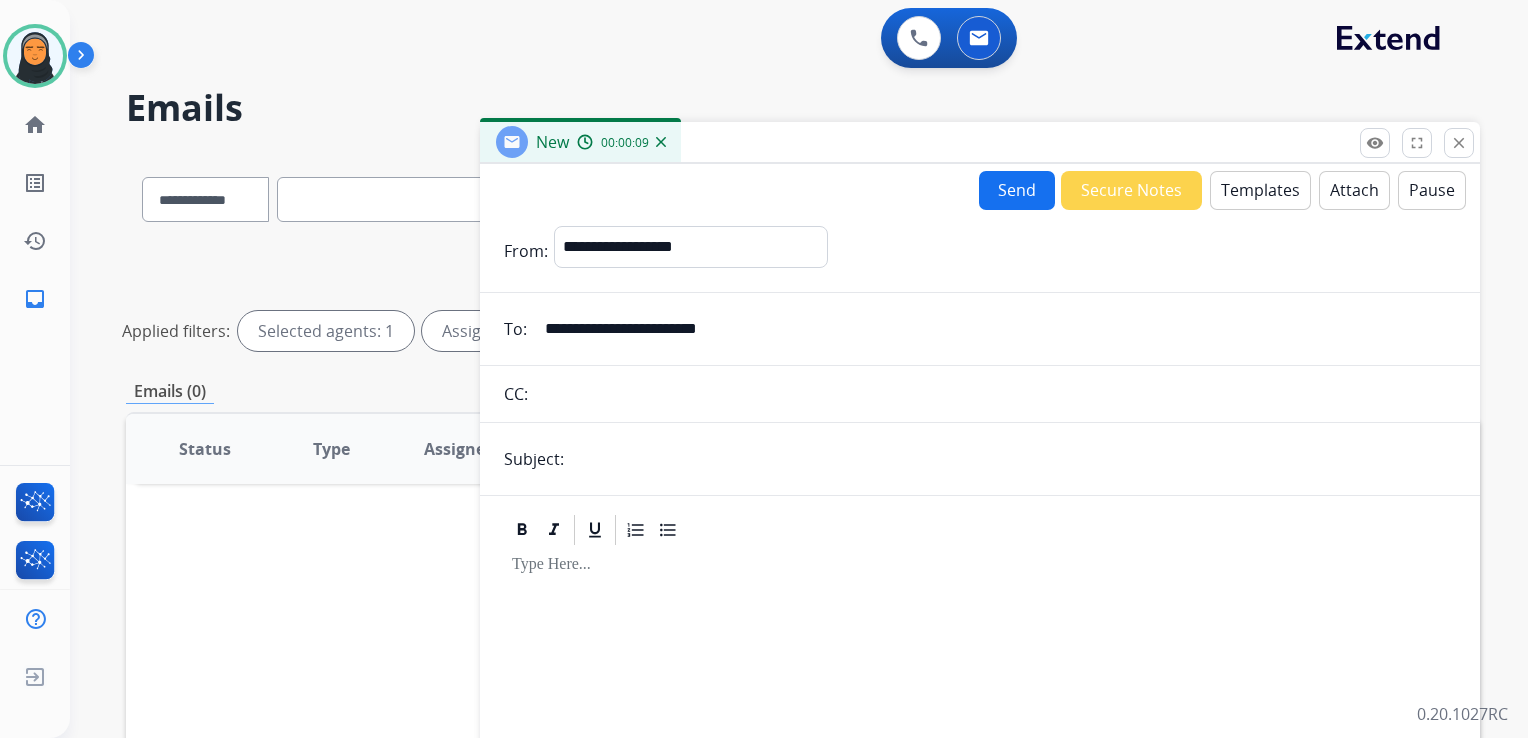 type on "**********" 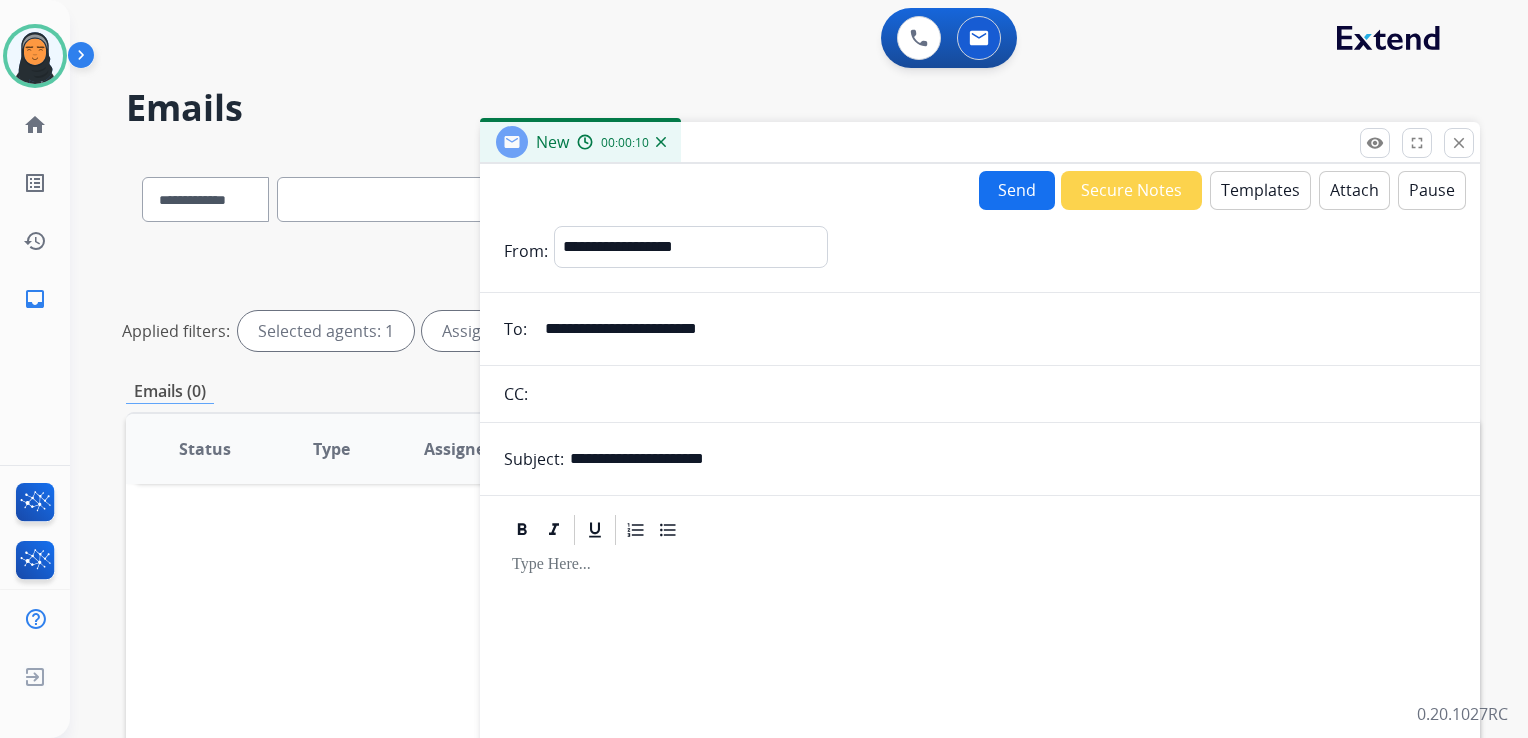 click on "Templates" at bounding box center [1260, 190] 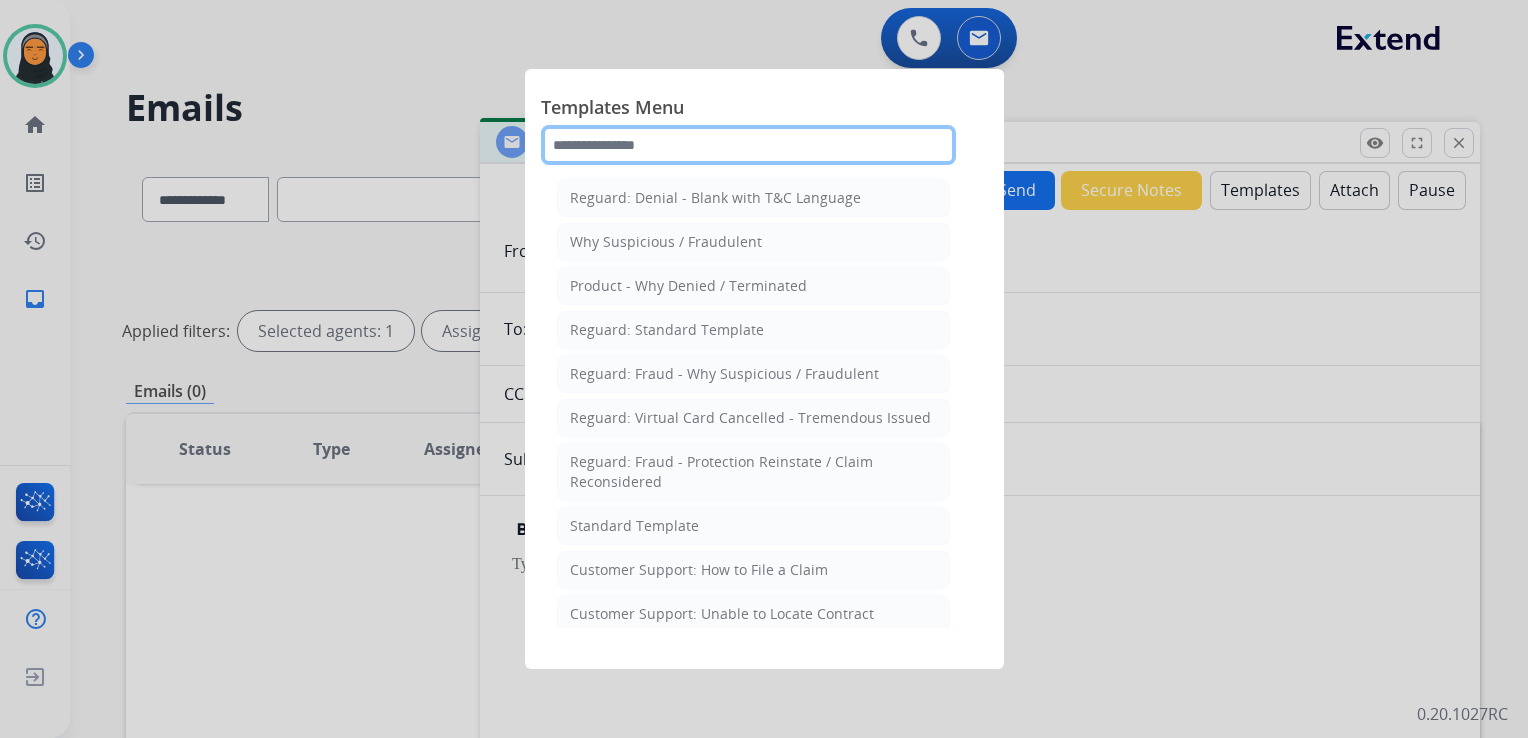 click 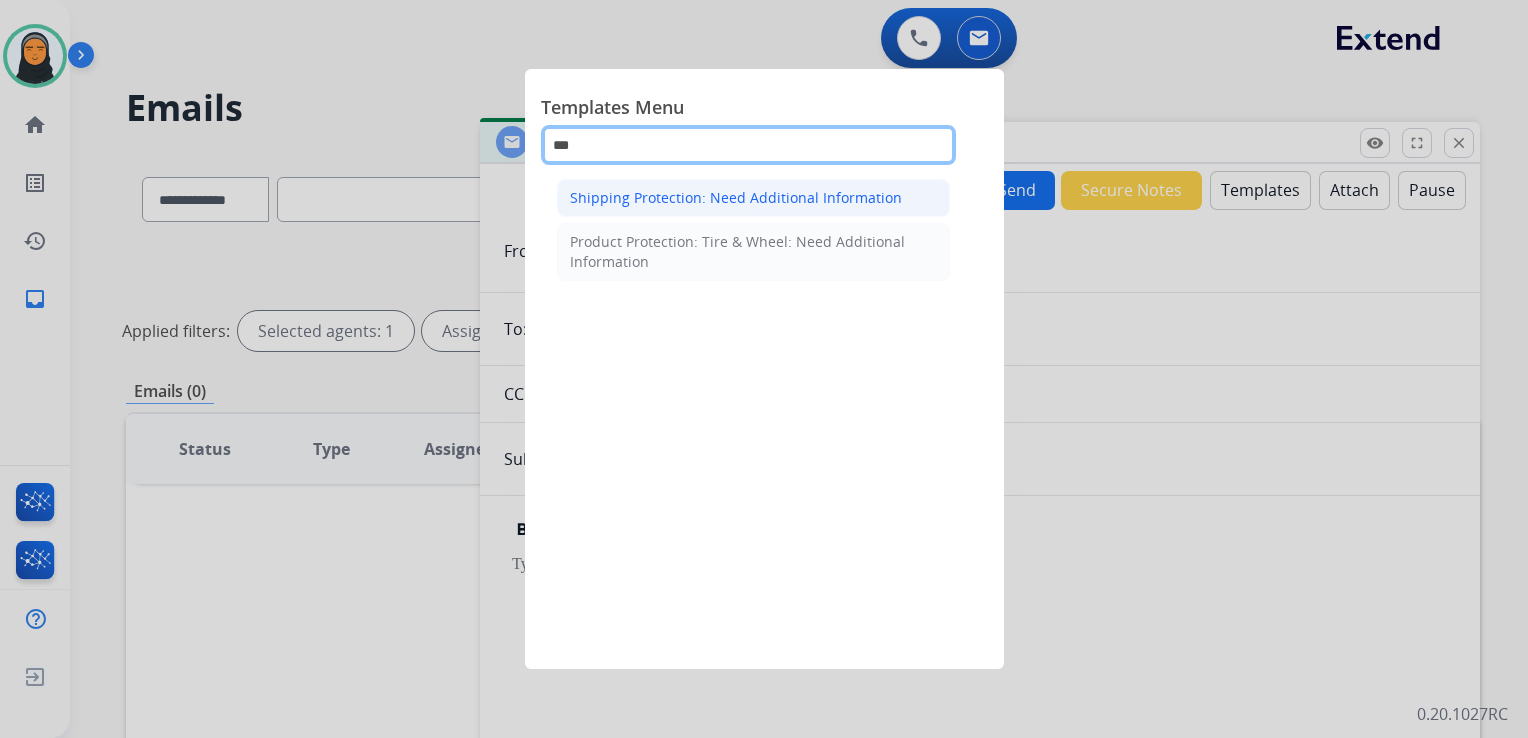 type on "***" 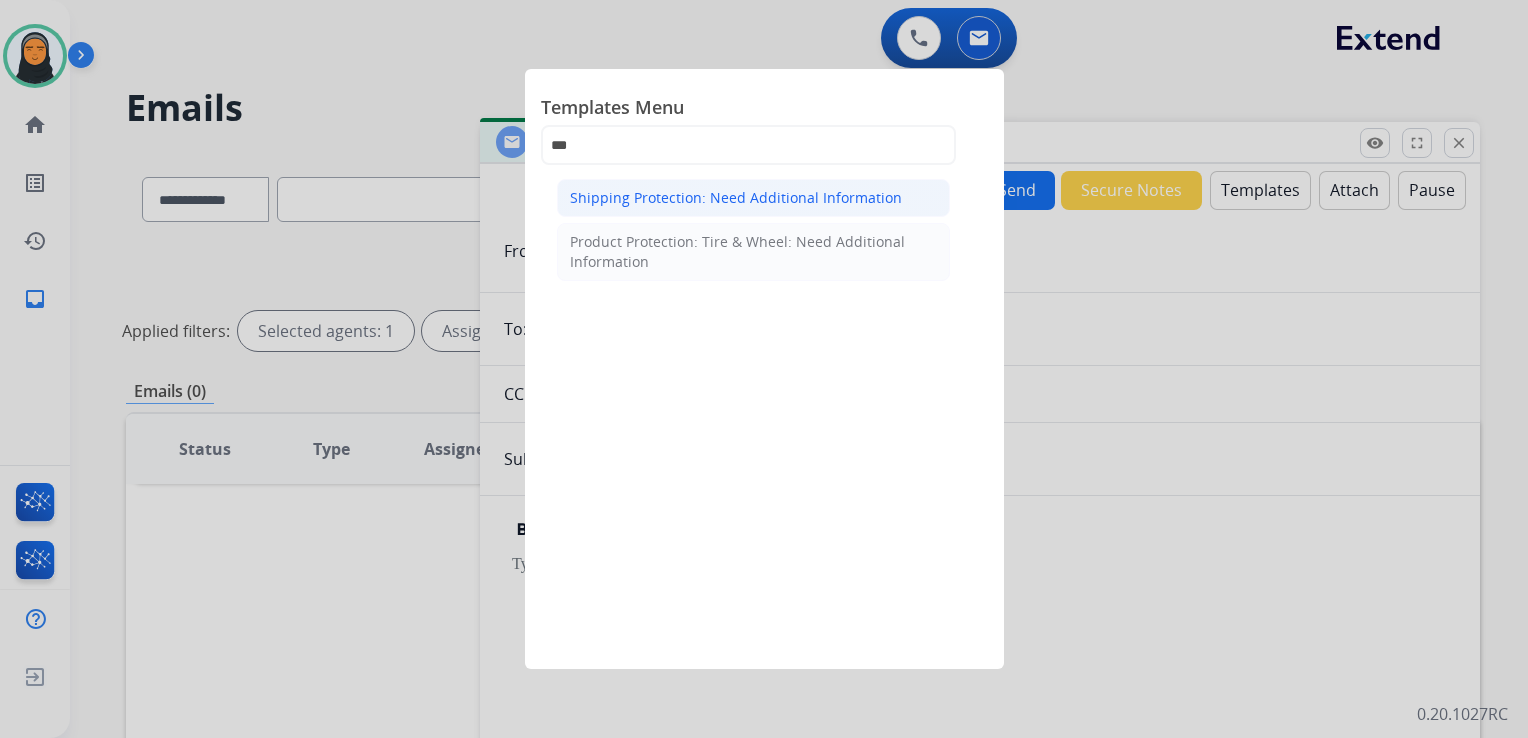 click on "Shipping Protection: Need Additional Information" 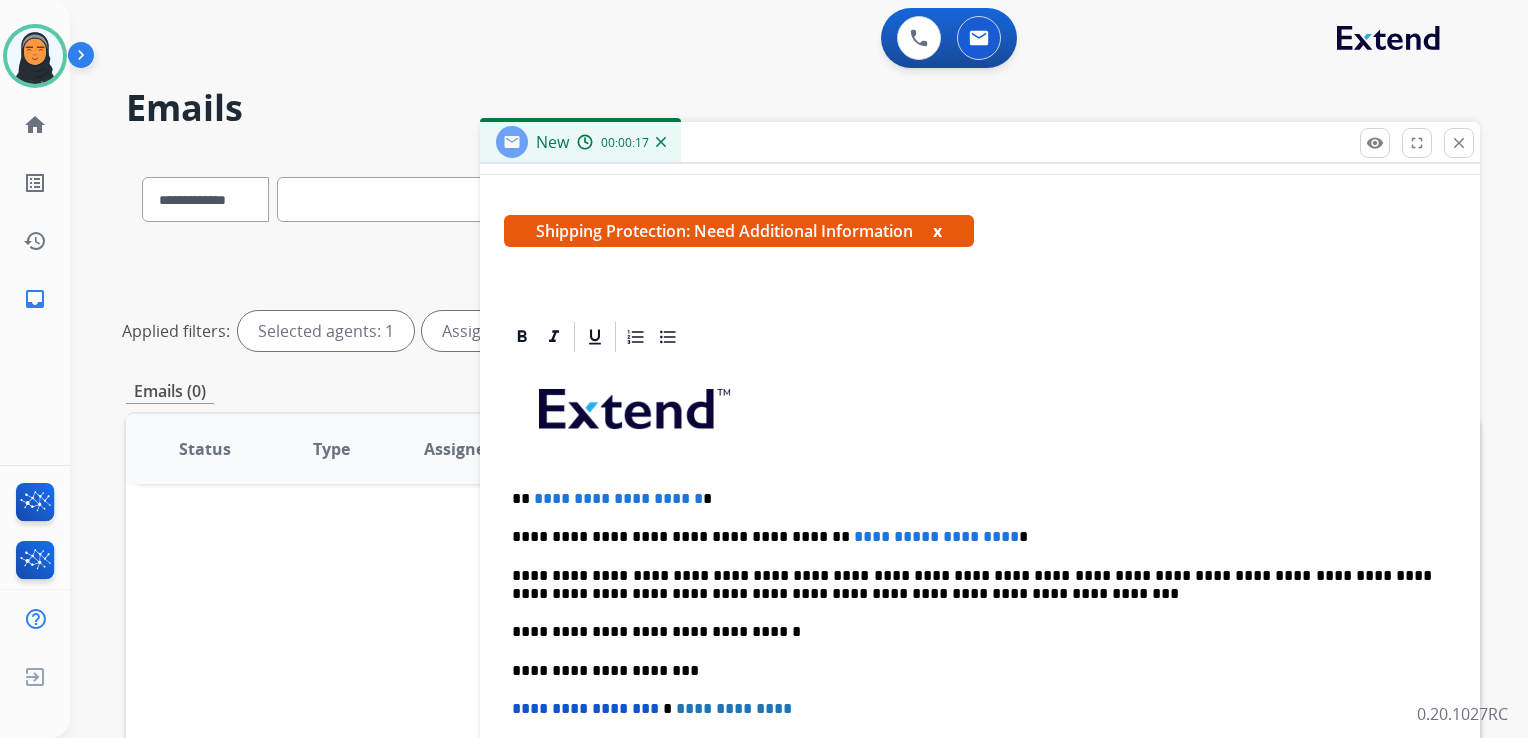 scroll, scrollTop: 344, scrollLeft: 0, axis: vertical 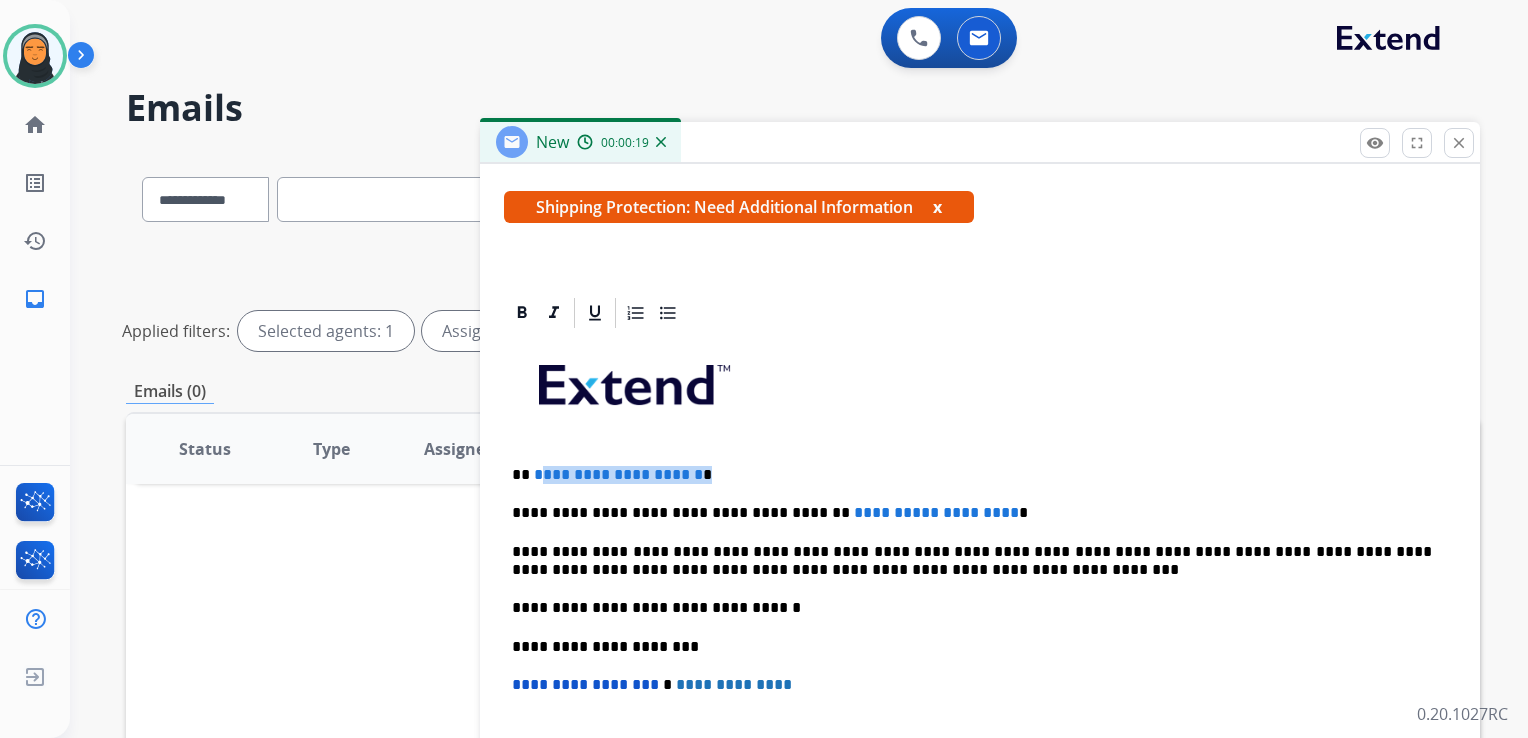 drag, startPoint x: 738, startPoint y: 472, endPoint x: 537, endPoint y: 459, distance: 201.41995 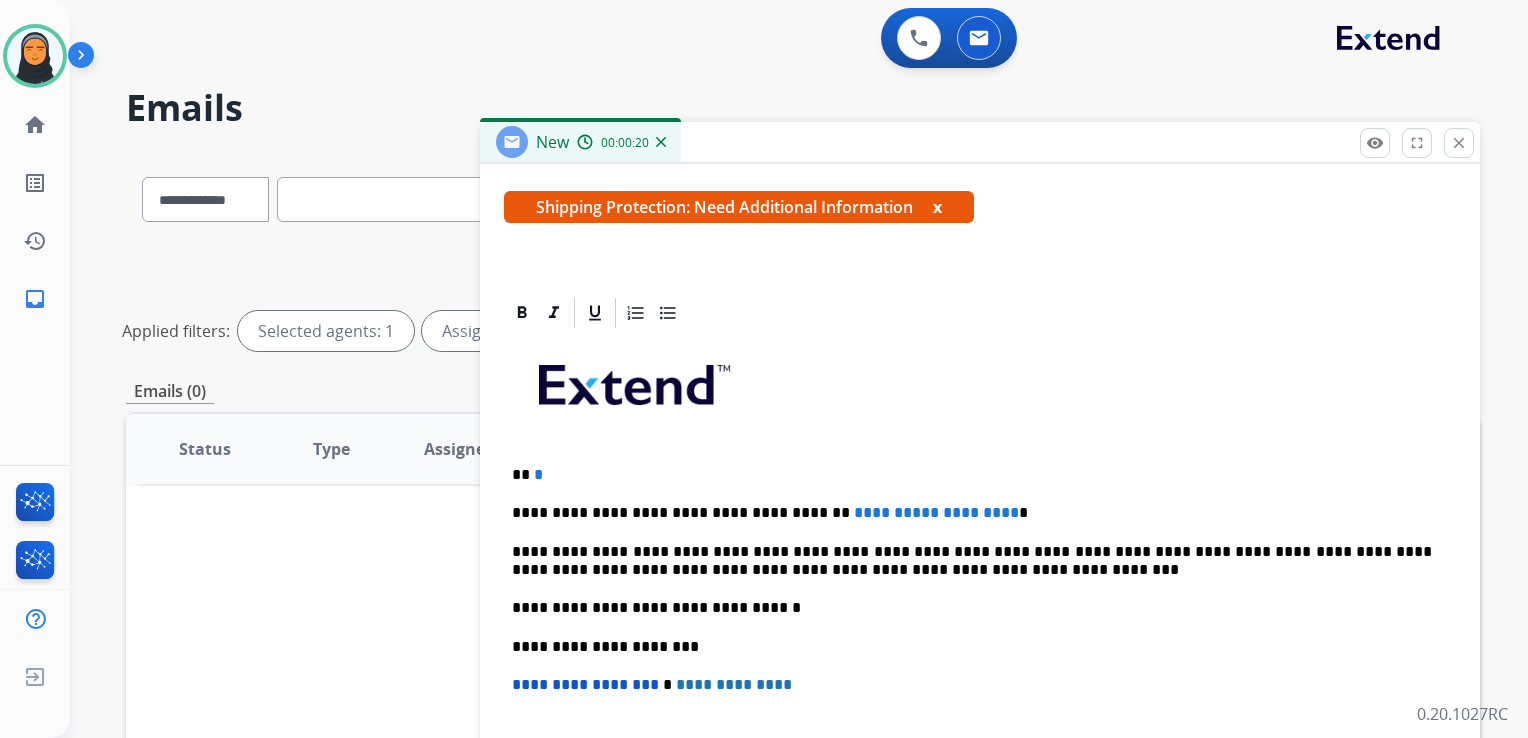 type 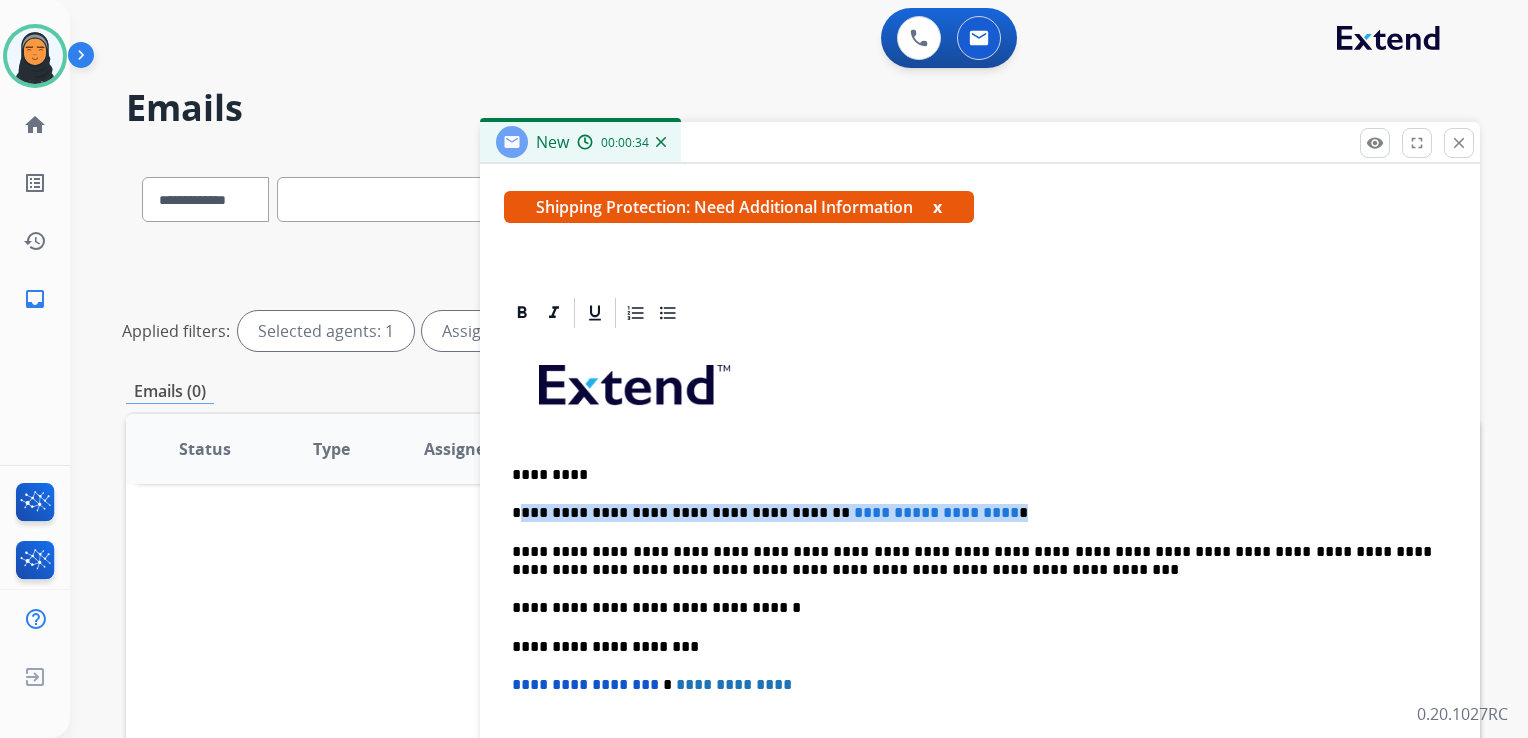 drag, startPoint x: 993, startPoint y: 506, endPoint x: 525, endPoint y: 510, distance: 468.0171 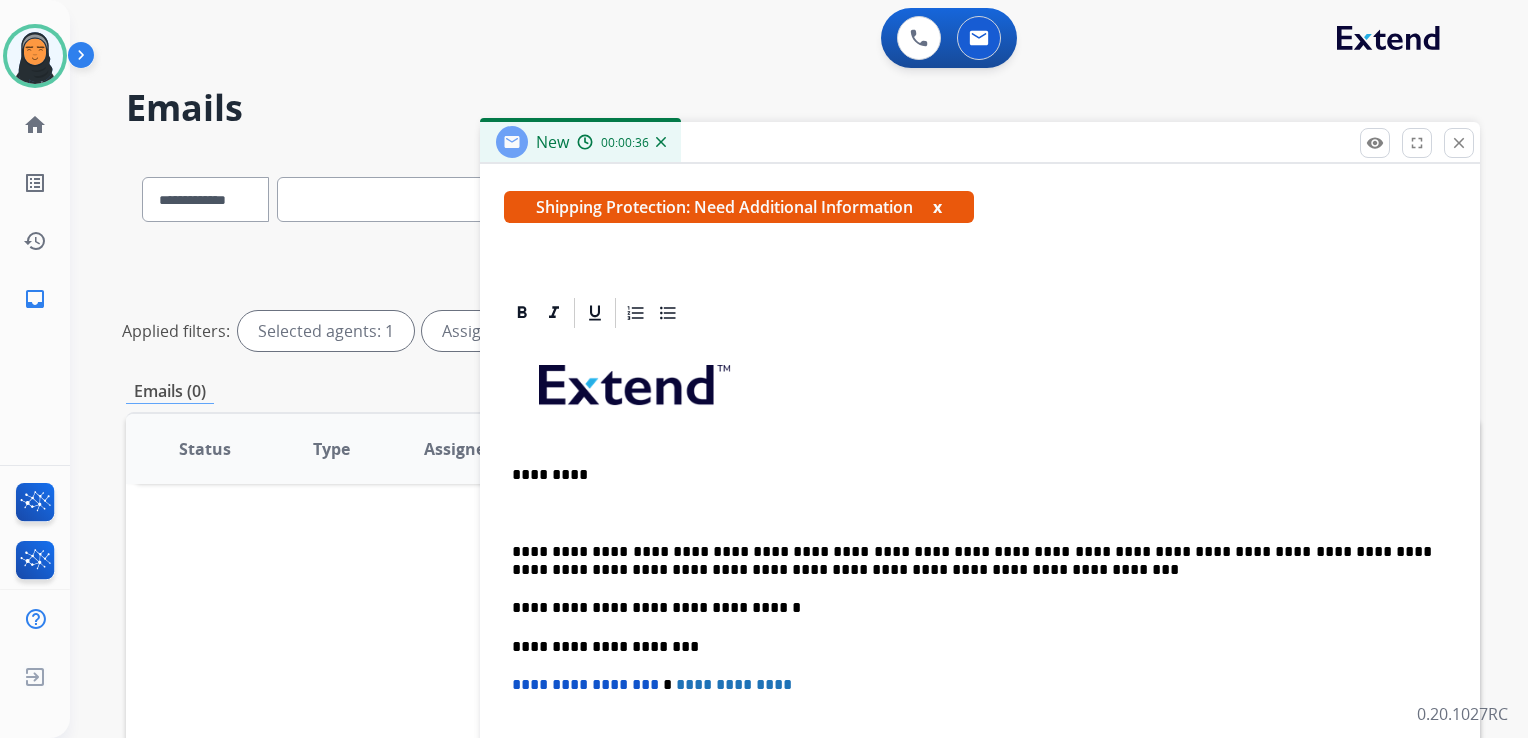 scroll, scrollTop: 306, scrollLeft: 0, axis: vertical 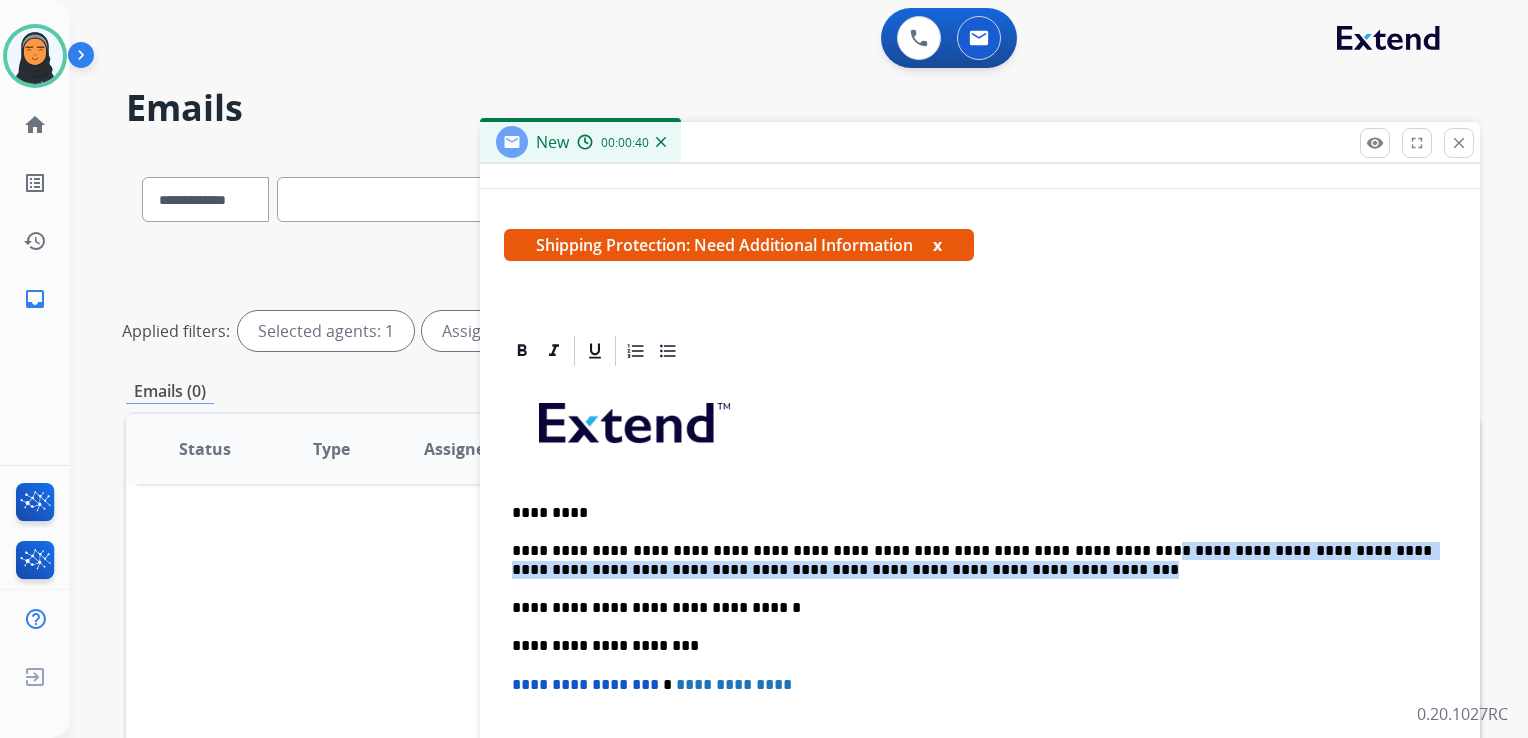 drag, startPoint x: 1072, startPoint y: 546, endPoint x: 1086, endPoint y: 564, distance: 22.803509 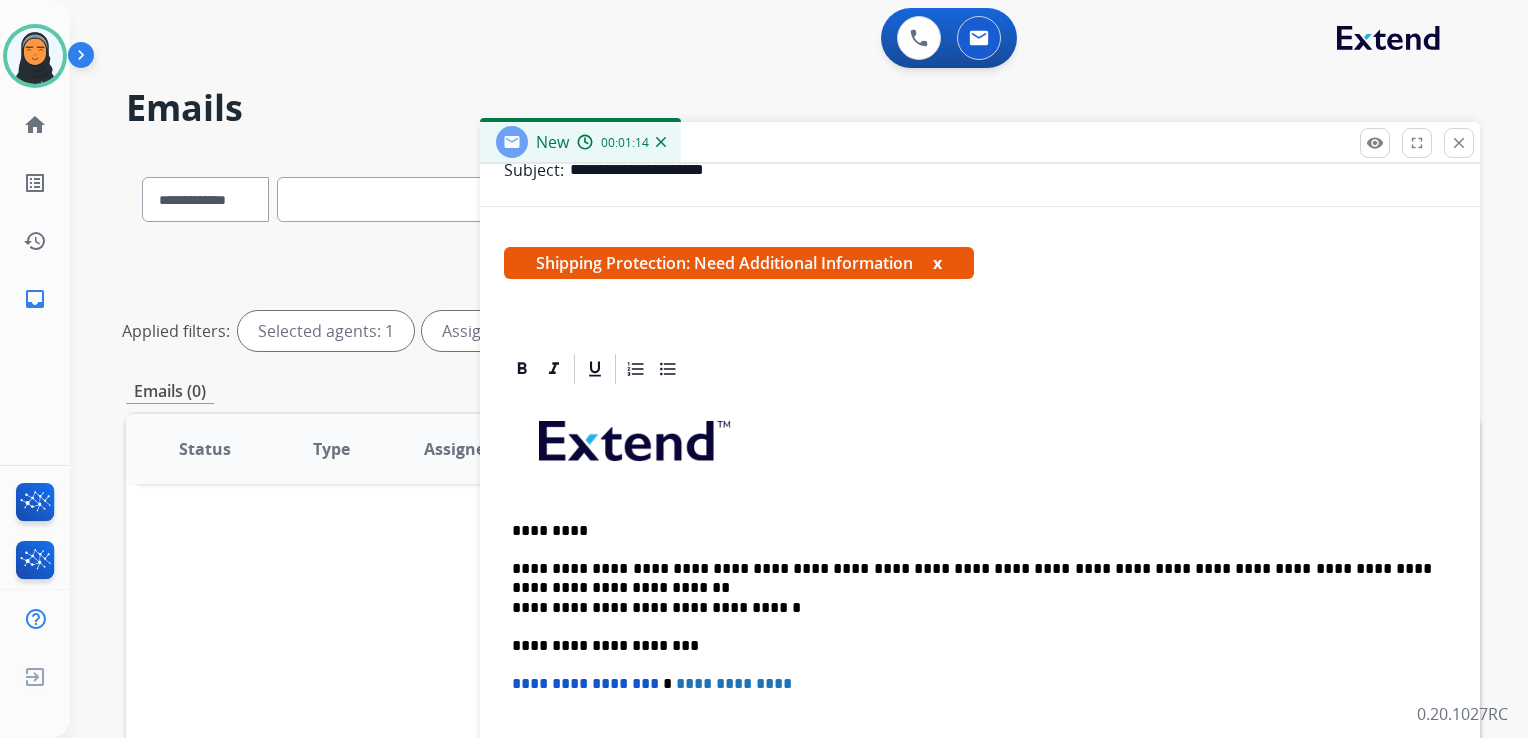 scroll, scrollTop: 306, scrollLeft: 0, axis: vertical 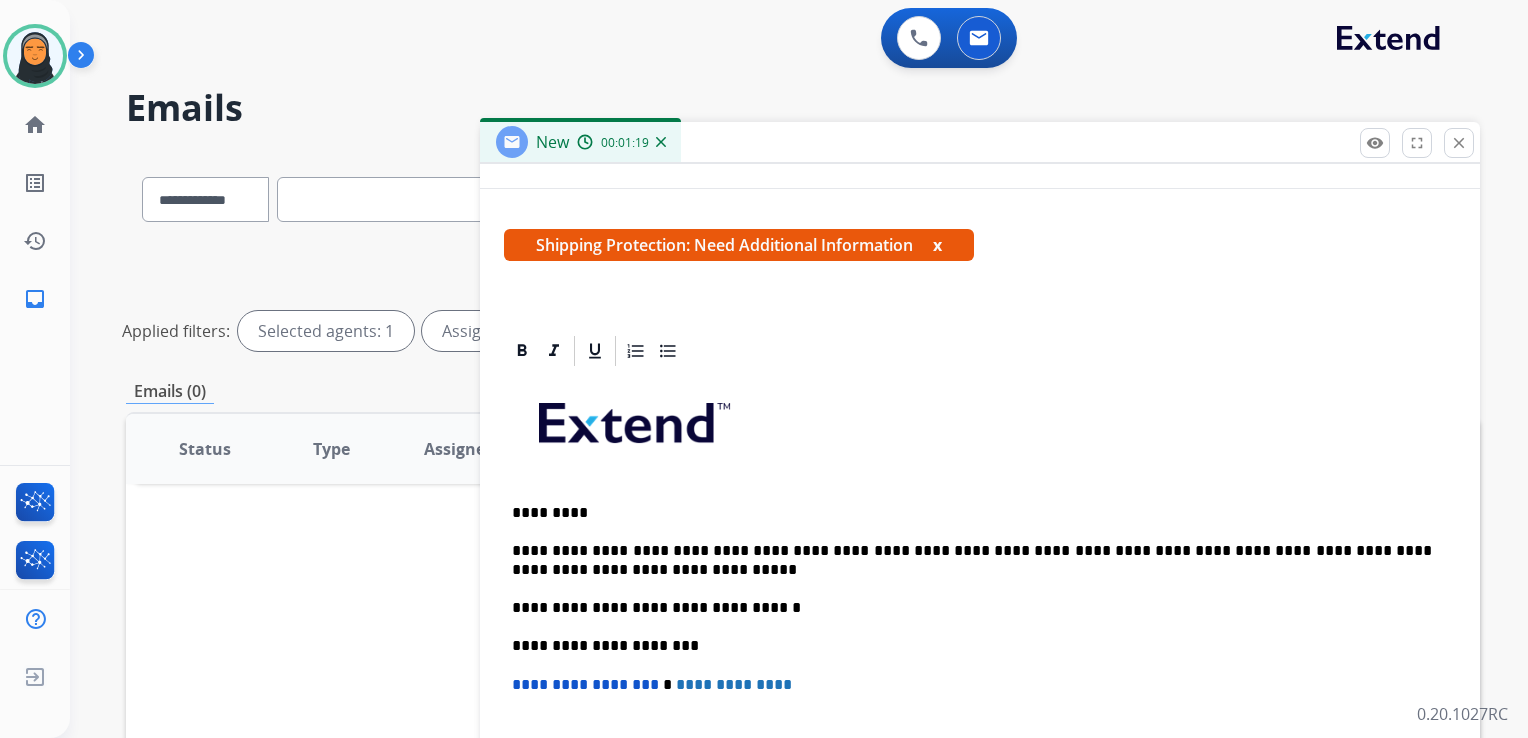 click on "**********" at bounding box center [980, 655] 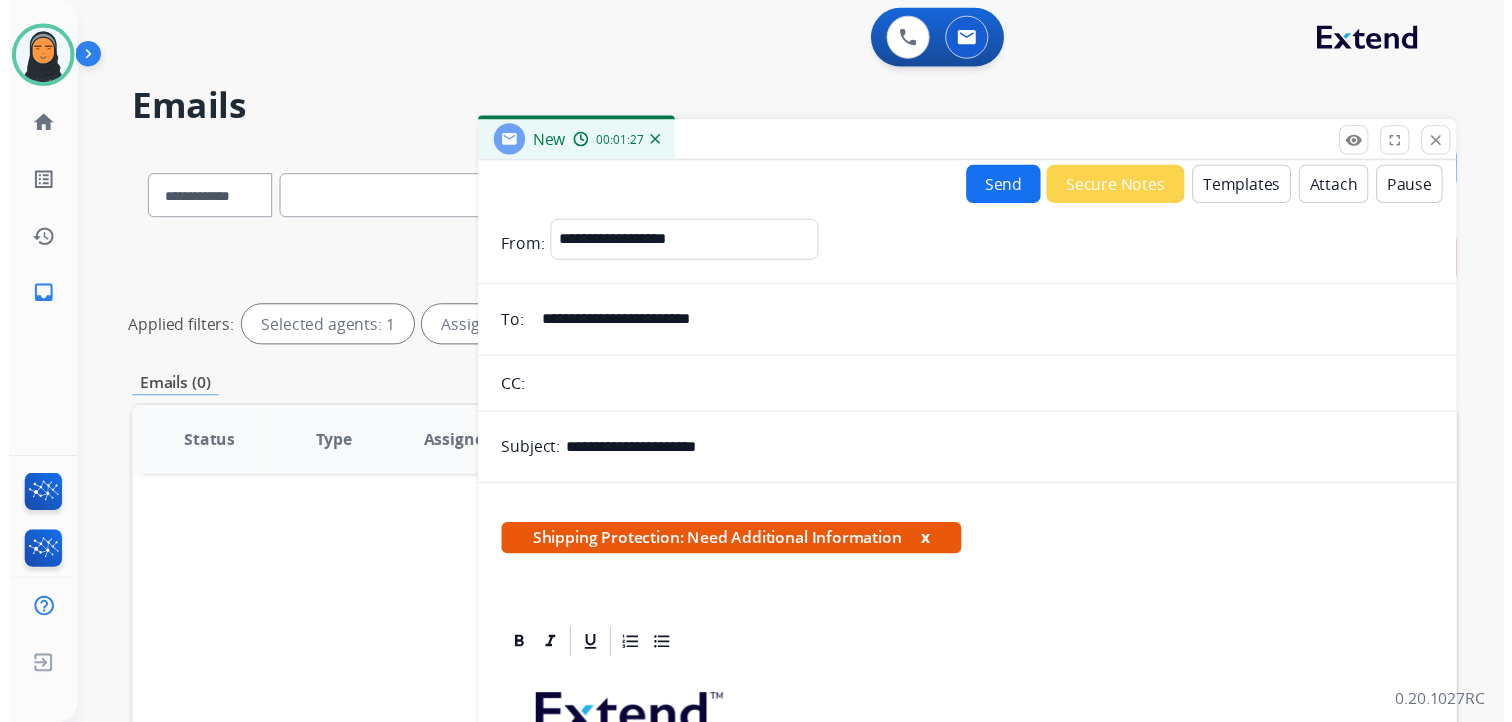 scroll, scrollTop: 0, scrollLeft: 0, axis: both 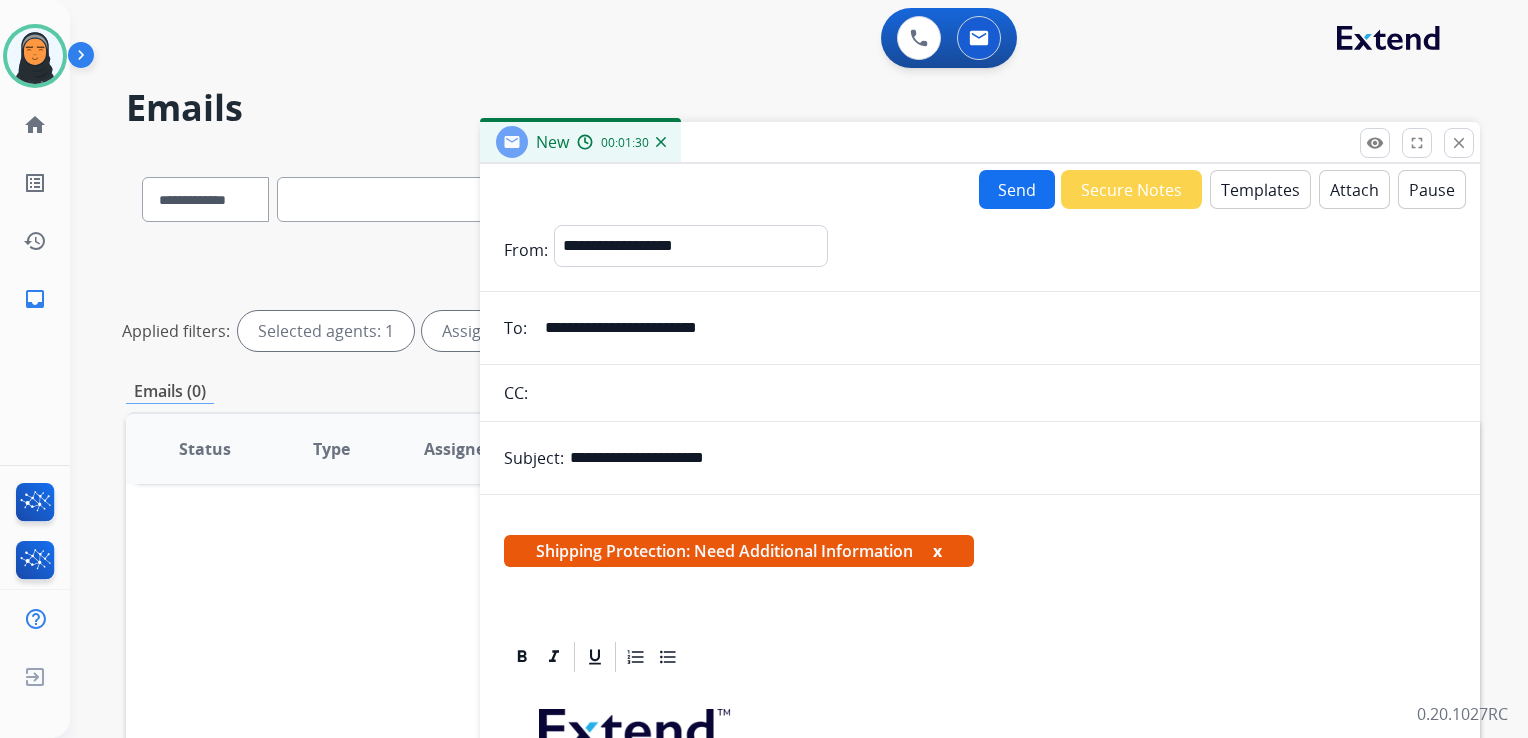 click on "Send" at bounding box center [1017, 189] 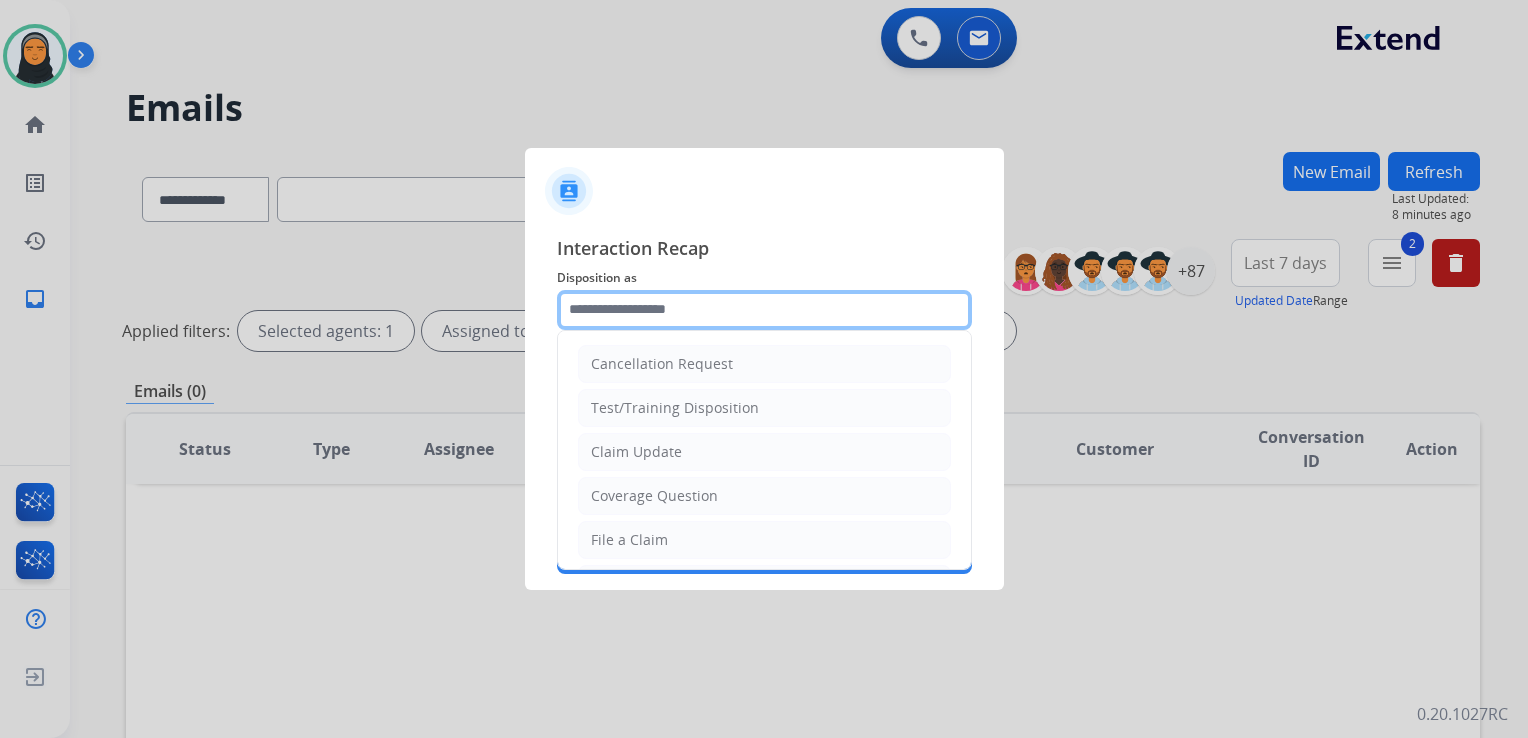 click 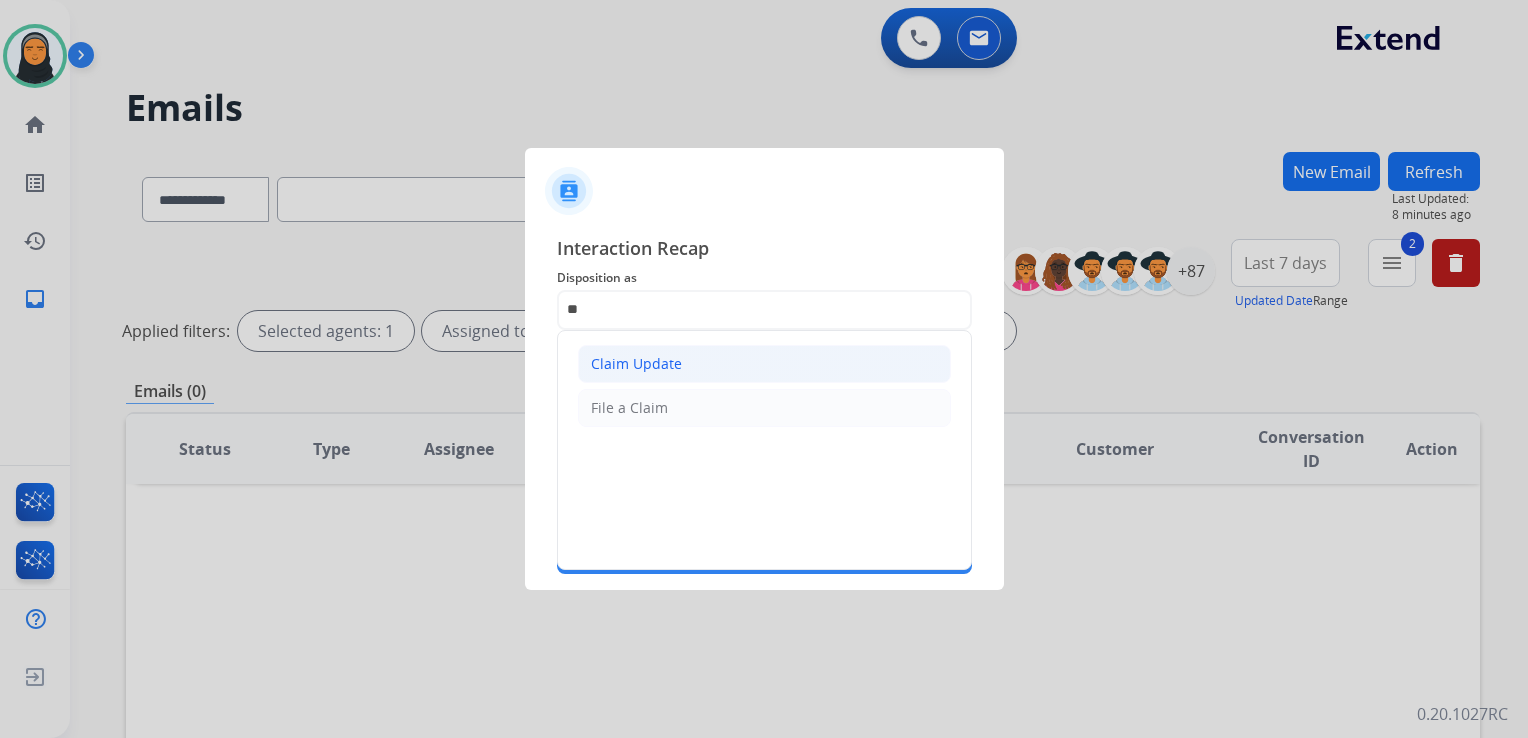 click on "Claim Update" 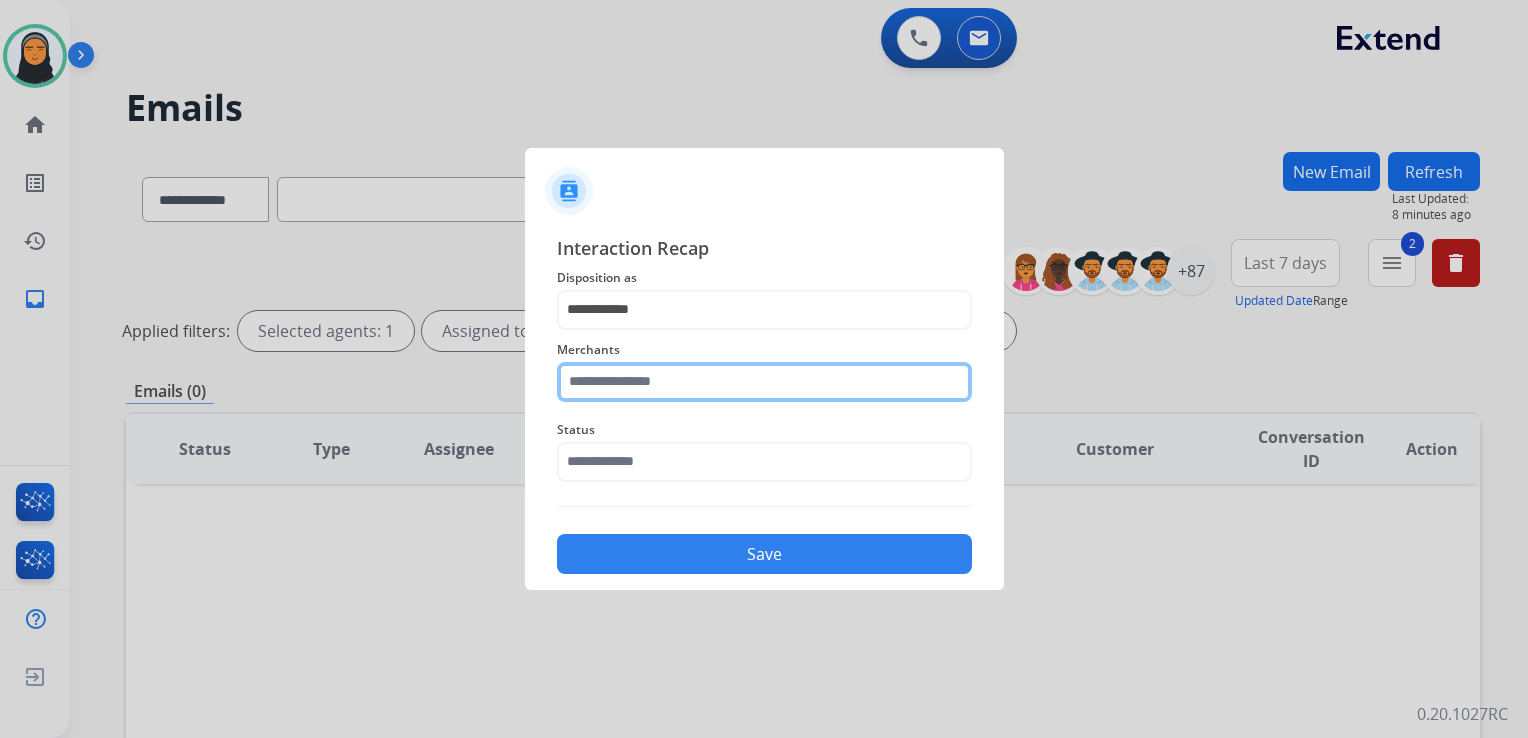 click 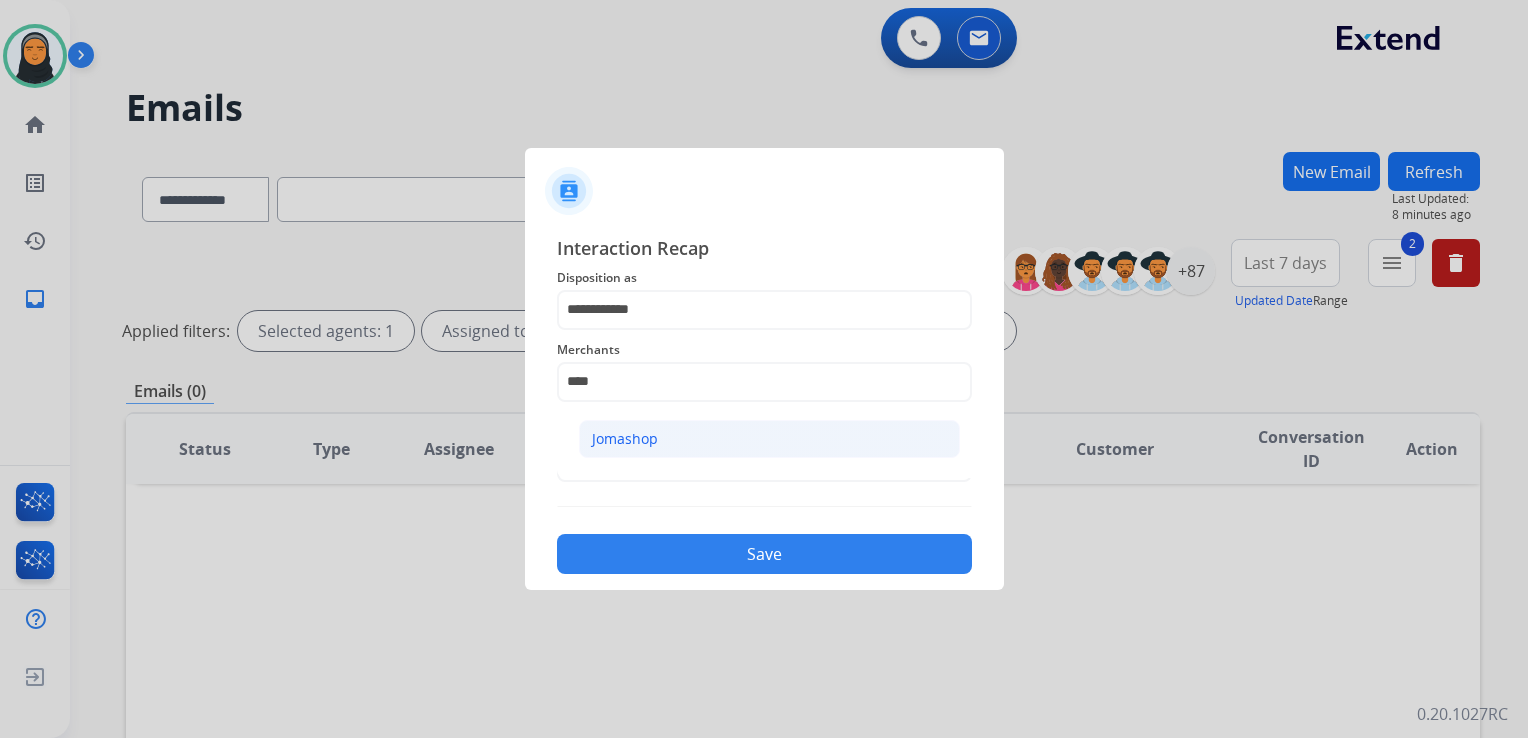 click on "Jomashop" 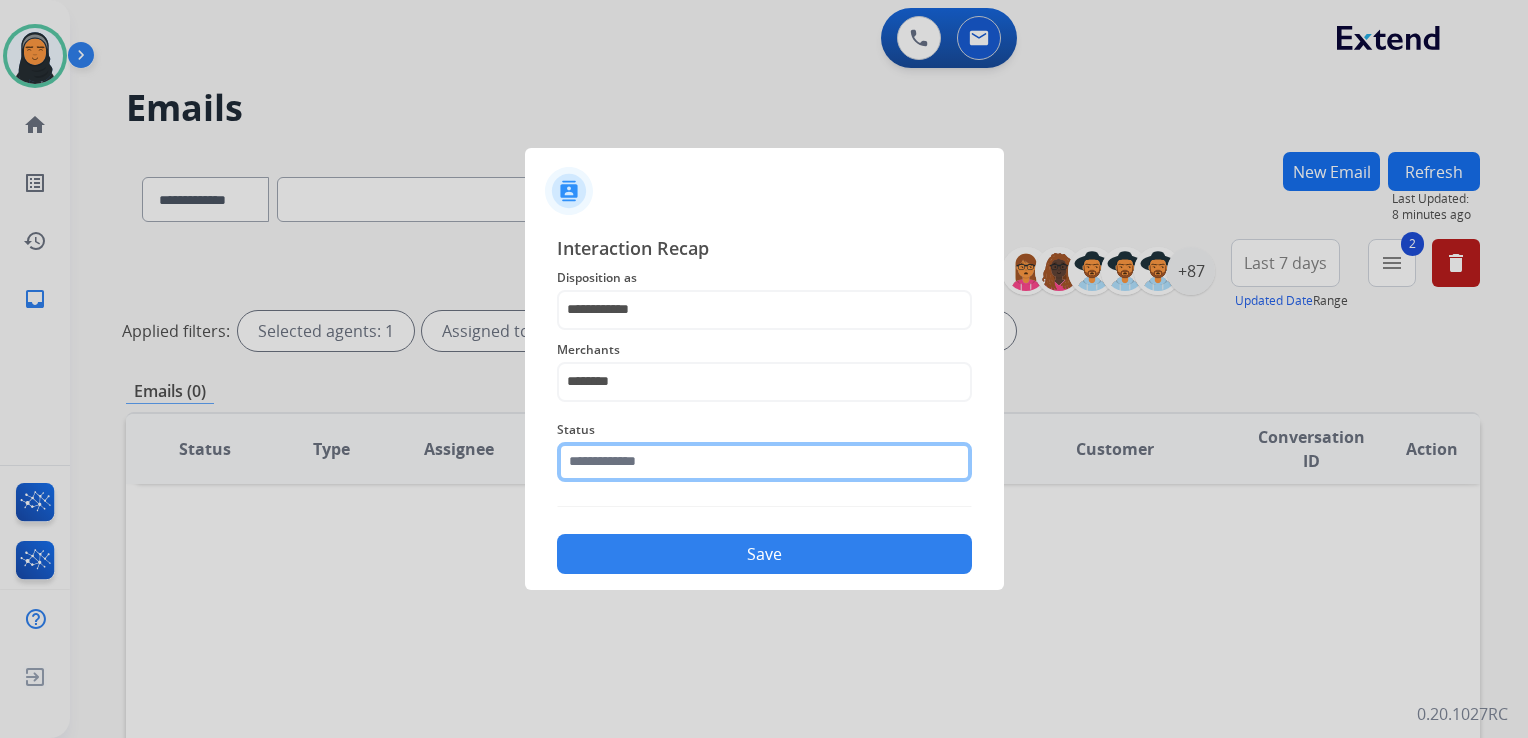 click 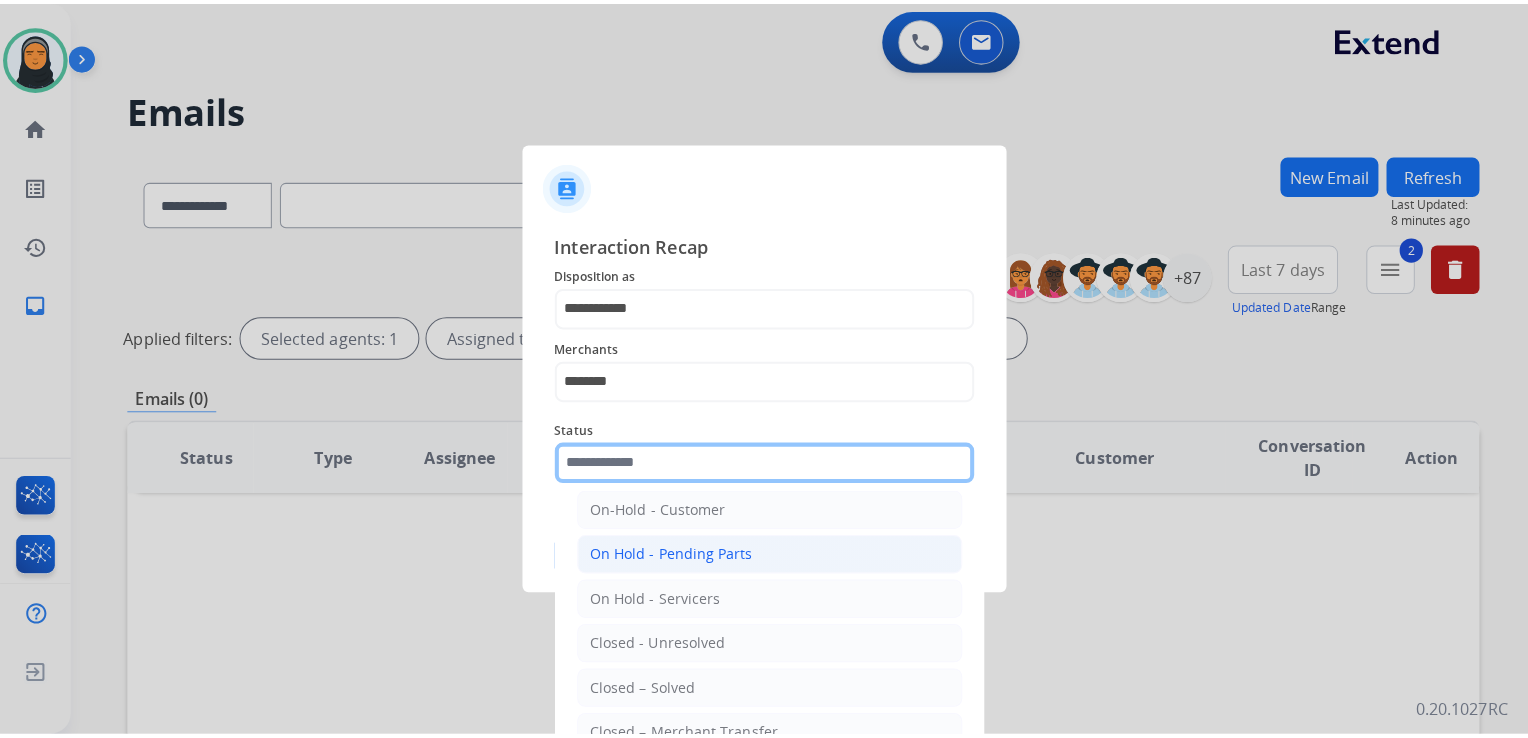 scroll, scrollTop: 100, scrollLeft: 0, axis: vertical 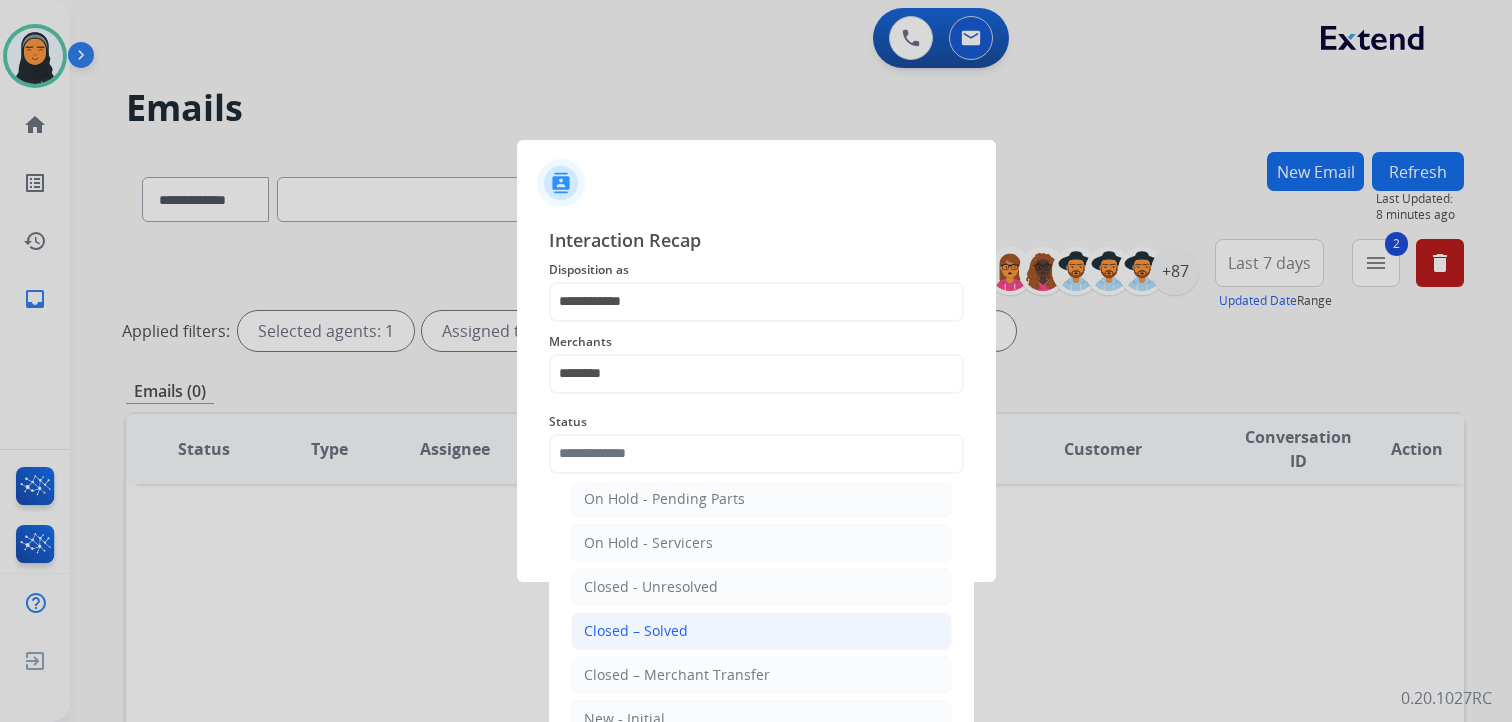 click on "Closed – Solved" 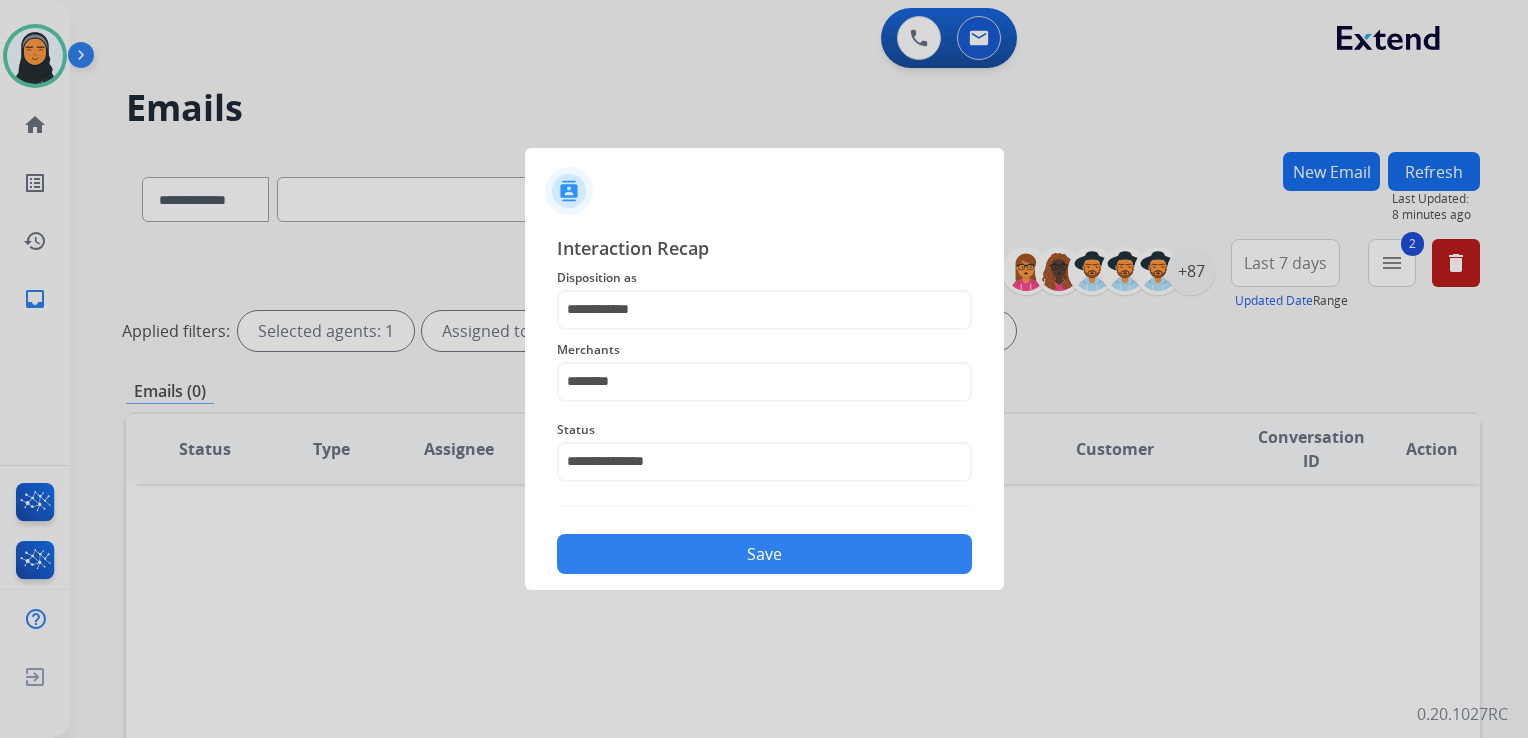 click on "Save" 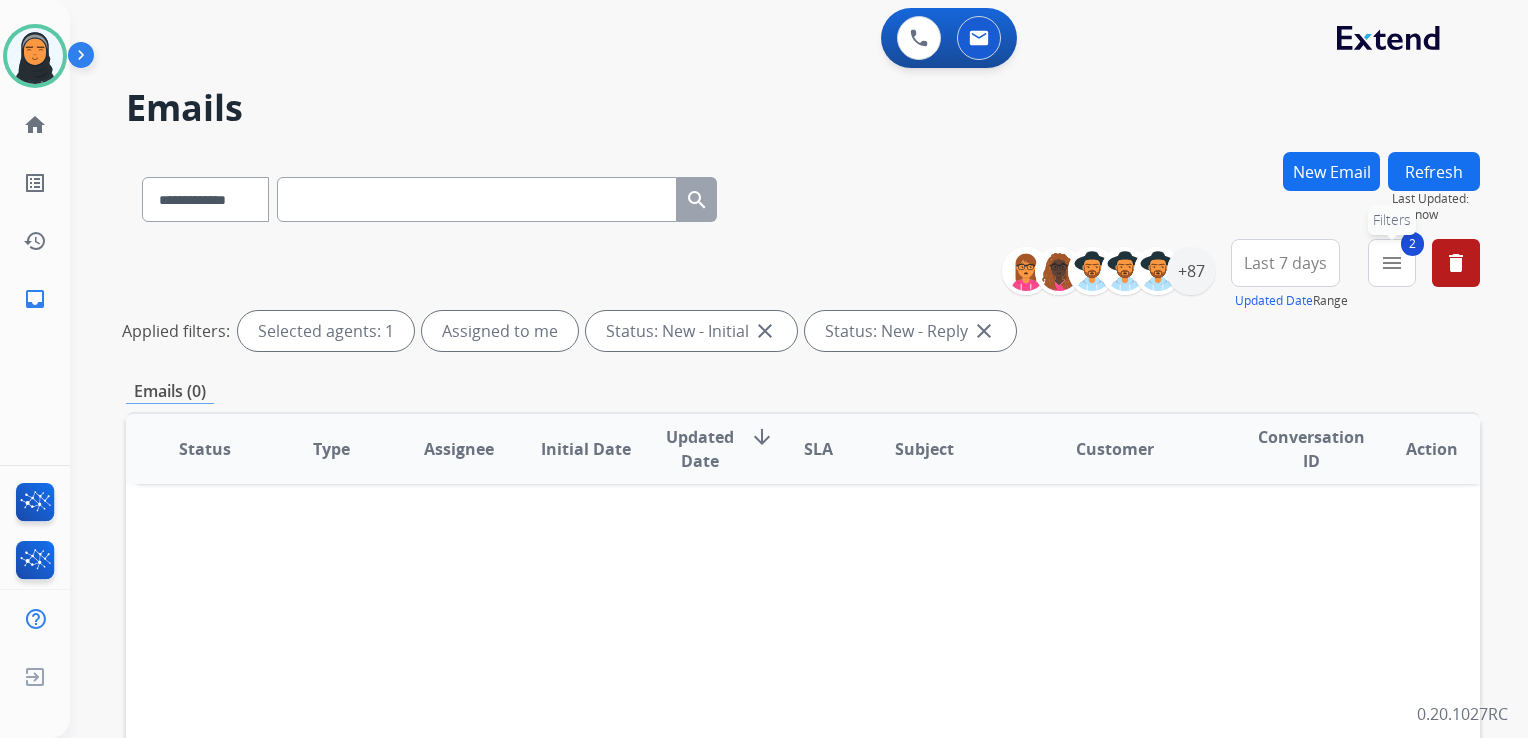 click on "menu" at bounding box center (1392, 263) 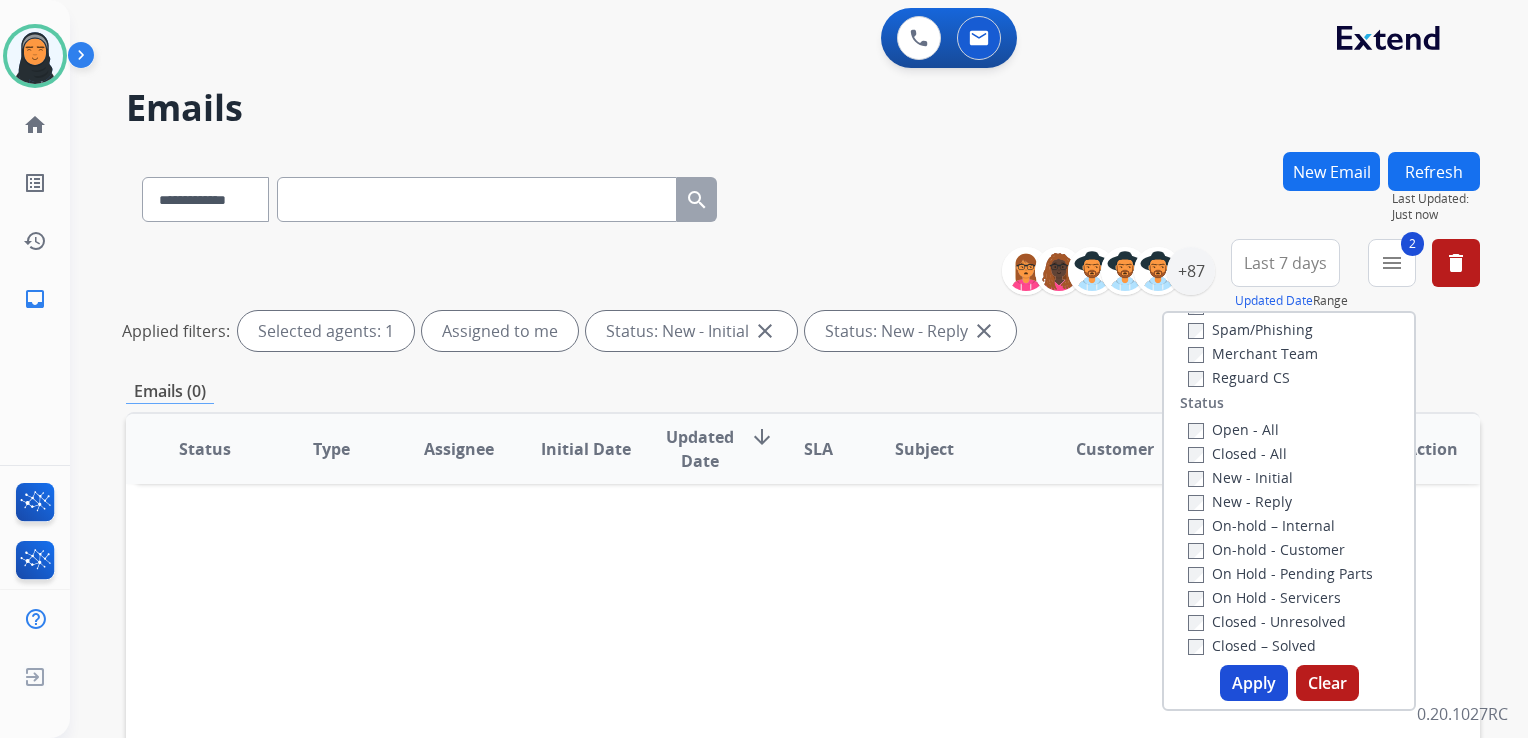 click on "Clear" at bounding box center [1327, 683] 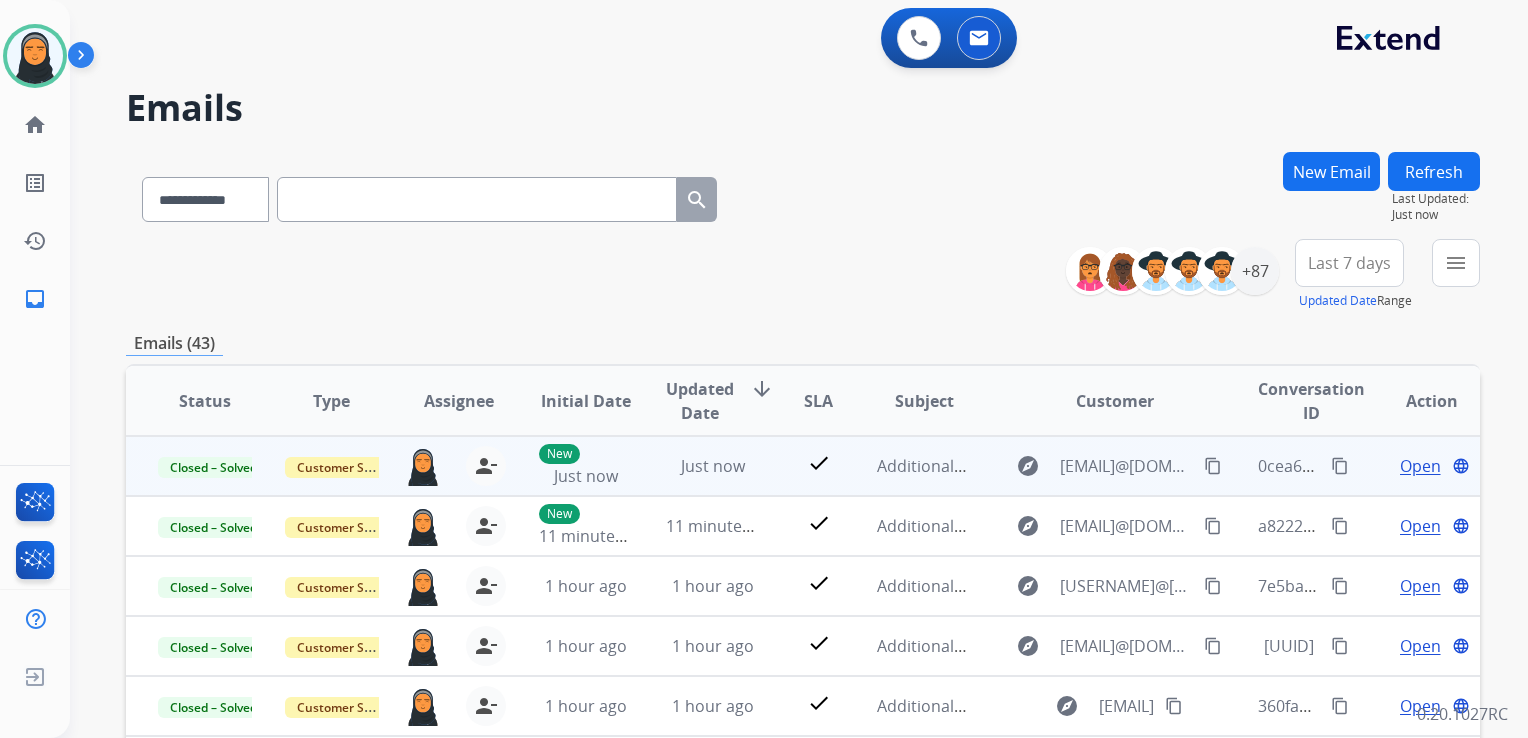 click on "content_copy" at bounding box center [1340, 466] 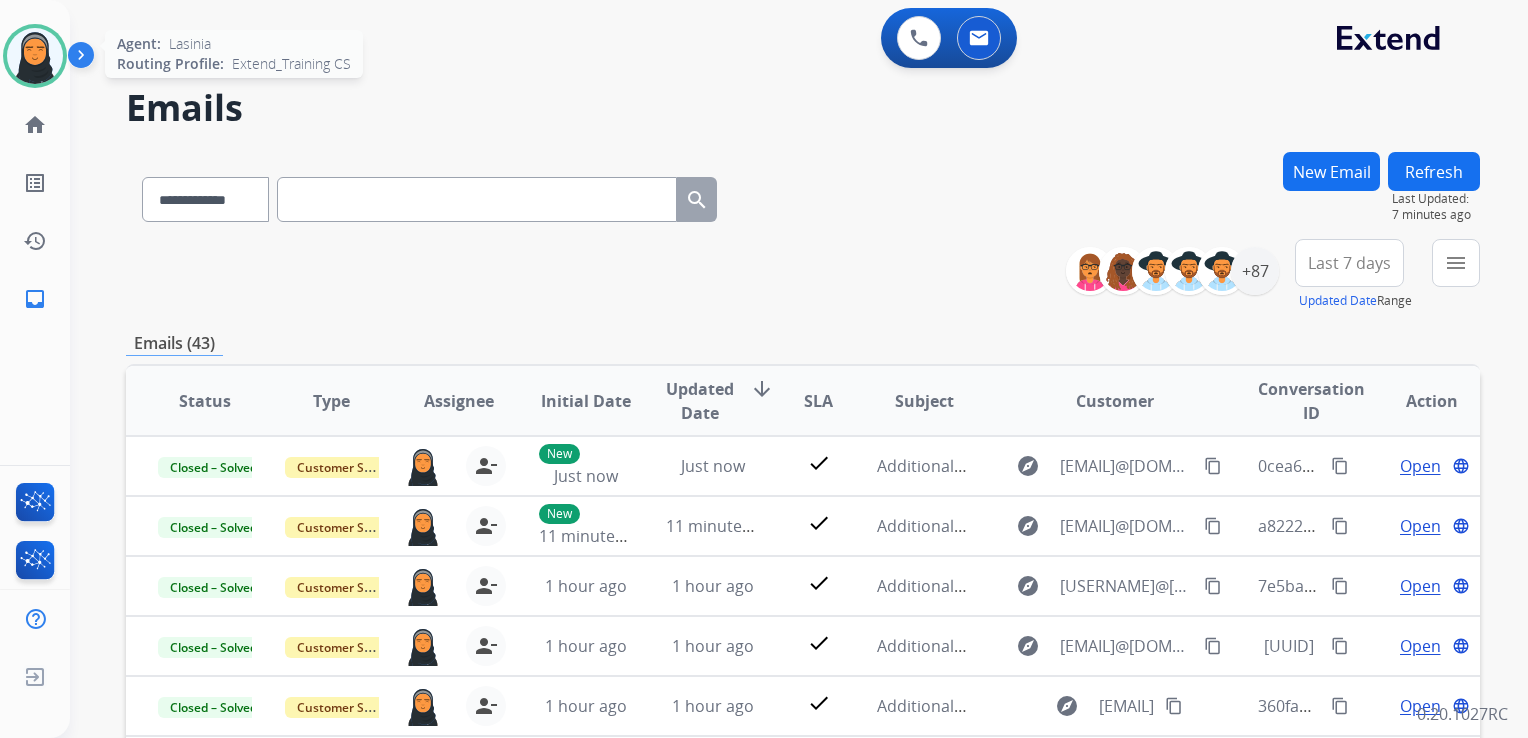 drag, startPoint x: 26, startPoint y: 54, endPoint x: 50, endPoint y: 62, distance: 25.298222 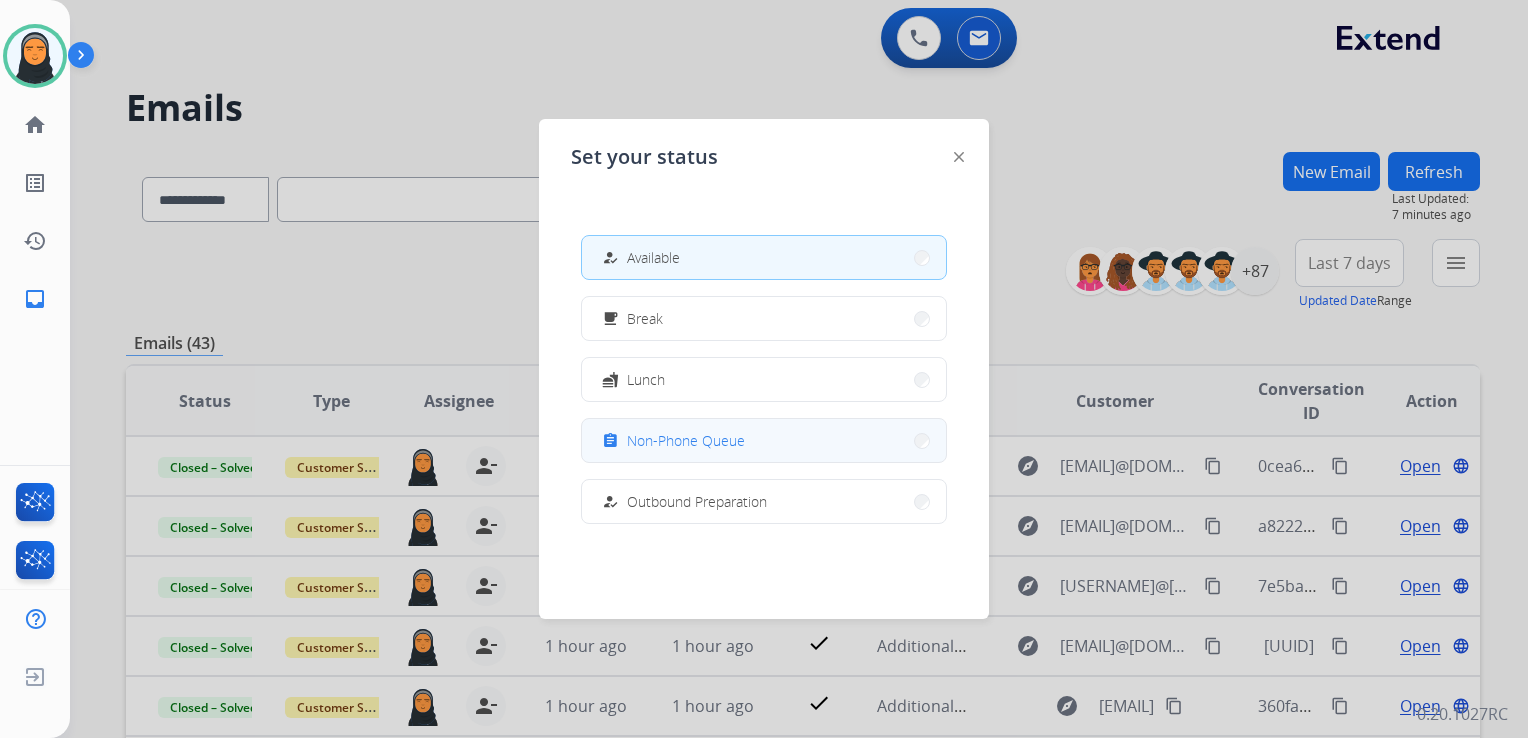 click on "Non-Phone Queue" at bounding box center [686, 440] 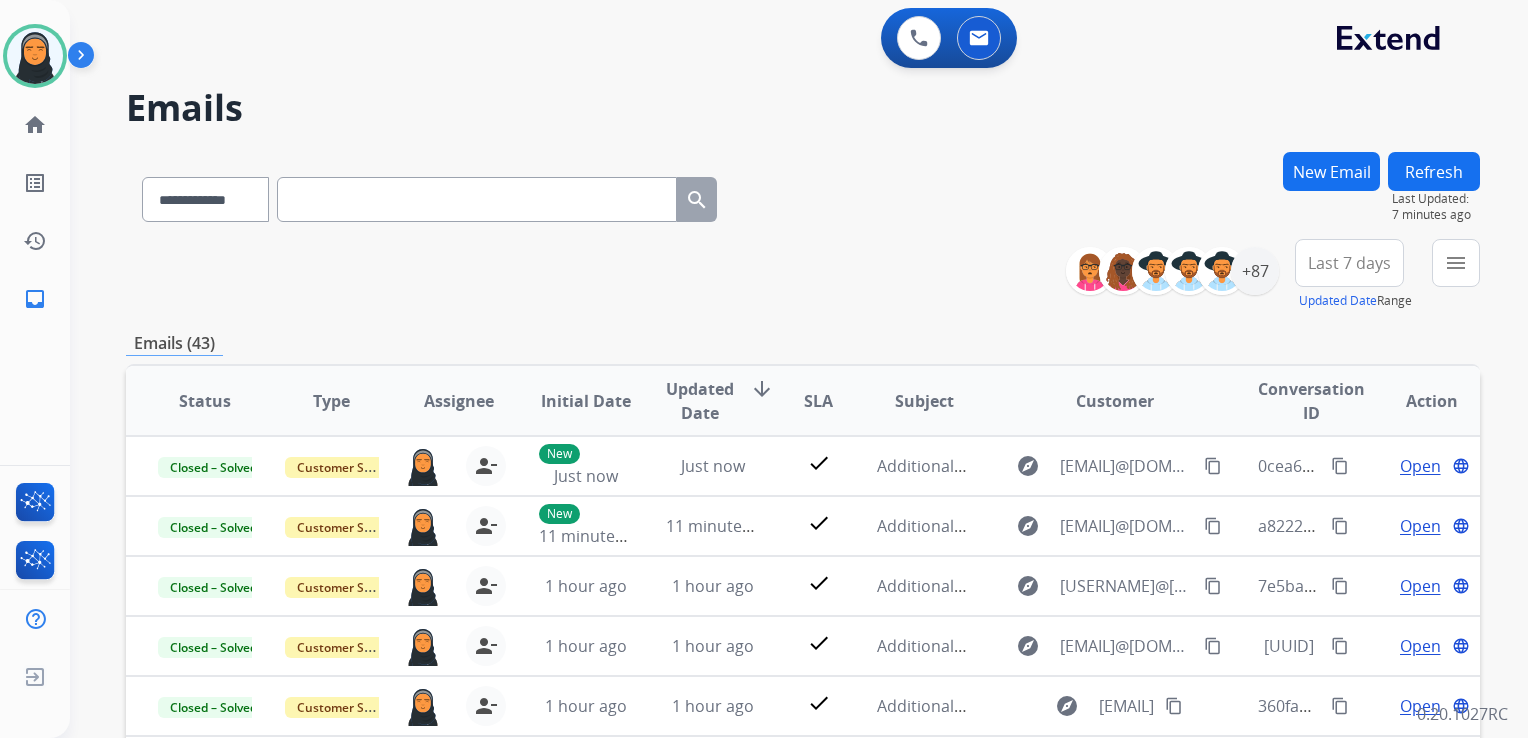 click on "Refresh" at bounding box center (1434, 171) 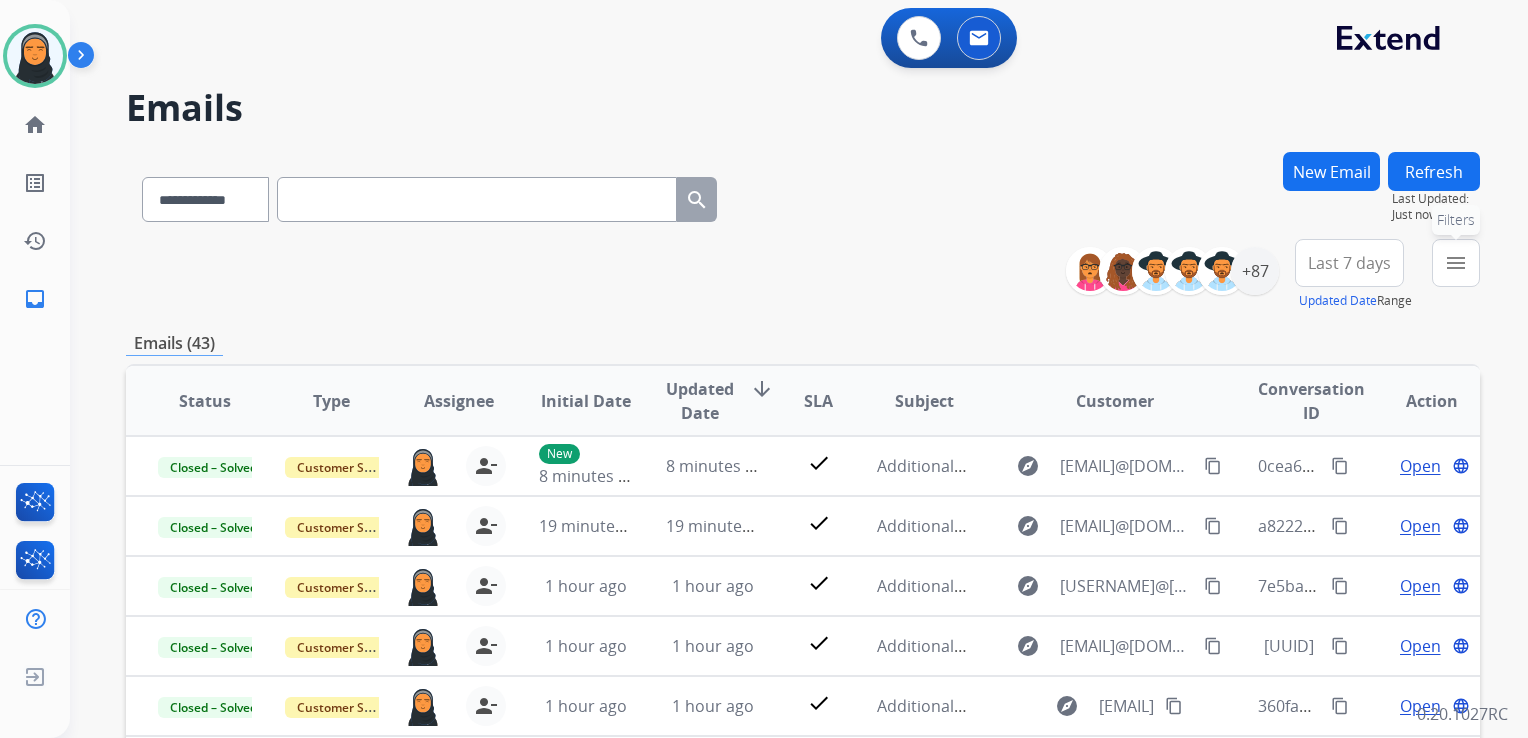 click on "menu" at bounding box center [1456, 263] 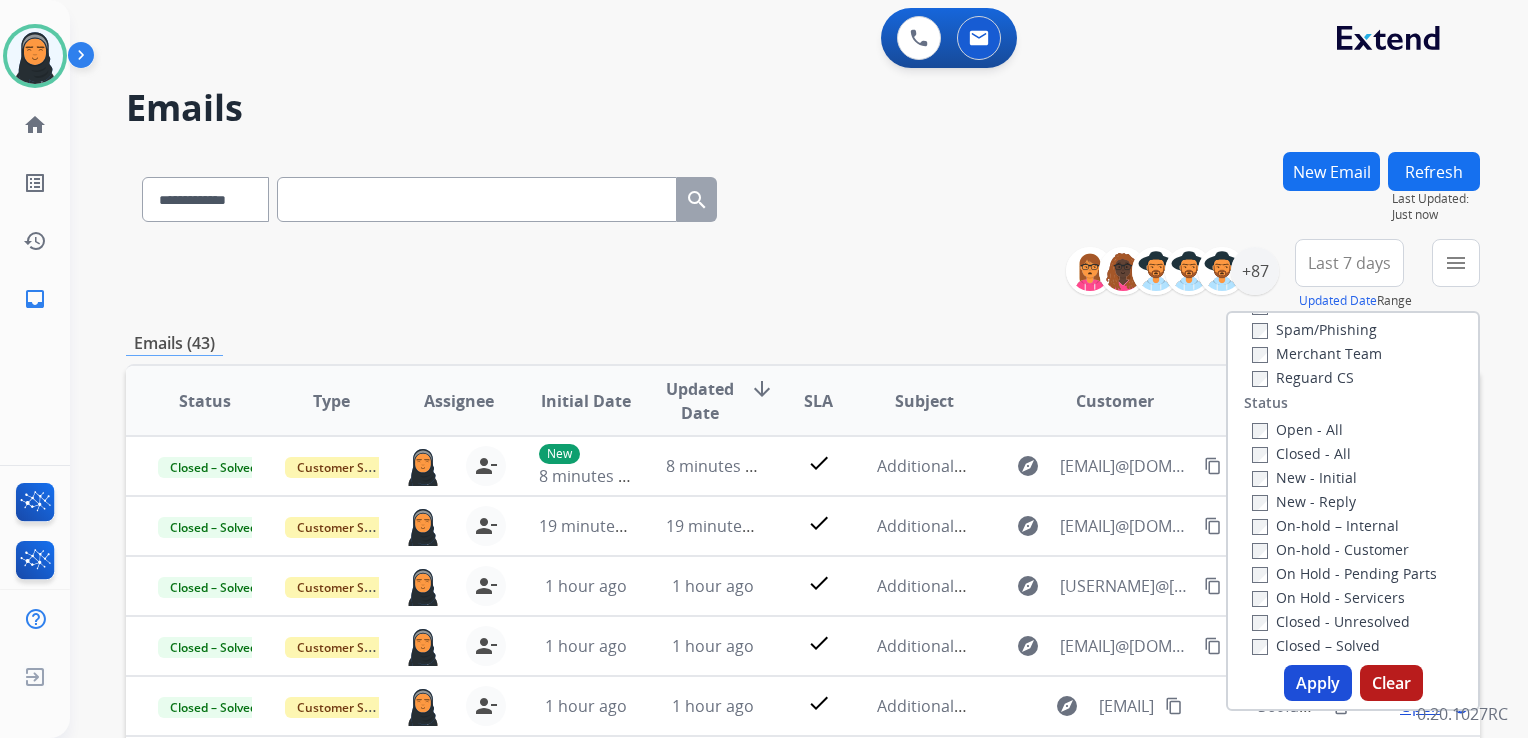click on "New - Initial" at bounding box center (1304, 477) 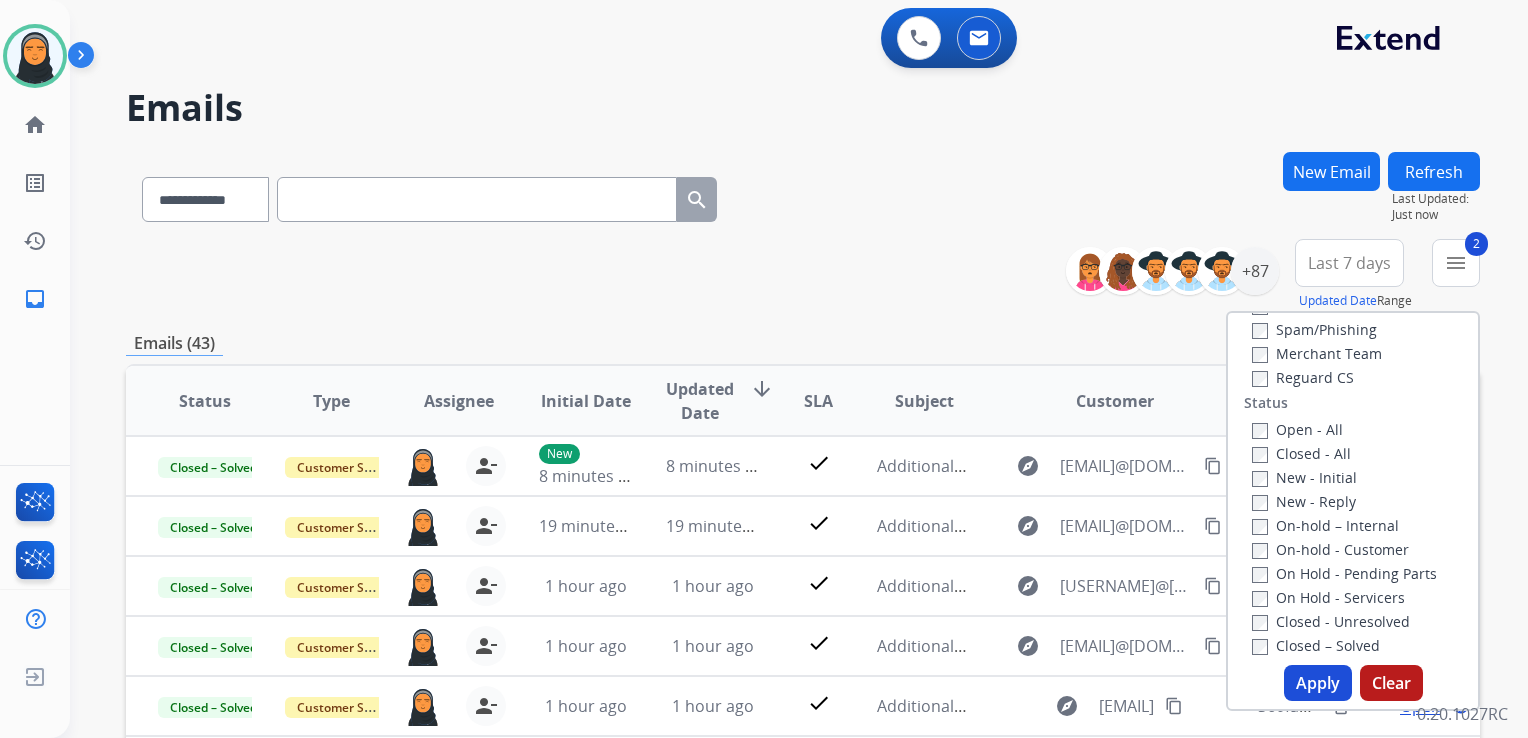 click on "Apply" at bounding box center [1318, 683] 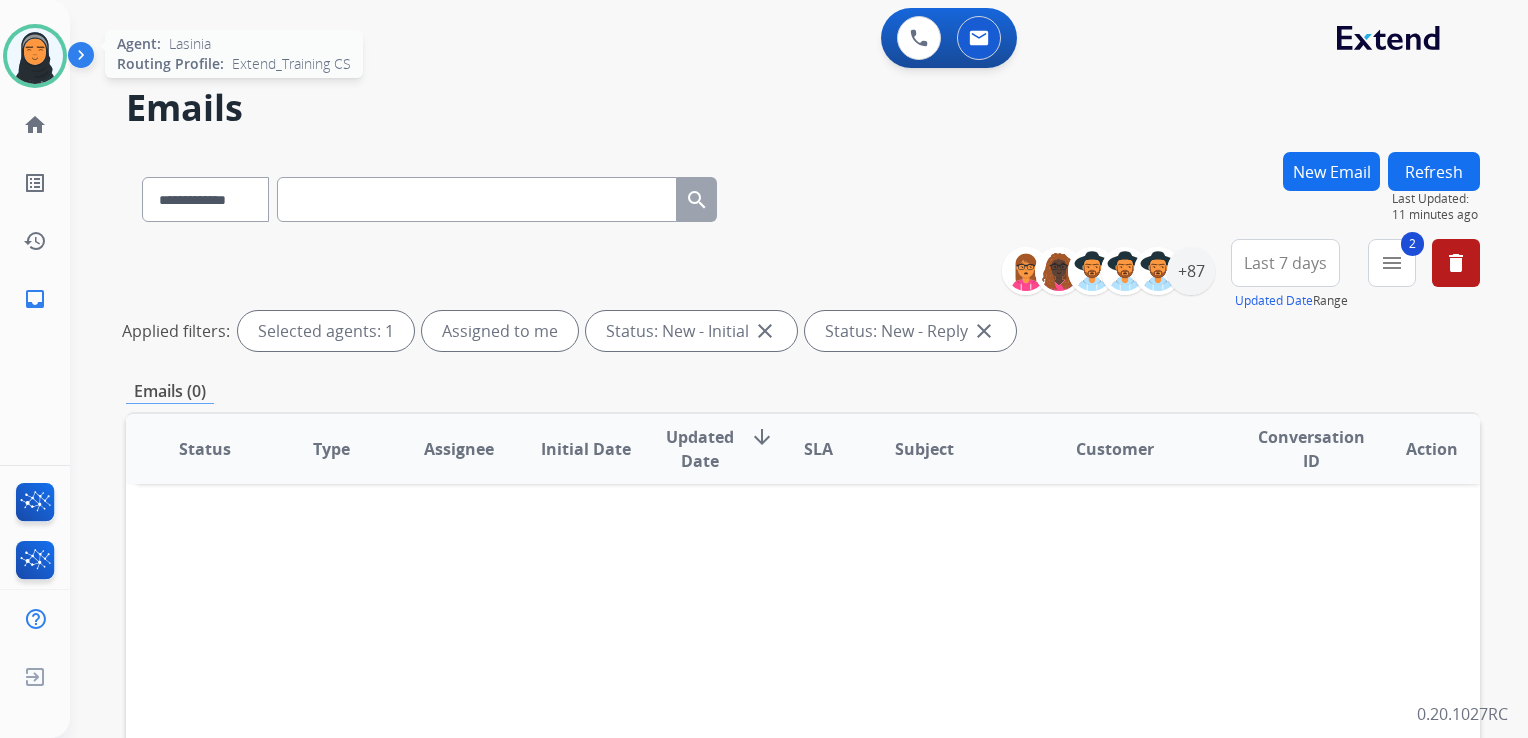 click at bounding box center [35, 56] 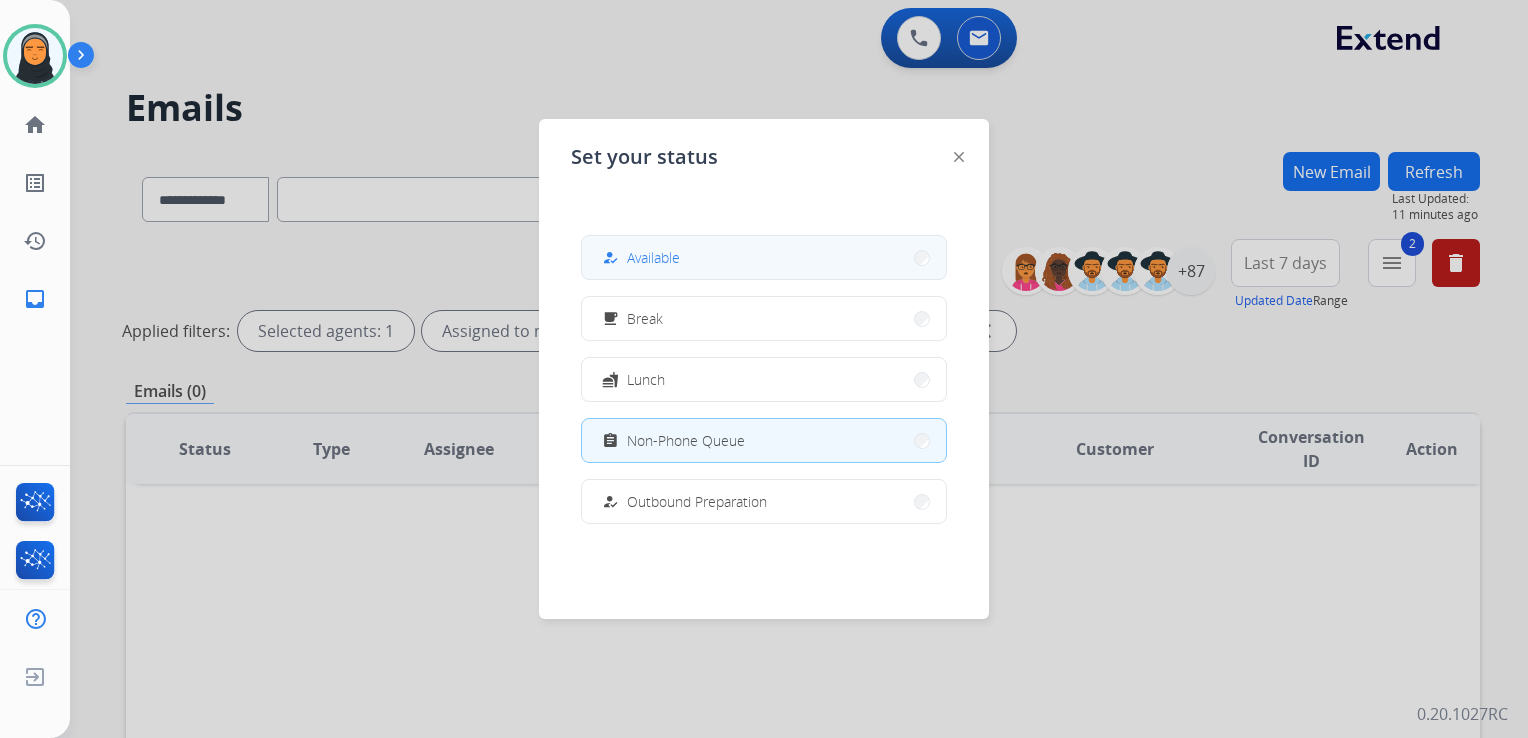 click on "how_to_reg Available" at bounding box center [764, 257] 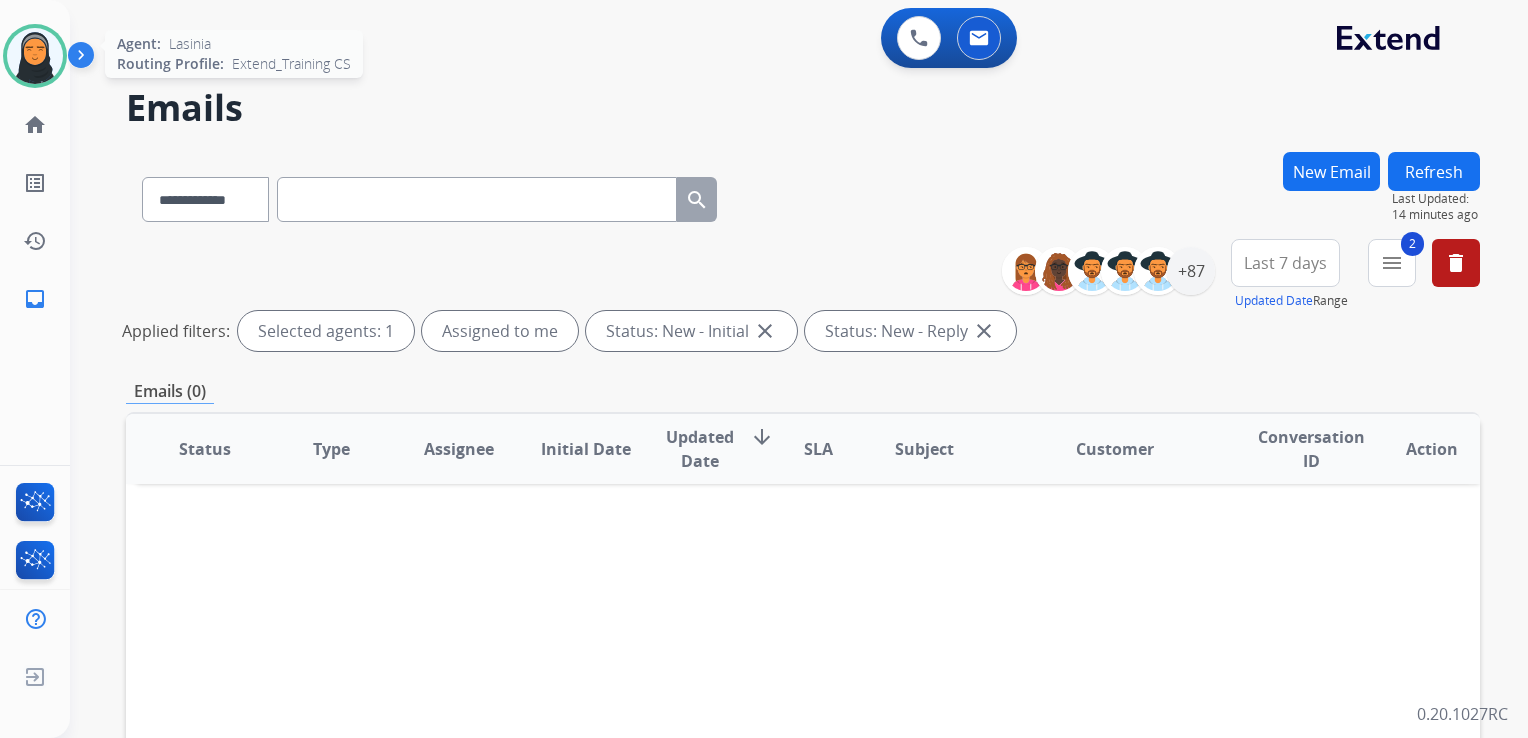 drag, startPoint x: 33, startPoint y: 67, endPoint x: 48, endPoint y: 83, distance: 21.931713 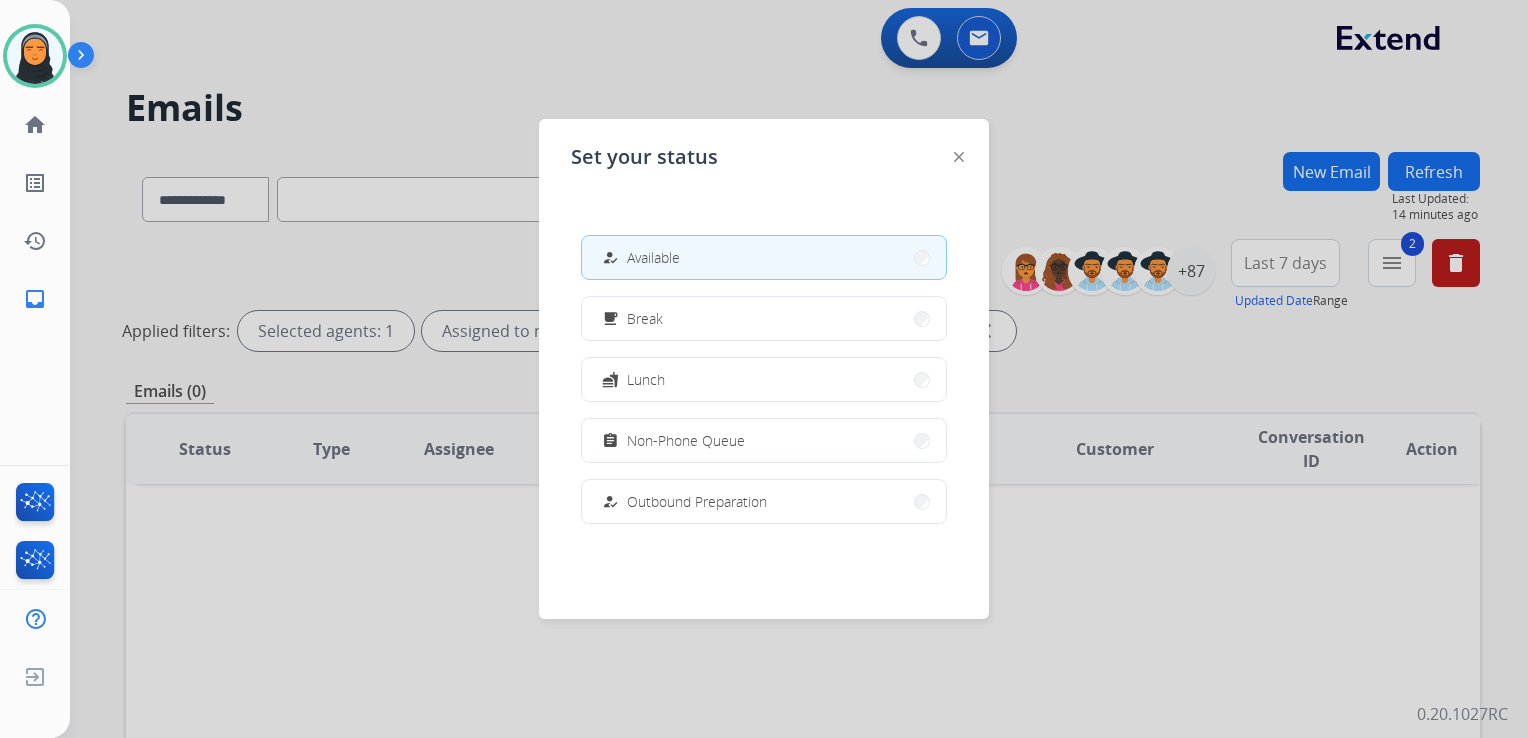 click at bounding box center (764, 369) 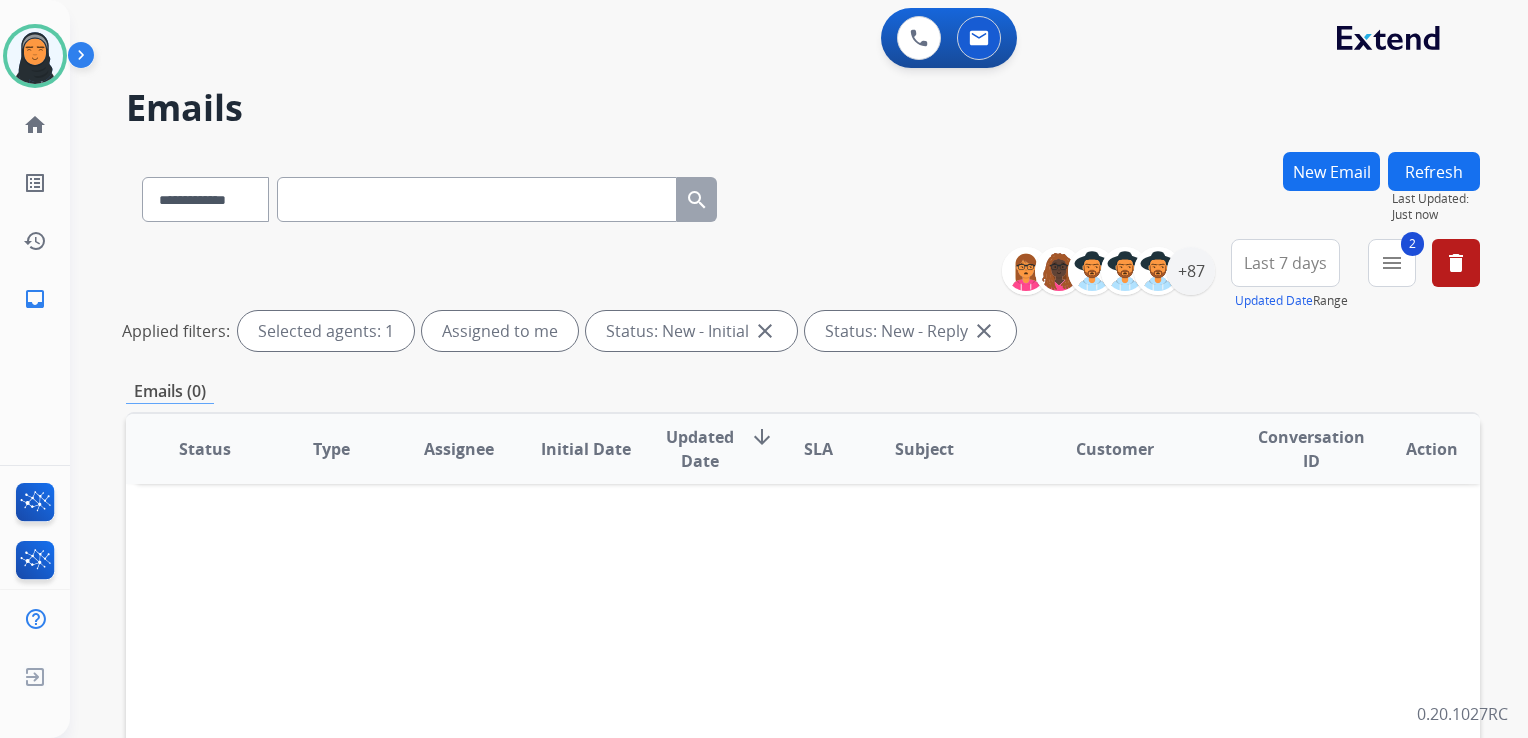 click on "Refresh" at bounding box center [1434, 171] 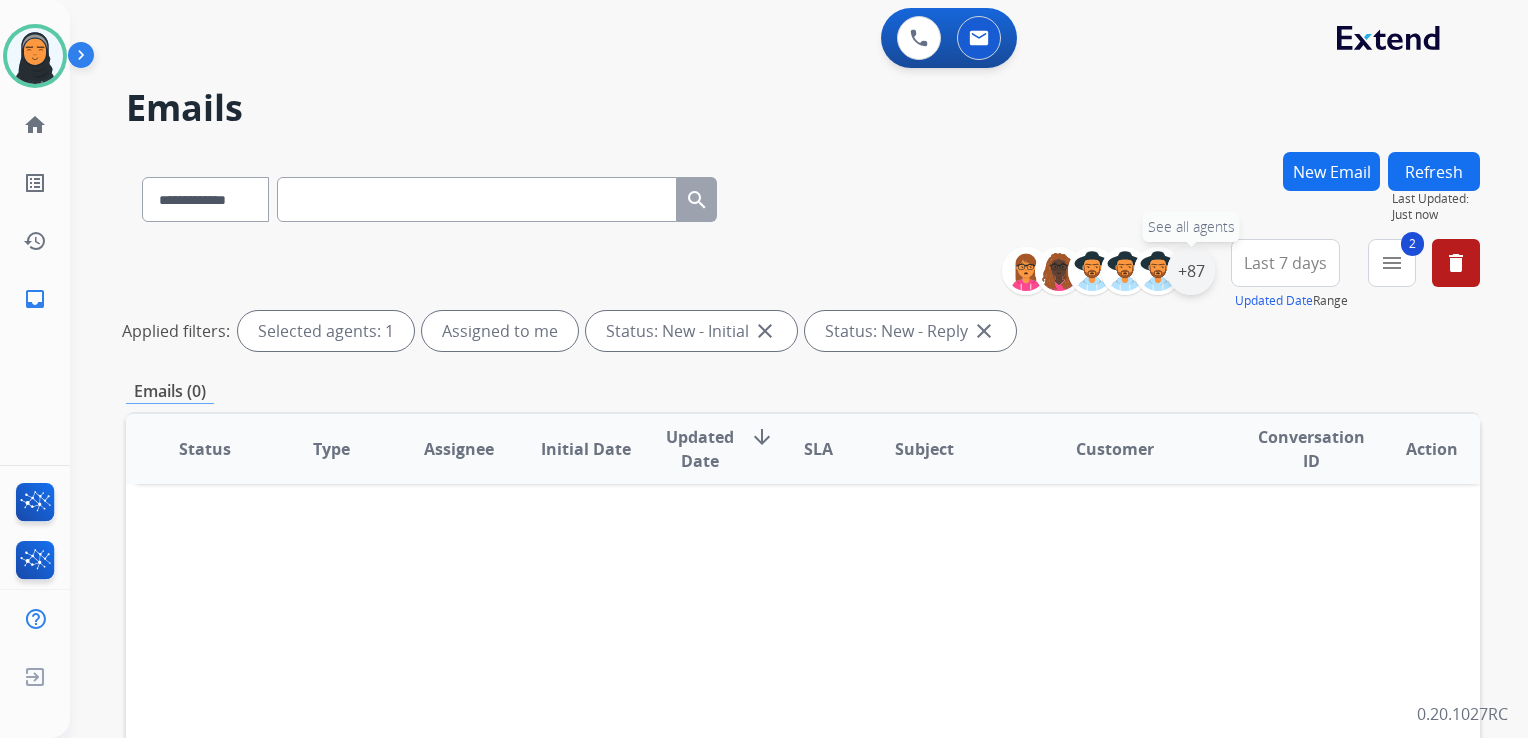 click on "+87" at bounding box center (1191, 271) 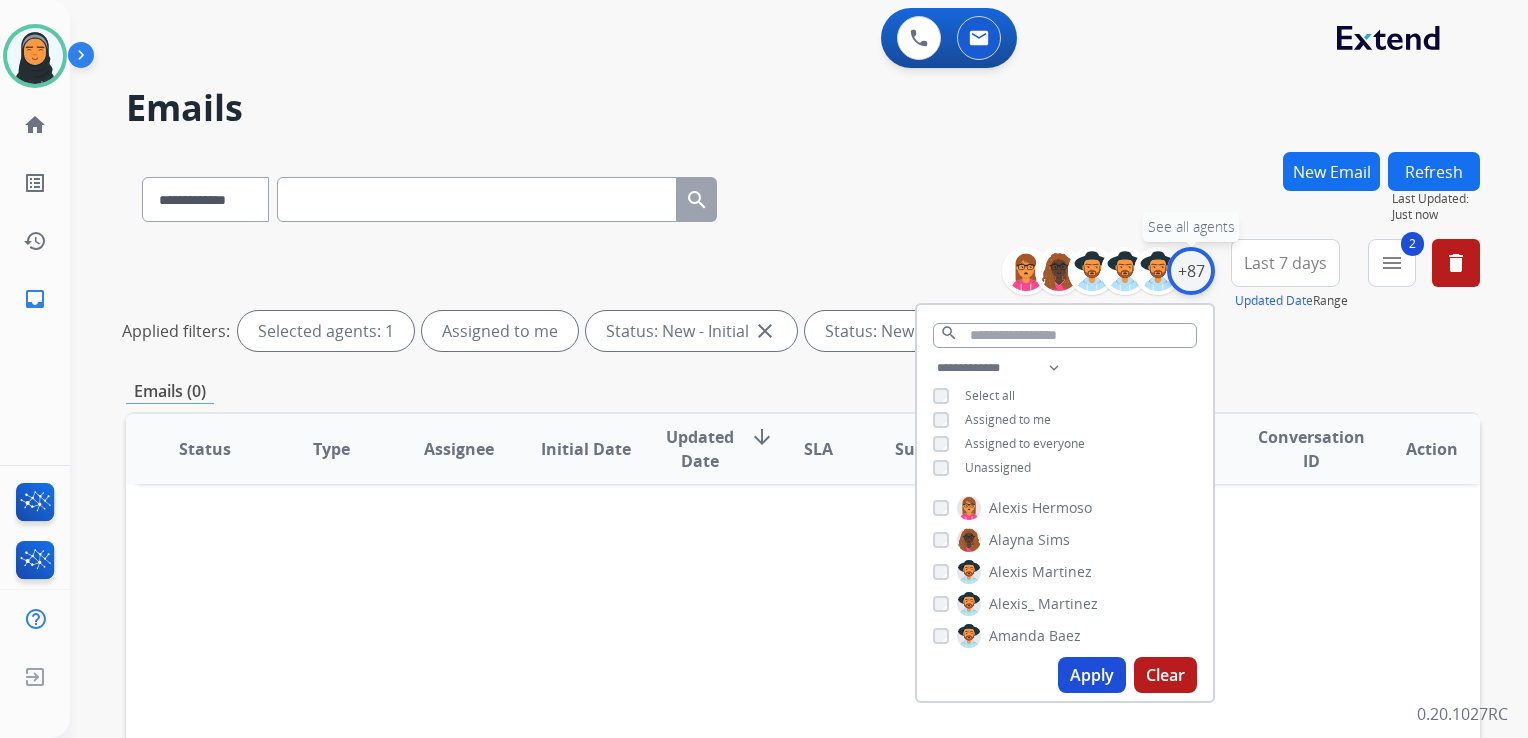 click on "+87" at bounding box center [1191, 271] 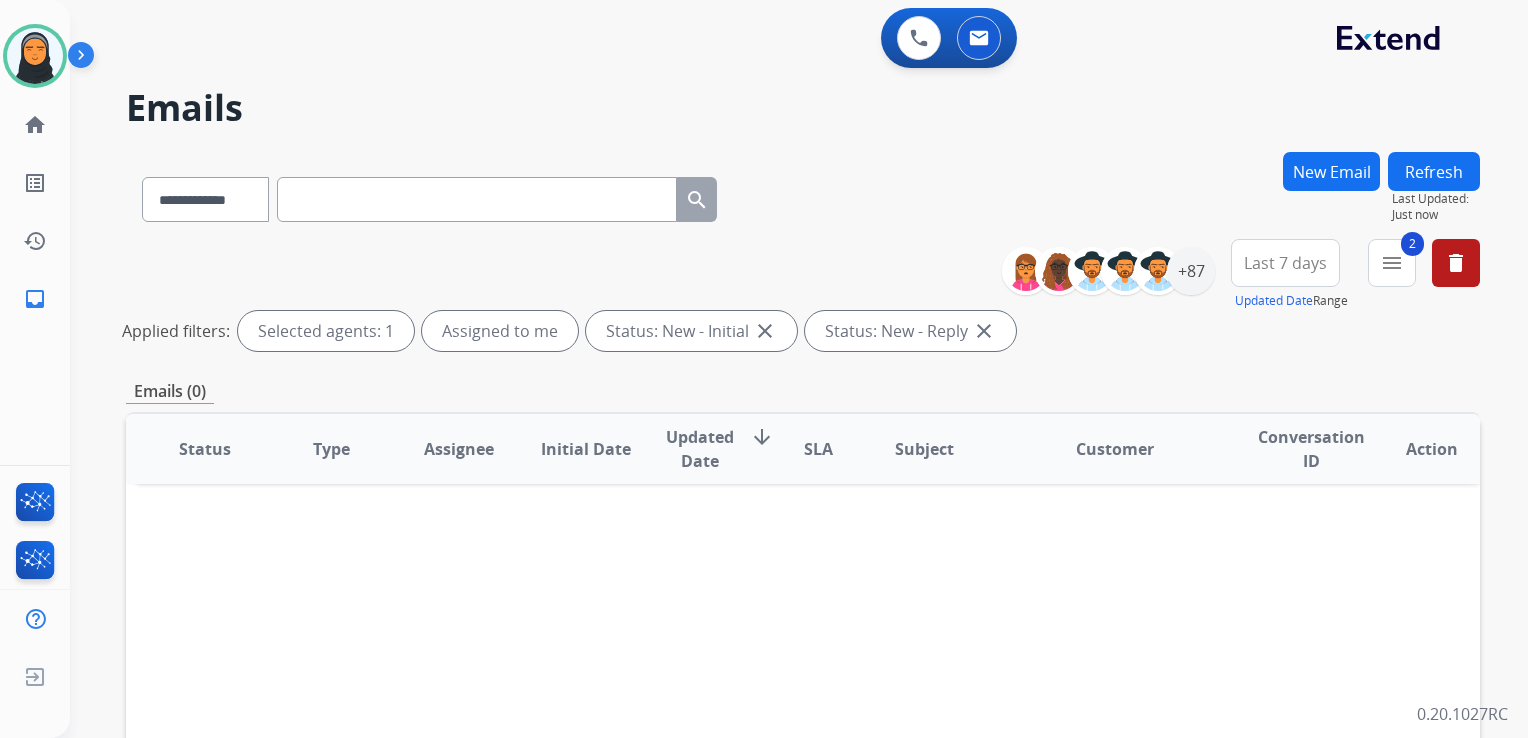 click on "**********" at bounding box center (803, 195) 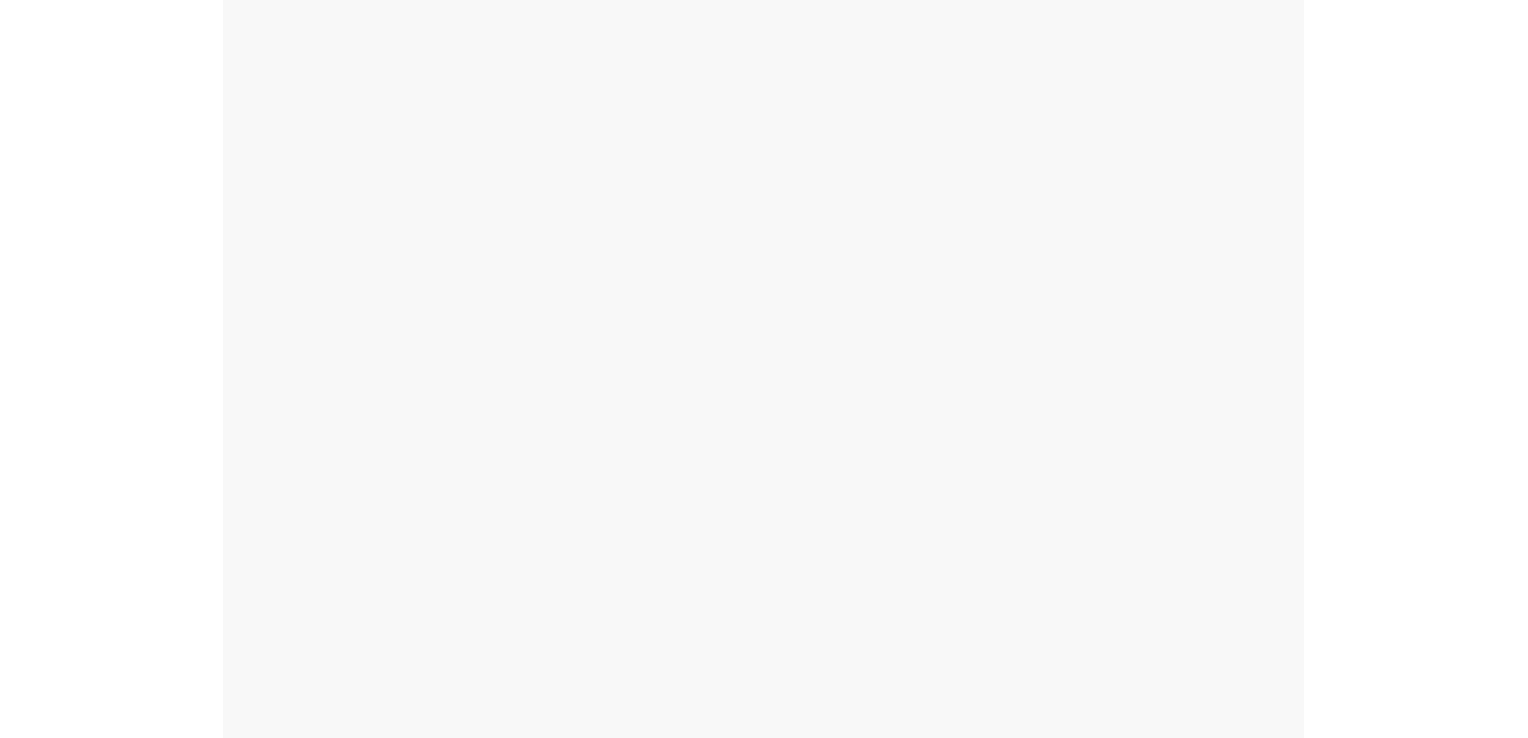 scroll, scrollTop: 0, scrollLeft: 0, axis: both 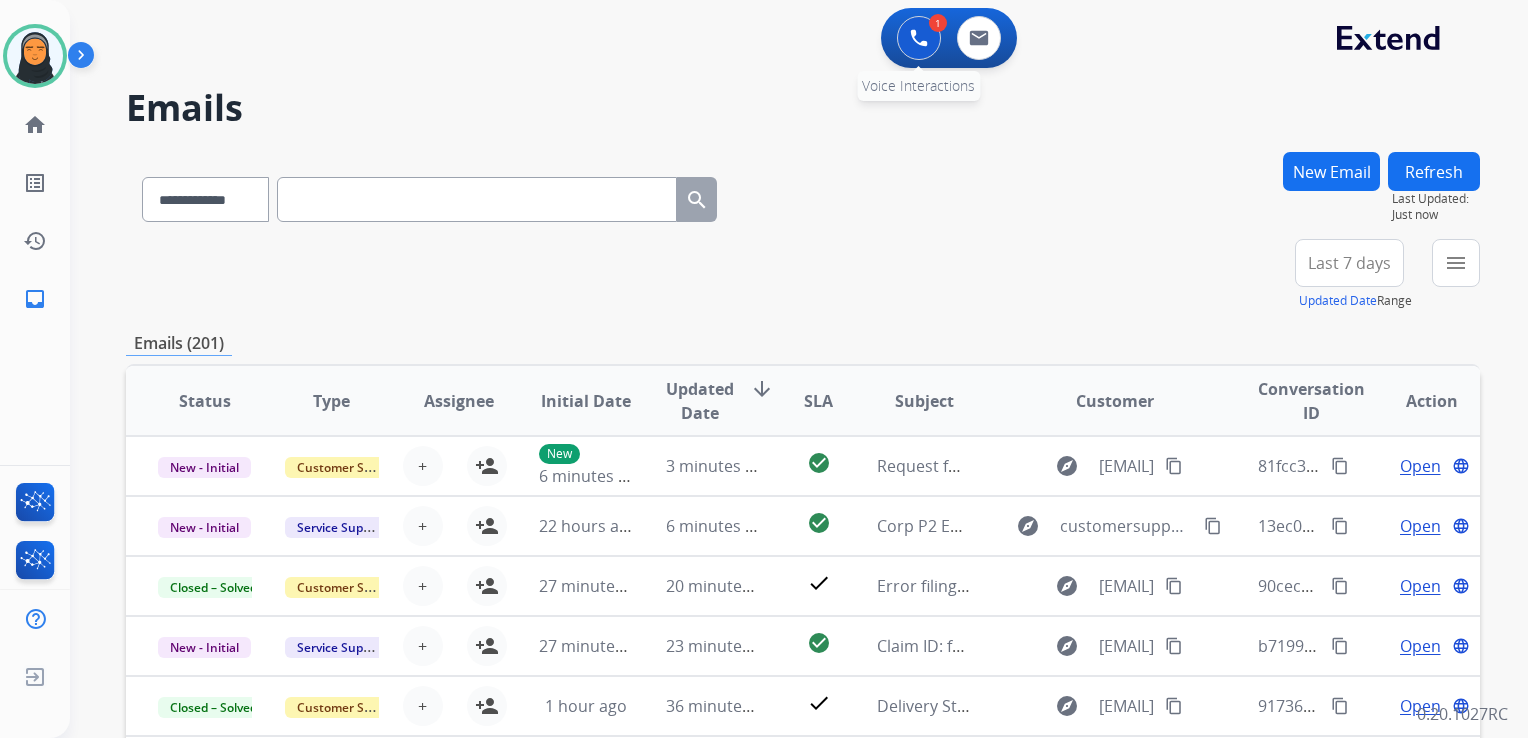 click at bounding box center [919, 38] 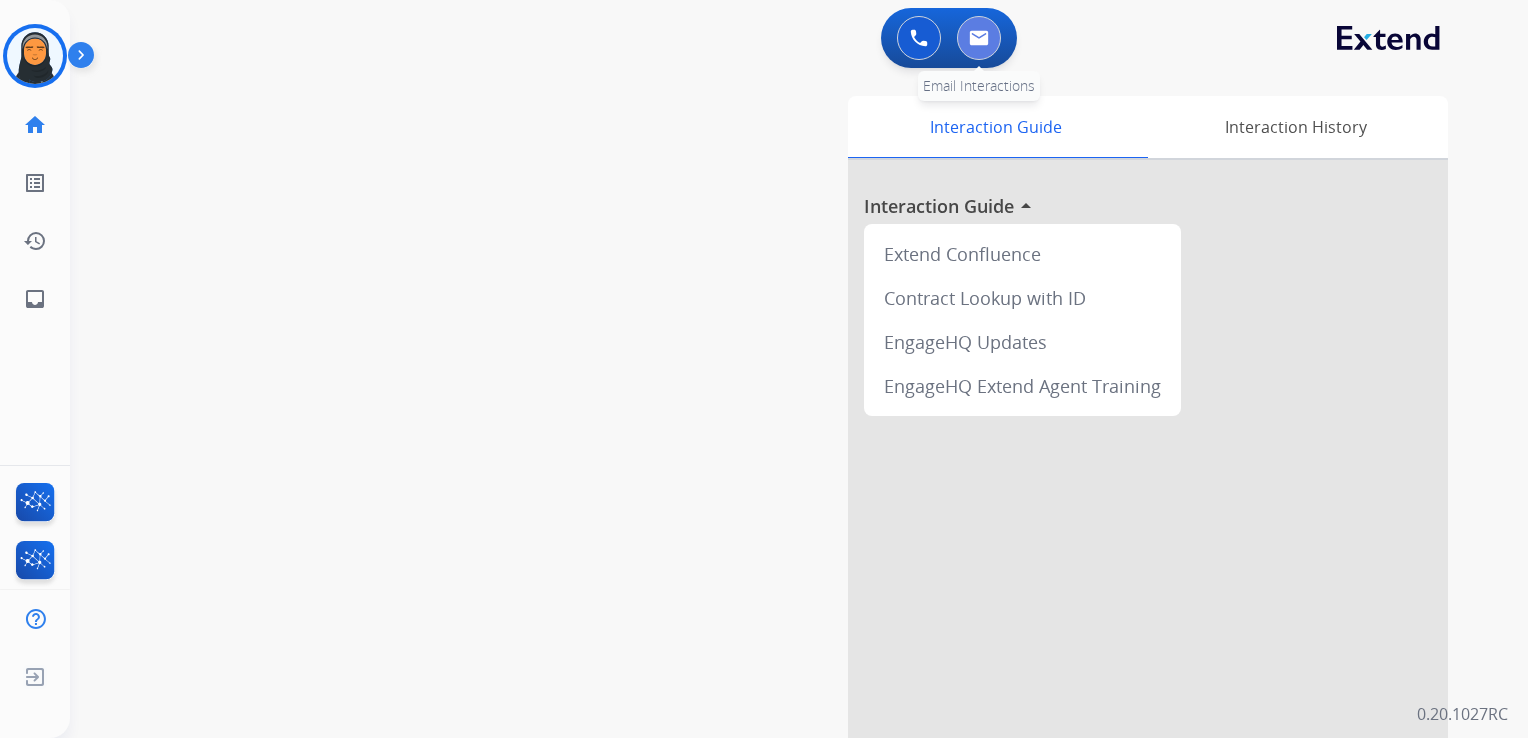 click at bounding box center (979, 38) 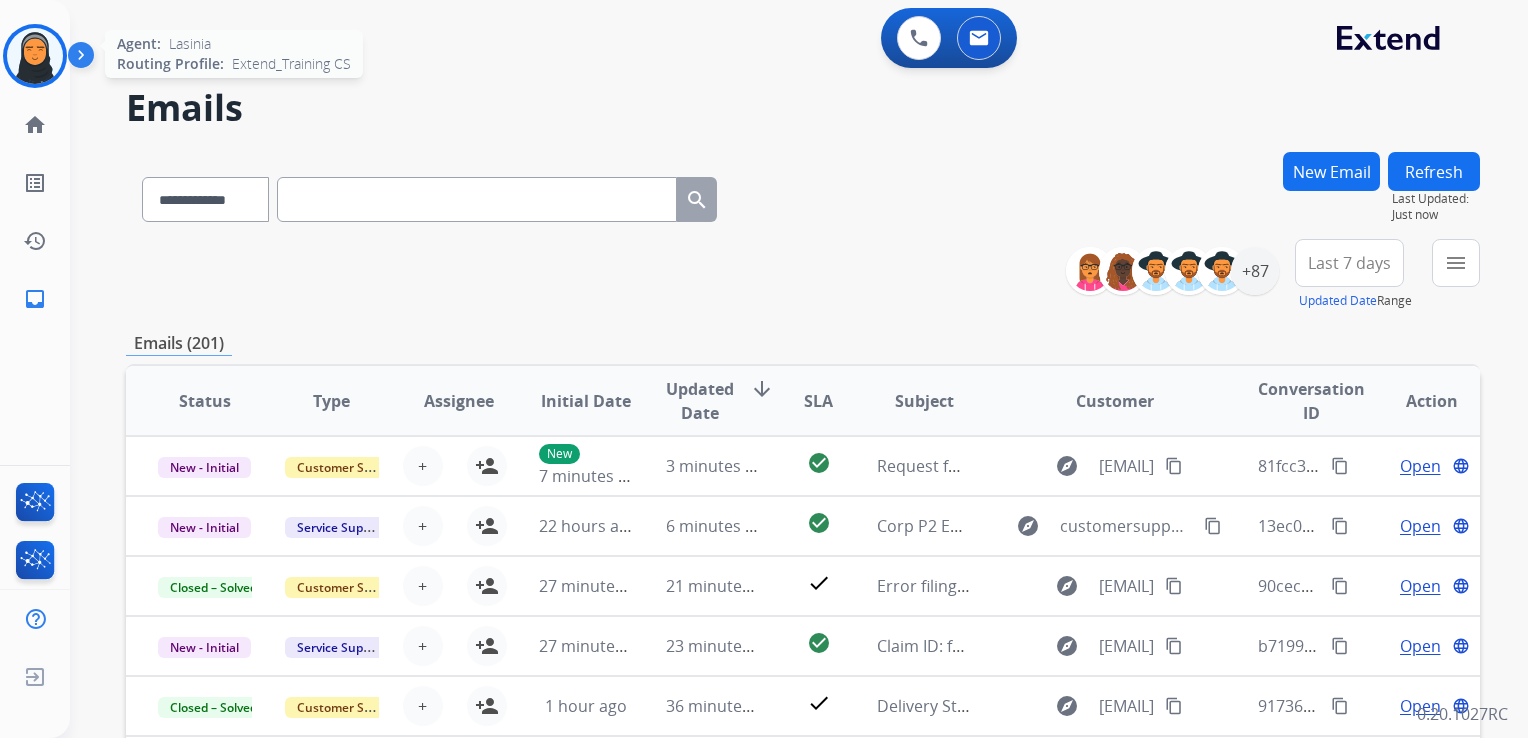 drag, startPoint x: 15, startPoint y: 54, endPoint x: 43, endPoint y: 58, distance: 28.284271 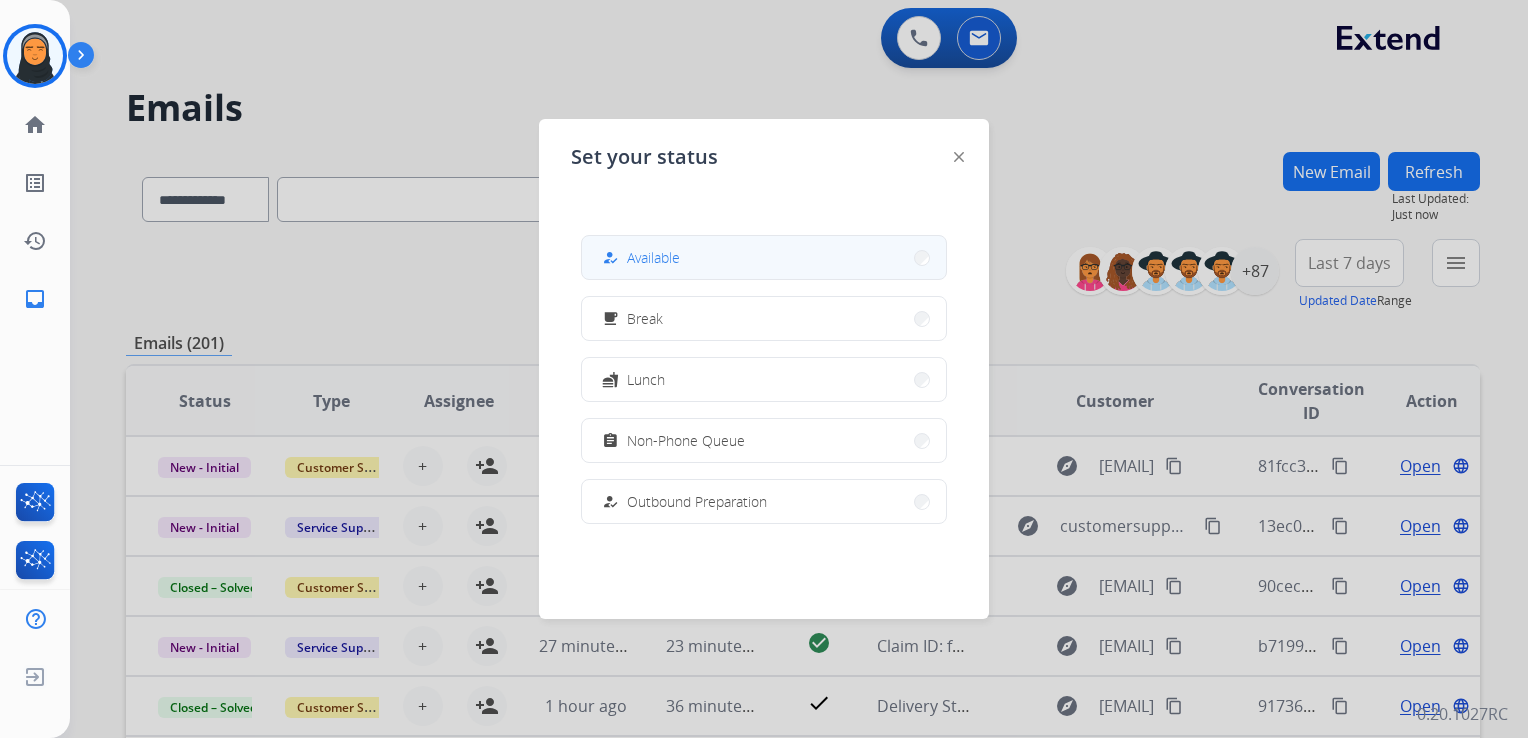 click on "how_to_reg Available" at bounding box center (764, 257) 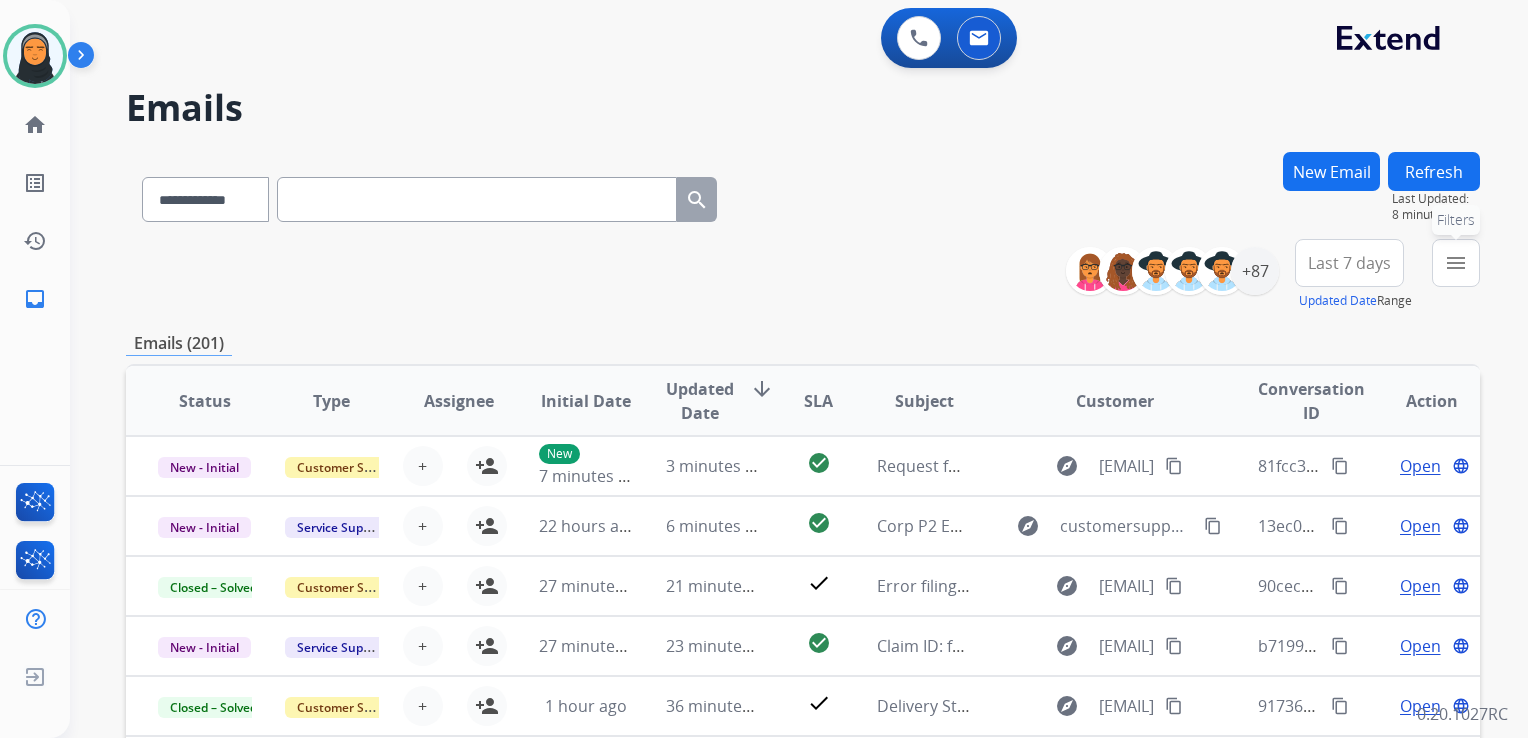 drag, startPoint x: 1477, startPoint y: 258, endPoint x: 1469, endPoint y: 270, distance: 14.422205 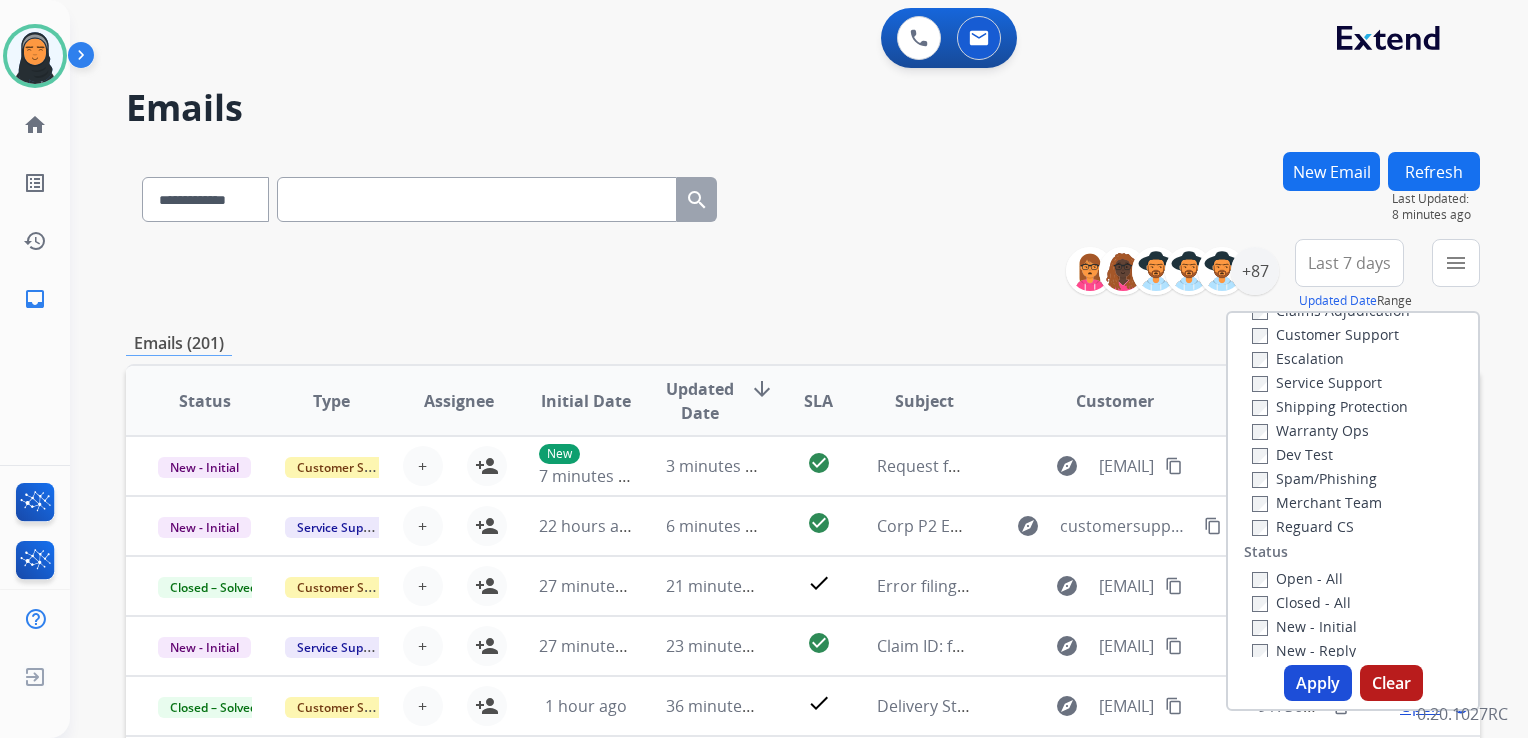 scroll, scrollTop: 100, scrollLeft: 0, axis: vertical 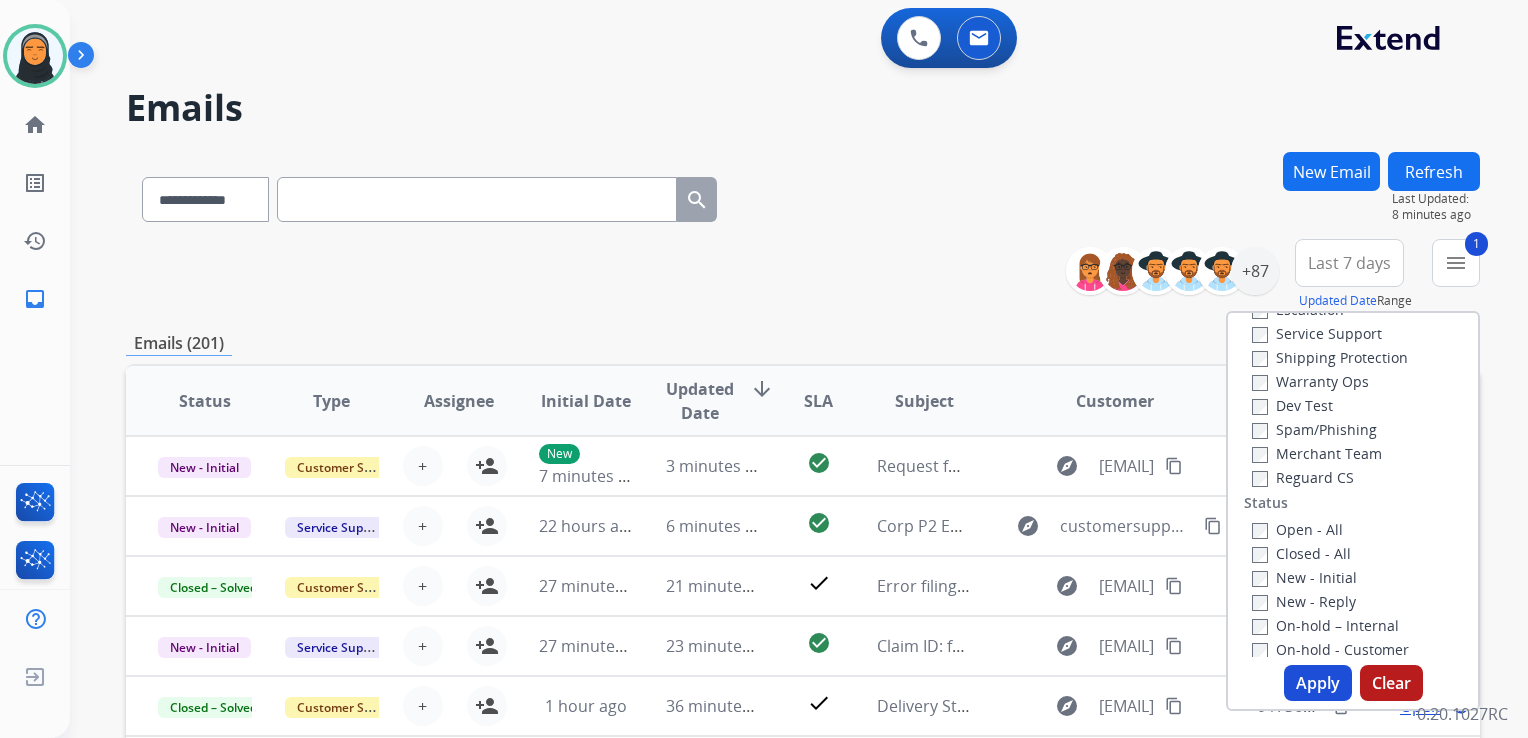 click on "New - Reply" at bounding box center (1304, 601) 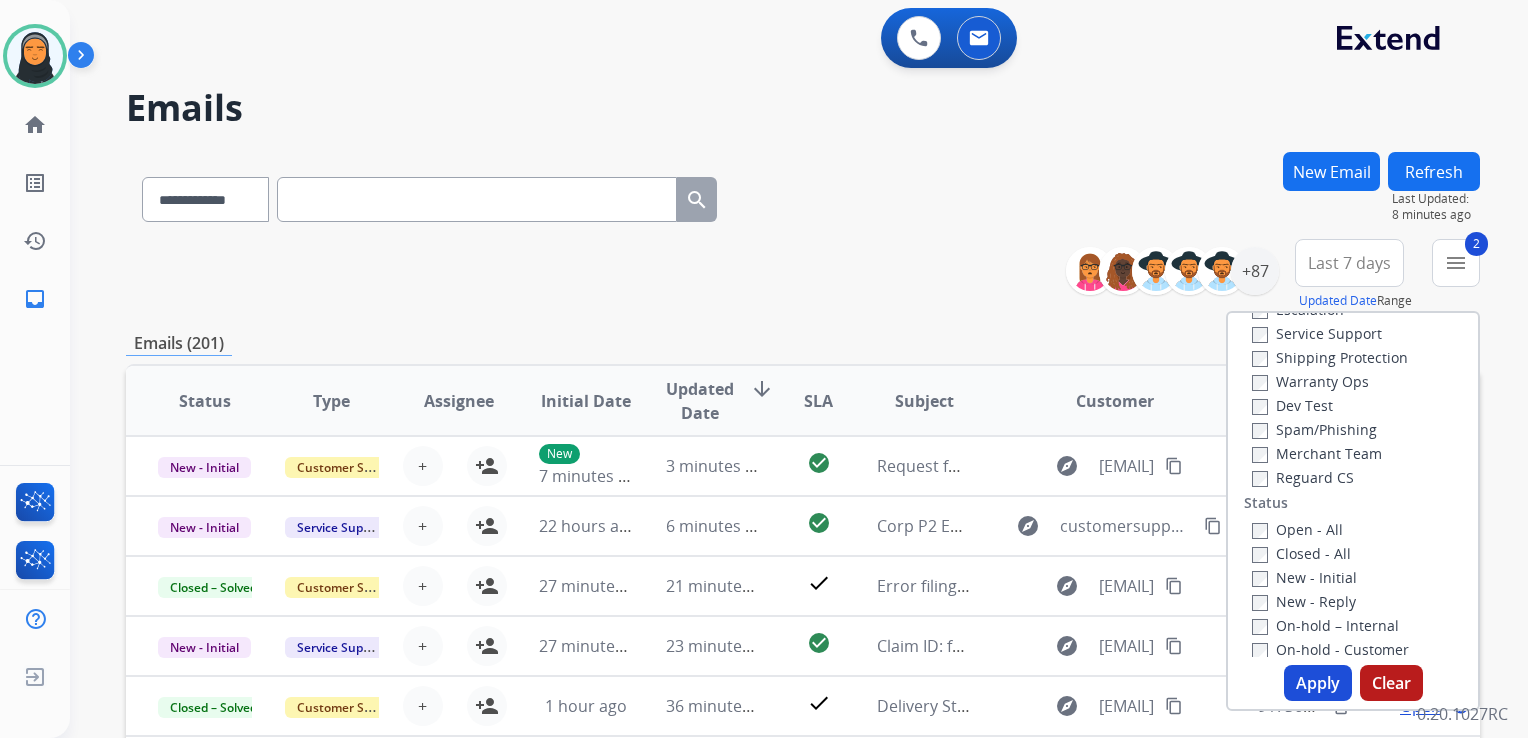 click on "Apply" at bounding box center (1318, 683) 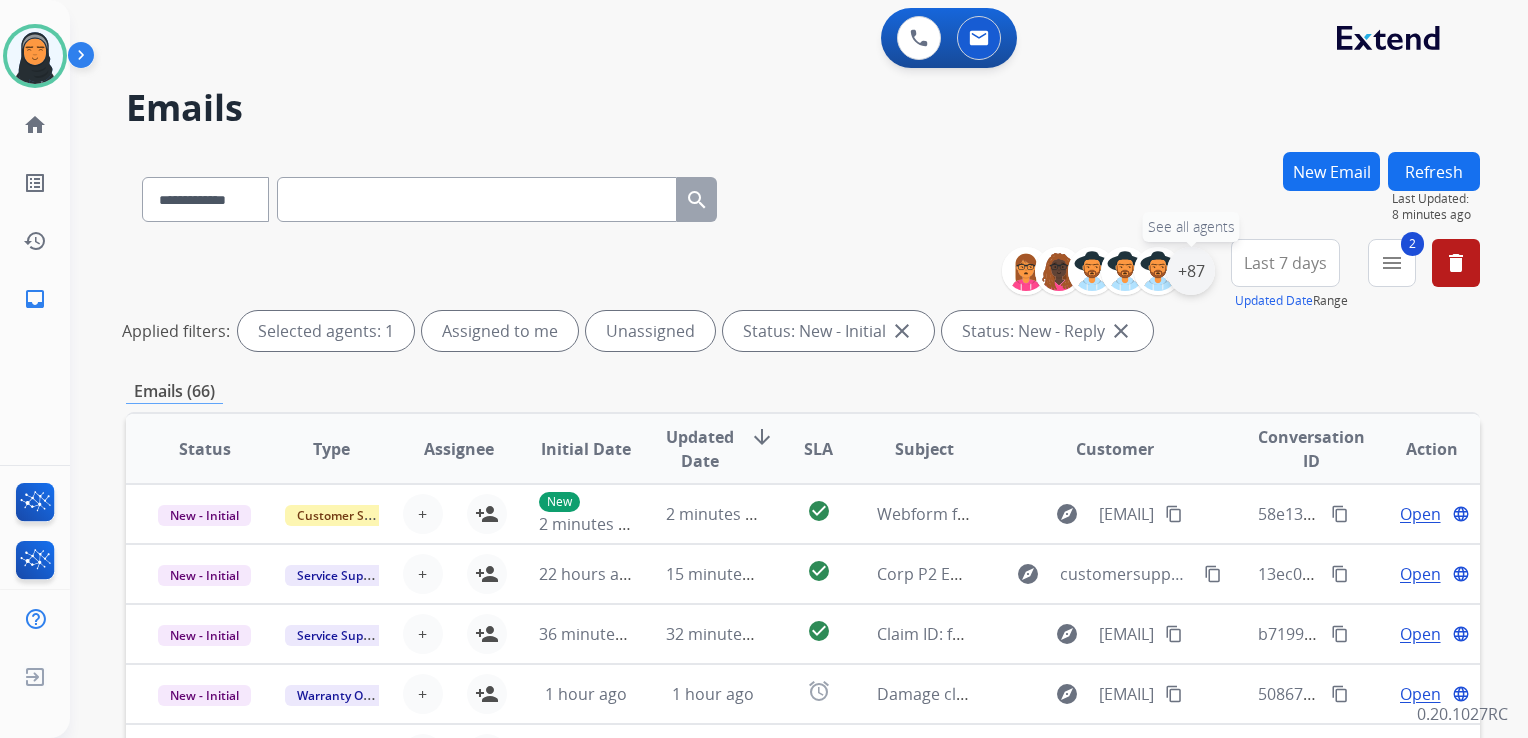 click on "+87" at bounding box center (1191, 271) 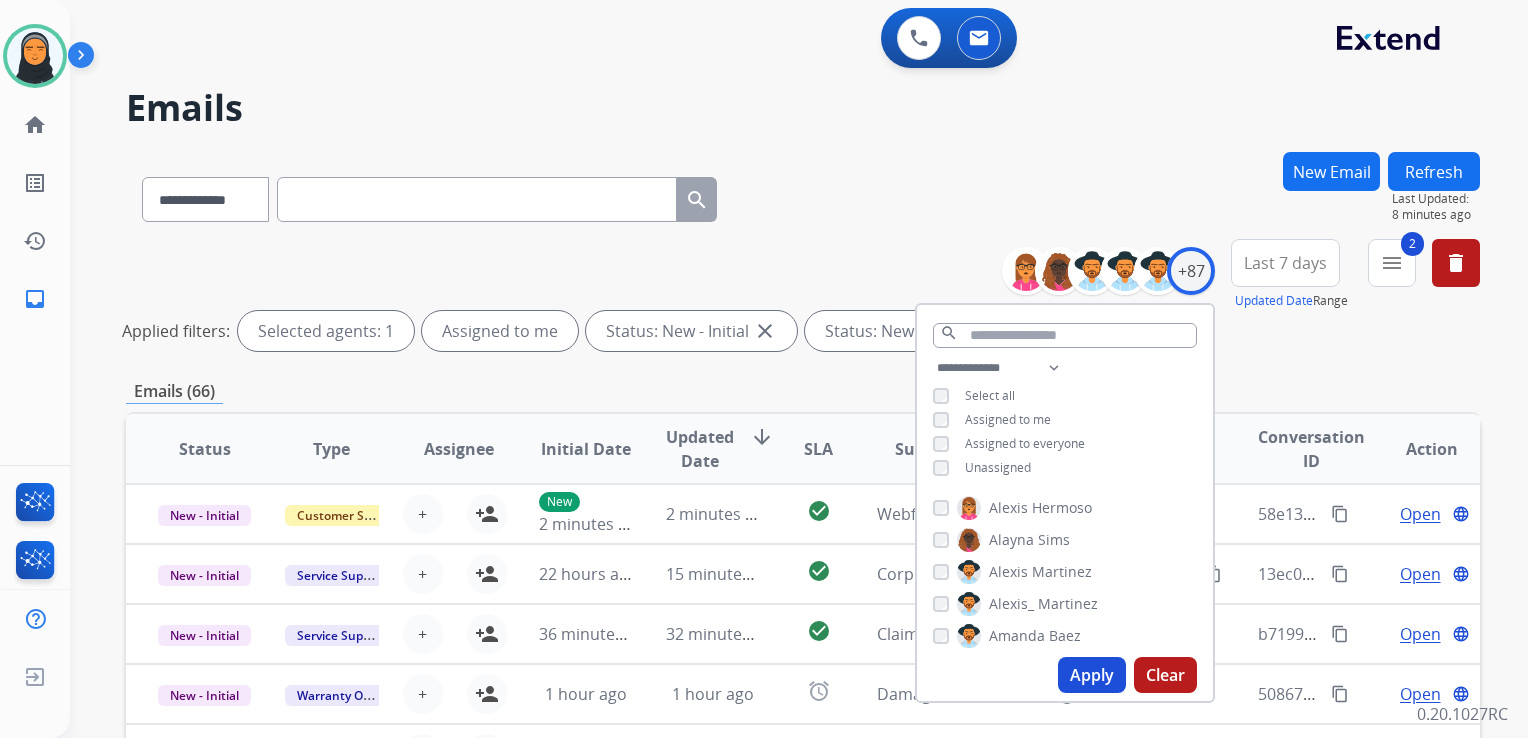 click on "Apply" at bounding box center [1092, 675] 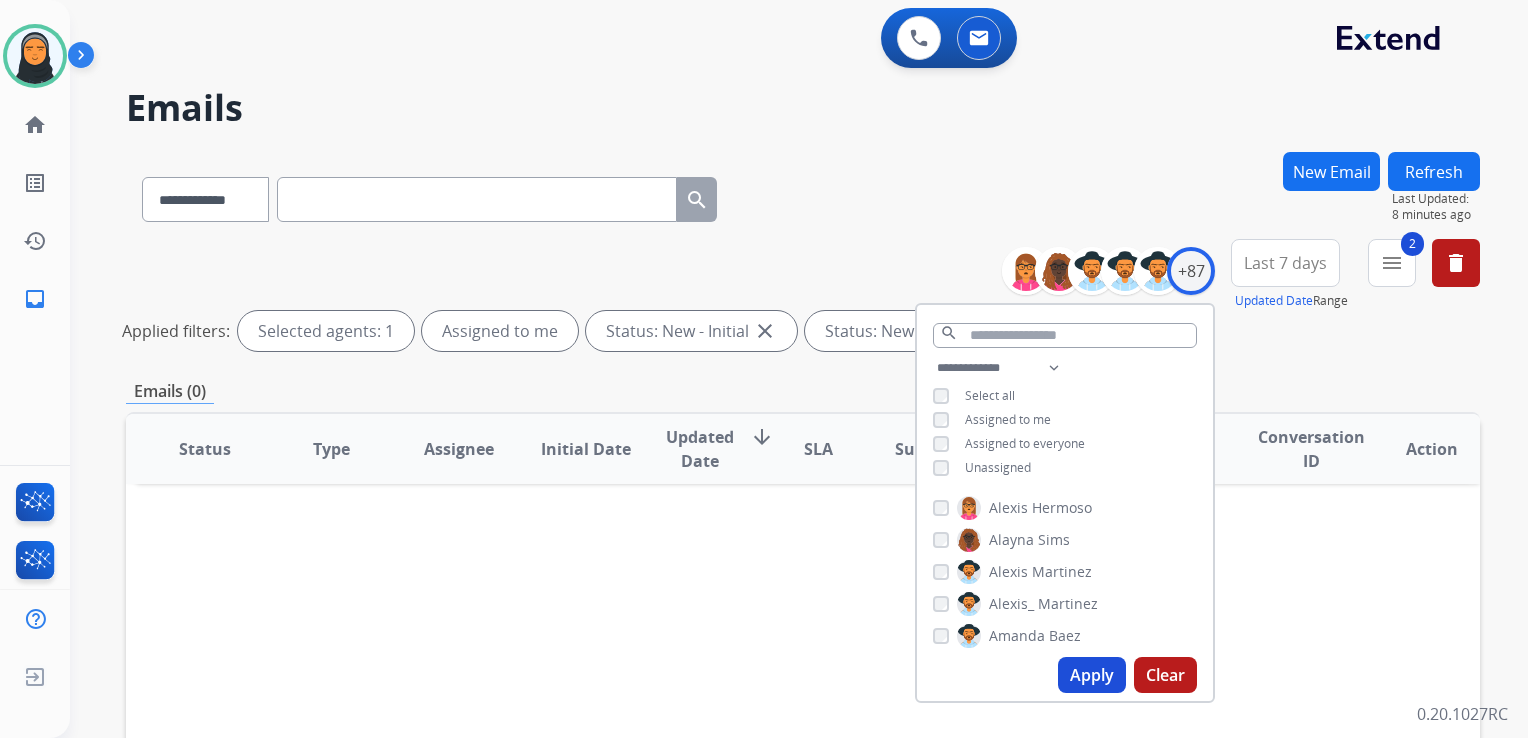 click on "**********" at bounding box center (775, 441) 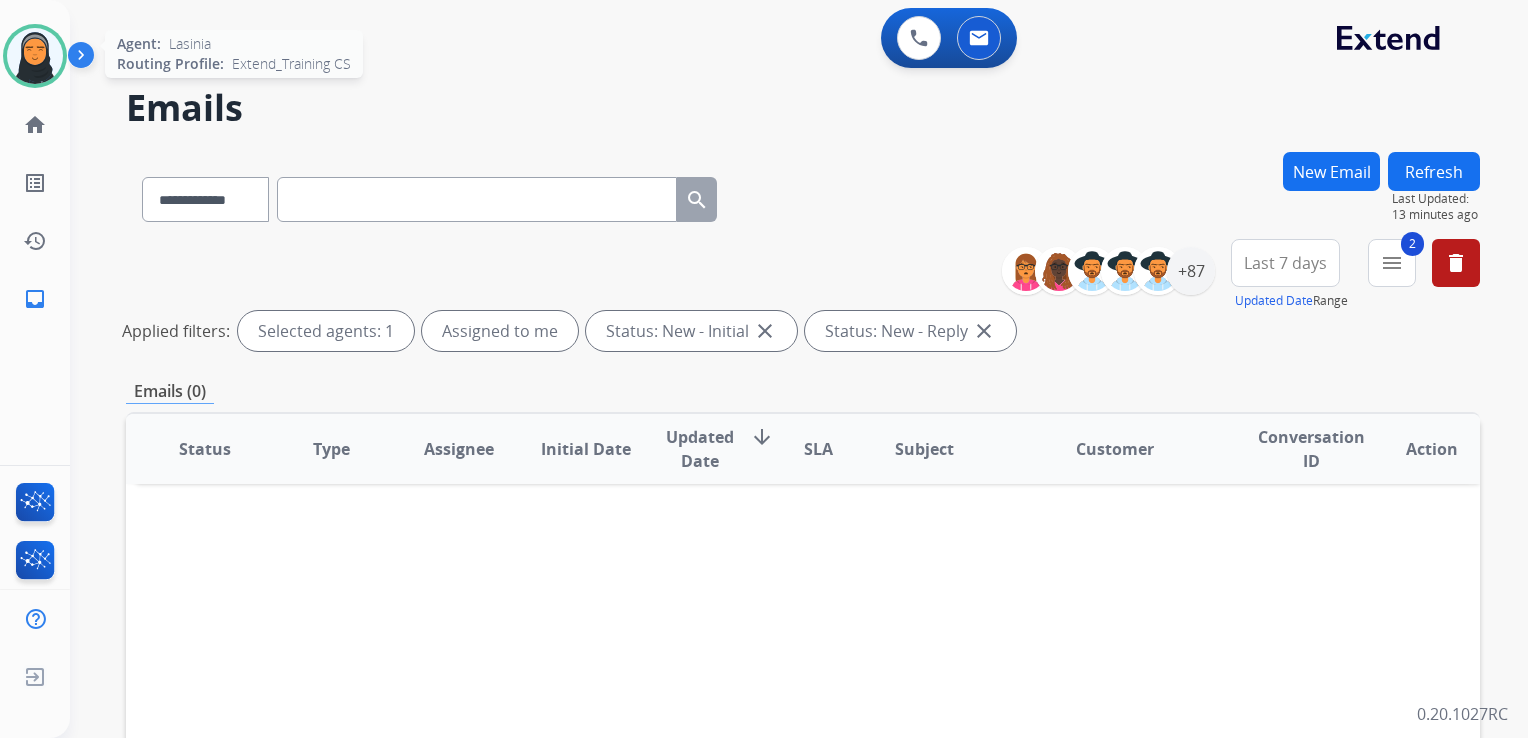 drag, startPoint x: 18, startPoint y: 63, endPoint x: 32, endPoint y: 64, distance: 14.035668 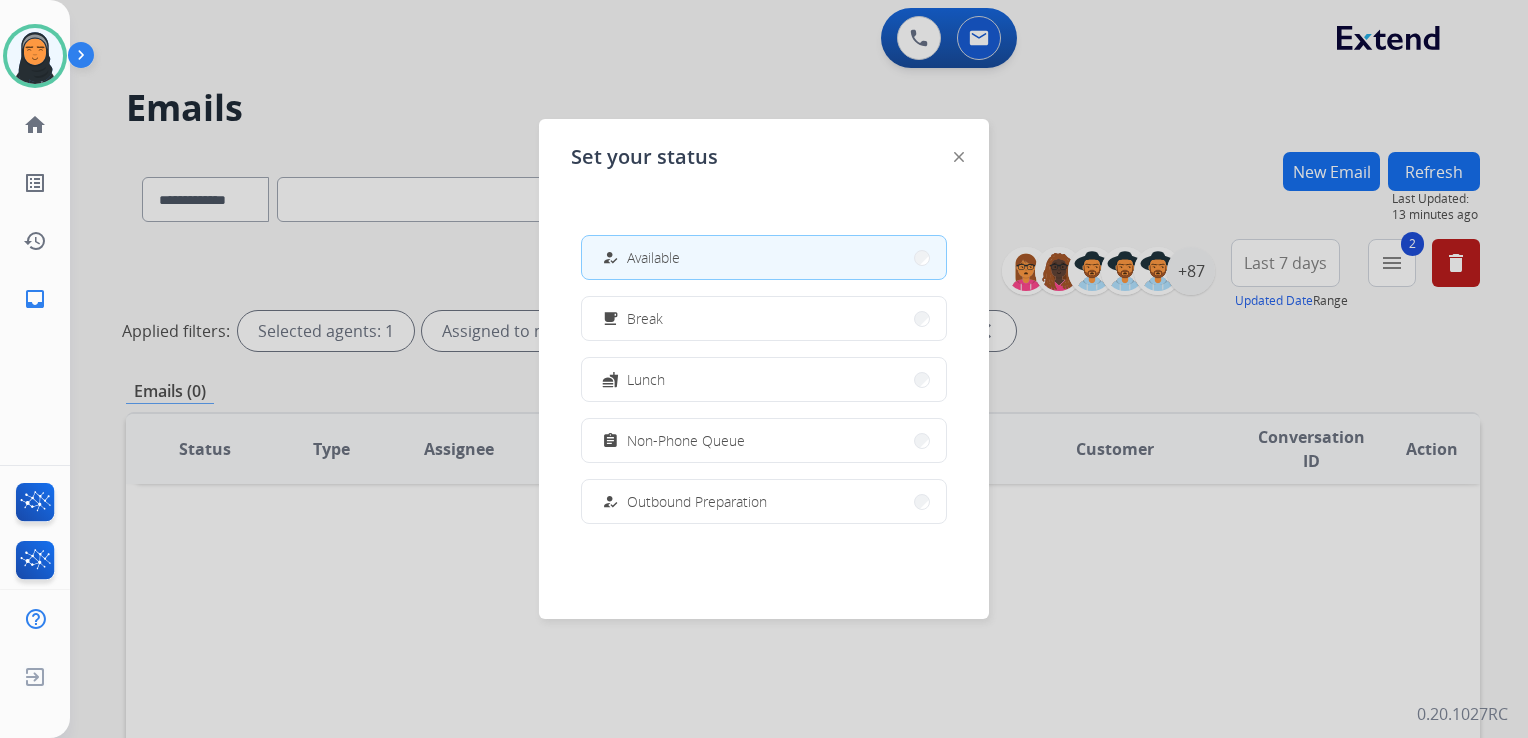 click at bounding box center (764, 369) 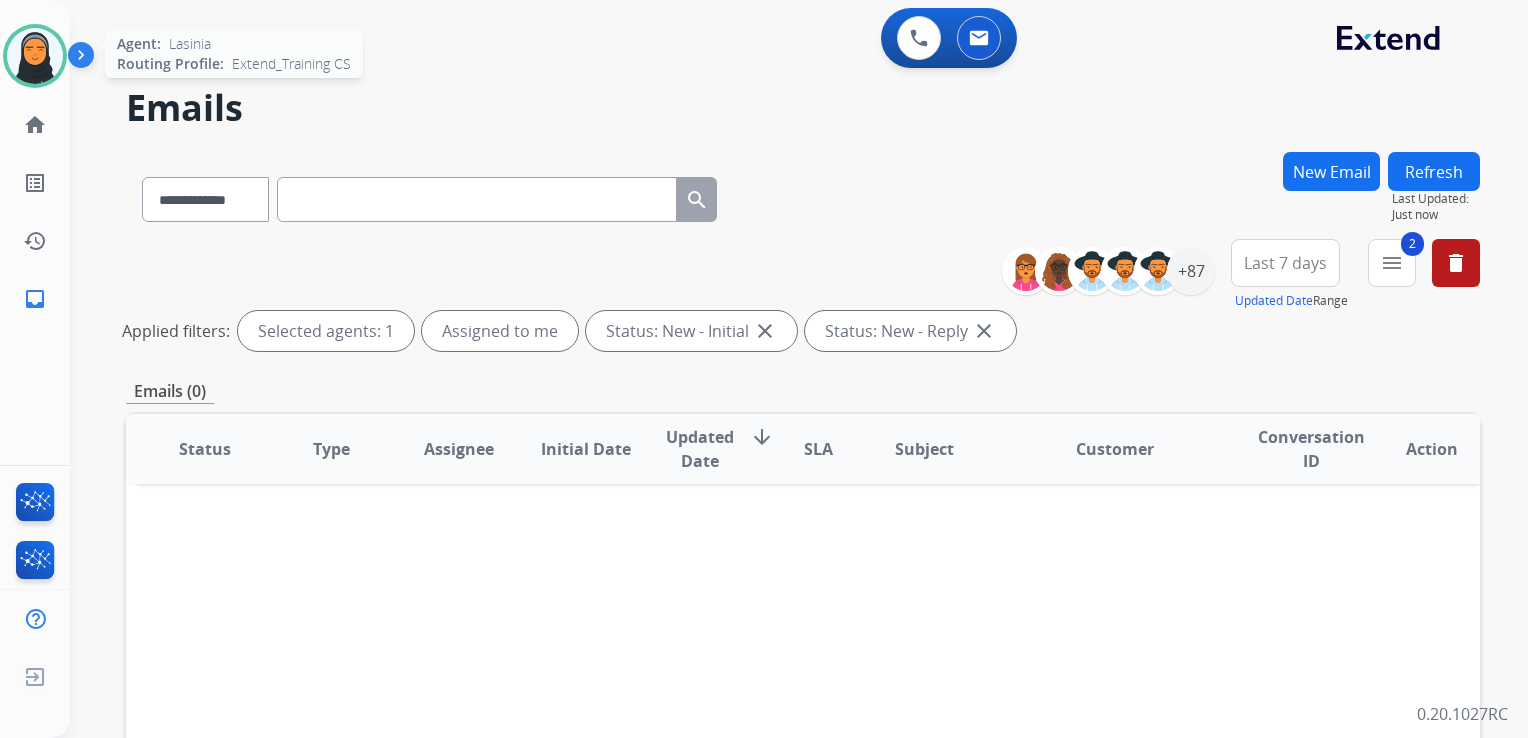 click at bounding box center (35, 56) 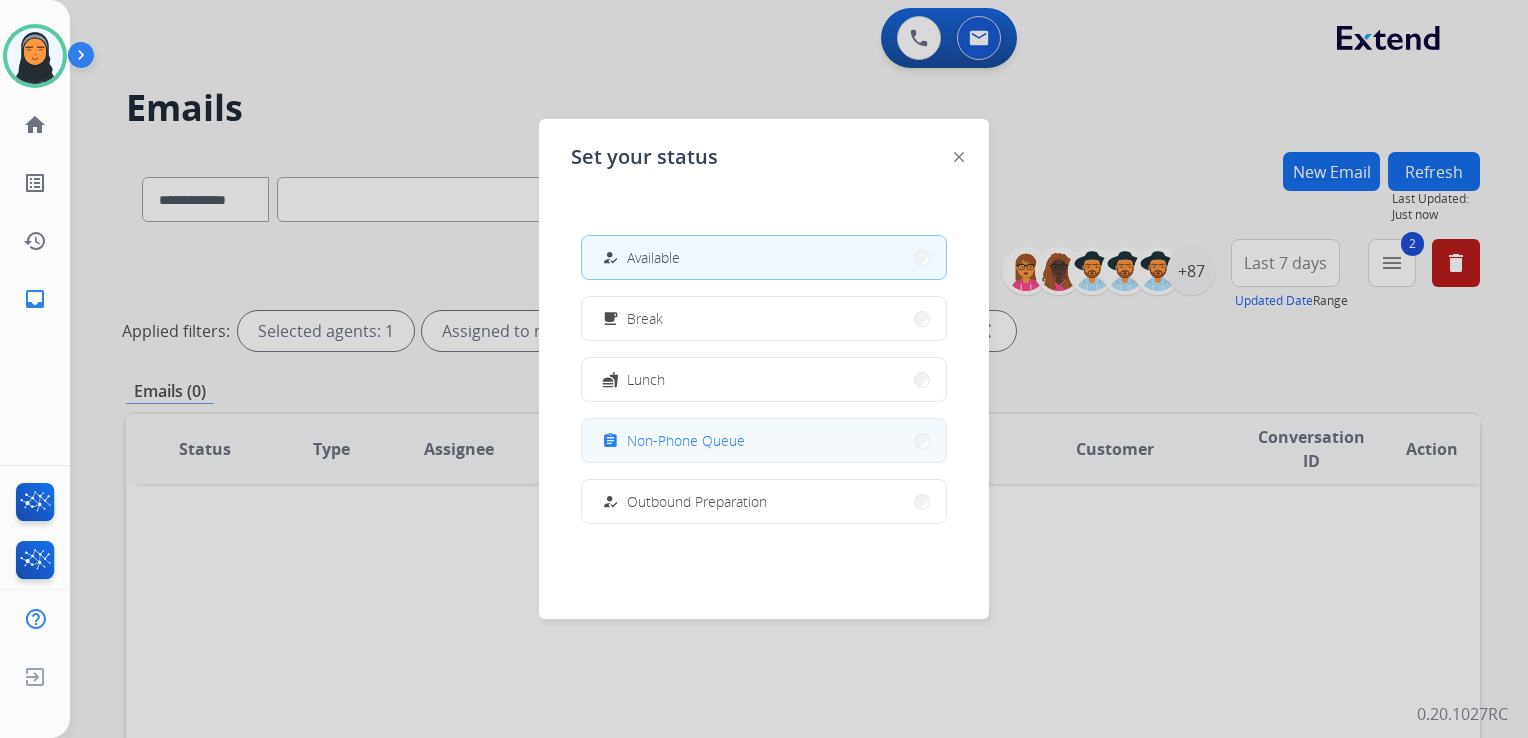 click on "Non-Phone Queue" at bounding box center (686, 440) 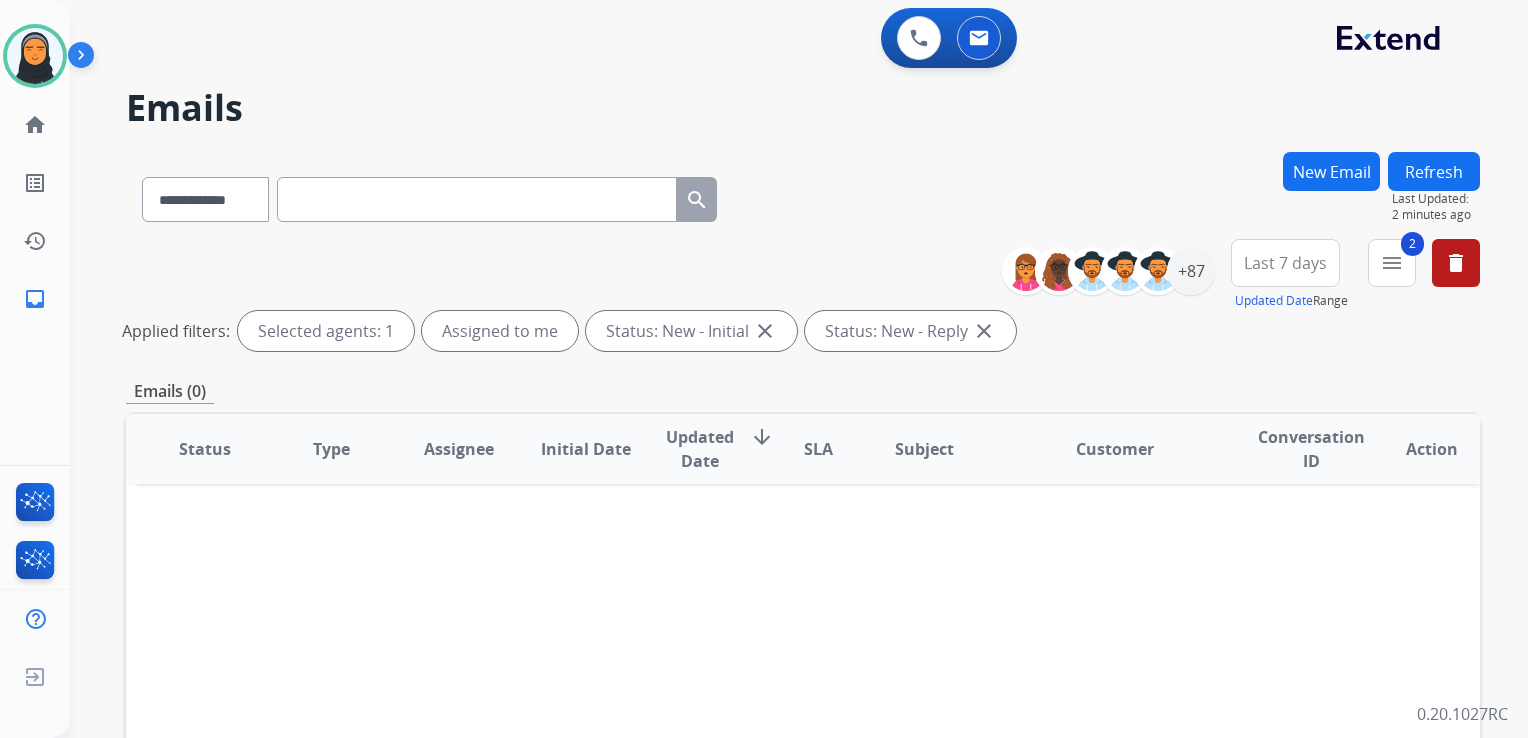 click at bounding box center [477, 199] 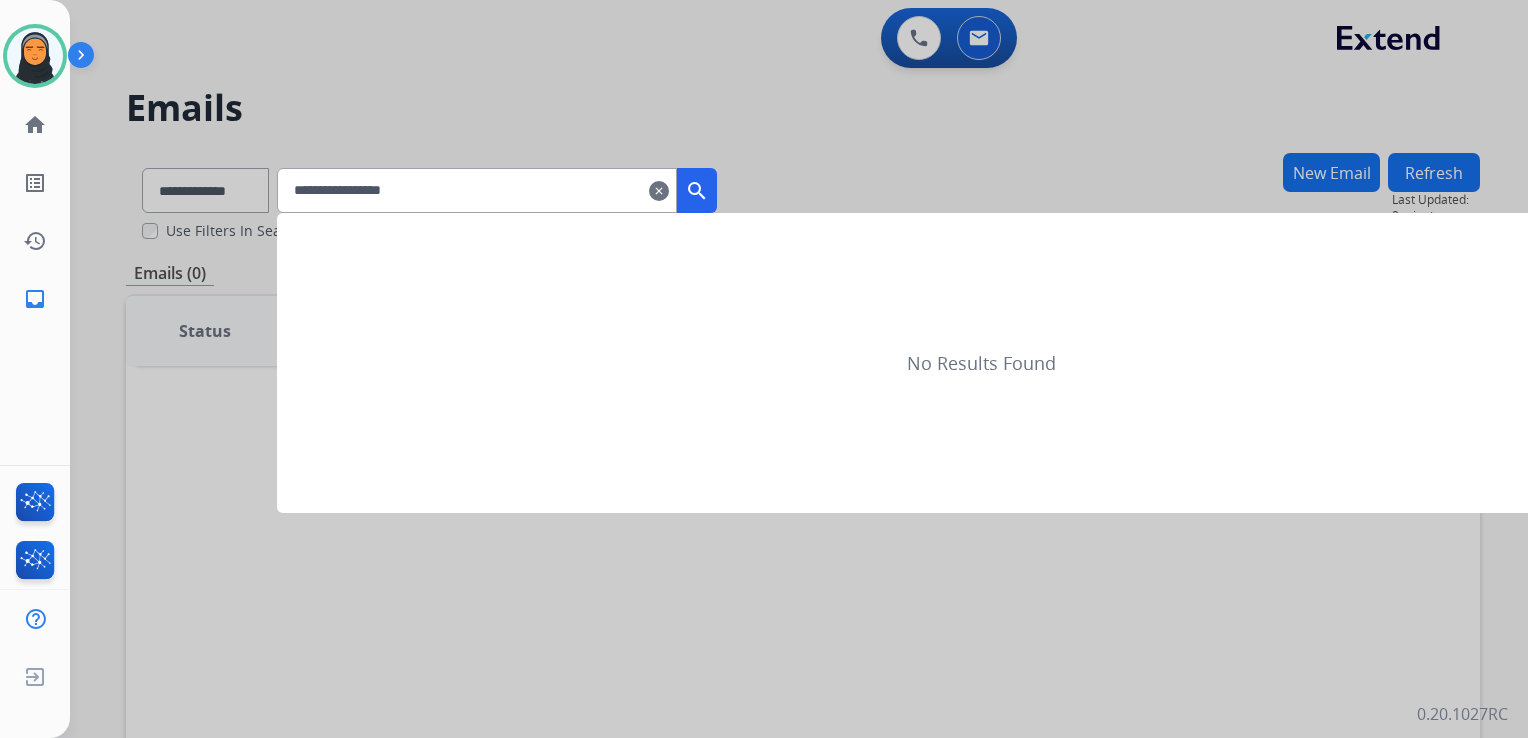 type on "**********" 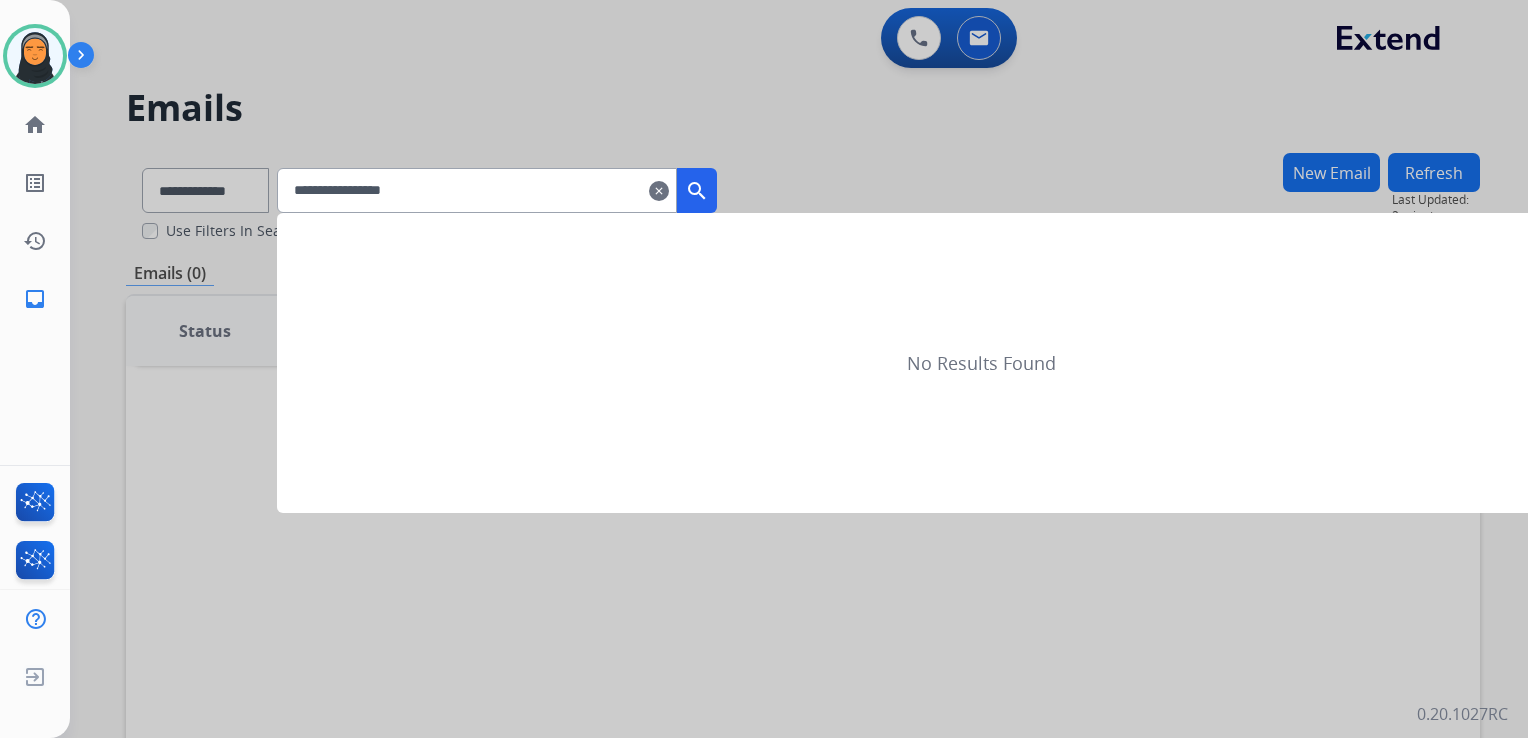 click on "search" at bounding box center [697, 191] 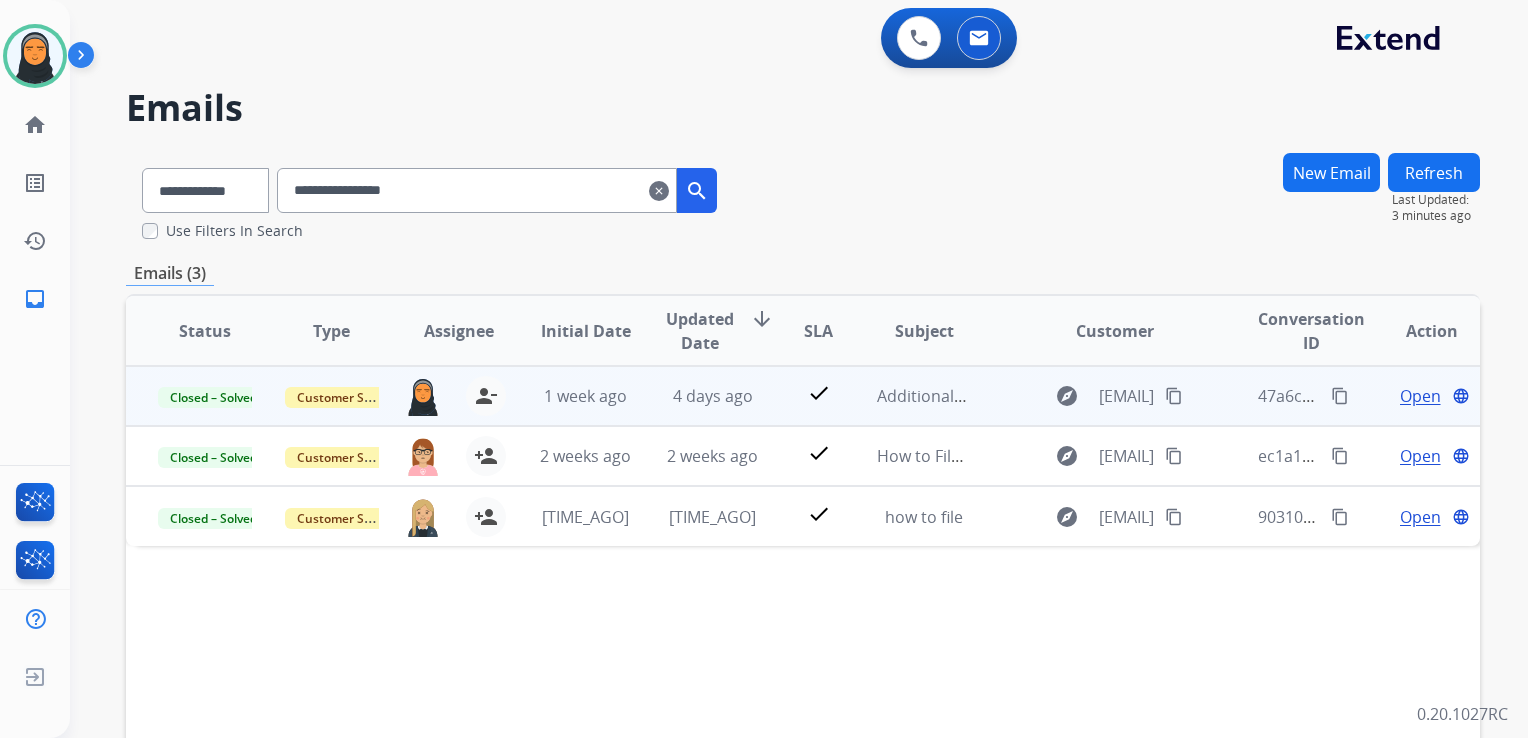 click on "Open" at bounding box center (1420, 396) 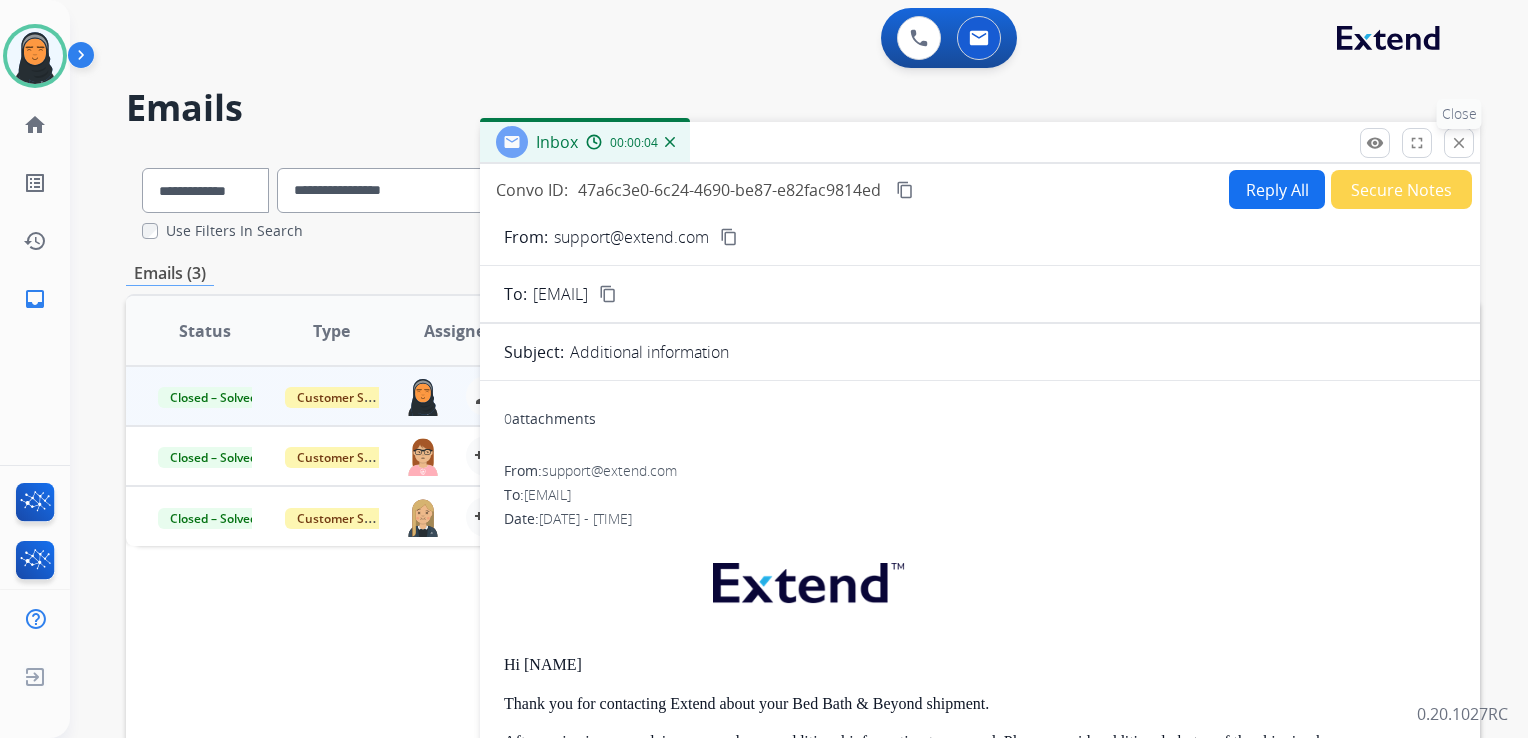 click on "close" at bounding box center (1459, 143) 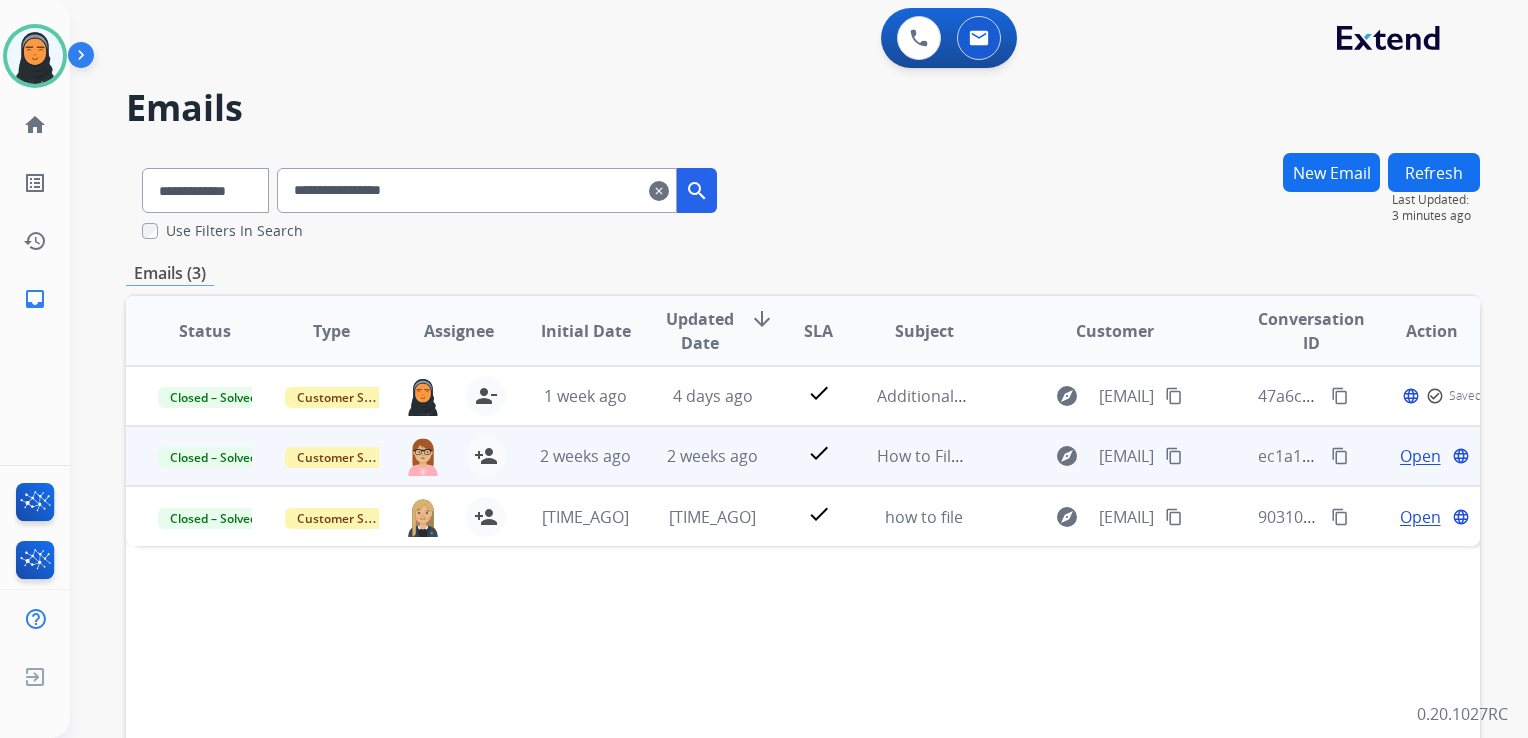 click on "Open" at bounding box center (1420, 456) 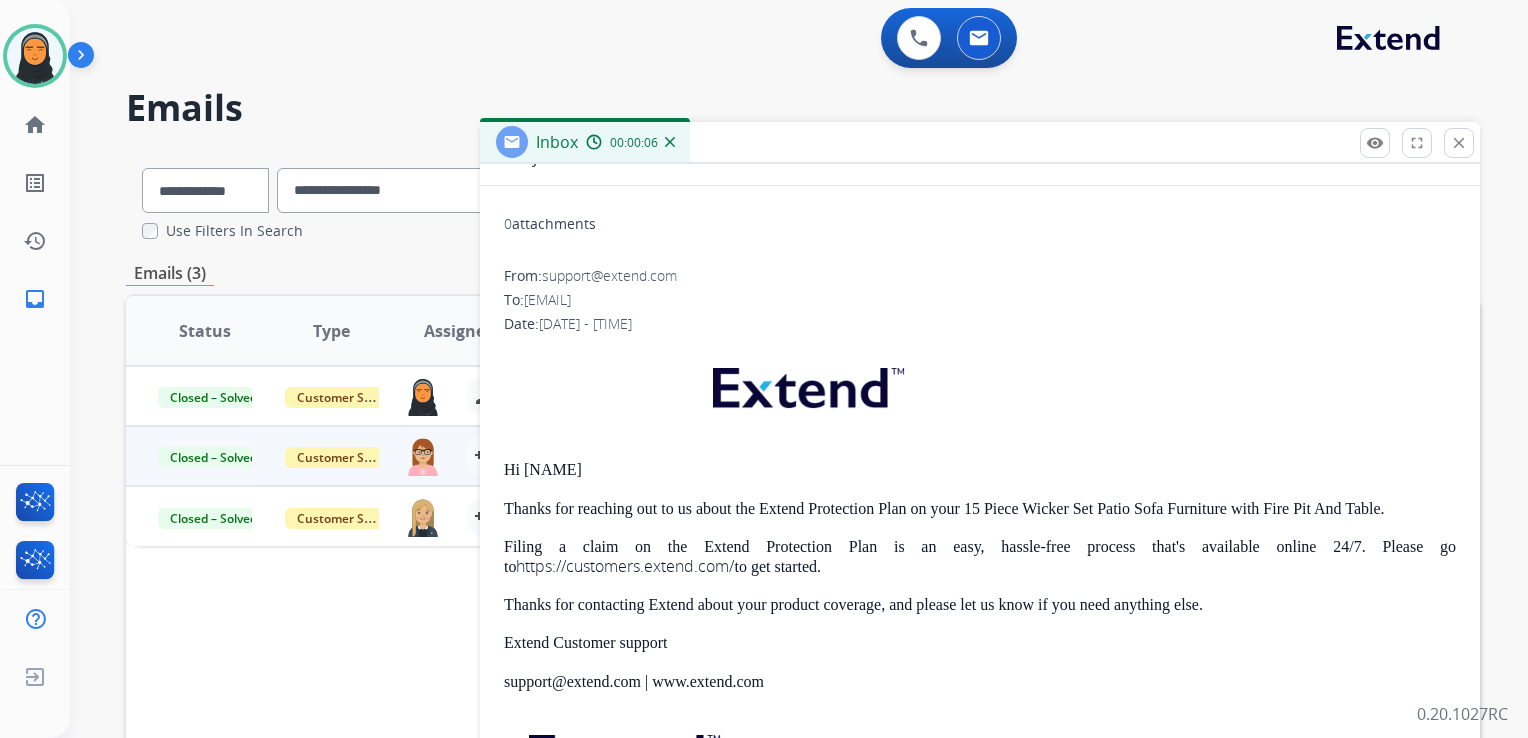 scroll, scrollTop: 200, scrollLeft: 0, axis: vertical 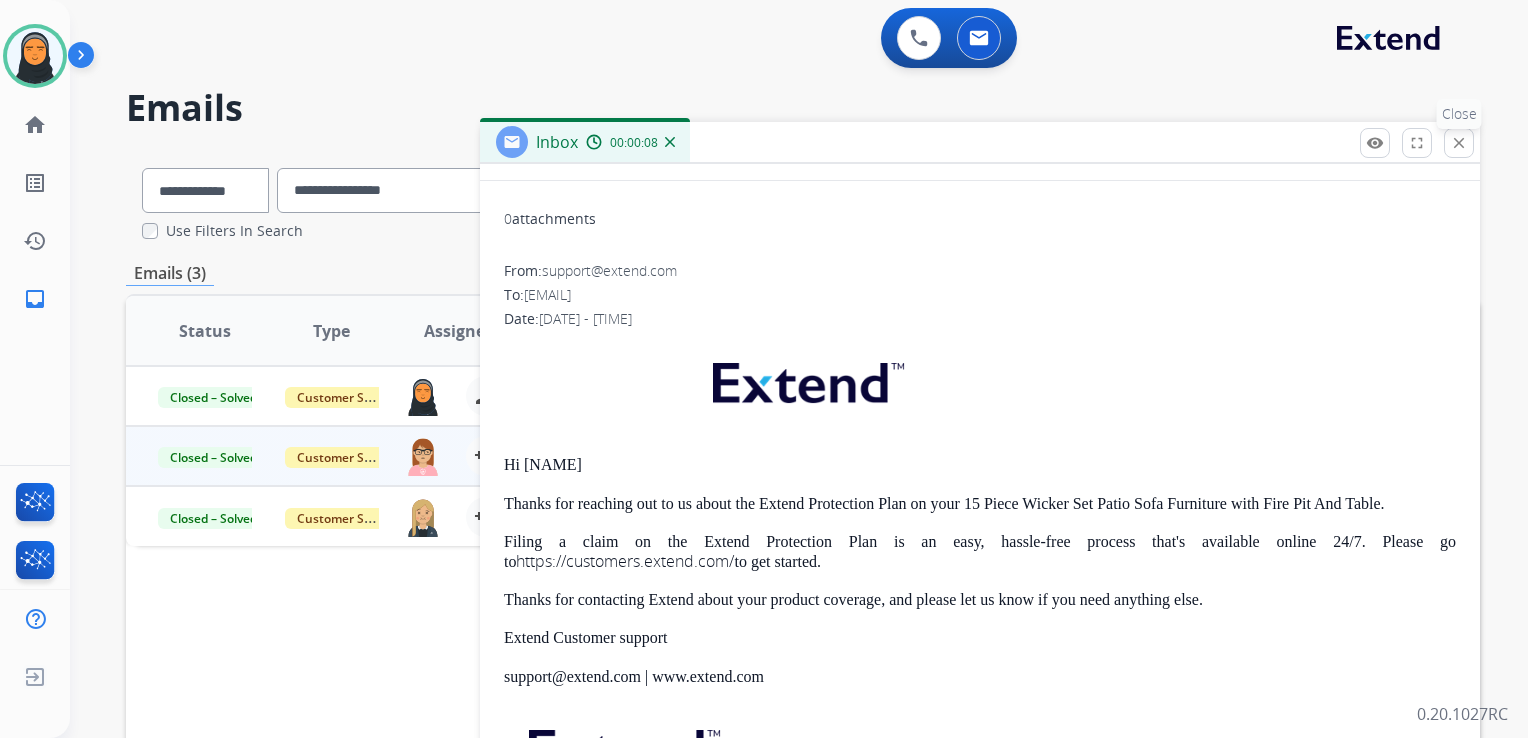 click on "close Close" at bounding box center (1459, 143) 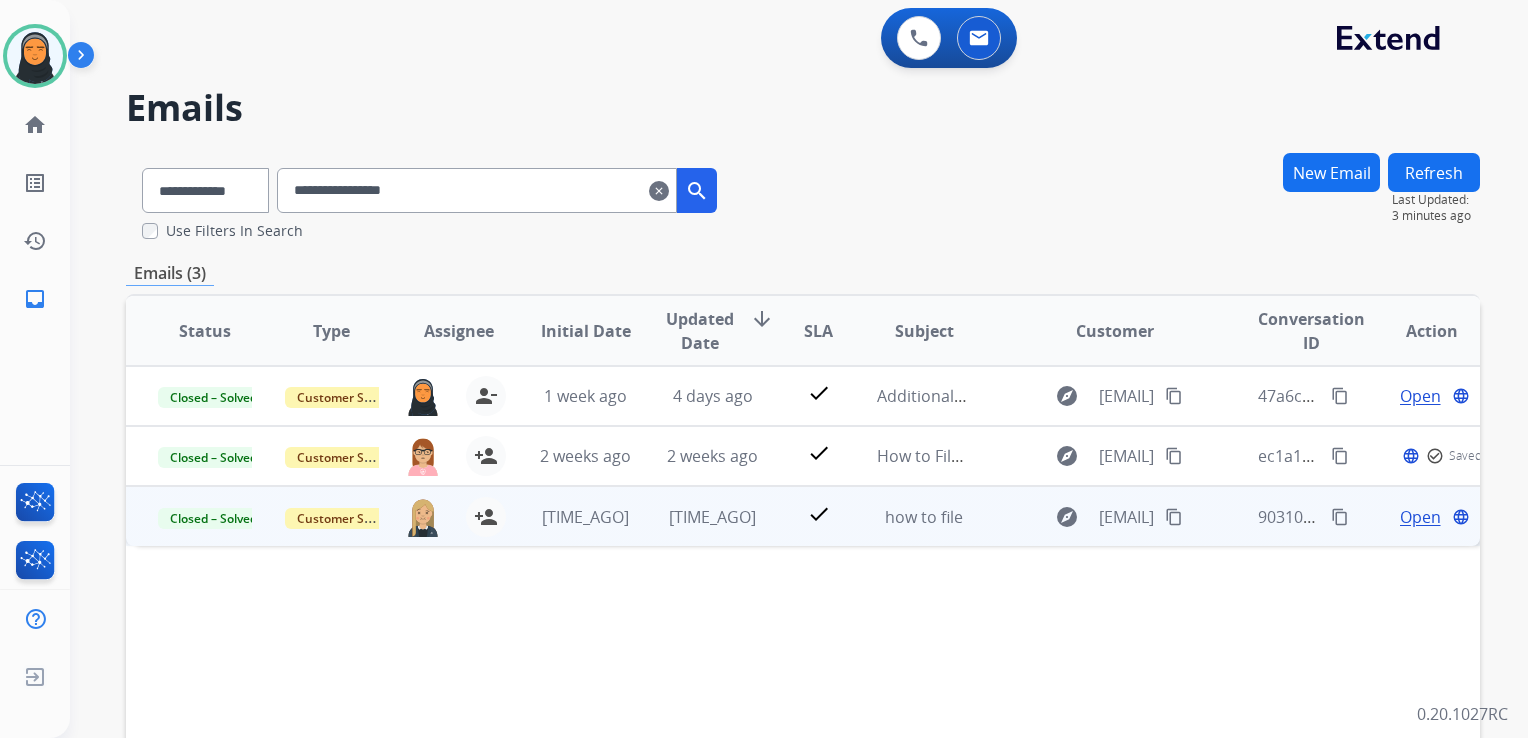 click on "Open" at bounding box center (1420, 517) 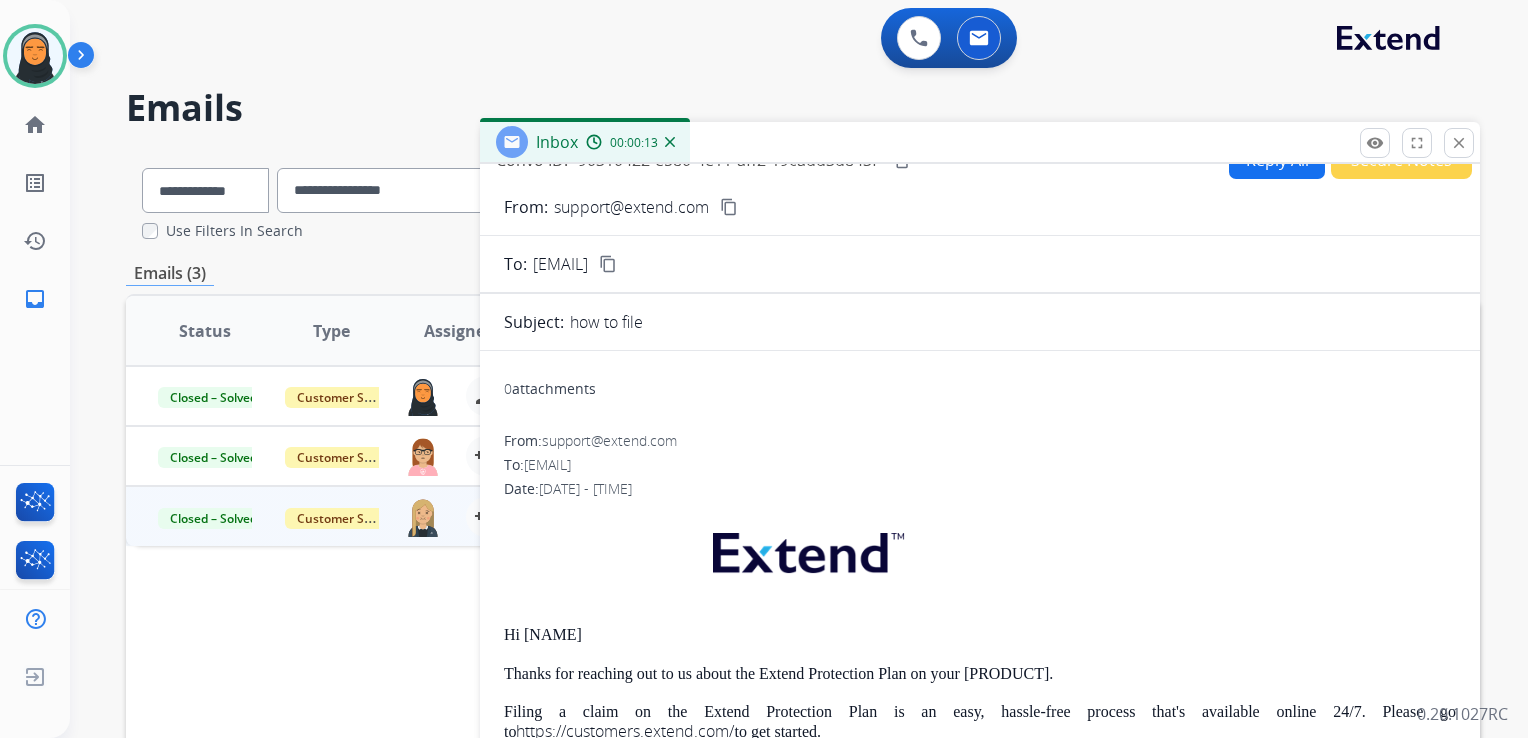 scroll, scrollTop: 0, scrollLeft: 0, axis: both 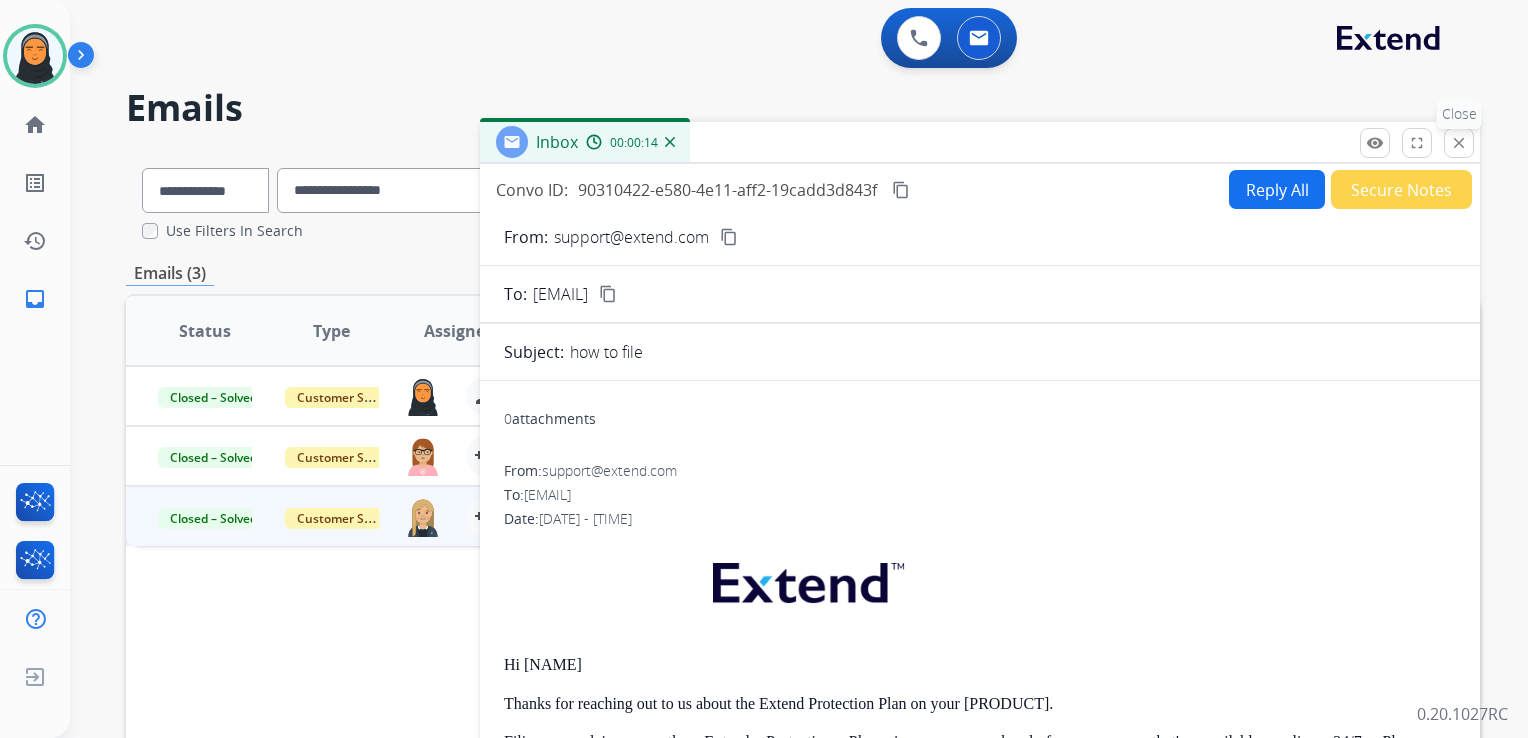 click on "close" at bounding box center [1459, 143] 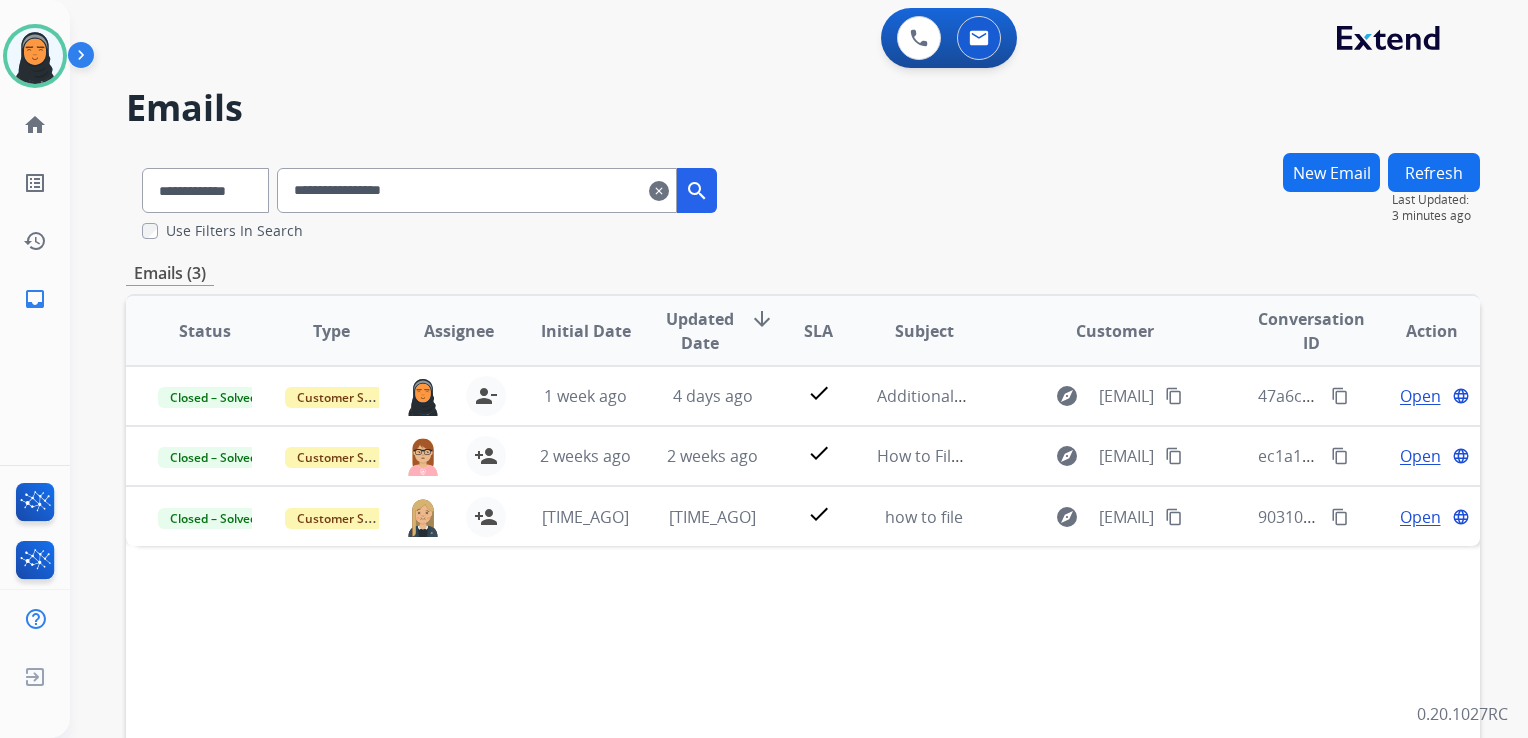 click on "clear" at bounding box center (659, 191) 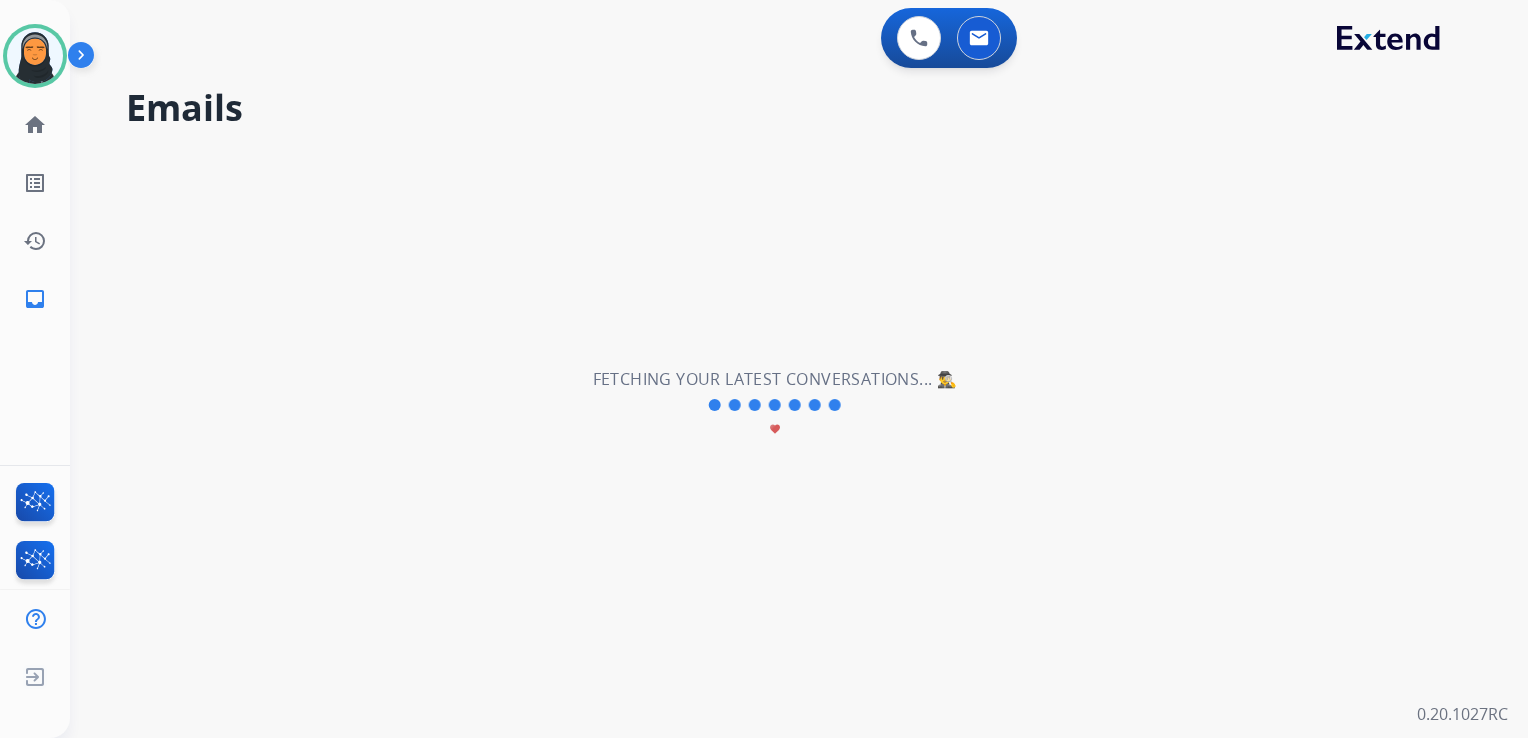 type 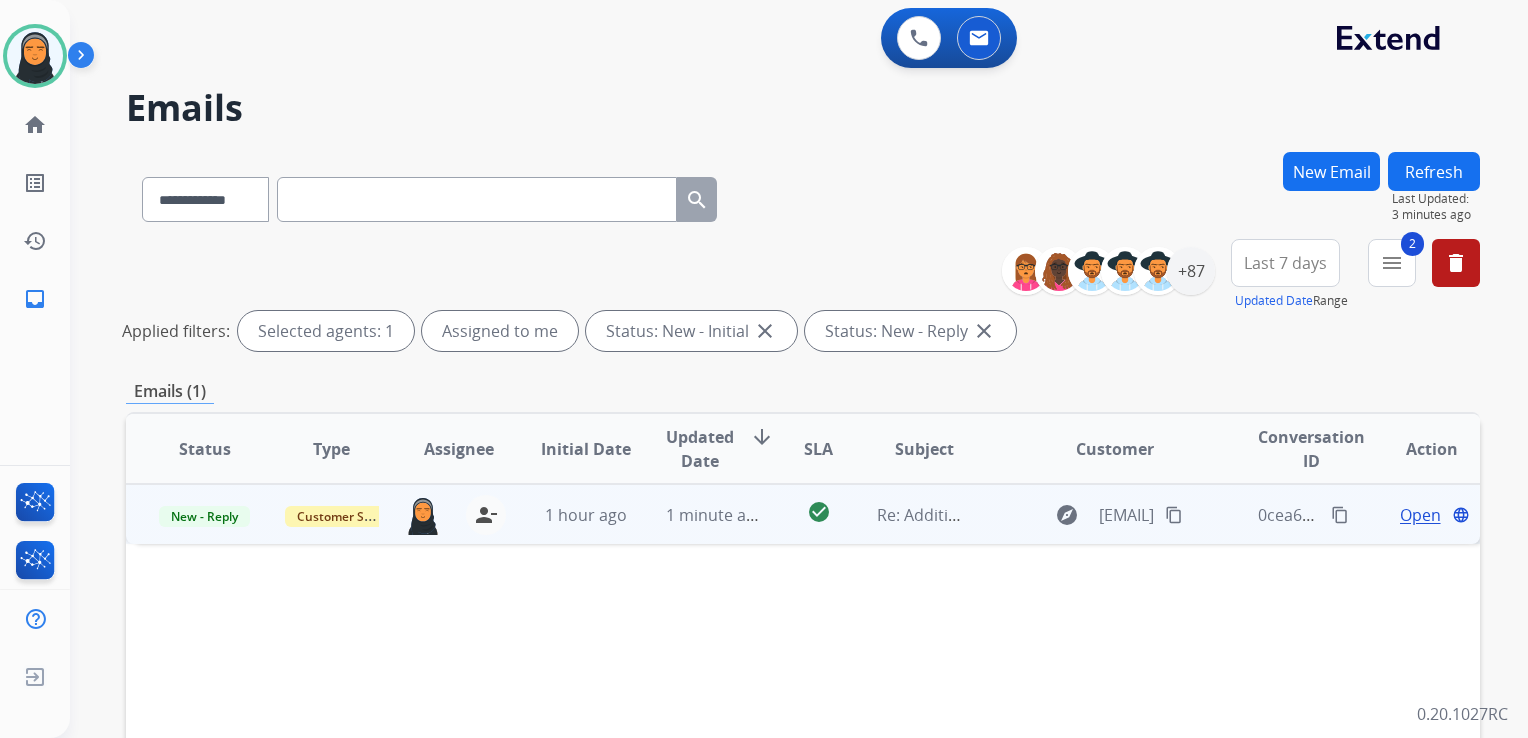 click on "1 minute ago" at bounding box center (697, 514) 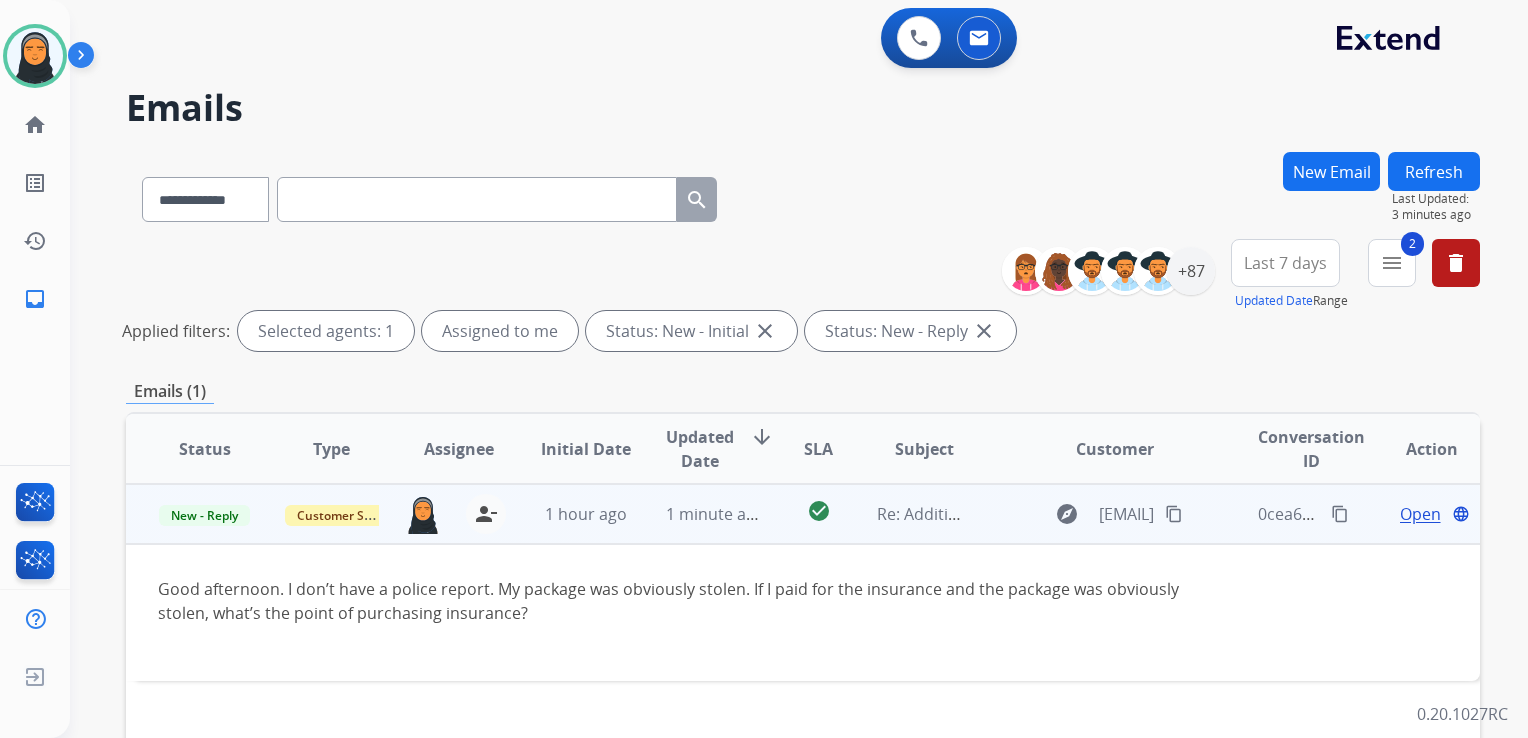 click on "1 minute ago" at bounding box center [697, 514] 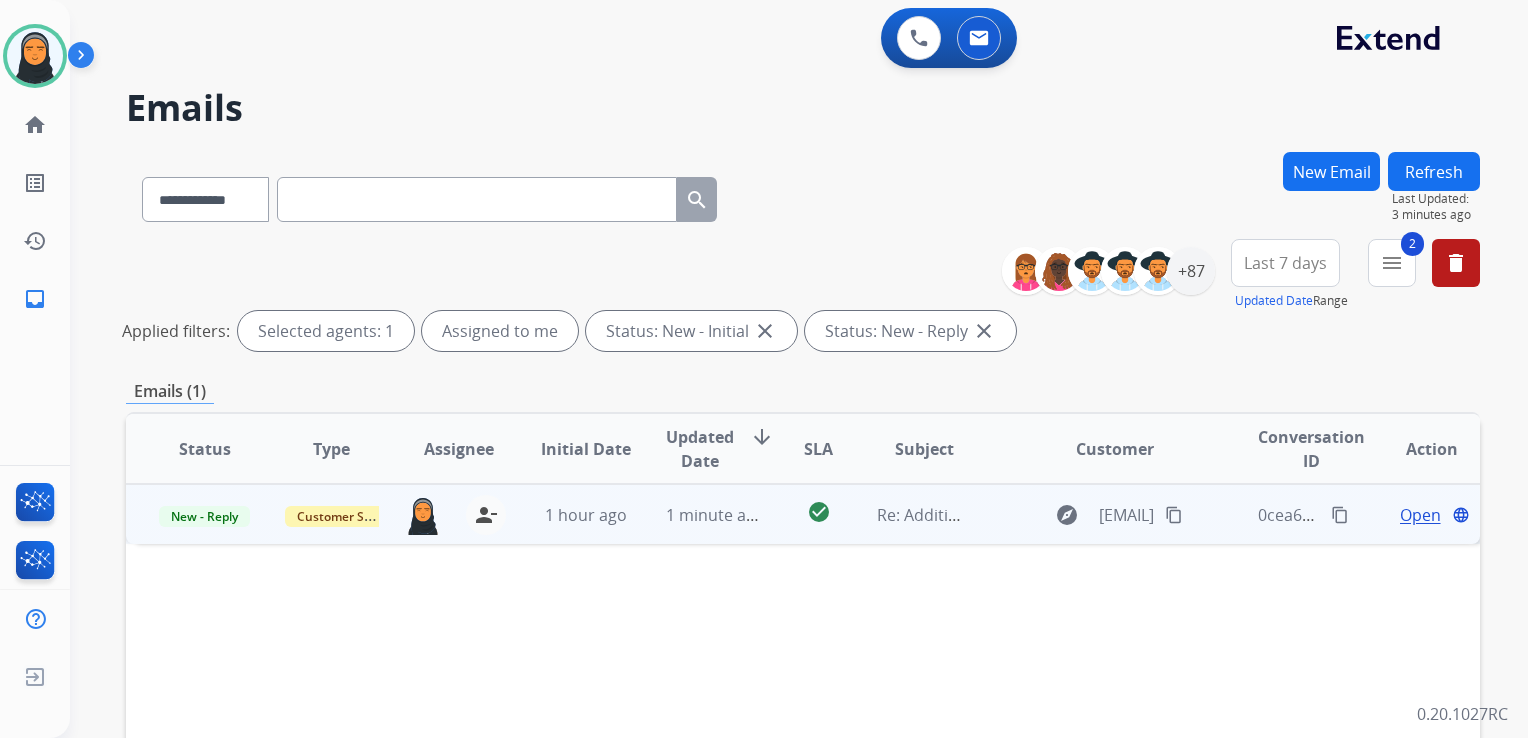click on "content_copy" at bounding box center (1174, 515) 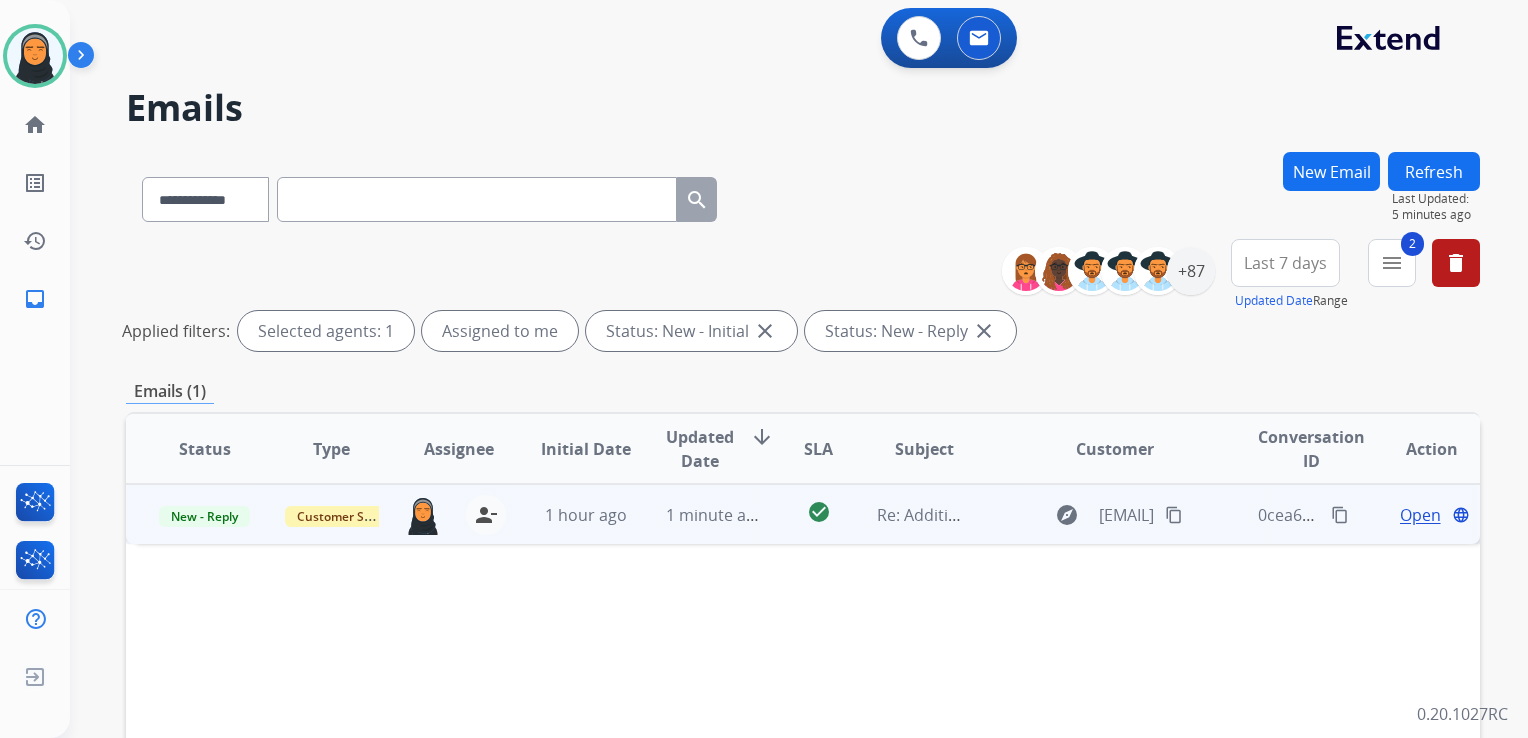 click on "Open" at bounding box center [1420, 515] 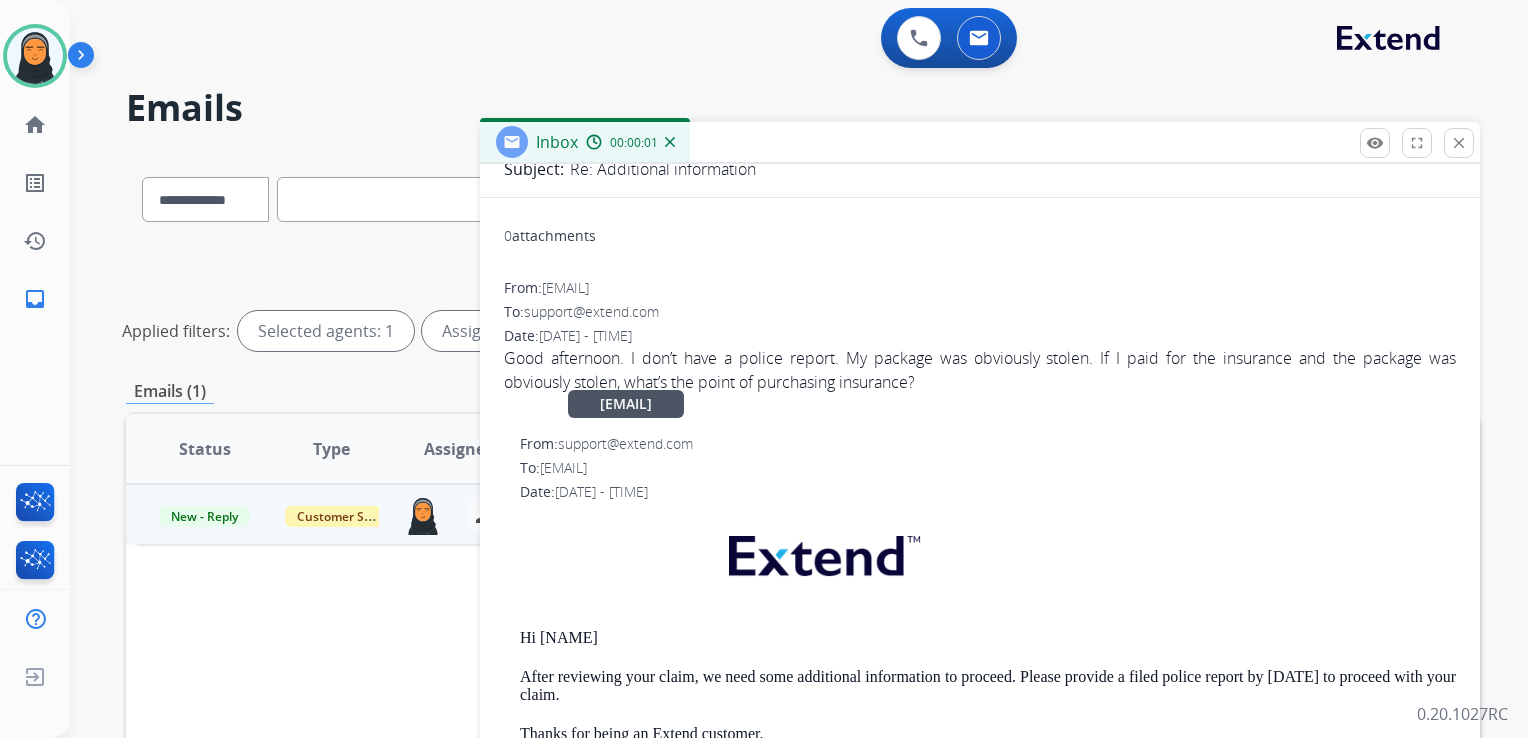 scroll, scrollTop: 291, scrollLeft: 0, axis: vertical 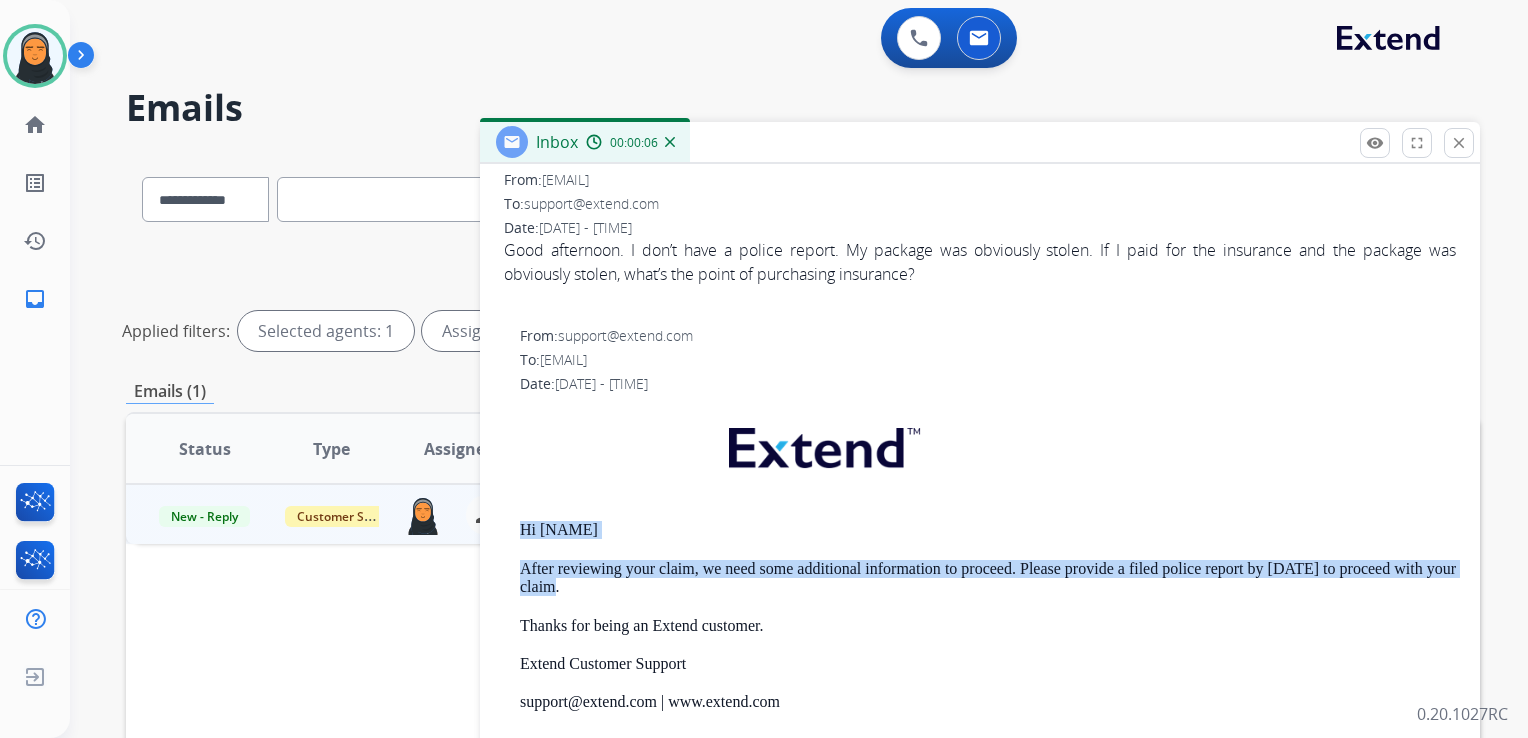 drag, startPoint x: 520, startPoint y: 521, endPoint x: 612, endPoint y: 584, distance: 111.503365 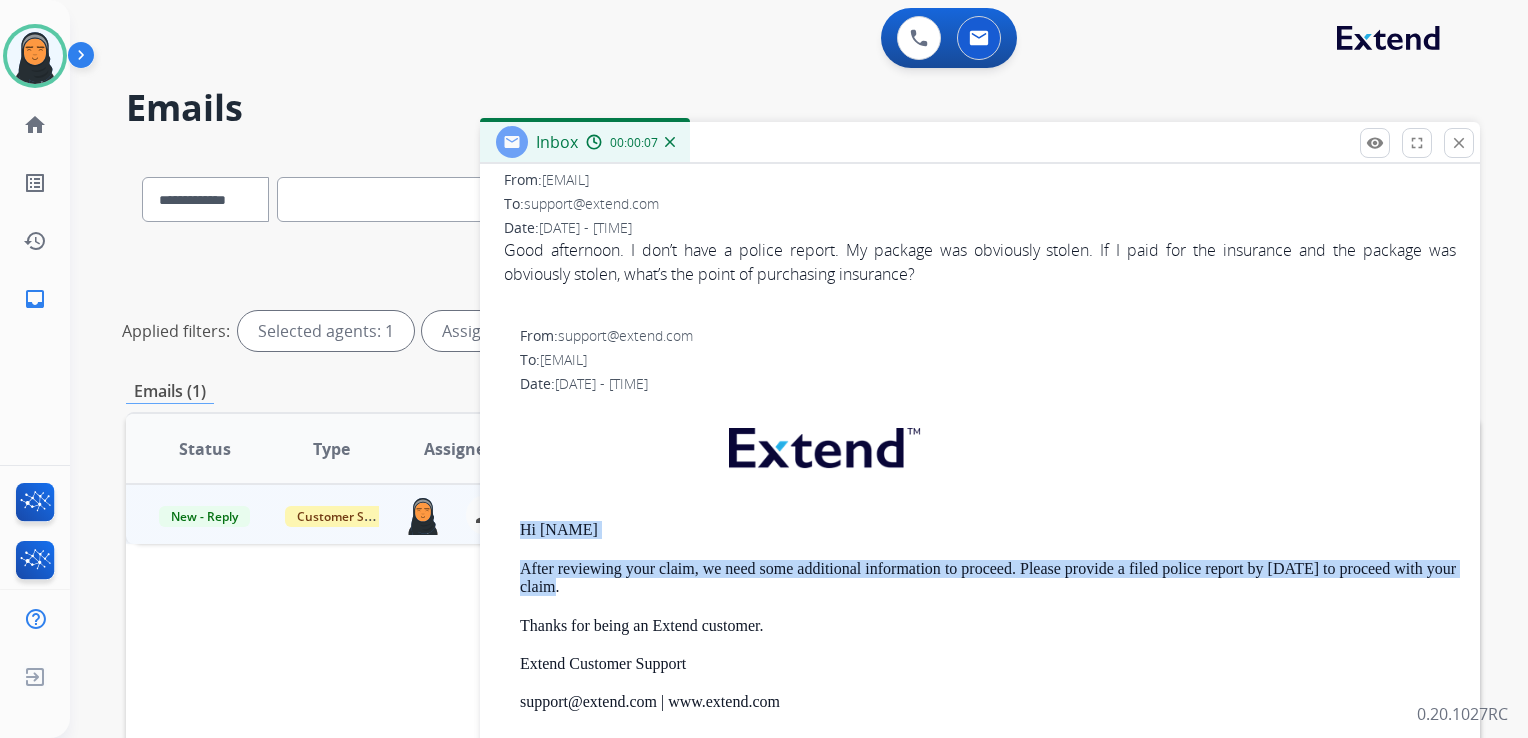 drag, startPoint x: 612, startPoint y: 584, endPoint x: 576, endPoint y: 583, distance: 36.013885 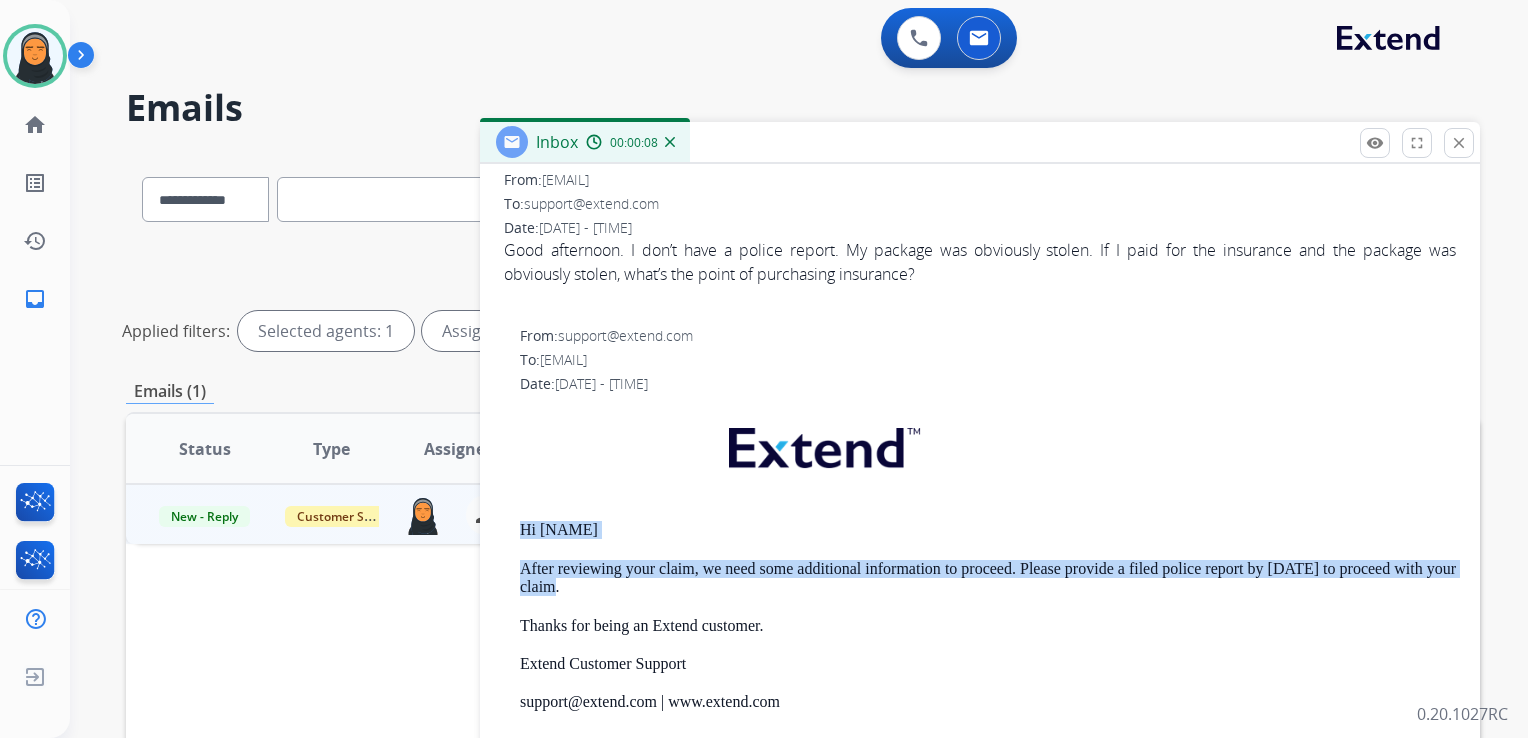 copy on "Hi [NAME], After reviewing your claim, we need some additional information to proceed. Please provide a filed police report by [DATE] to proceed with your claim." 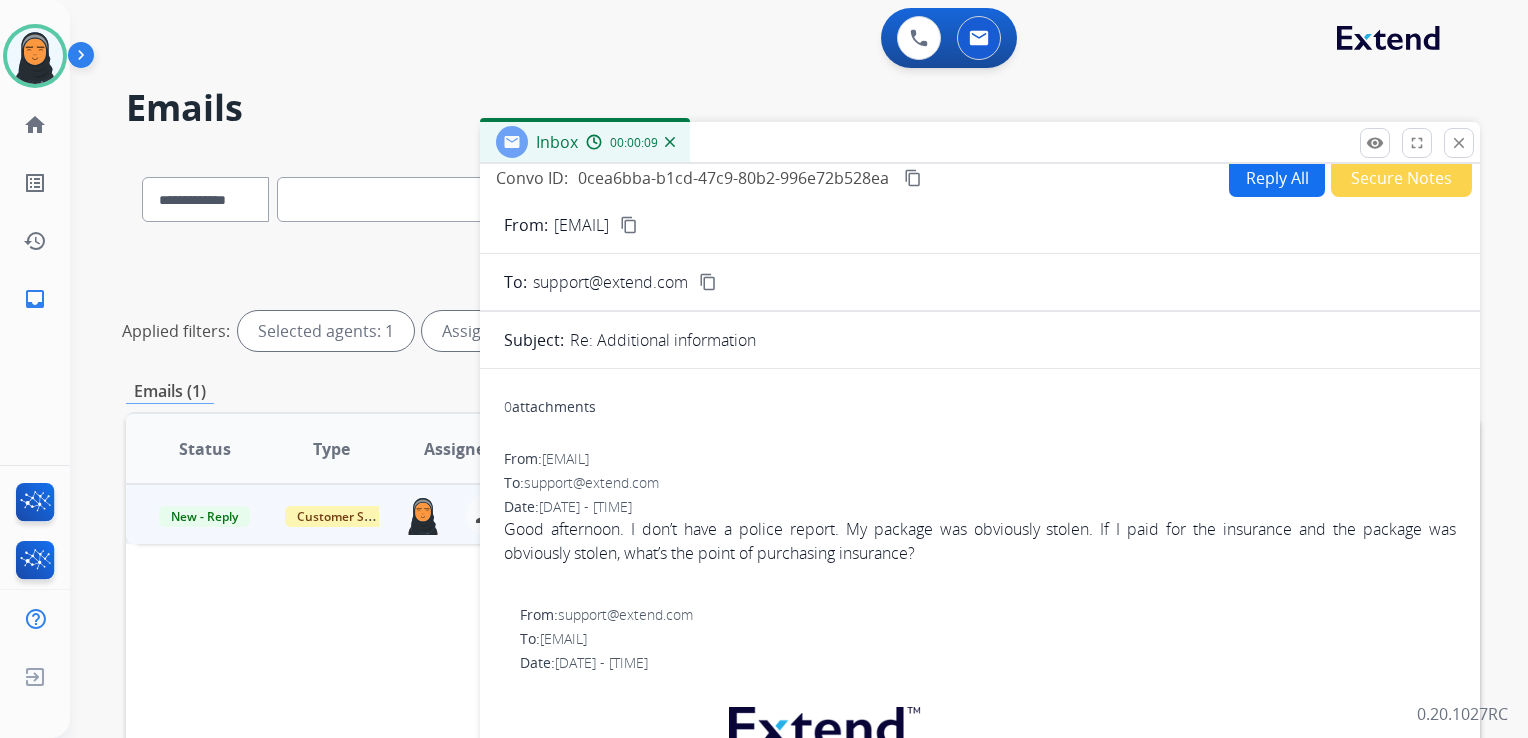 scroll, scrollTop: 0, scrollLeft: 0, axis: both 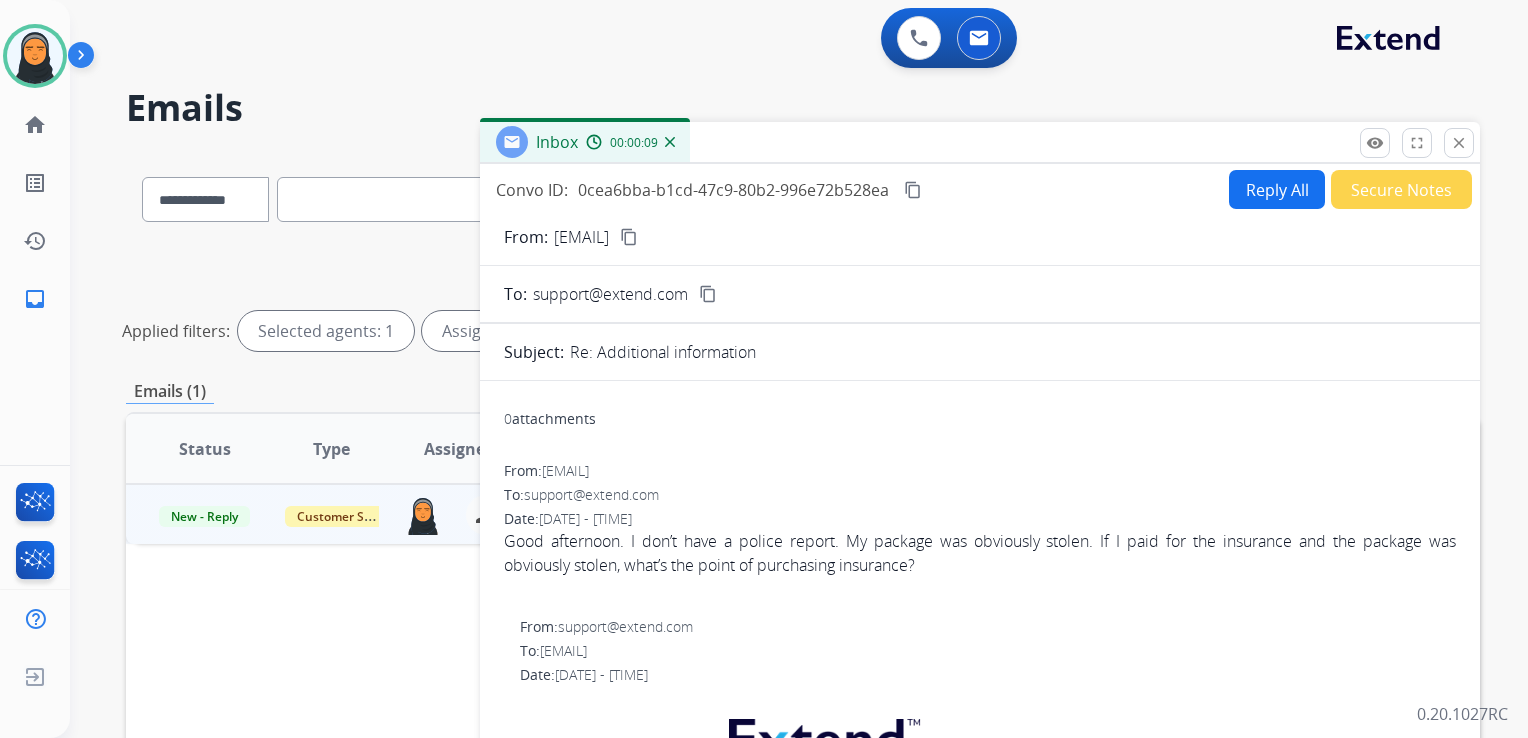 click on "Reply All" at bounding box center (1277, 189) 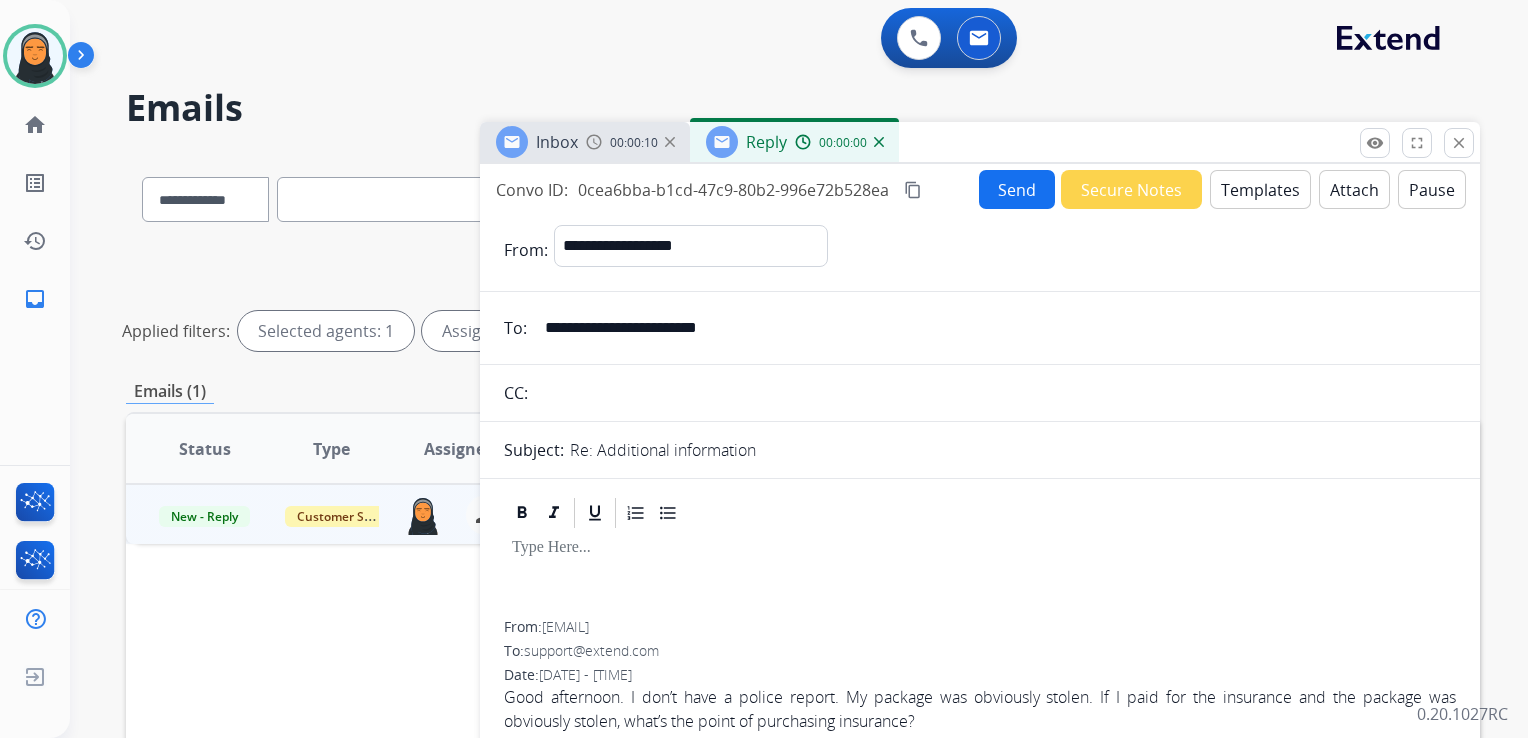 click on "Templates" at bounding box center [1260, 189] 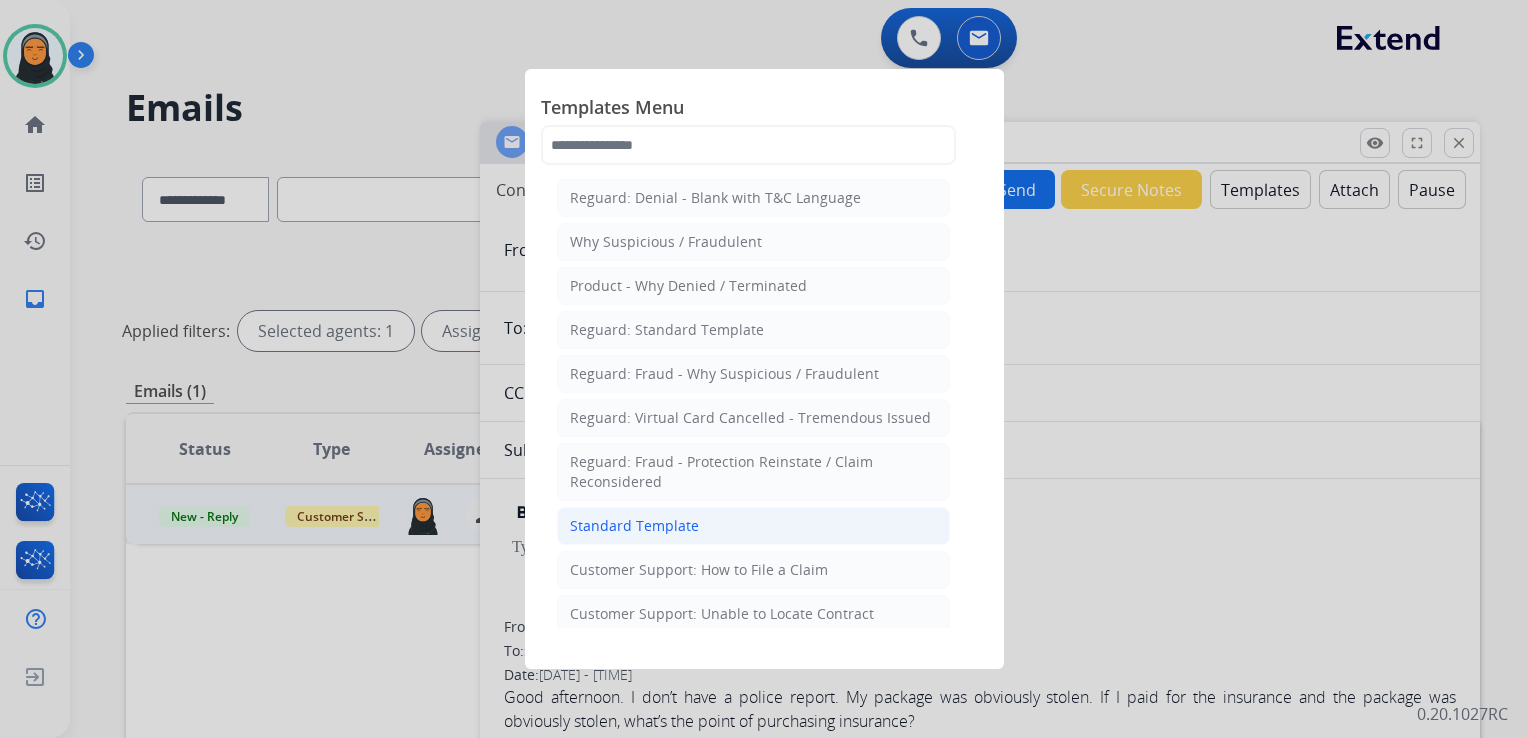 click on "Standard Template" 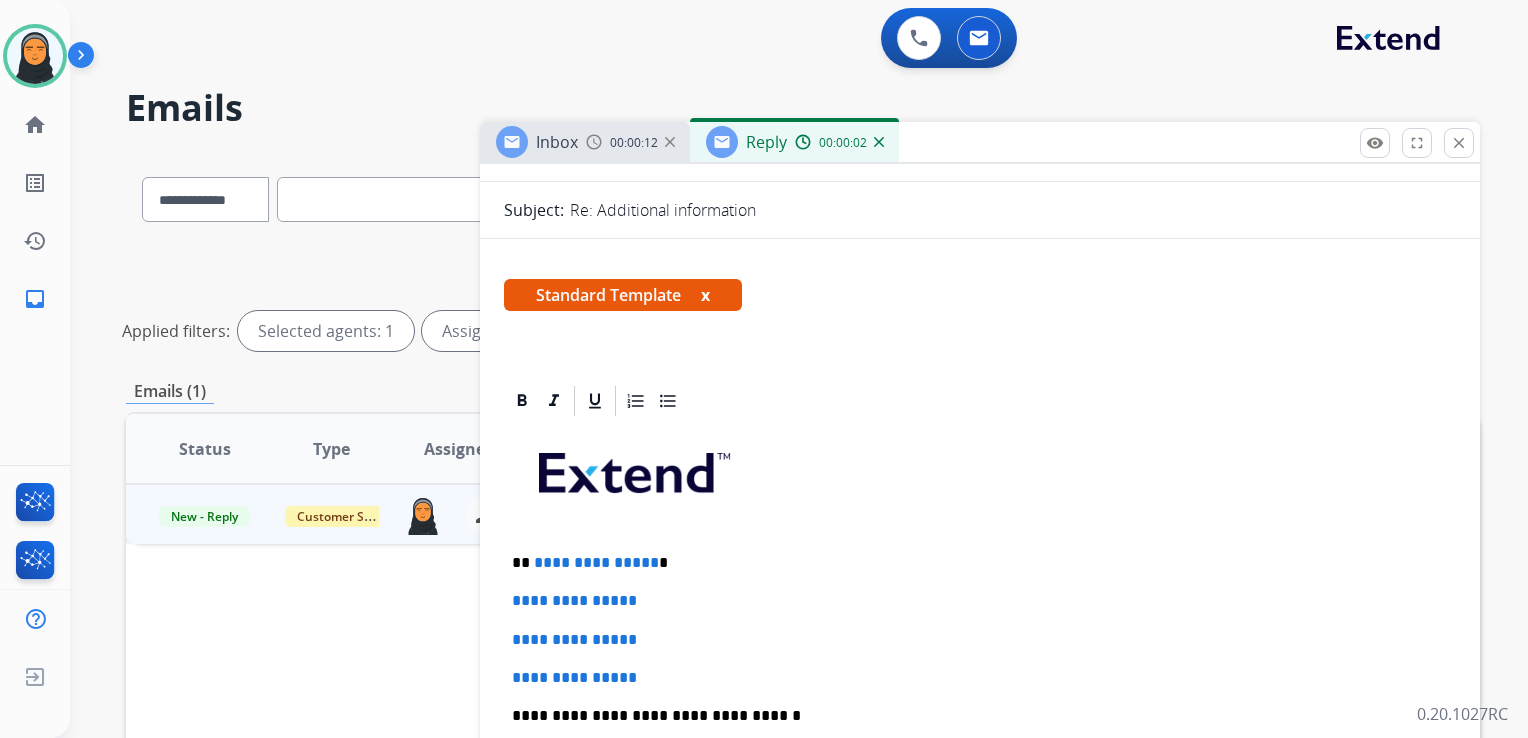 scroll, scrollTop: 300, scrollLeft: 0, axis: vertical 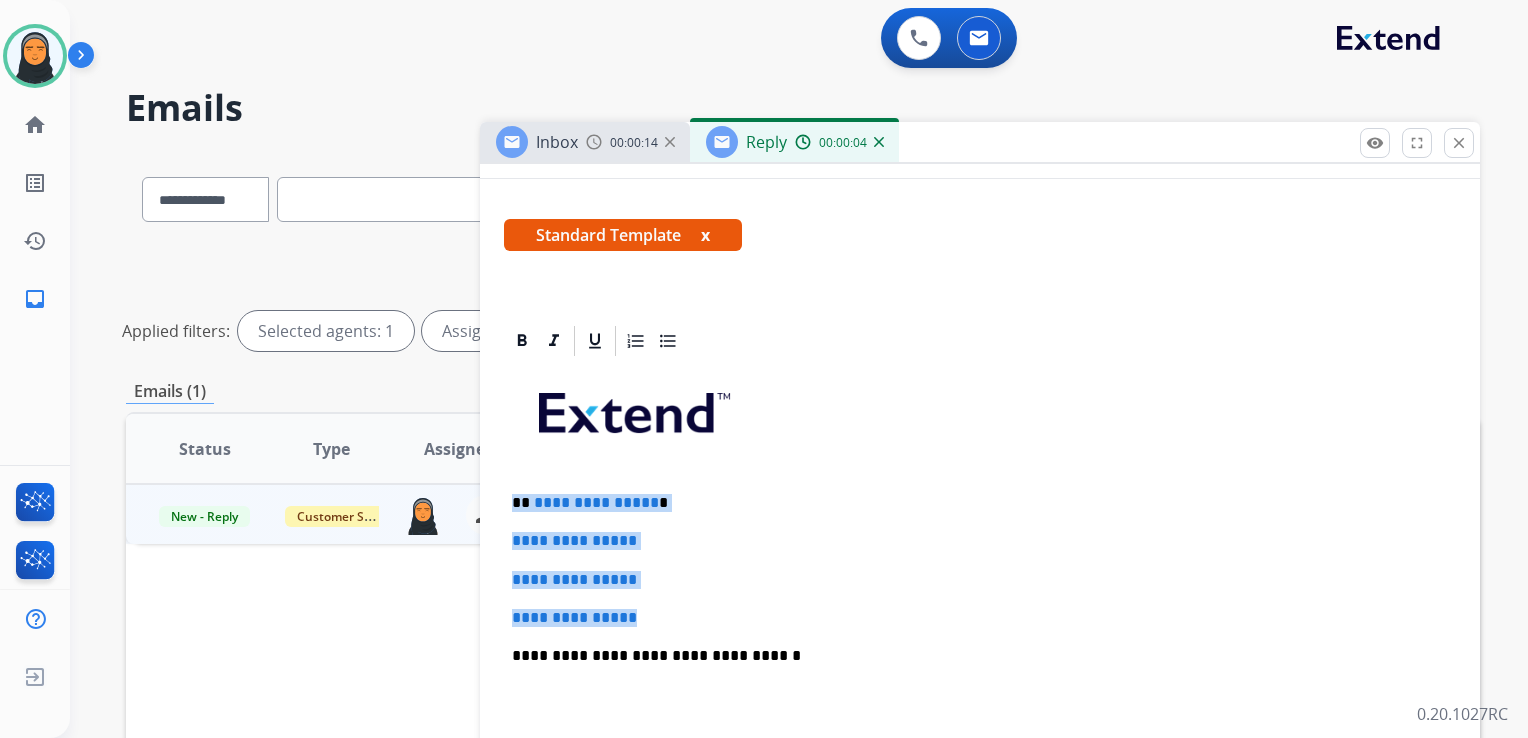 drag, startPoint x: 509, startPoint y: 498, endPoint x: 699, endPoint y: 594, distance: 212.87555 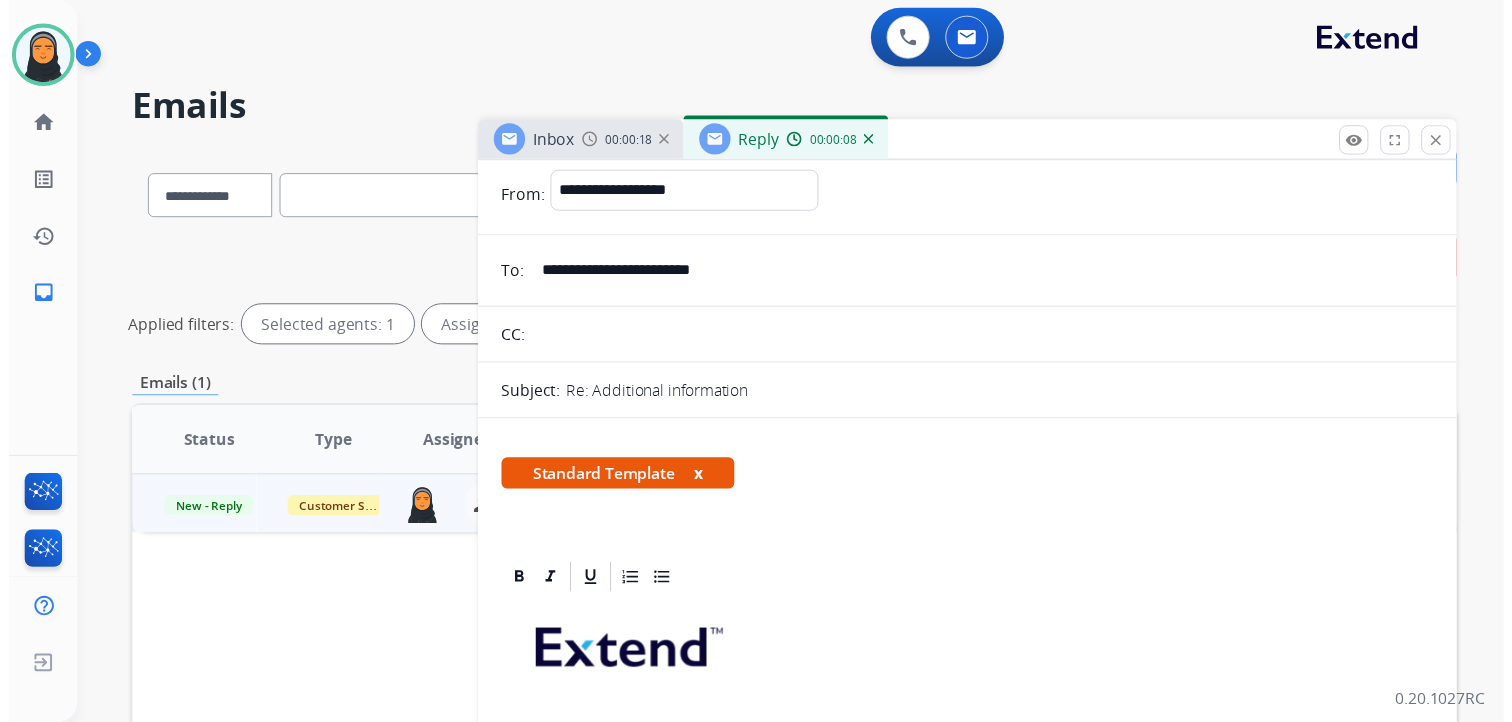 scroll, scrollTop: 0, scrollLeft: 0, axis: both 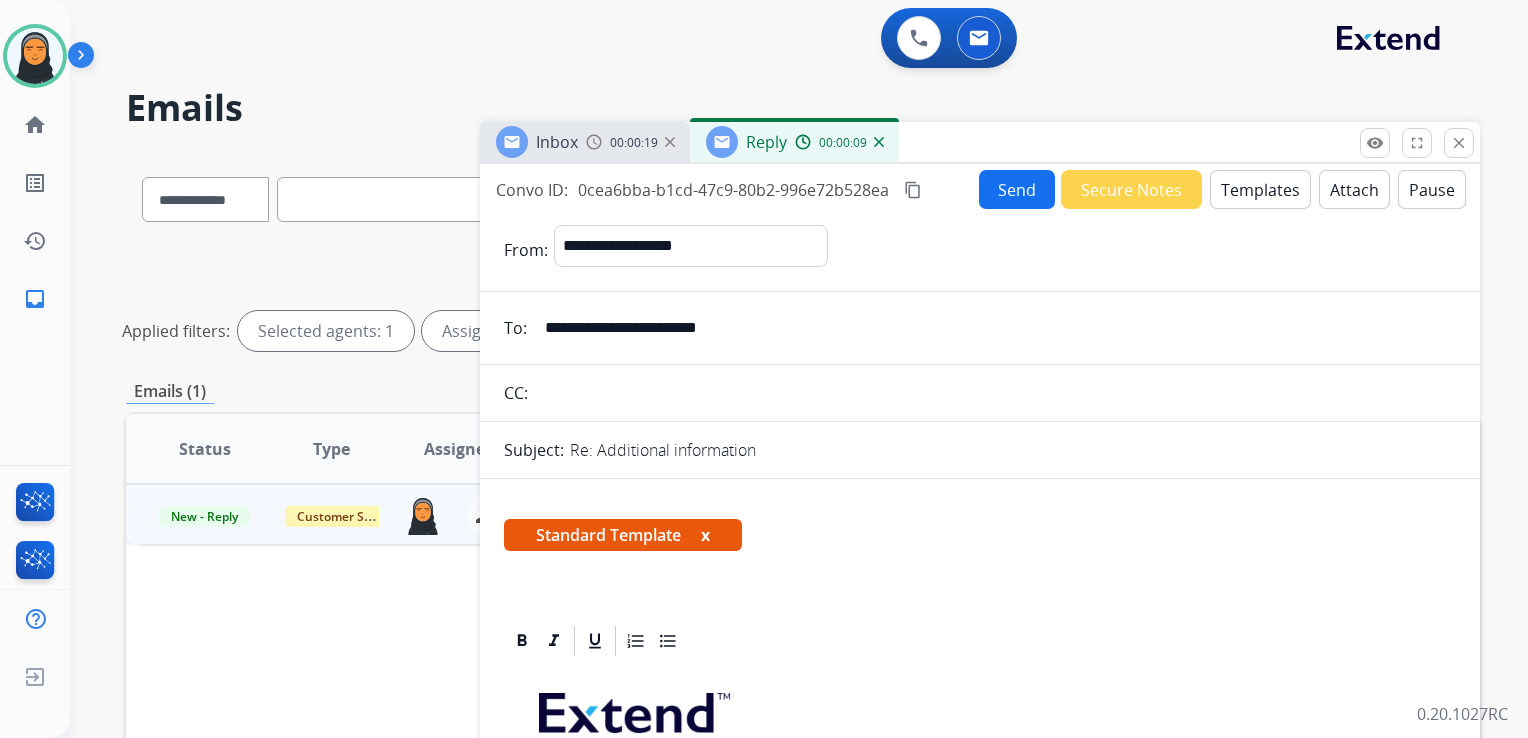 click on "Send" at bounding box center (1017, 189) 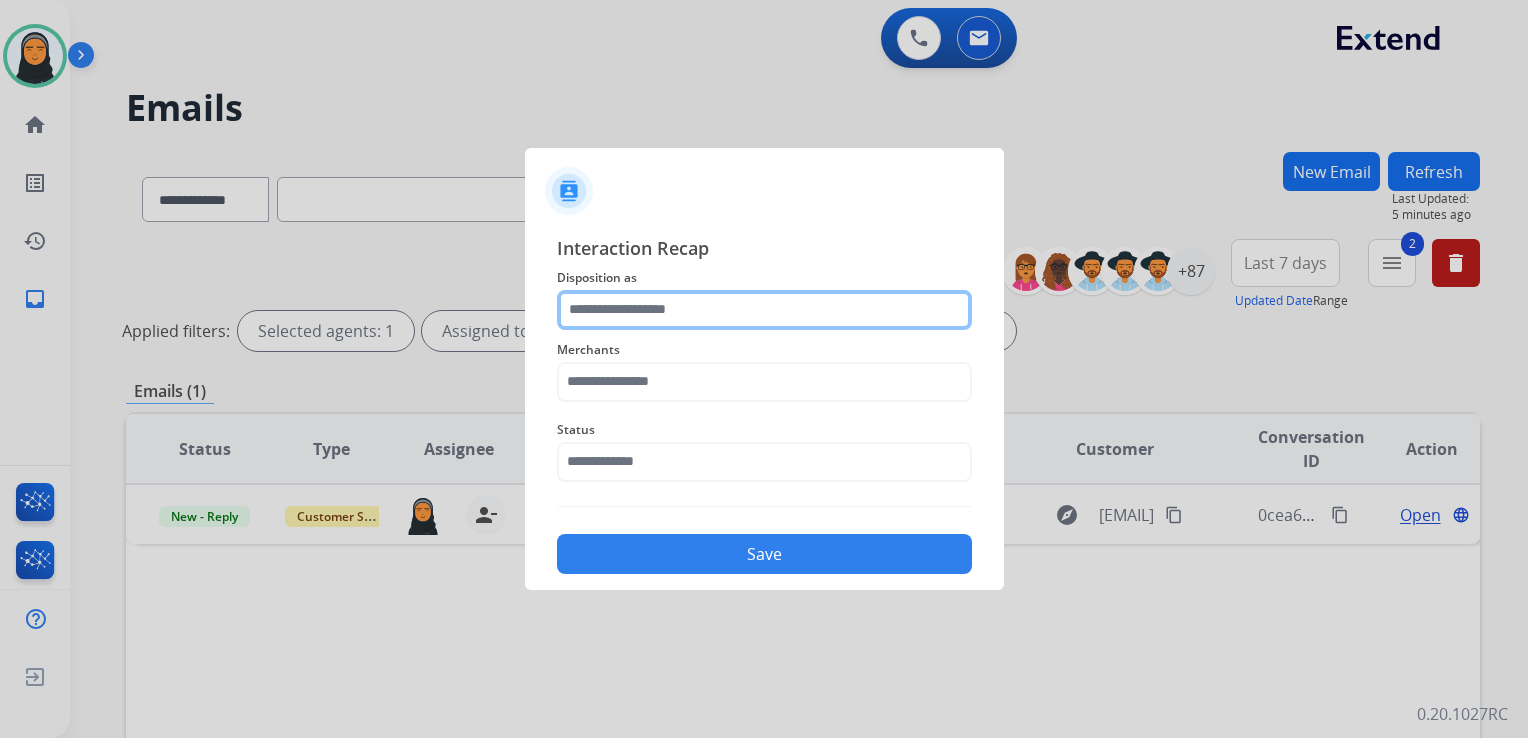 click 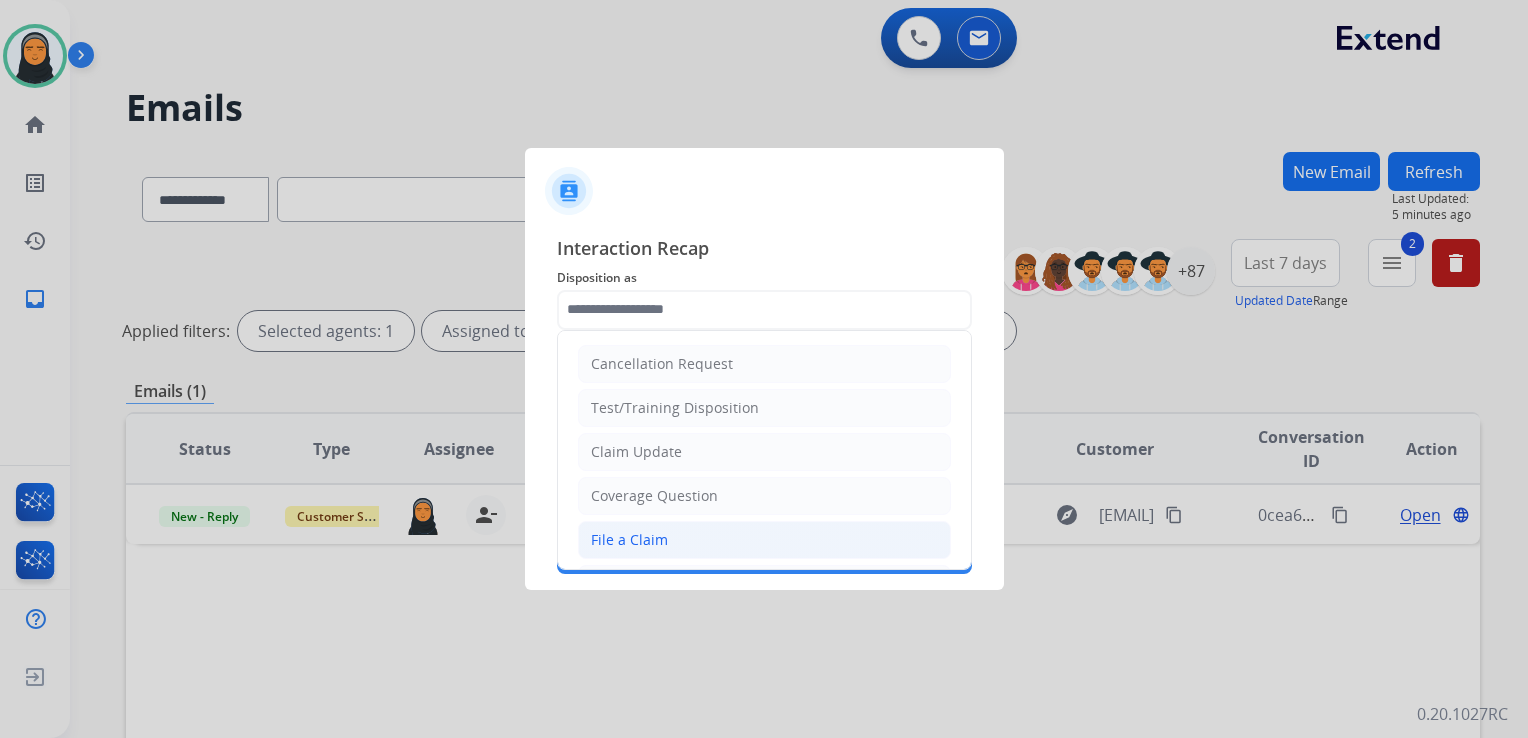 click on "File a Claim" 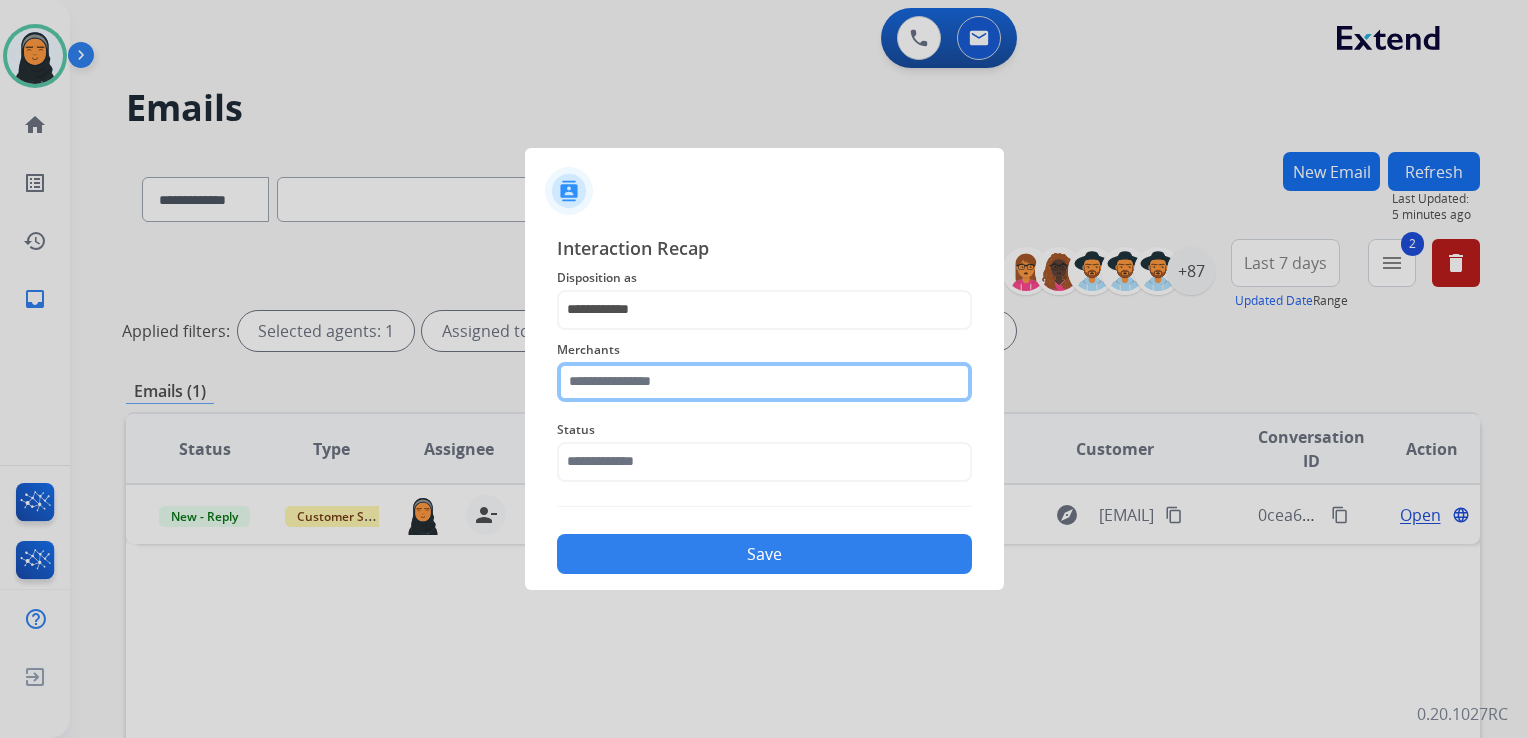 click 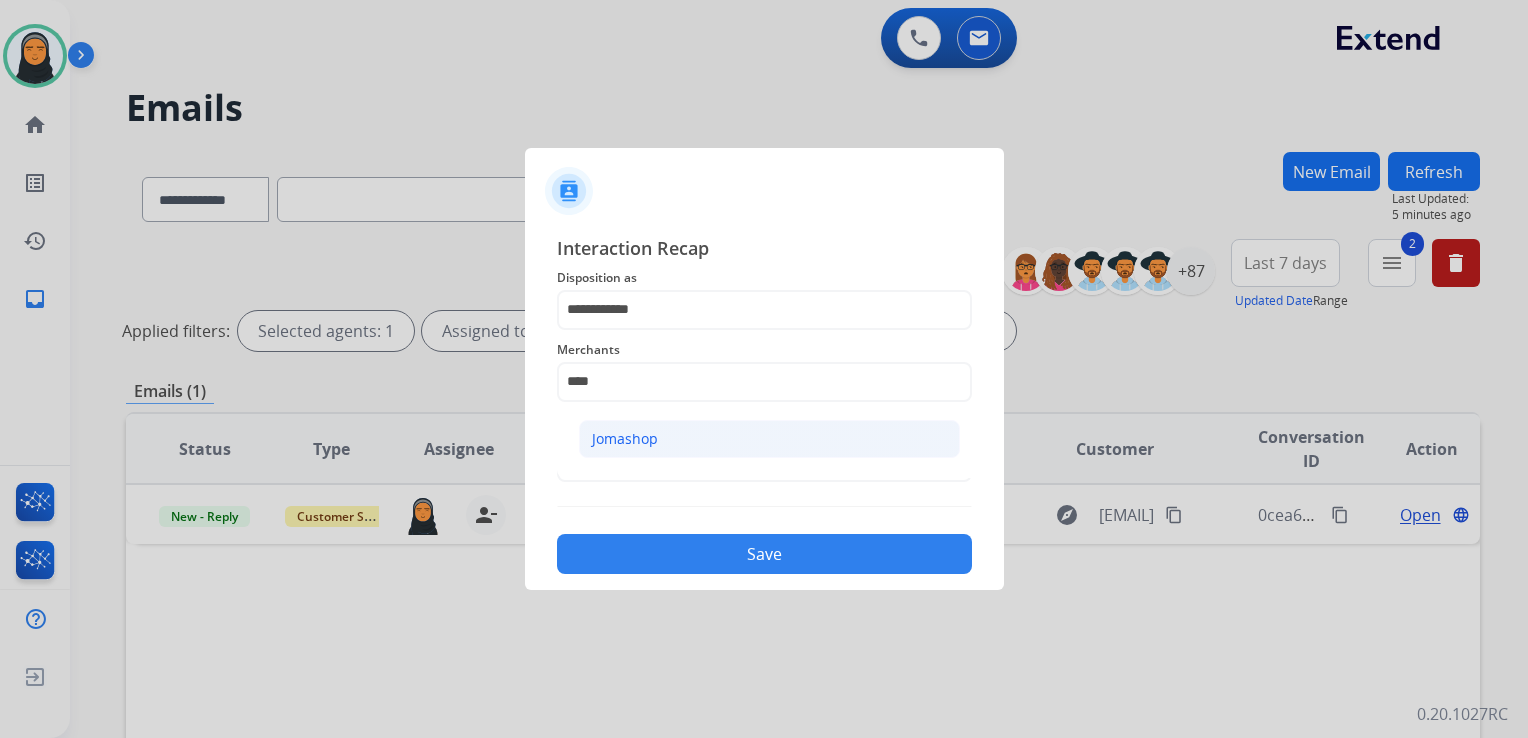click on "Jomashop" 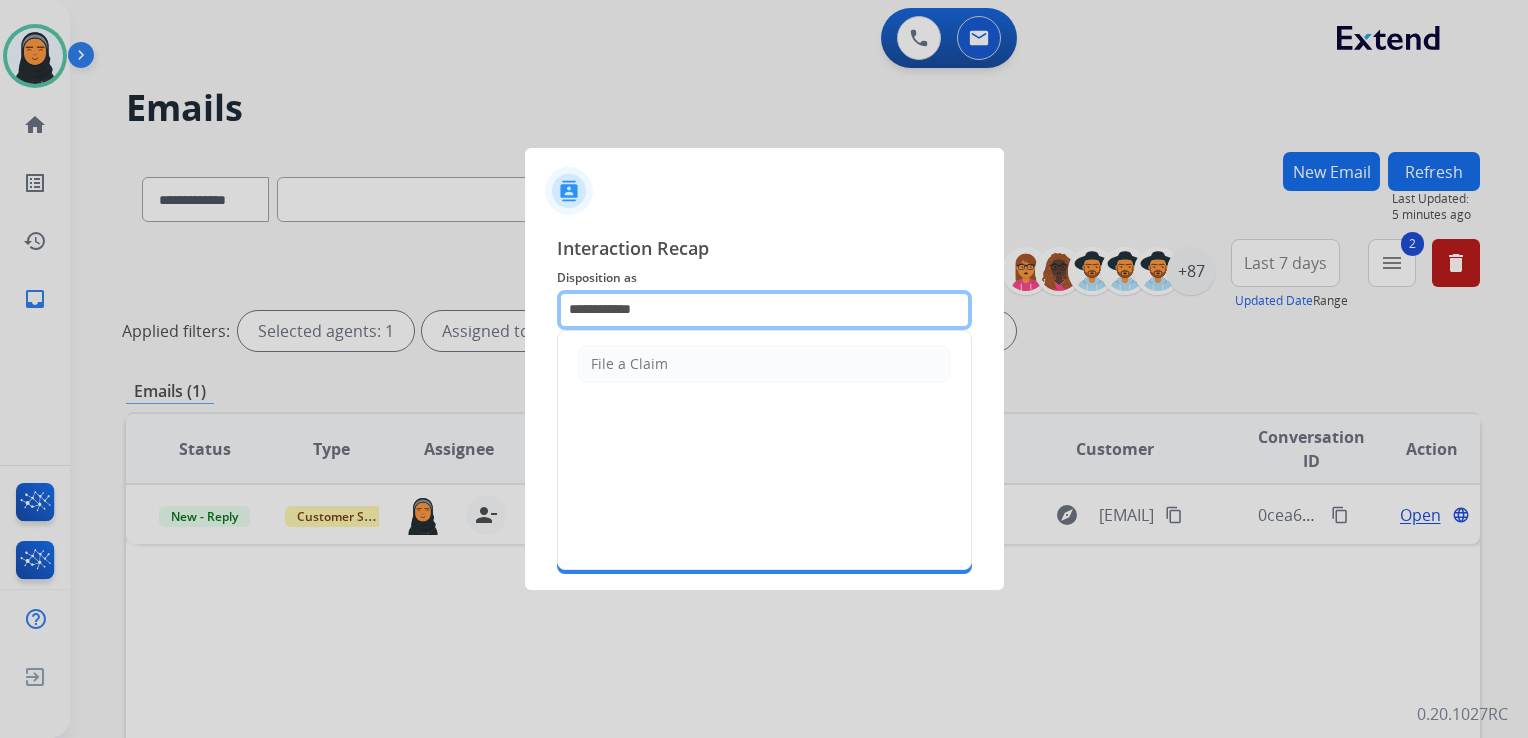 drag, startPoint x: 712, startPoint y: 310, endPoint x: 542, endPoint y: 306, distance: 170.04706 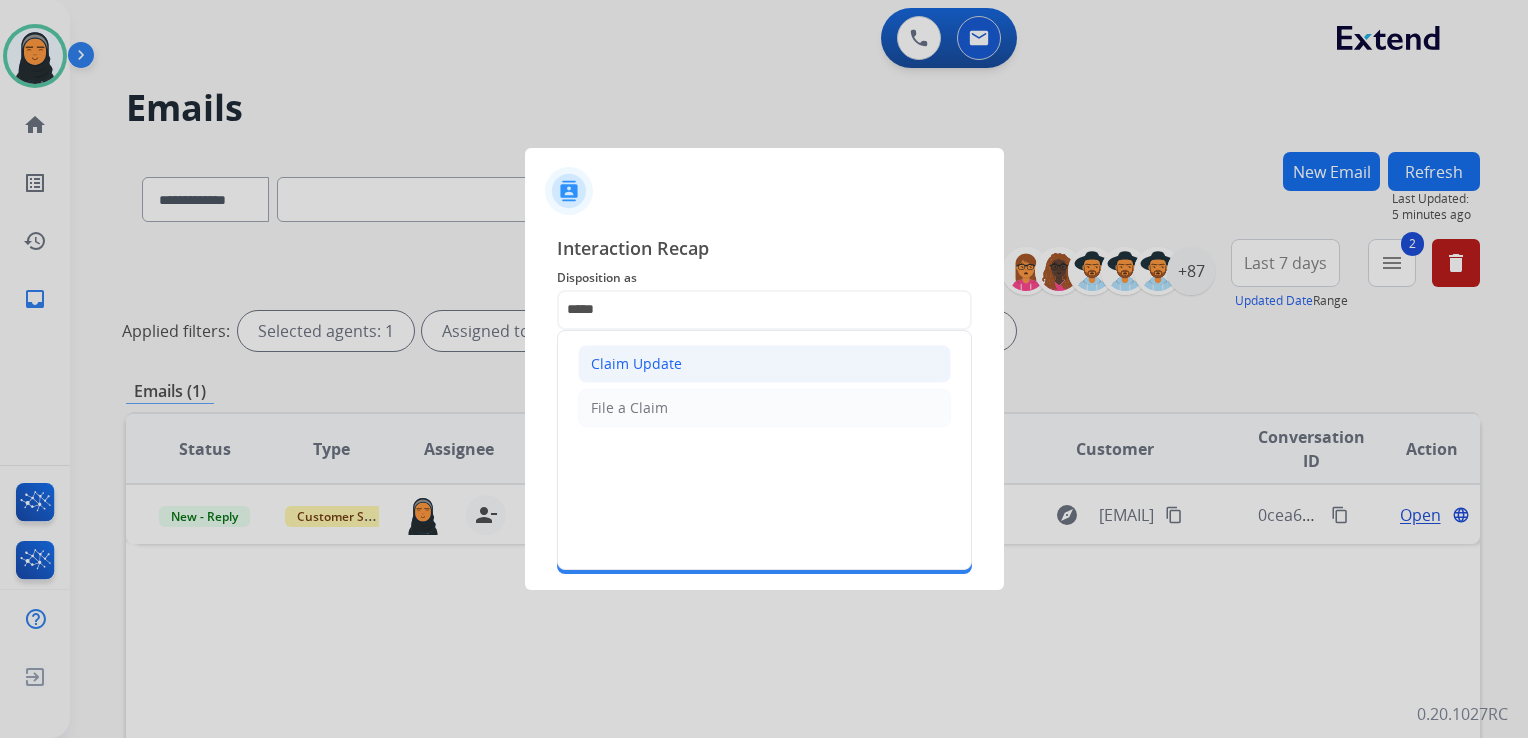 click on "Claim Update" 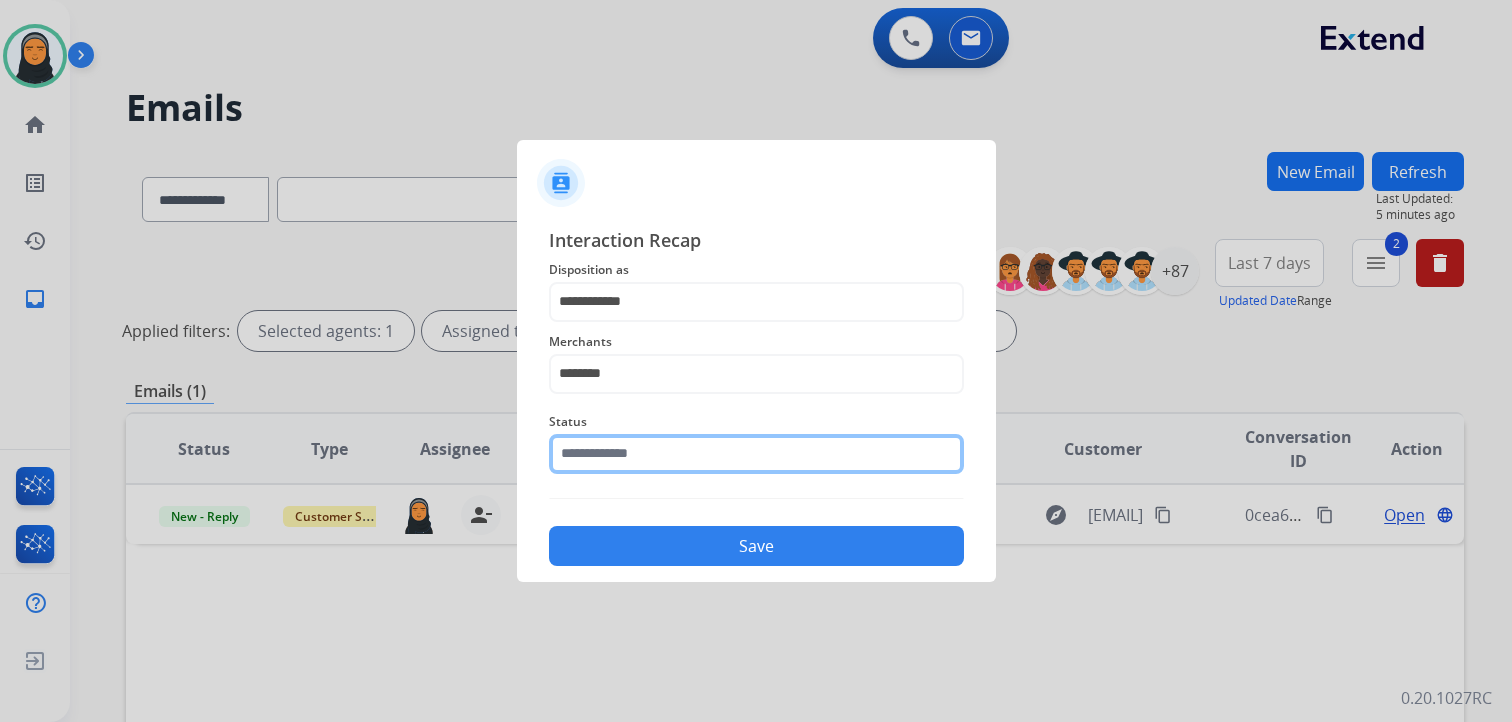 click 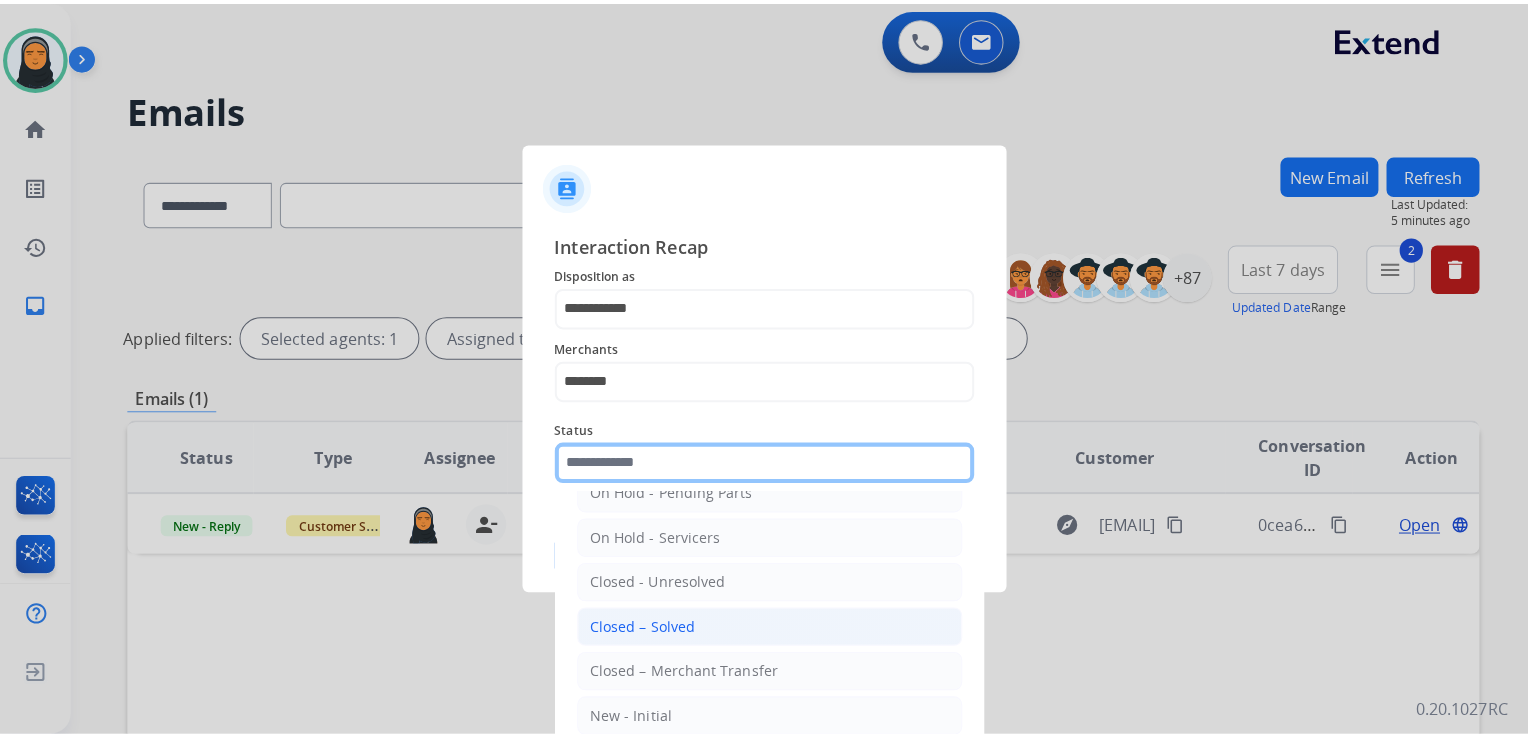 scroll, scrollTop: 116, scrollLeft: 0, axis: vertical 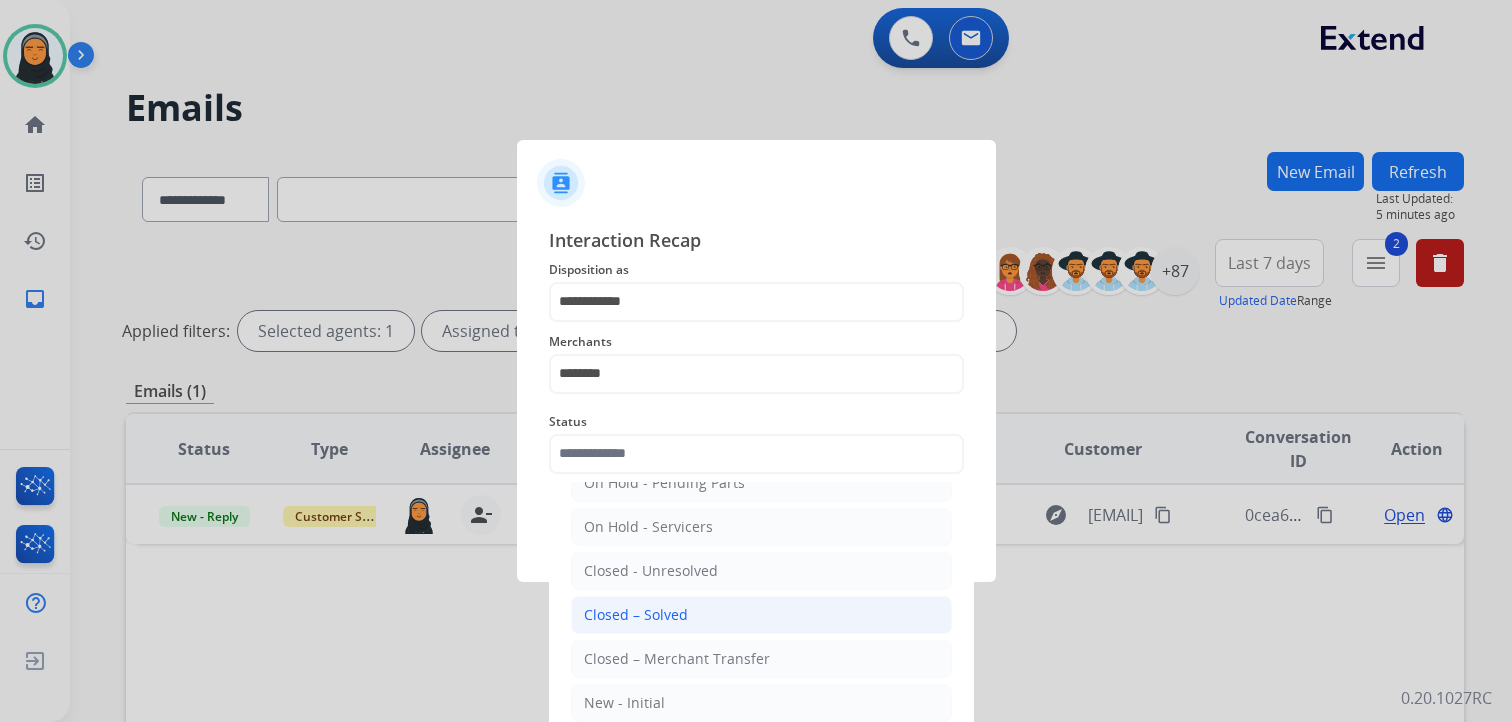 click on "Closed – Solved" 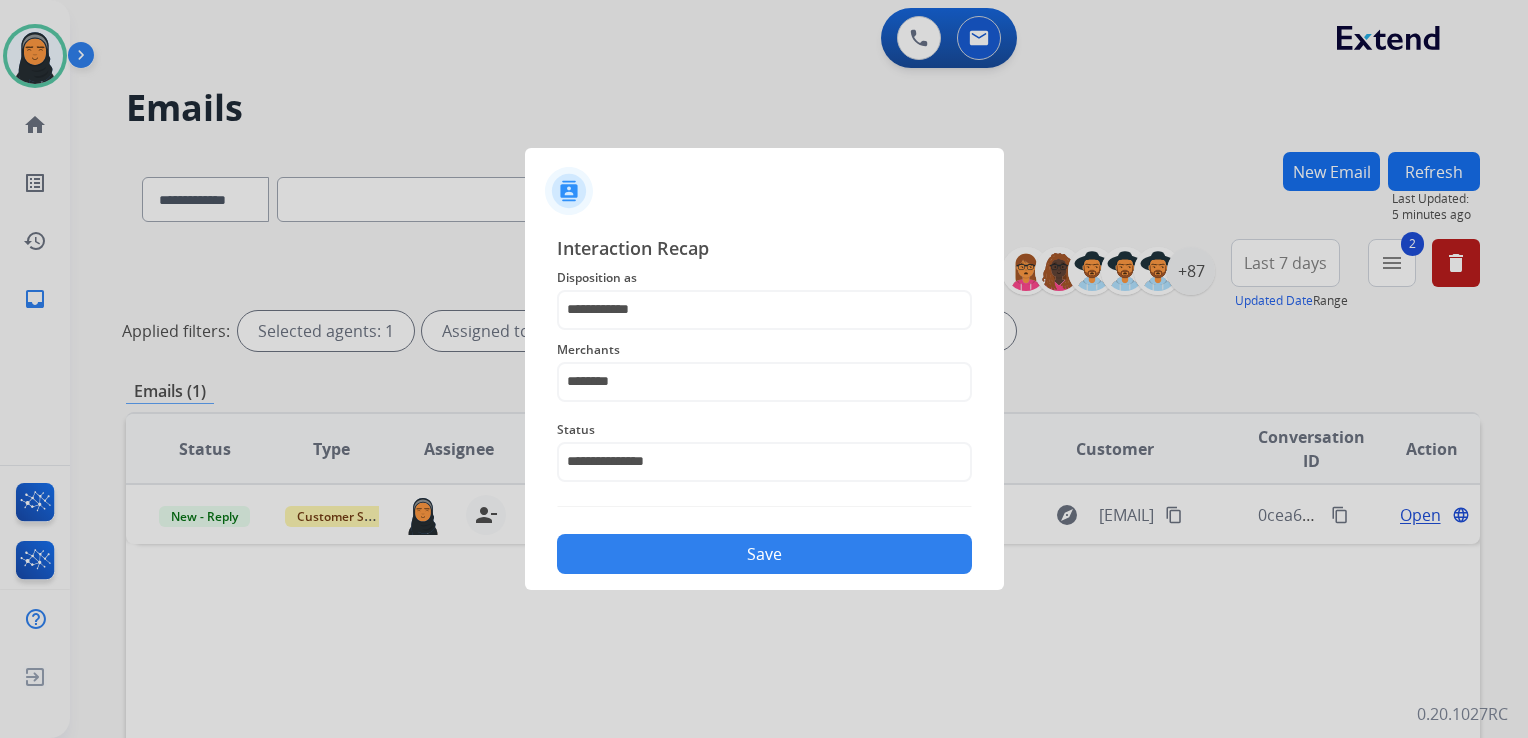 click on "Save" 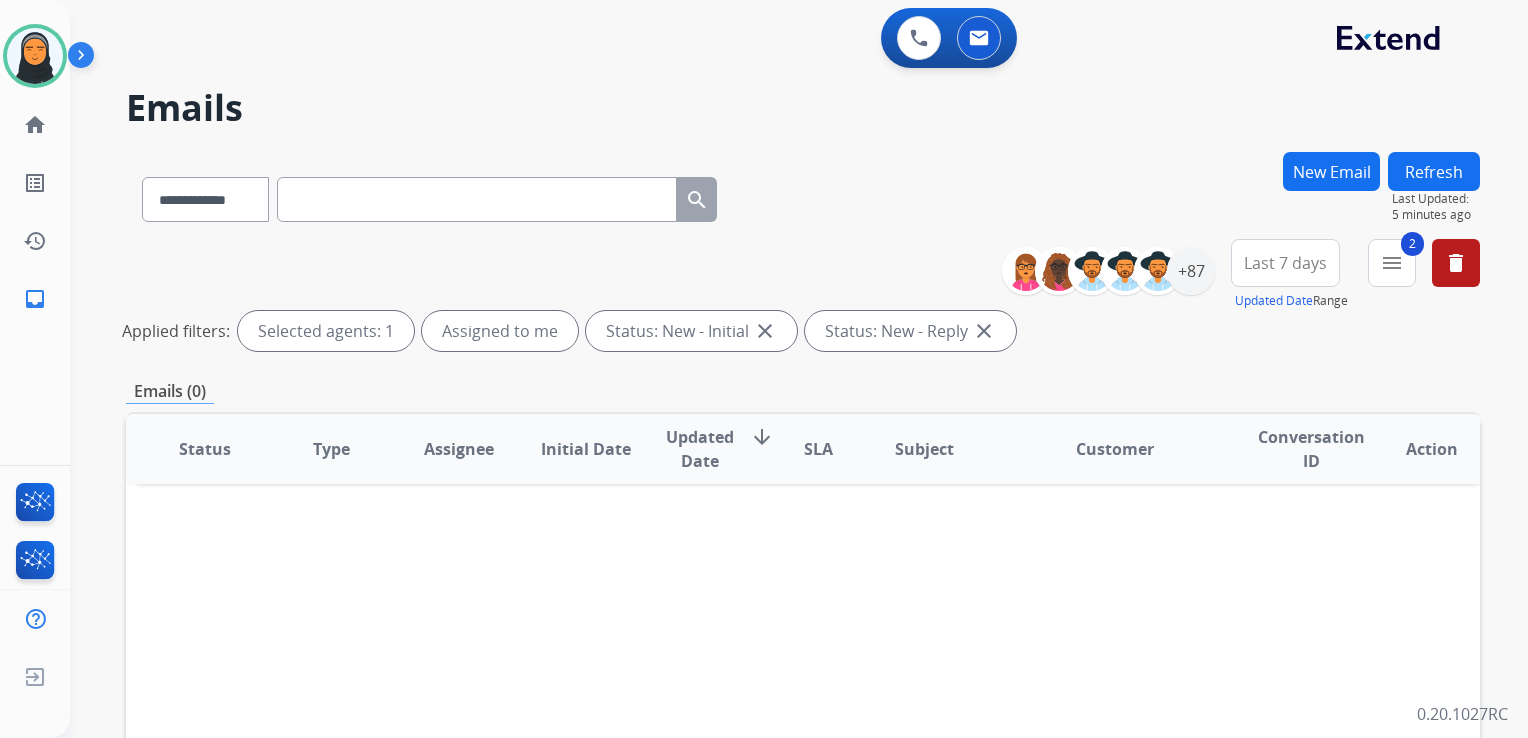 click on "Refresh" at bounding box center [1434, 171] 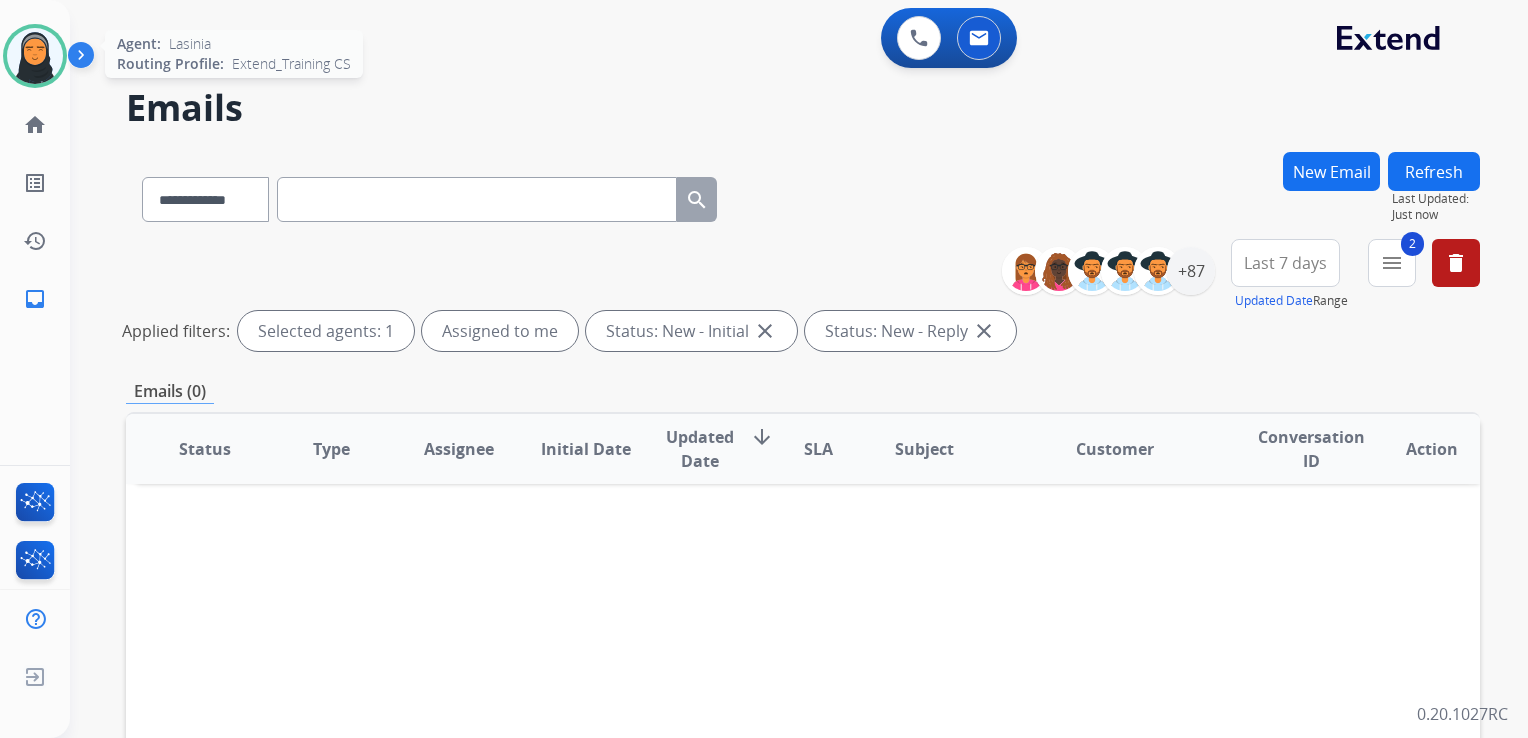 click at bounding box center [35, 56] 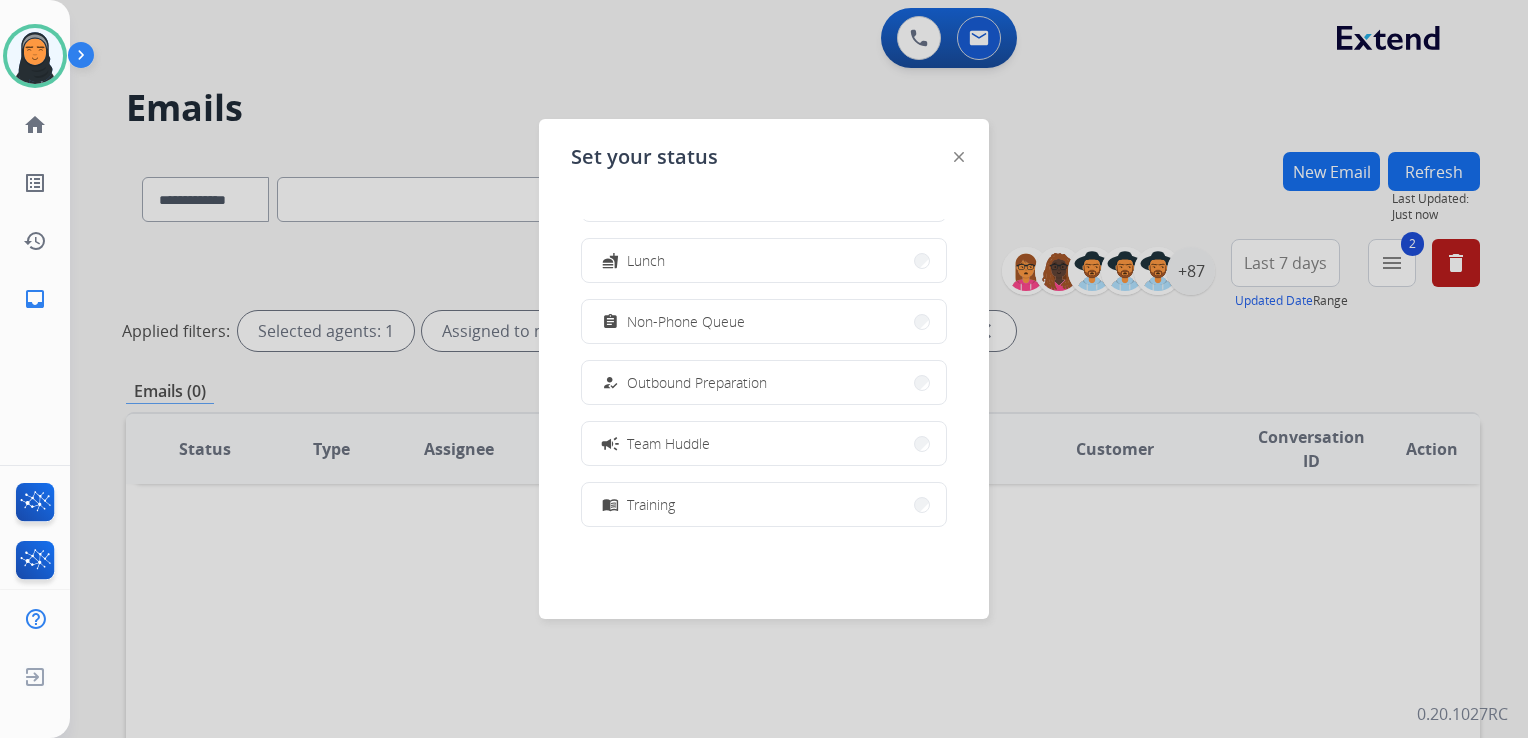scroll, scrollTop: 376, scrollLeft: 0, axis: vertical 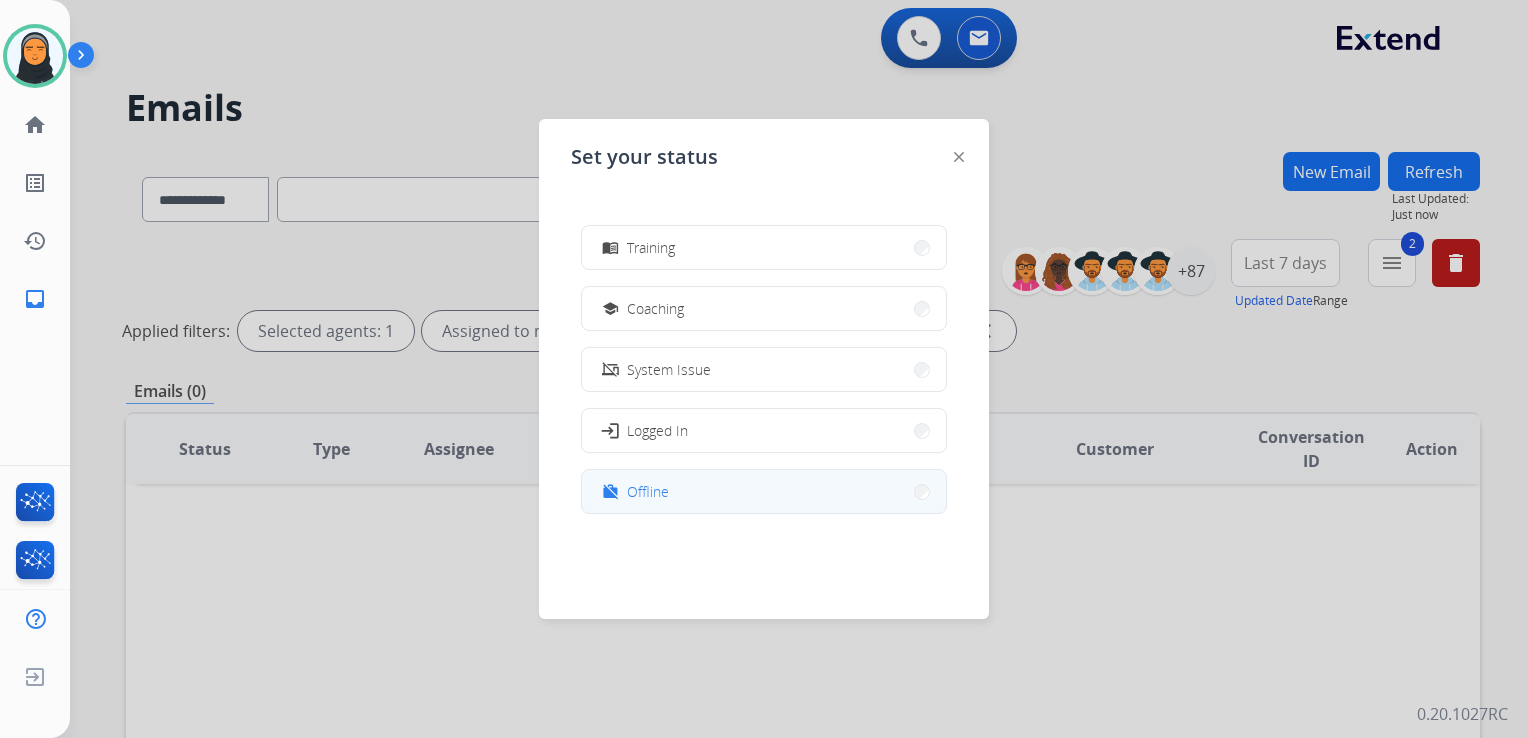 click on "work_off Offline" at bounding box center (764, 491) 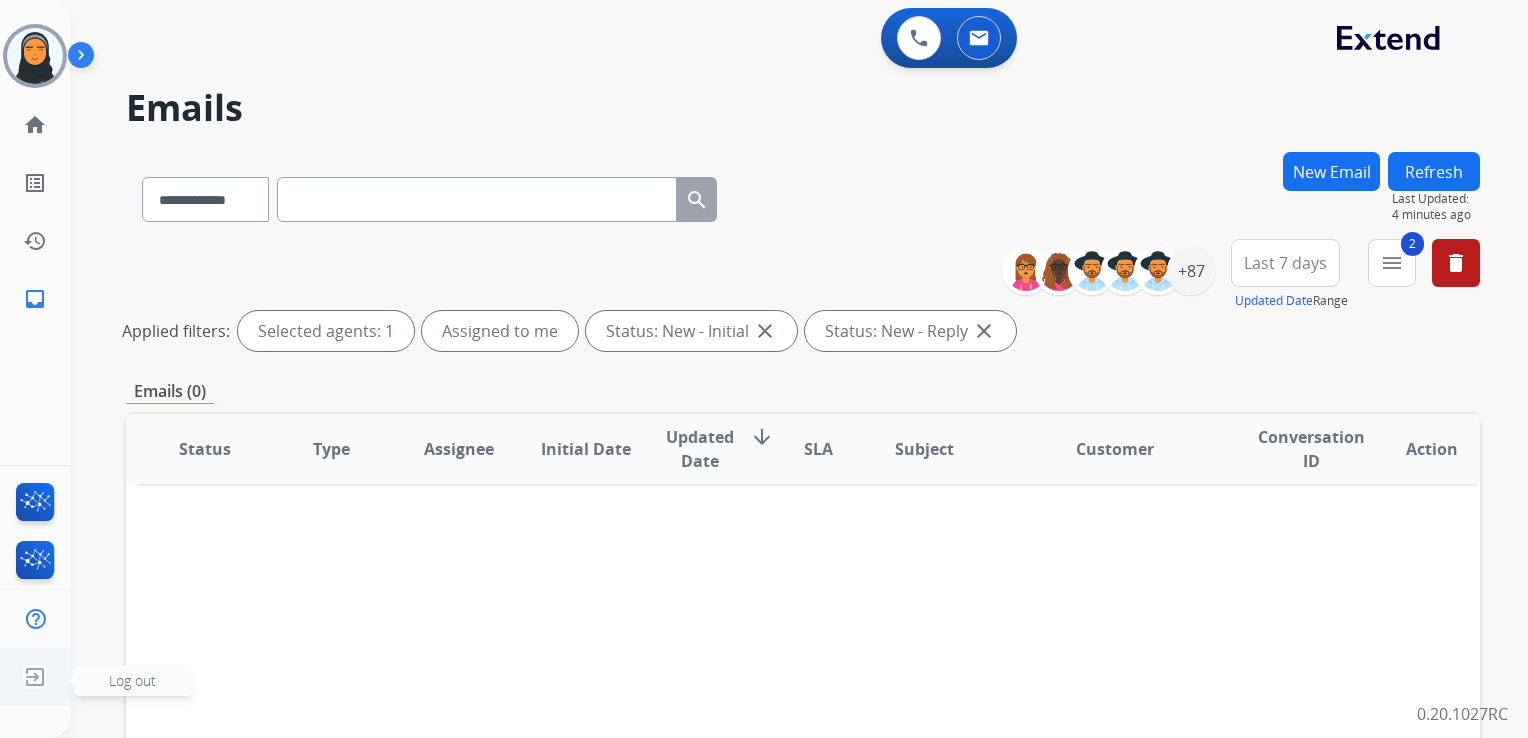click on "Log out" 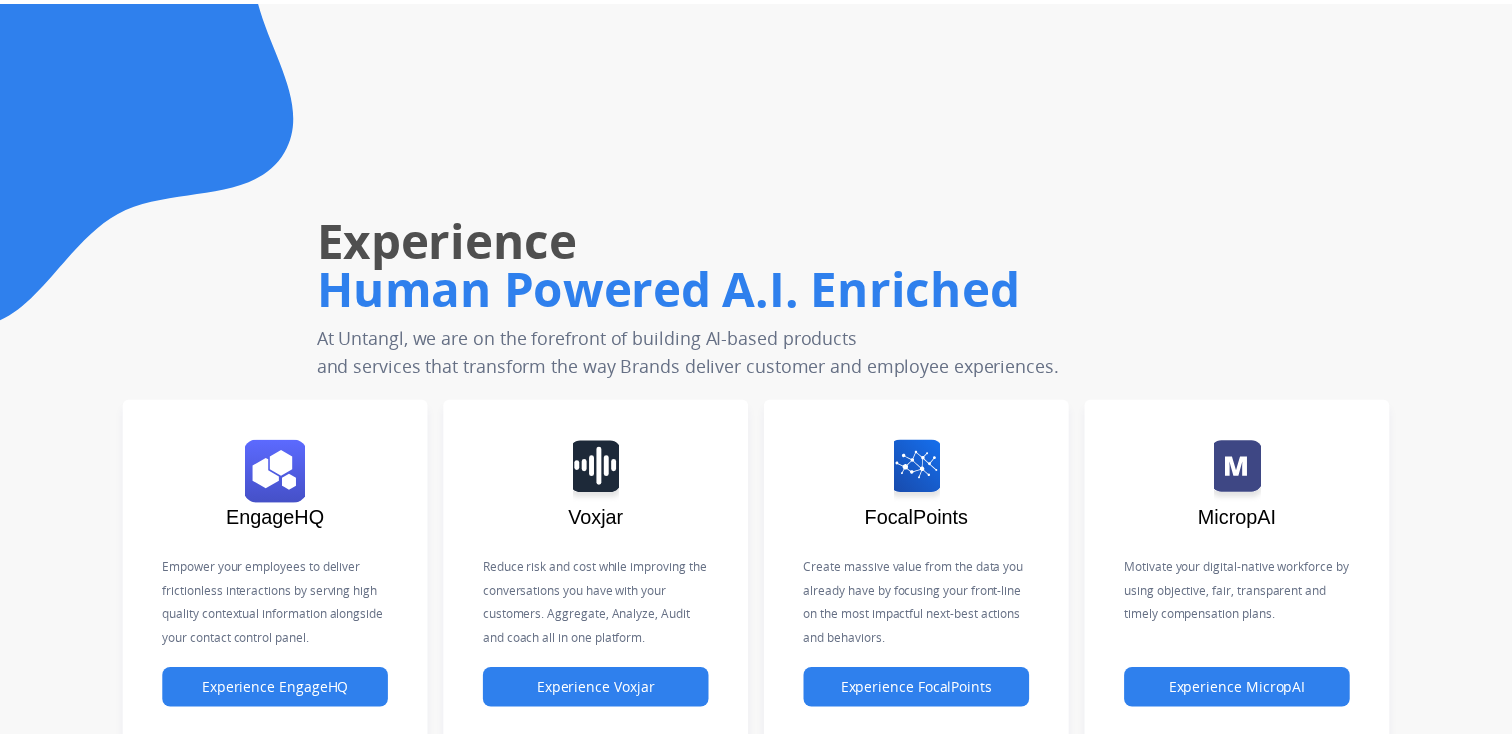 scroll, scrollTop: 0, scrollLeft: 0, axis: both 